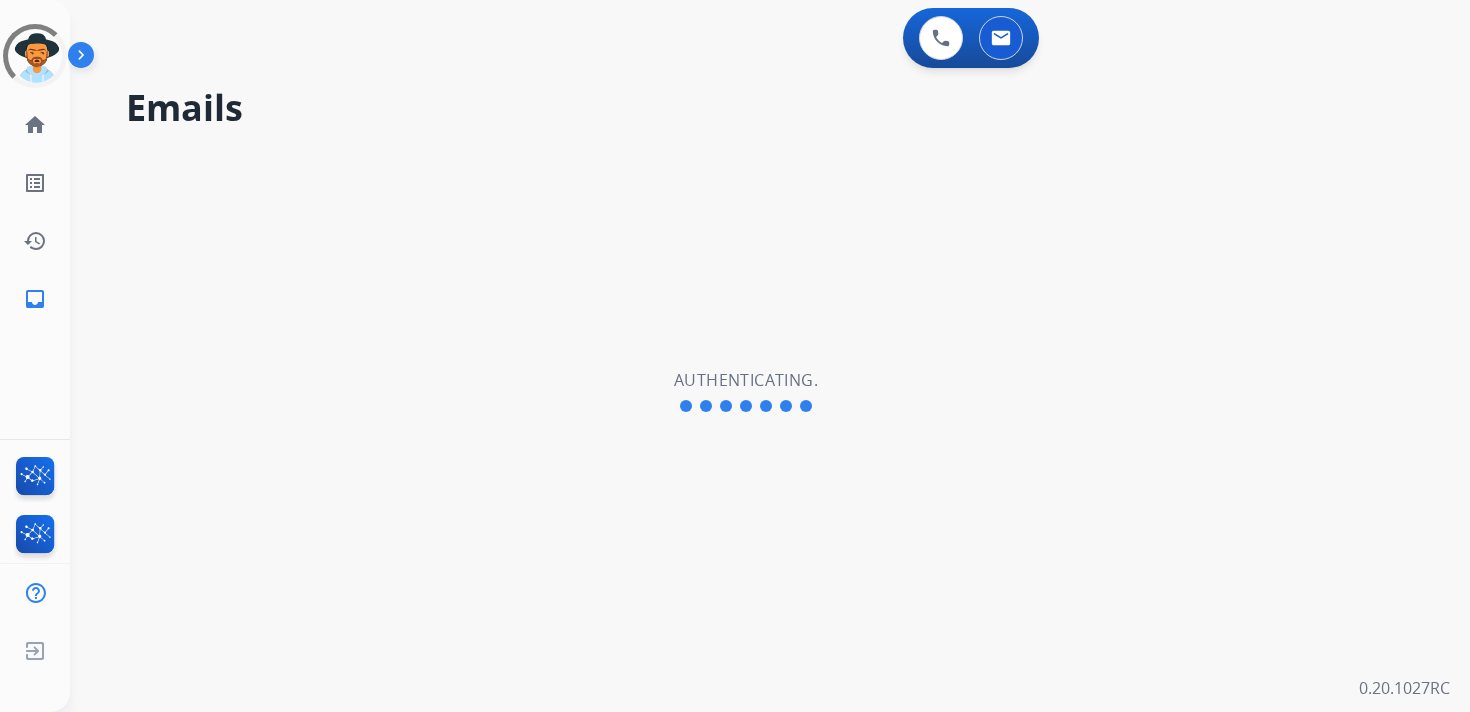 scroll, scrollTop: 0, scrollLeft: 0, axis: both 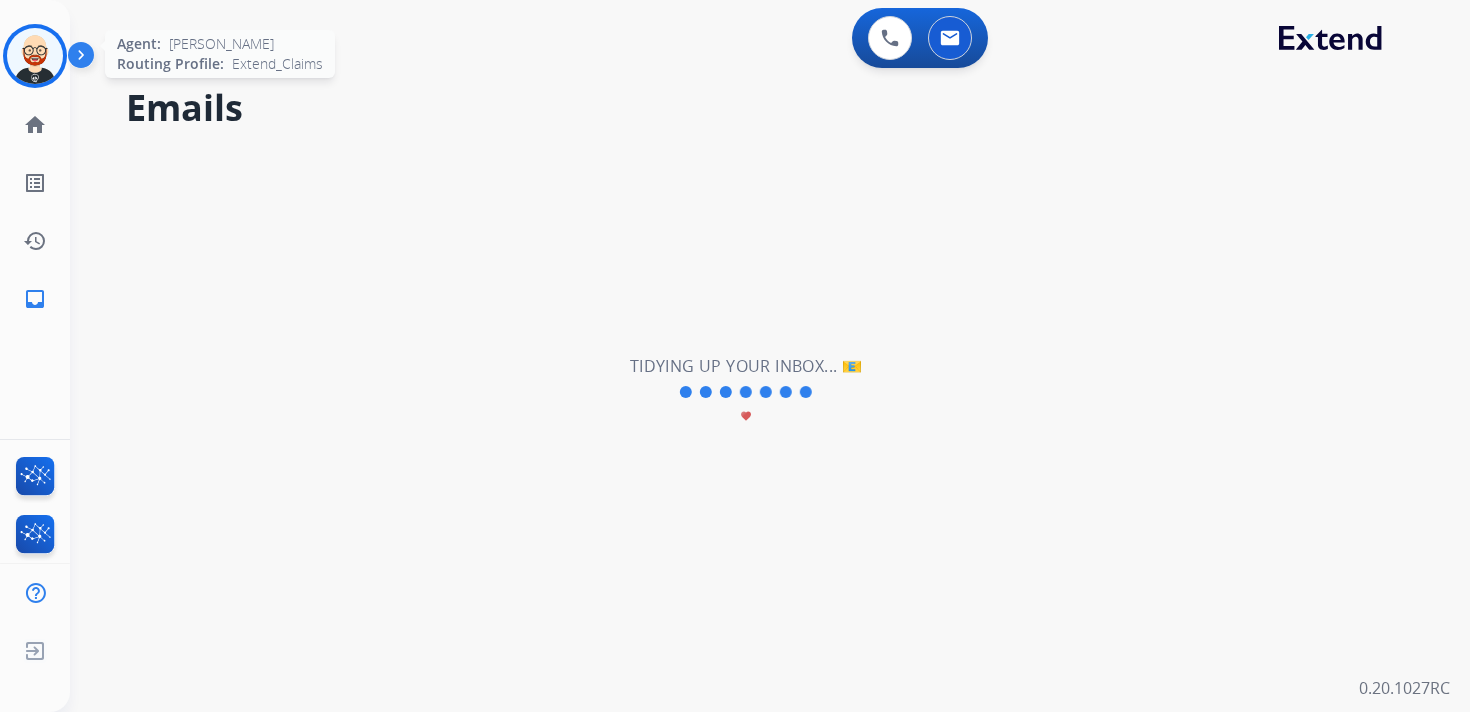 click at bounding box center (35, 56) 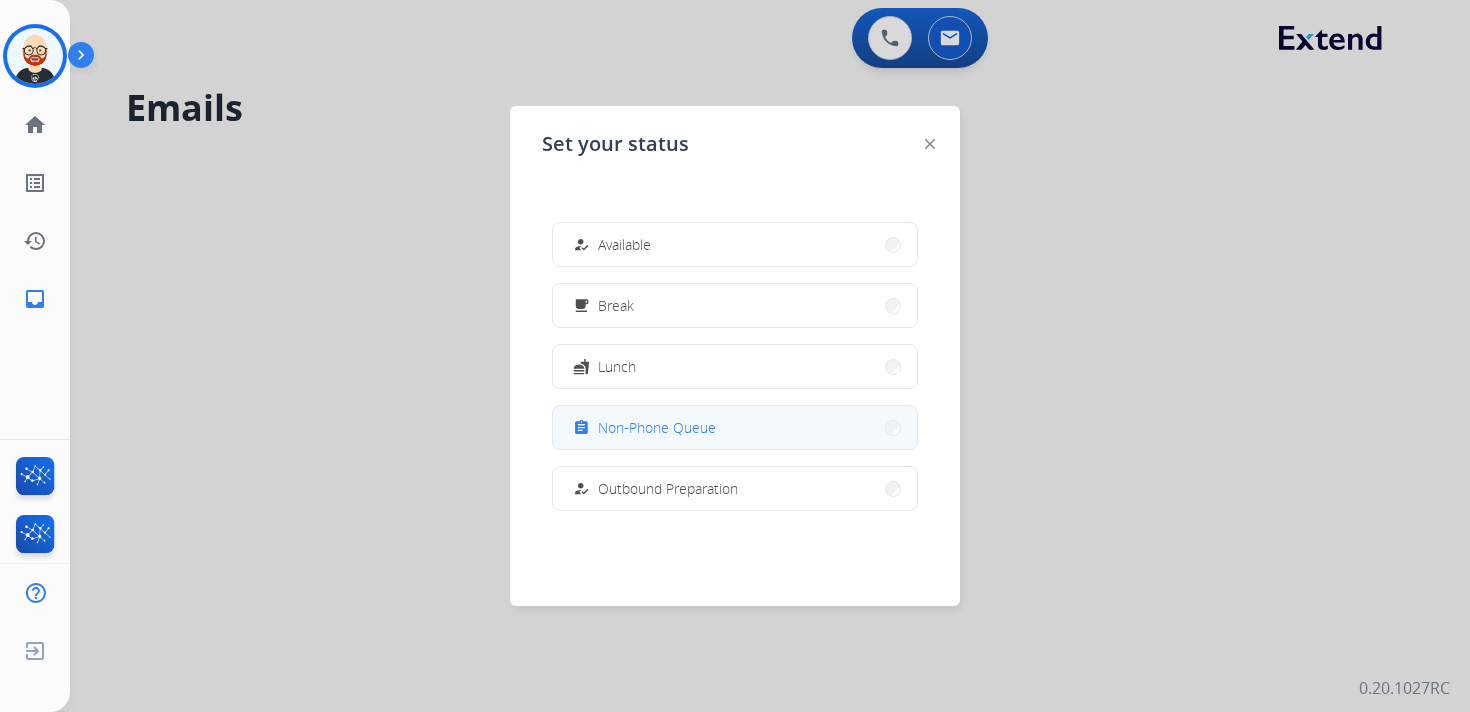 click on "assignment Non-Phone Queue" at bounding box center (735, 427) 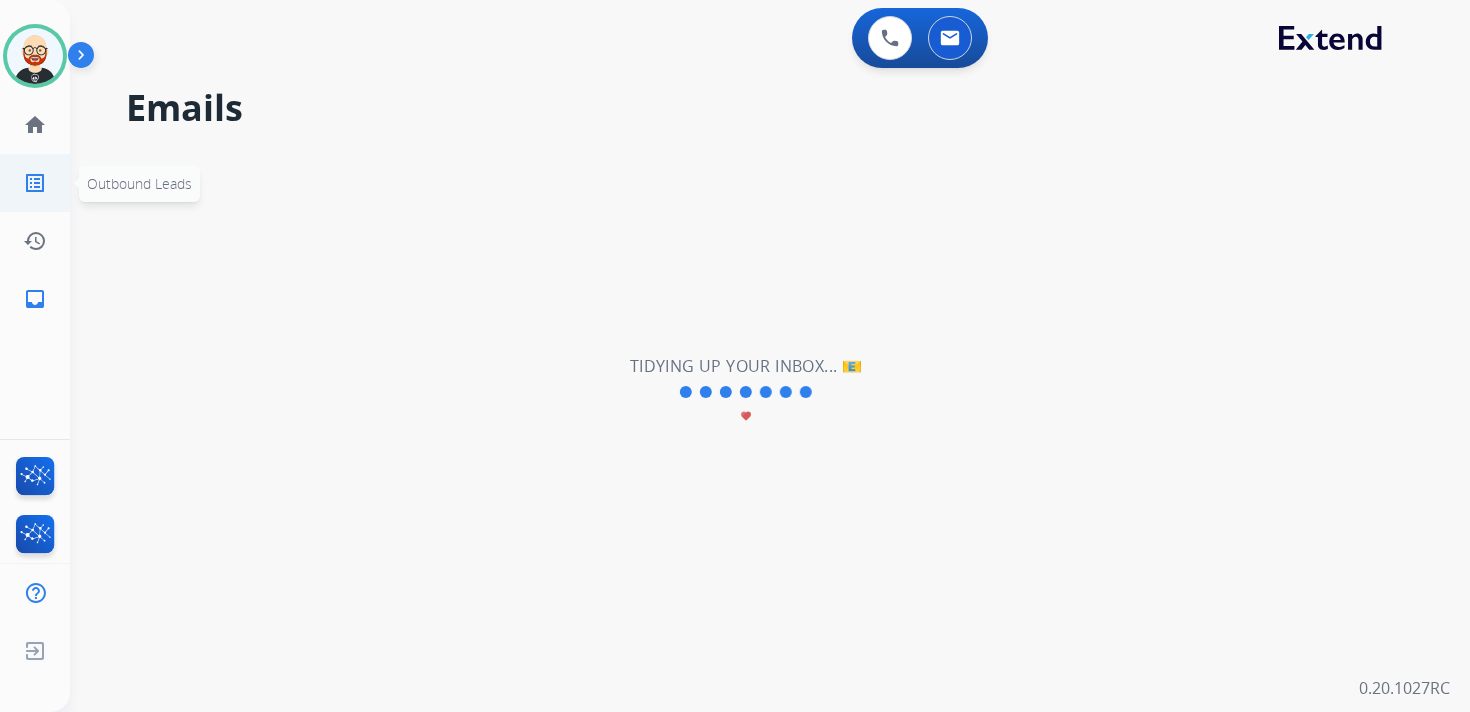 click on "list_alt" 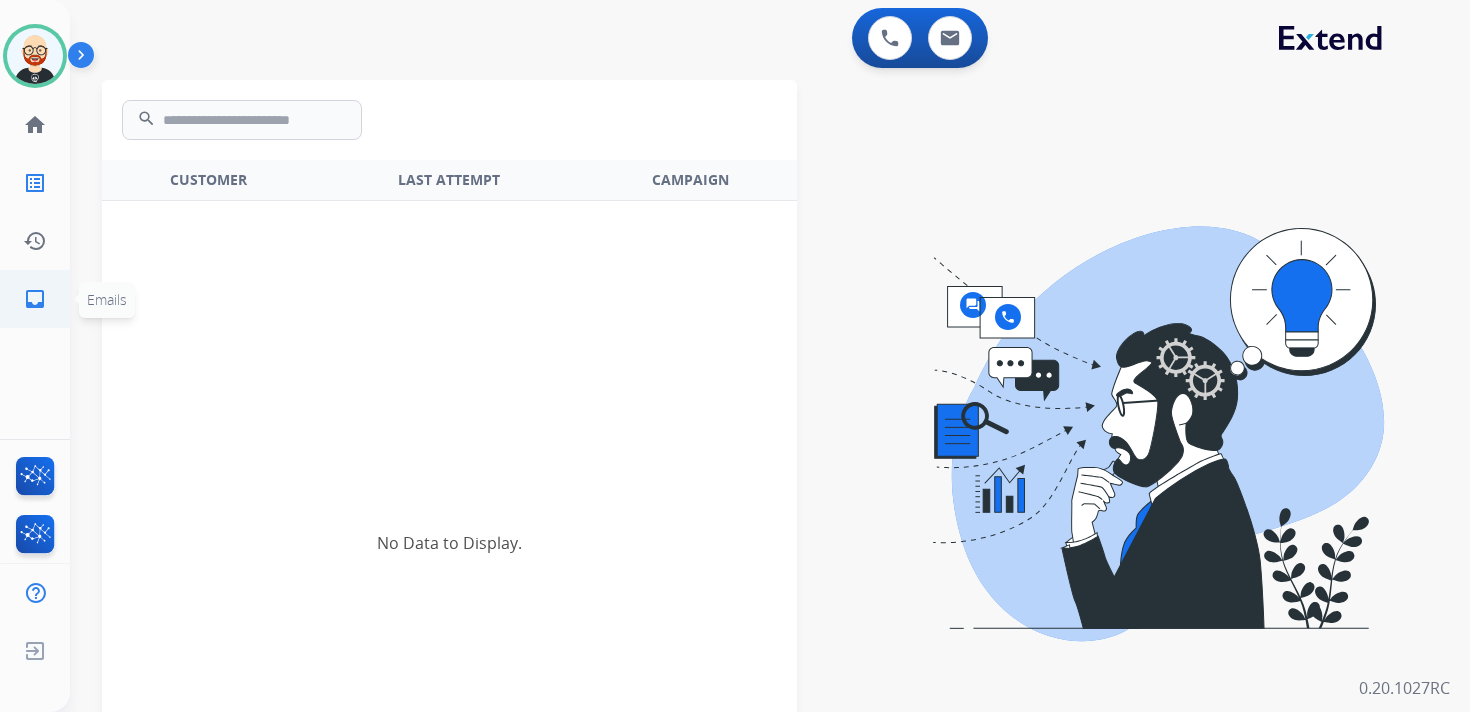 click on "inbox" 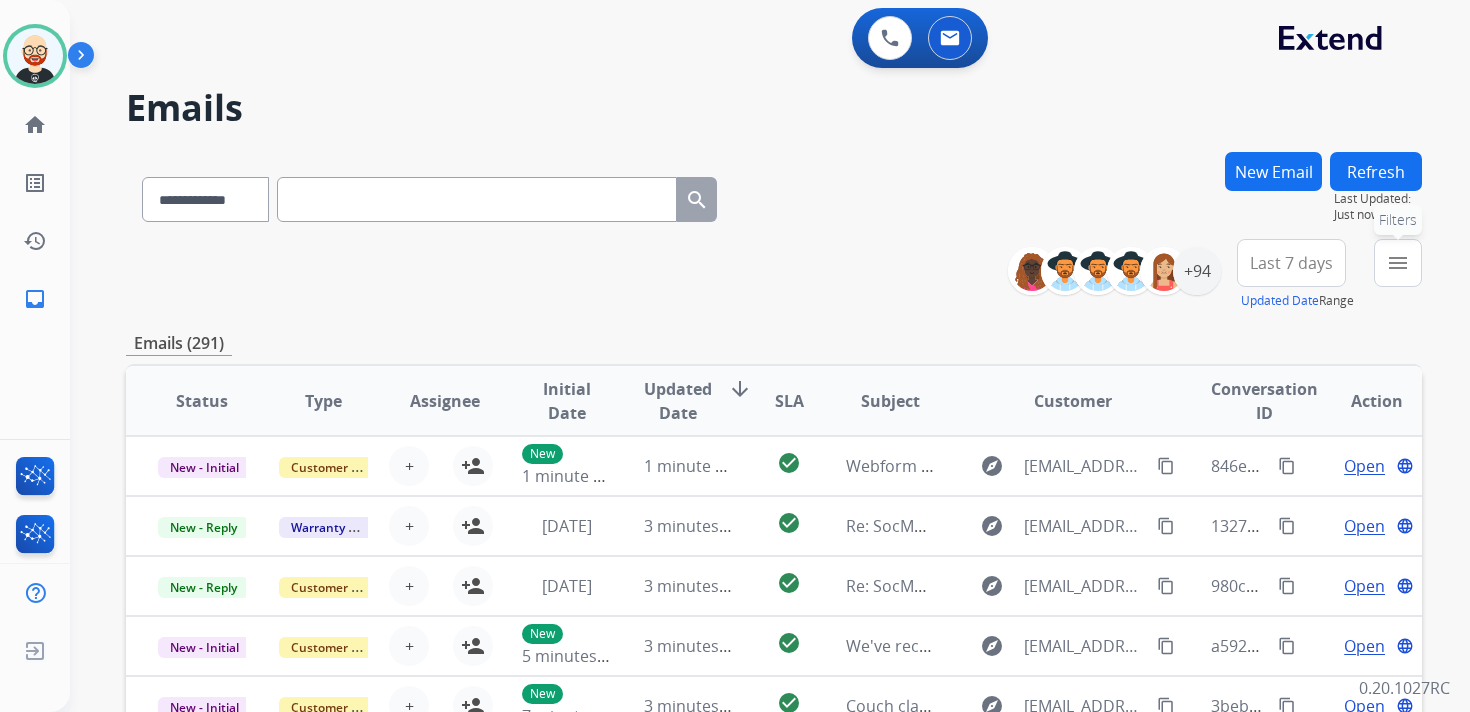 click on "menu  Filters" at bounding box center [1398, 263] 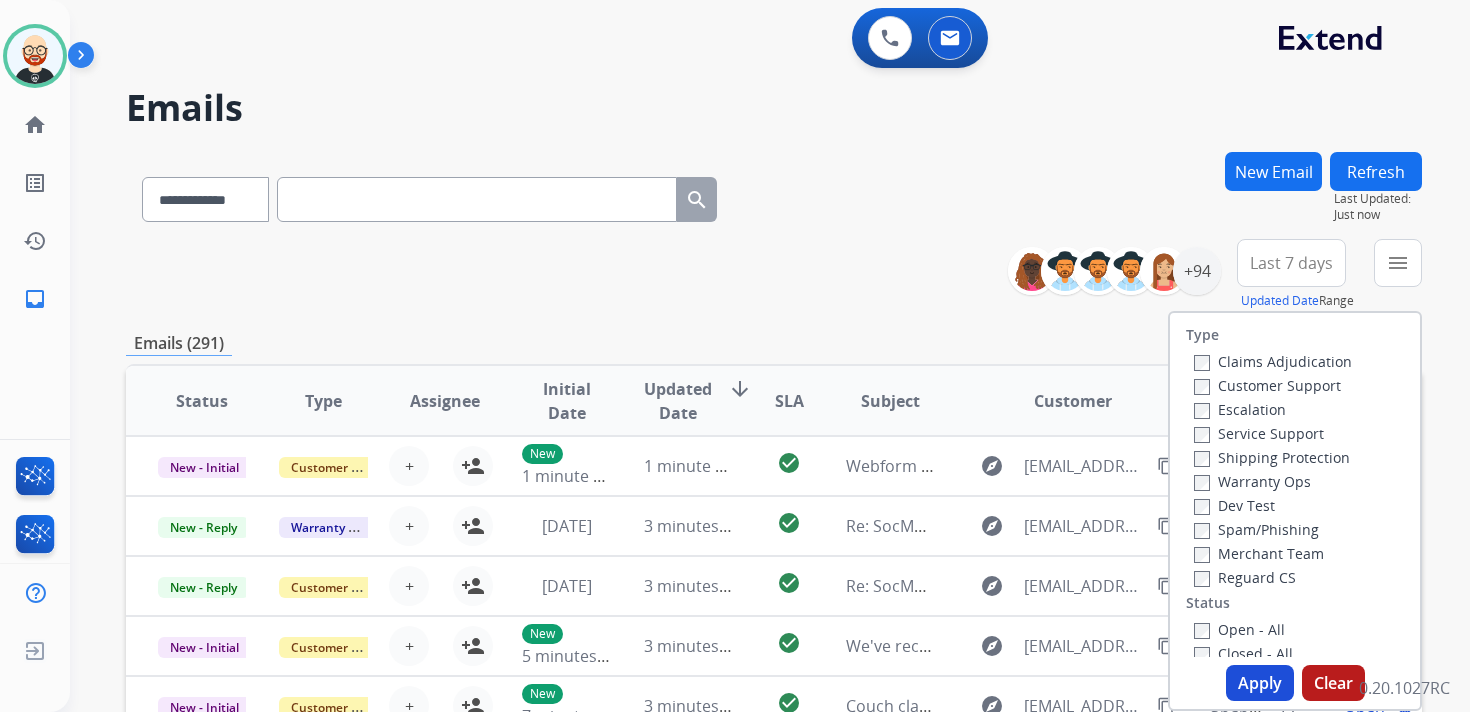 click on "Service Support" at bounding box center [1259, 433] 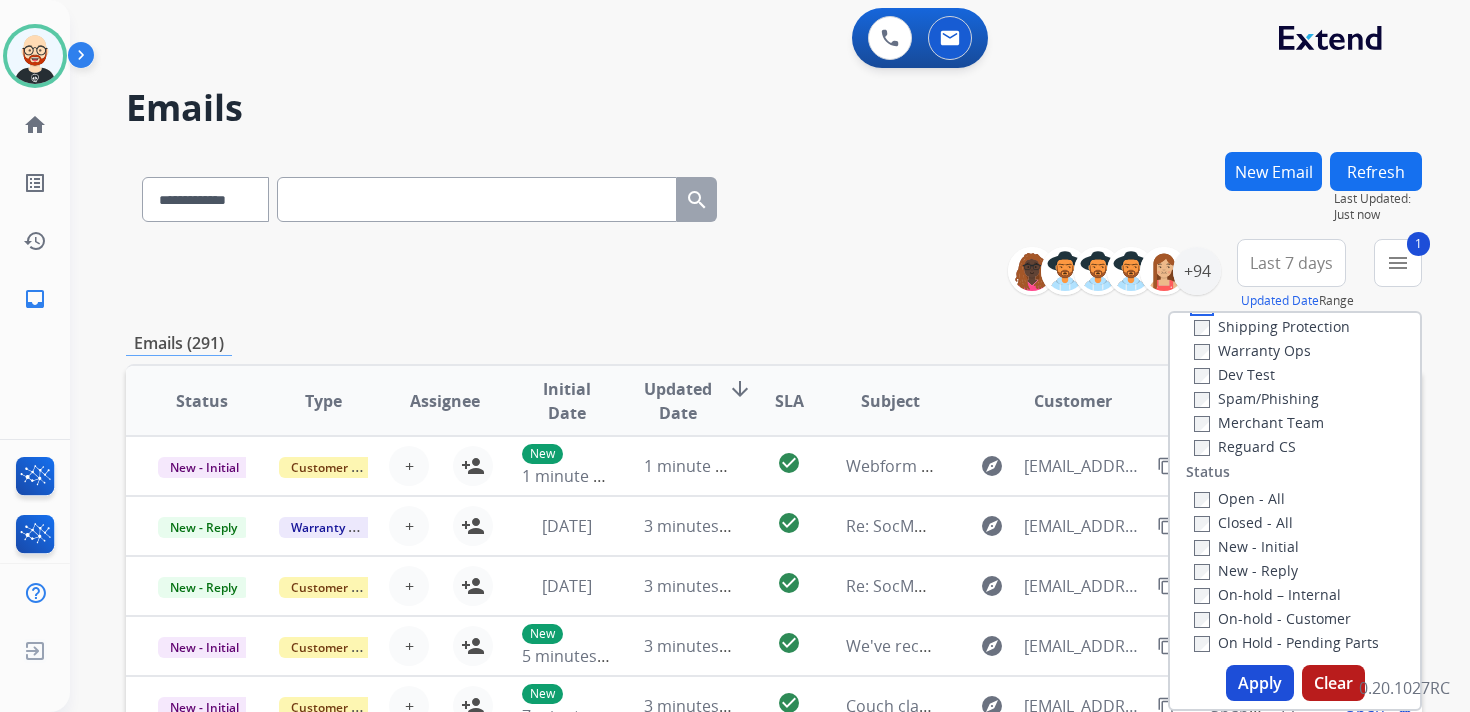 scroll, scrollTop: 139, scrollLeft: 0, axis: vertical 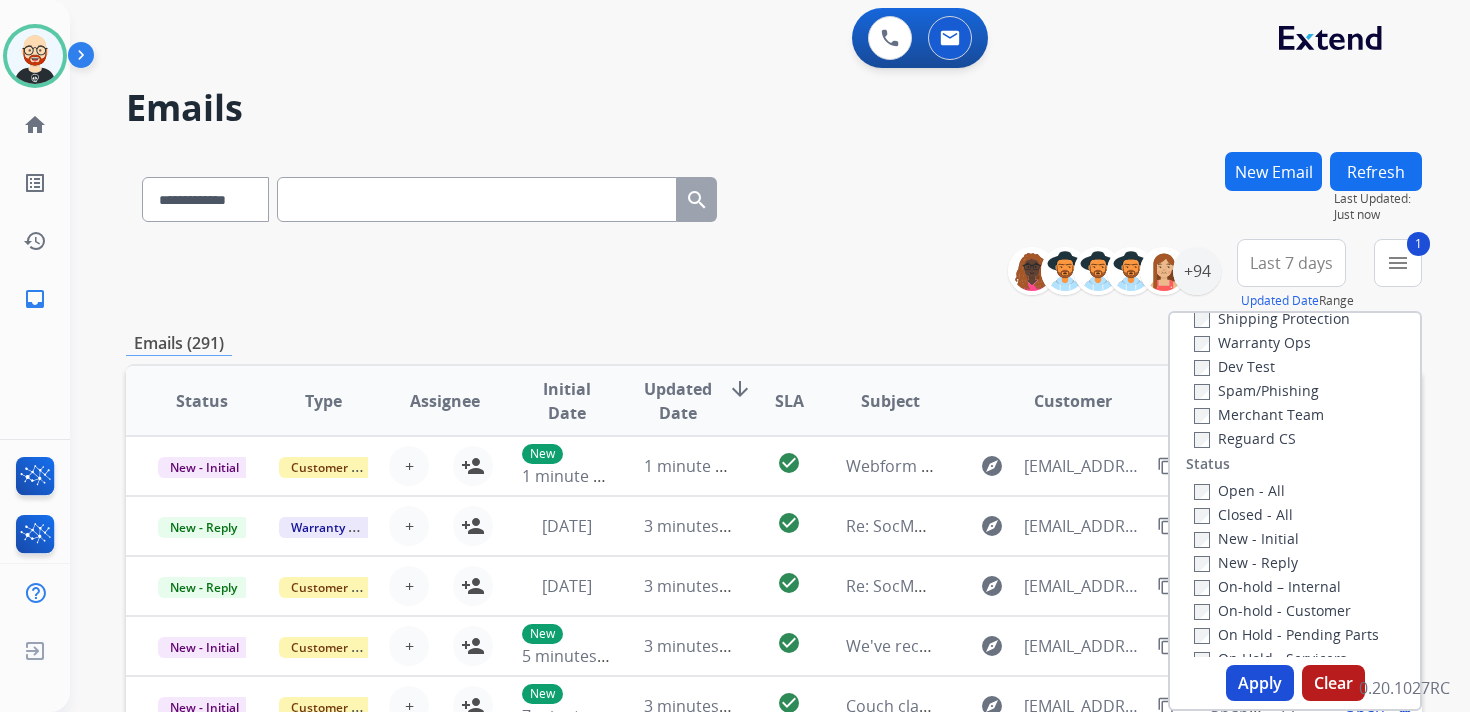 click on "New - Initial" at bounding box center (1246, 538) 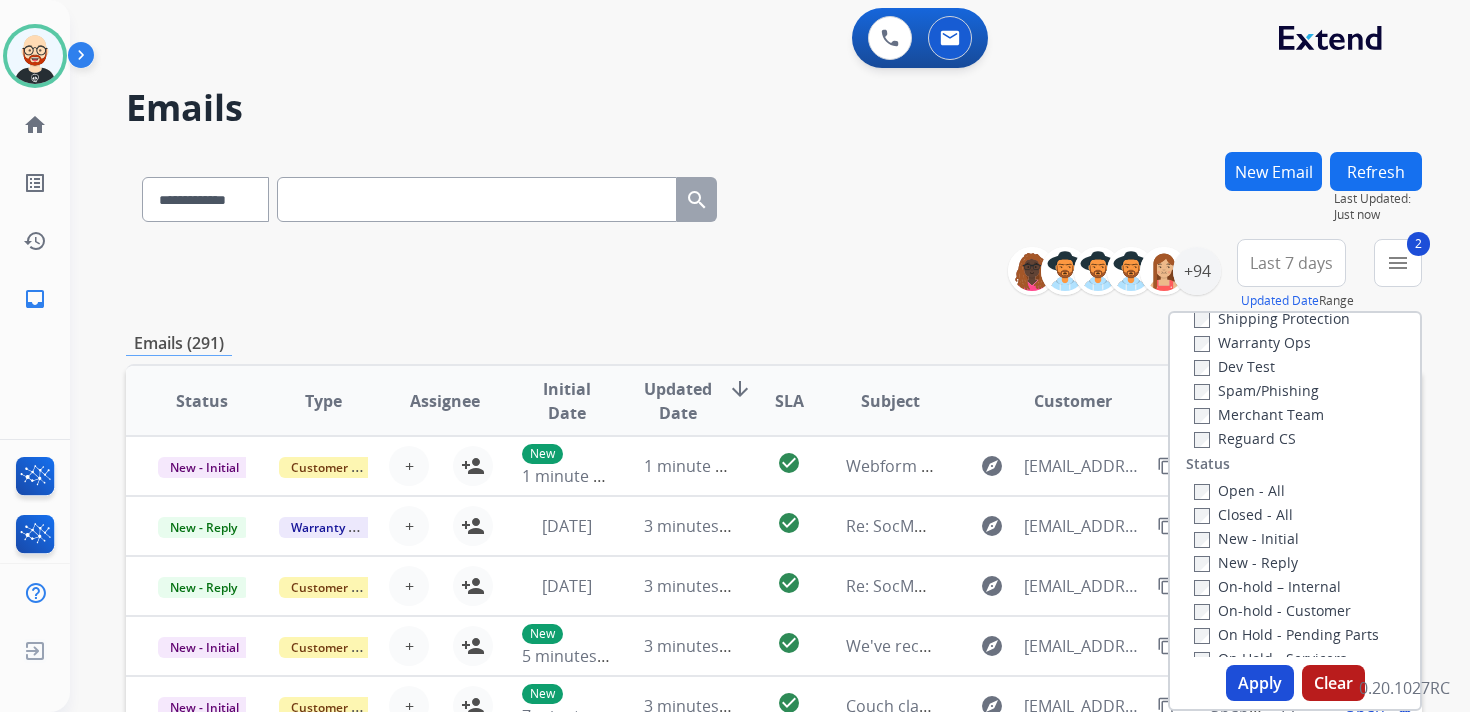 click on "New - Reply" at bounding box center [1246, 562] 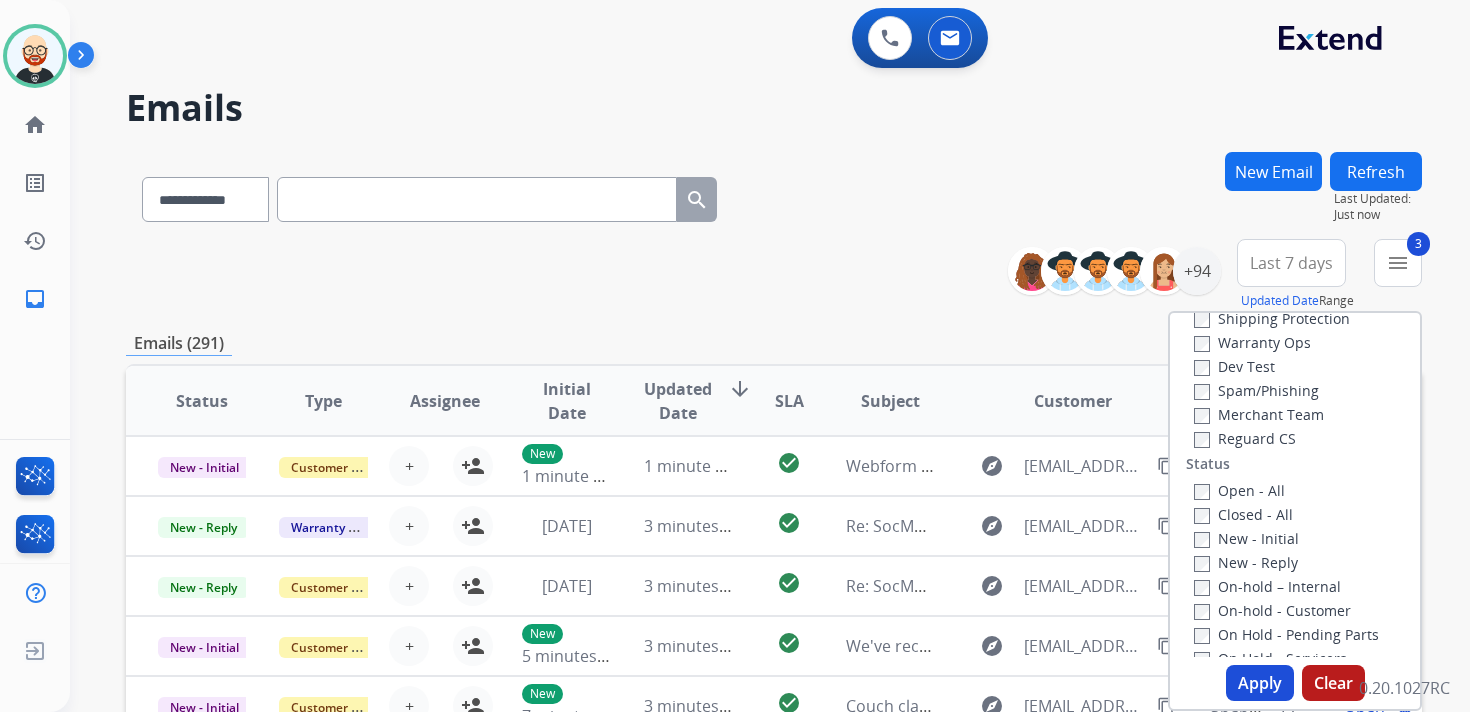 click on "Apply" at bounding box center [1260, 683] 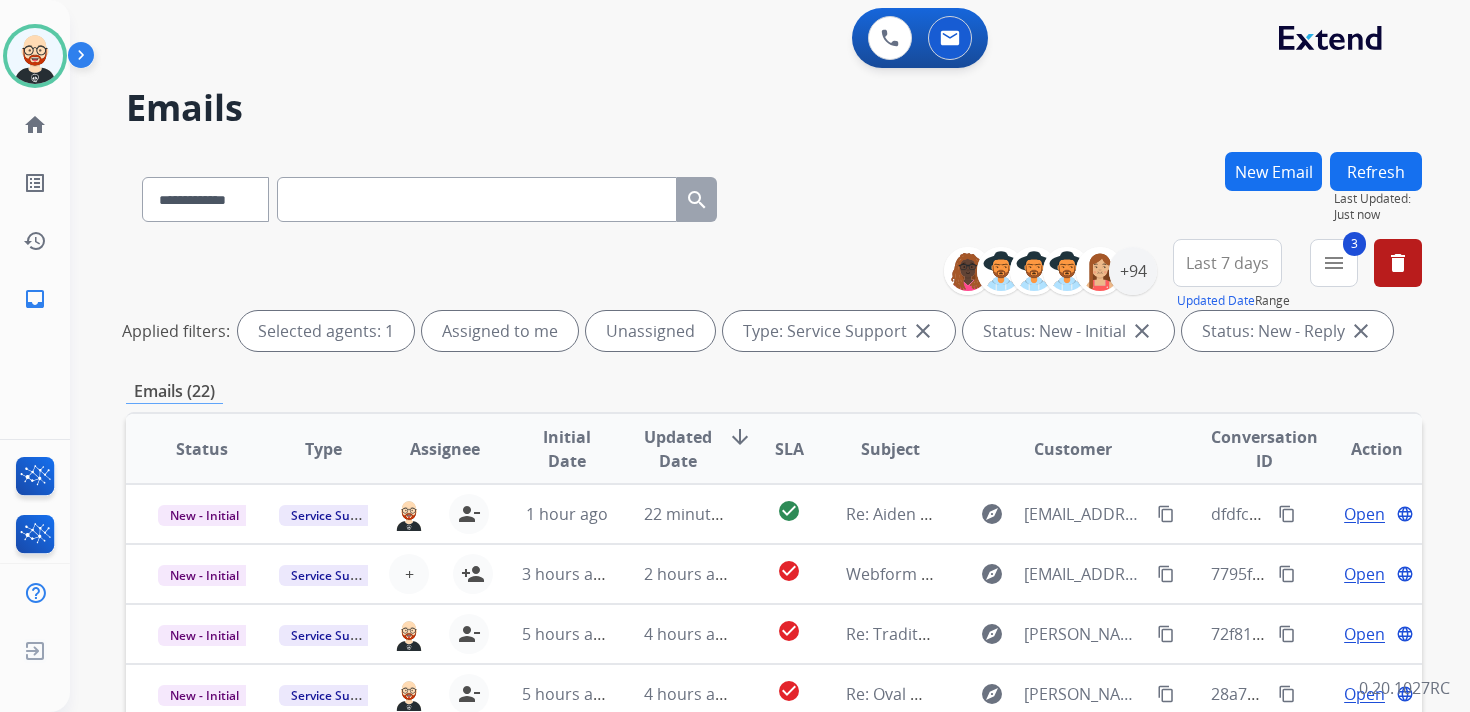 click on "Last 7 days" at bounding box center (1227, 263) 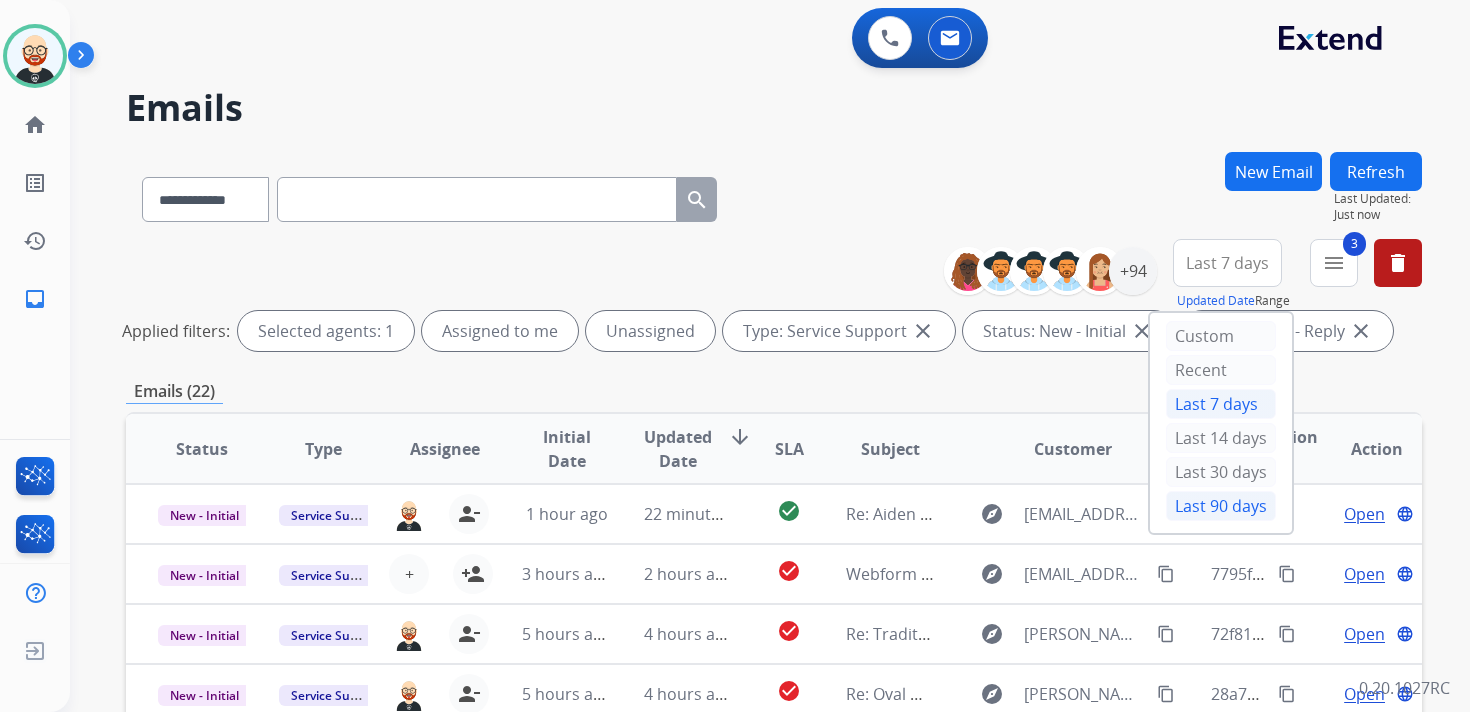 click on "Last 90 days" at bounding box center [1221, 506] 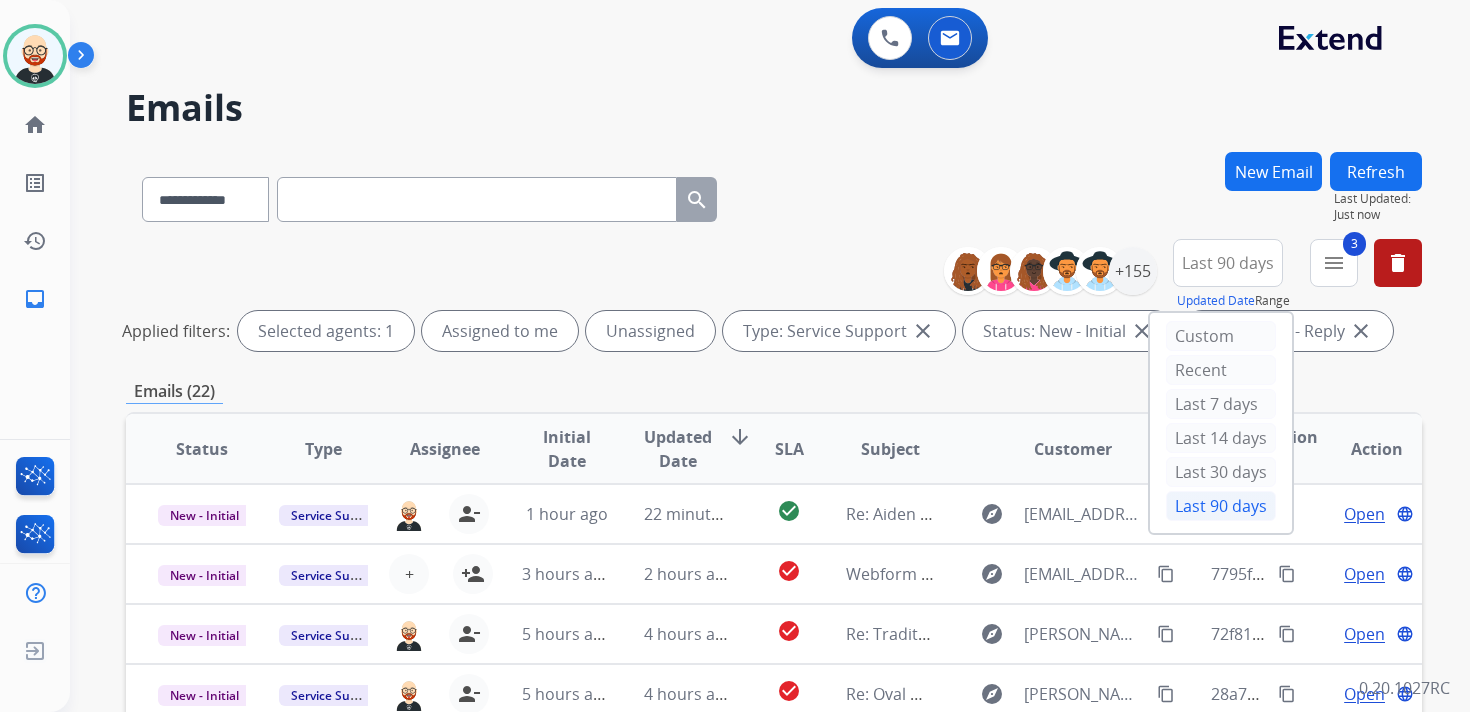 click on "Emails (22)" at bounding box center [774, 391] 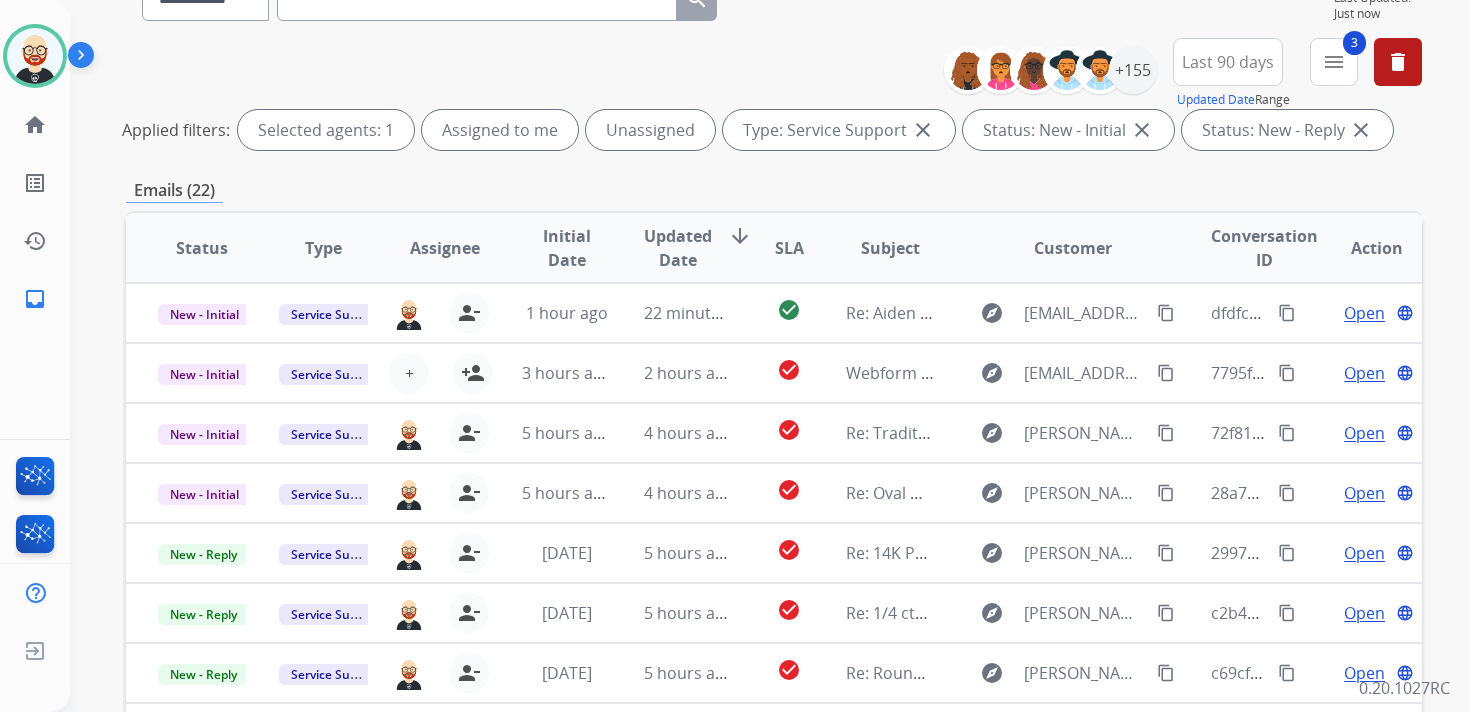 scroll, scrollTop: 202, scrollLeft: 0, axis: vertical 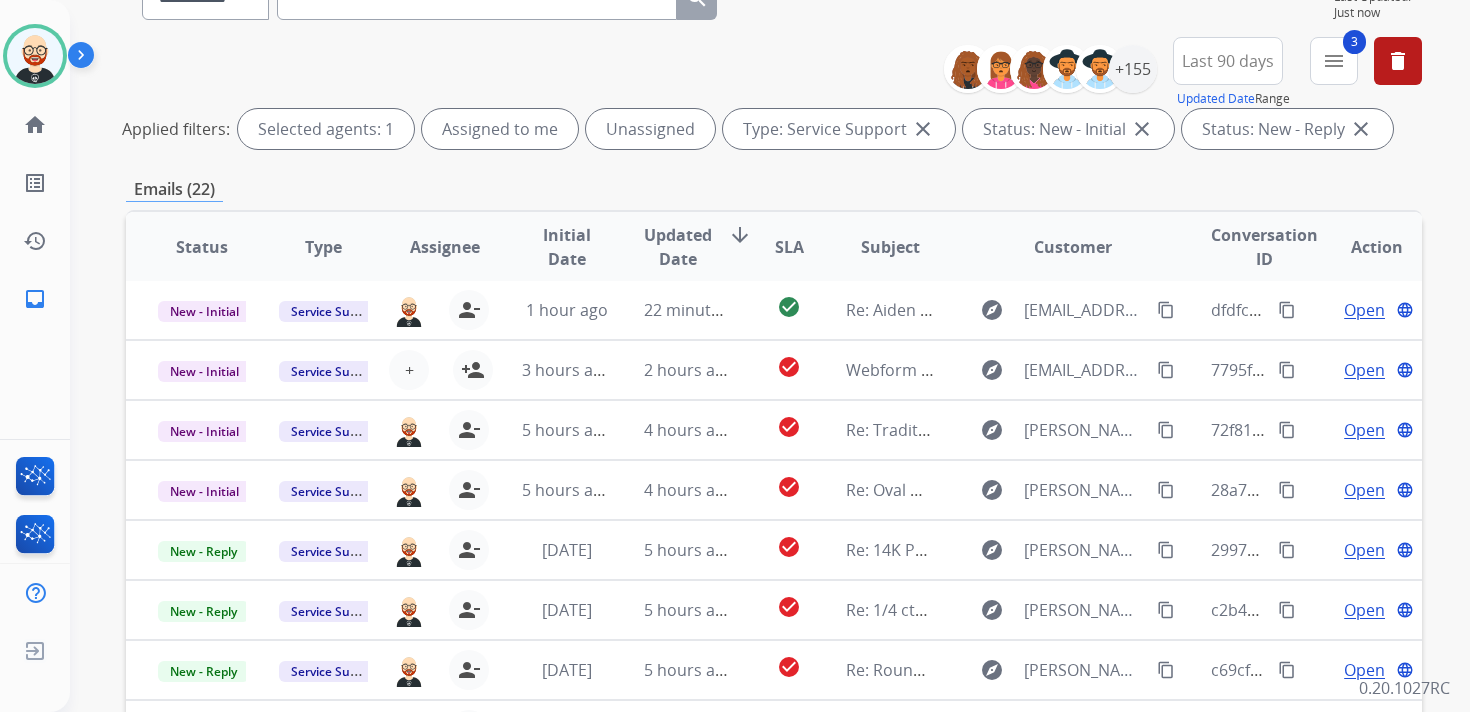 click on "Updated Date" at bounding box center (678, 247) 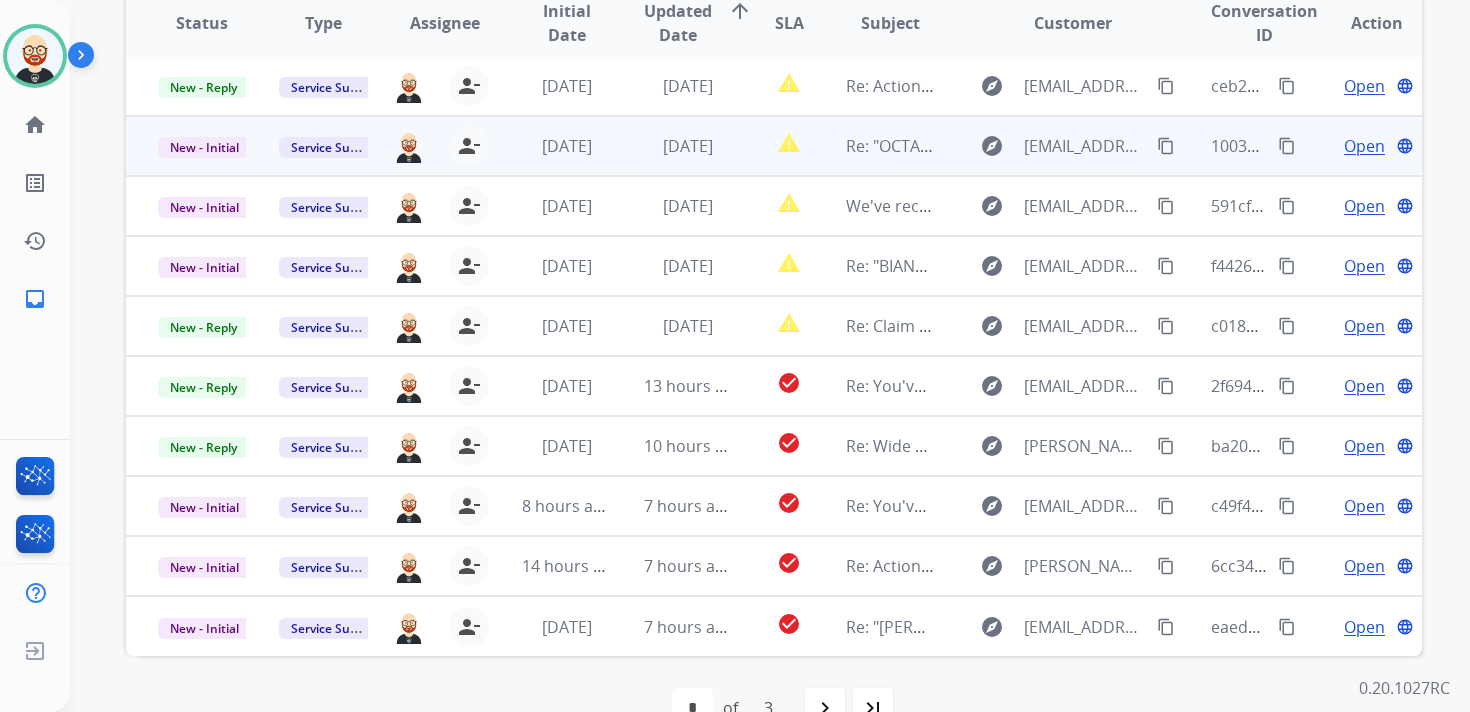 scroll, scrollTop: 474, scrollLeft: 0, axis: vertical 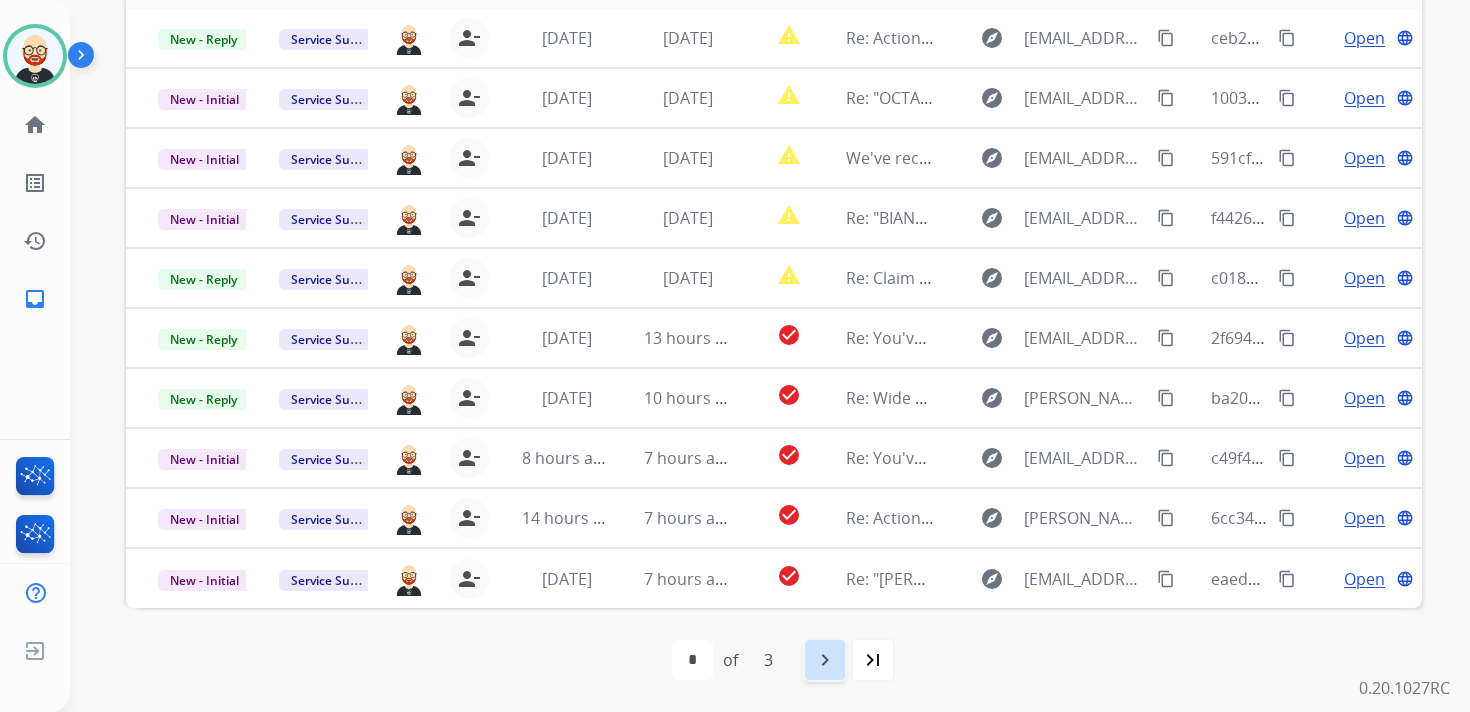 click on "navigate_next" at bounding box center (825, 660) 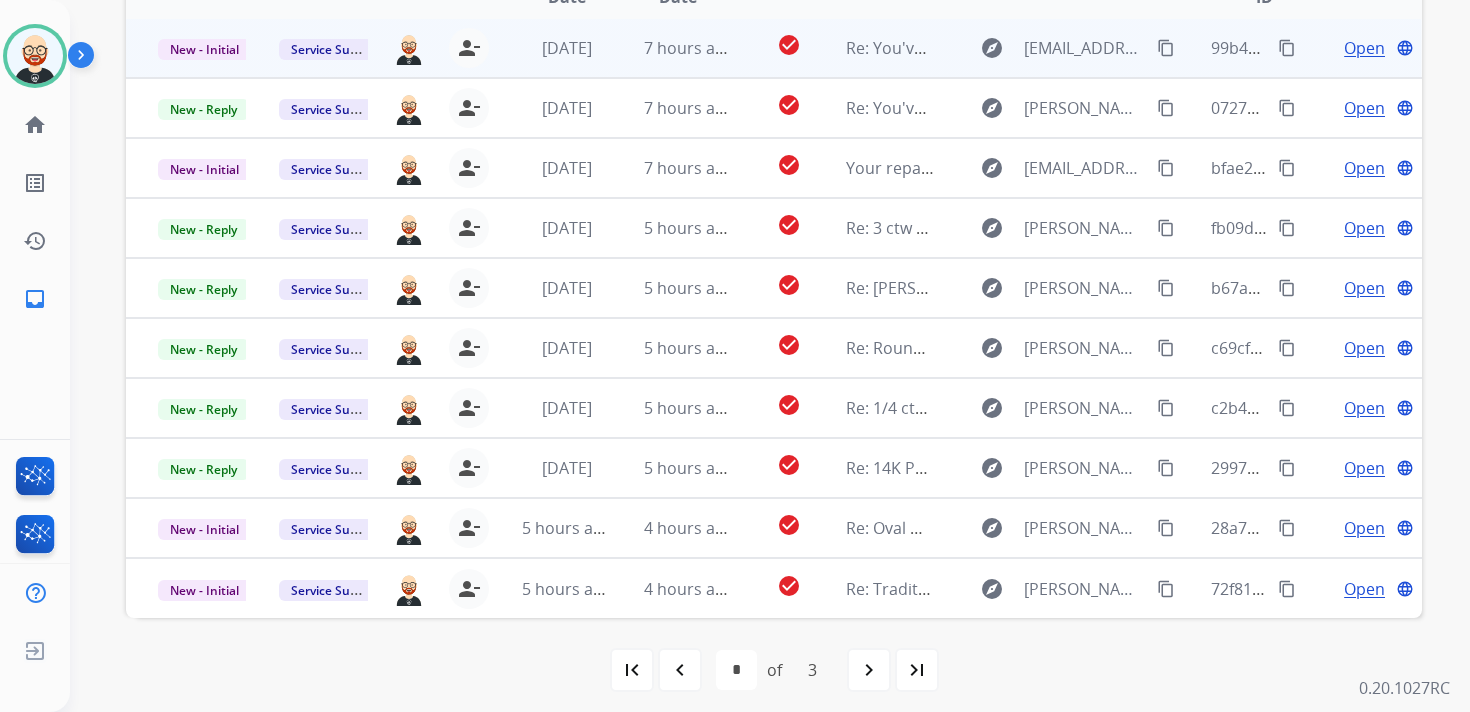 scroll, scrollTop: 474, scrollLeft: 0, axis: vertical 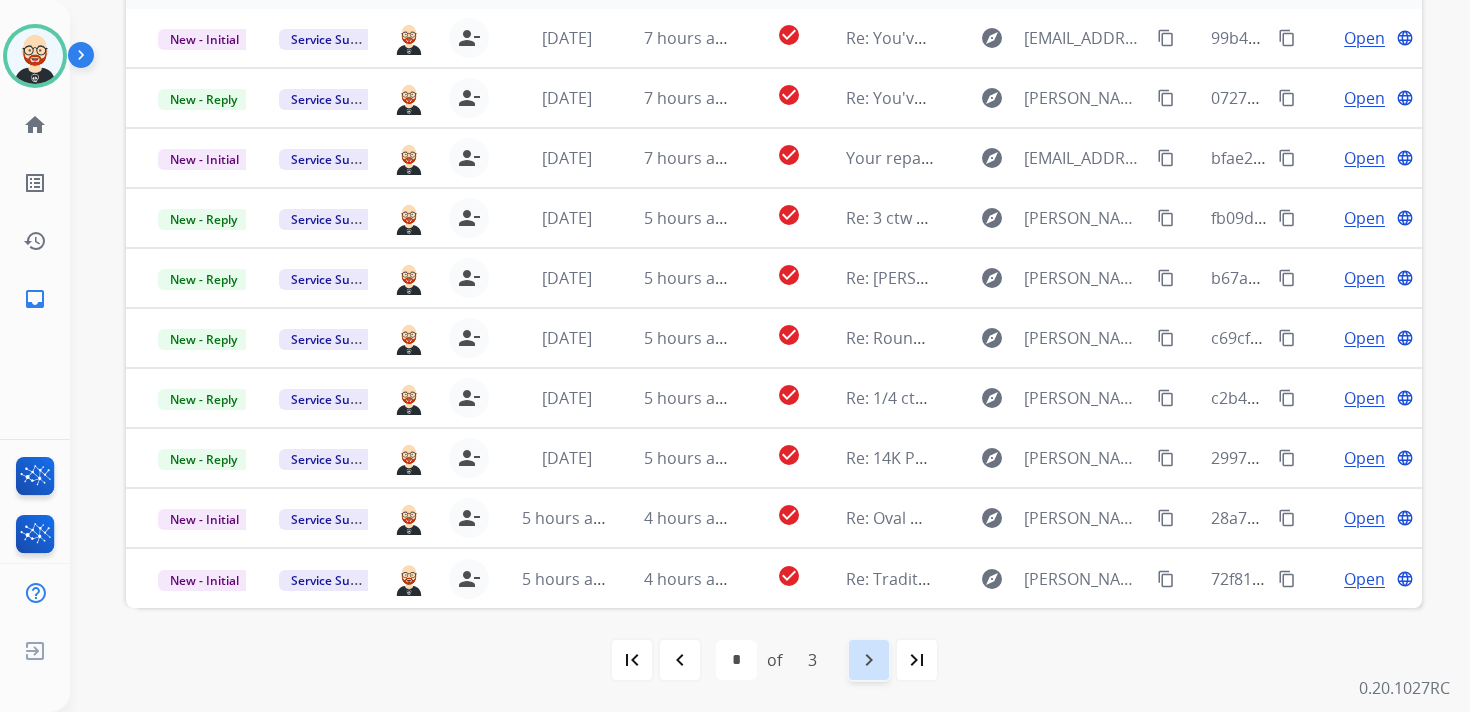 click on "navigate_next" at bounding box center [869, 660] 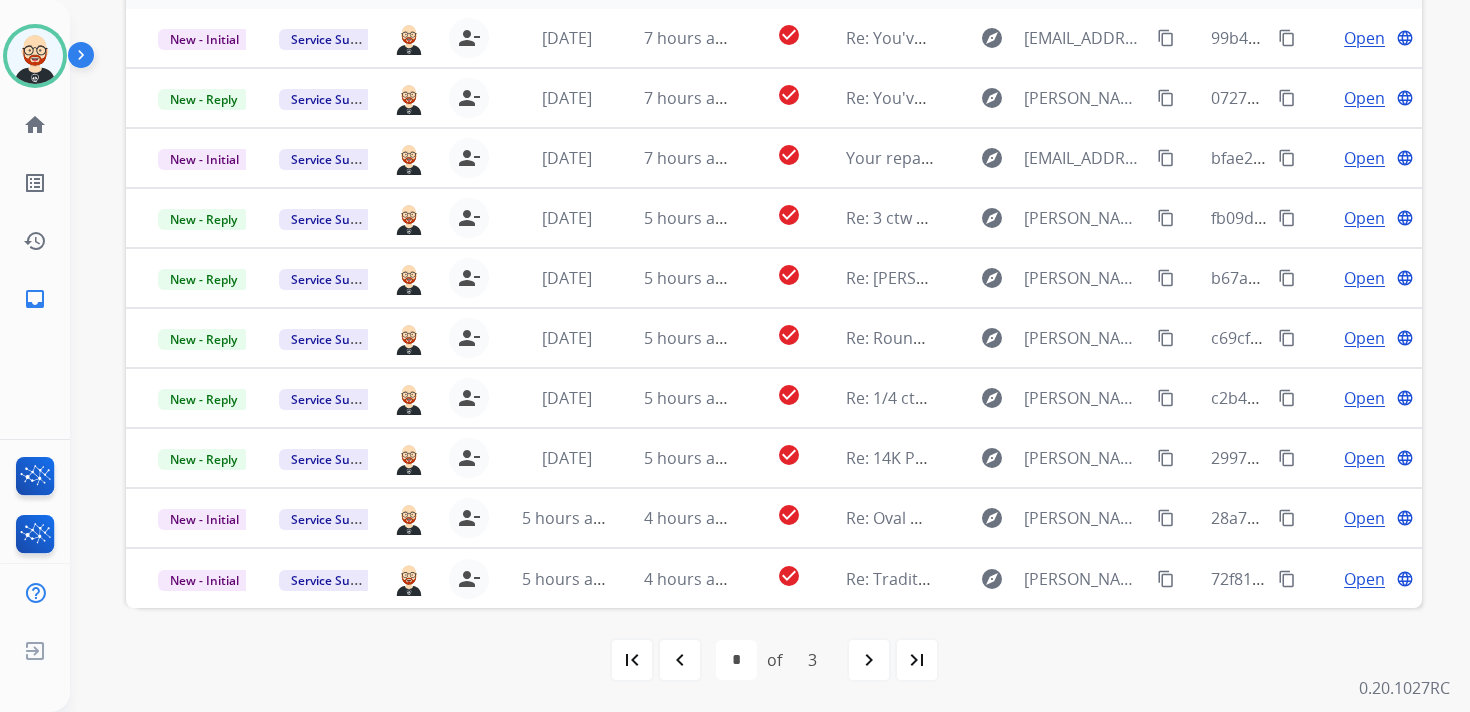 scroll, scrollTop: 0, scrollLeft: 0, axis: both 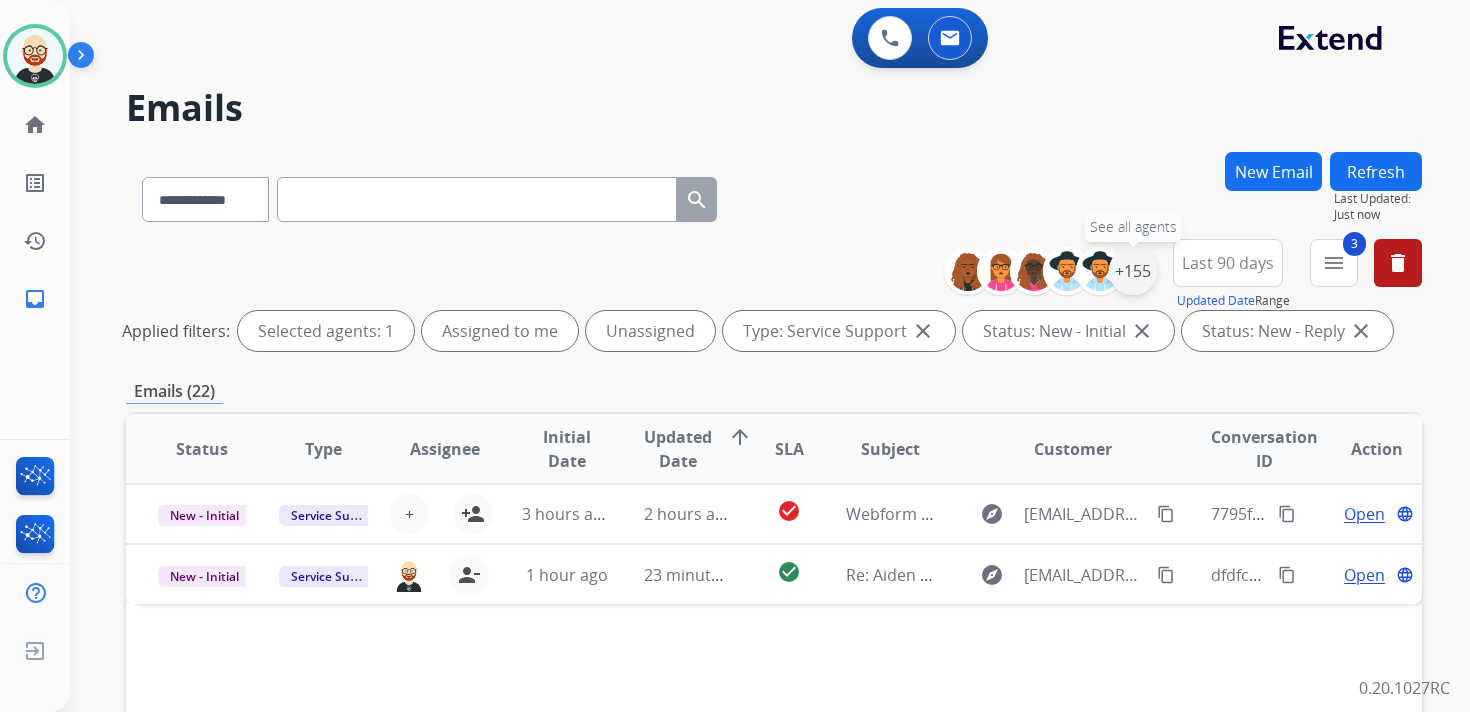 click on "+155" at bounding box center (1133, 271) 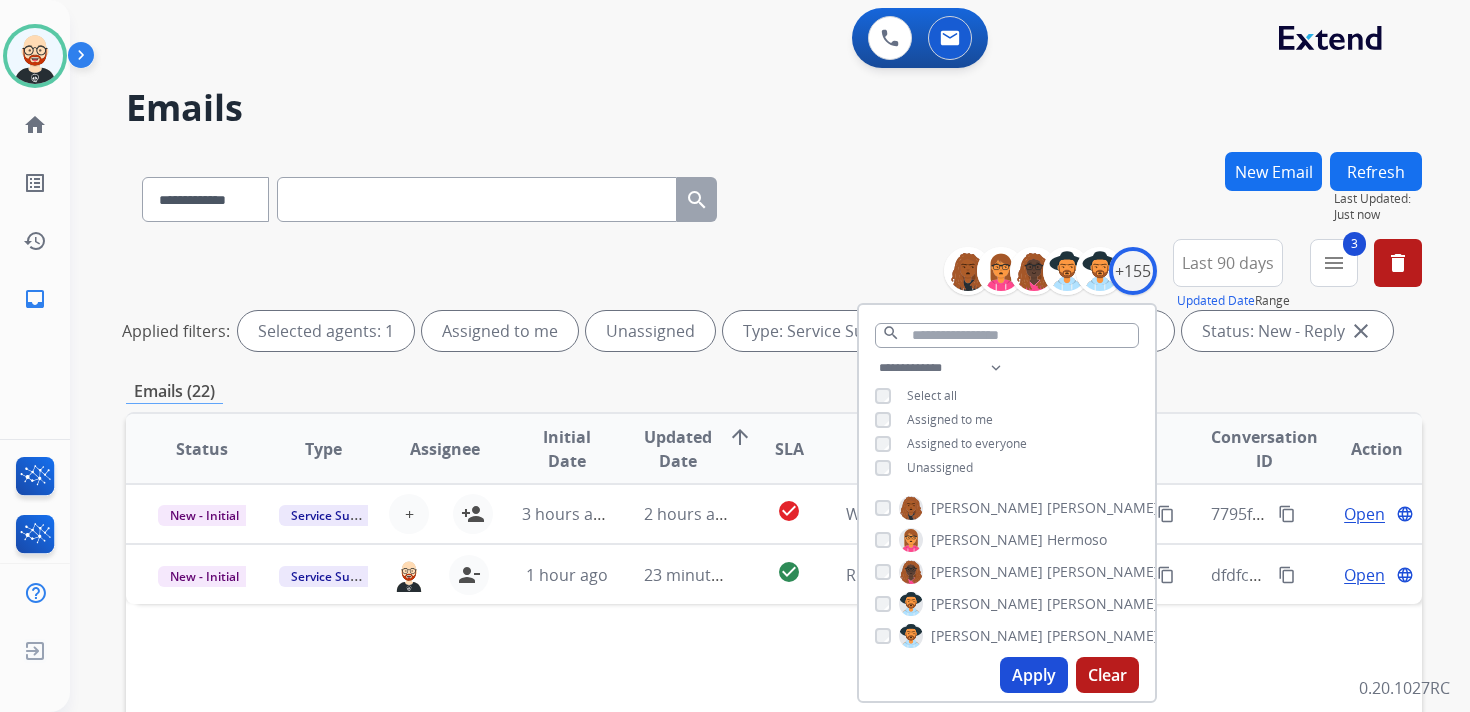 click on "Unassigned" at bounding box center (940, 467) 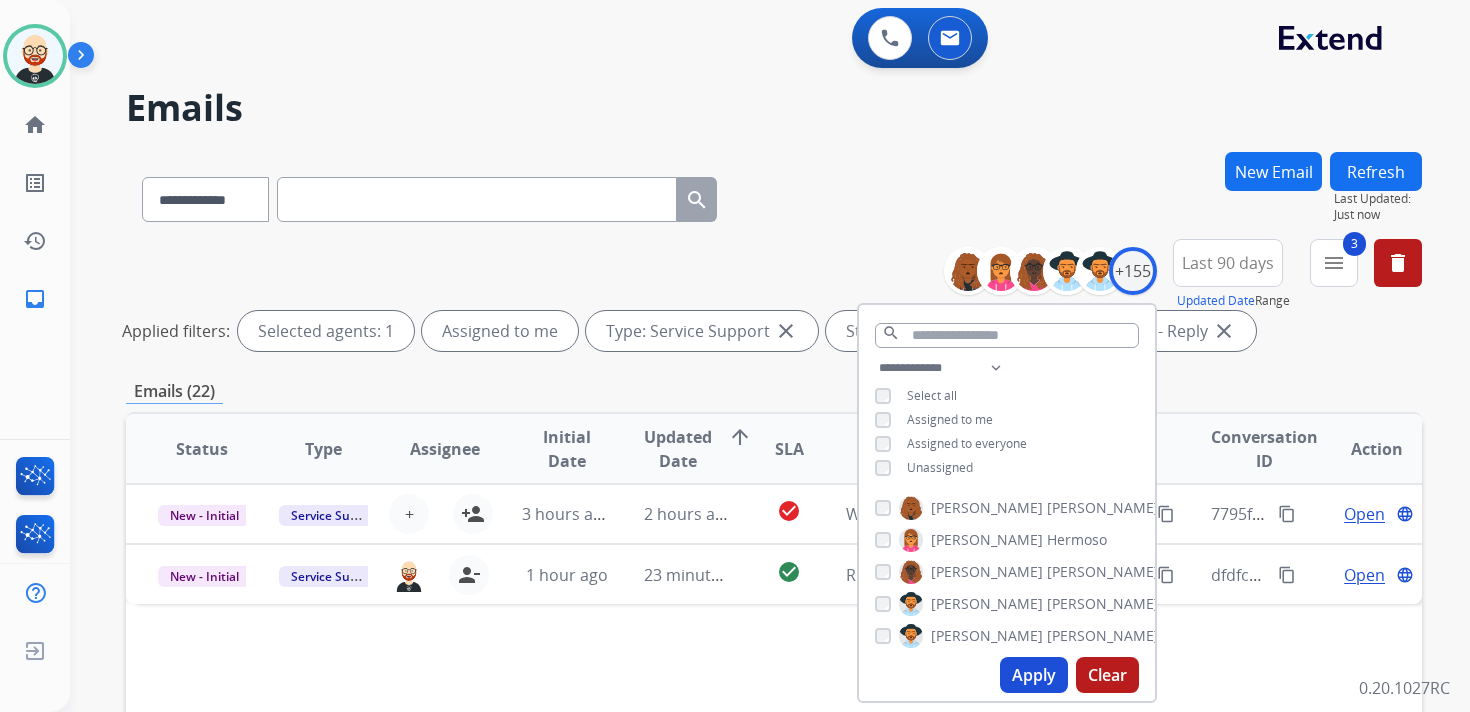 click on "Apply" at bounding box center [1034, 675] 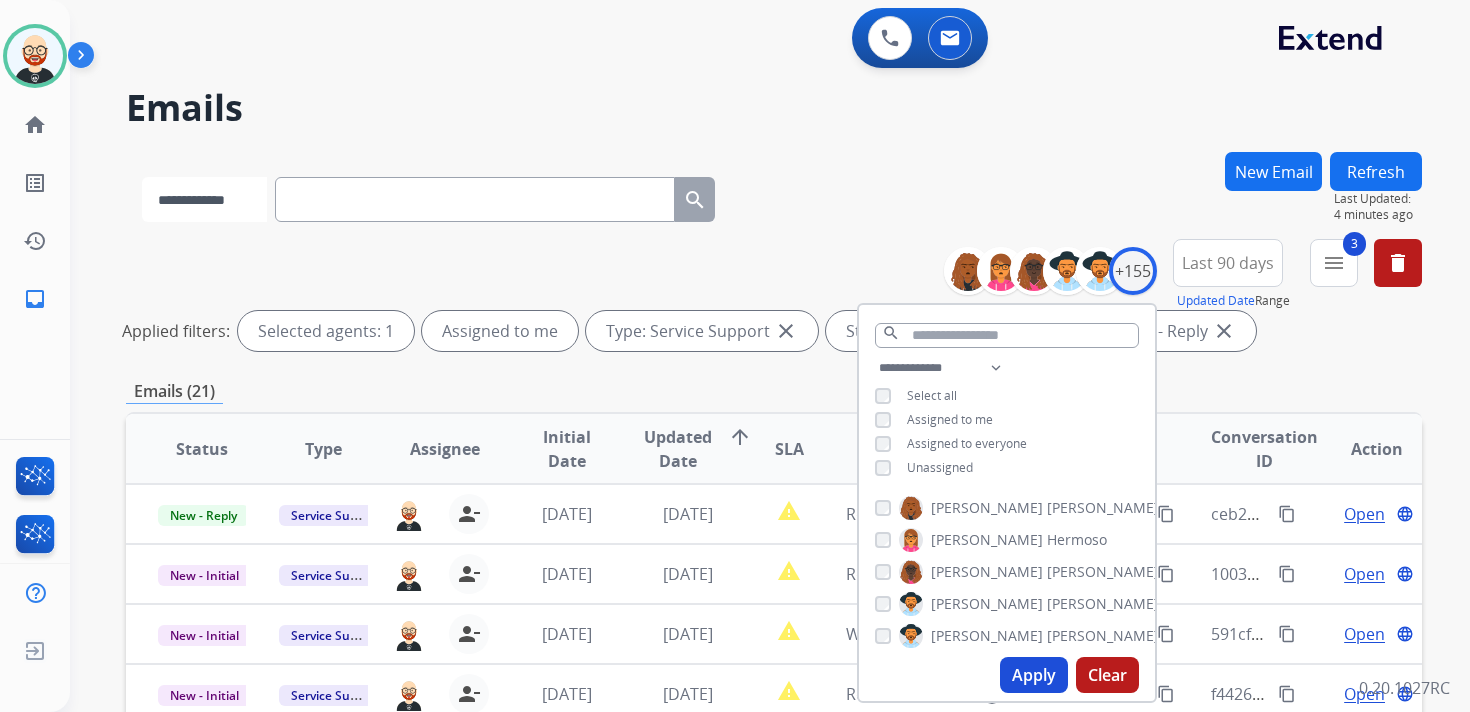 click on "**********" at bounding box center (204, 199) 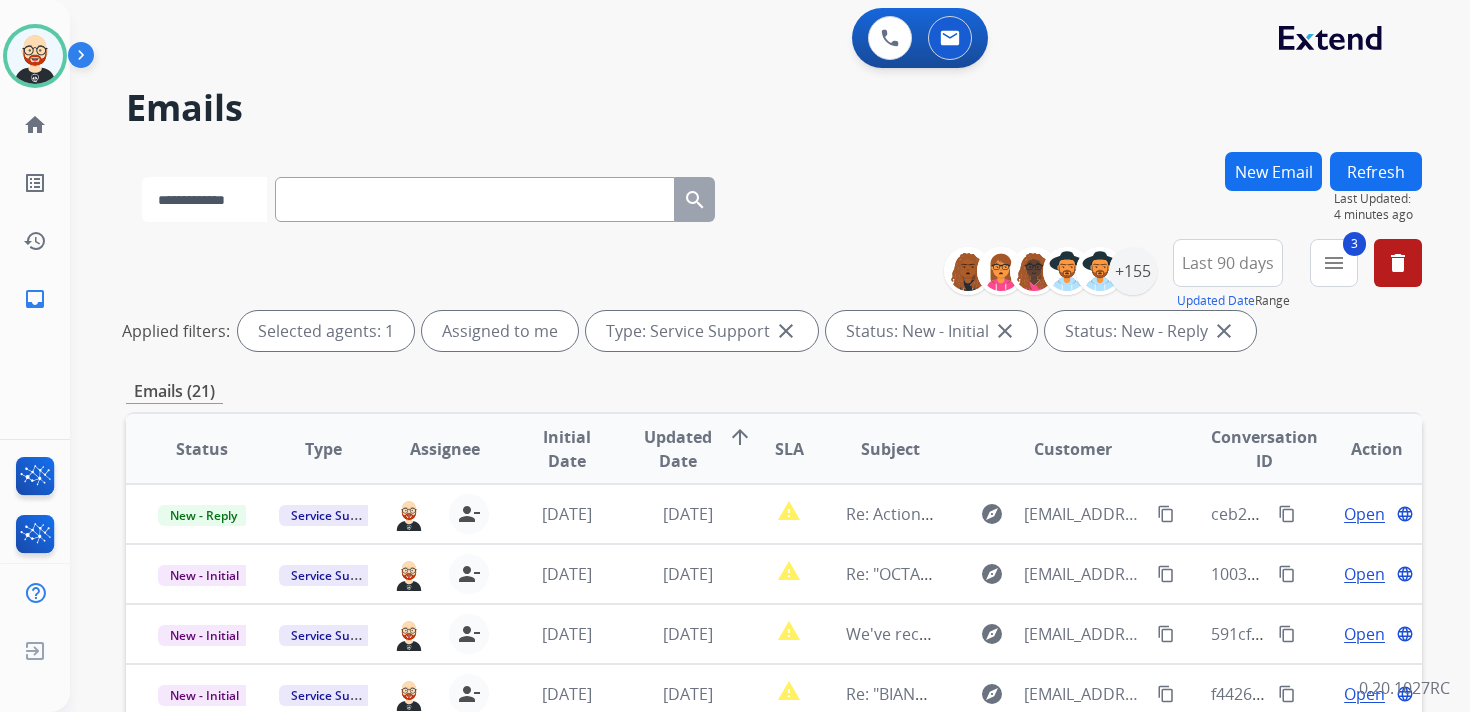 select on "**********" 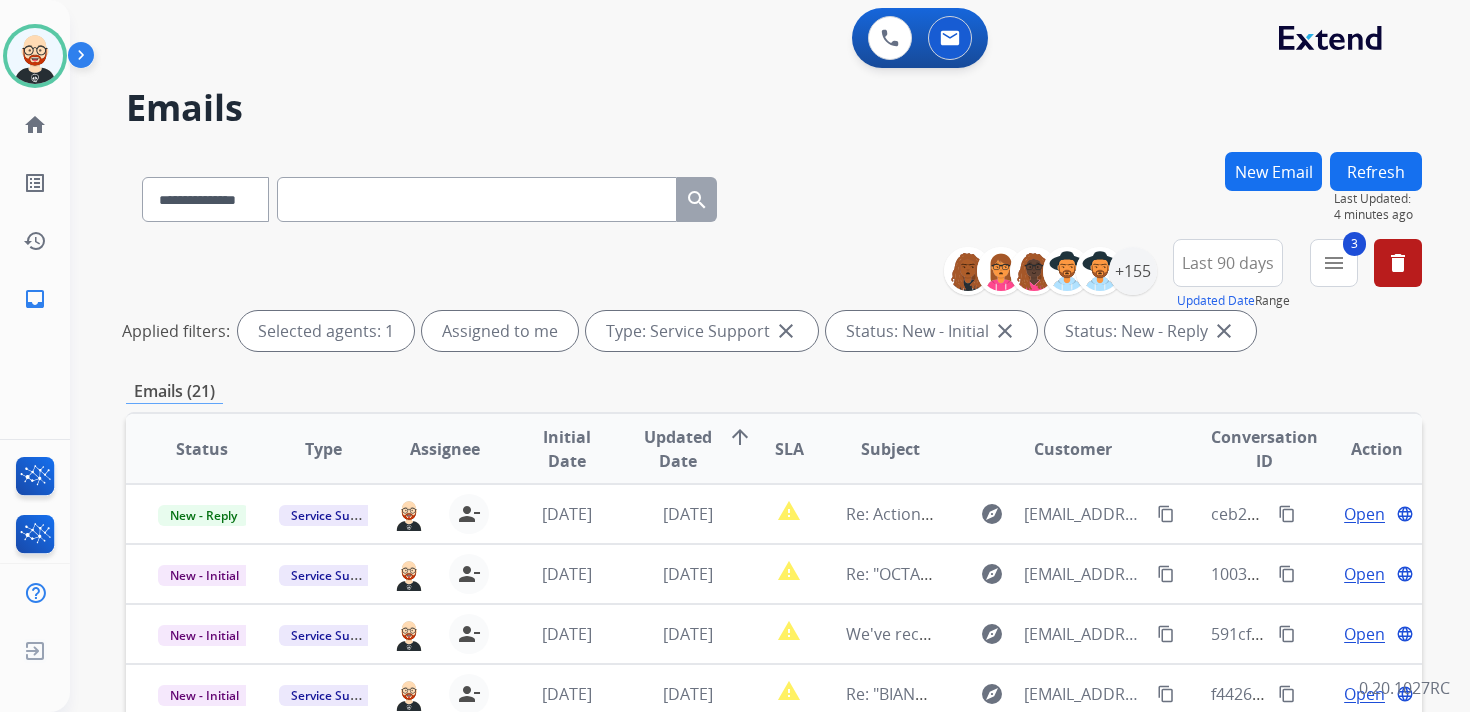 click at bounding box center [477, 199] 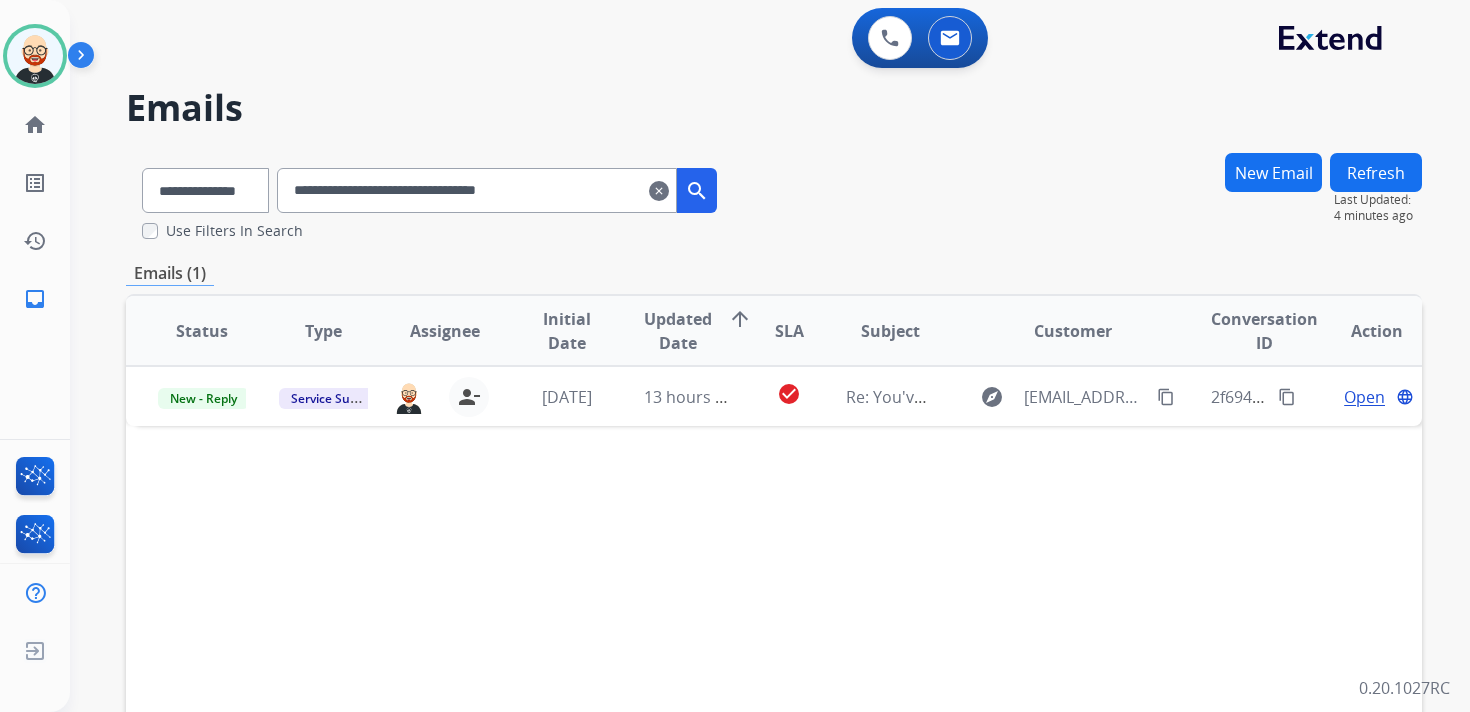 click on "clear" at bounding box center (659, 191) 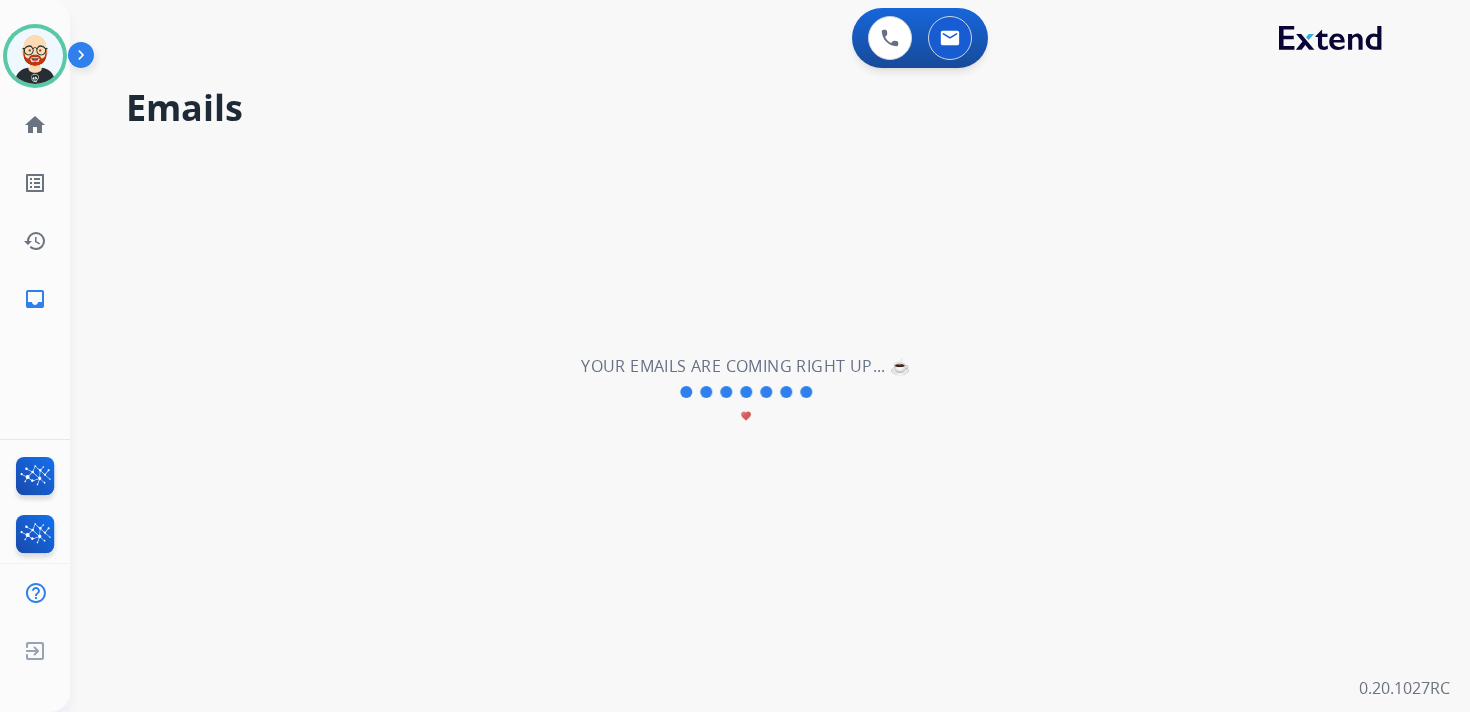 select on "**********" 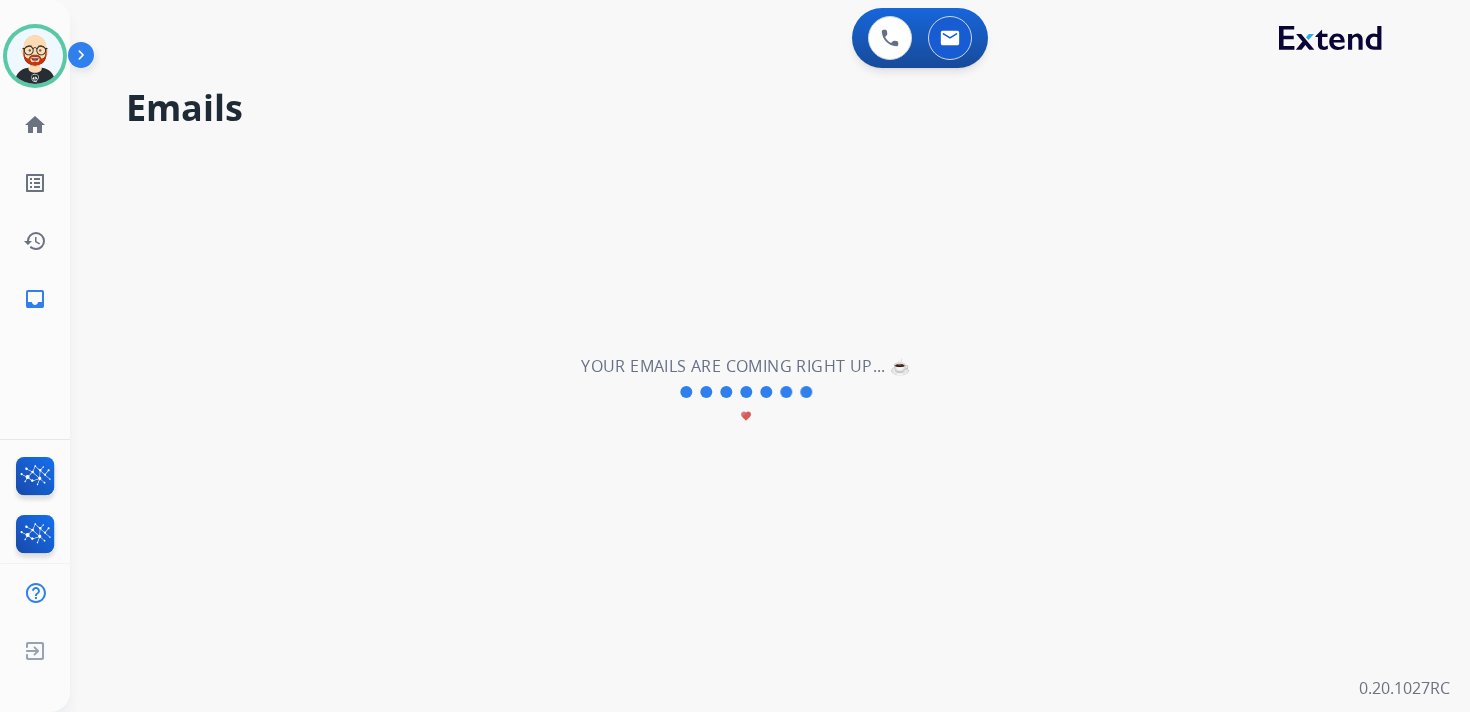 type 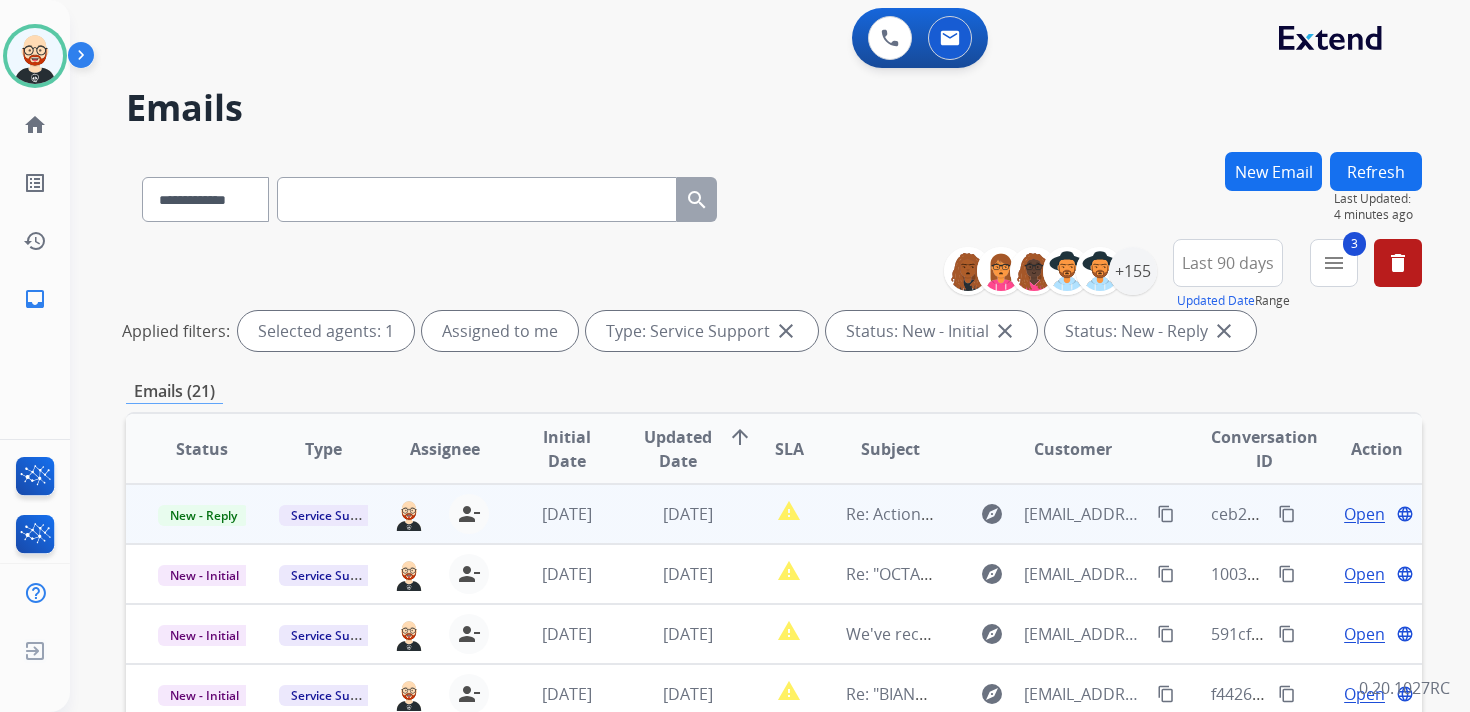 click on "Open" at bounding box center (1364, 514) 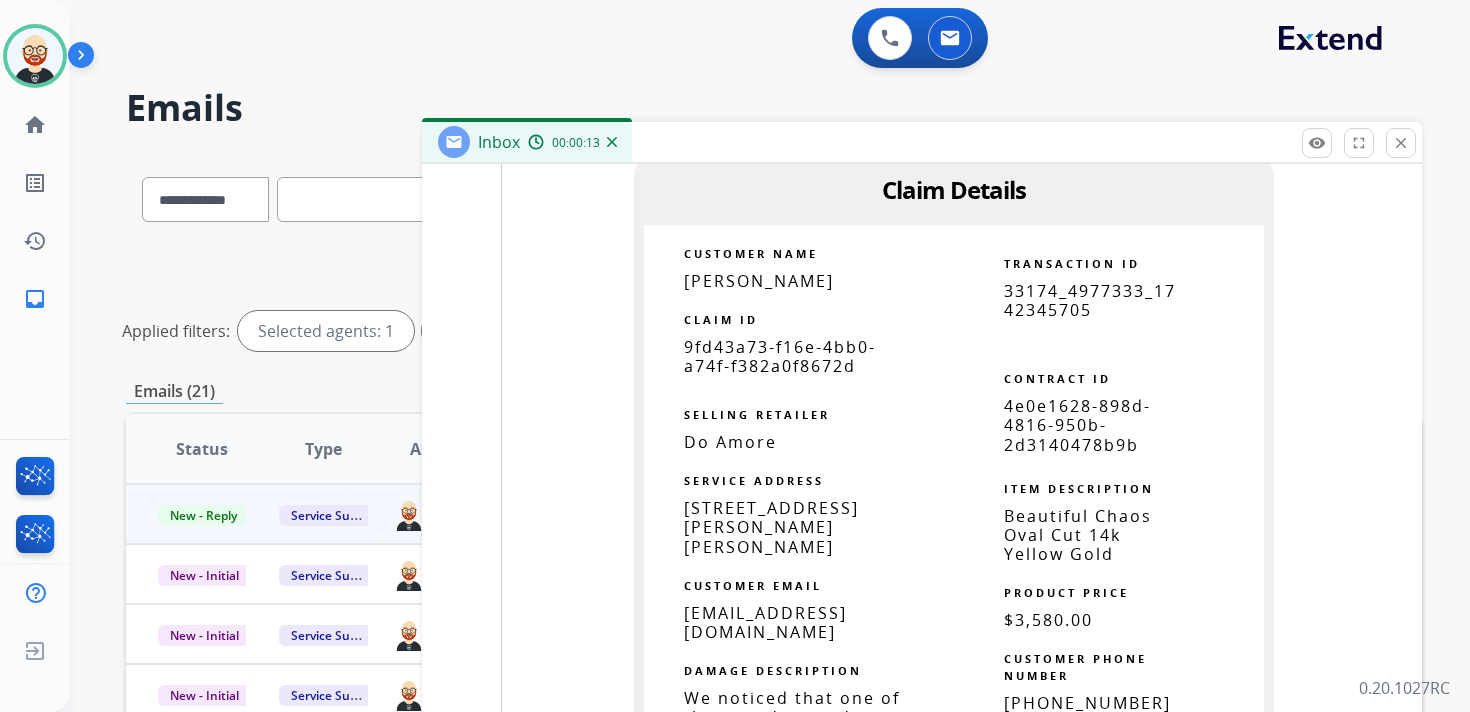 scroll, scrollTop: 2415, scrollLeft: 0, axis: vertical 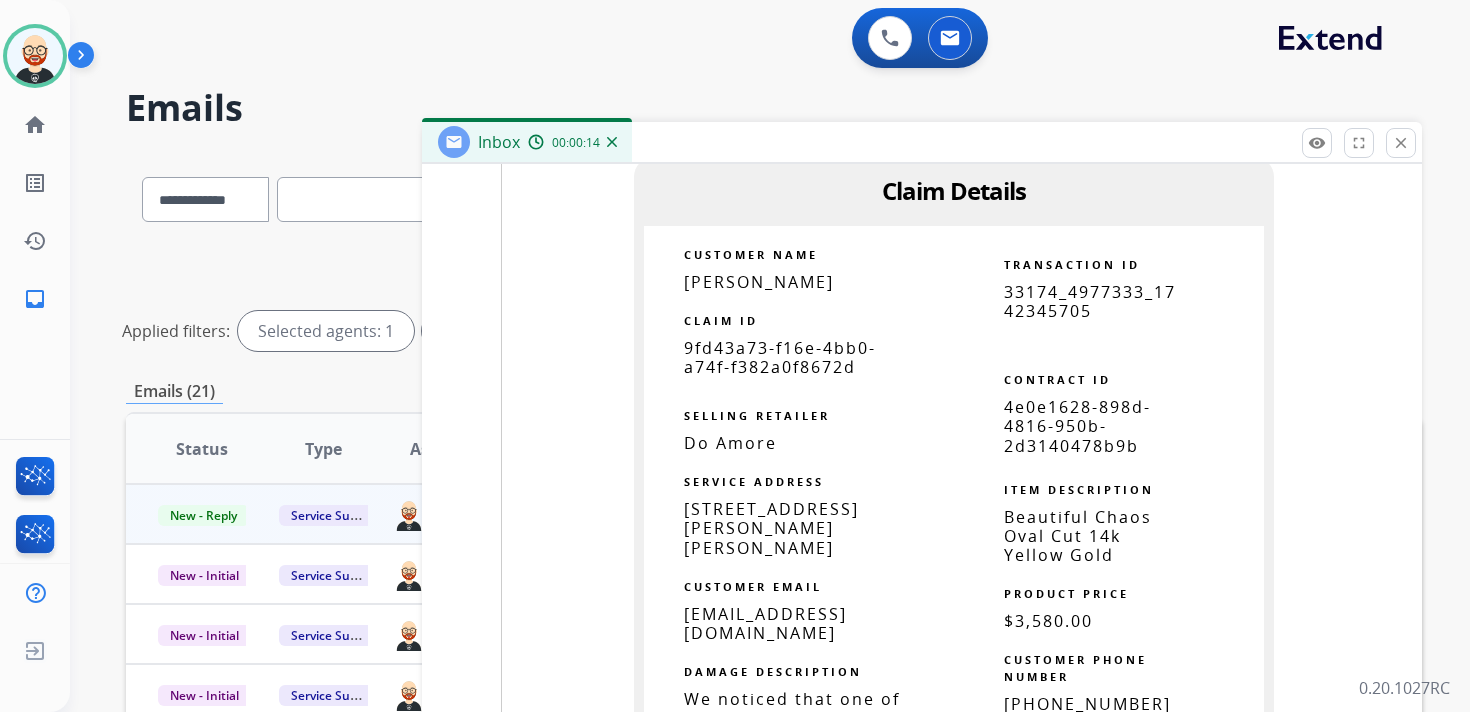 click on "SELLING RETAILER" at bounding box center [799, 405] 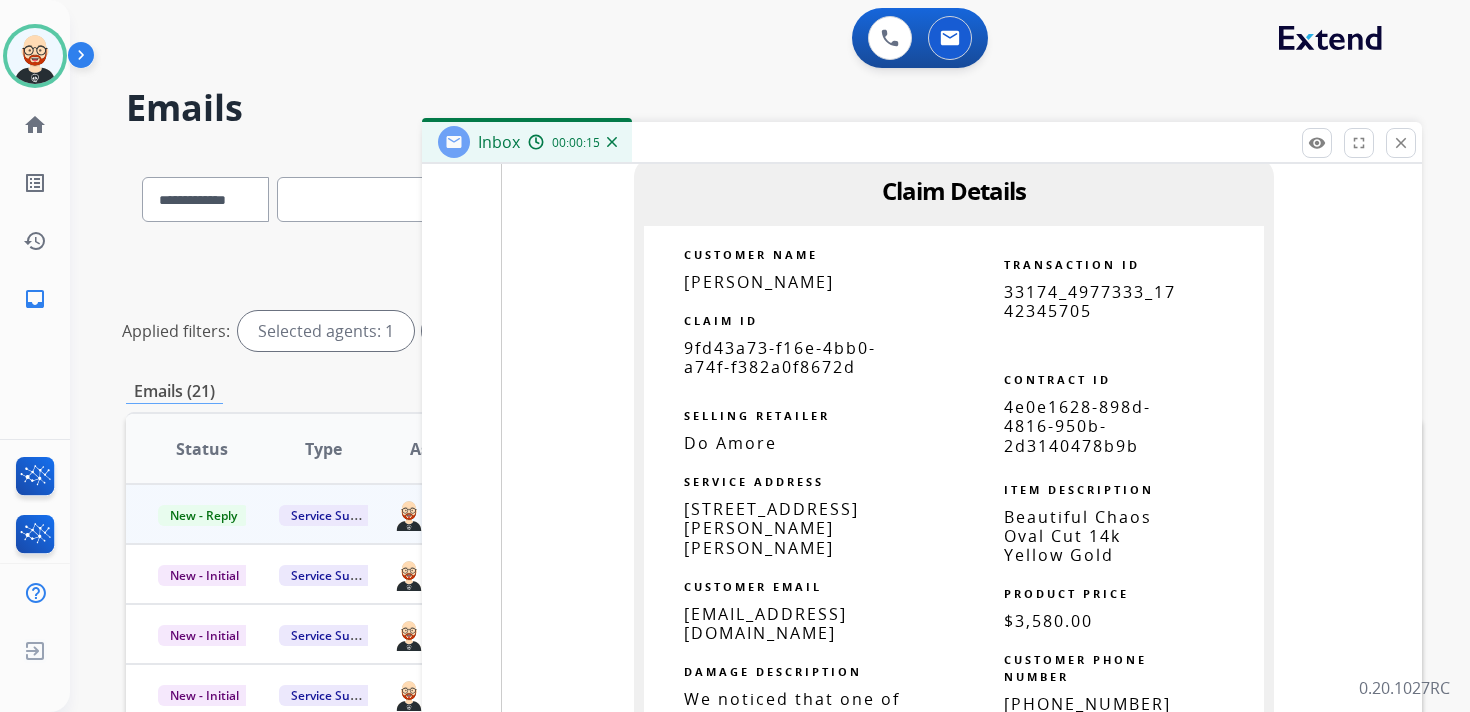 click on "9fd43a73-f16e-4bb0-a74f-f382a0f8672d" at bounding box center (780, 357) 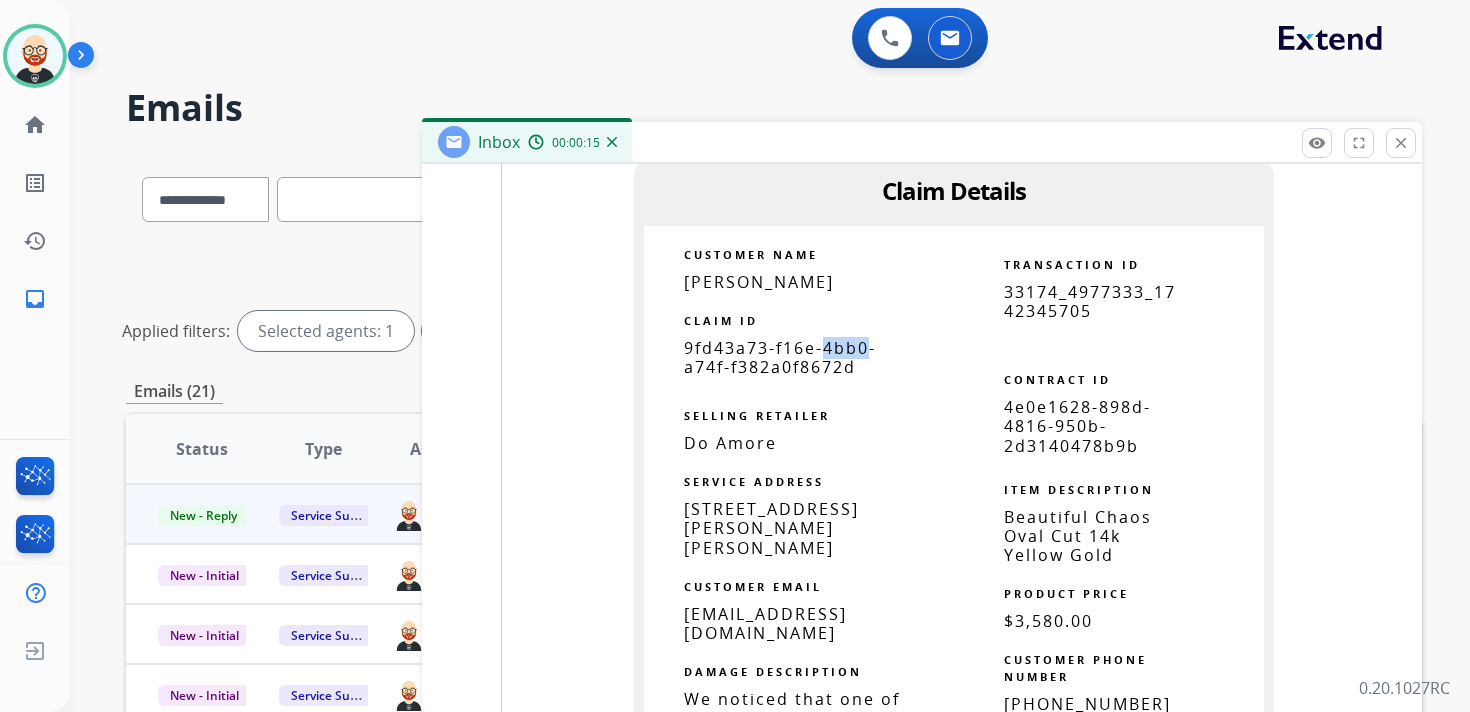 click on "9fd43a73-f16e-4bb0-a74f-f382a0f8672d" at bounding box center [780, 357] 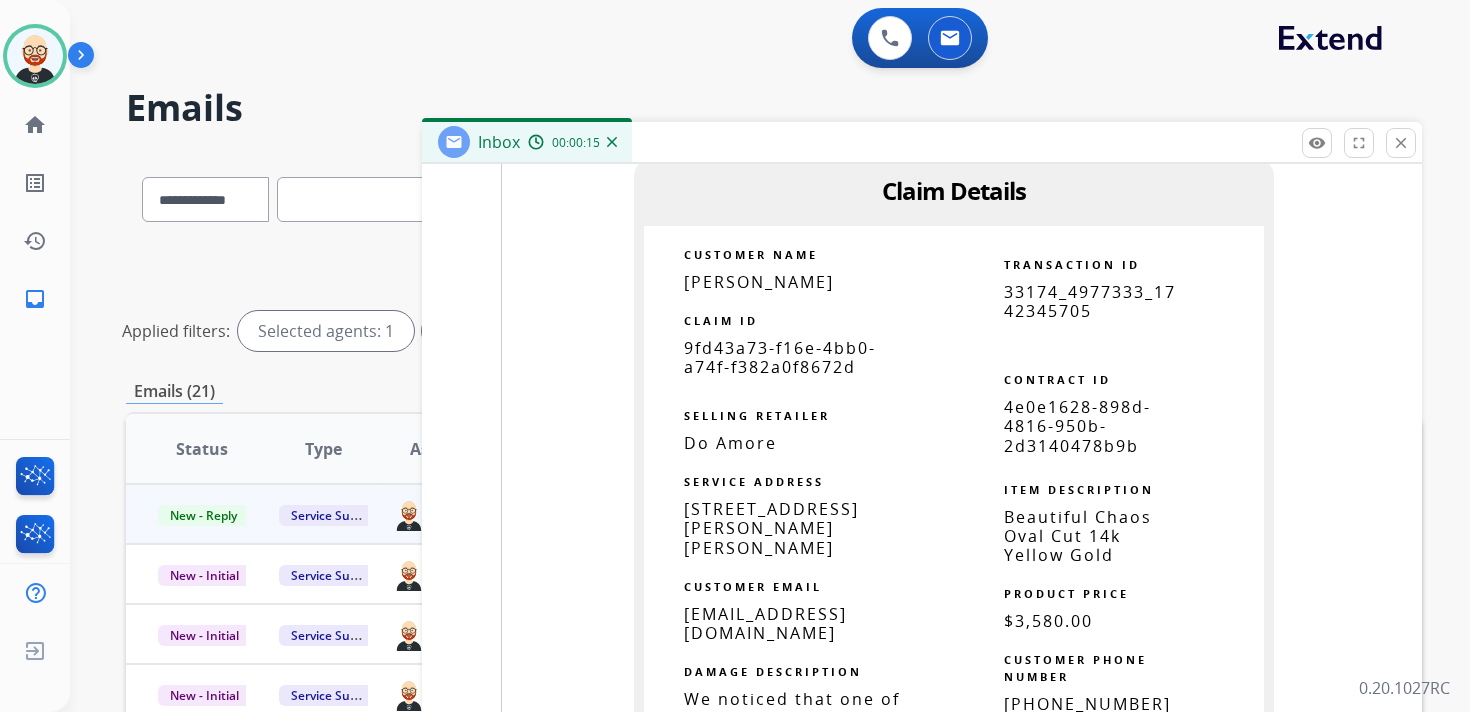 click on "9fd43a73-f16e-4bb0-a74f-f382a0f8672d" at bounding box center (780, 357) 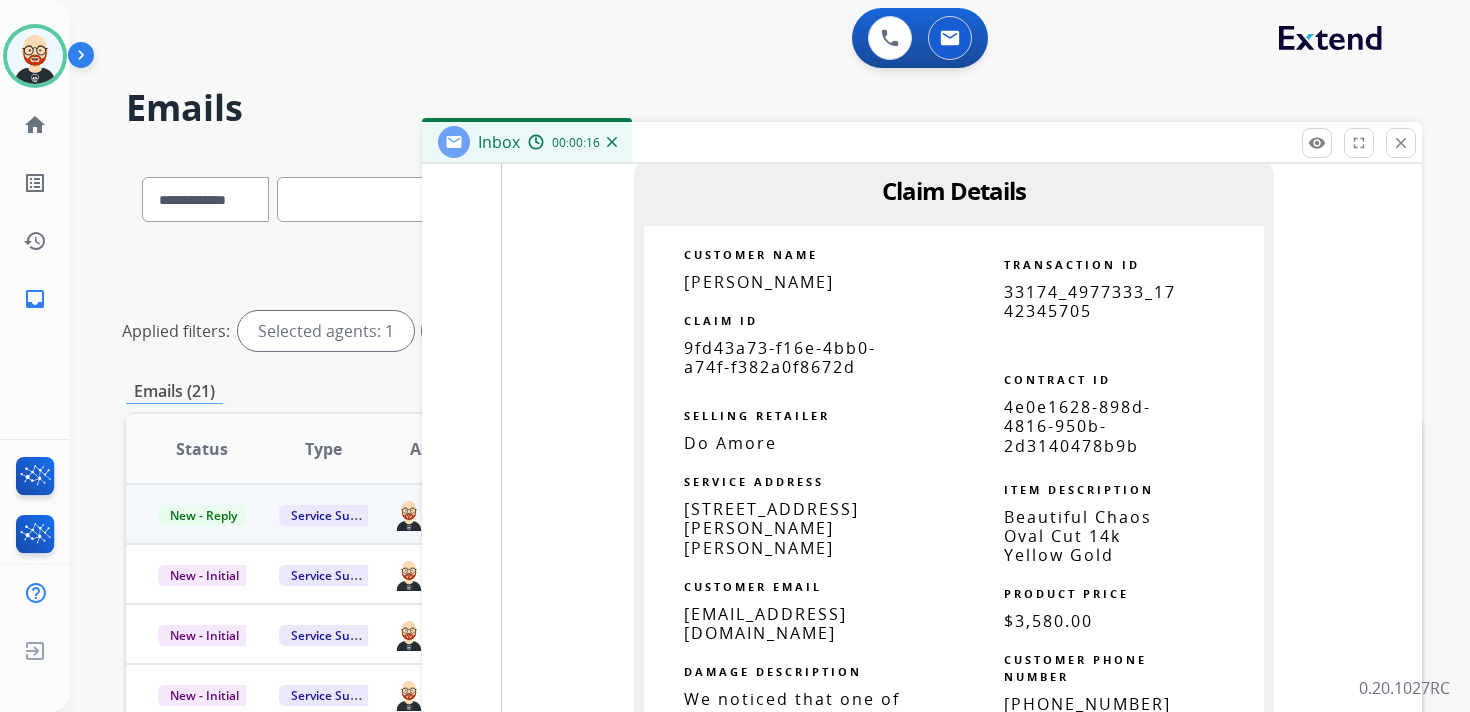 copy 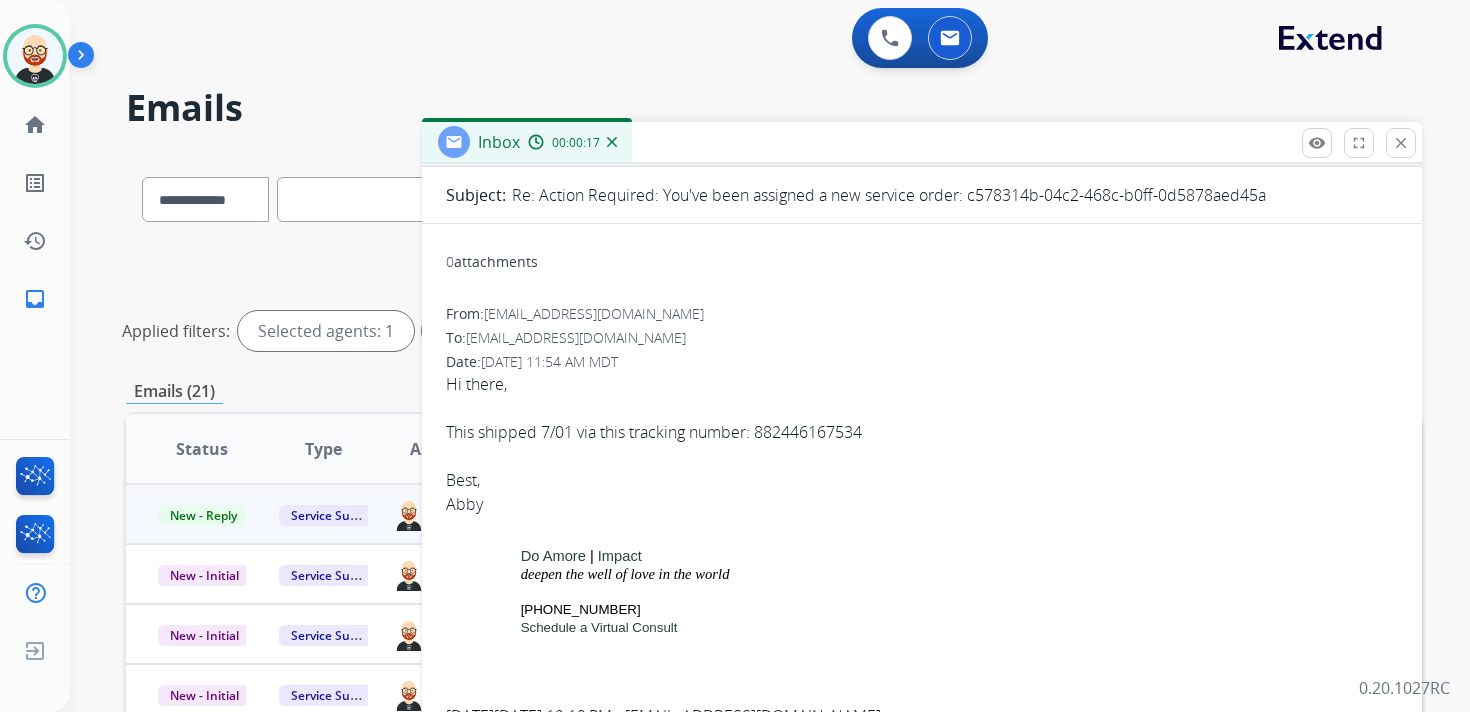 scroll, scrollTop: 0, scrollLeft: 0, axis: both 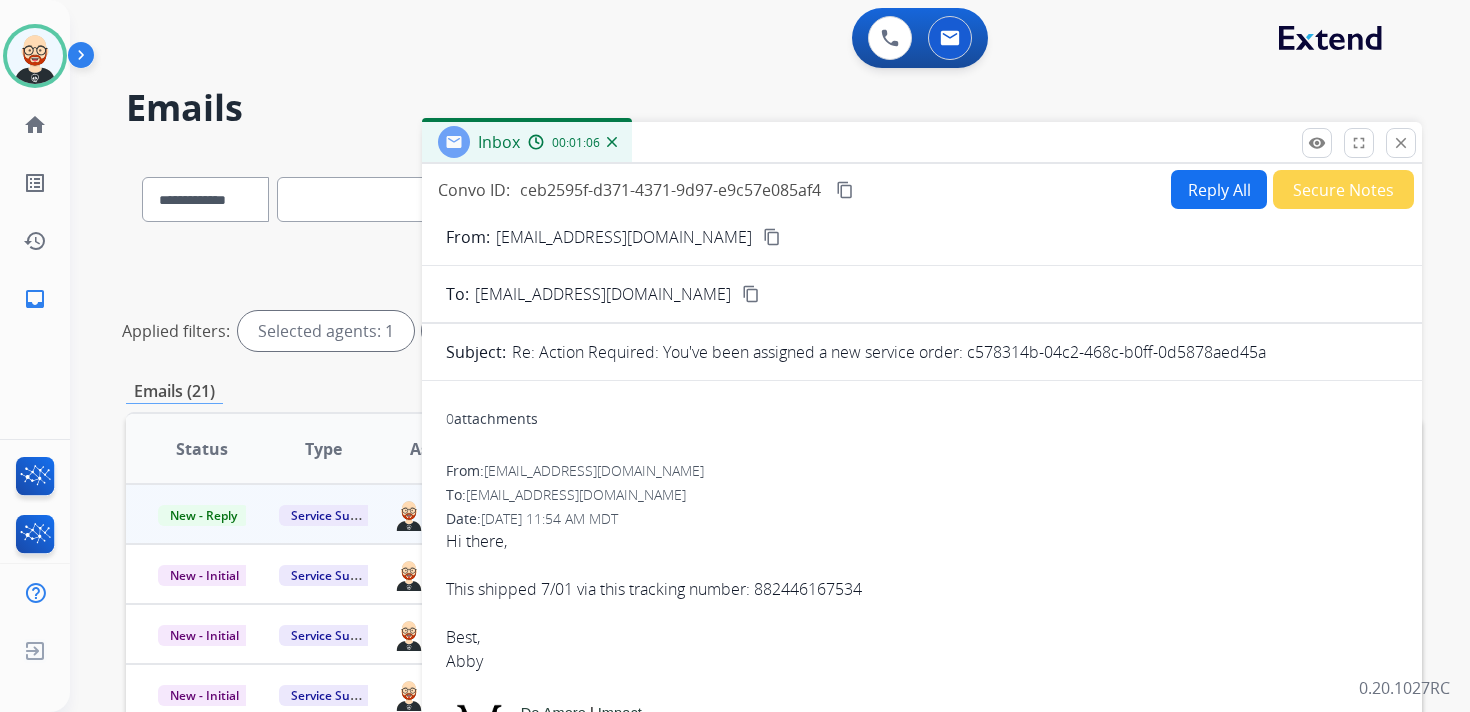 click on "content_copy" at bounding box center [845, 190] 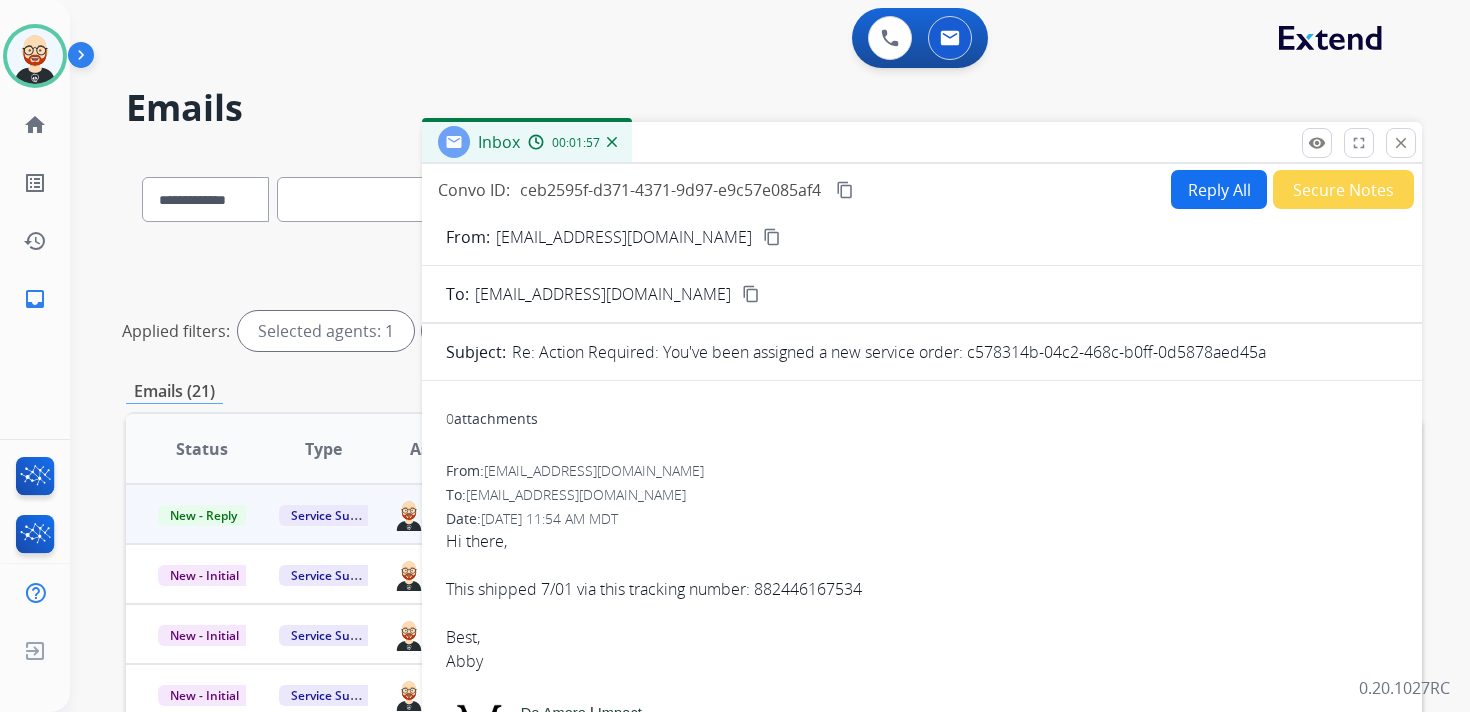 click on "This shipped 7/01 via this tracking number: 882446167534" at bounding box center (922, 589) 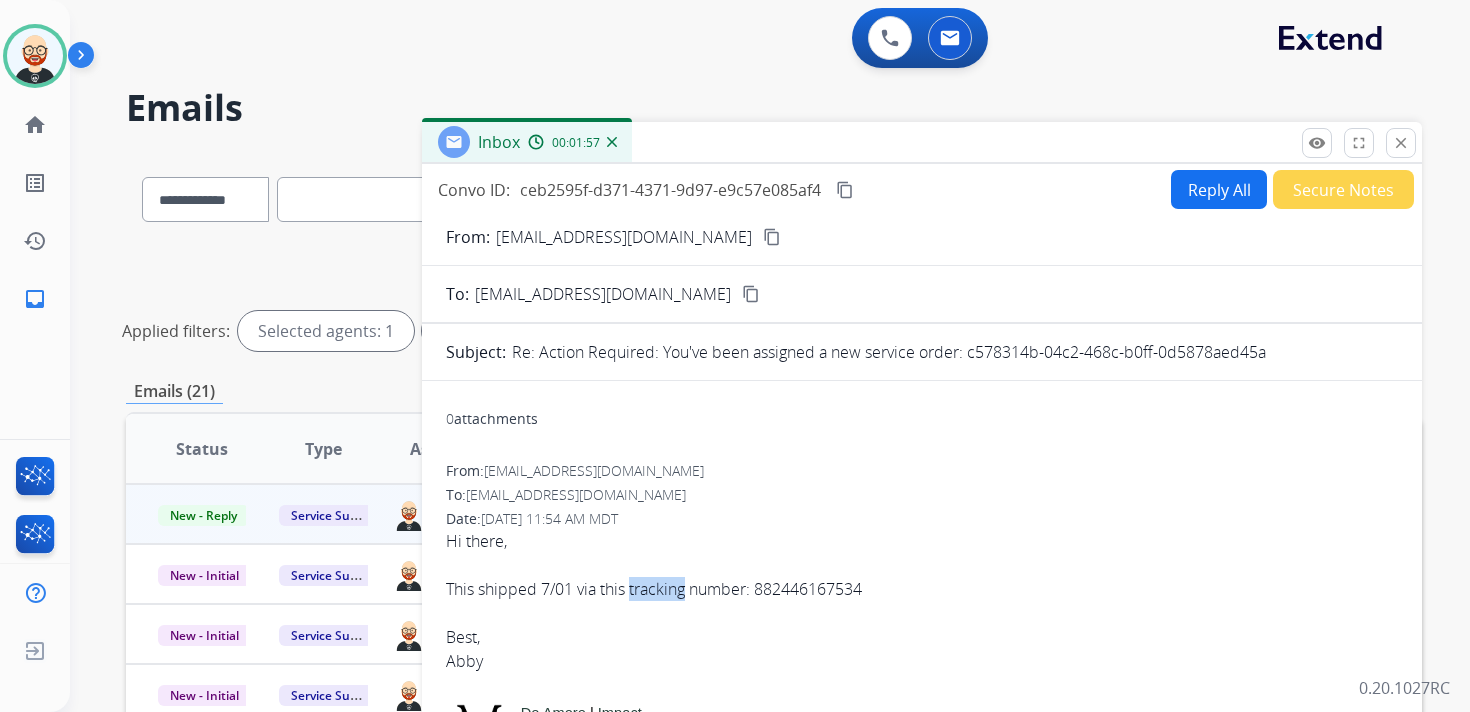 click on "This shipped 7/01 via this tracking number: 882446167534" at bounding box center [922, 589] 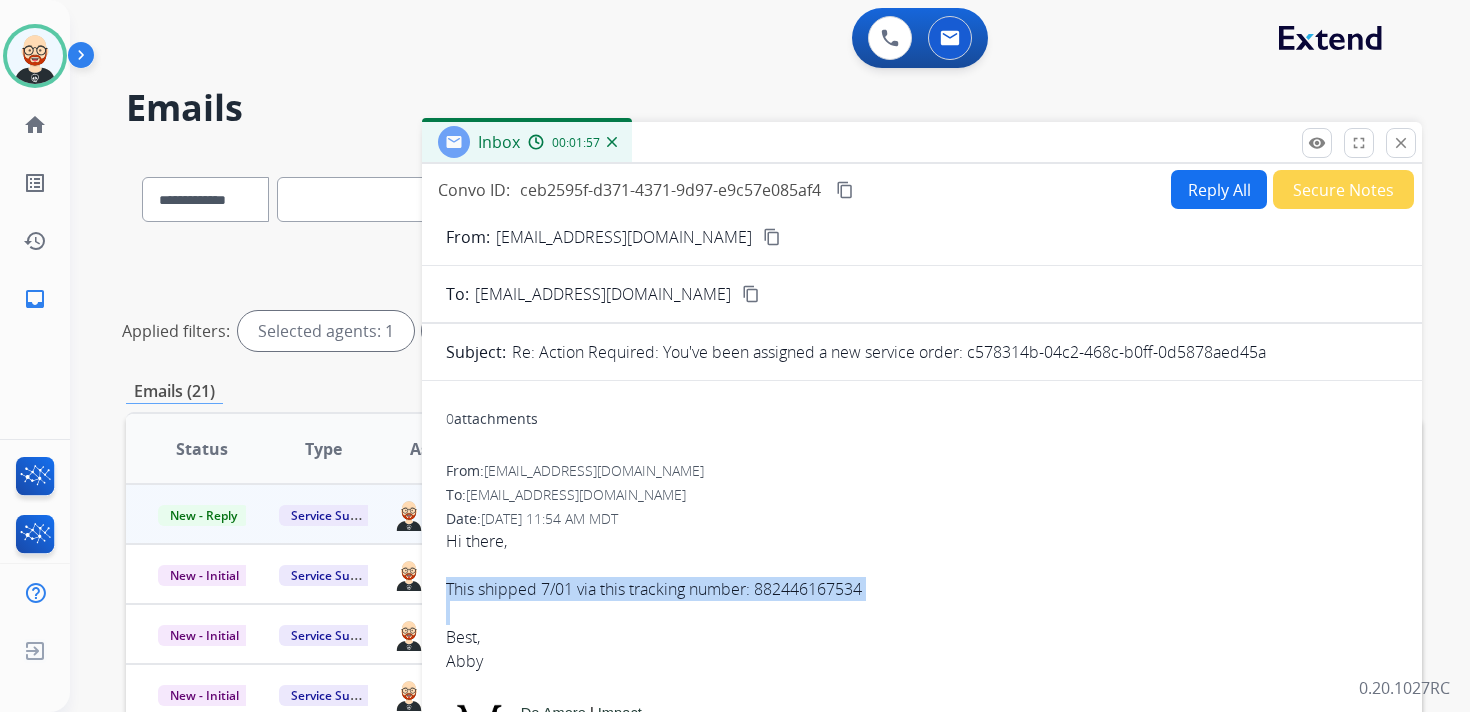 click on "This shipped 7/01 via this tracking number: 882446167534" at bounding box center [922, 589] 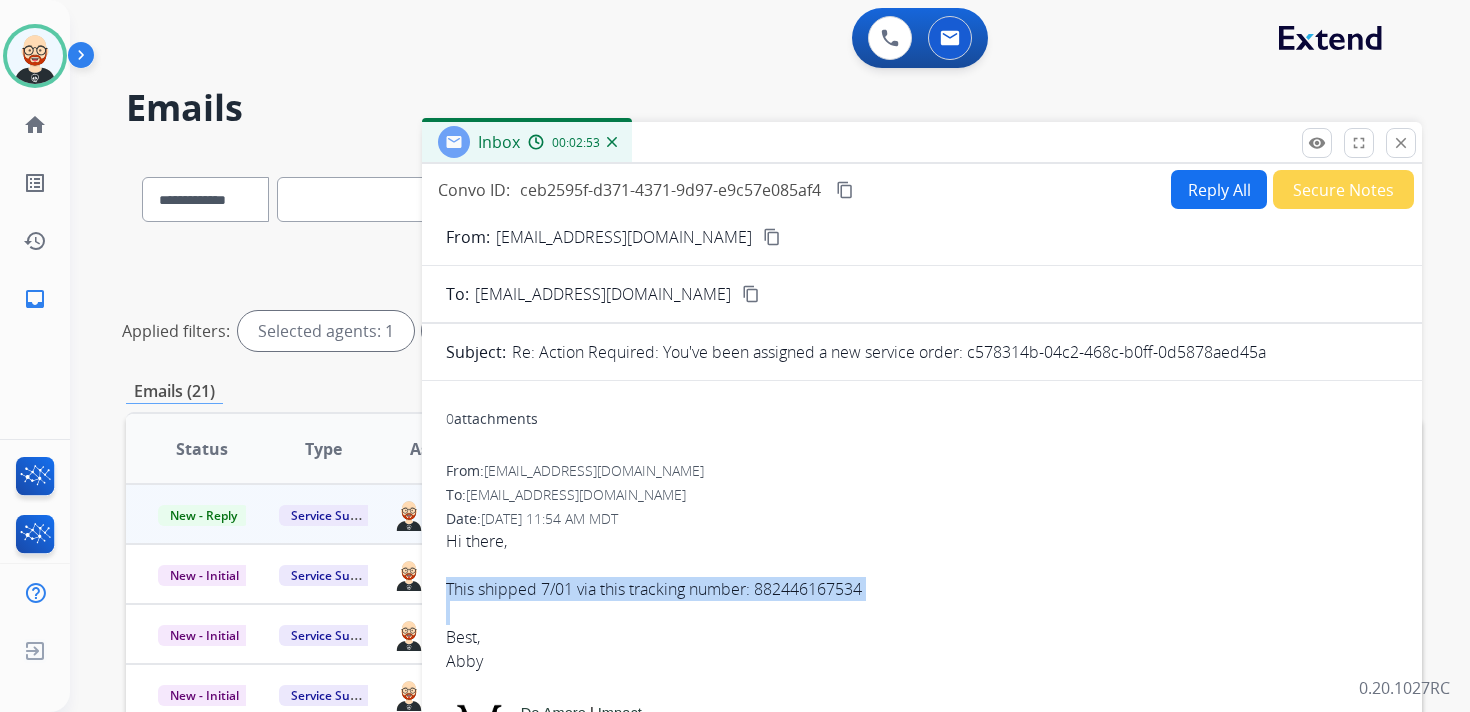 click on "Reply All" at bounding box center (1219, 189) 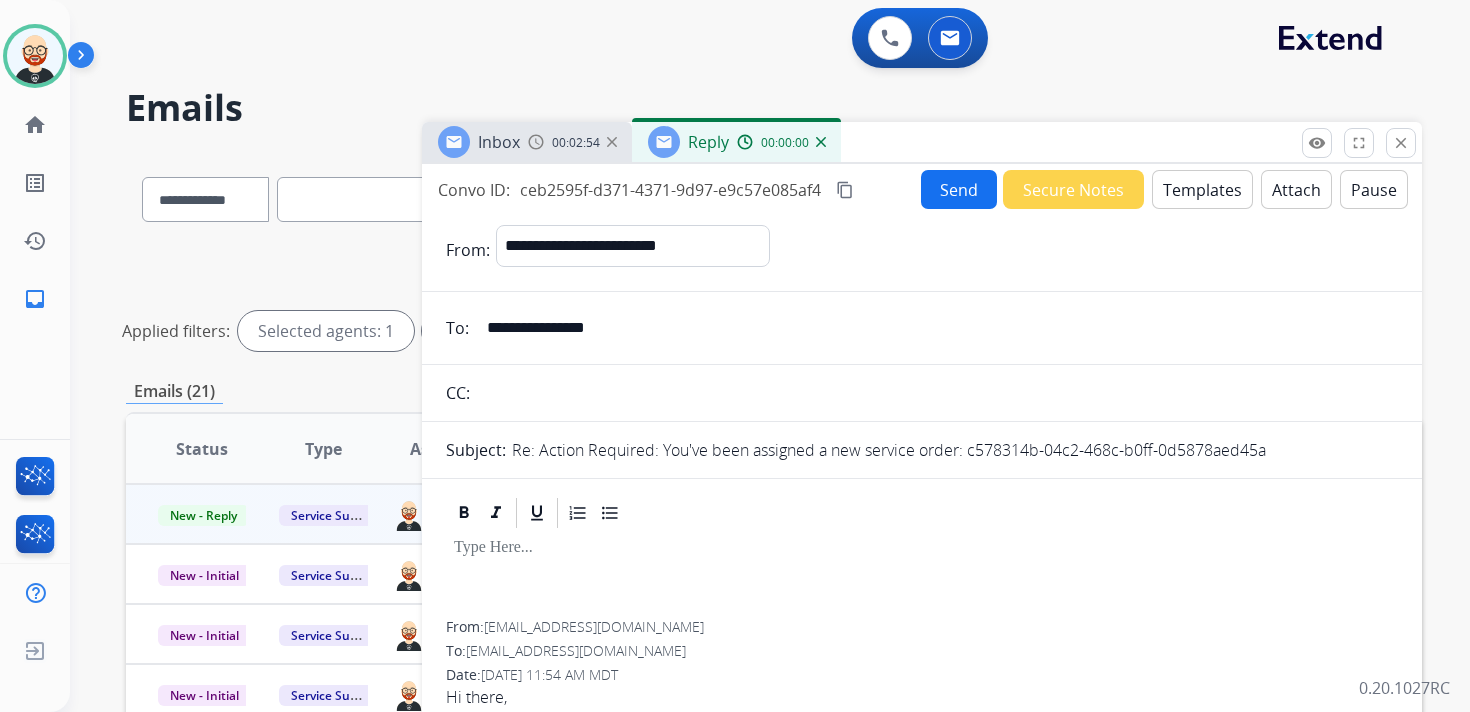 click at bounding box center (922, 548) 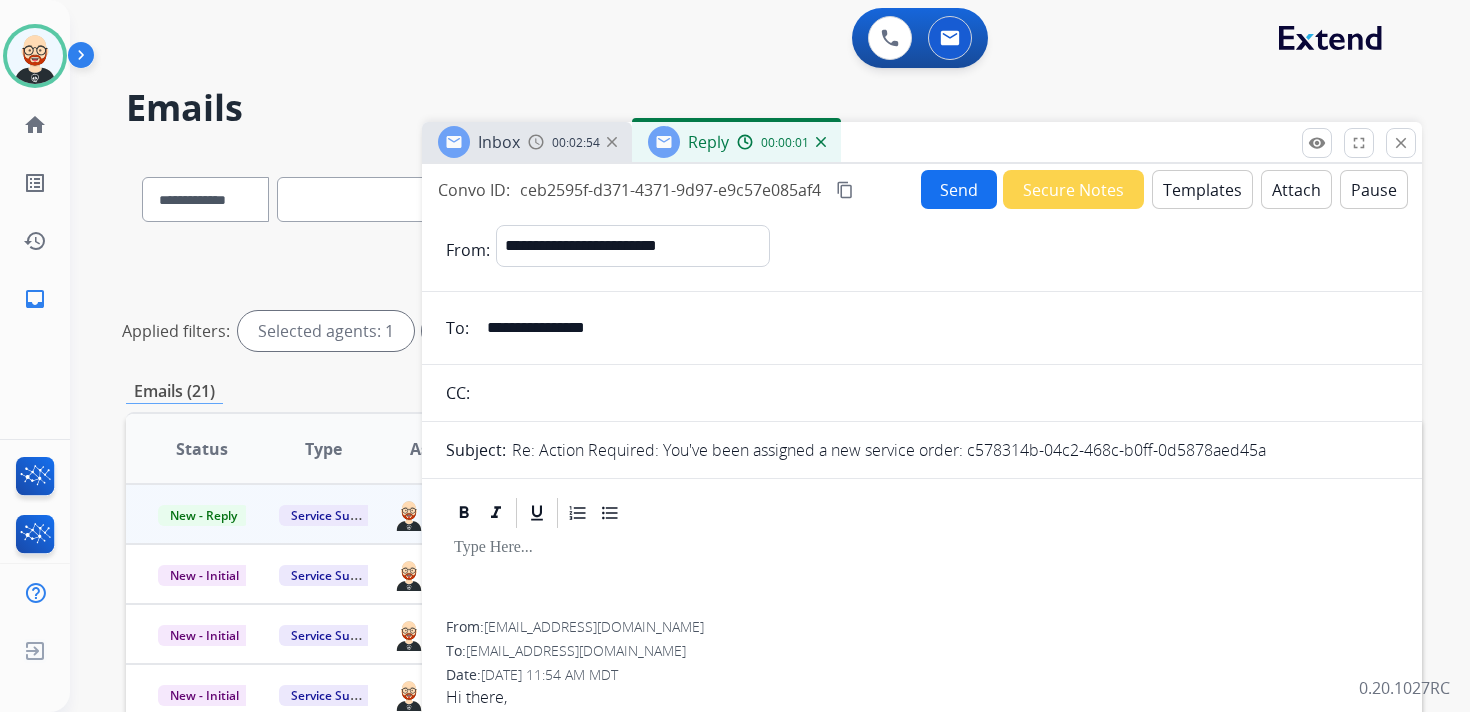 type 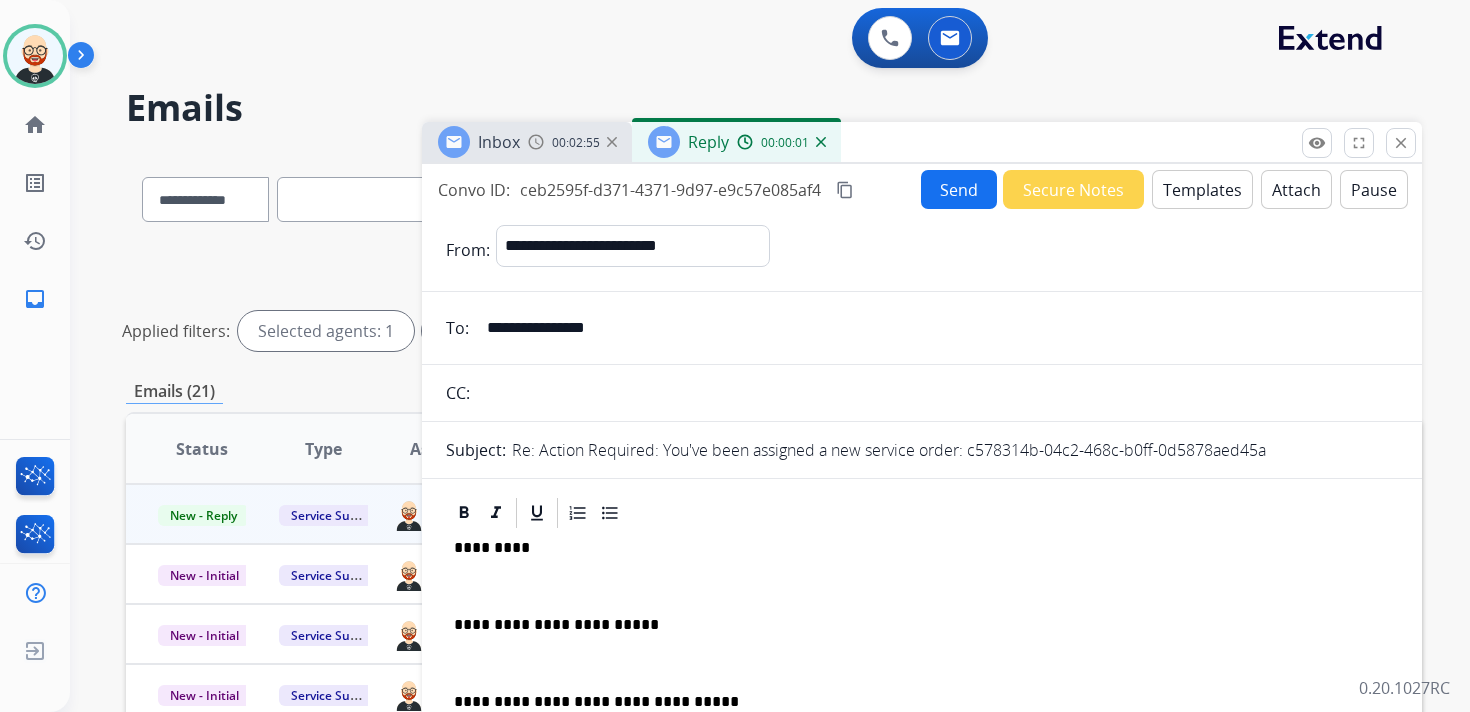 scroll, scrollTop: 5, scrollLeft: 0, axis: vertical 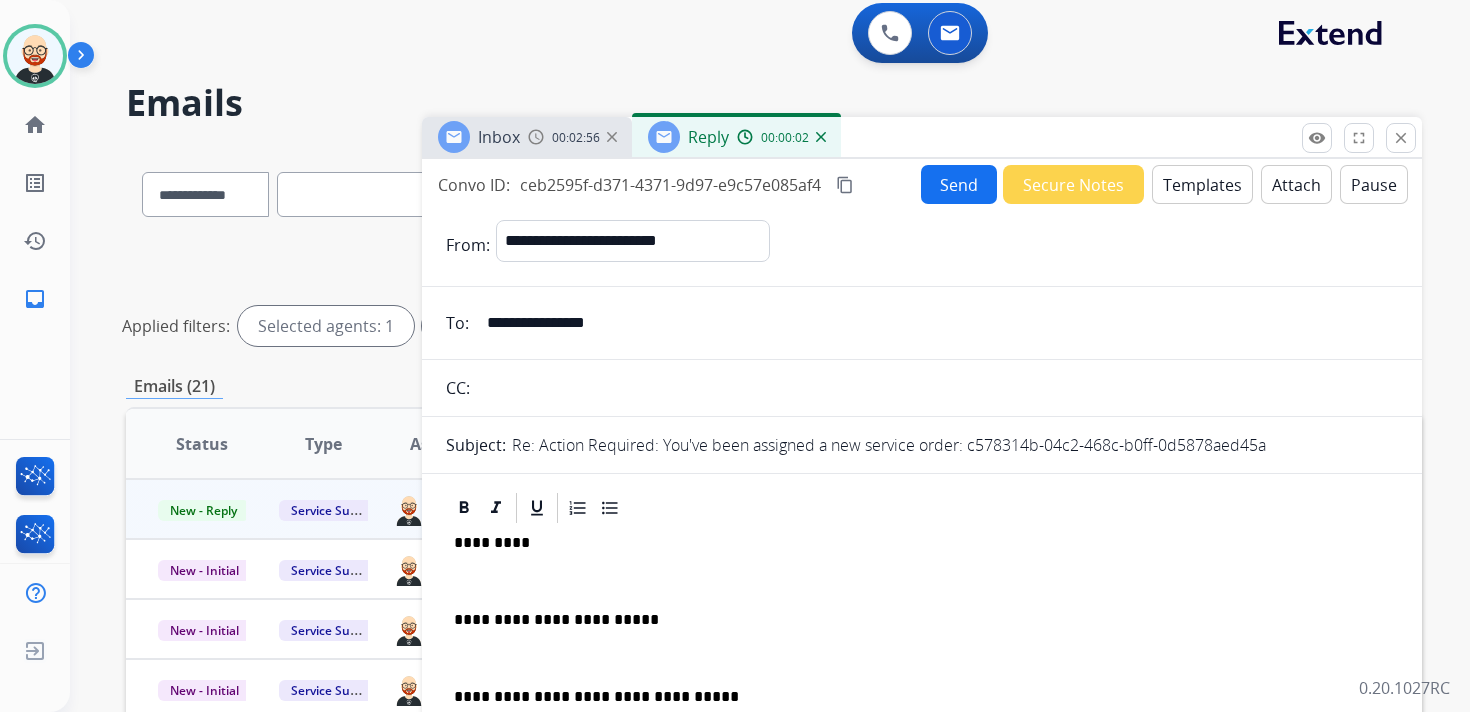 click at bounding box center [922, 581] 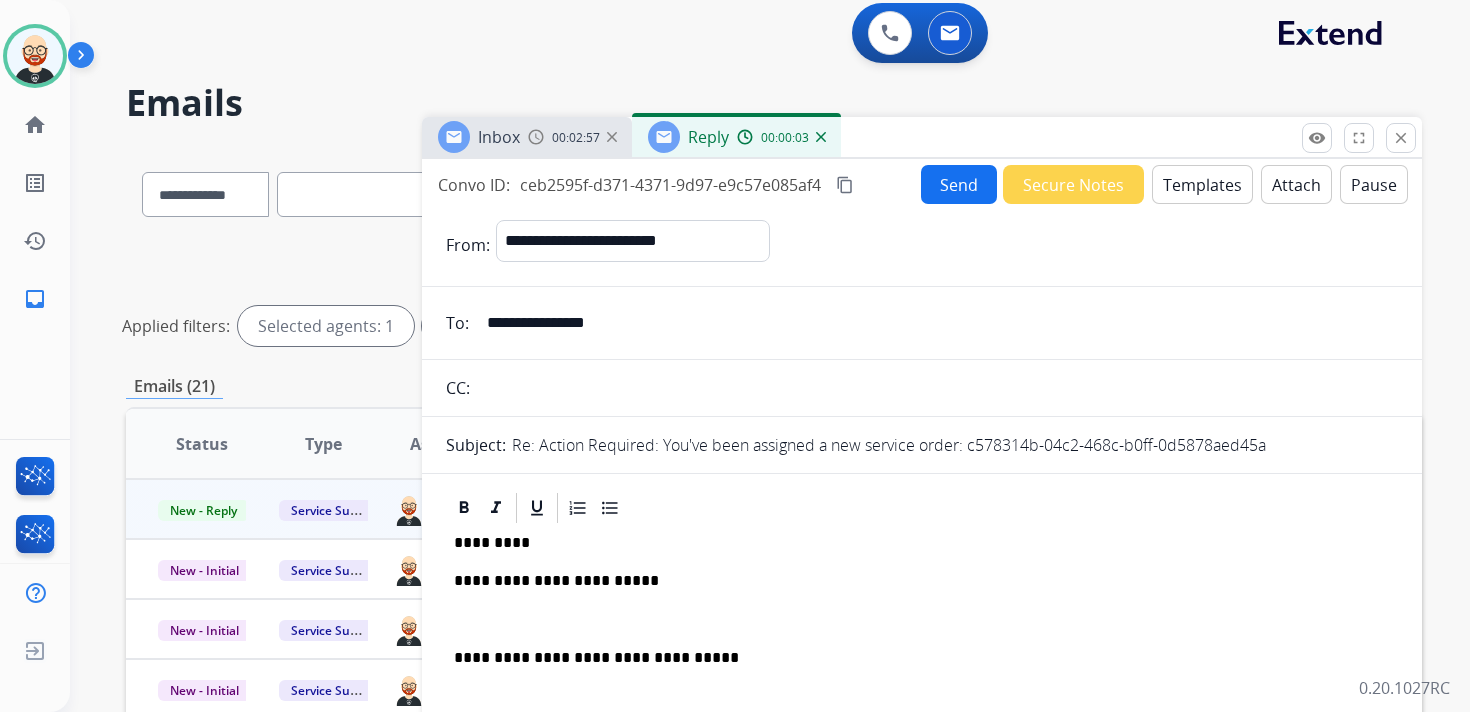 click on "**********" at bounding box center (922, 648) 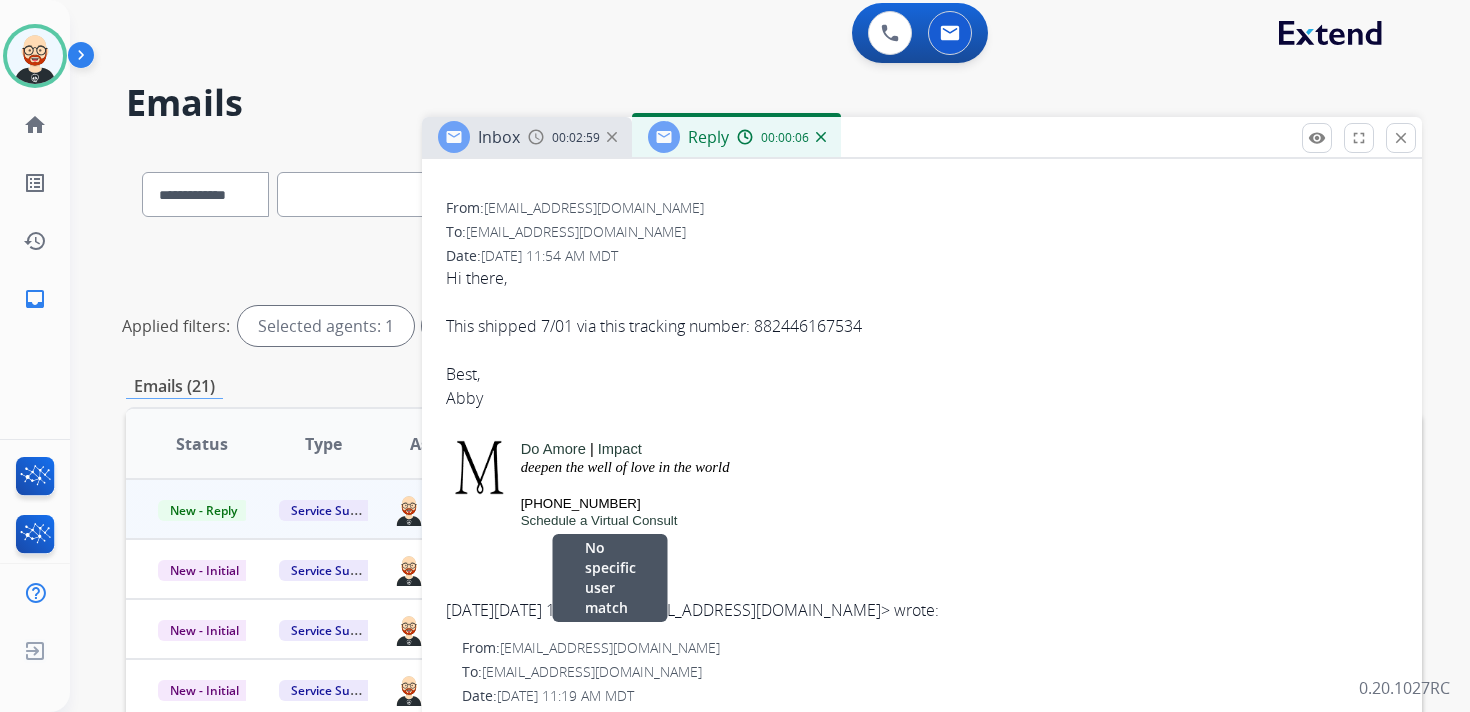 scroll, scrollTop: 0, scrollLeft: 0, axis: both 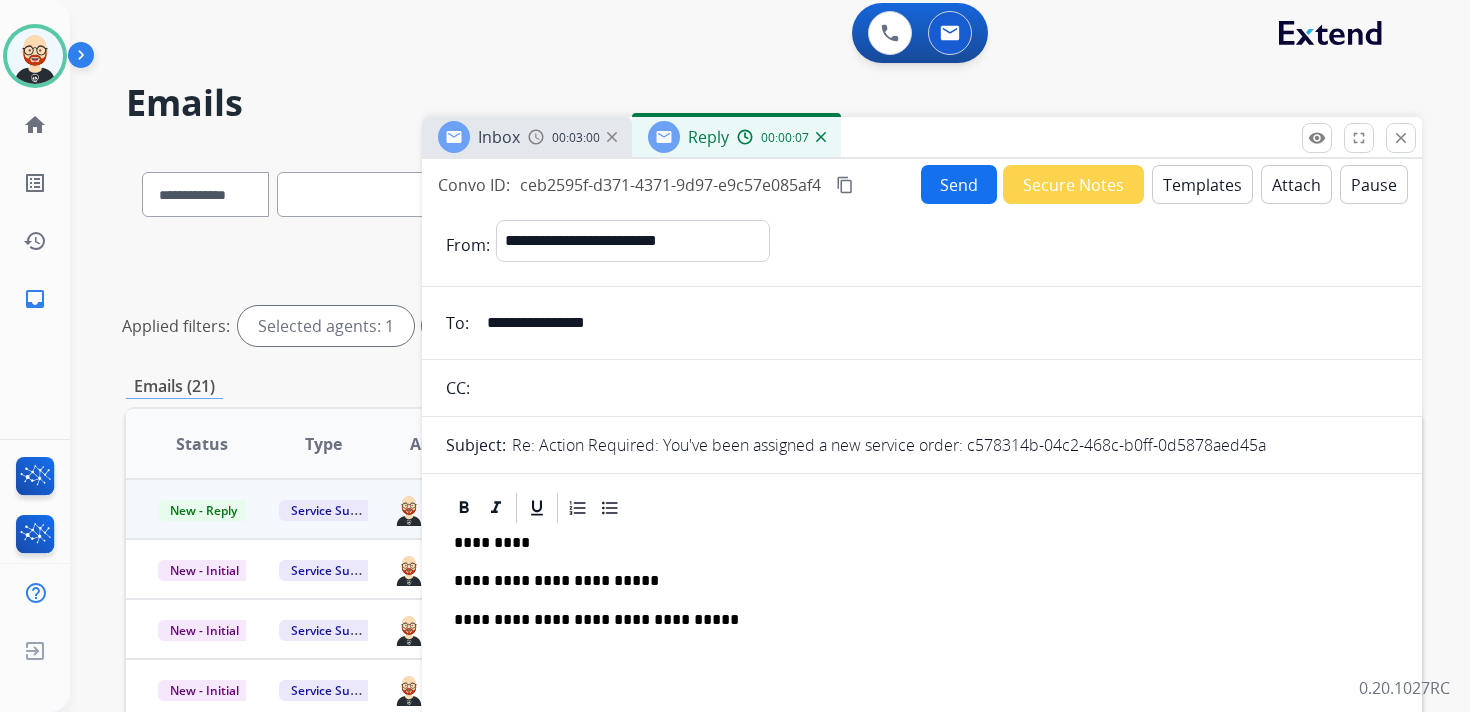 click on "*********" at bounding box center [914, 543] 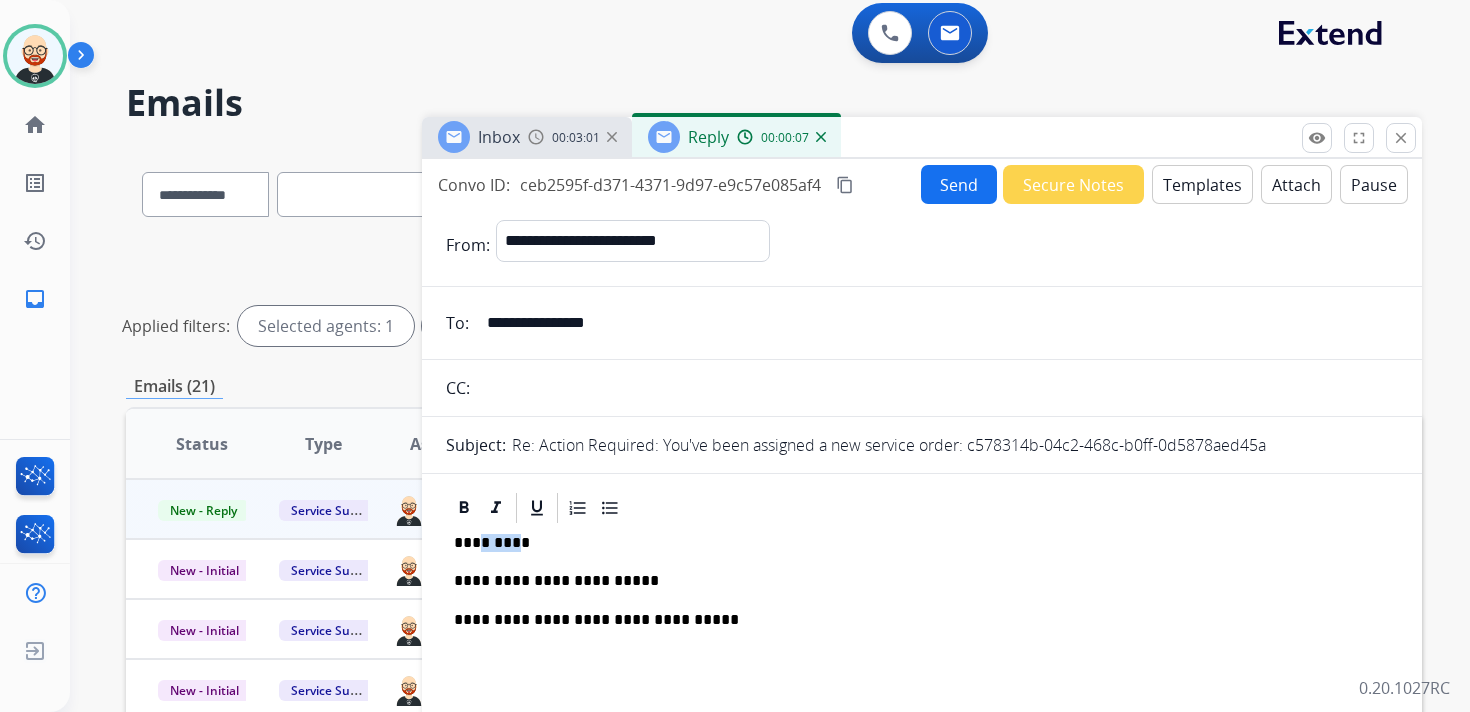 click on "*********" at bounding box center (914, 543) 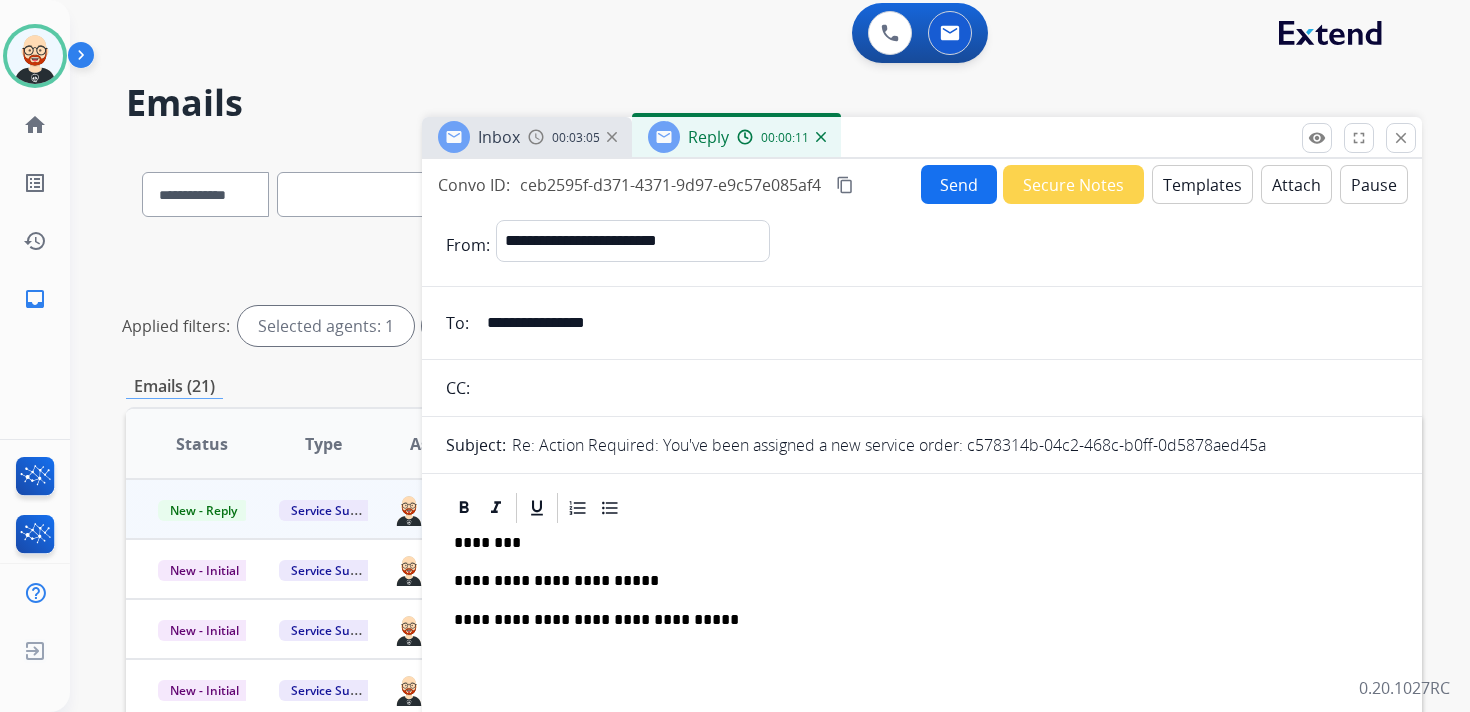 click on "Send" at bounding box center [959, 184] 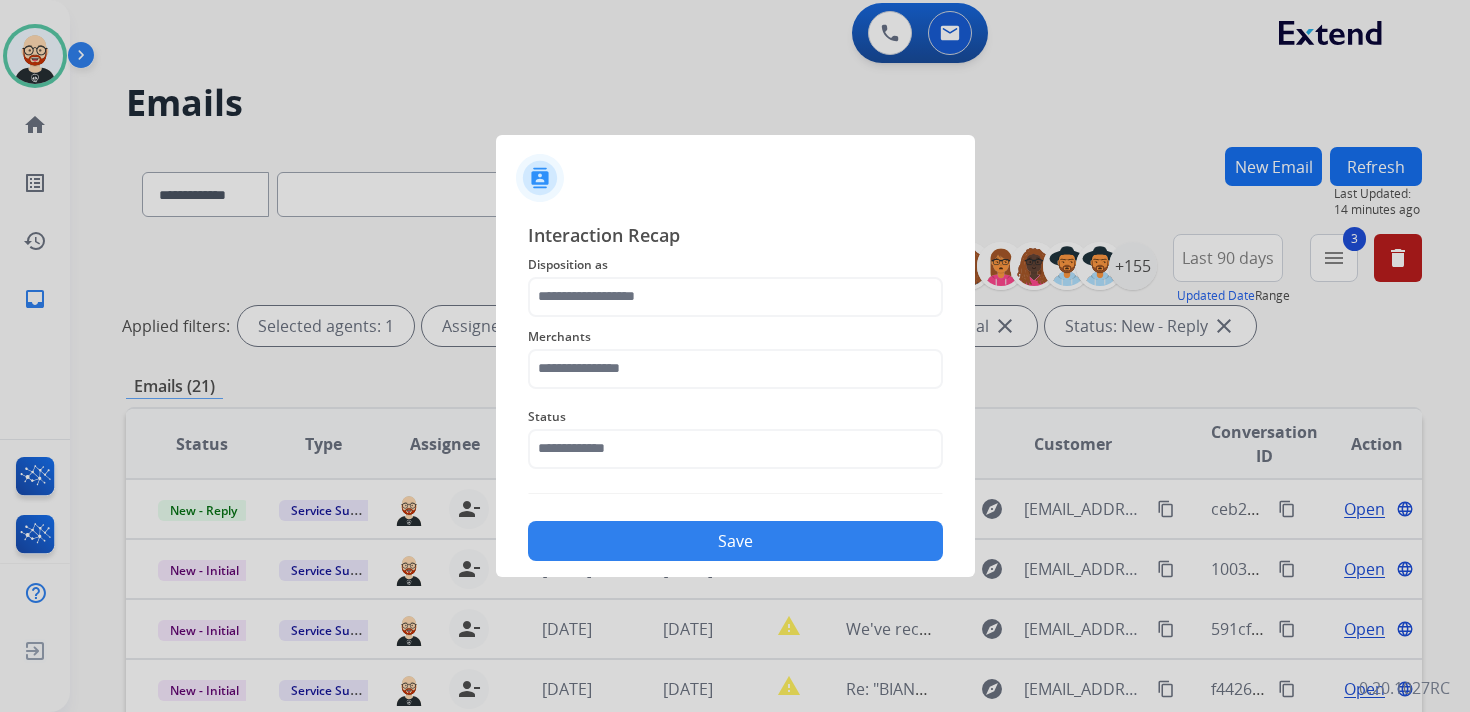 click on "Merchants" 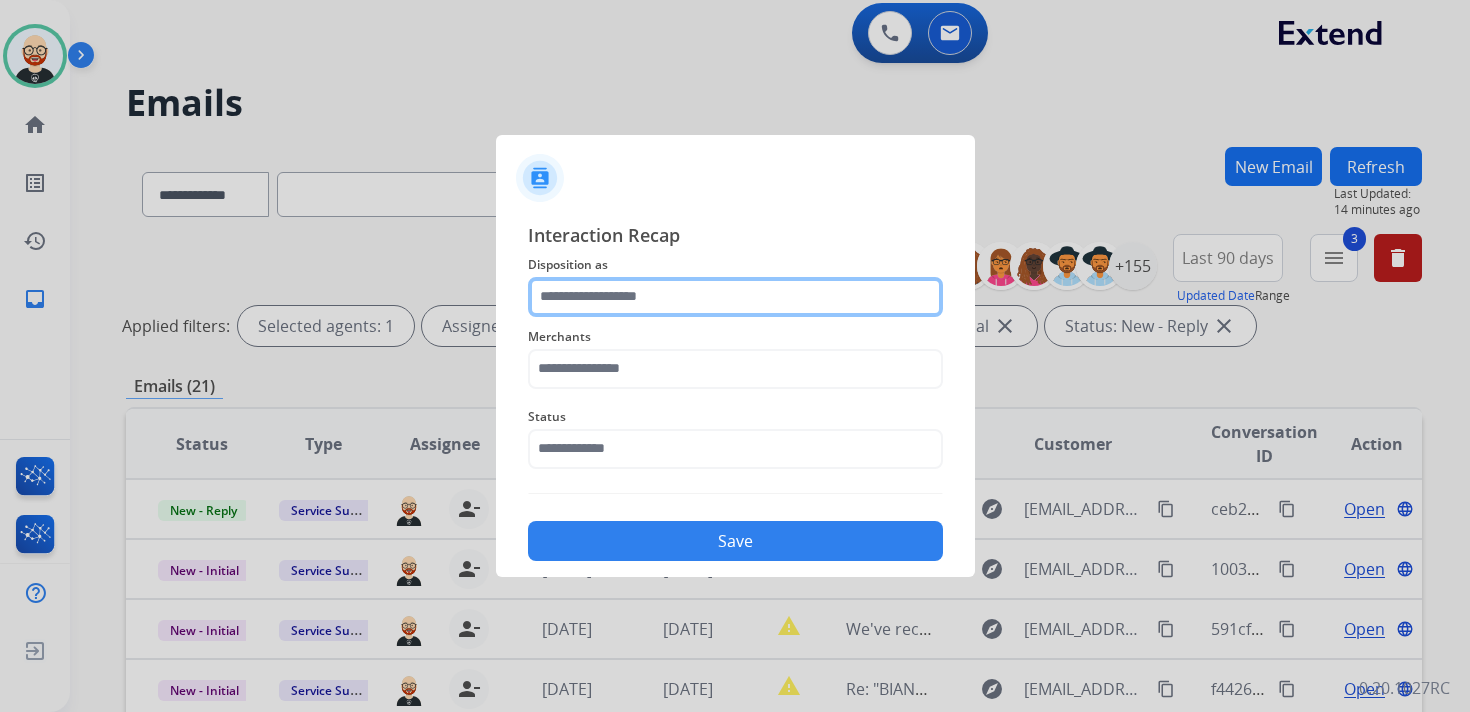 click 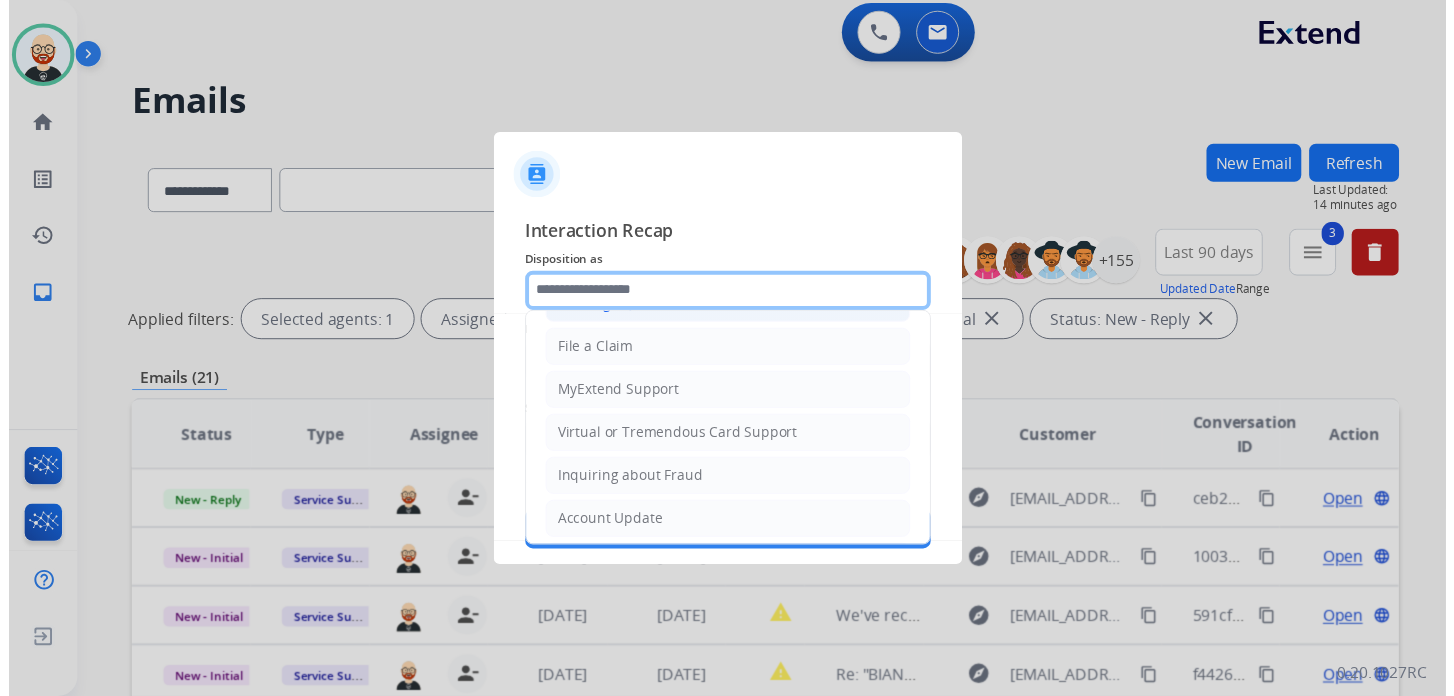 scroll, scrollTop: 300, scrollLeft: 0, axis: vertical 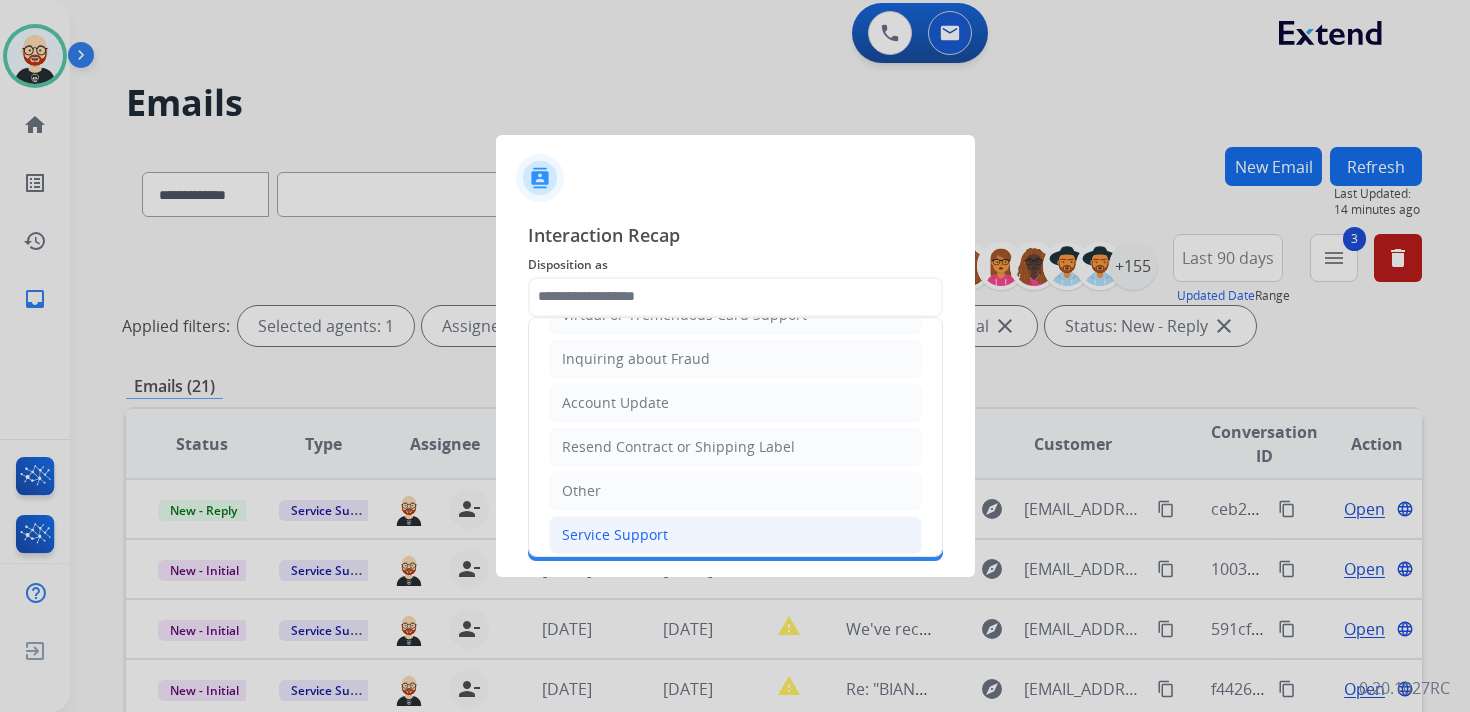 click on "Service Support" 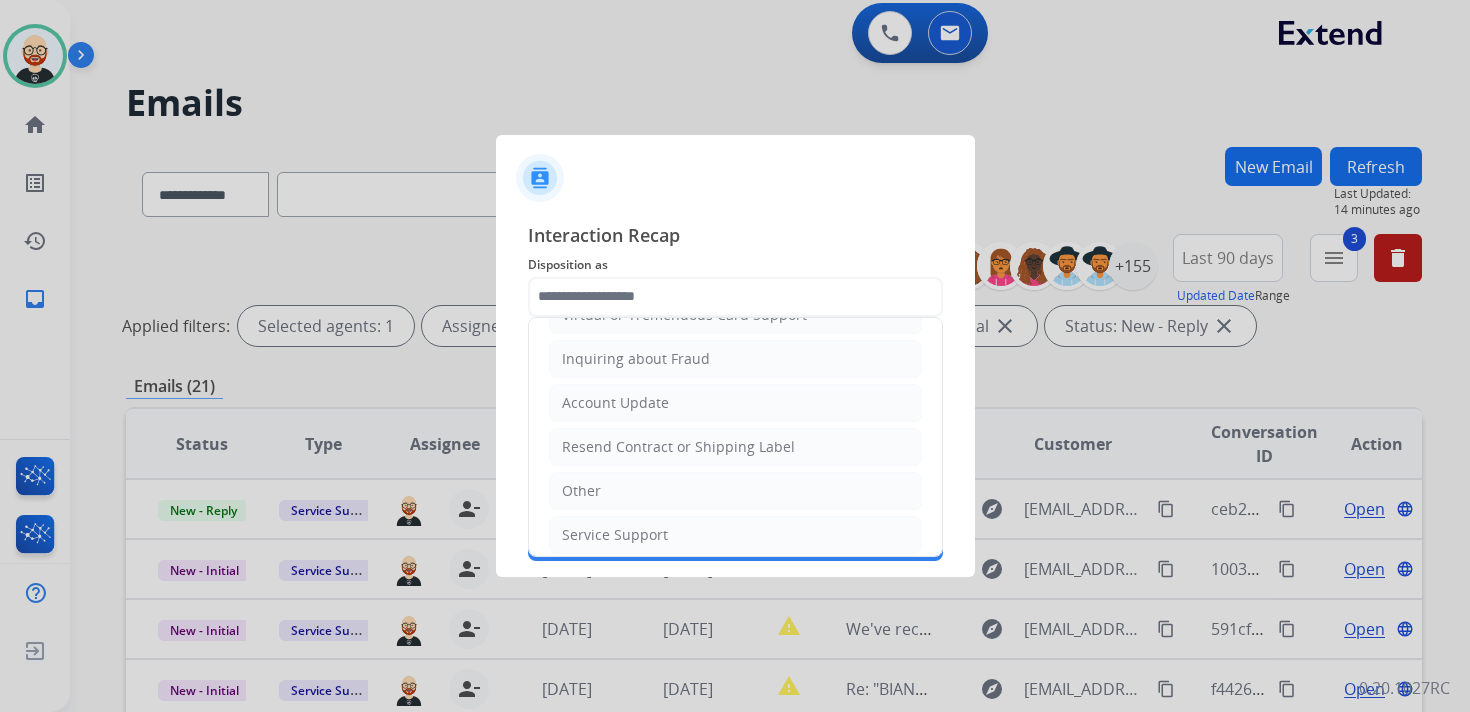 type on "**********" 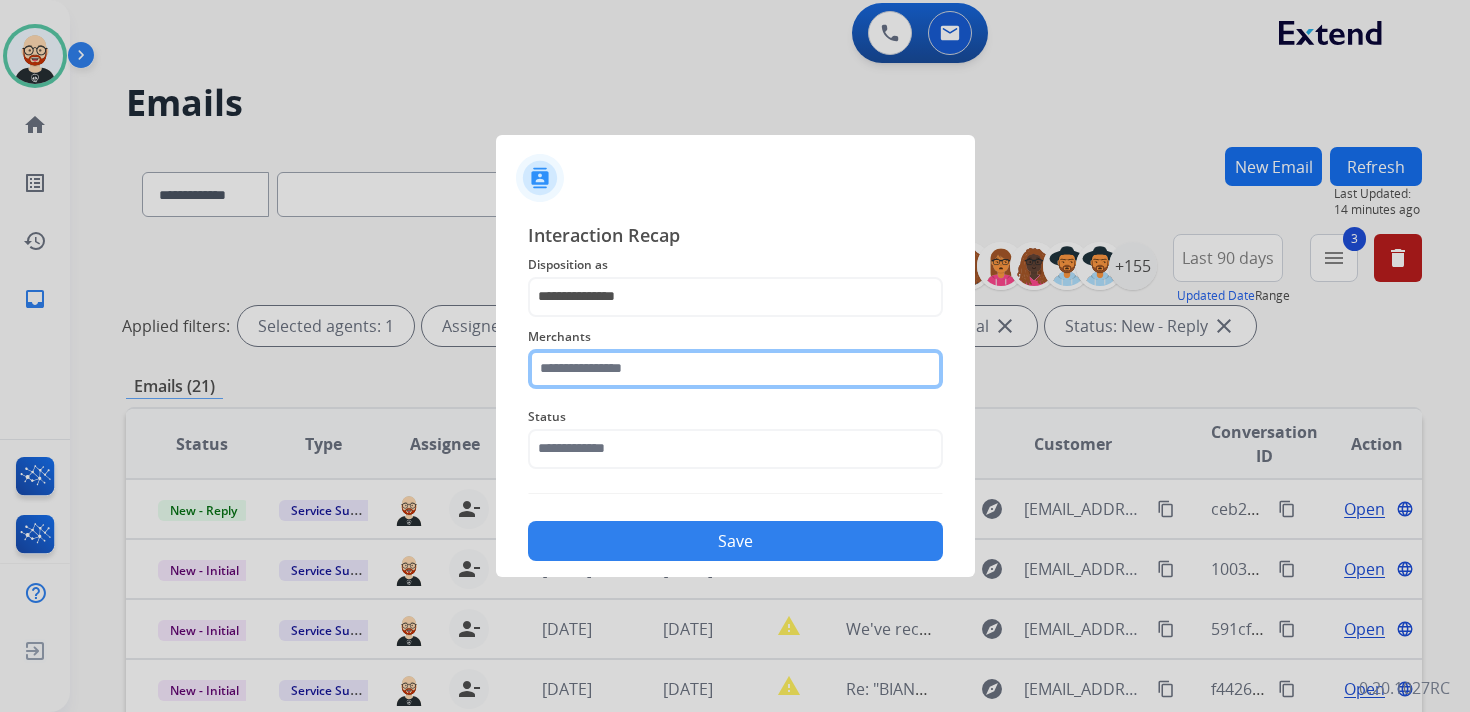 click 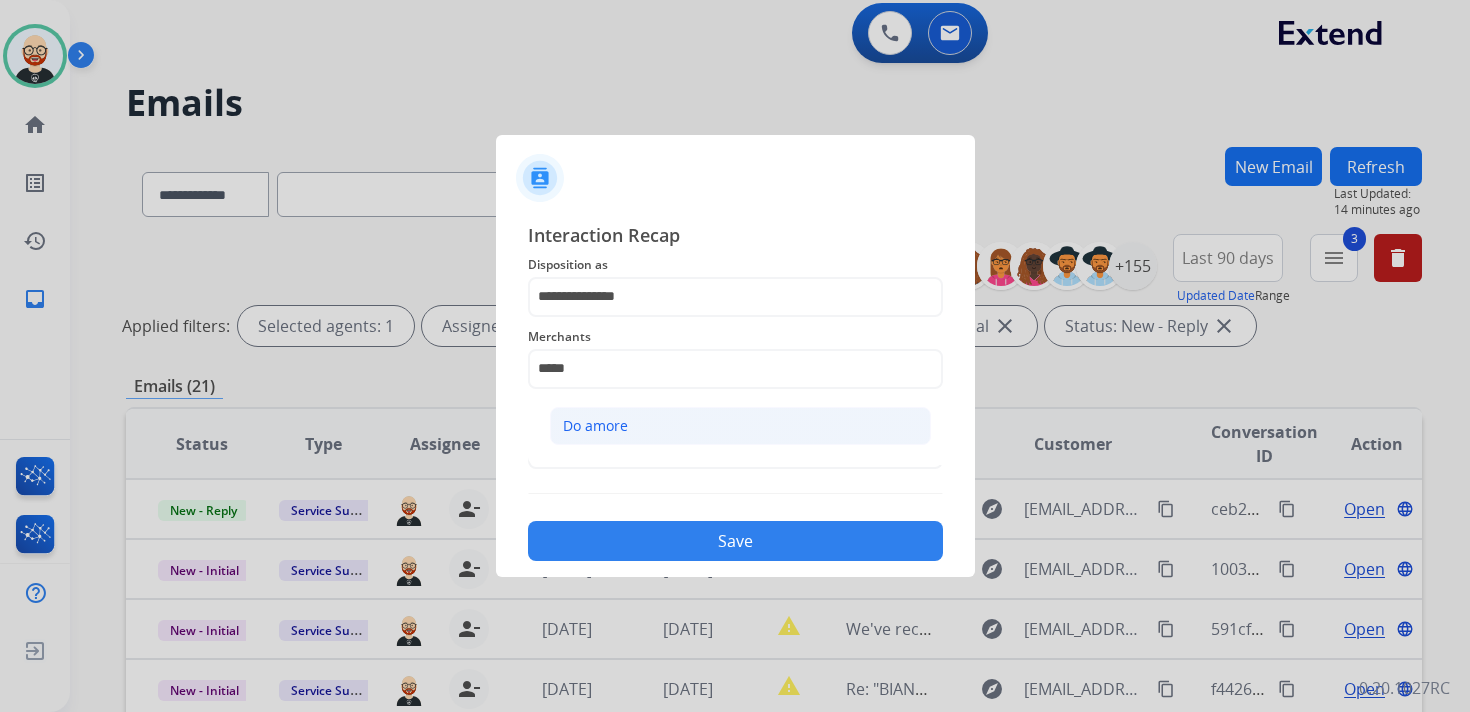 click on "Do amore" 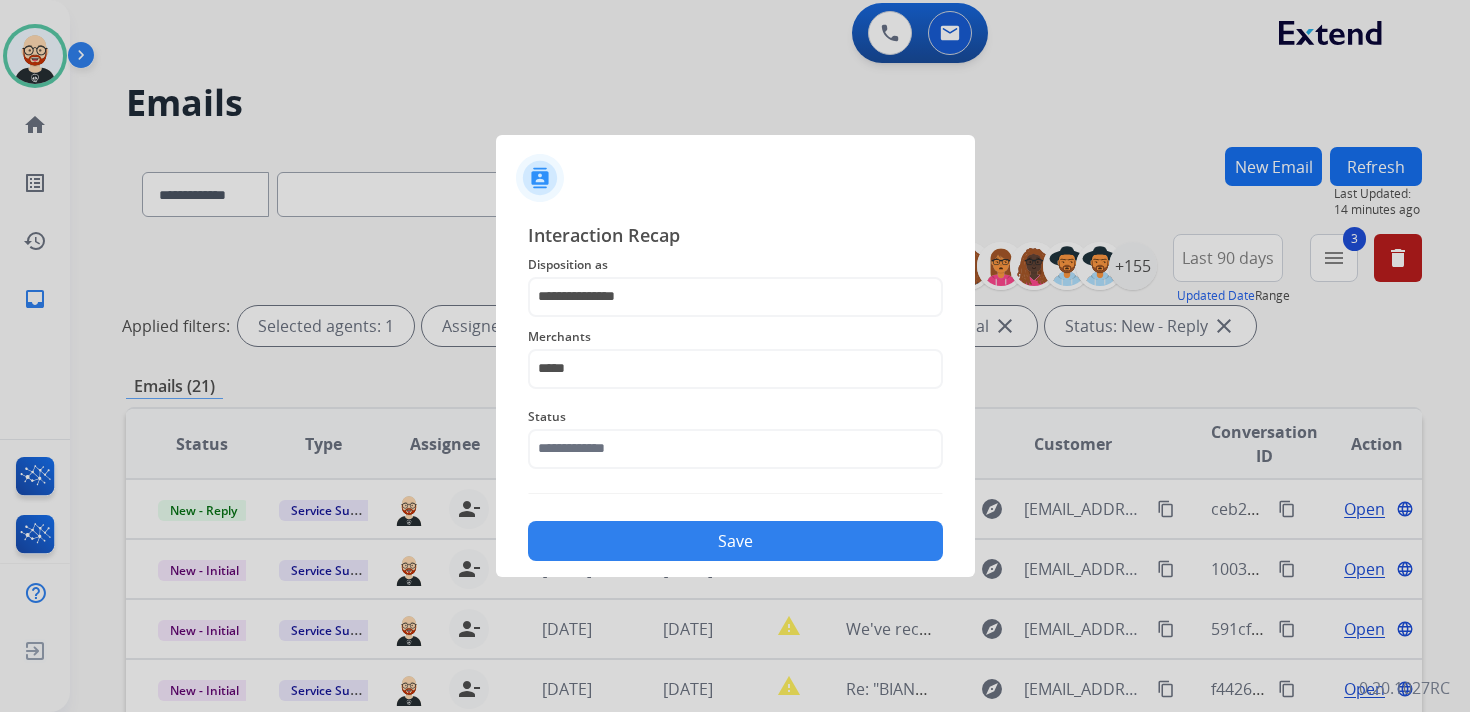 type on "********" 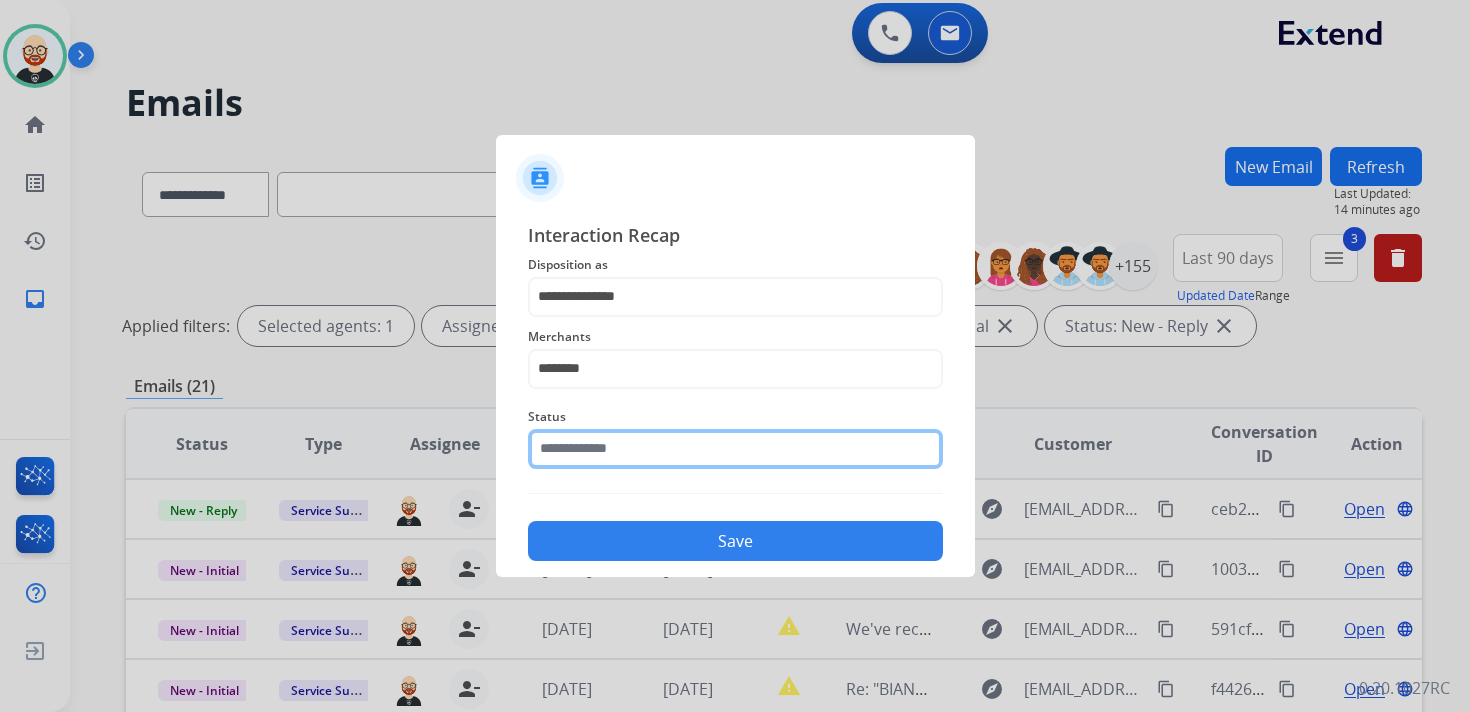 click 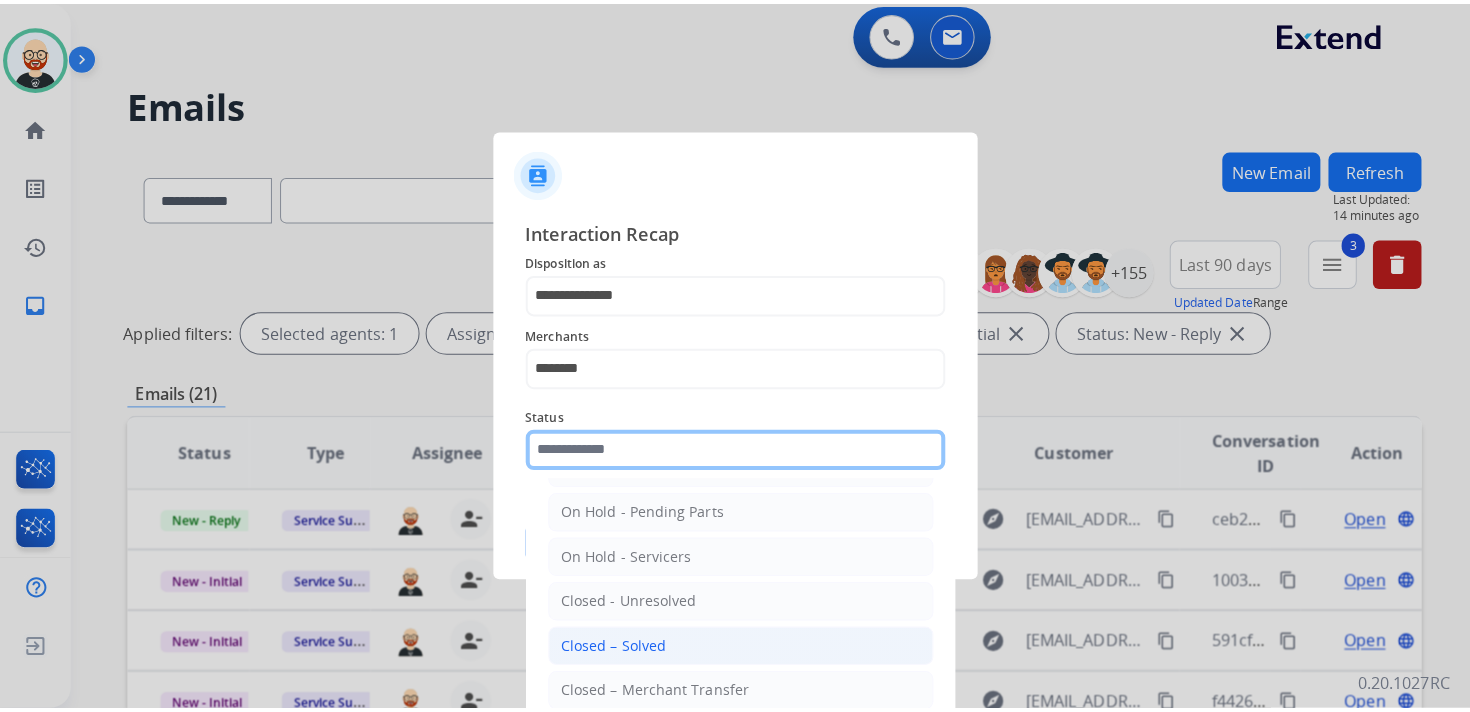 scroll, scrollTop: 82, scrollLeft: 0, axis: vertical 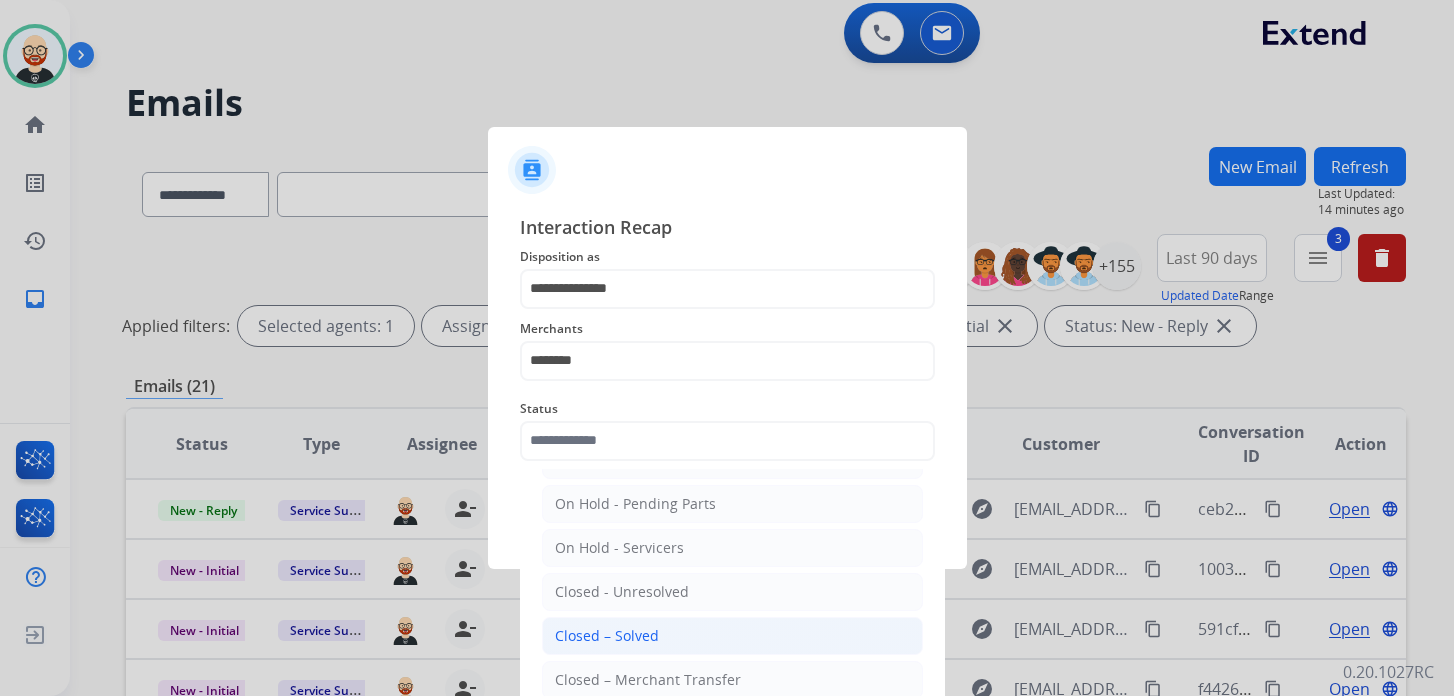 click on "Closed – Solved" 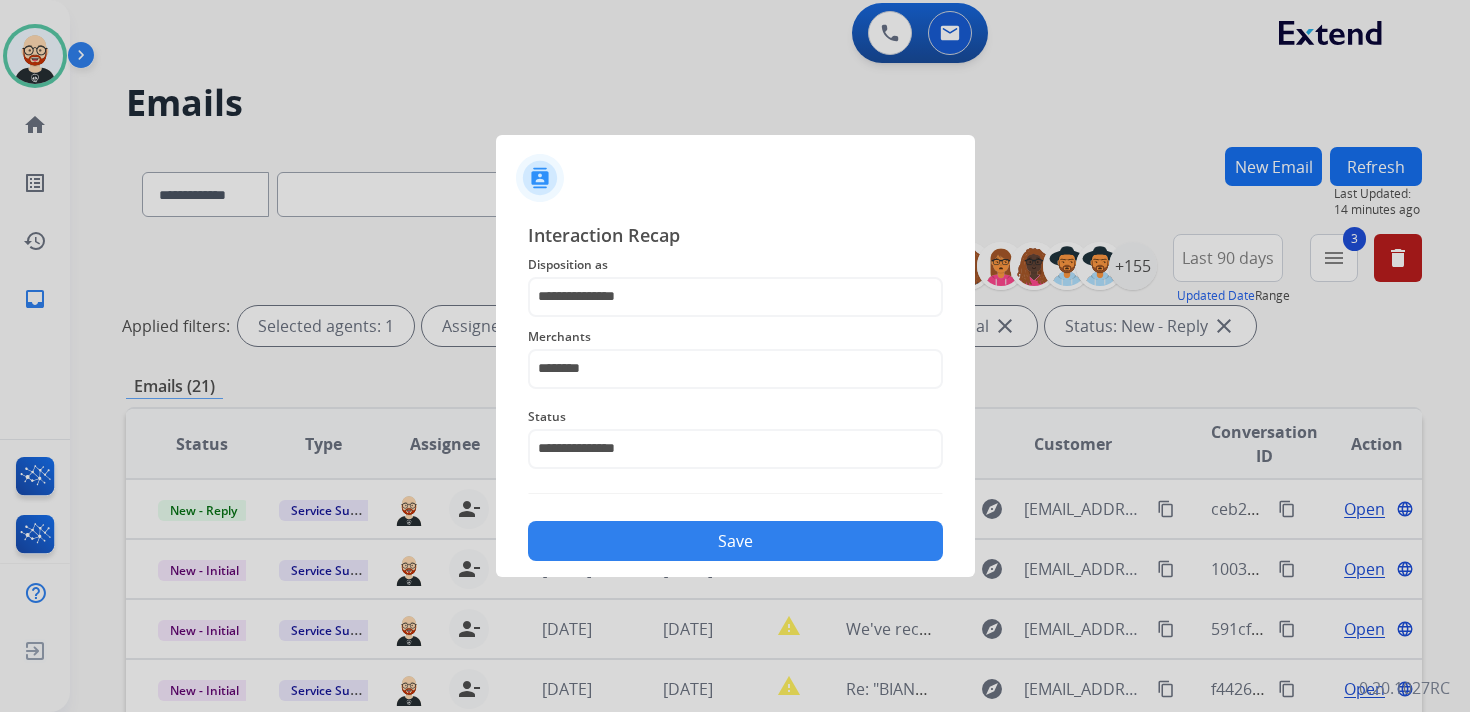 click on "Save" 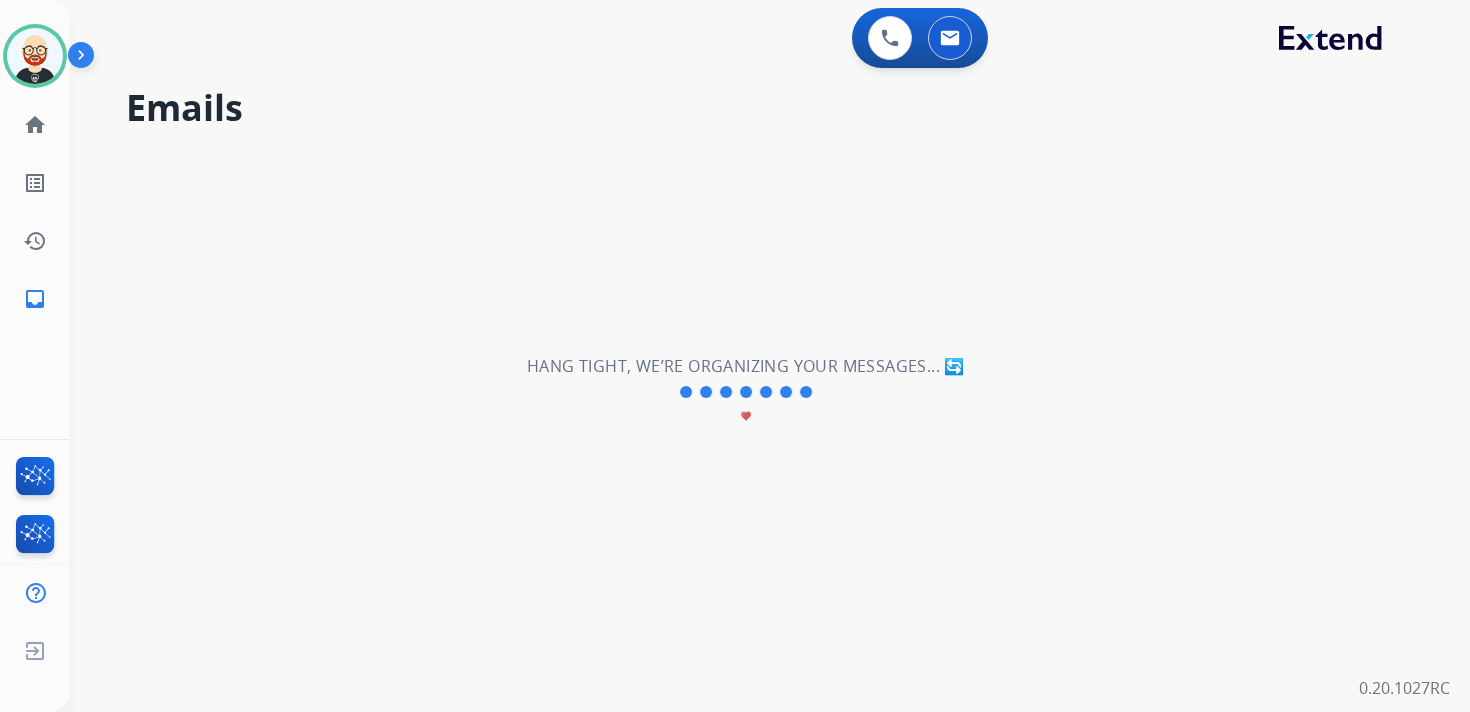 scroll, scrollTop: 0, scrollLeft: 0, axis: both 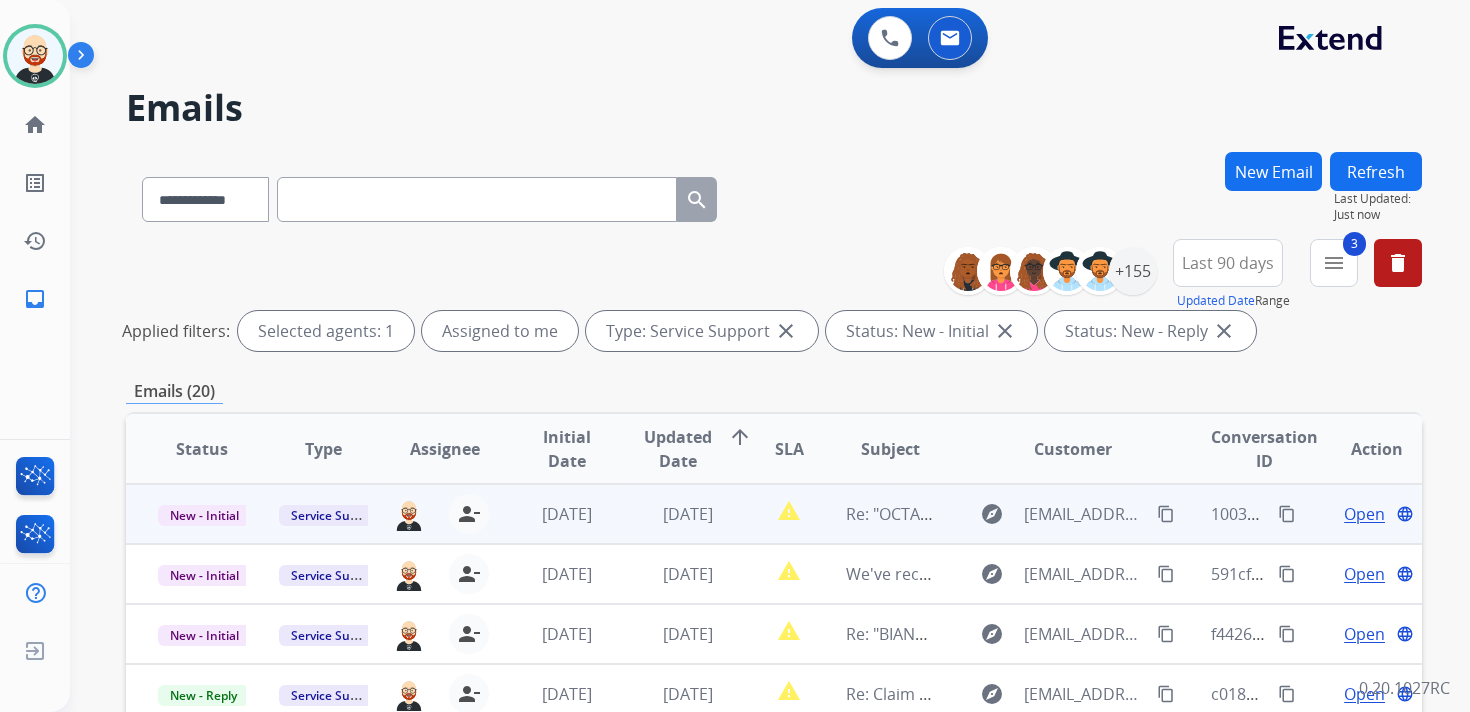 click on "Open" at bounding box center (1364, 514) 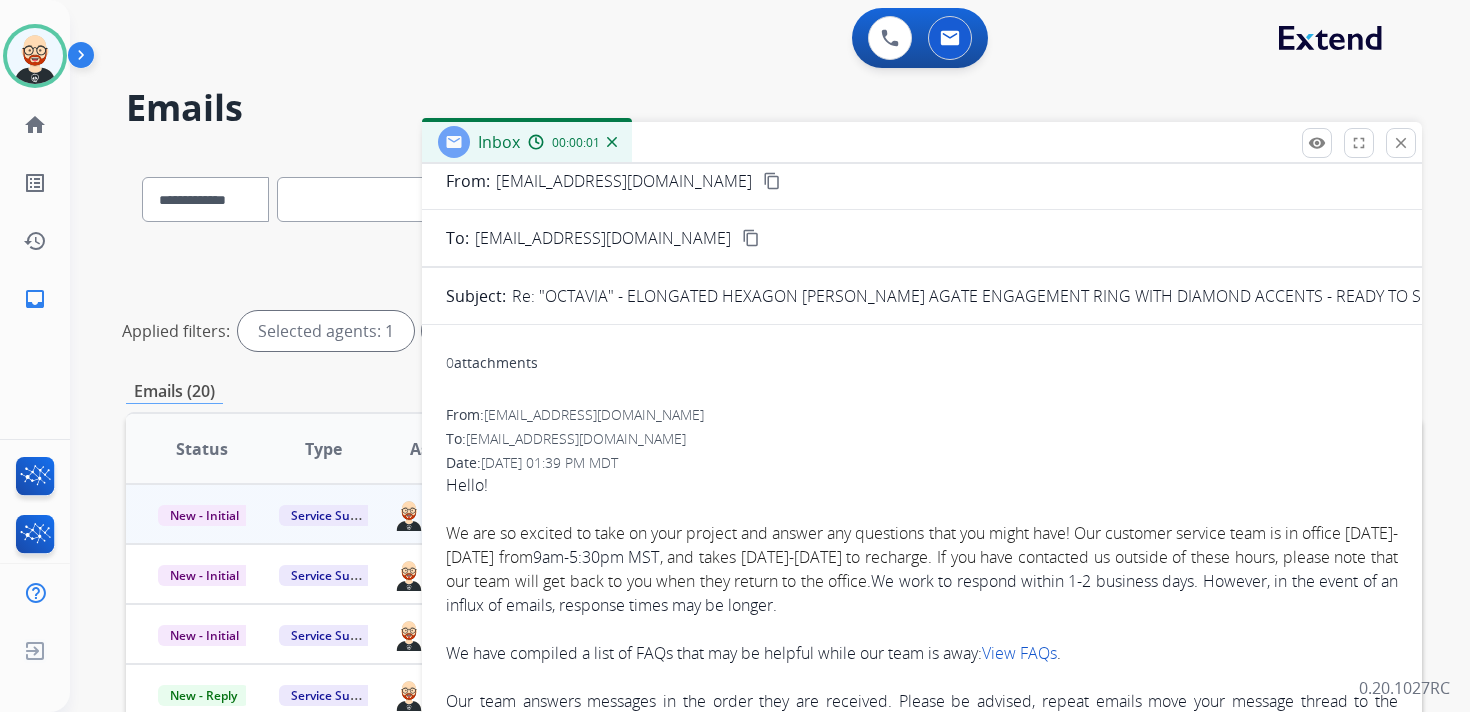 scroll, scrollTop: 84, scrollLeft: 0, axis: vertical 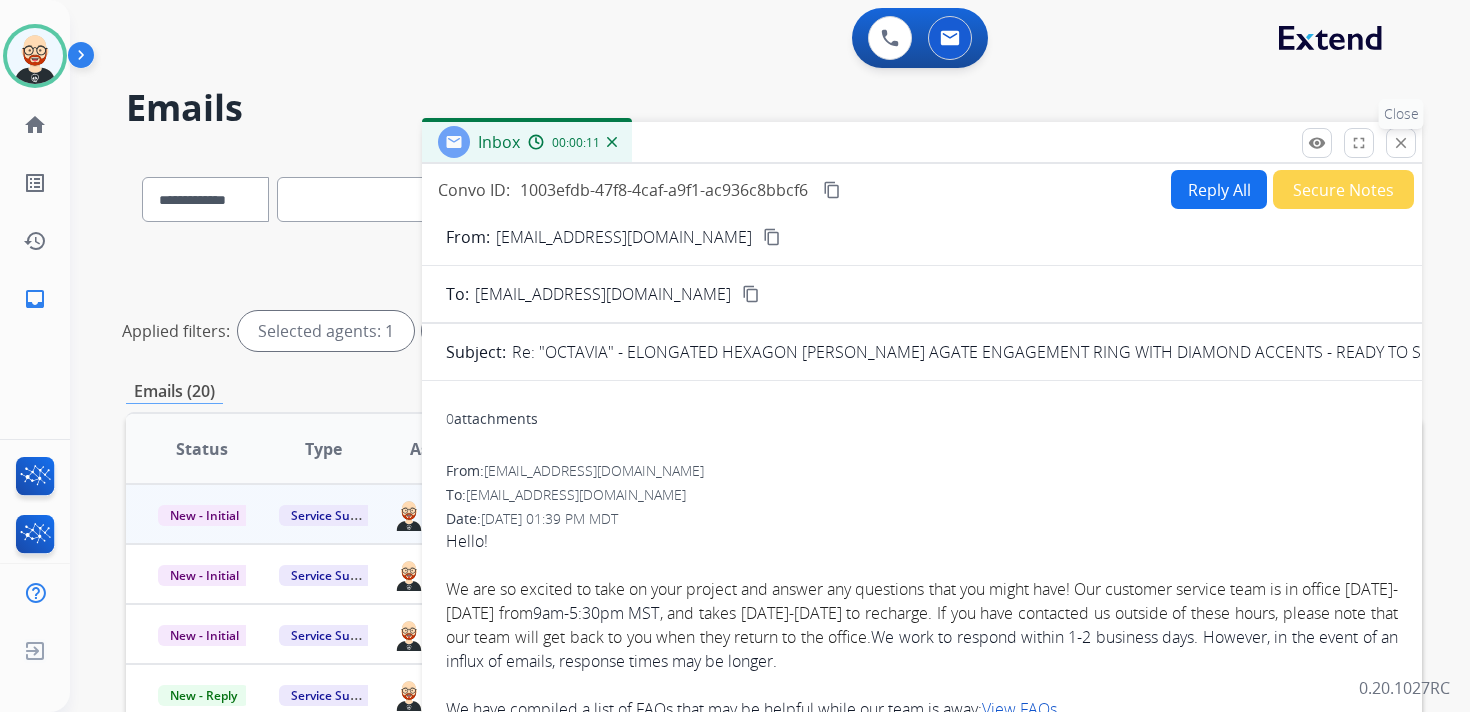 click on "close" at bounding box center [1401, 143] 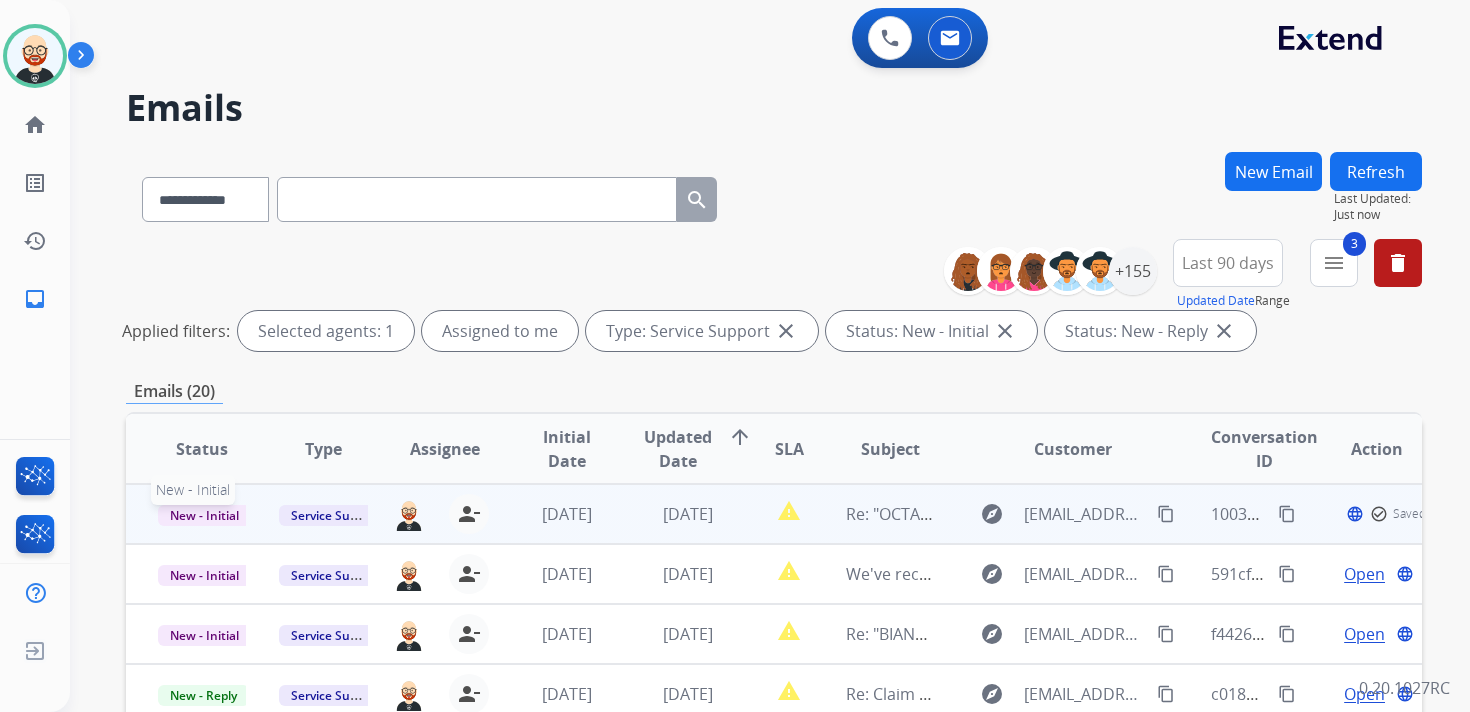 click on "New - Initial" at bounding box center (204, 515) 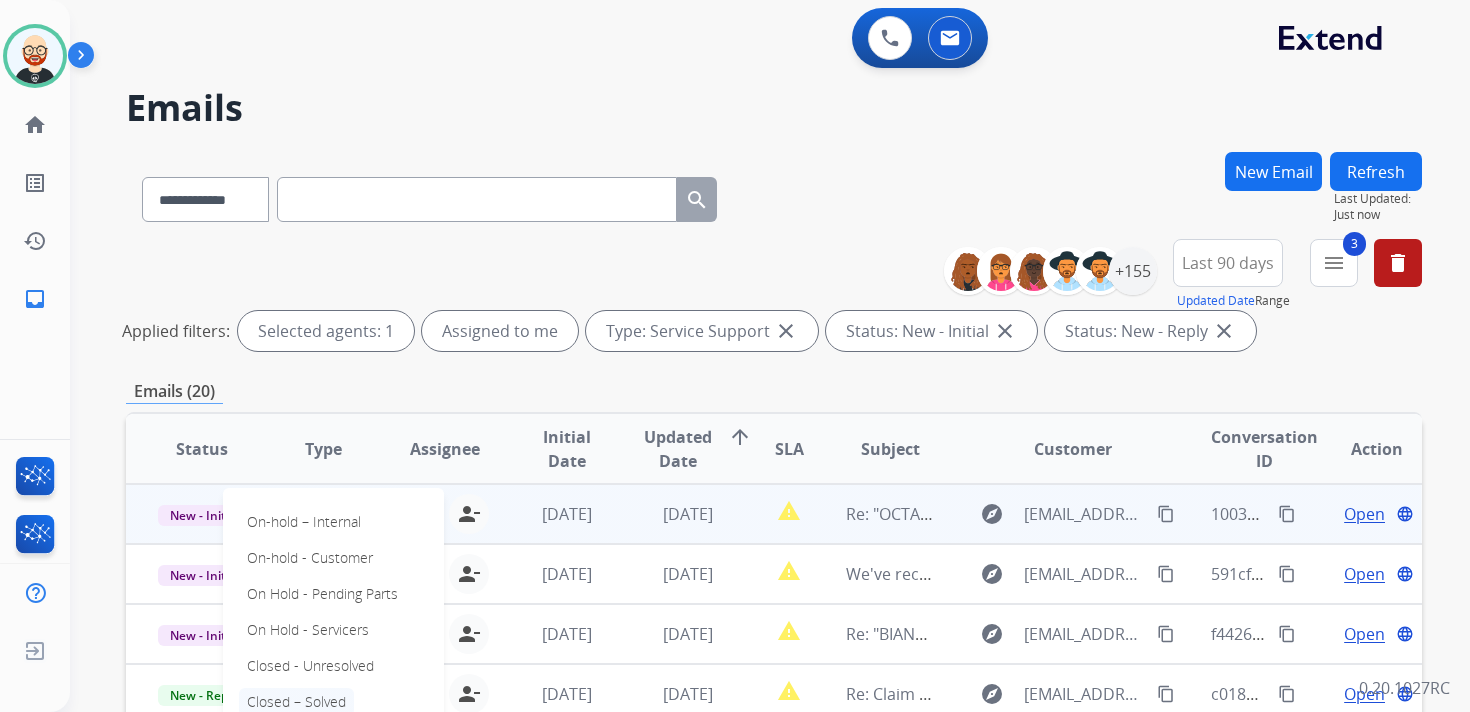 click on "Closed – Solved" at bounding box center [296, 702] 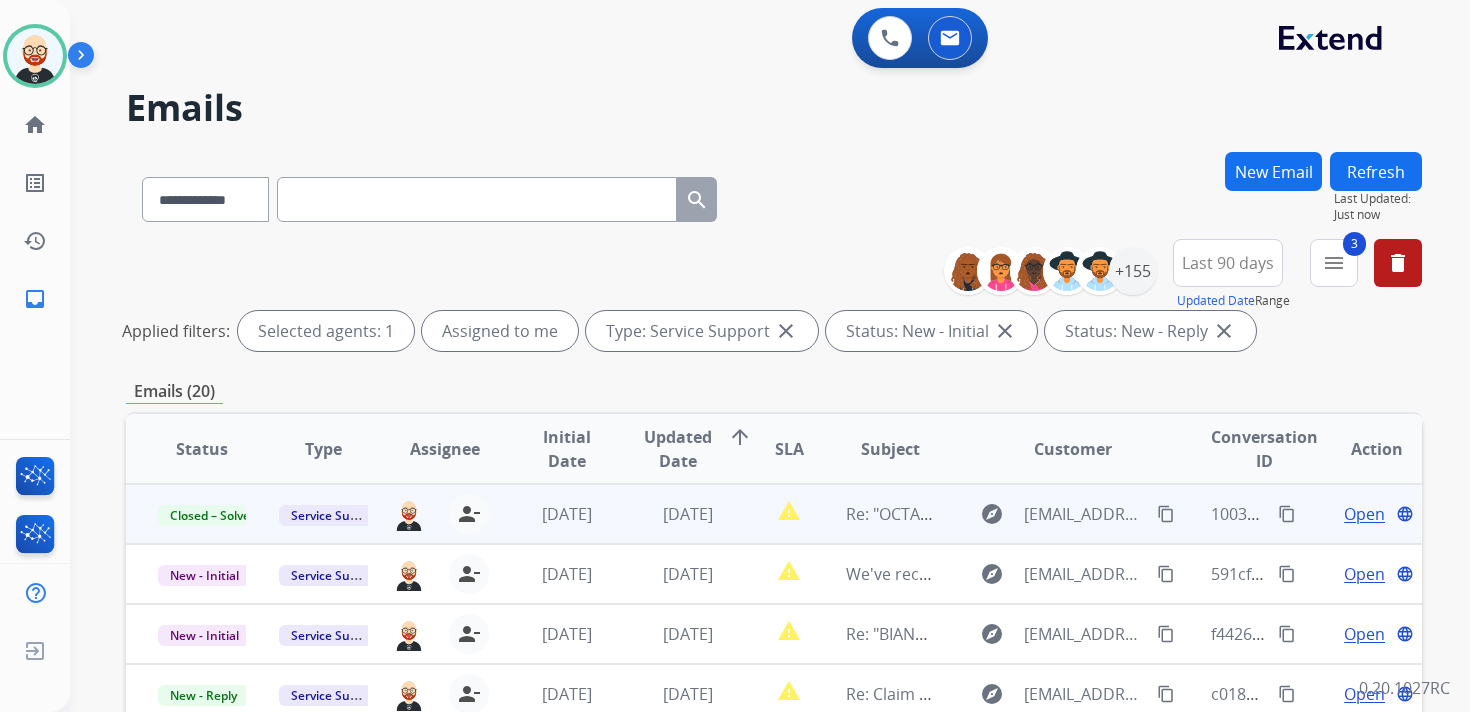 click on "Refresh" at bounding box center (1376, 171) 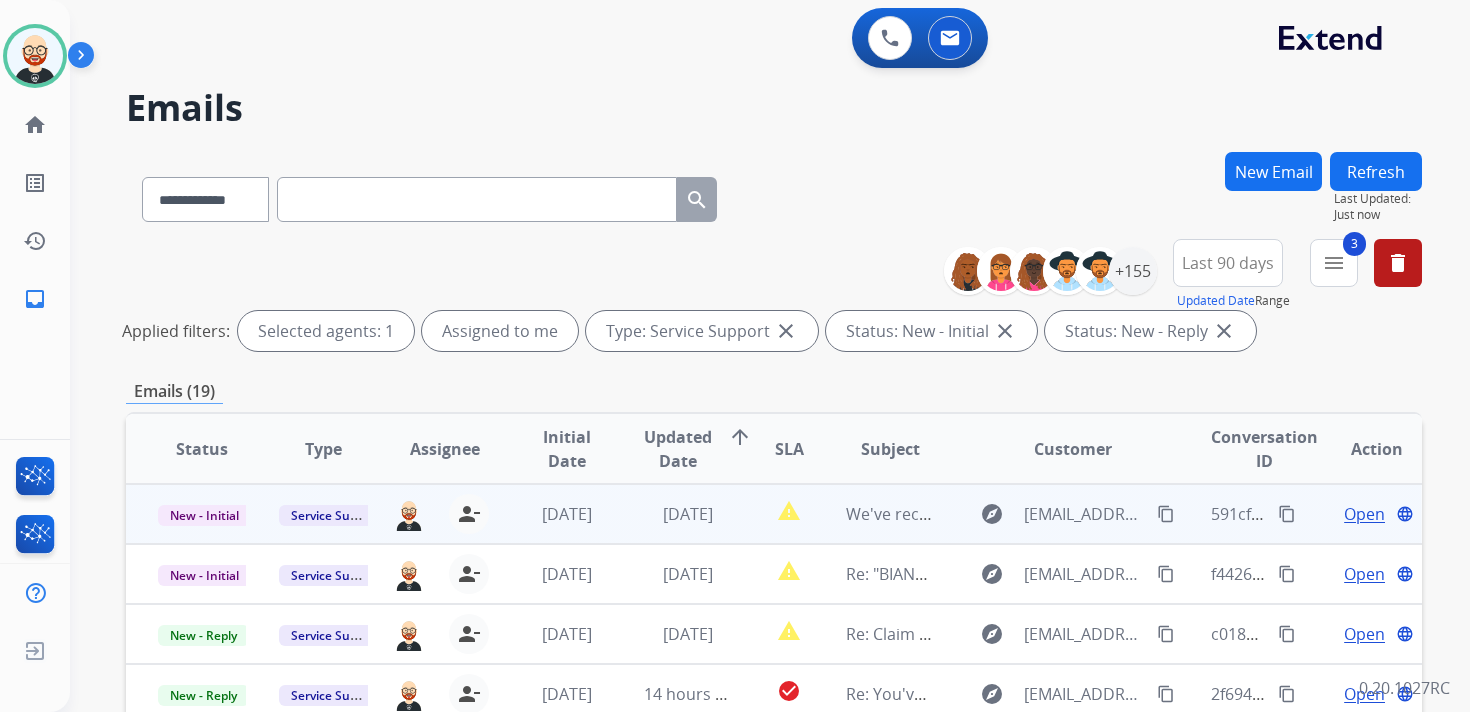 click on "Open" at bounding box center [1364, 514] 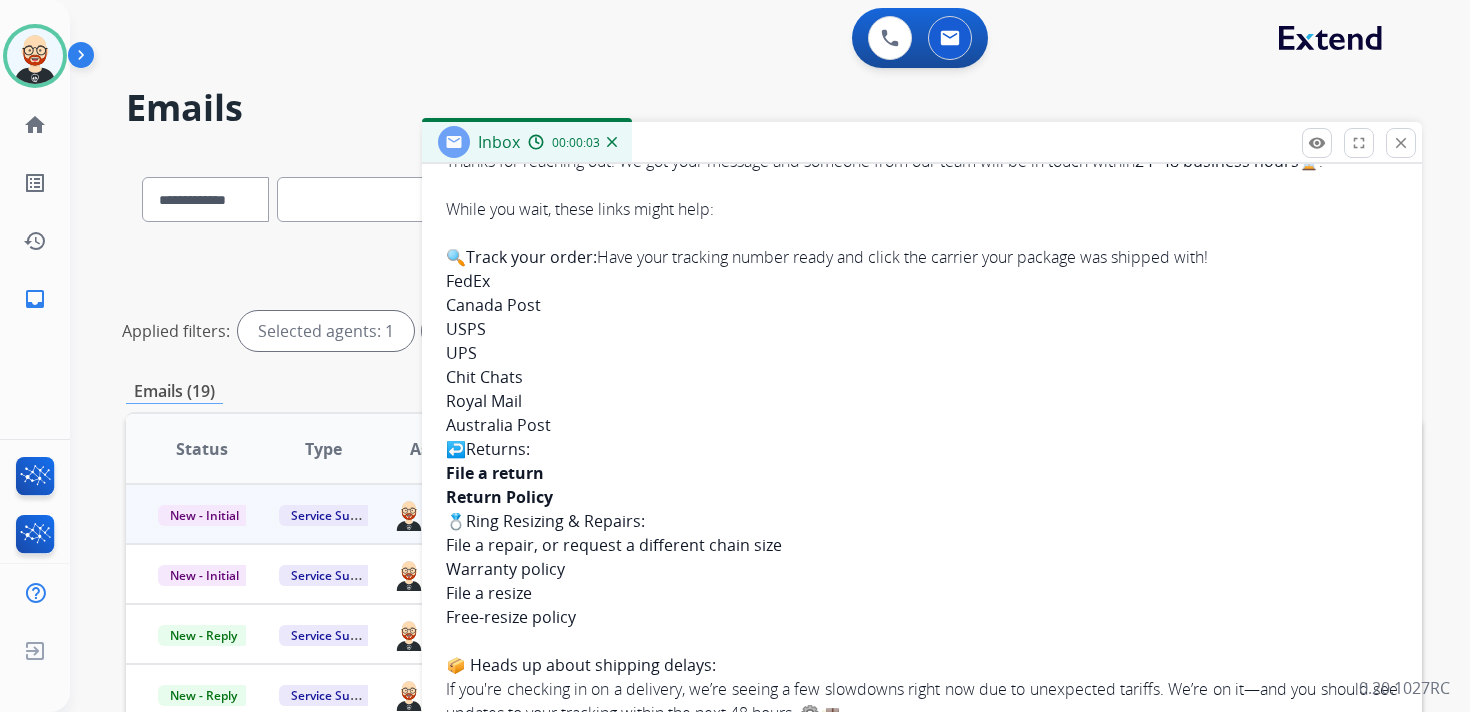 scroll, scrollTop: 0, scrollLeft: 0, axis: both 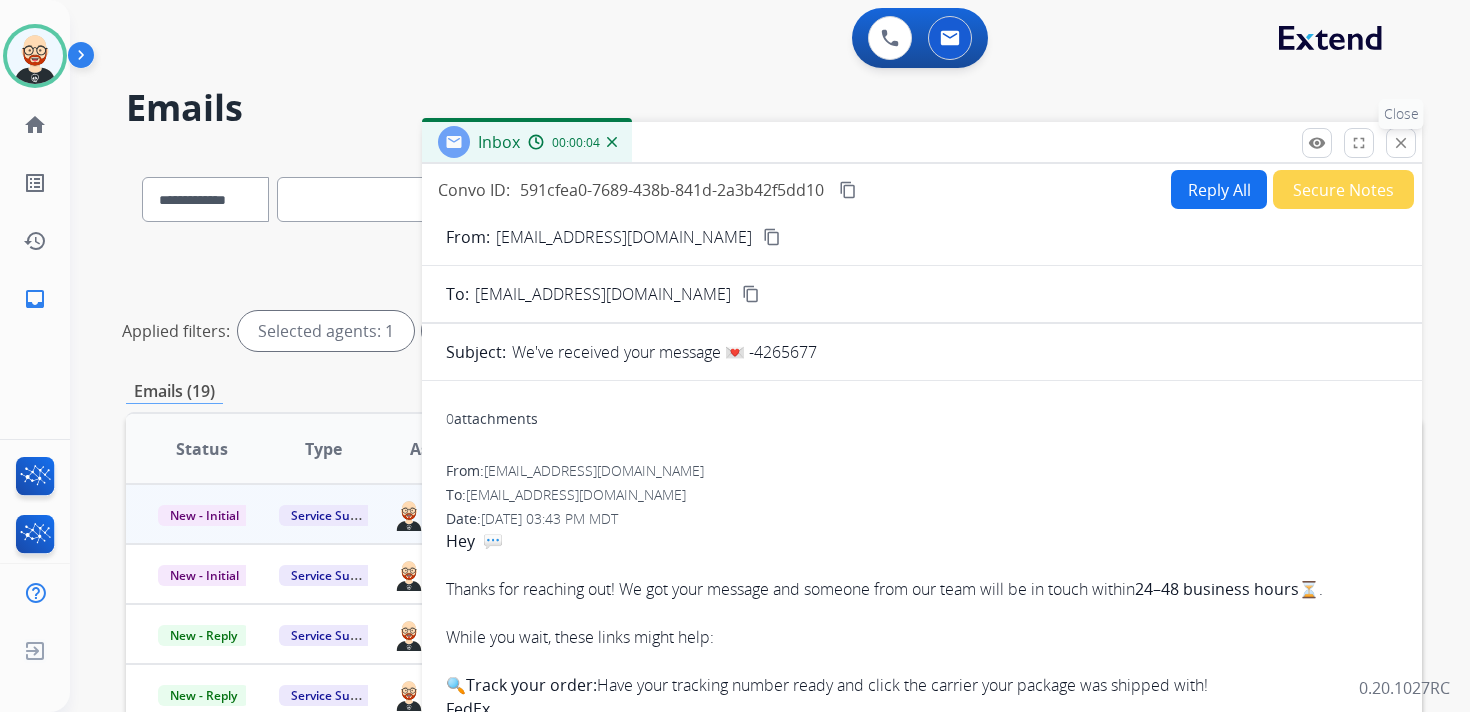 click on "close" at bounding box center (1401, 143) 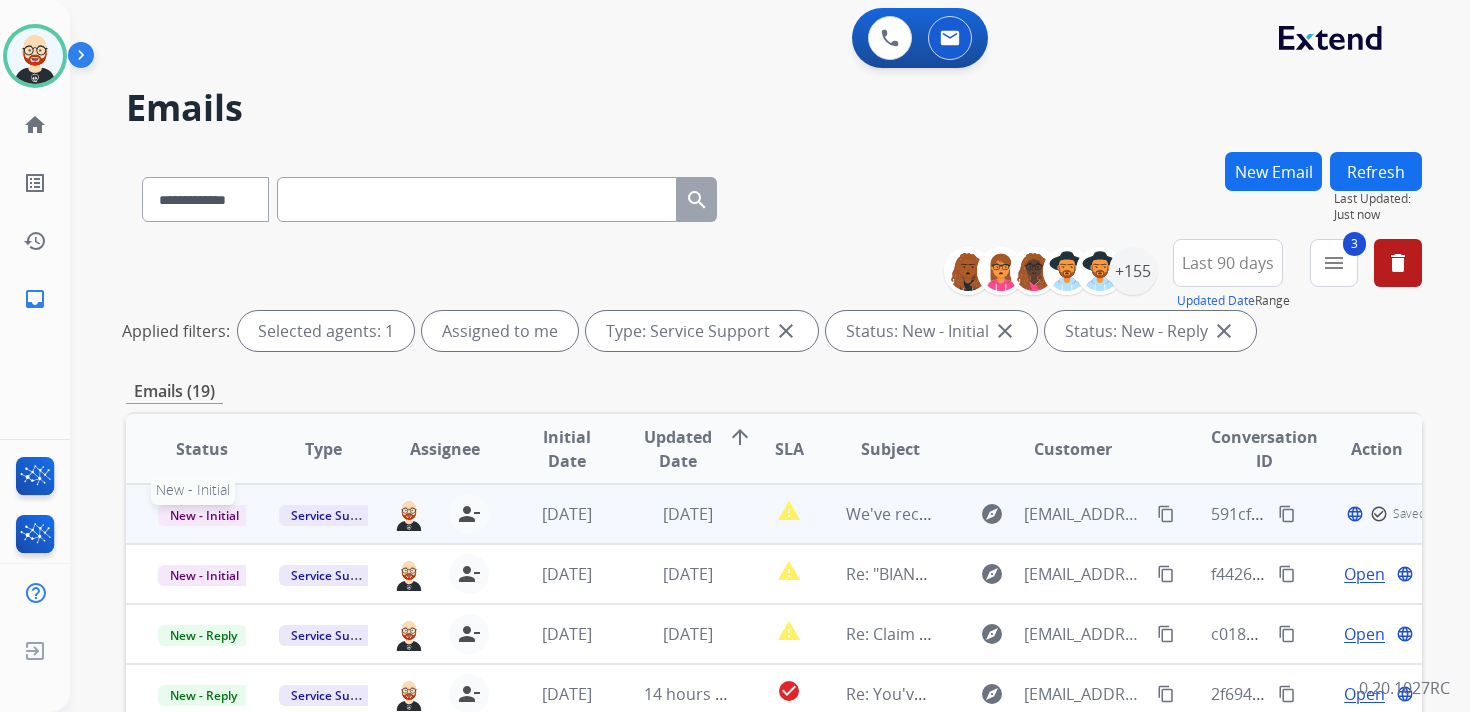 click on "New - Initial" at bounding box center [204, 515] 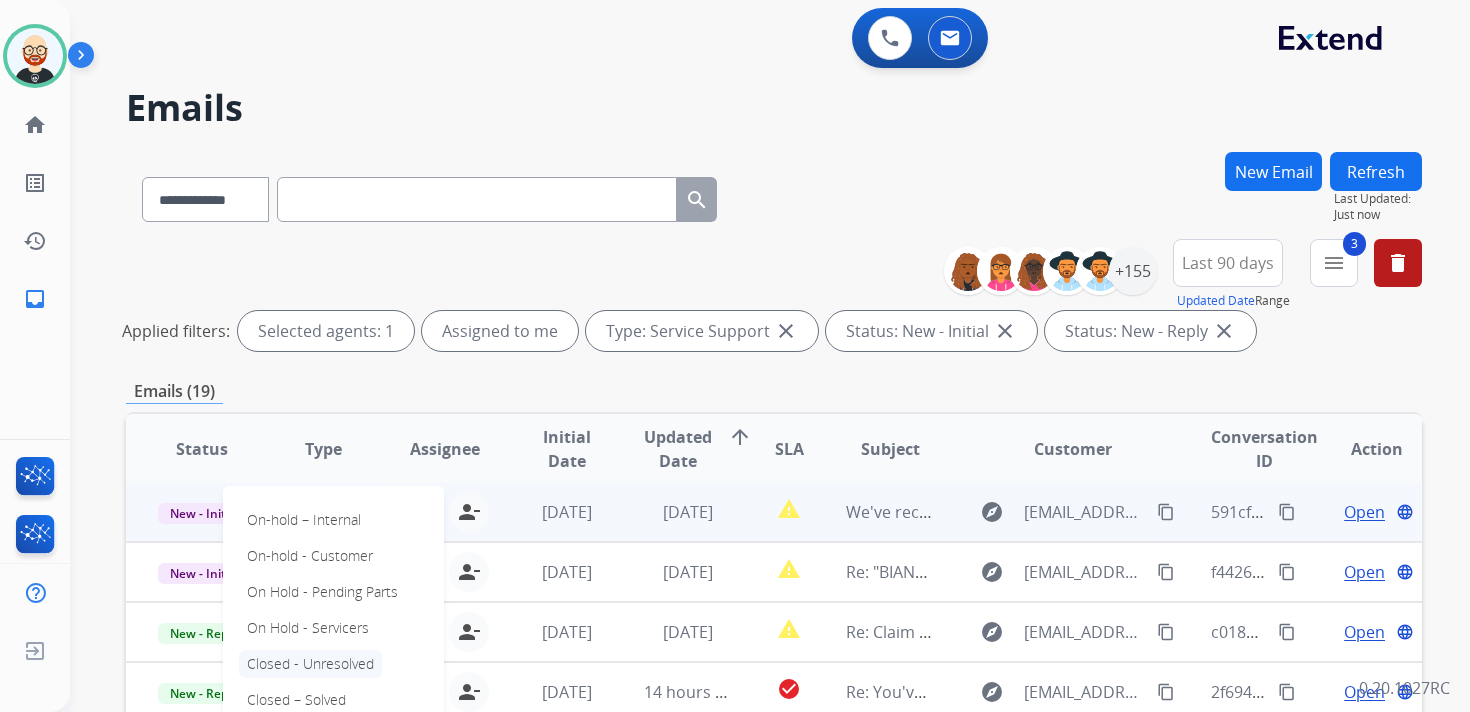 scroll, scrollTop: 2, scrollLeft: 0, axis: vertical 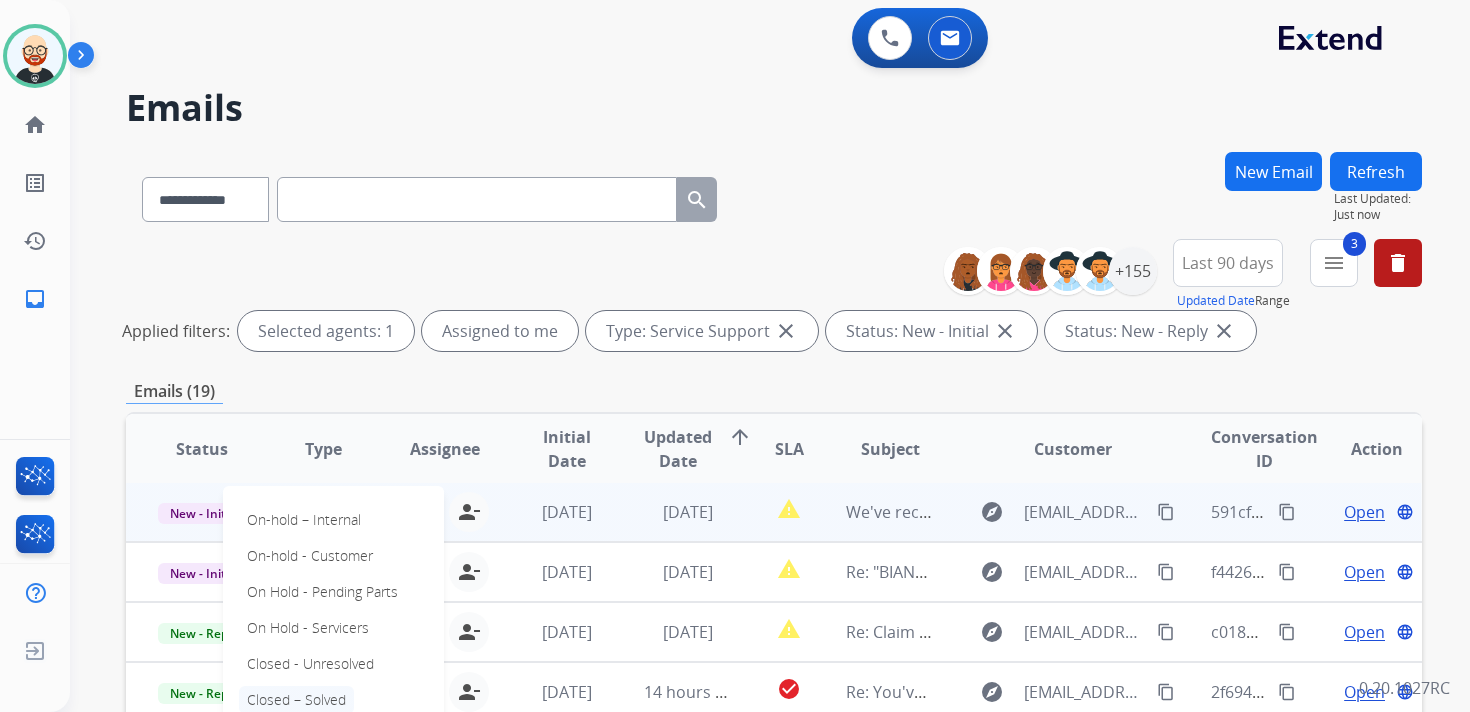 click on "Closed – Solved" at bounding box center [296, 700] 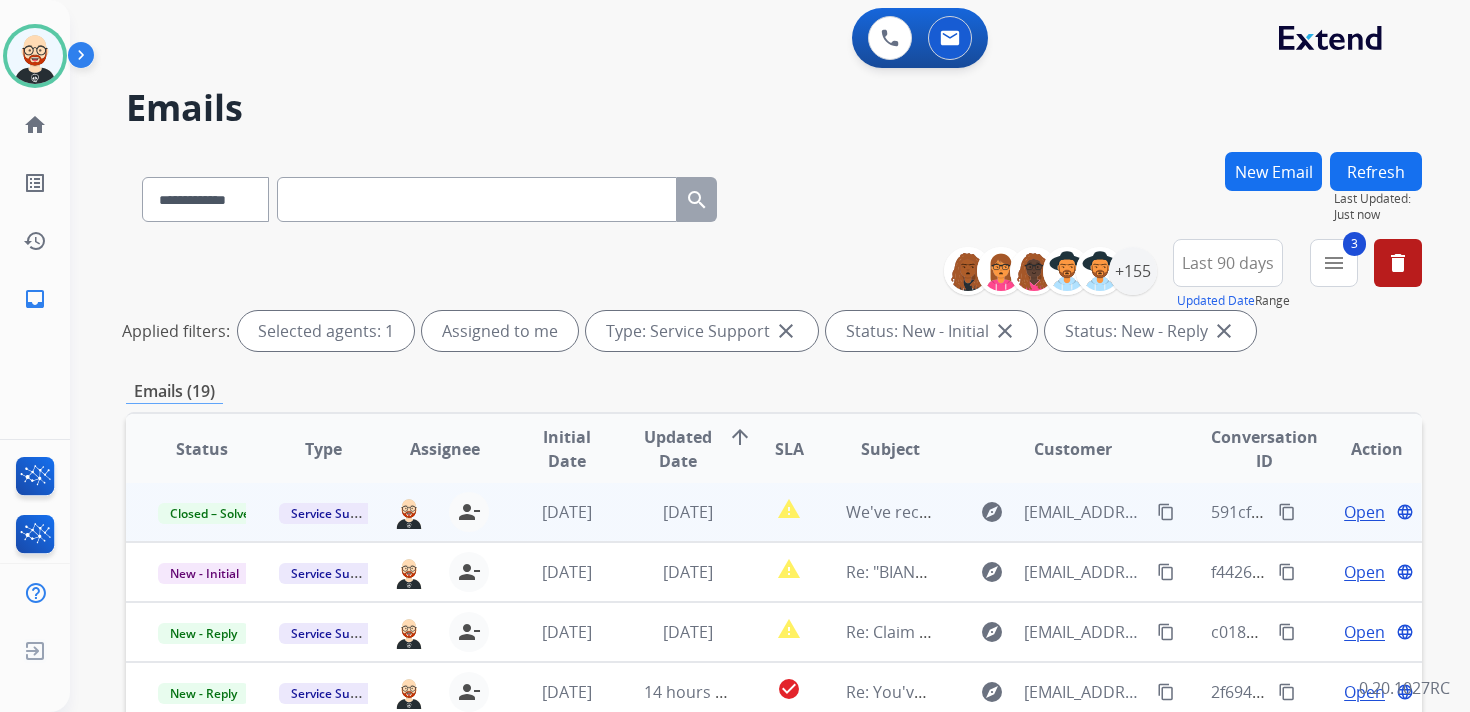 click on "Refresh" at bounding box center [1376, 171] 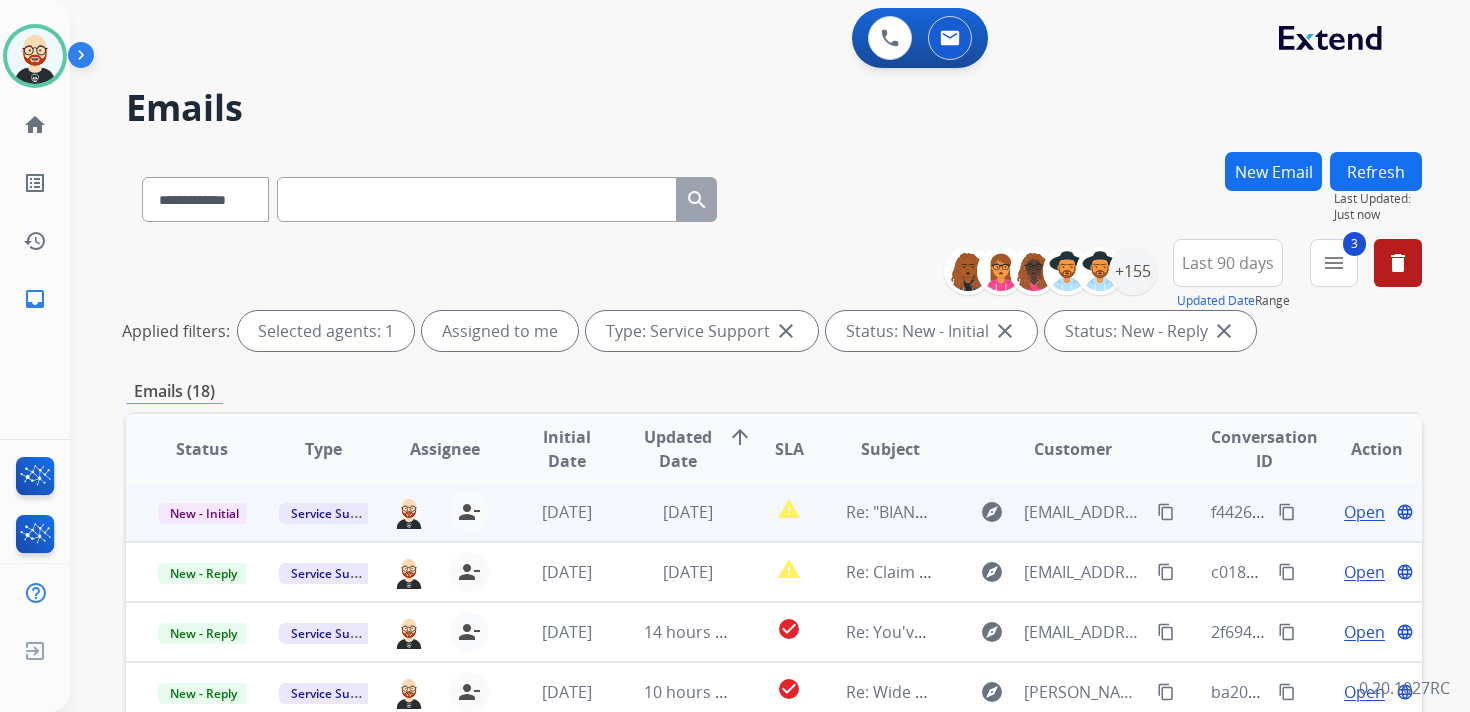 click on "Open" at bounding box center [1364, 512] 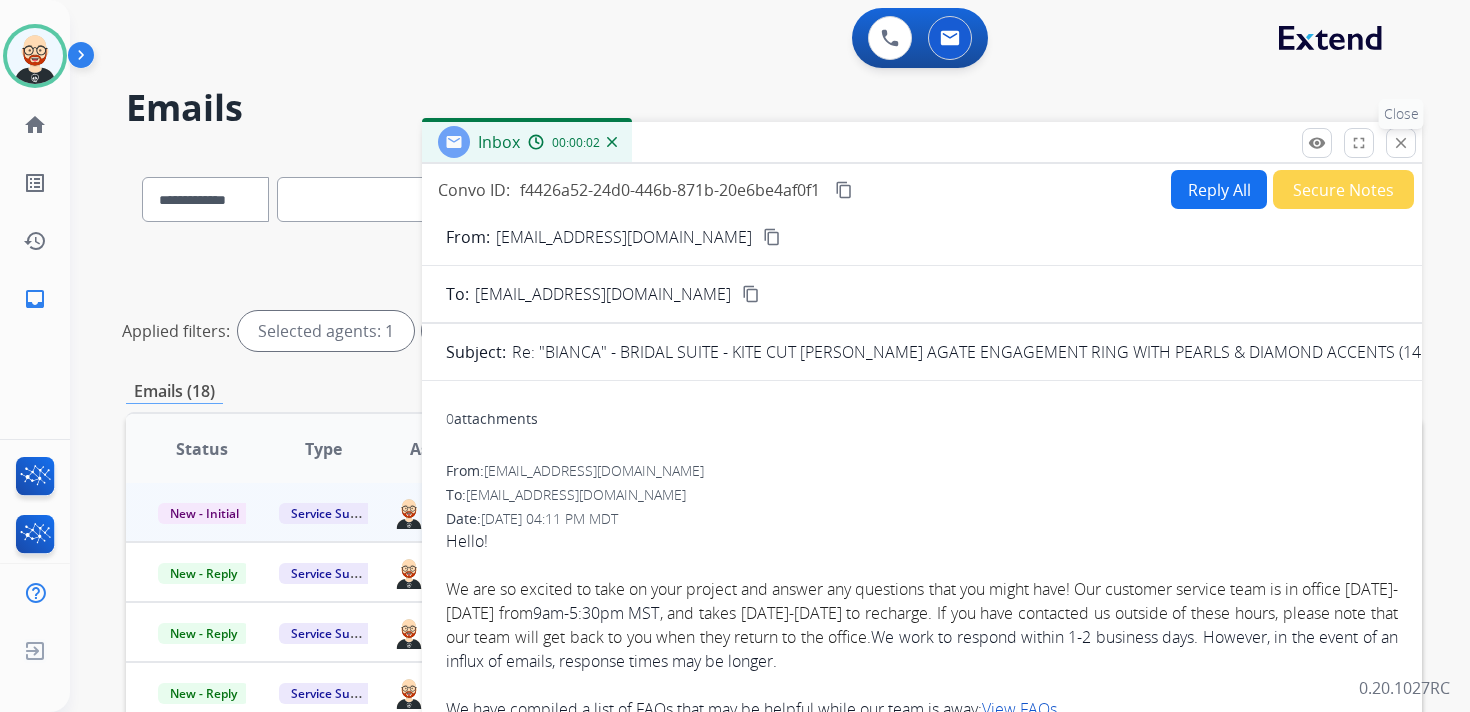 click on "close" at bounding box center [1401, 143] 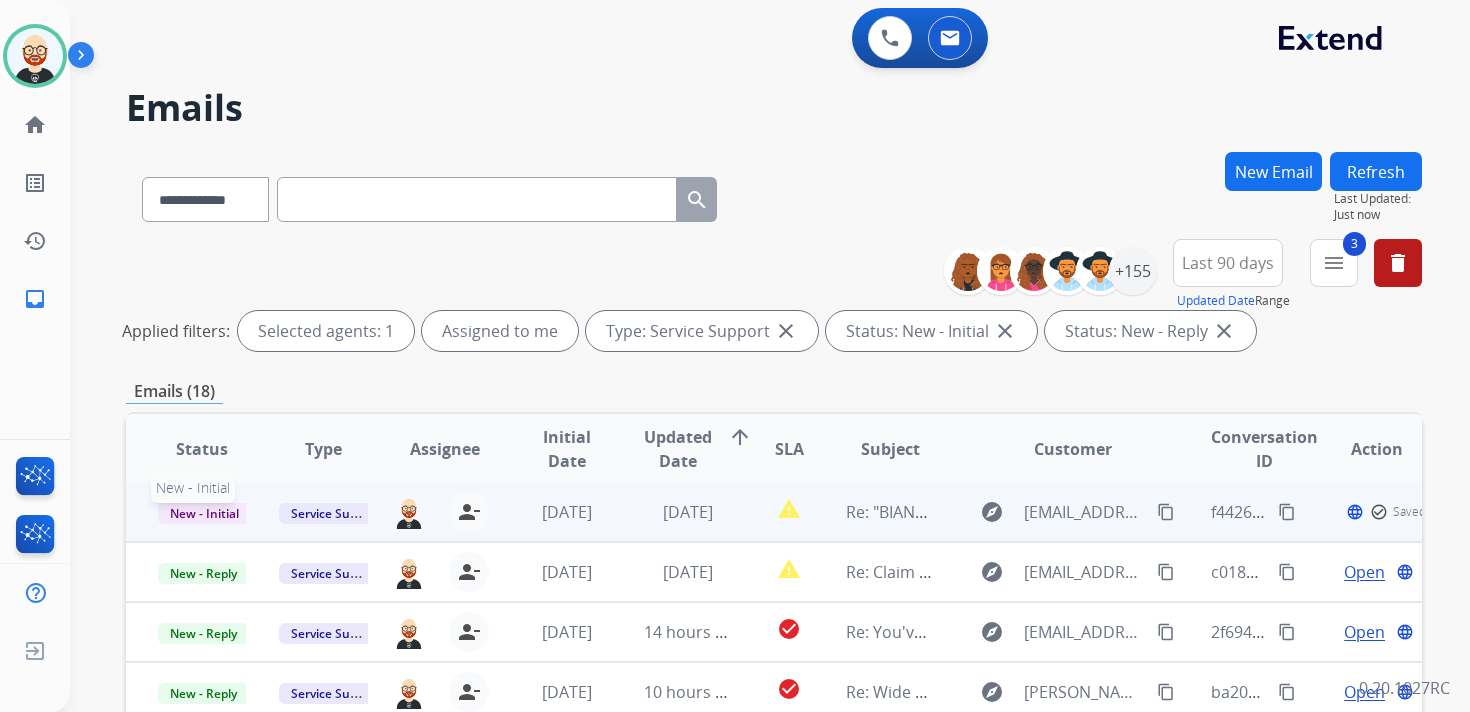 click on "New - Initial" at bounding box center [204, 513] 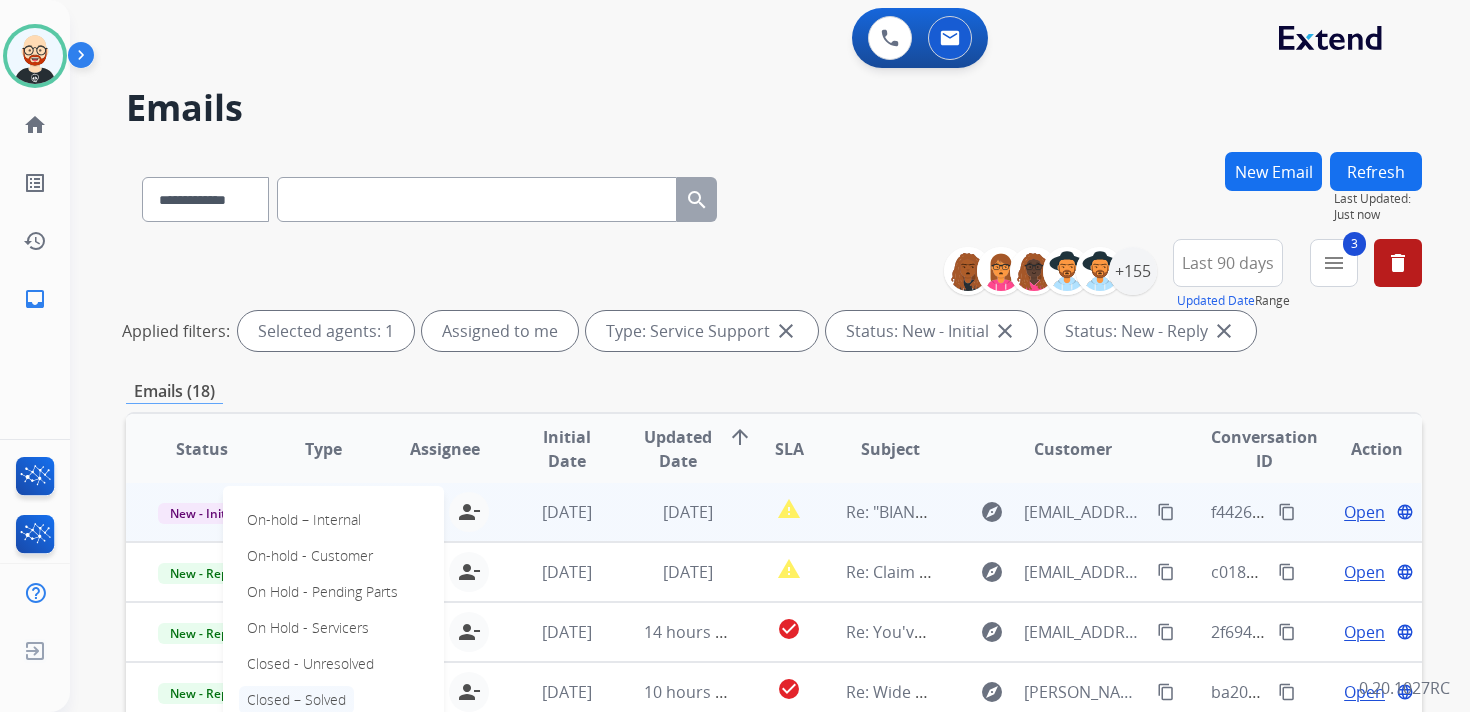 click on "Closed – Solved" at bounding box center (296, 700) 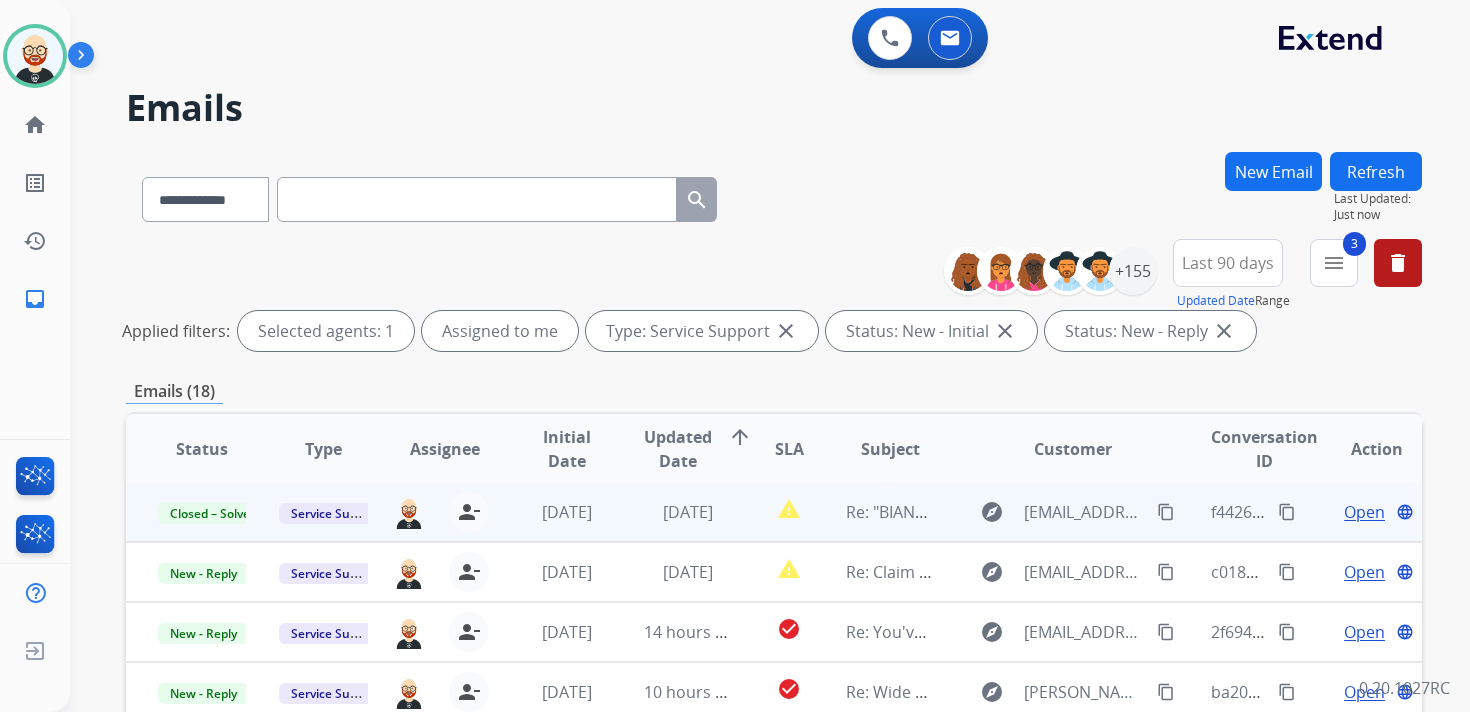 click on "Refresh" at bounding box center [1376, 171] 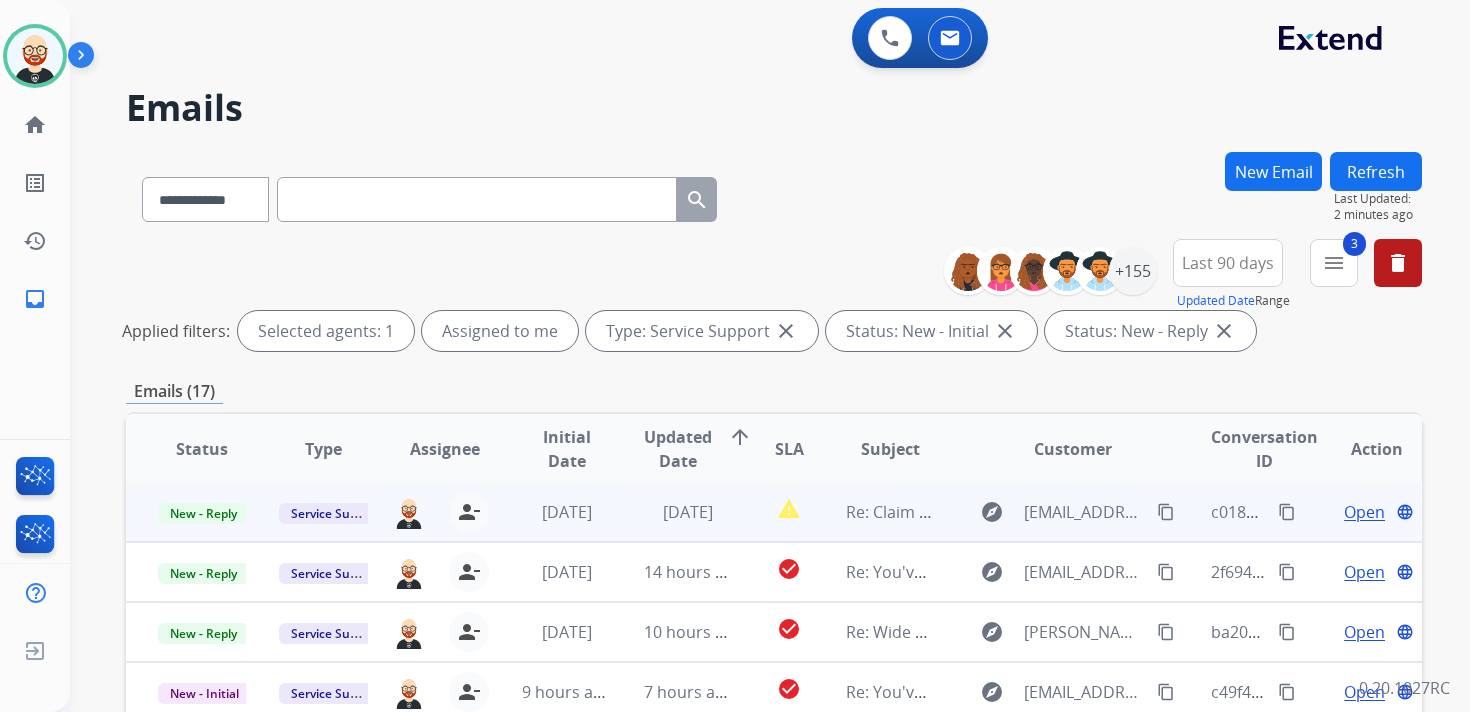 click on "Open" at bounding box center (1364, 512) 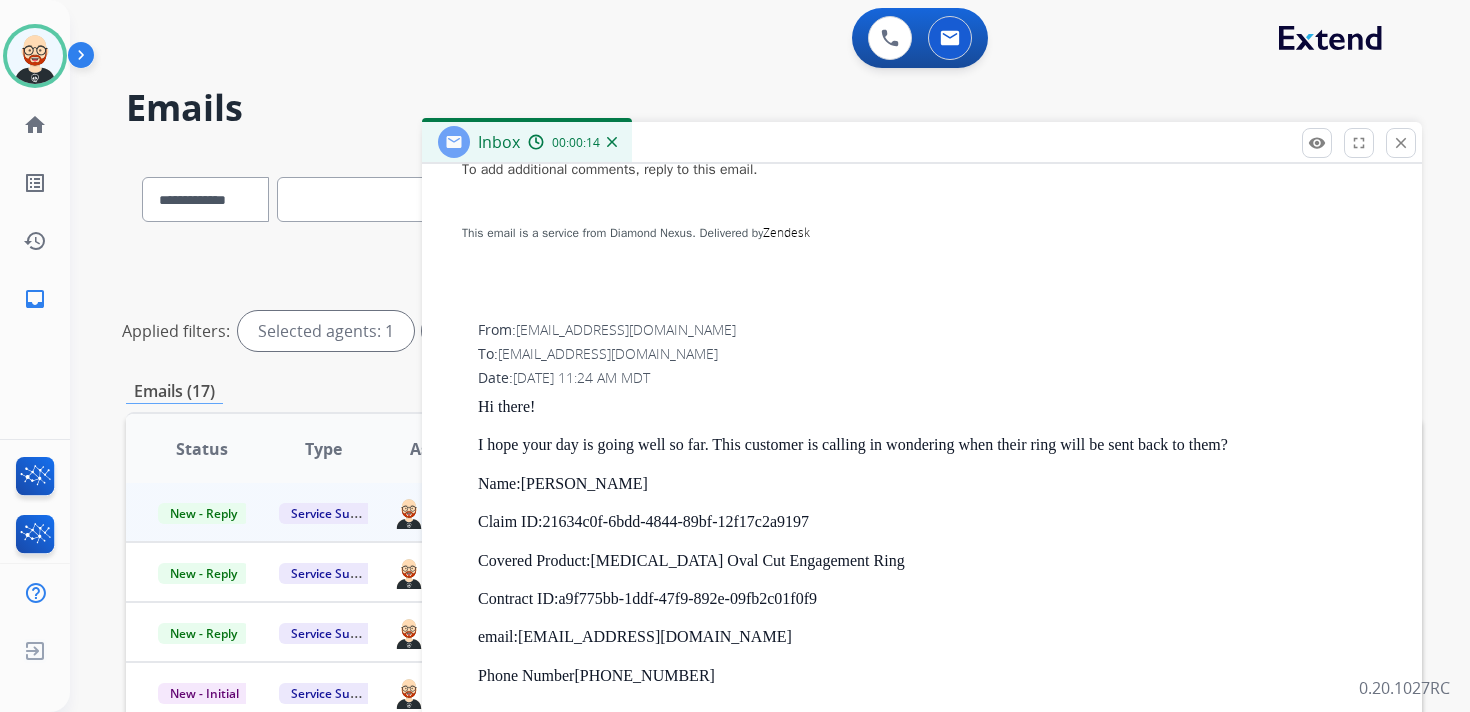 scroll, scrollTop: 0, scrollLeft: 0, axis: both 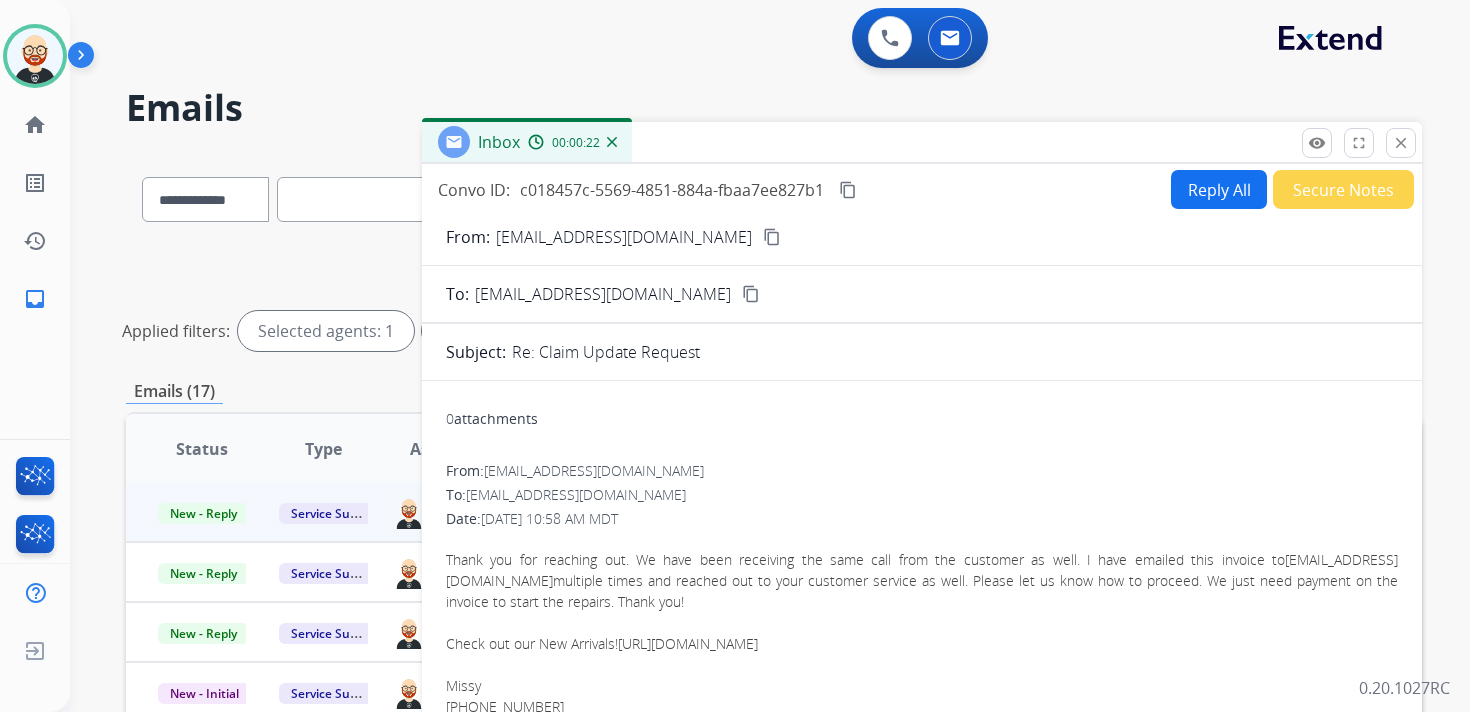 click on "To:  [EMAIL_ADDRESS][DOMAIN_NAME]  content_copy" at bounding box center (922, 294) 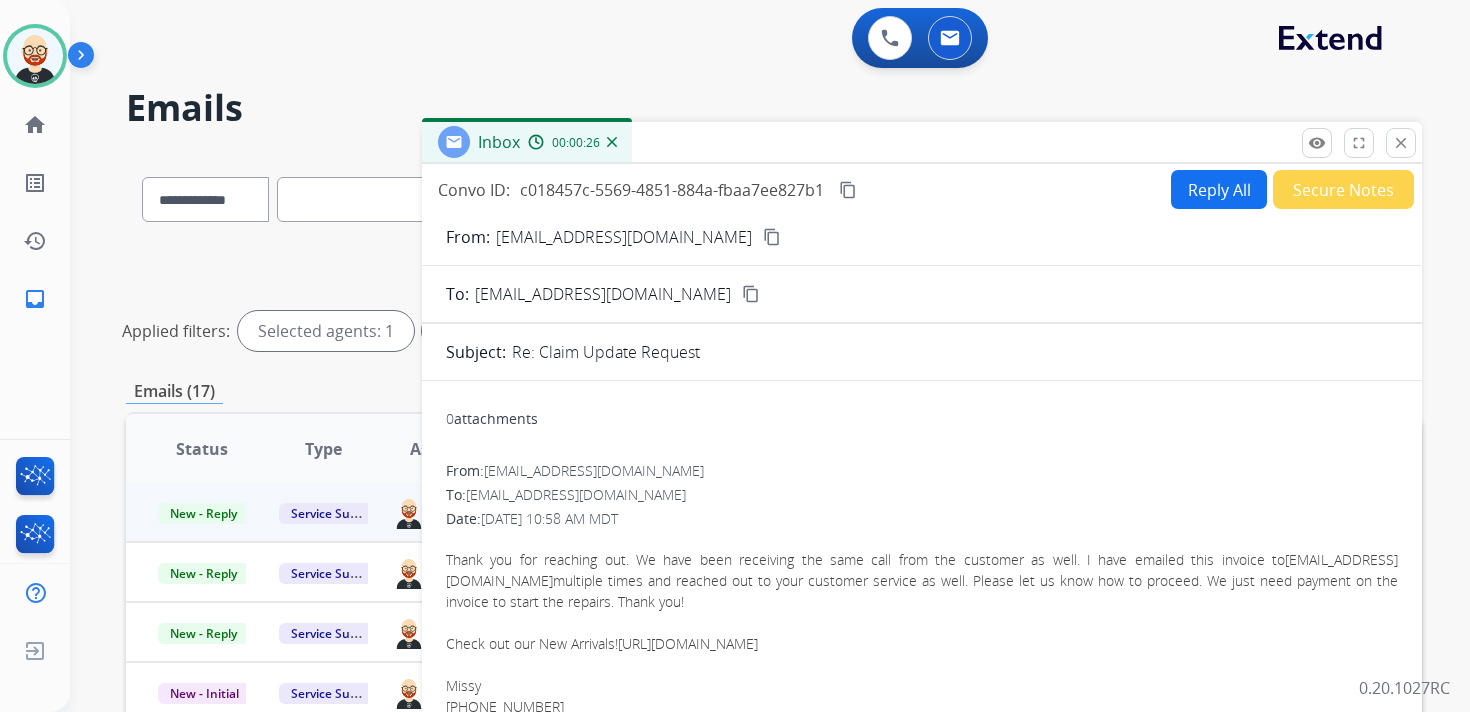 click on "Reply All" at bounding box center (1219, 189) 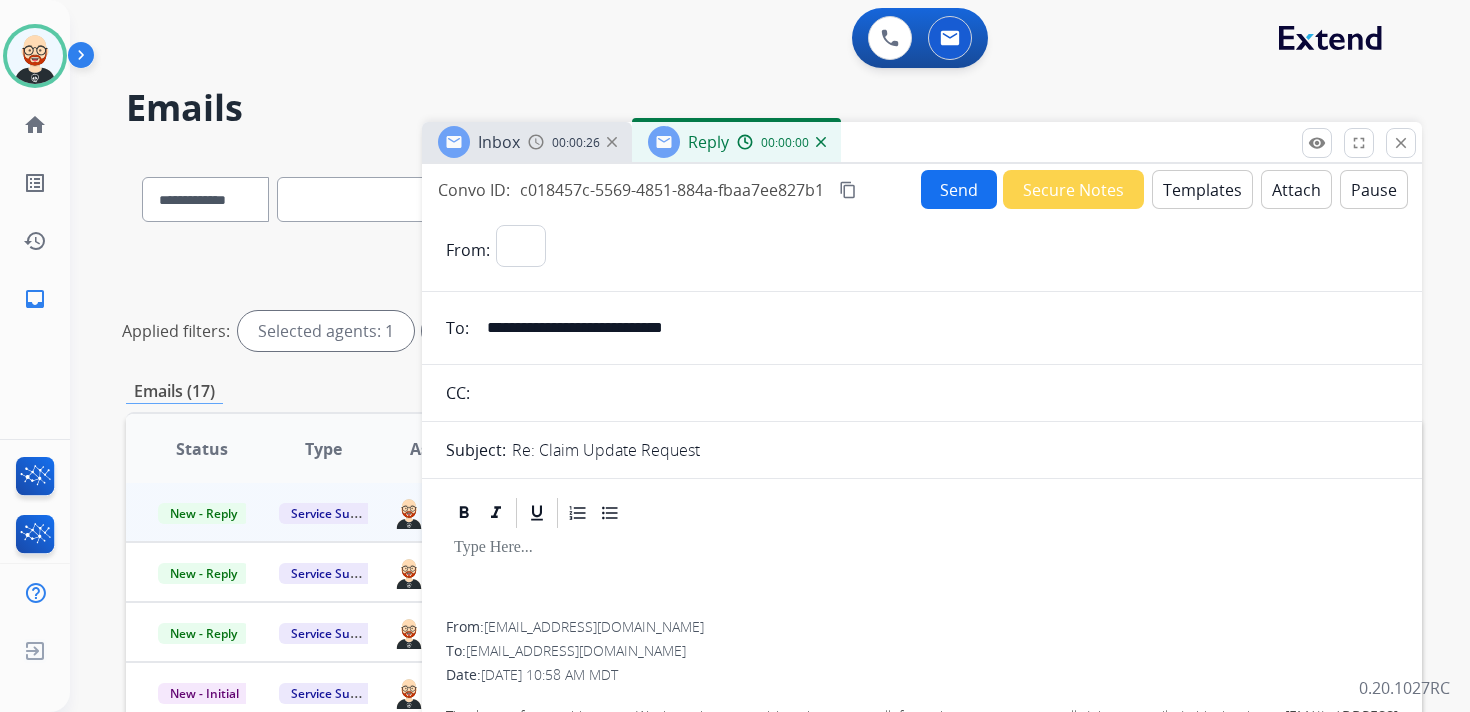 select on "**********" 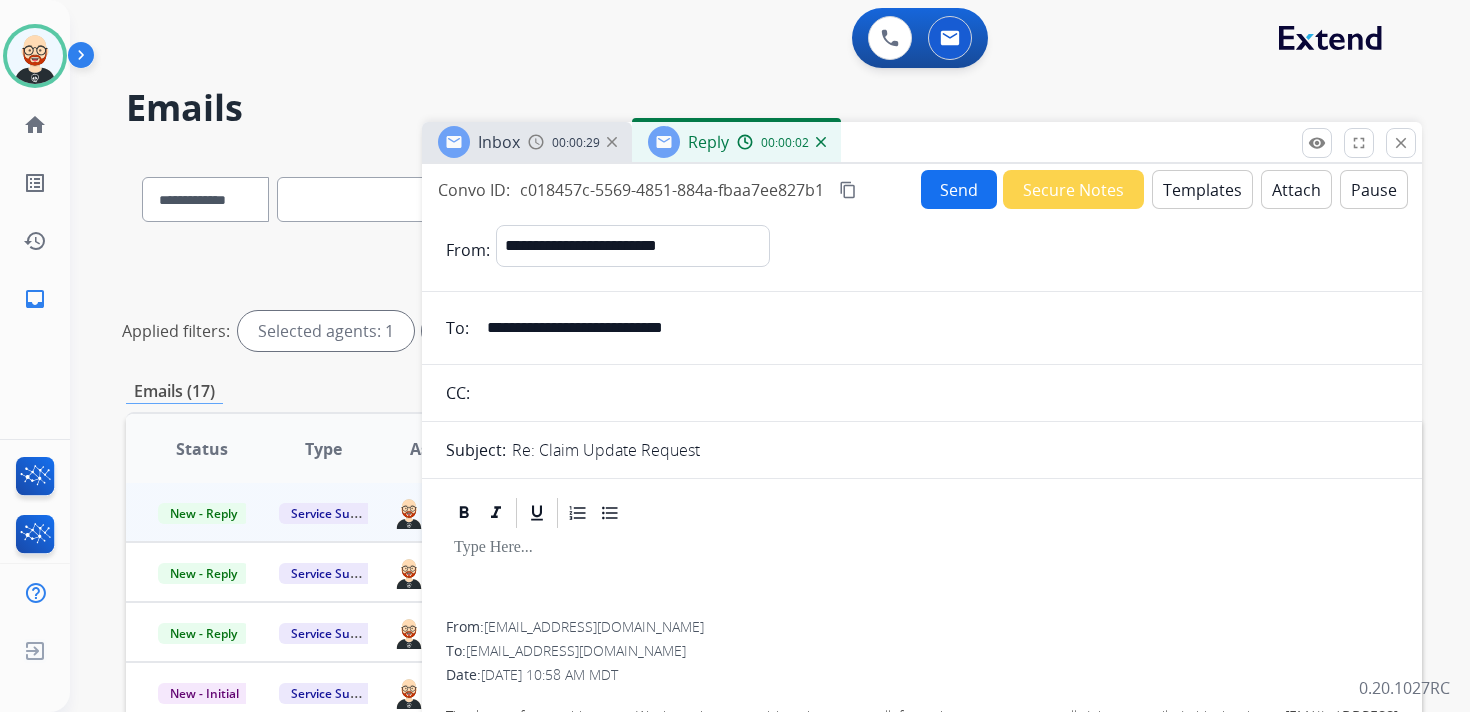 click on "**********" at bounding box center (936, 328) 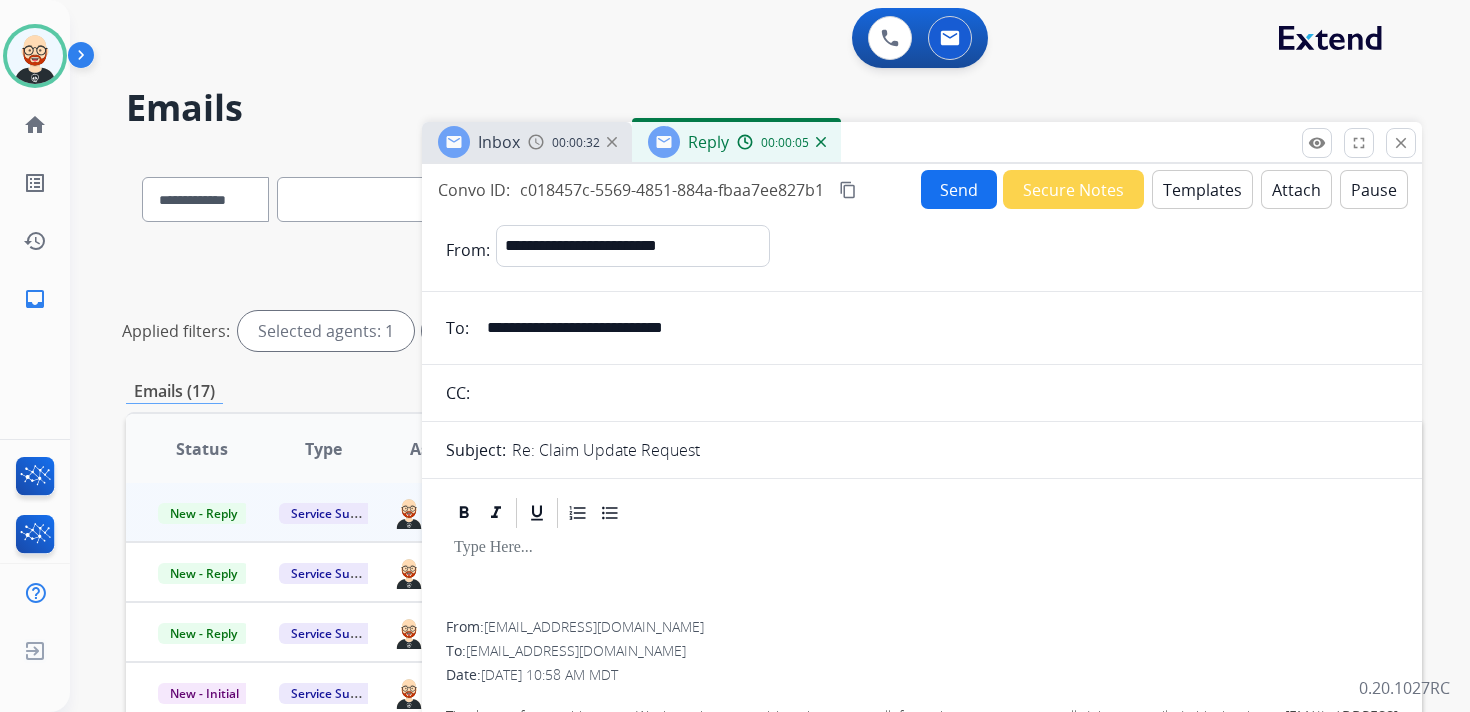 drag, startPoint x: 777, startPoint y: 333, endPoint x: 403, endPoint y: 310, distance: 374.70654 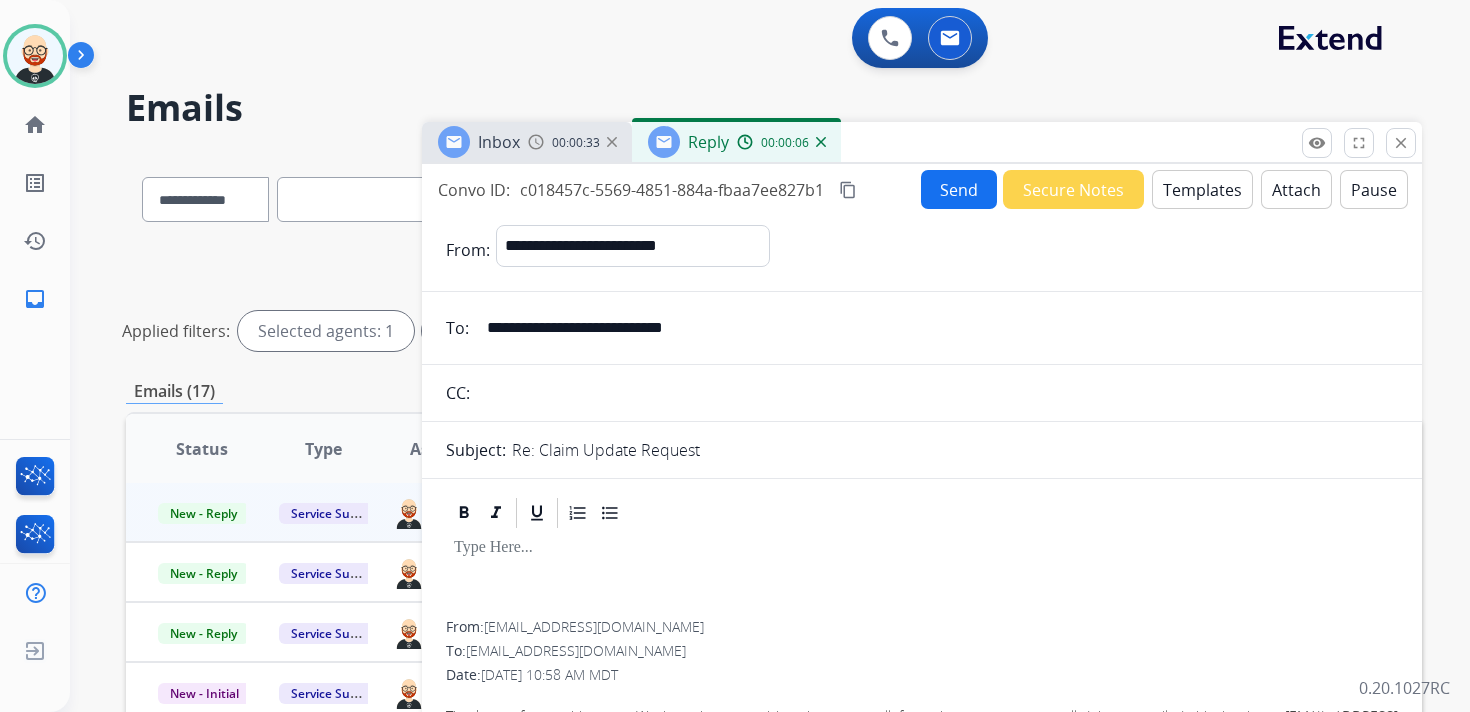 click at bounding box center (937, 393) 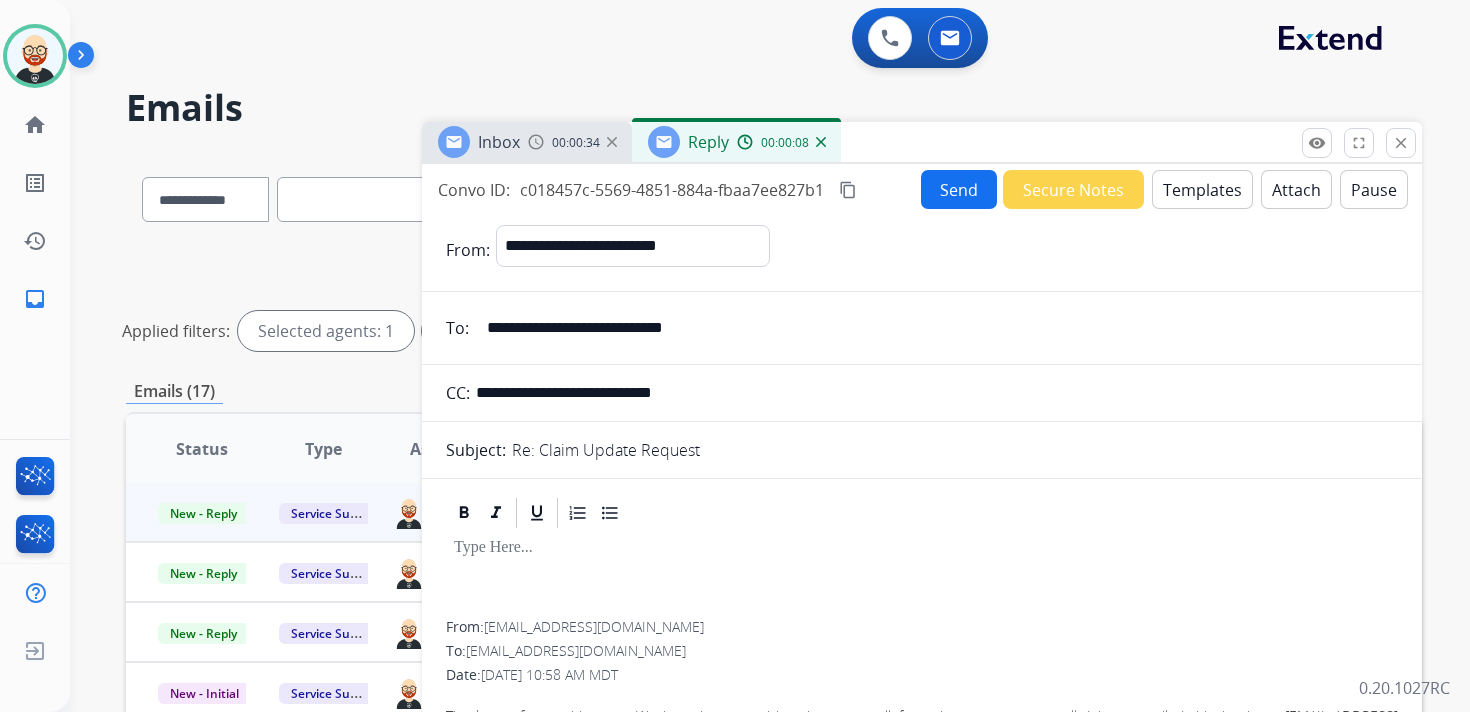 type on "**********" 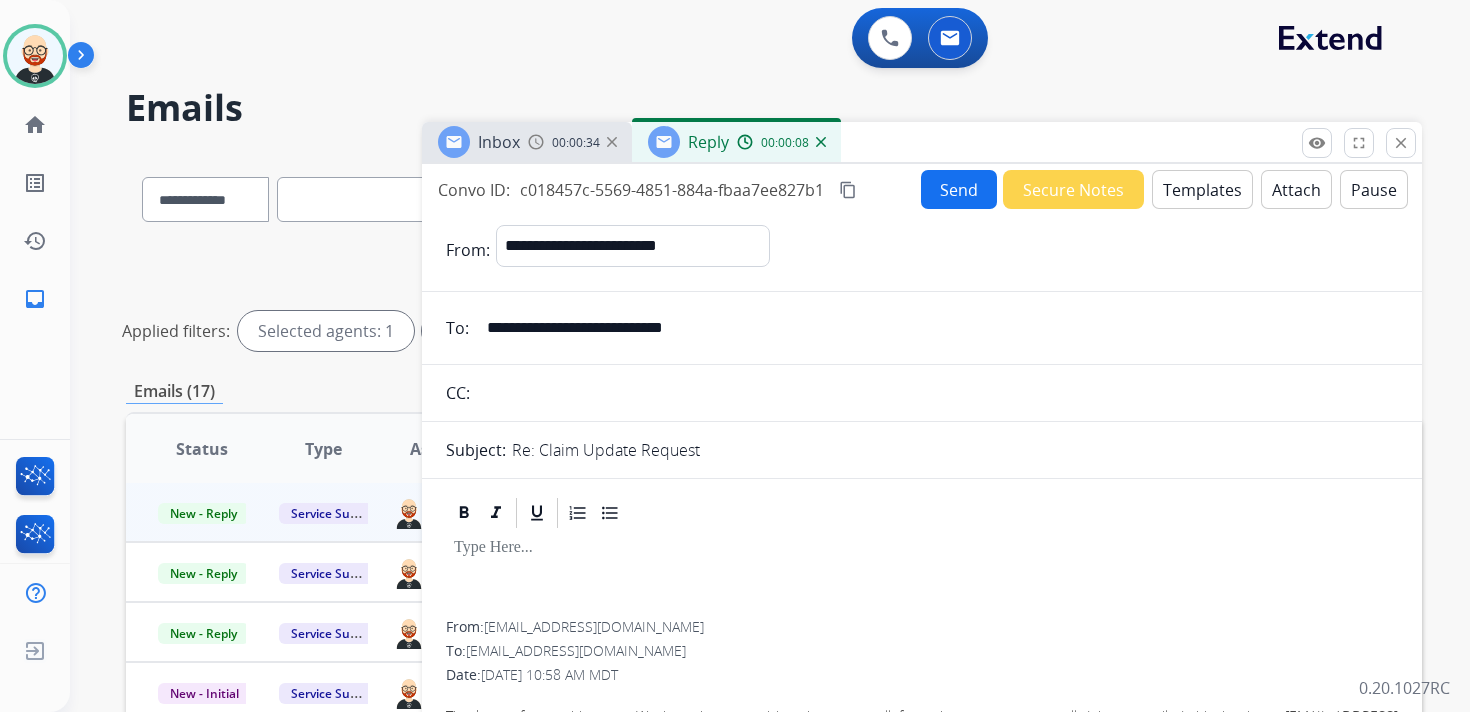click on "**********" at bounding box center [936, 328] 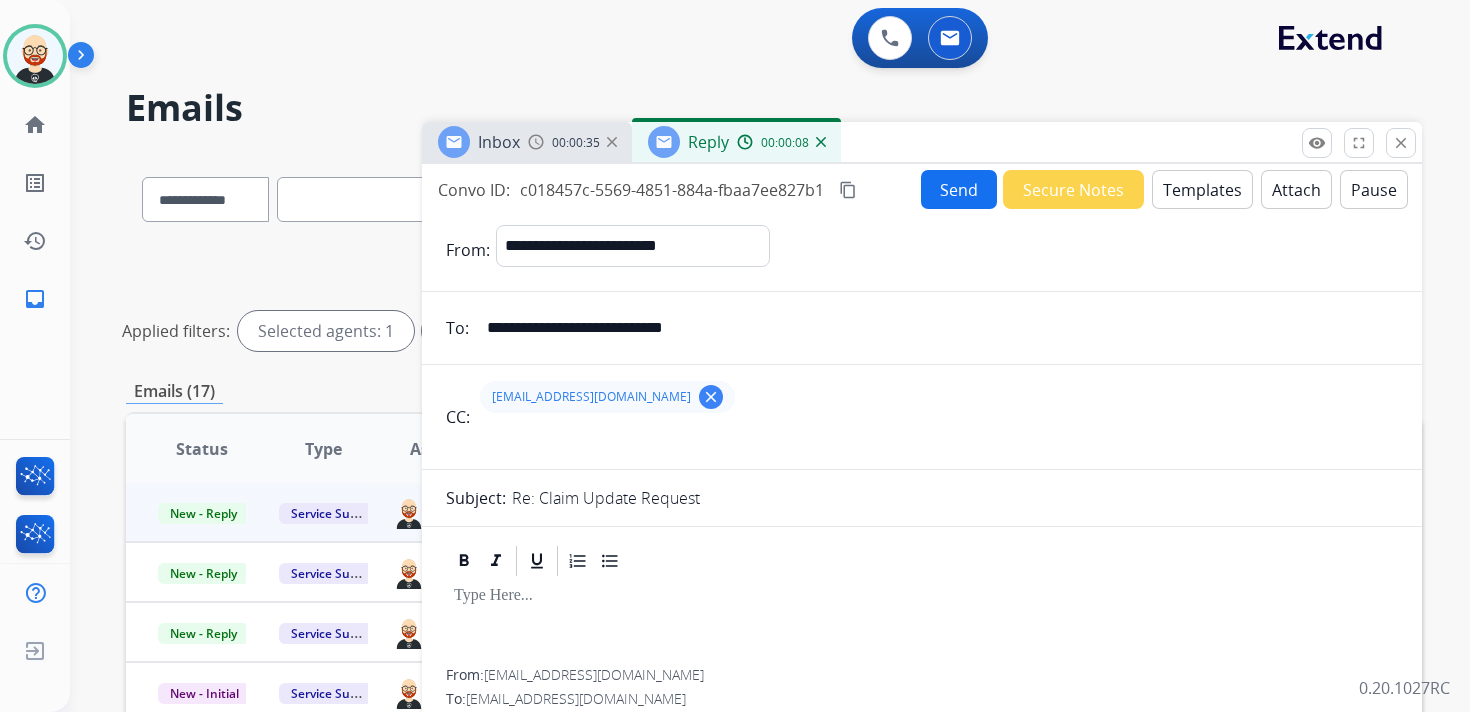 click on "**********" at bounding box center (936, 328) 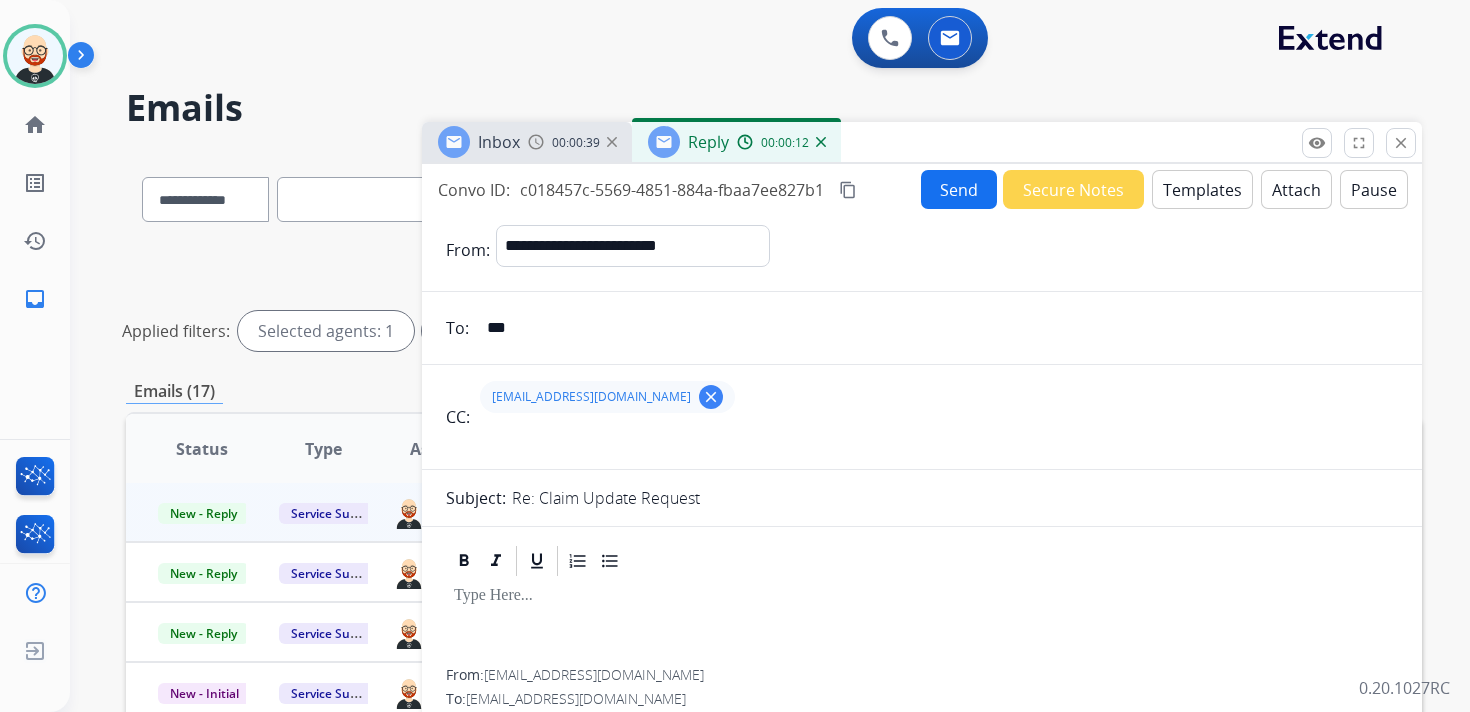 type on "**********" 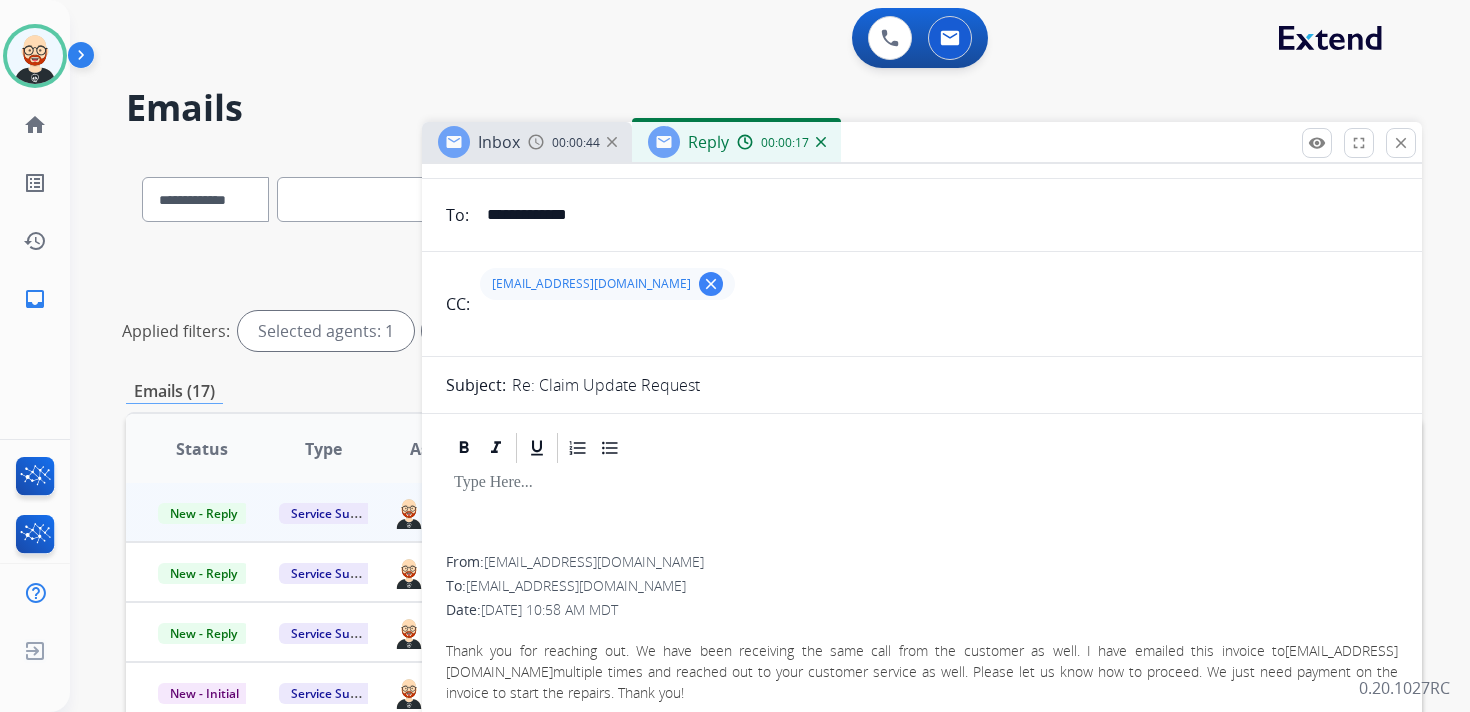 scroll, scrollTop: 0, scrollLeft: 0, axis: both 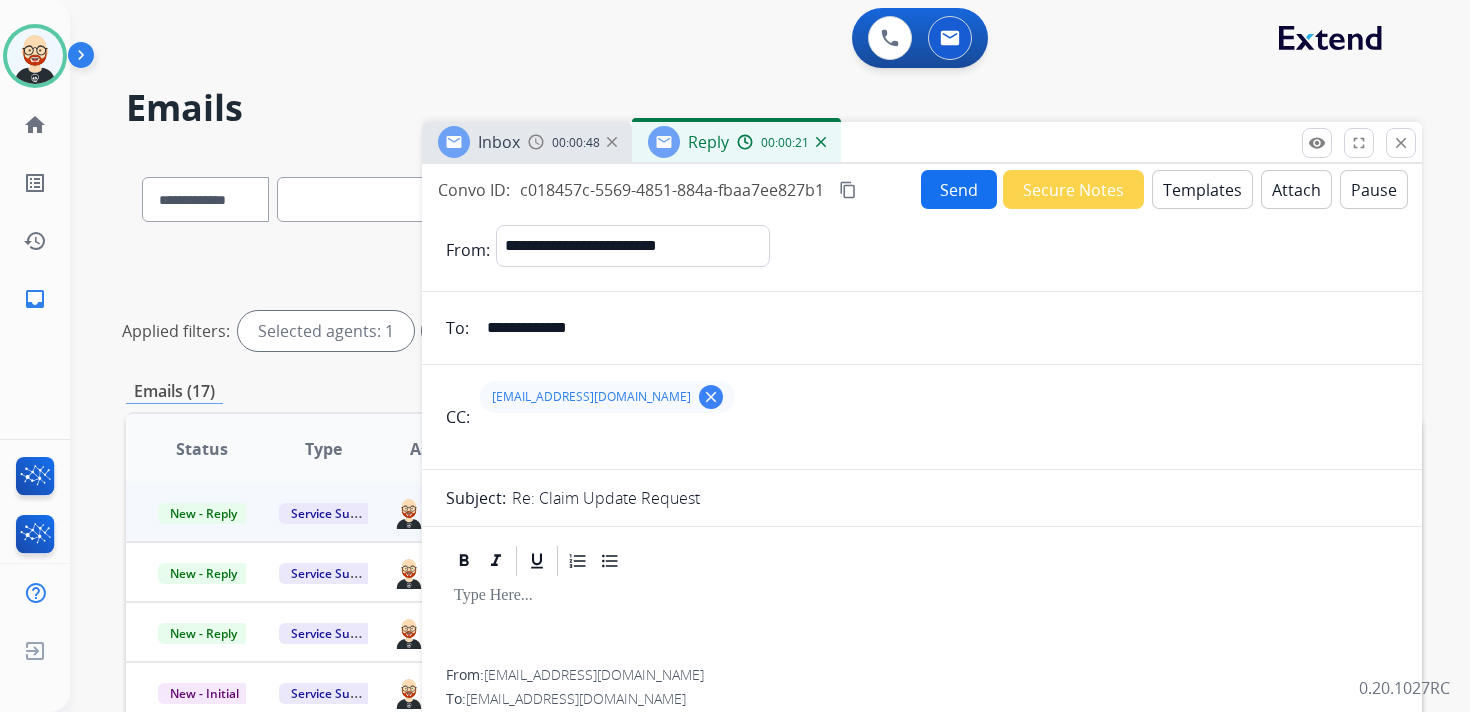 click on "Send" at bounding box center [959, 189] 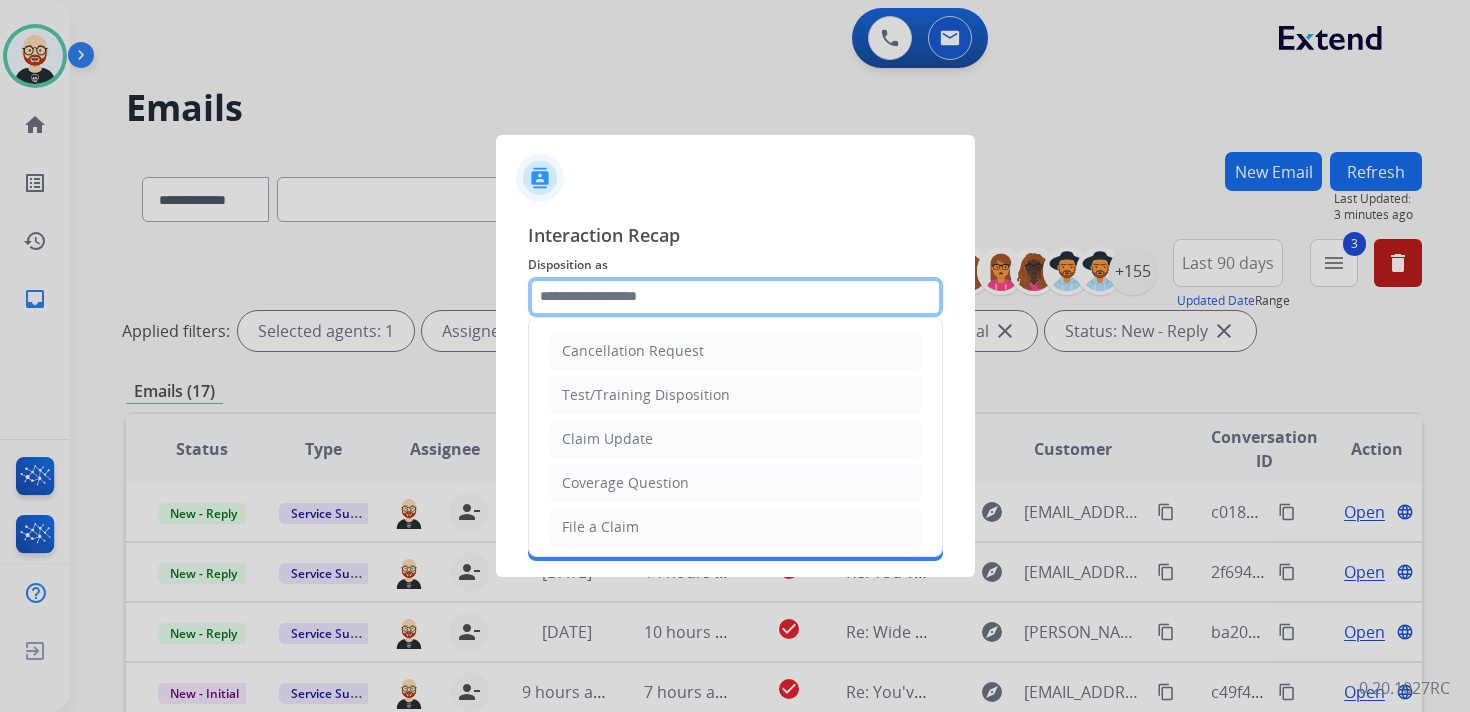 click 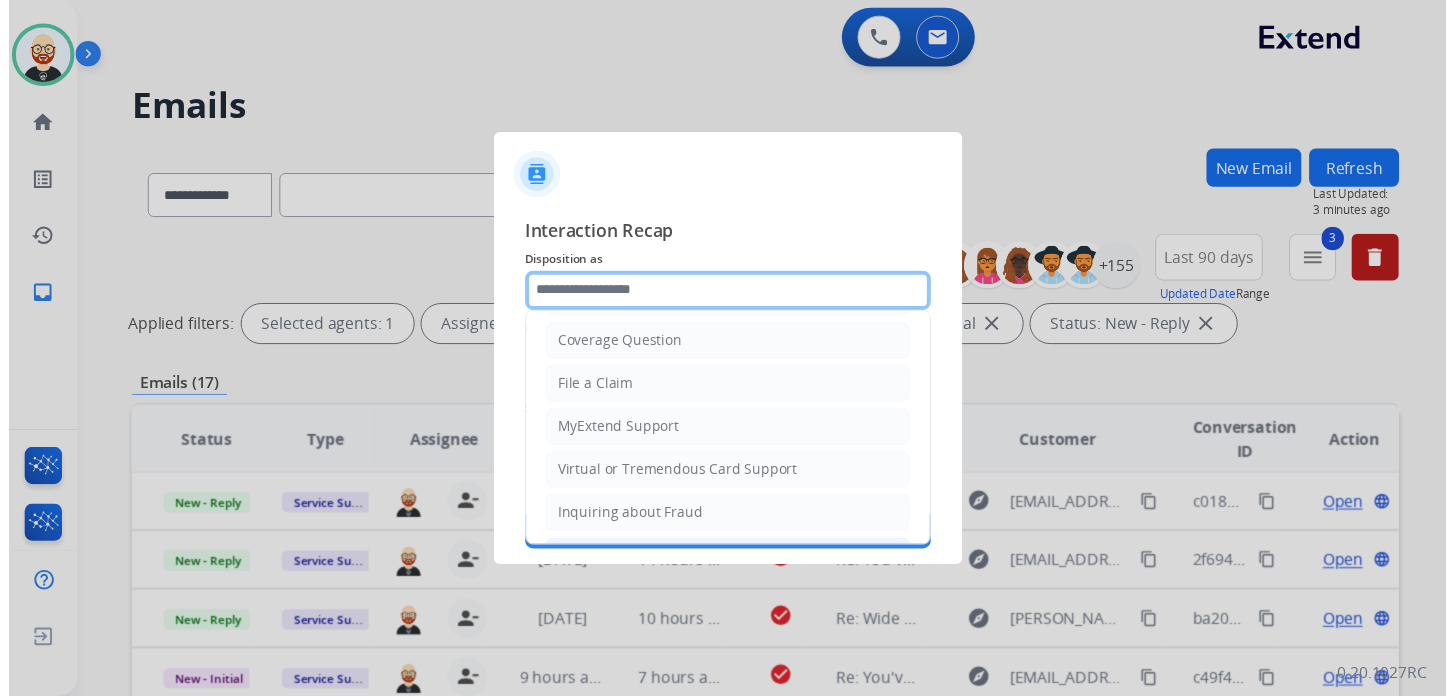 scroll, scrollTop: 300, scrollLeft: 0, axis: vertical 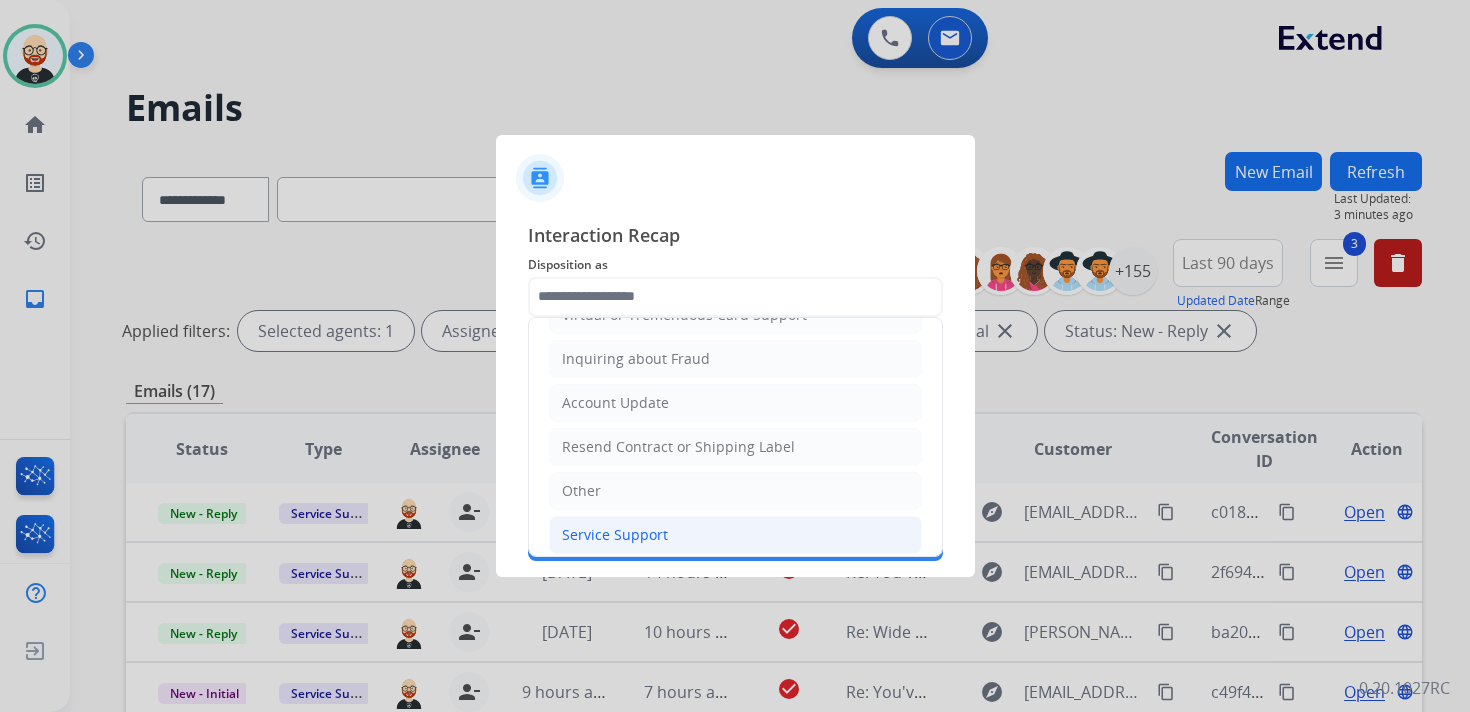 click on "Service Support" 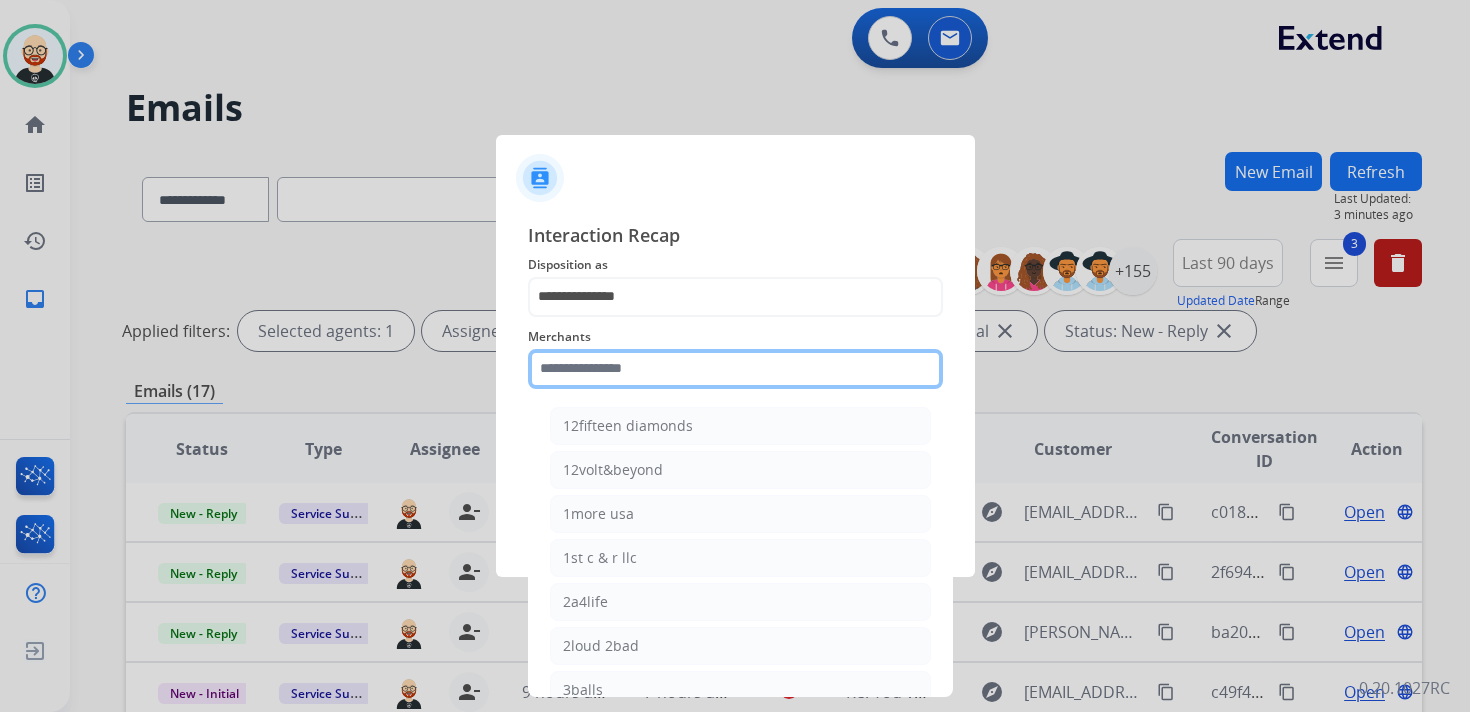click 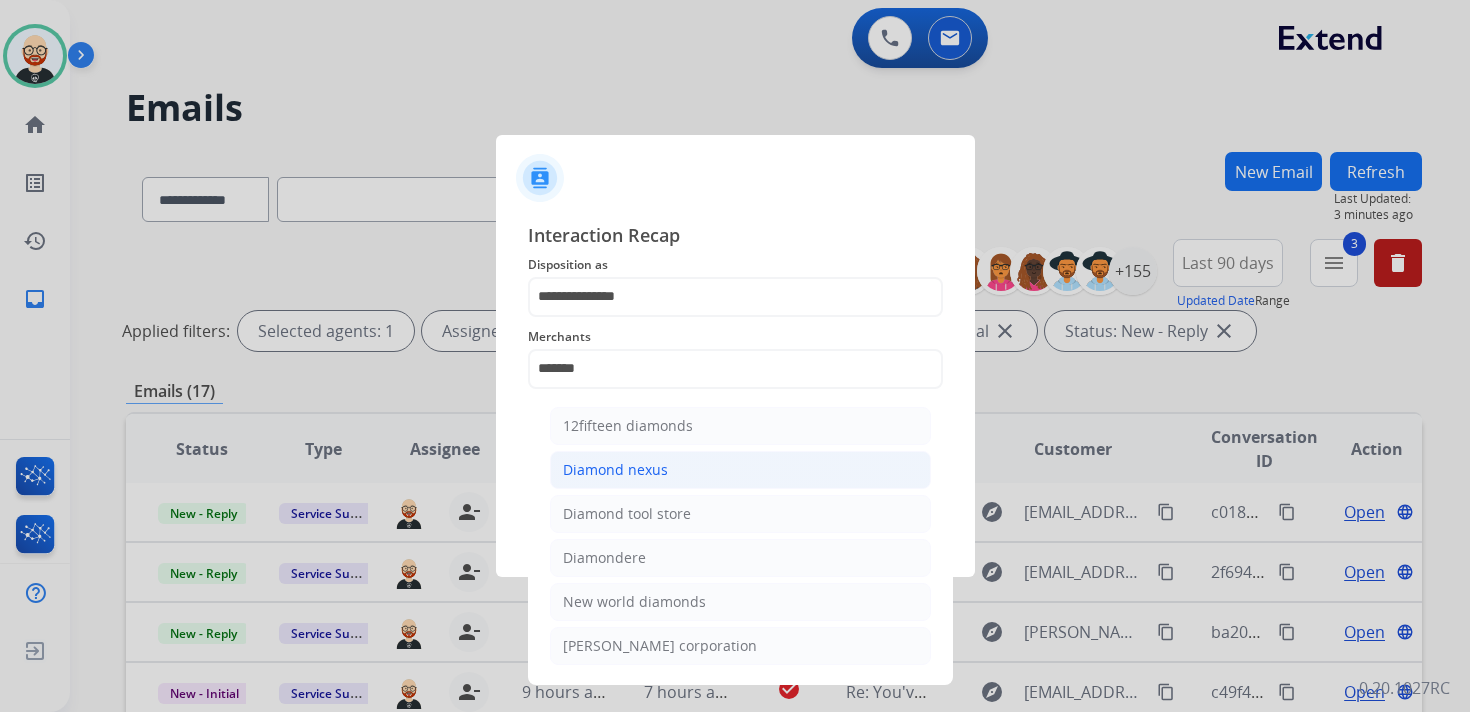 click on "Diamond nexus" 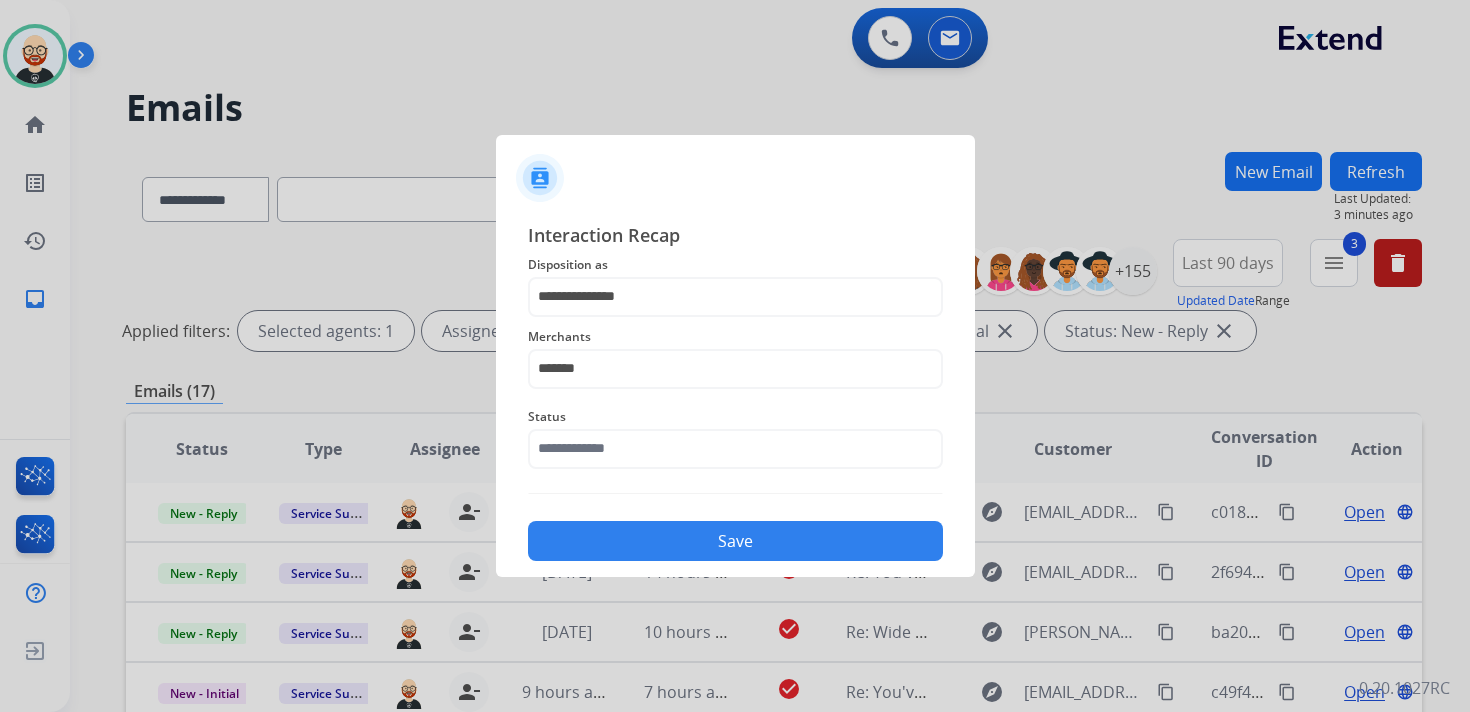 type on "**********" 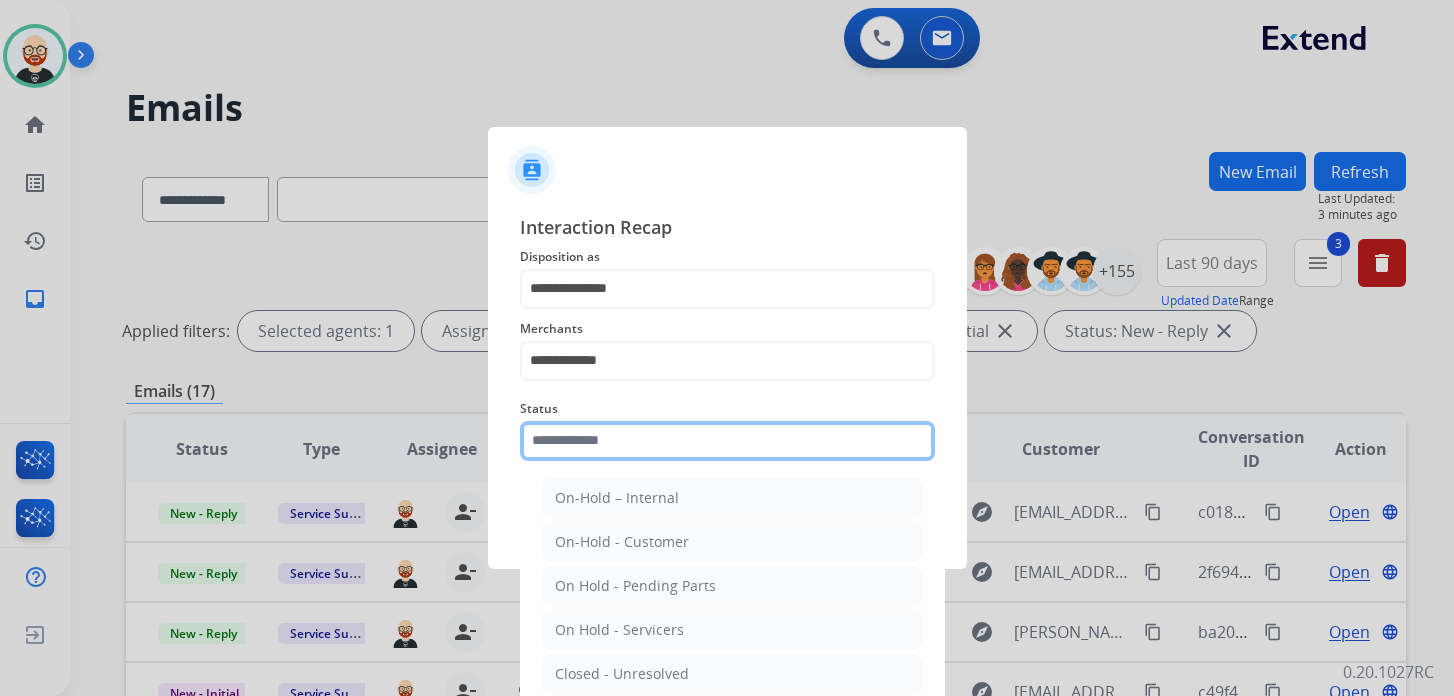 click 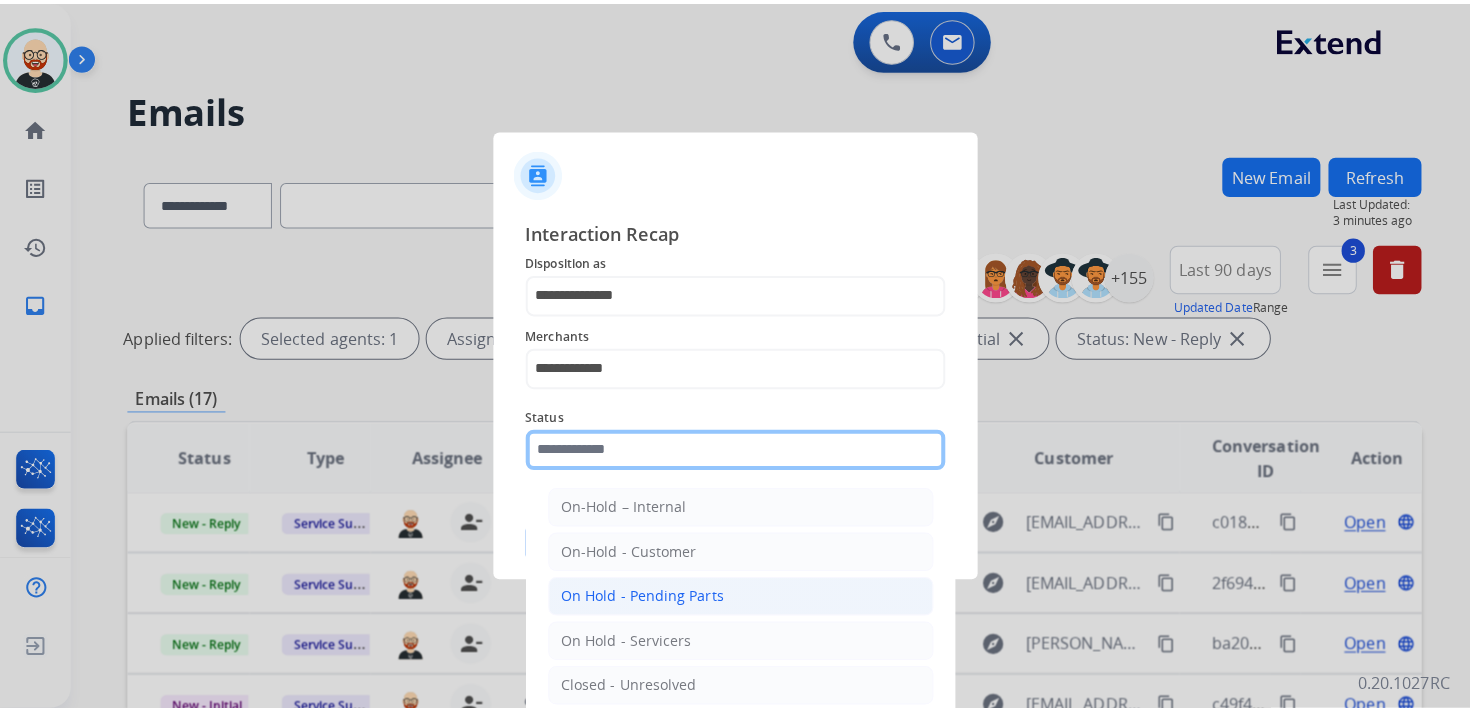 scroll, scrollTop: 111, scrollLeft: 0, axis: vertical 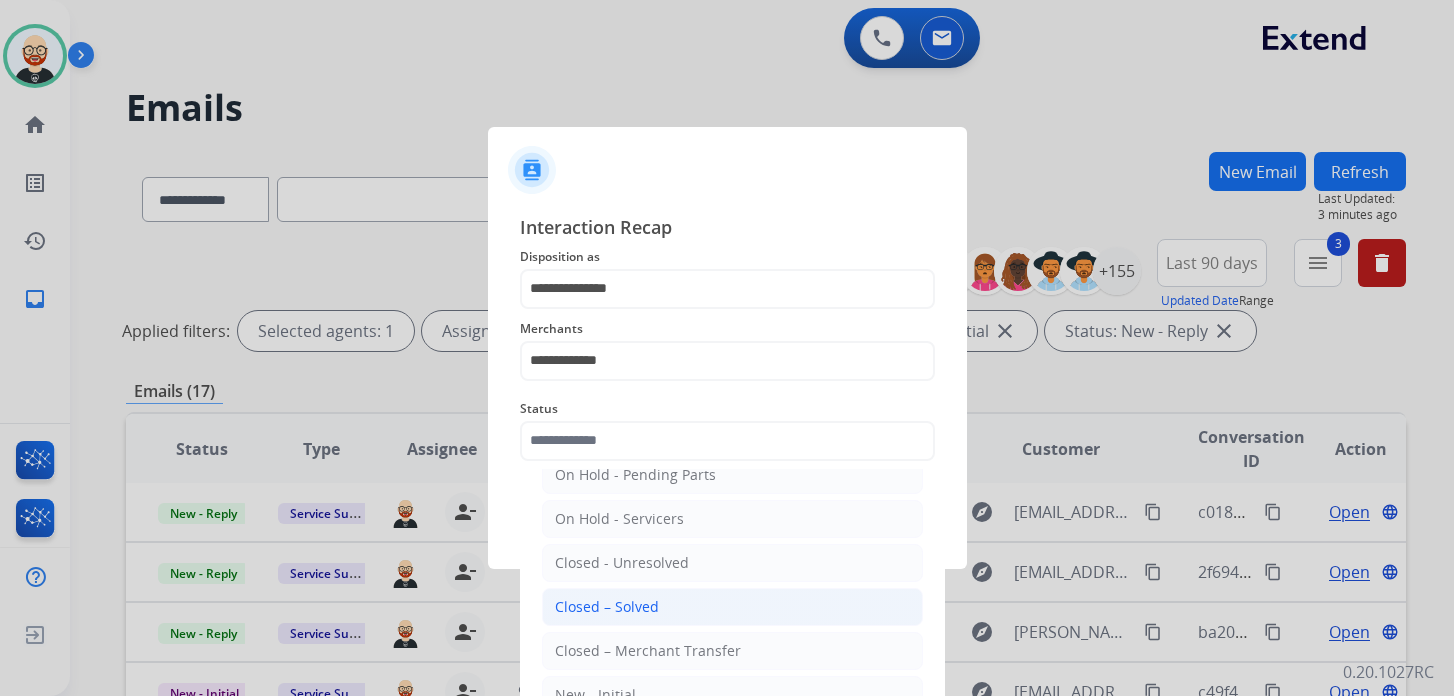 click on "Closed – Solved" 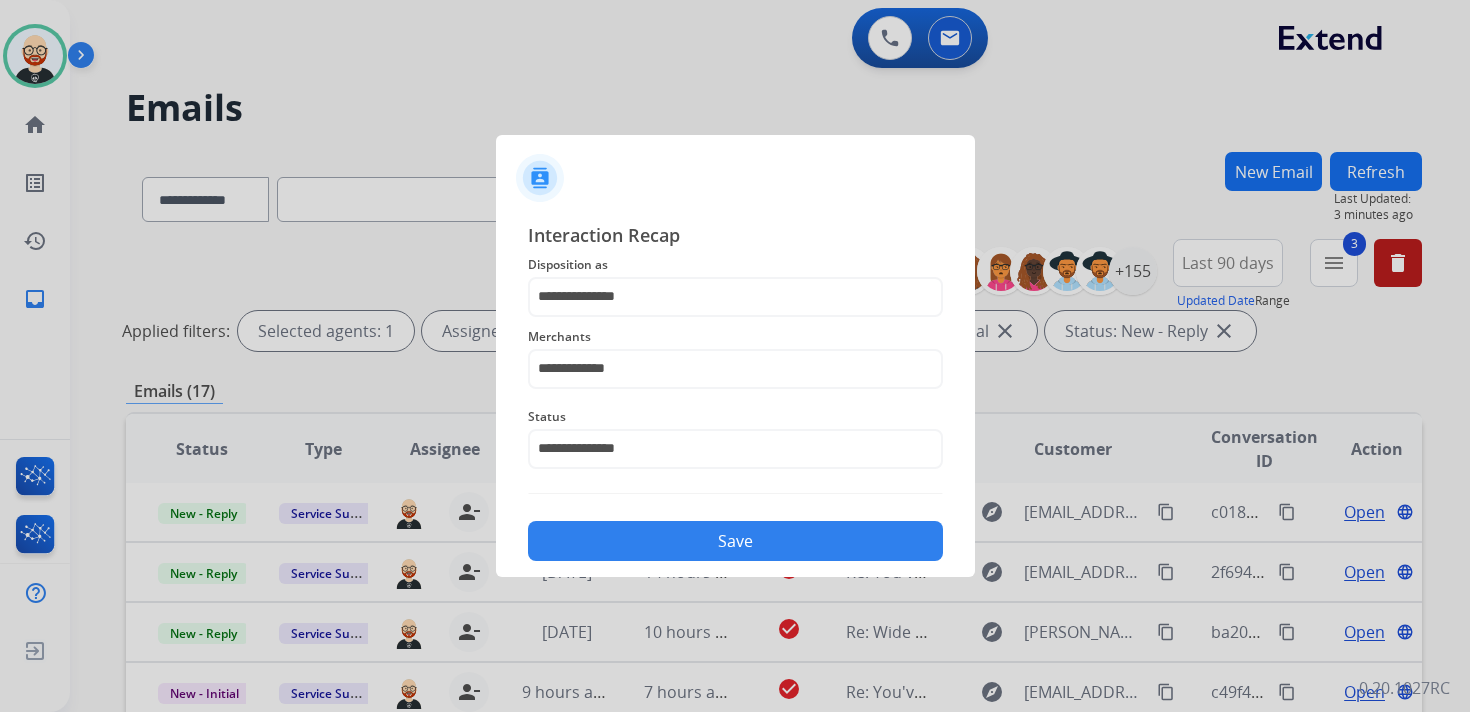 click on "Save" 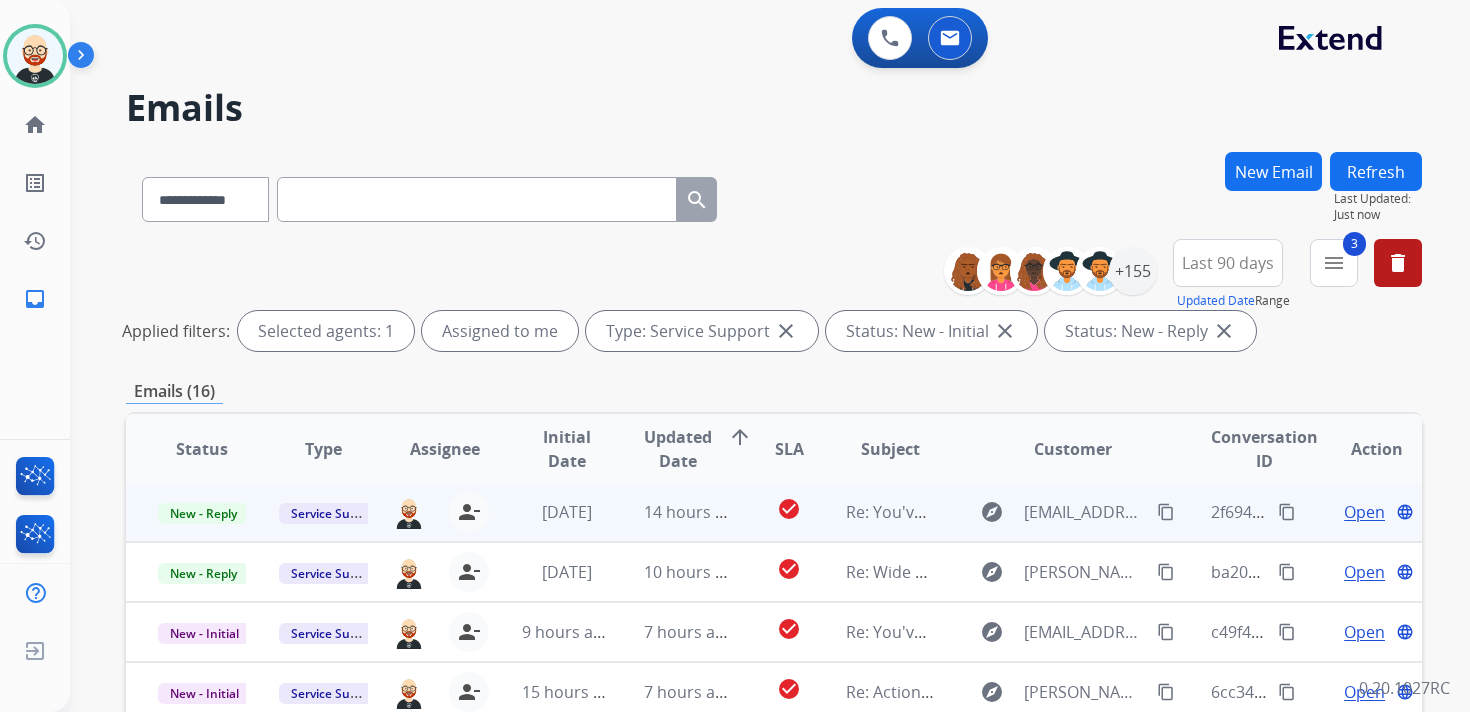 click on "Open language" at bounding box center [1361, 512] 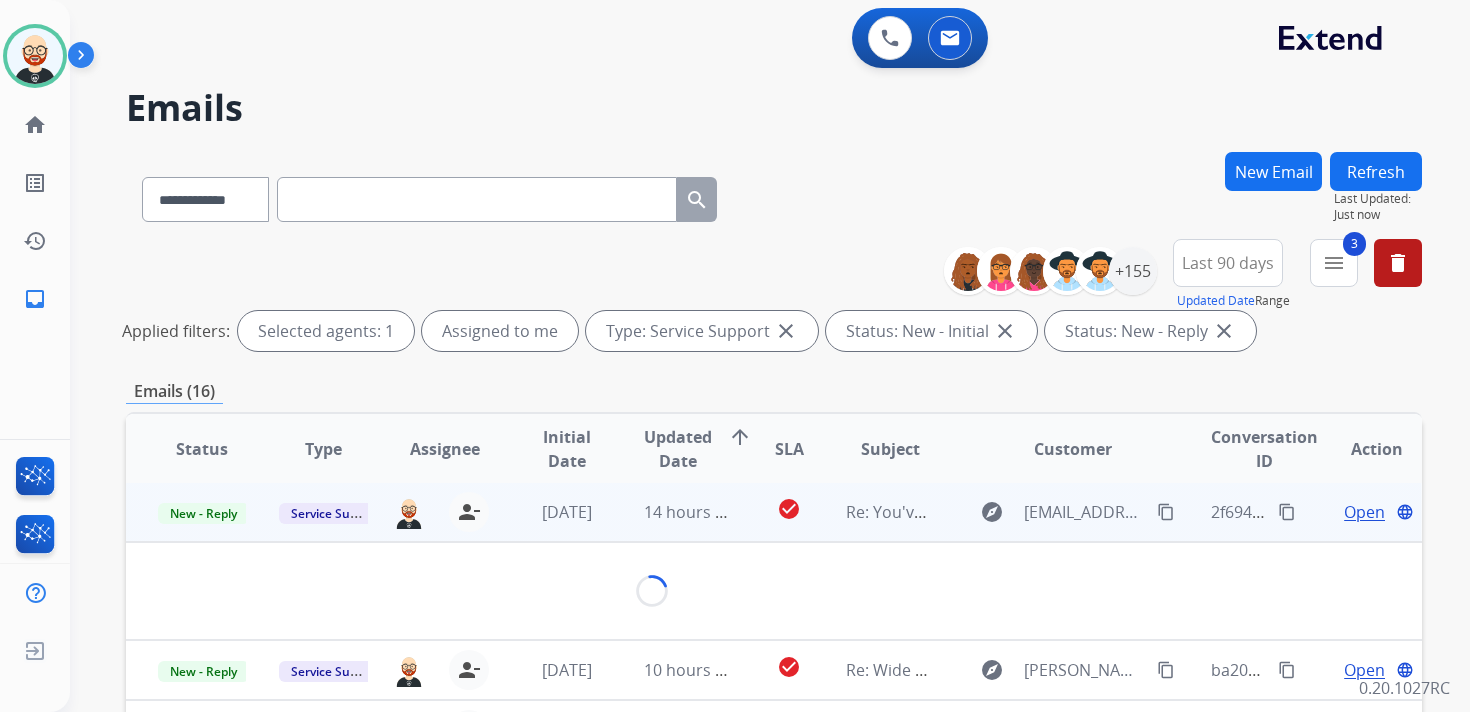 scroll, scrollTop: 0, scrollLeft: 0, axis: both 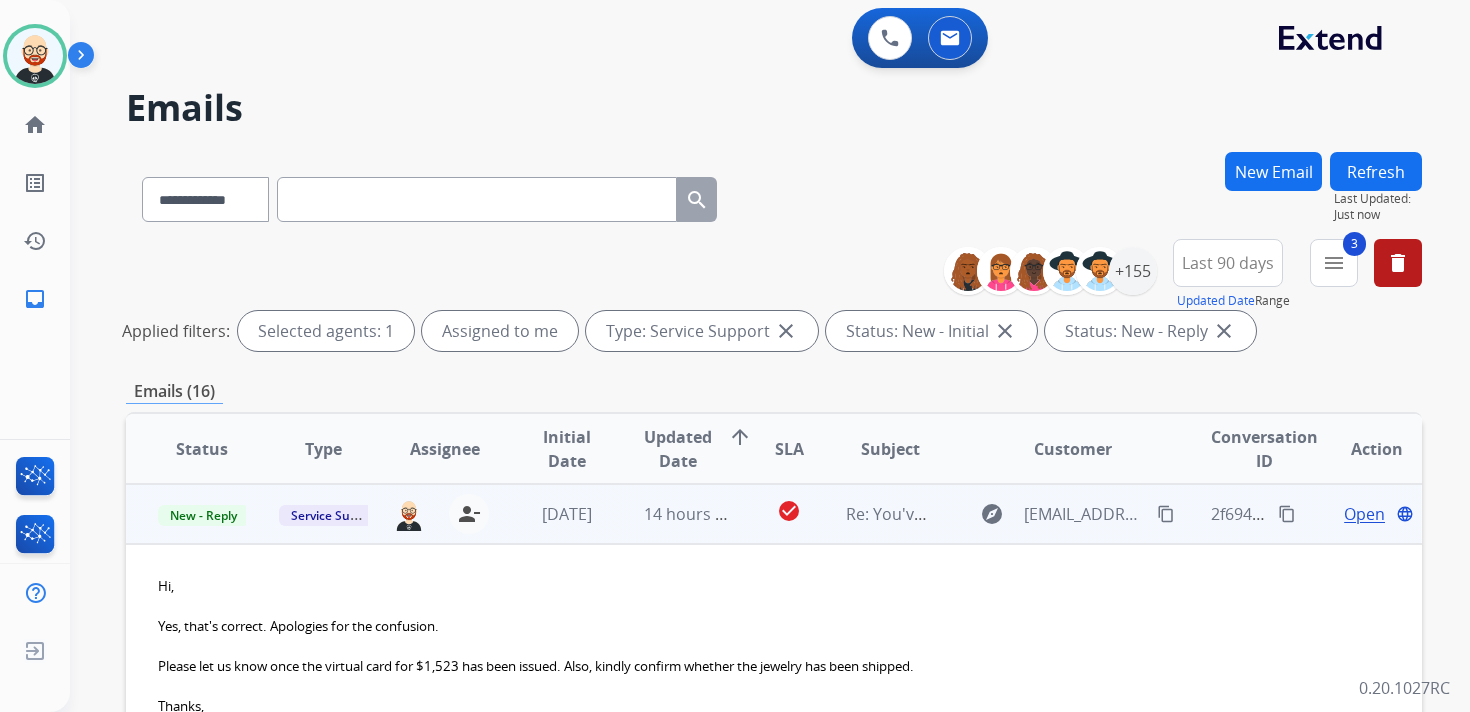 click on "Open language" at bounding box center (1361, 514) 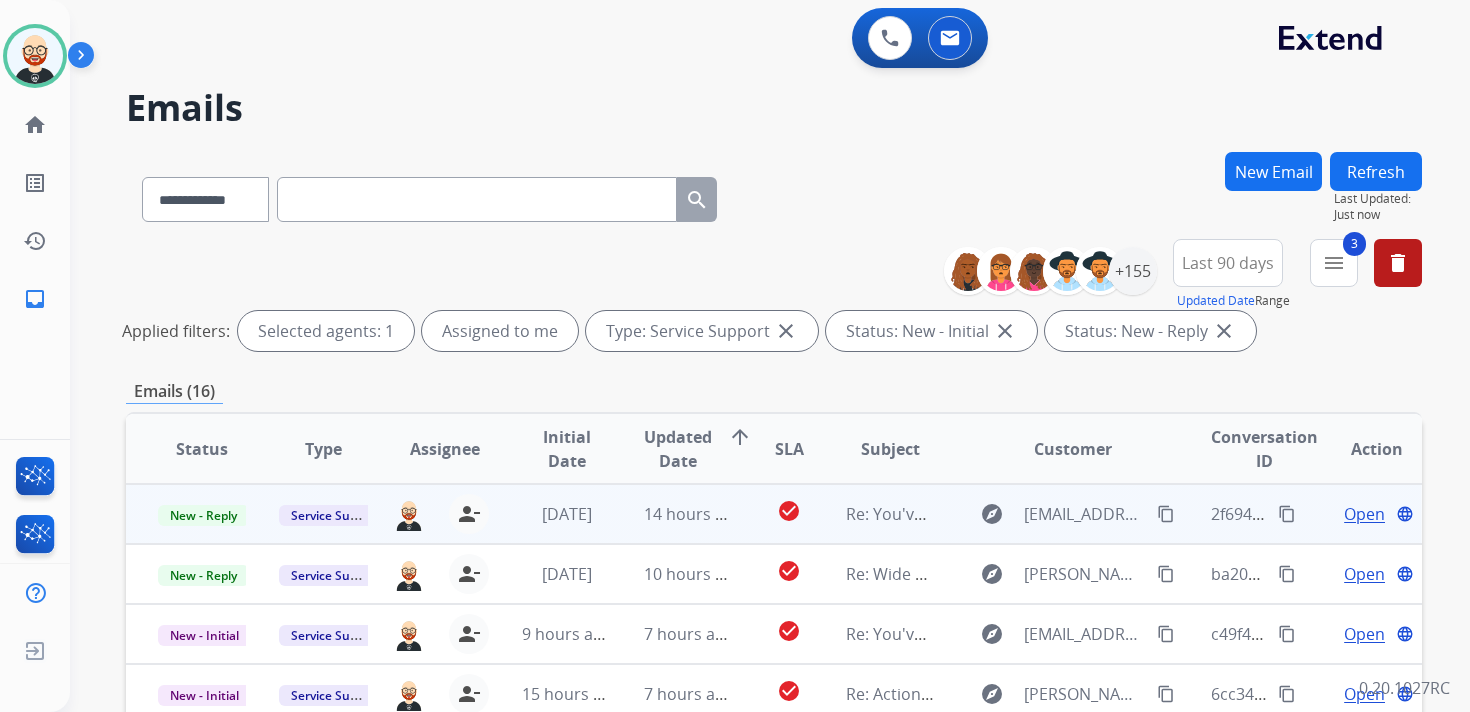 click on "Open" at bounding box center (1364, 514) 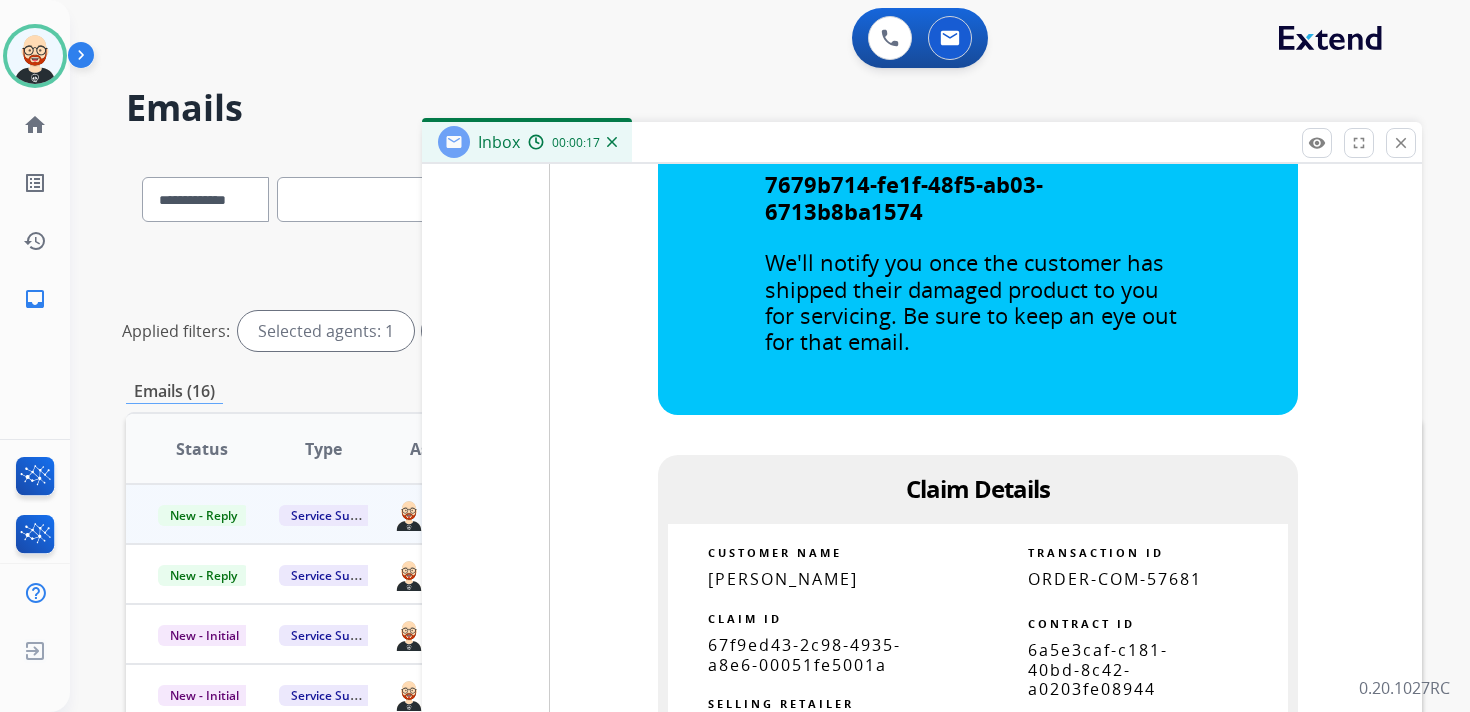 scroll, scrollTop: 3589, scrollLeft: 0, axis: vertical 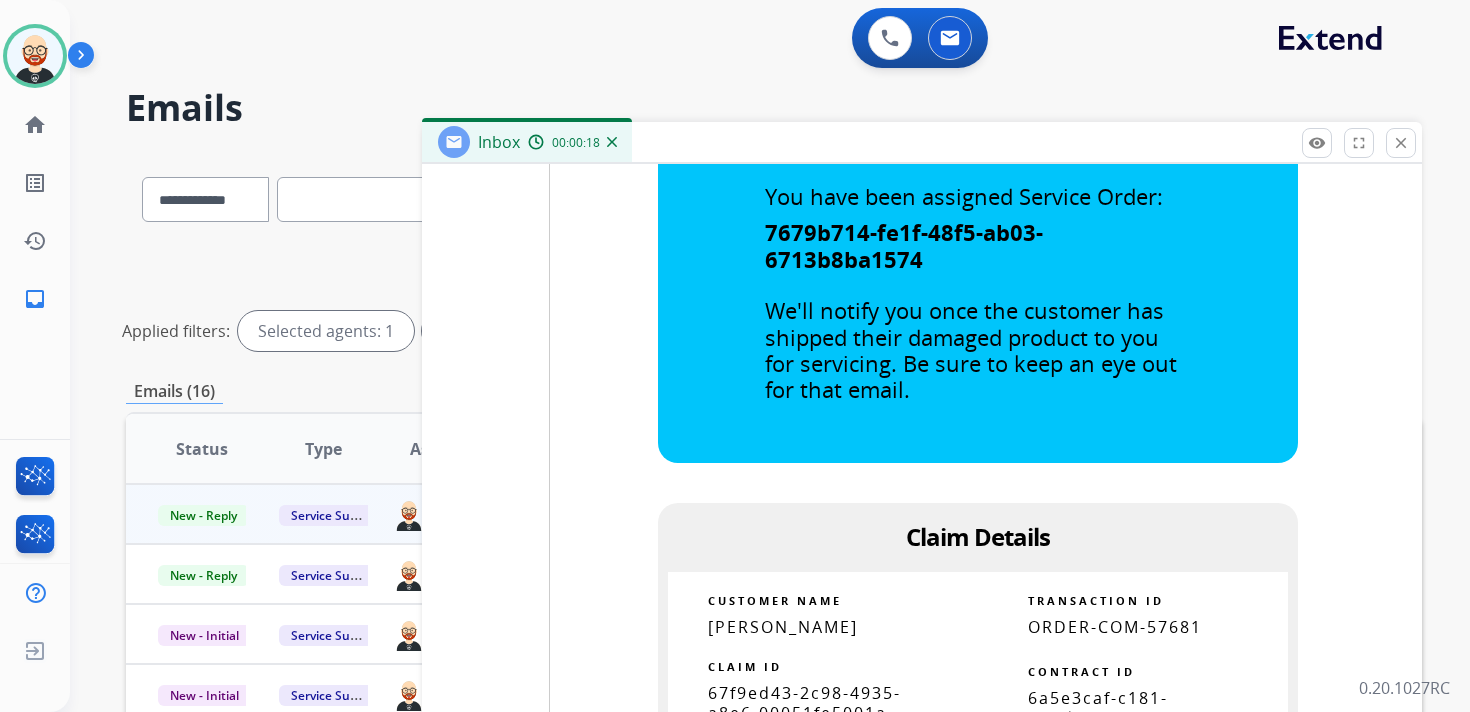 click on "67f9ed43-2c98-4935-a8e6-00051fe5001a" at bounding box center (804, 702) 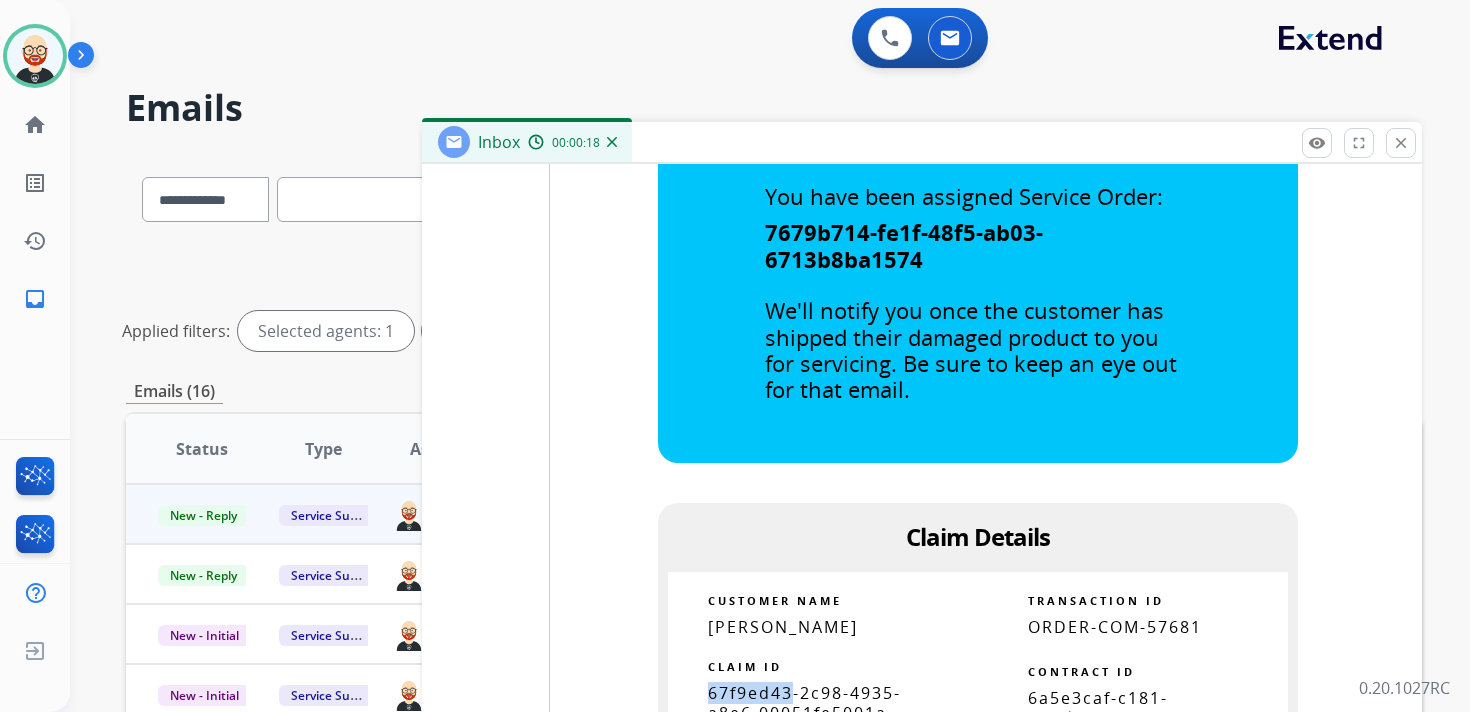 click on "67f9ed43-2c98-4935-a8e6-00051fe5001a" at bounding box center [804, 702] 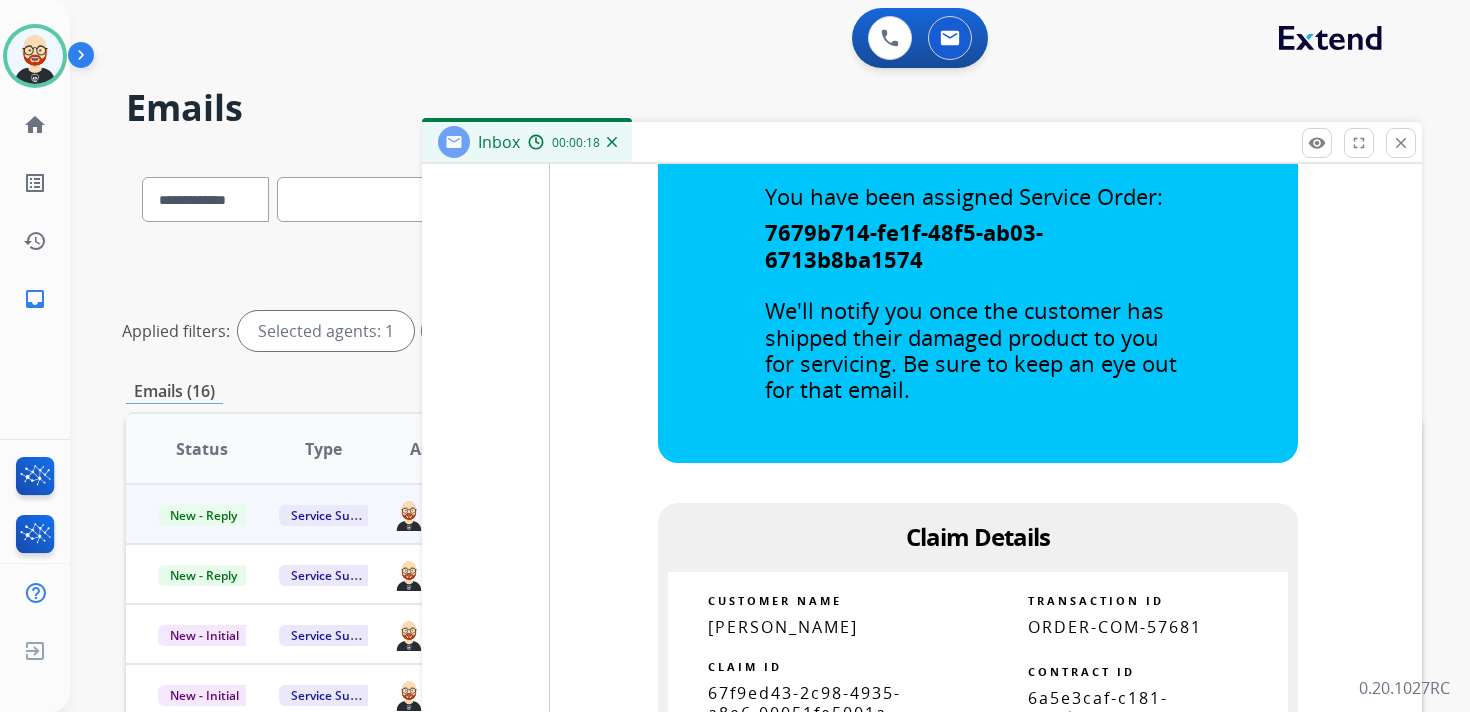 click on "67f9ed43-2c98-4935-a8e6-00051fe5001a" at bounding box center (804, 702) 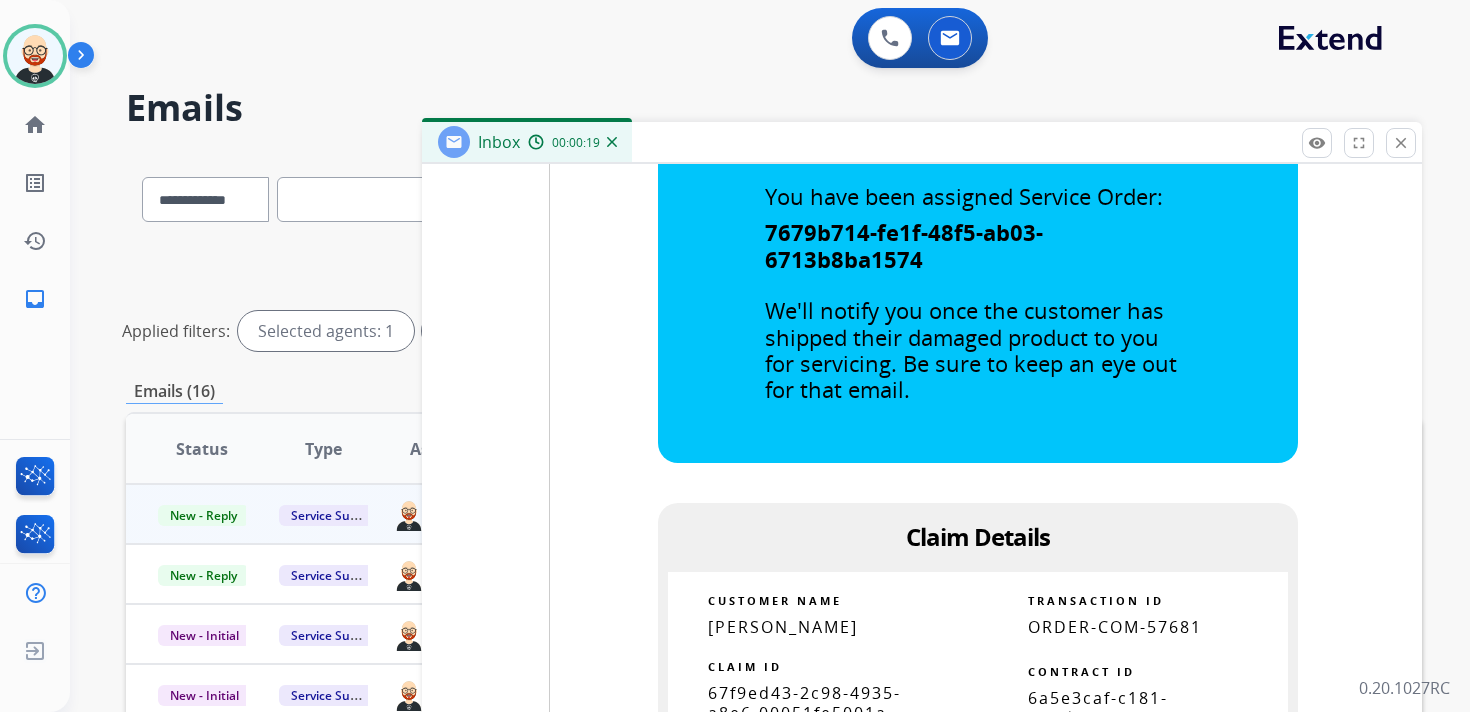 copy 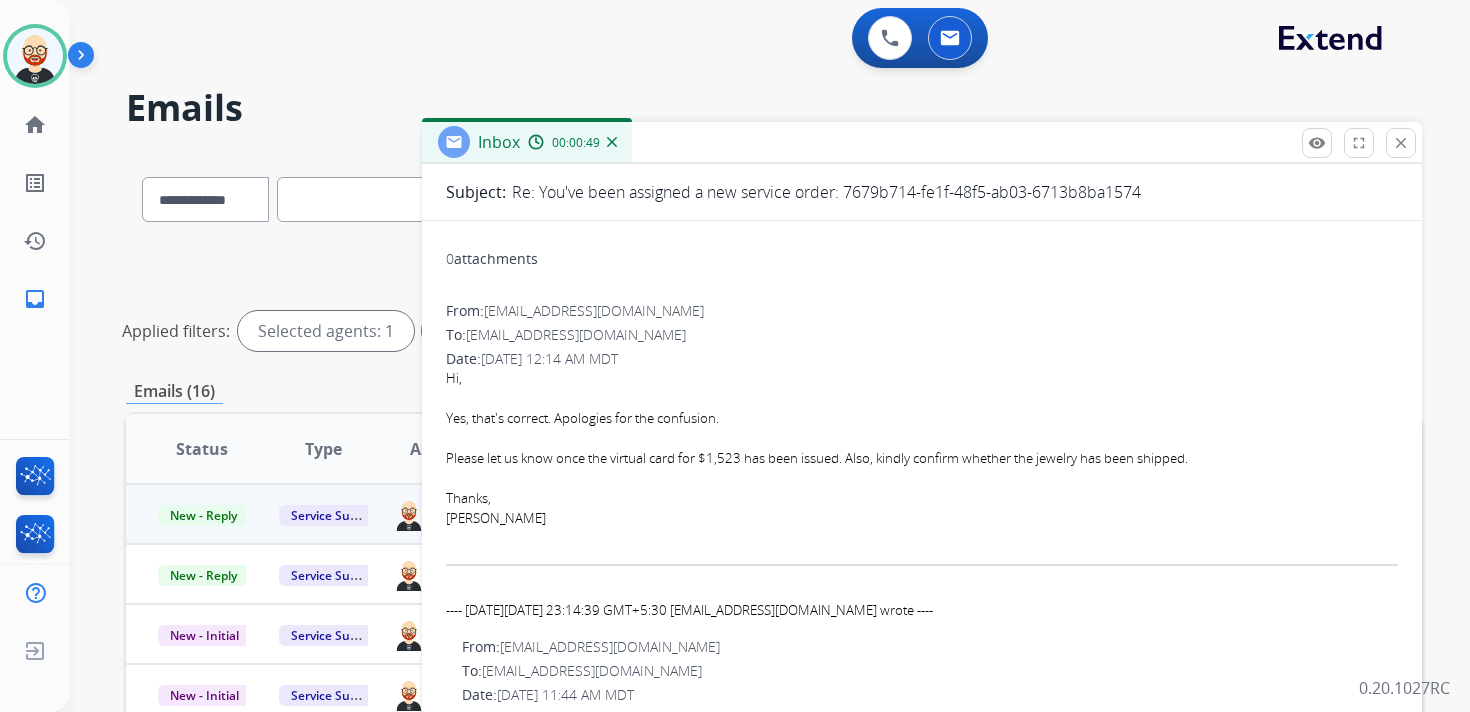 scroll, scrollTop: 0, scrollLeft: 0, axis: both 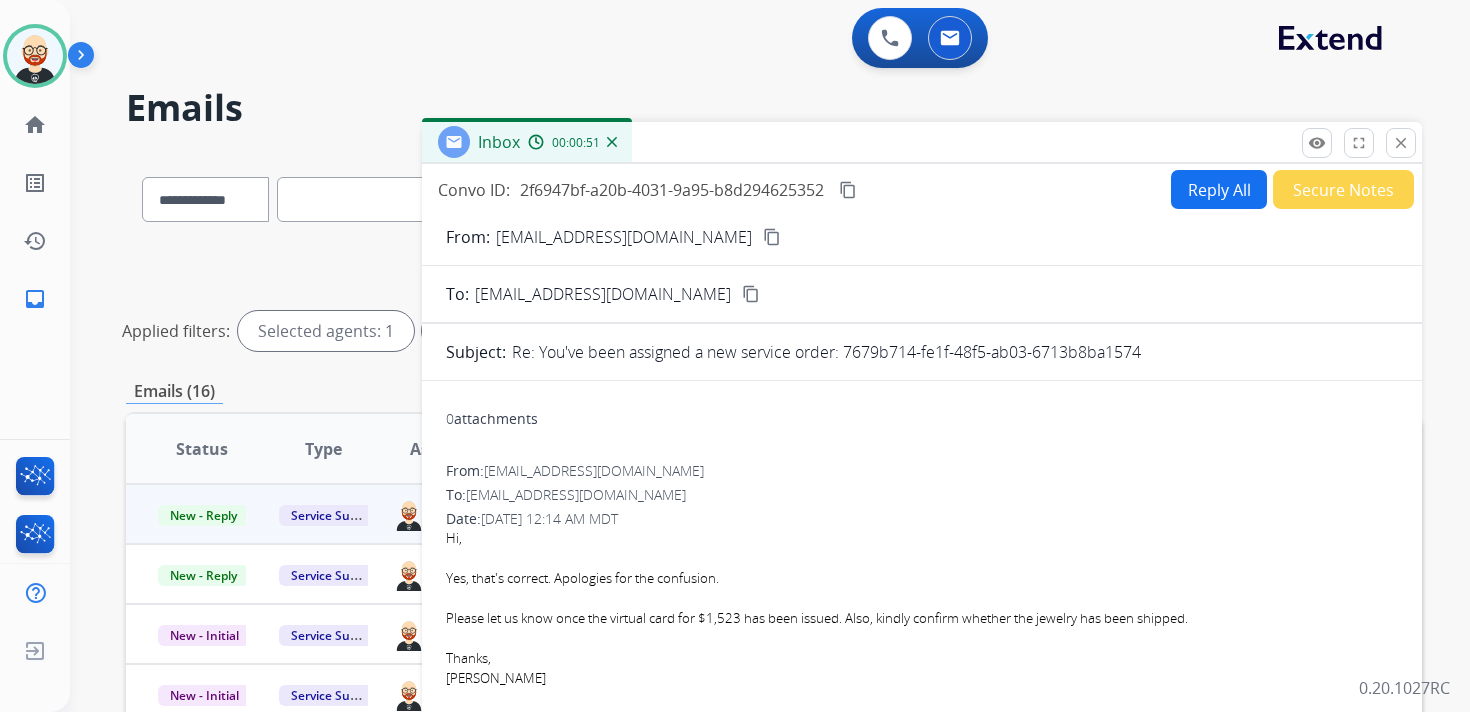 click on "content_copy" at bounding box center (848, 190) 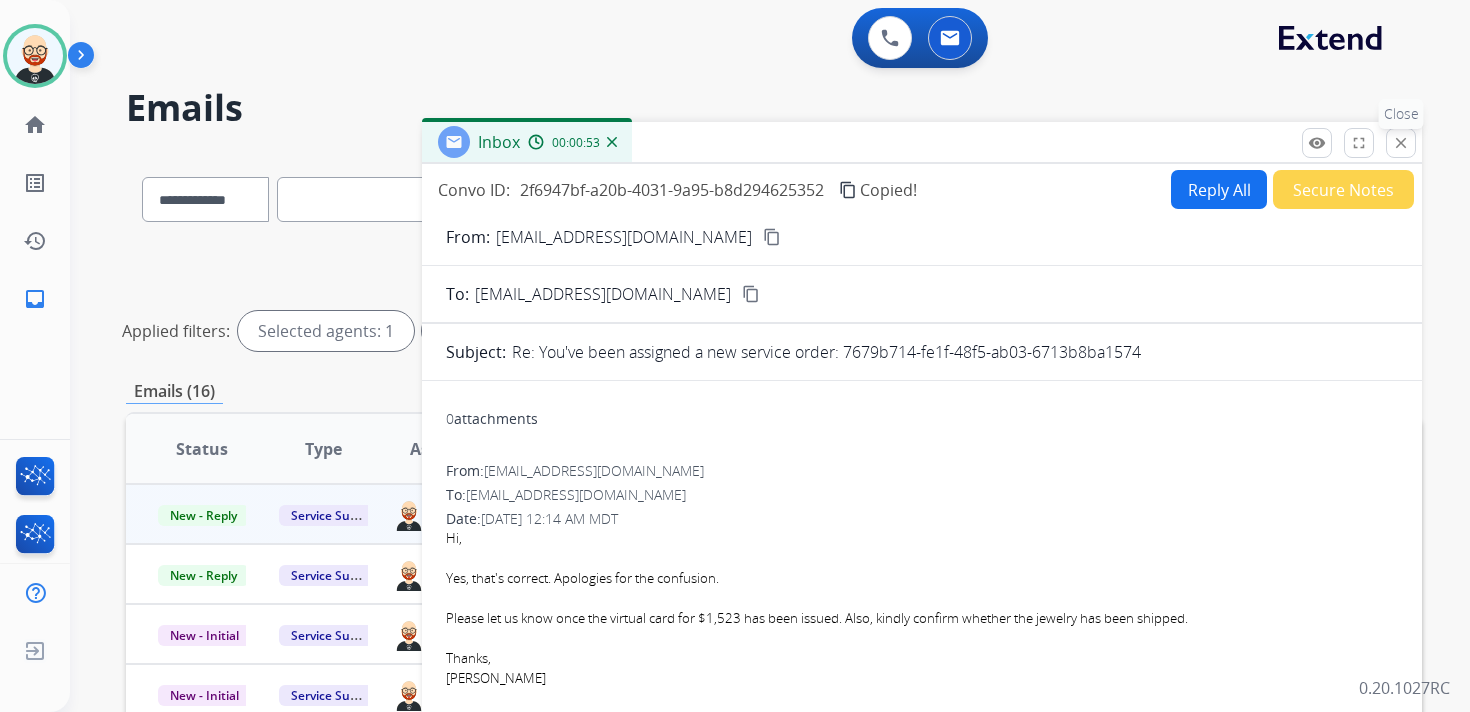 click on "close" at bounding box center [1401, 143] 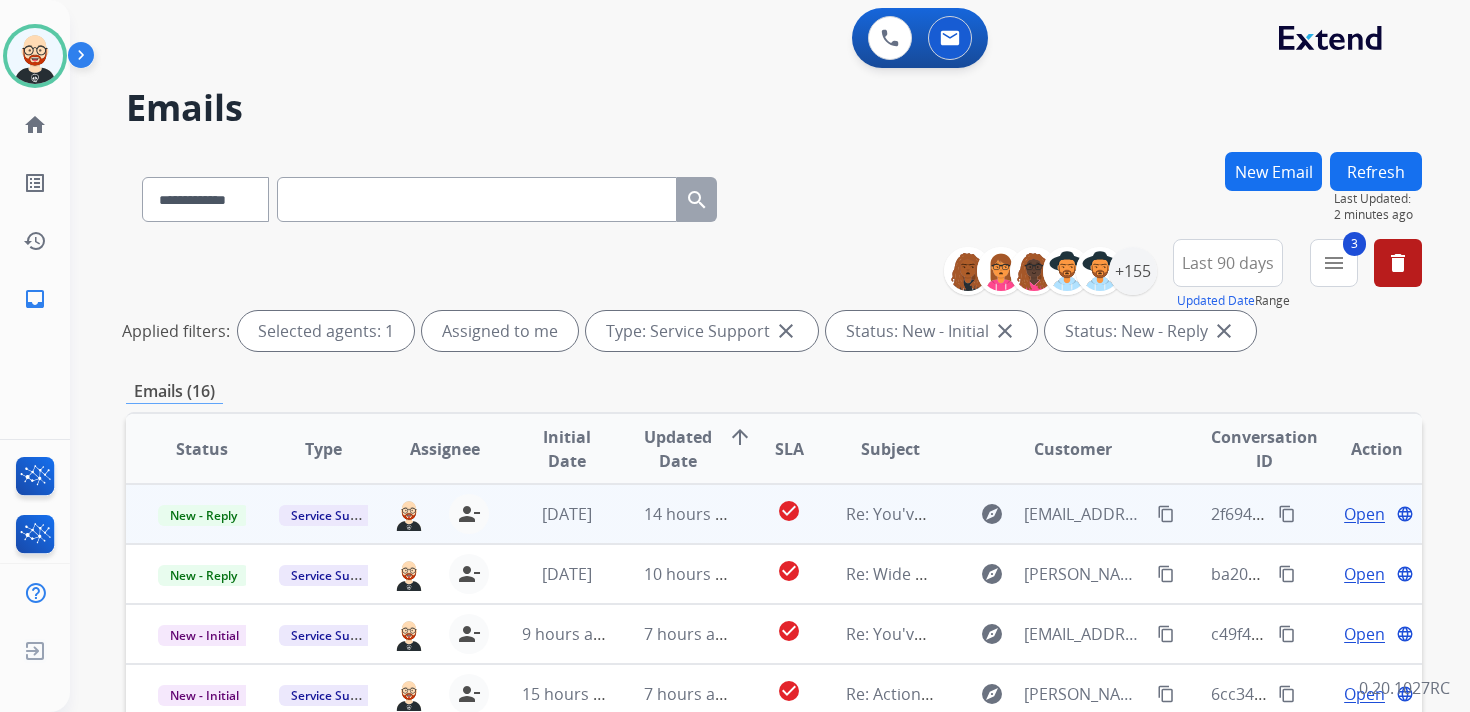 click on "Open" at bounding box center [1364, 514] 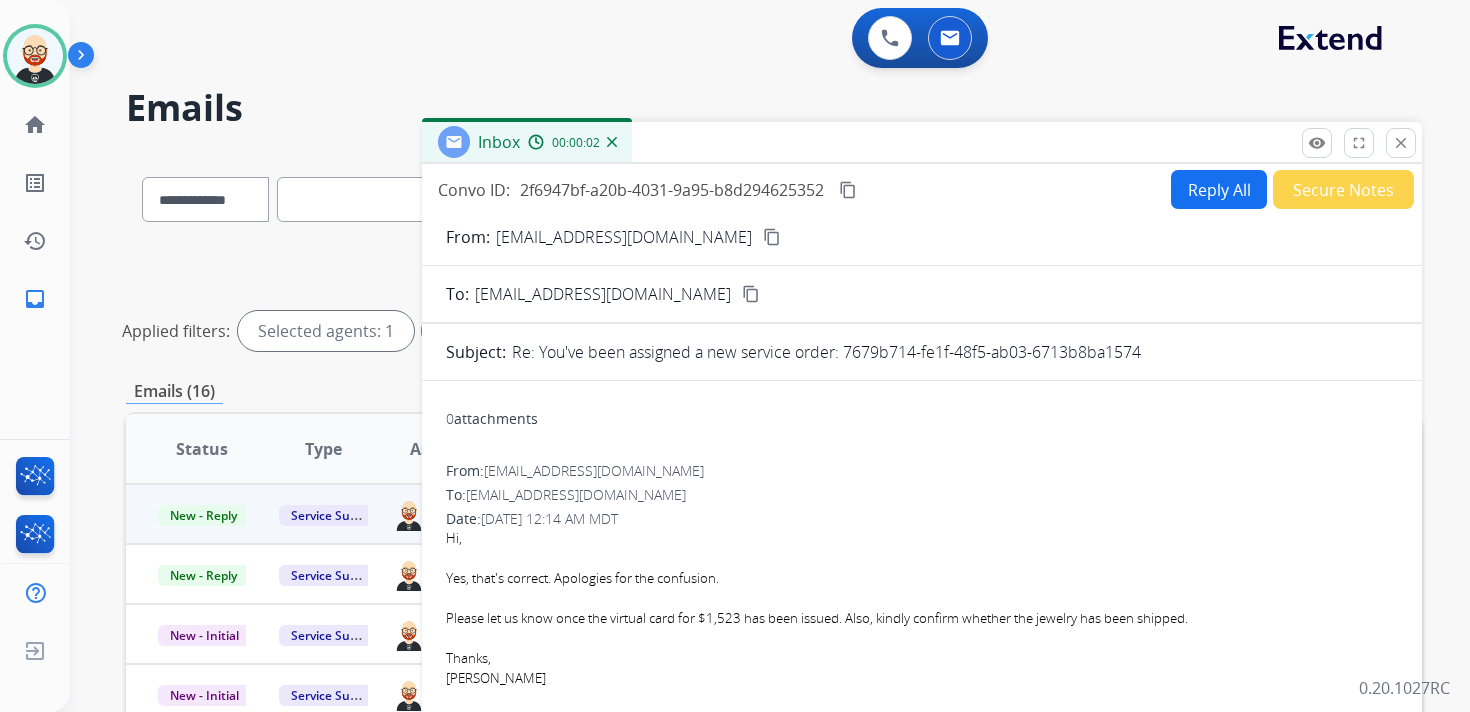 click on "Reply All" at bounding box center (1219, 189) 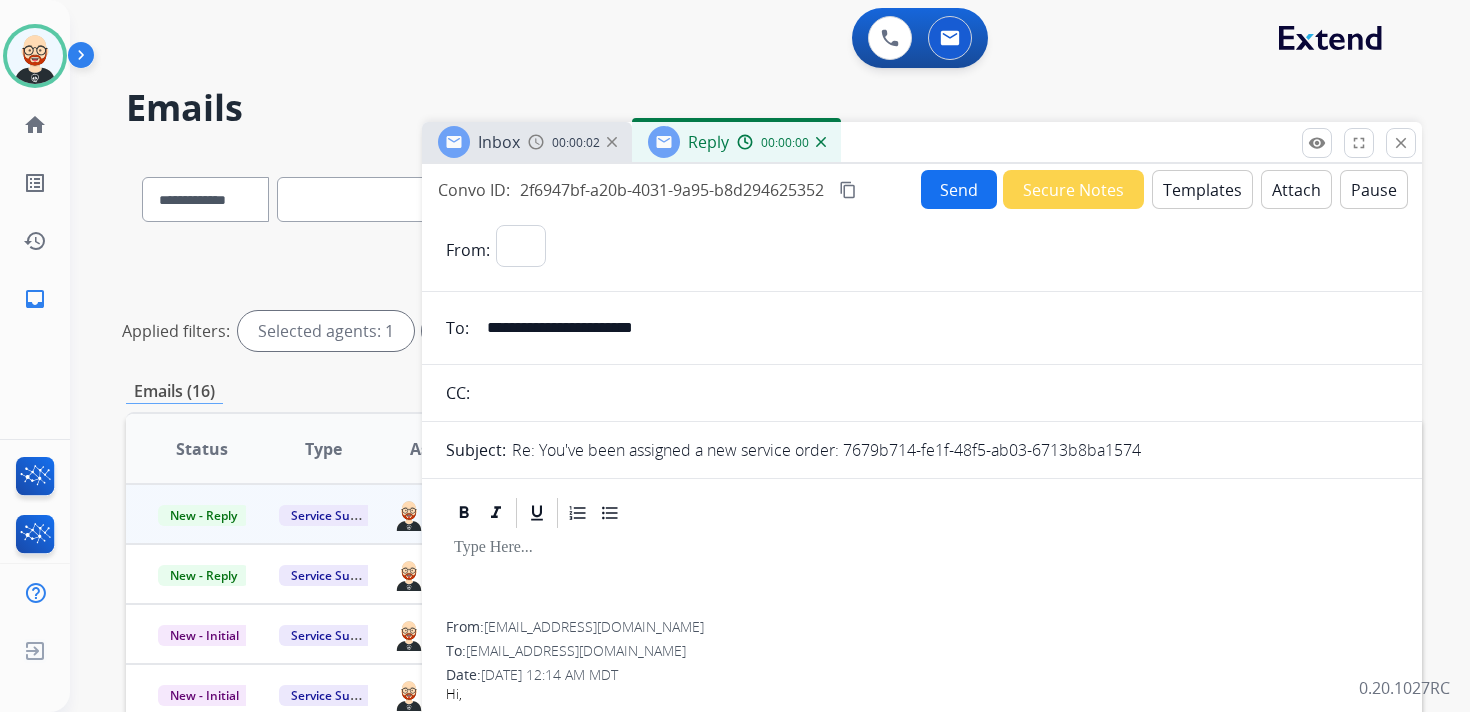 select on "**********" 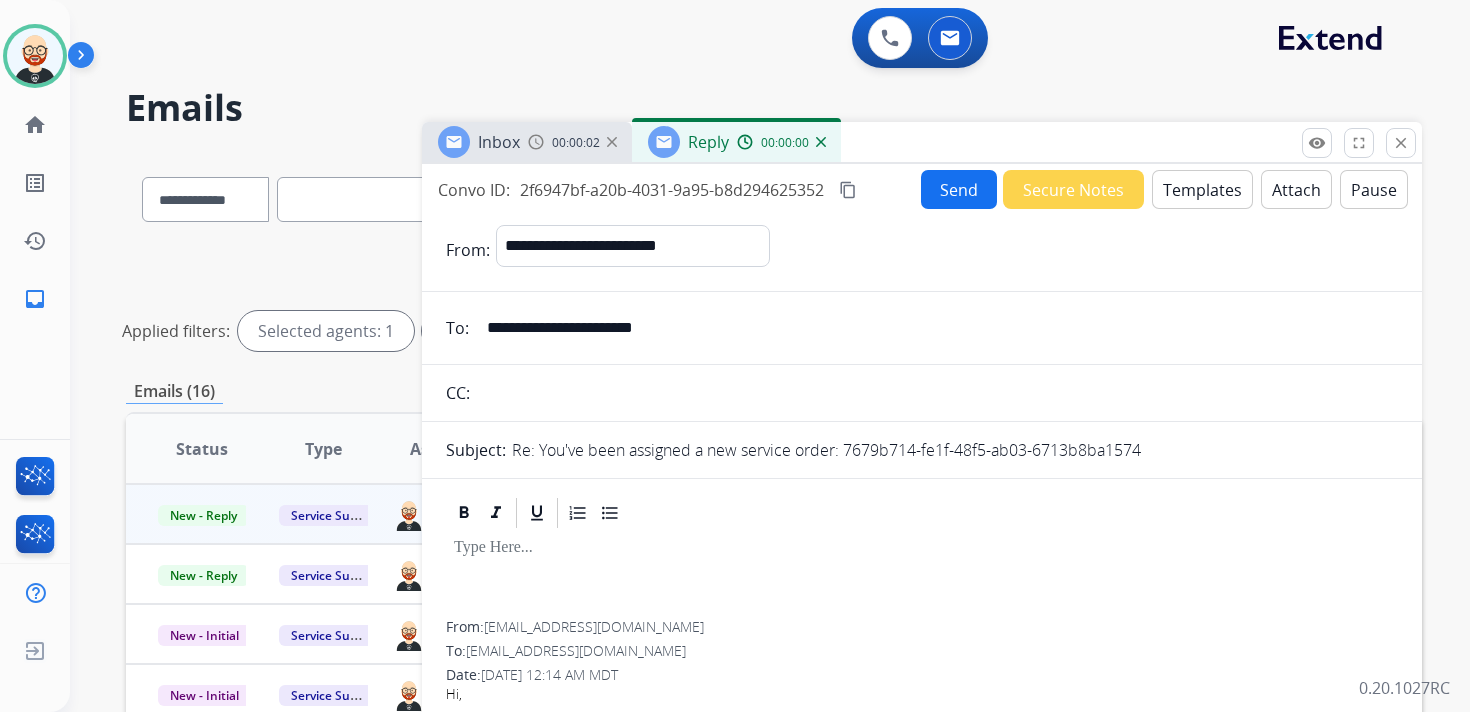 click at bounding box center [922, 576] 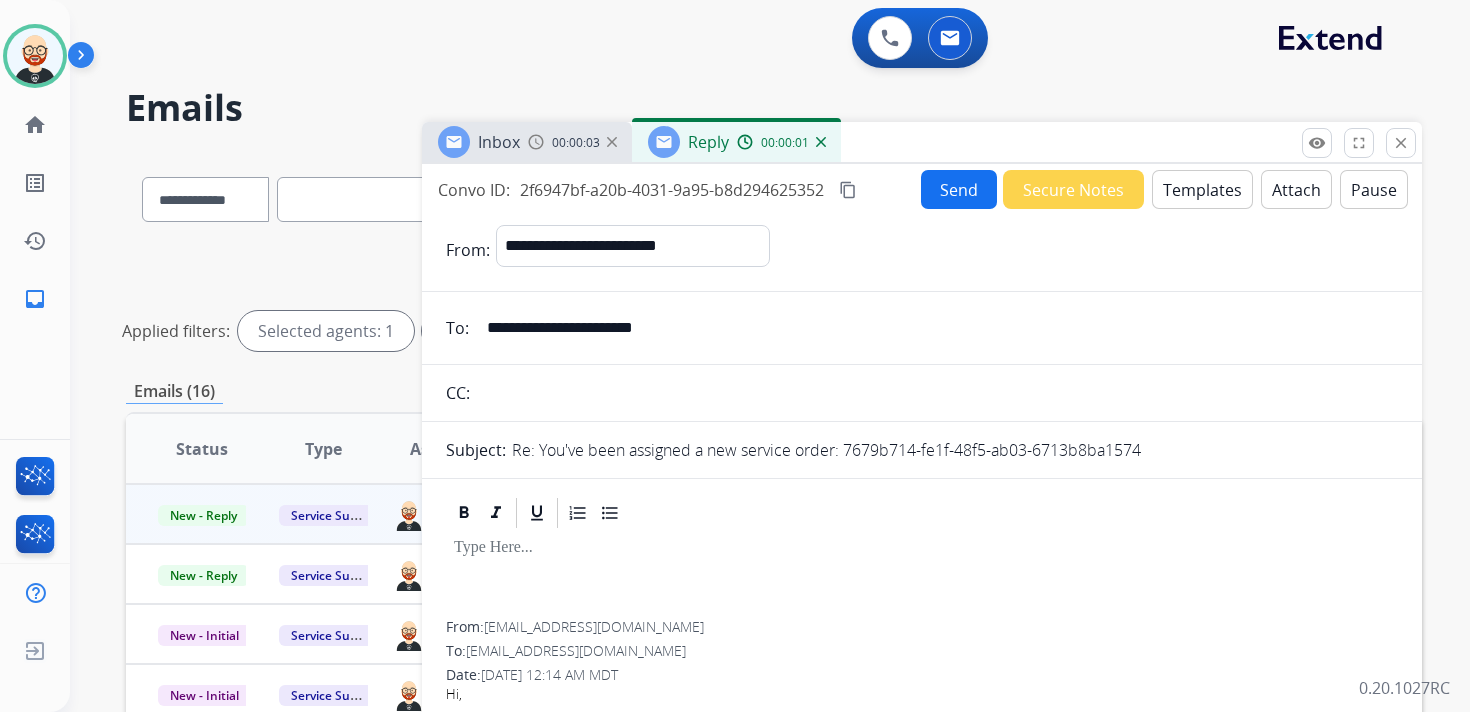 type 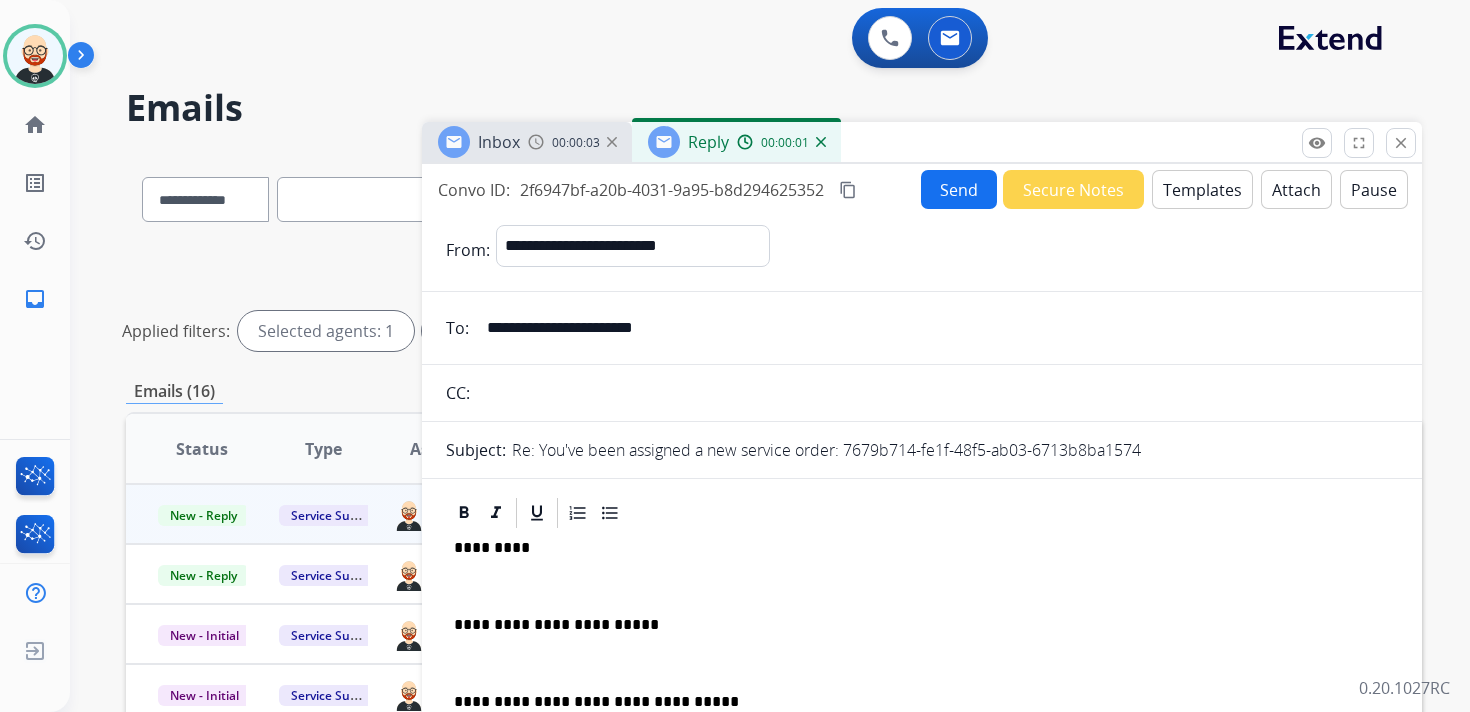 scroll, scrollTop: 5, scrollLeft: 0, axis: vertical 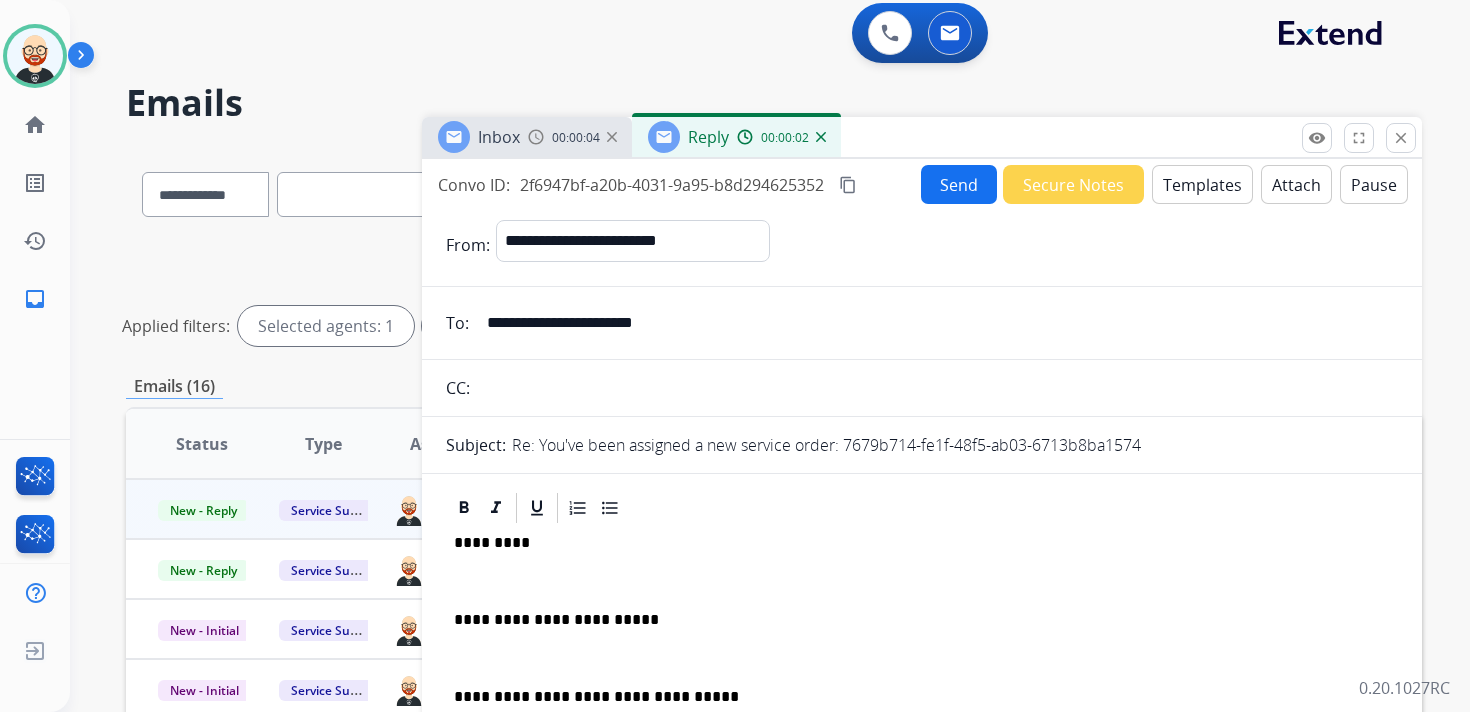 click at bounding box center [922, 581] 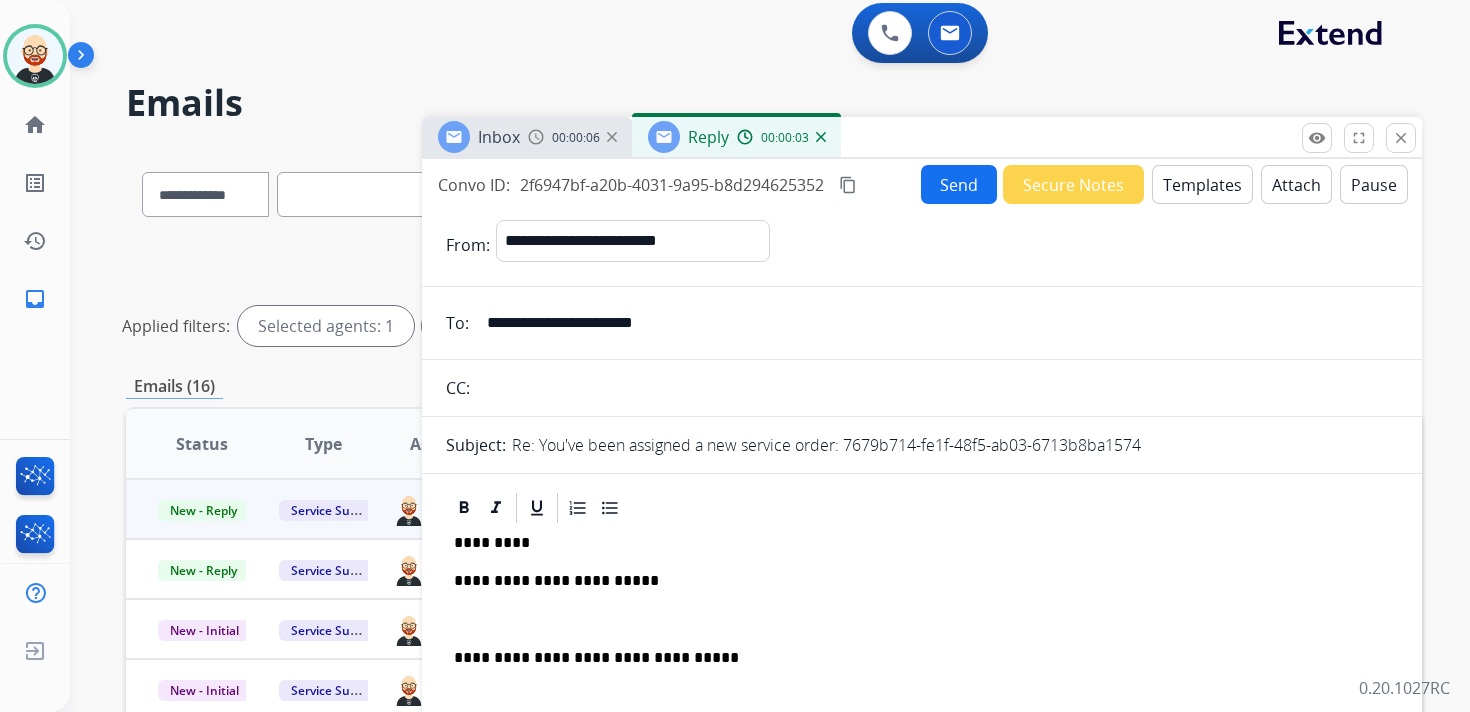 click at bounding box center (922, 620) 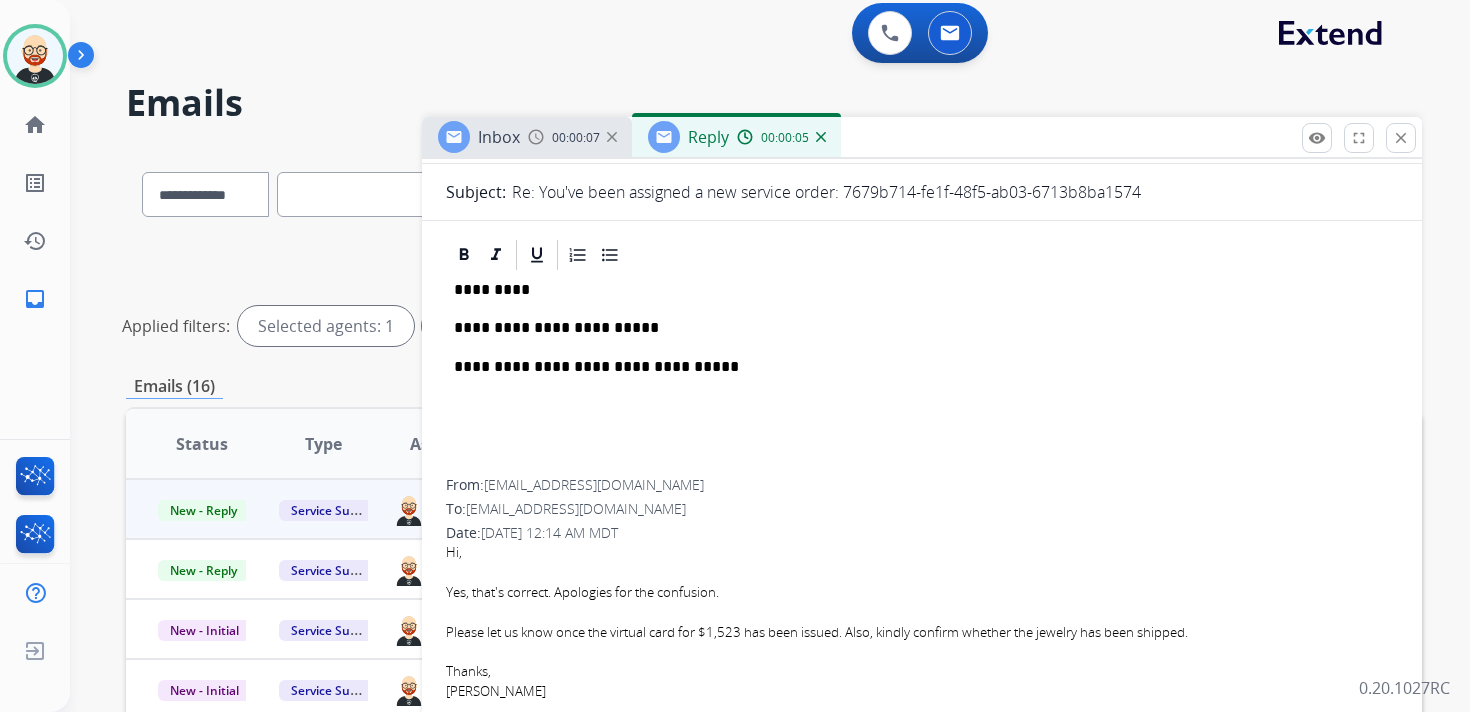 scroll, scrollTop: 254, scrollLeft: 0, axis: vertical 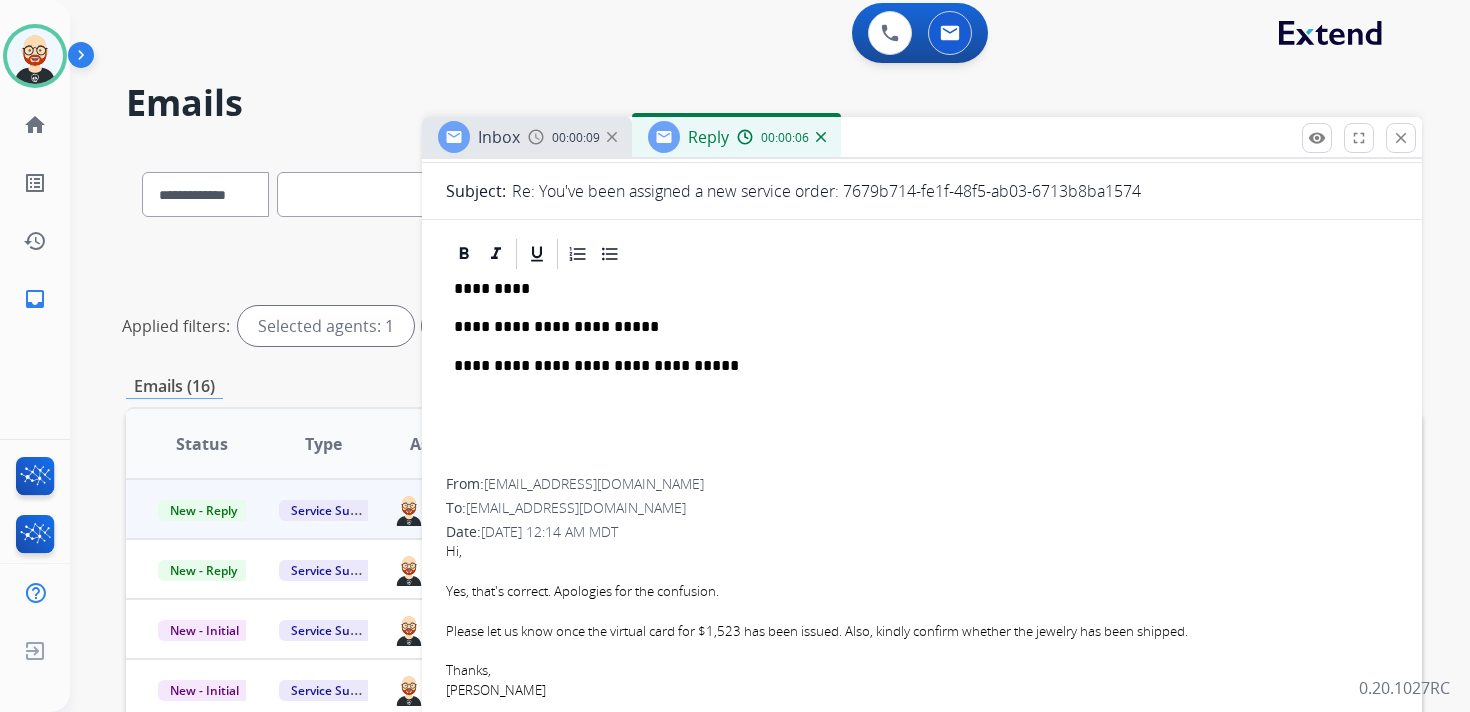 click on "[PERSON_NAME]" at bounding box center (922, 691) 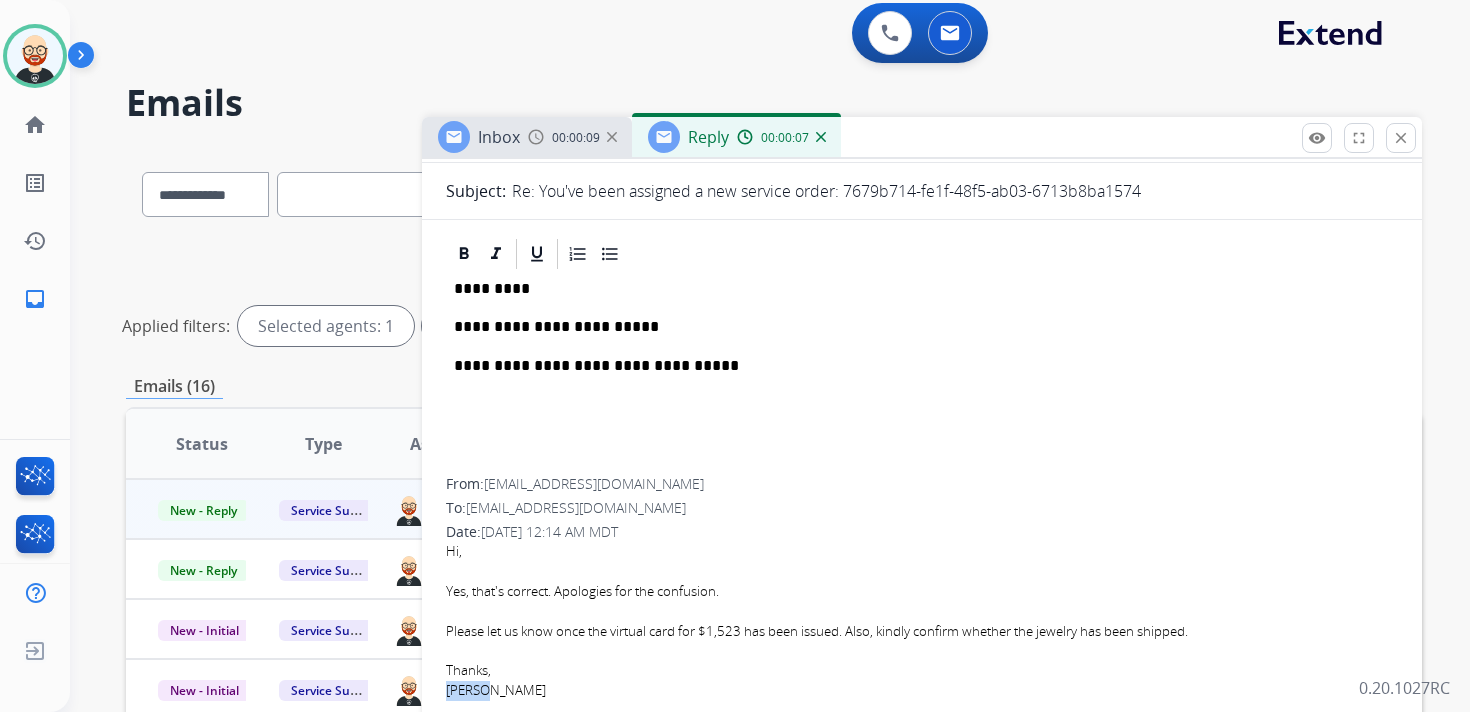 click on "[PERSON_NAME]" at bounding box center (922, 691) 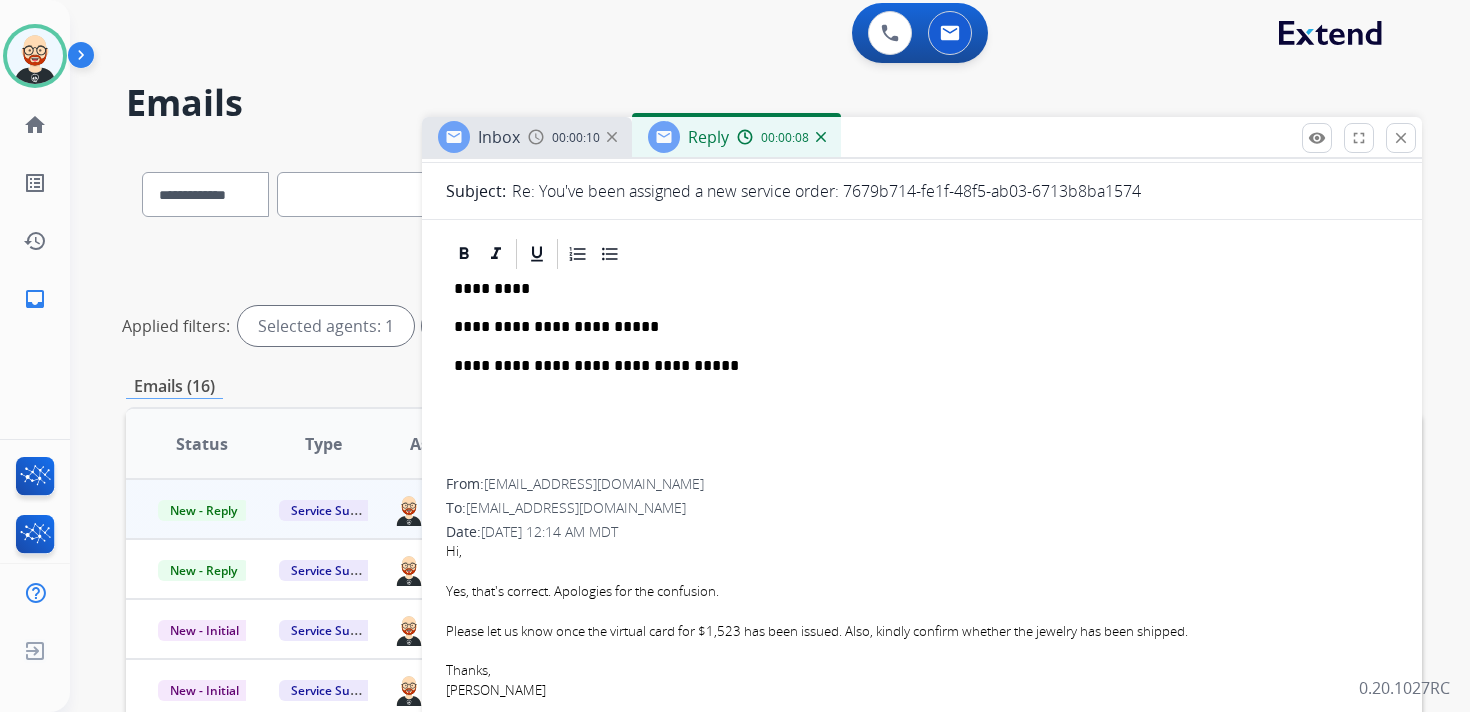 click on "*********" at bounding box center [914, 289] 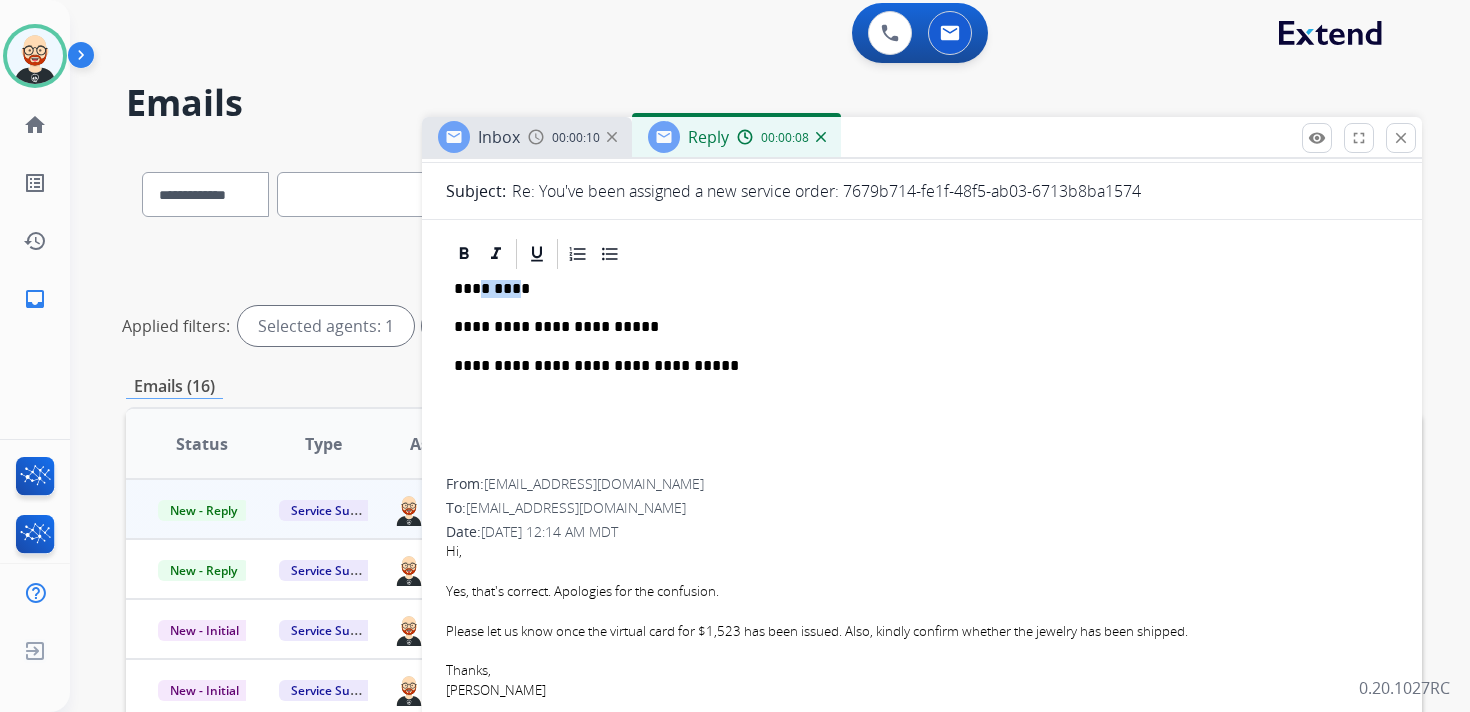 click on "*********" at bounding box center (914, 289) 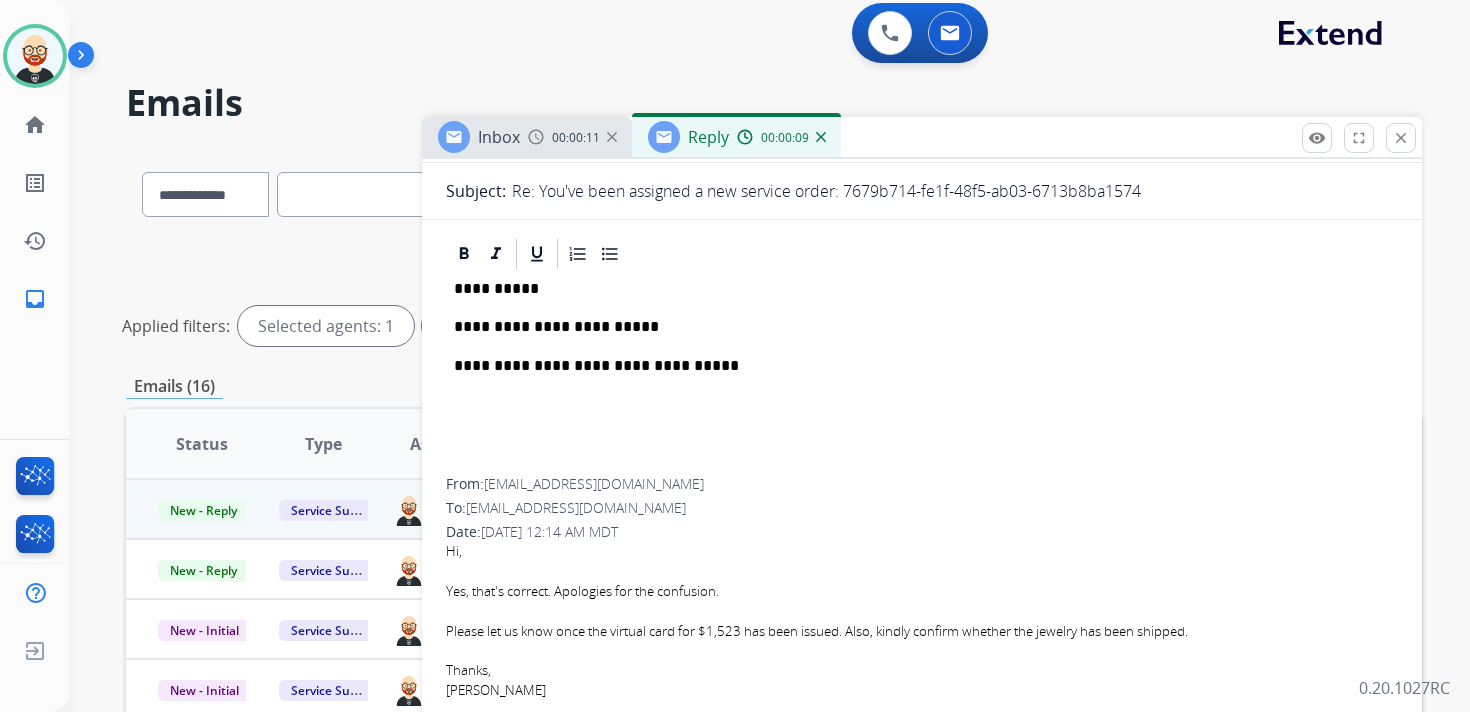 click on "**********" at bounding box center (914, 327) 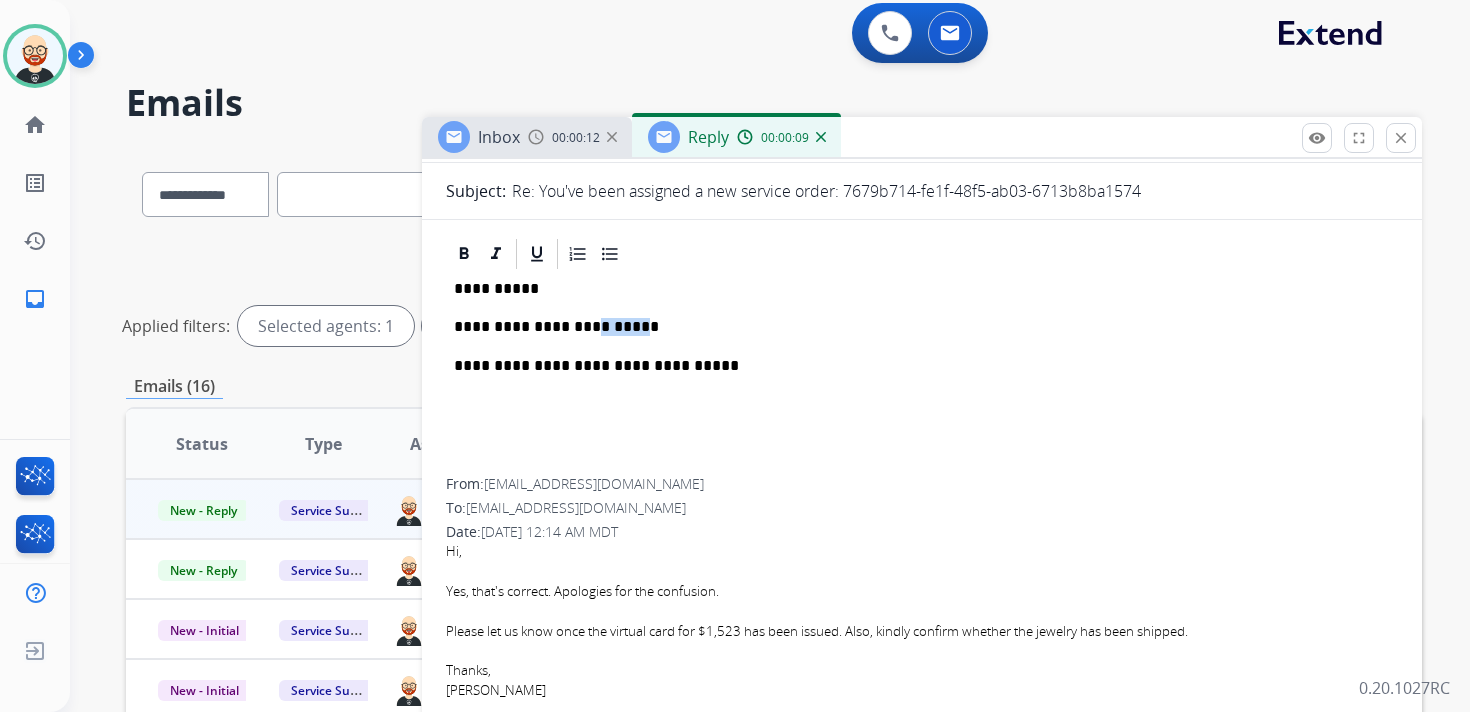 click on "**********" at bounding box center (914, 327) 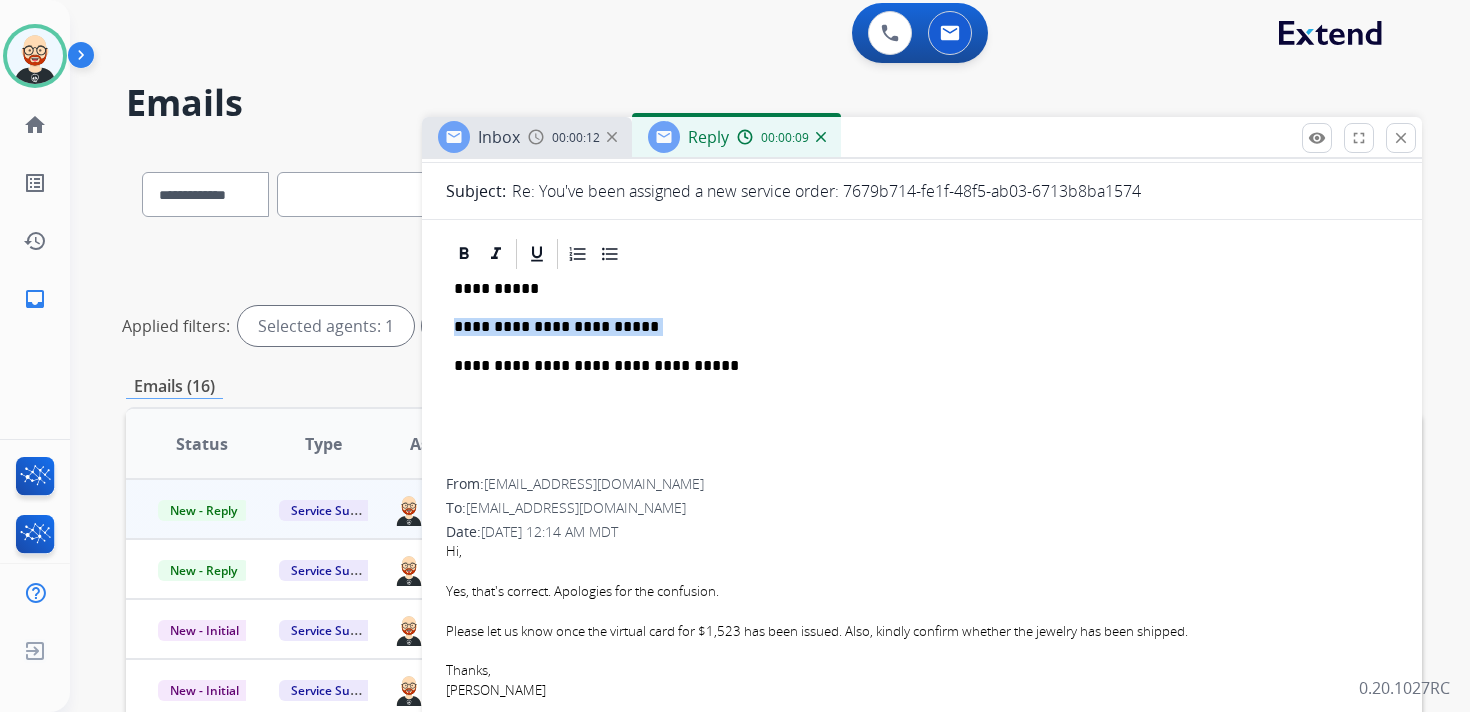 click on "**********" at bounding box center (914, 327) 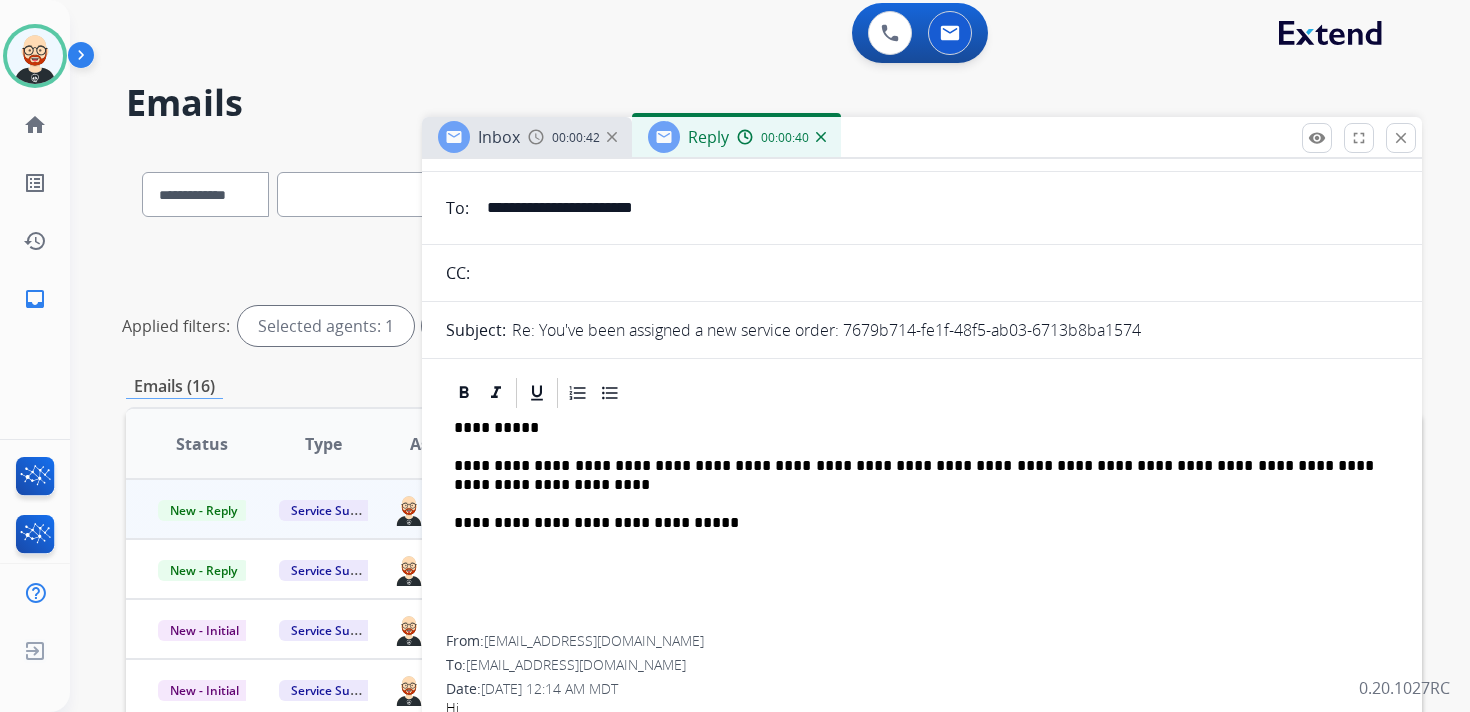scroll, scrollTop: 0, scrollLeft: 0, axis: both 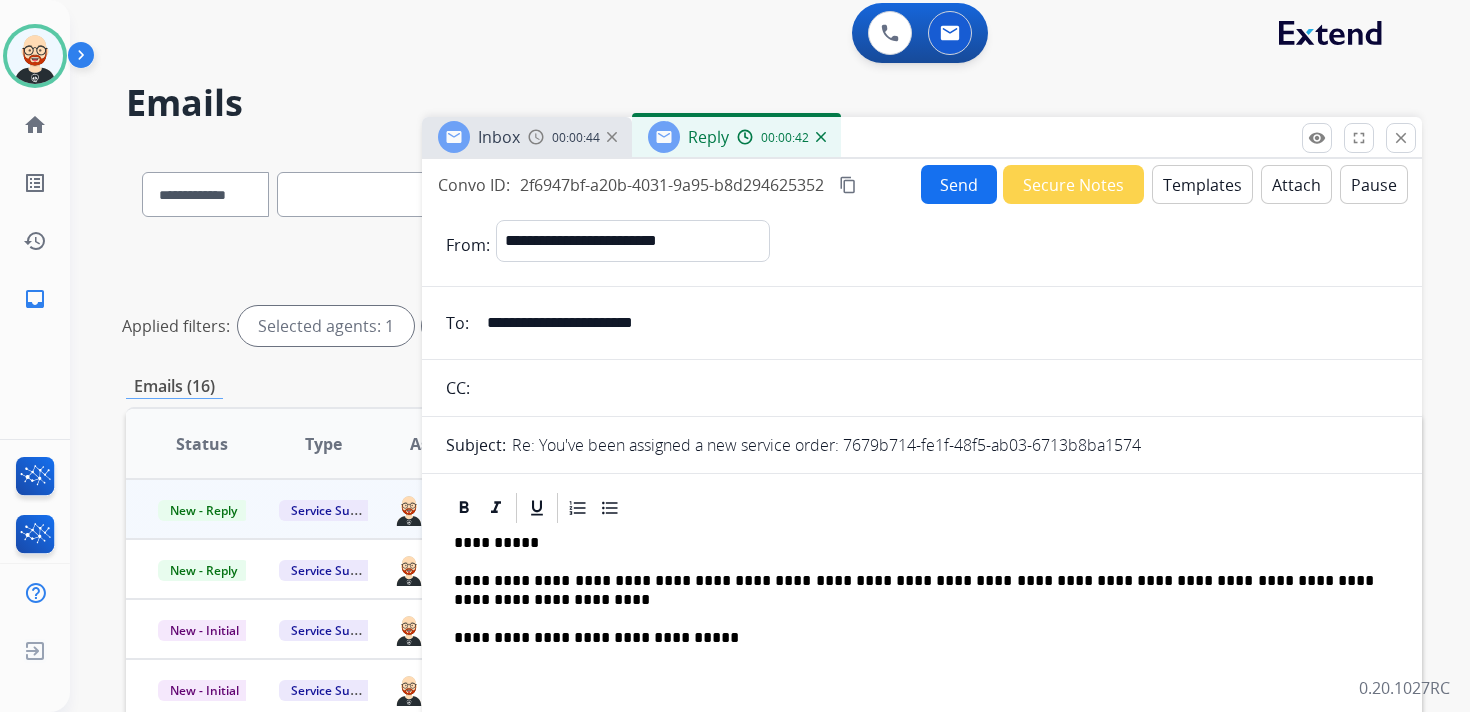 click on "Send" at bounding box center [959, 184] 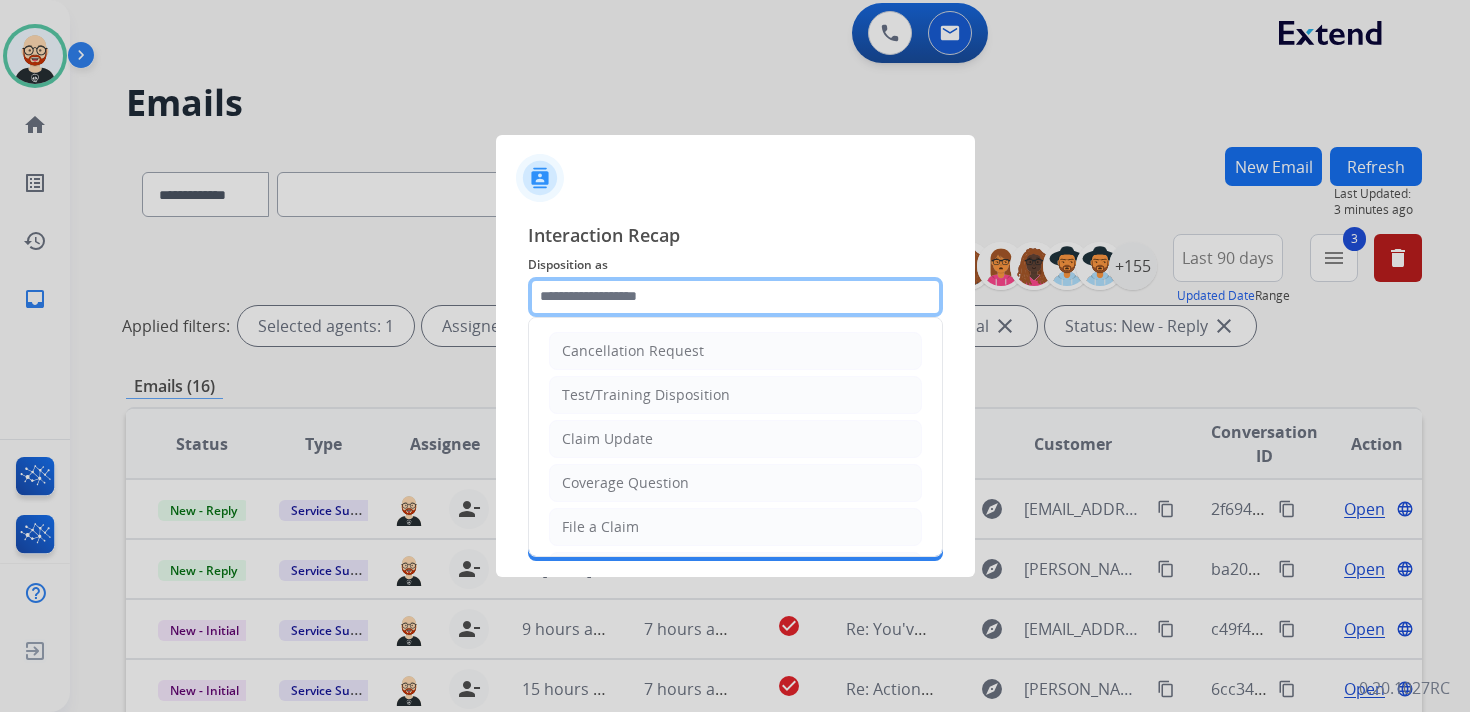 click 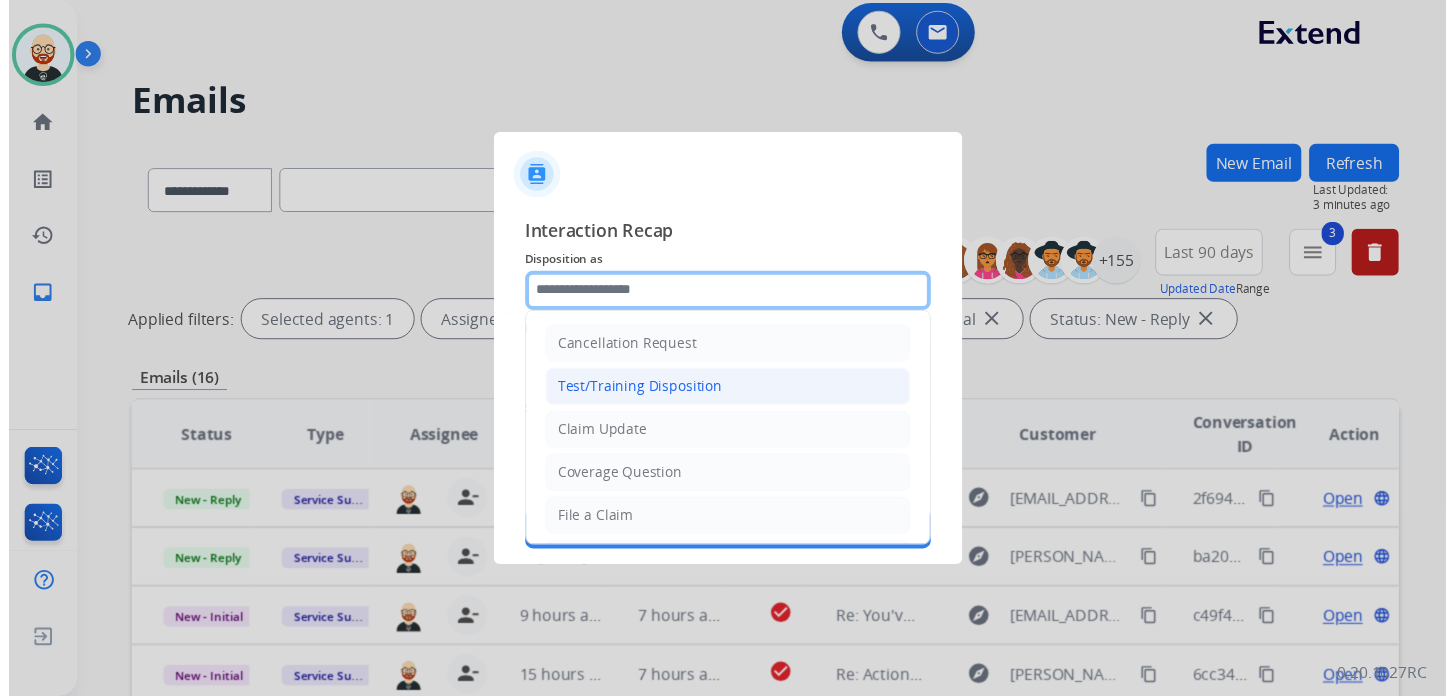 scroll, scrollTop: 300, scrollLeft: 0, axis: vertical 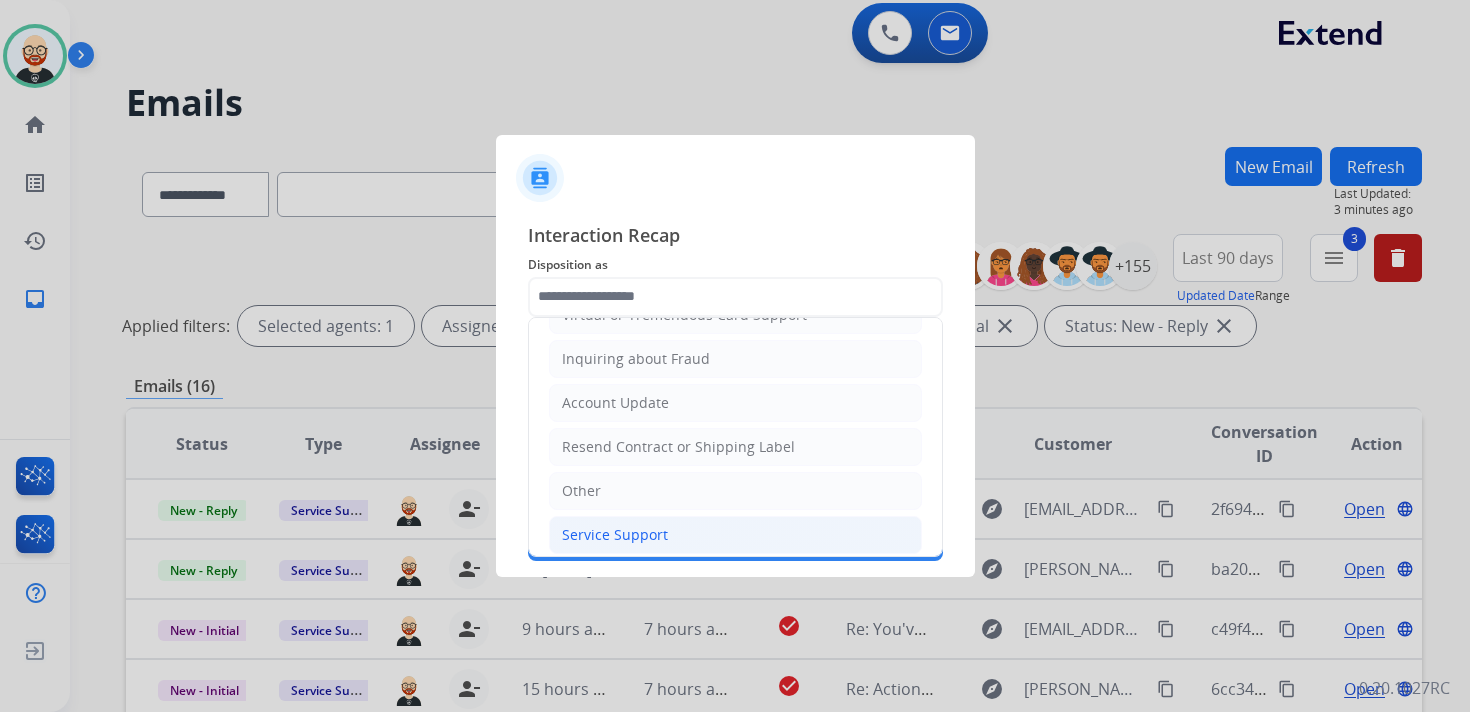 click on "Service Support" 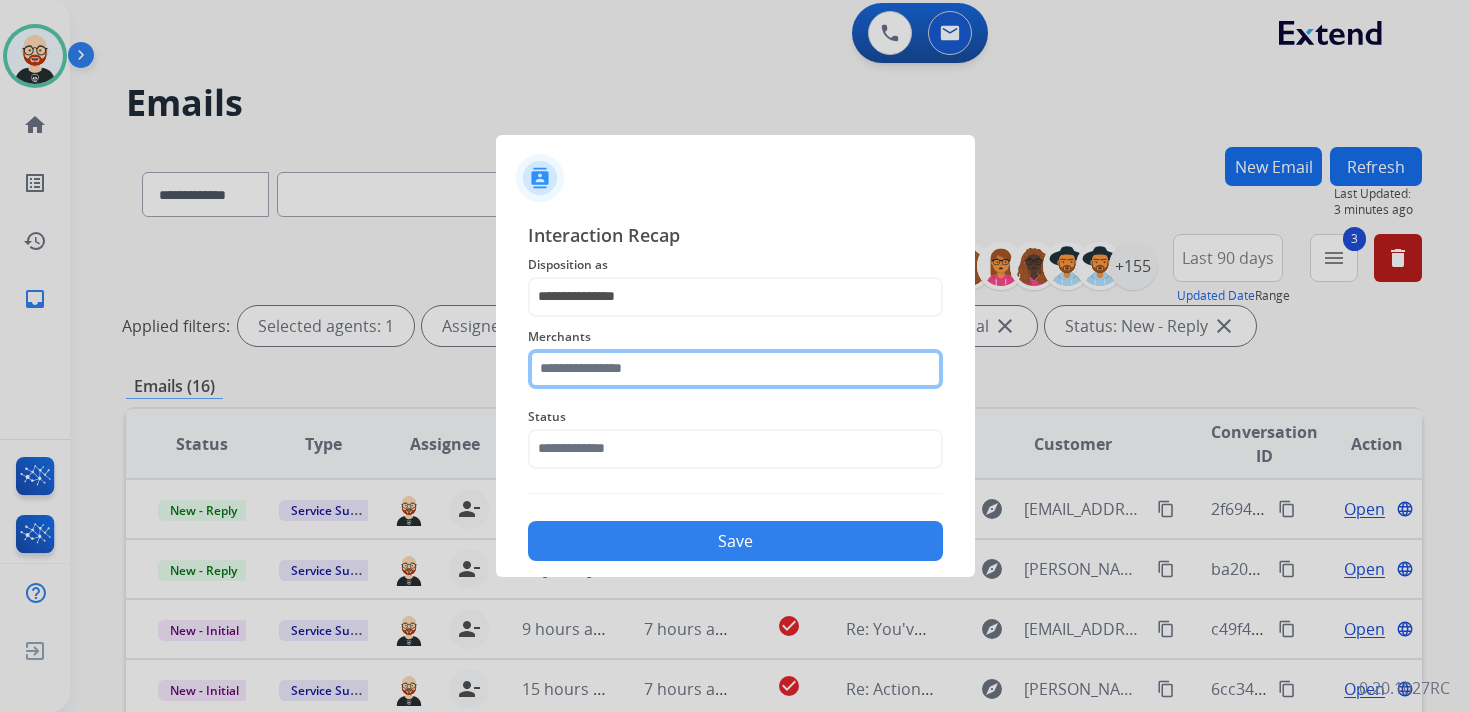 click 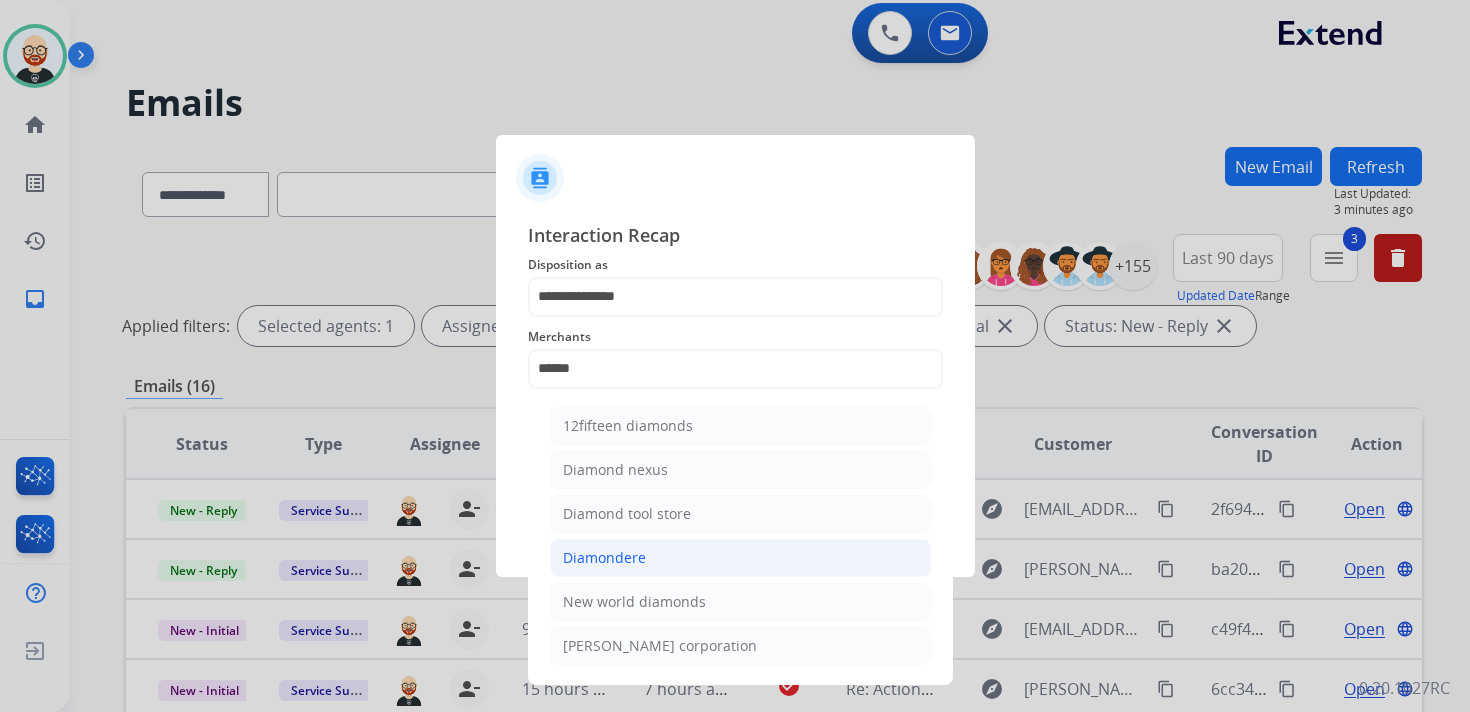 click on "Diamondere" 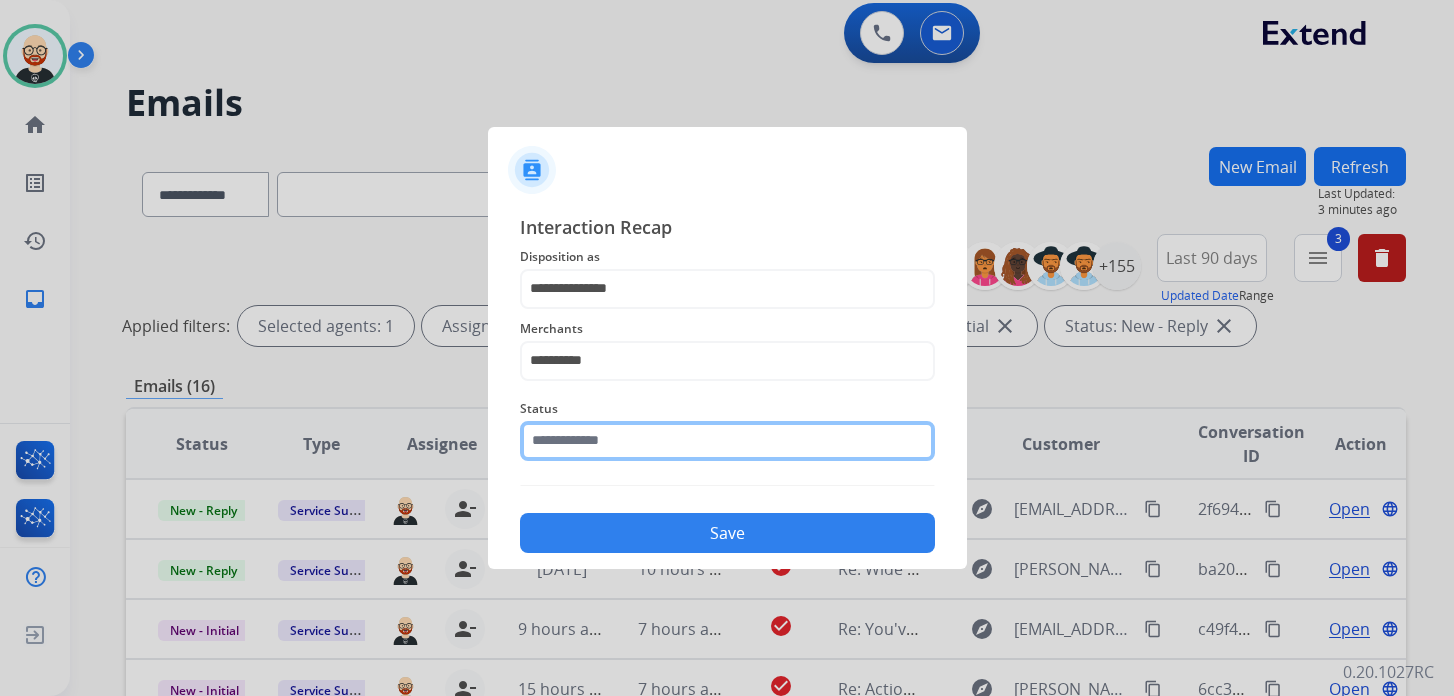 click 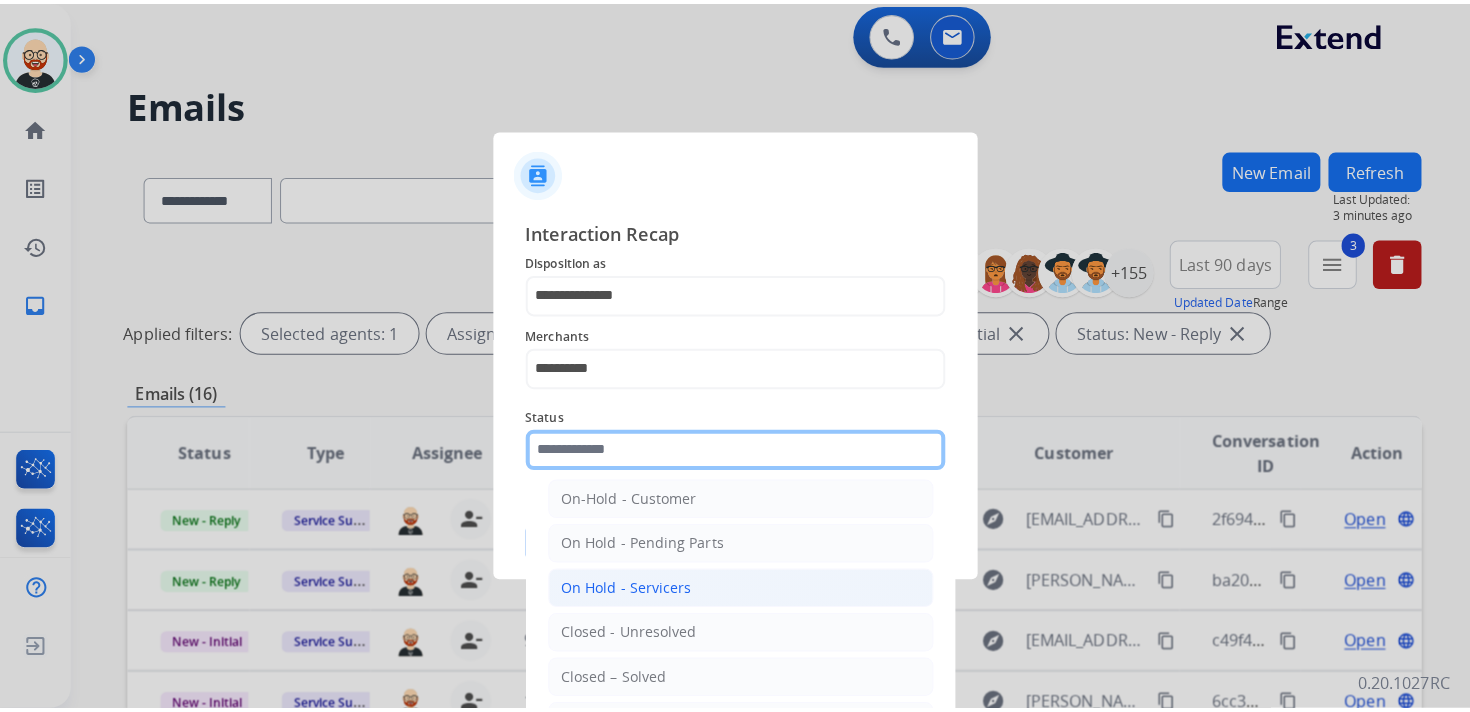scroll, scrollTop: 86, scrollLeft: 0, axis: vertical 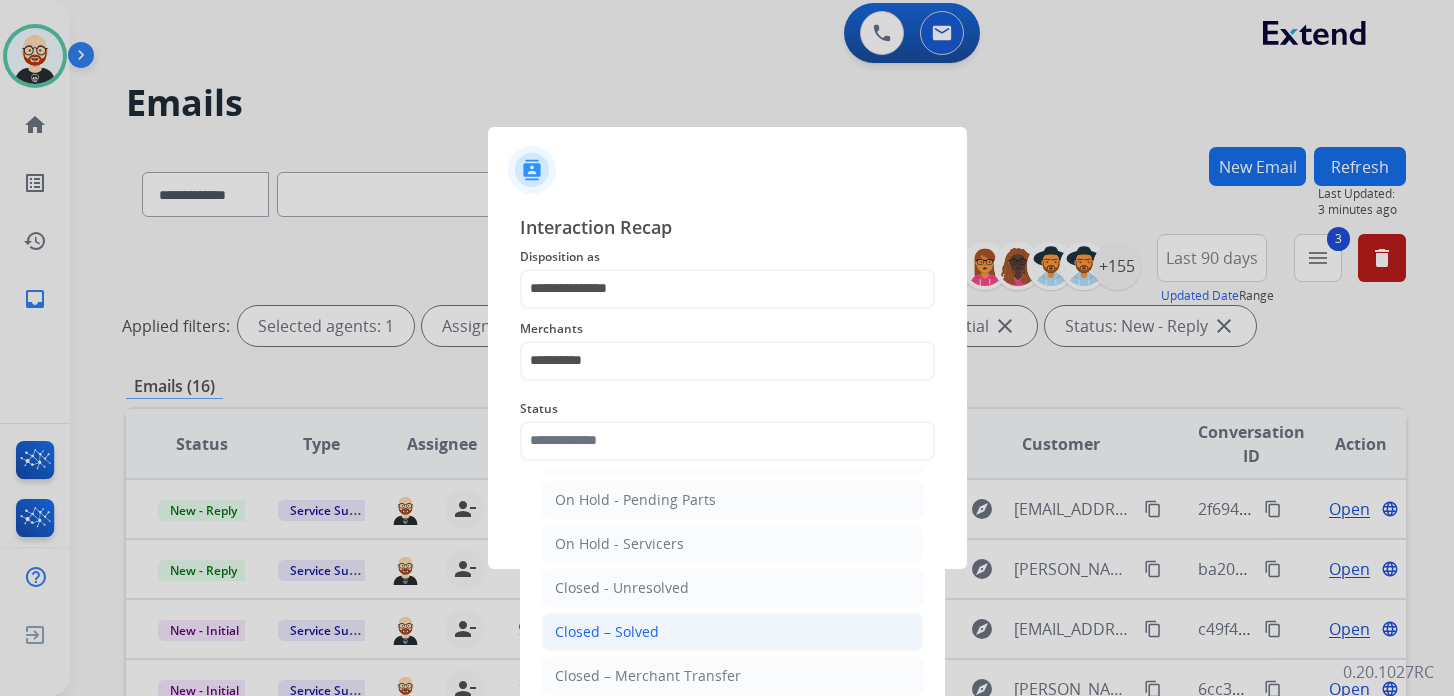 click on "Closed – Solved" 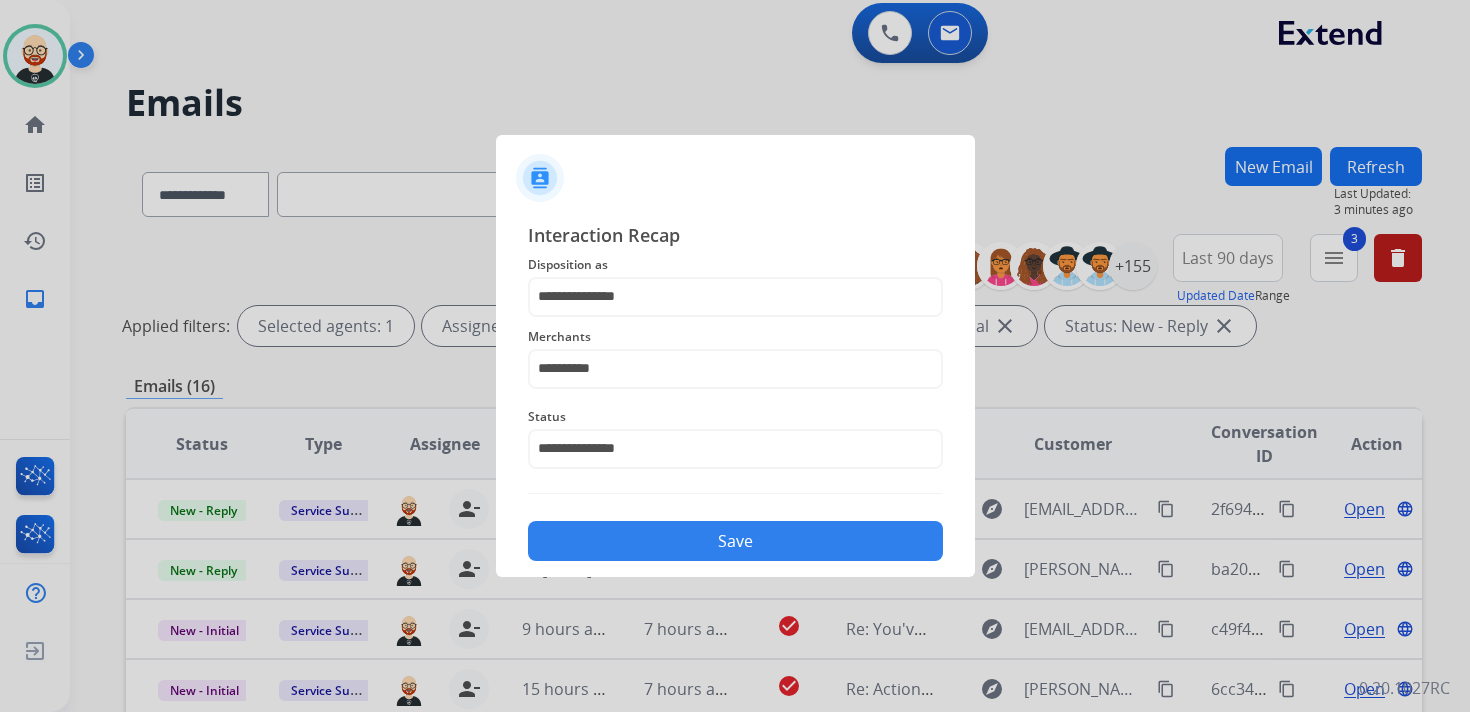 click on "Save" 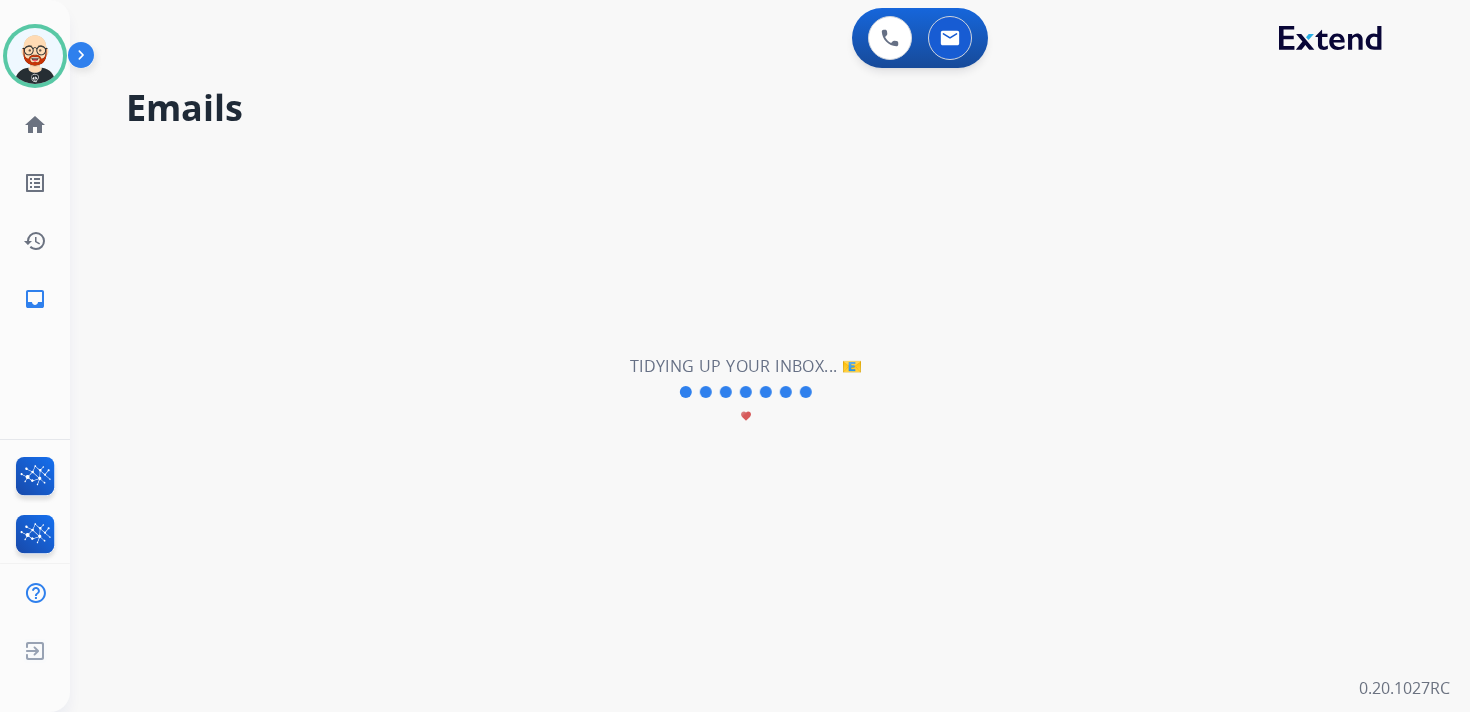 scroll, scrollTop: 0, scrollLeft: 0, axis: both 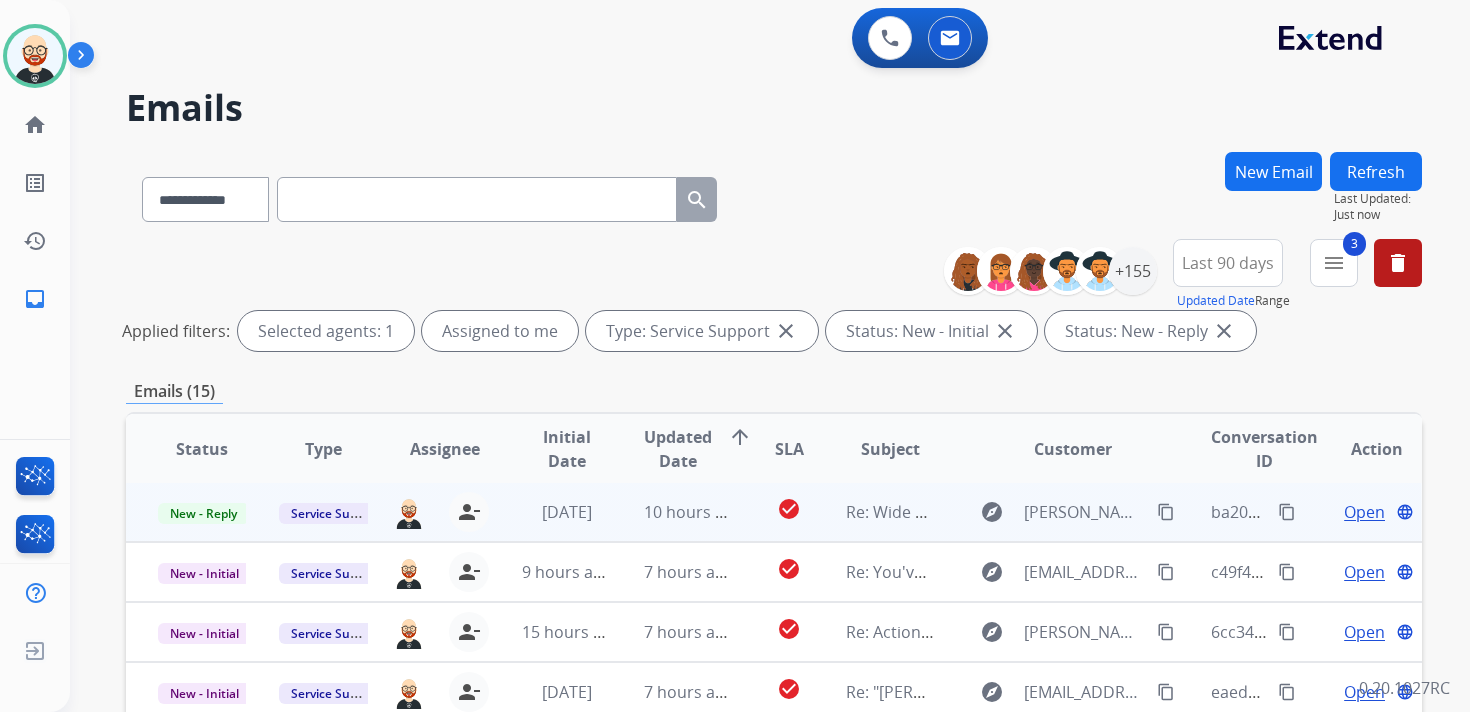 click on "Open" at bounding box center (1364, 512) 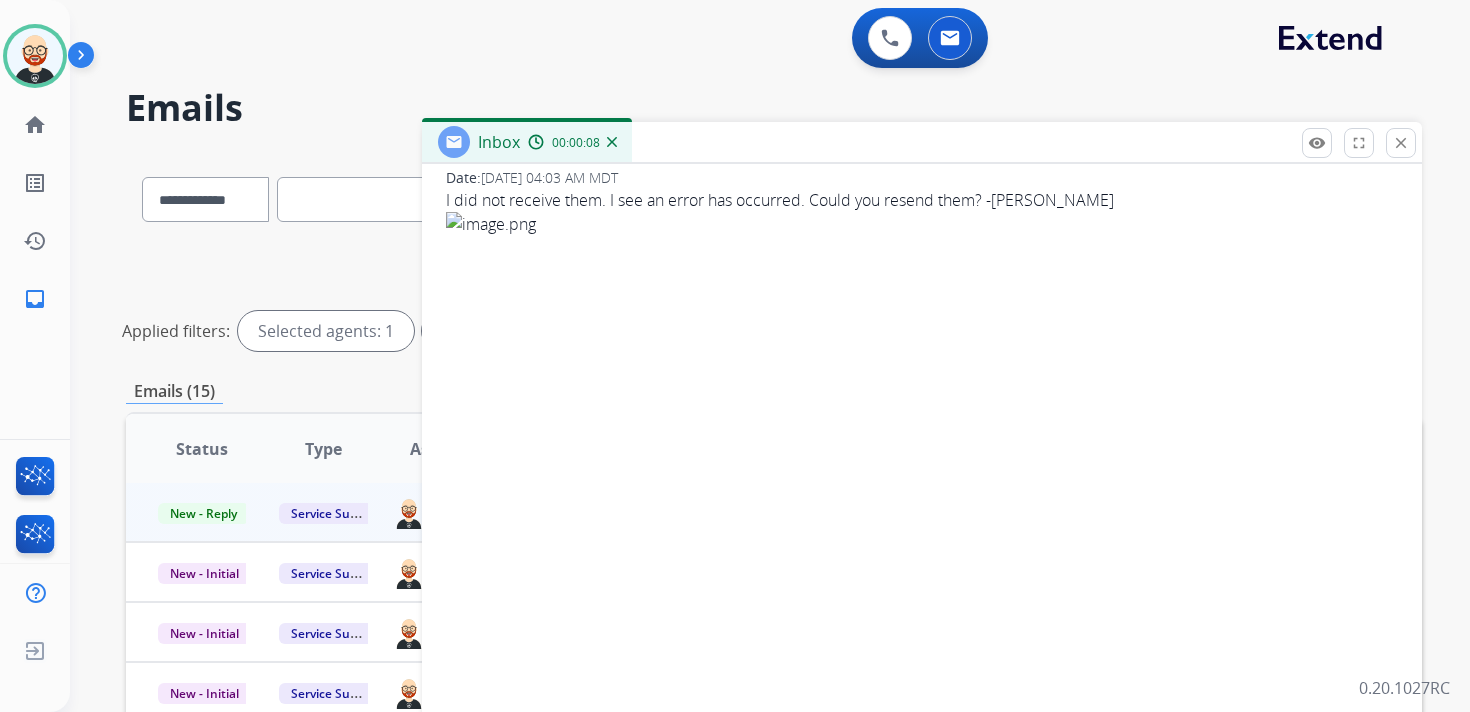 scroll, scrollTop: 0, scrollLeft: 0, axis: both 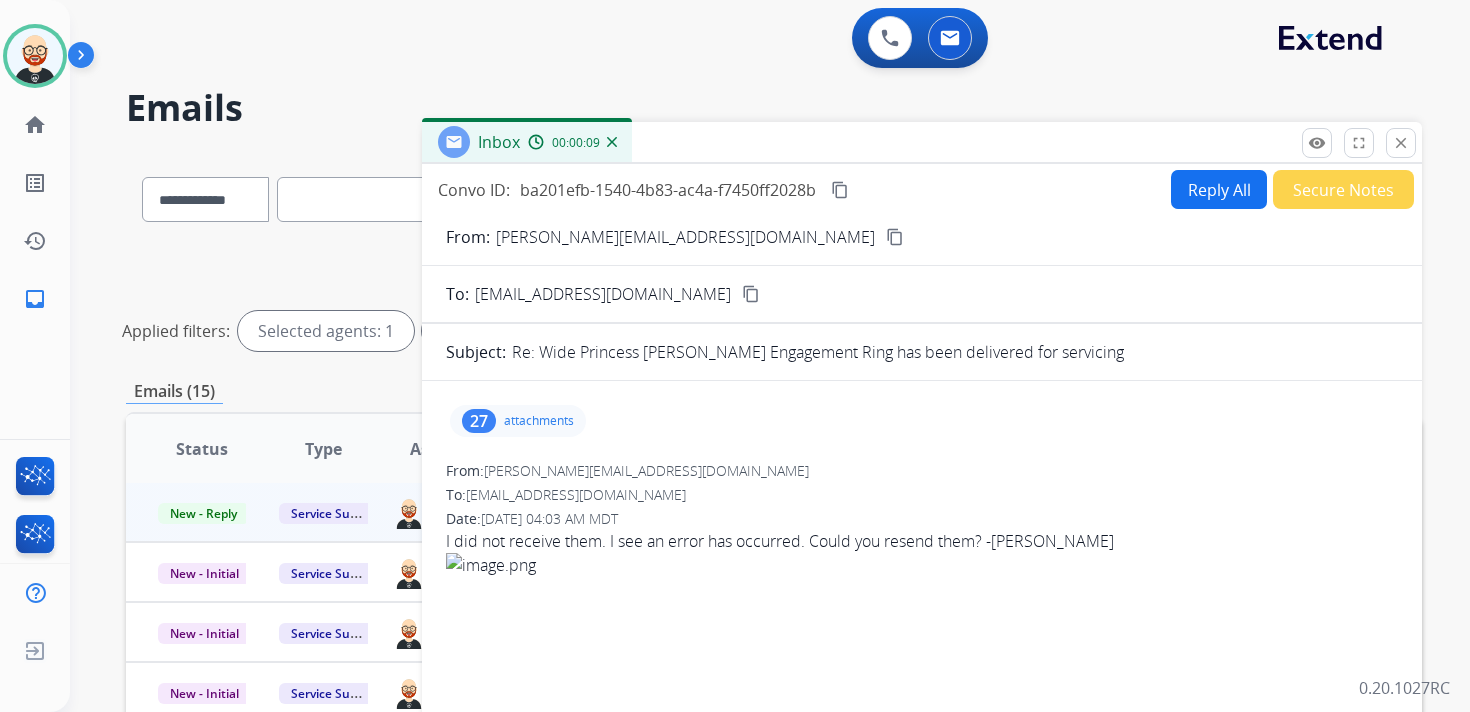 click on "attachments" at bounding box center [539, 421] 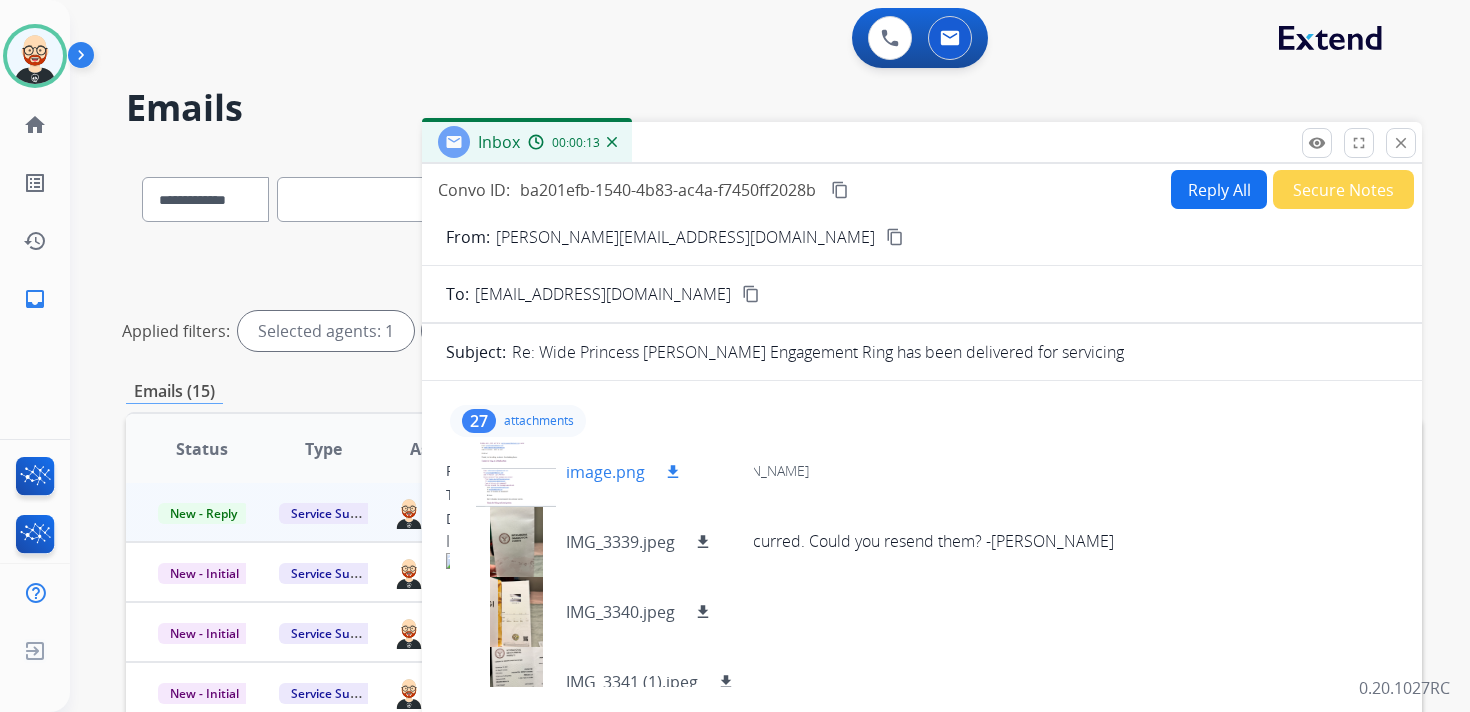 click on "download" at bounding box center [673, 472] 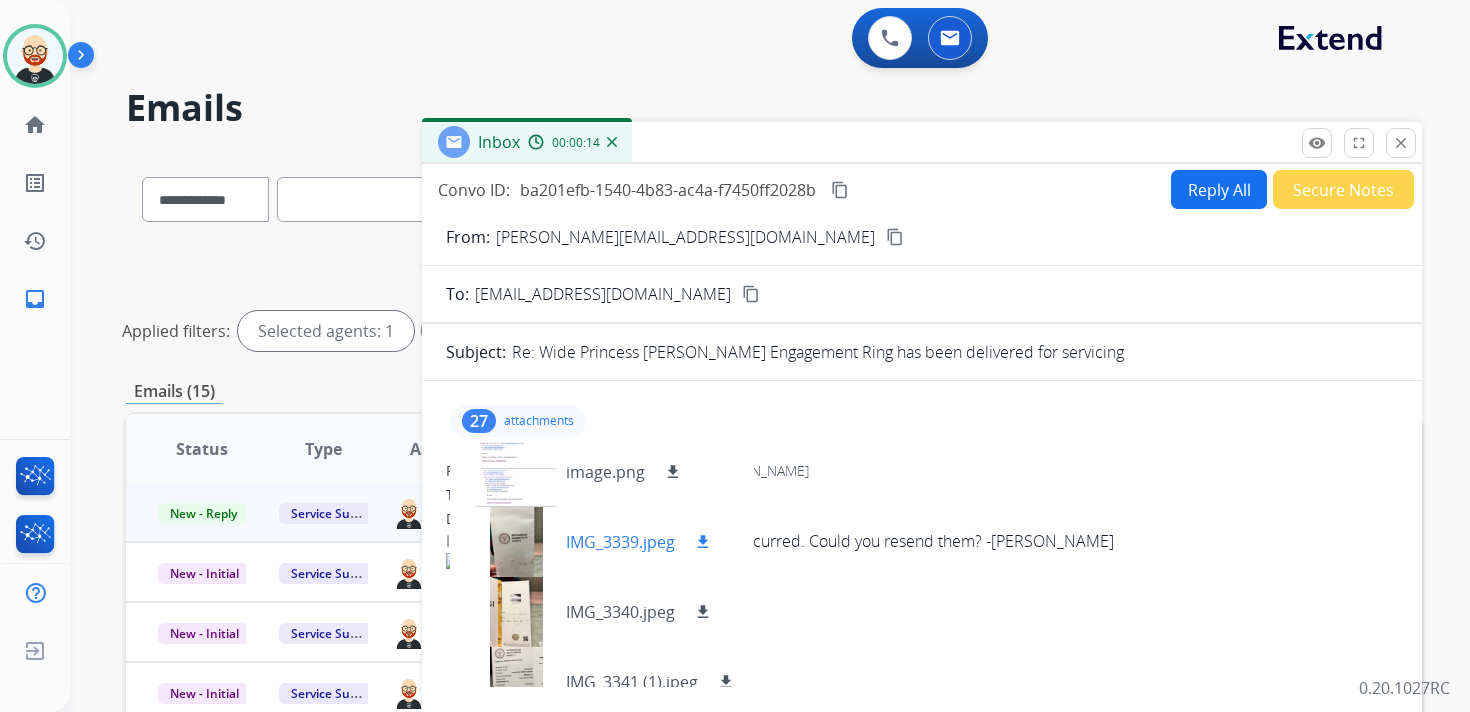 click on "download" at bounding box center [703, 542] 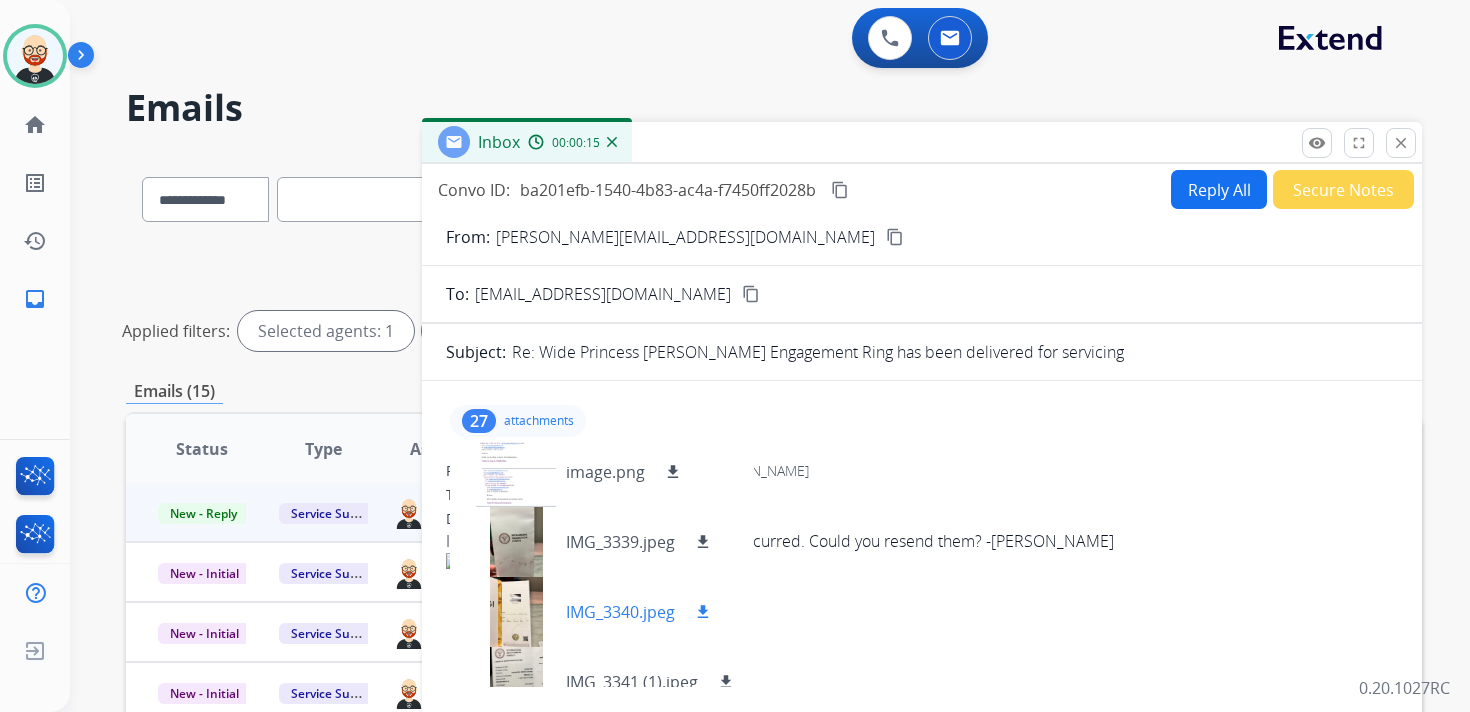 click on "download" at bounding box center [703, 612] 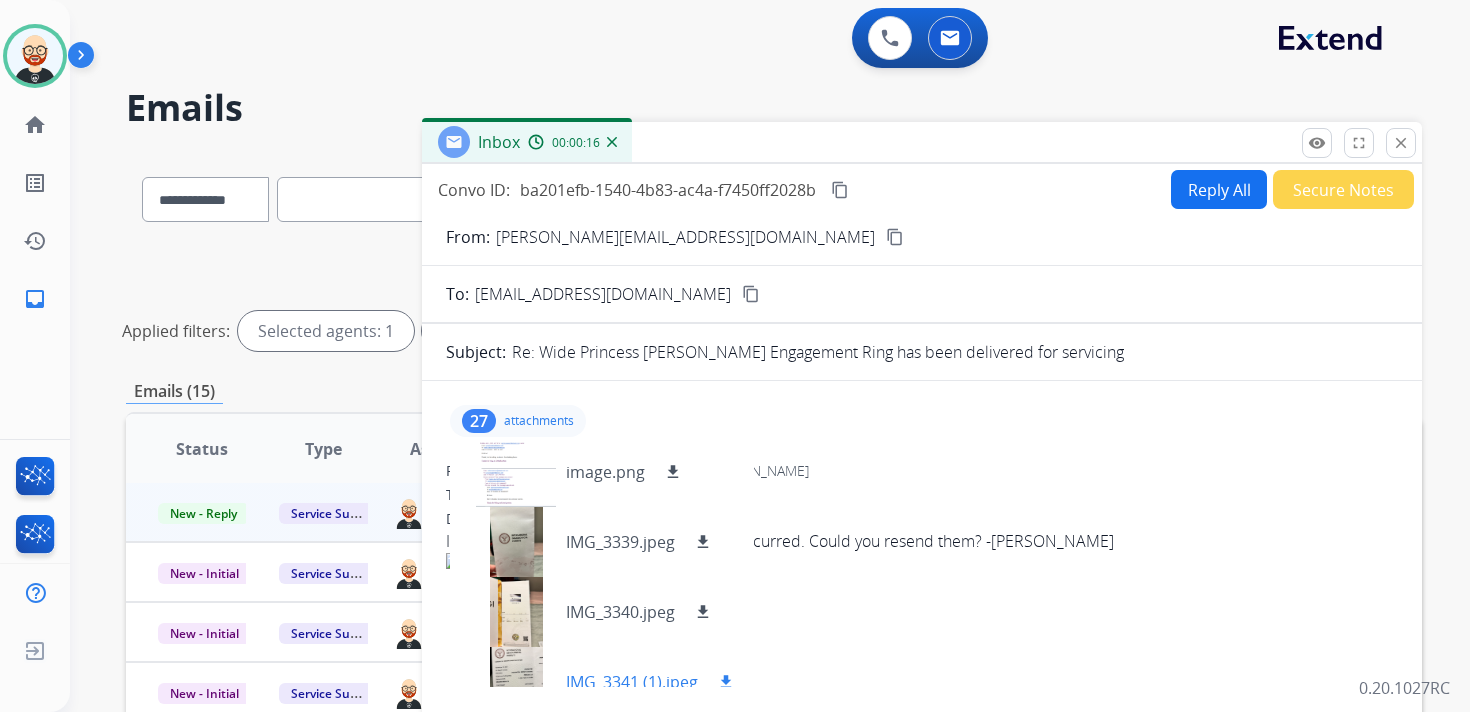 click on "download" at bounding box center (726, 682) 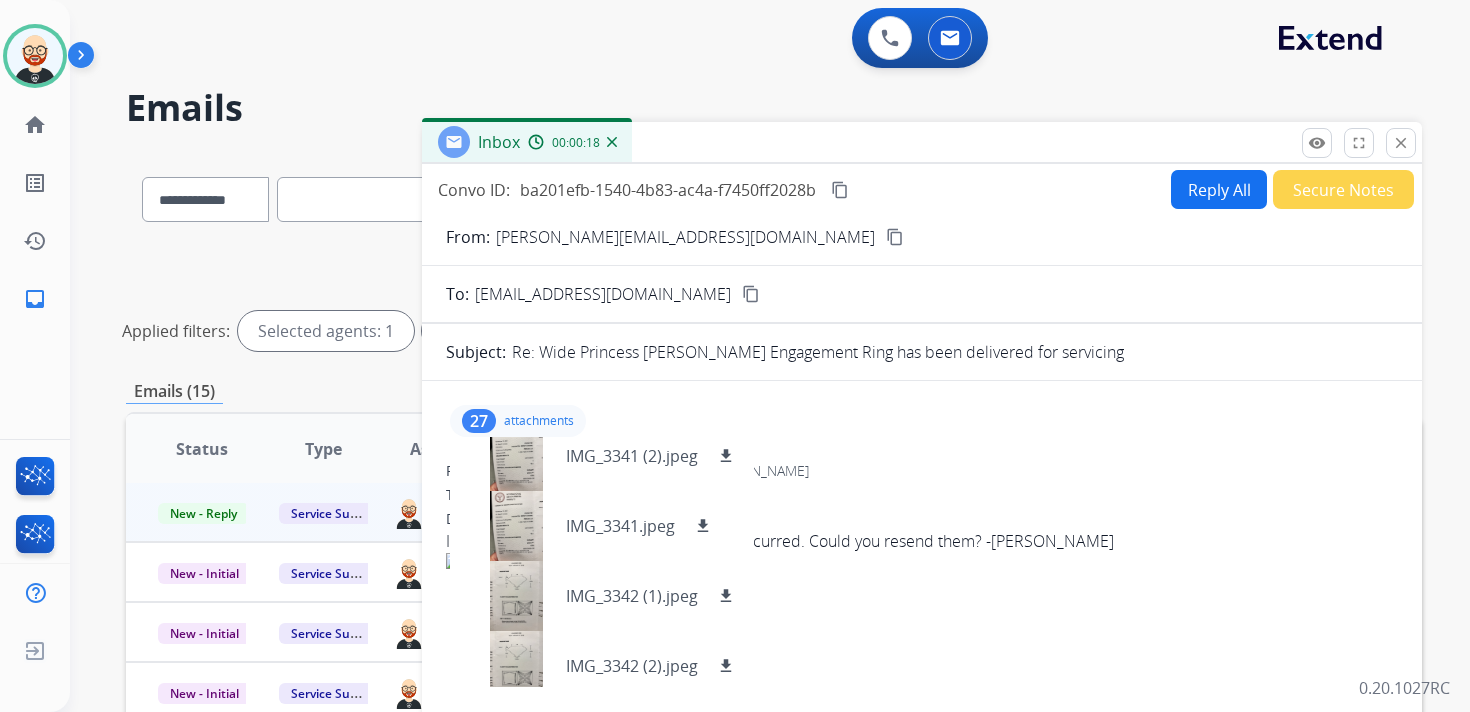 scroll, scrollTop: 298, scrollLeft: 0, axis: vertical 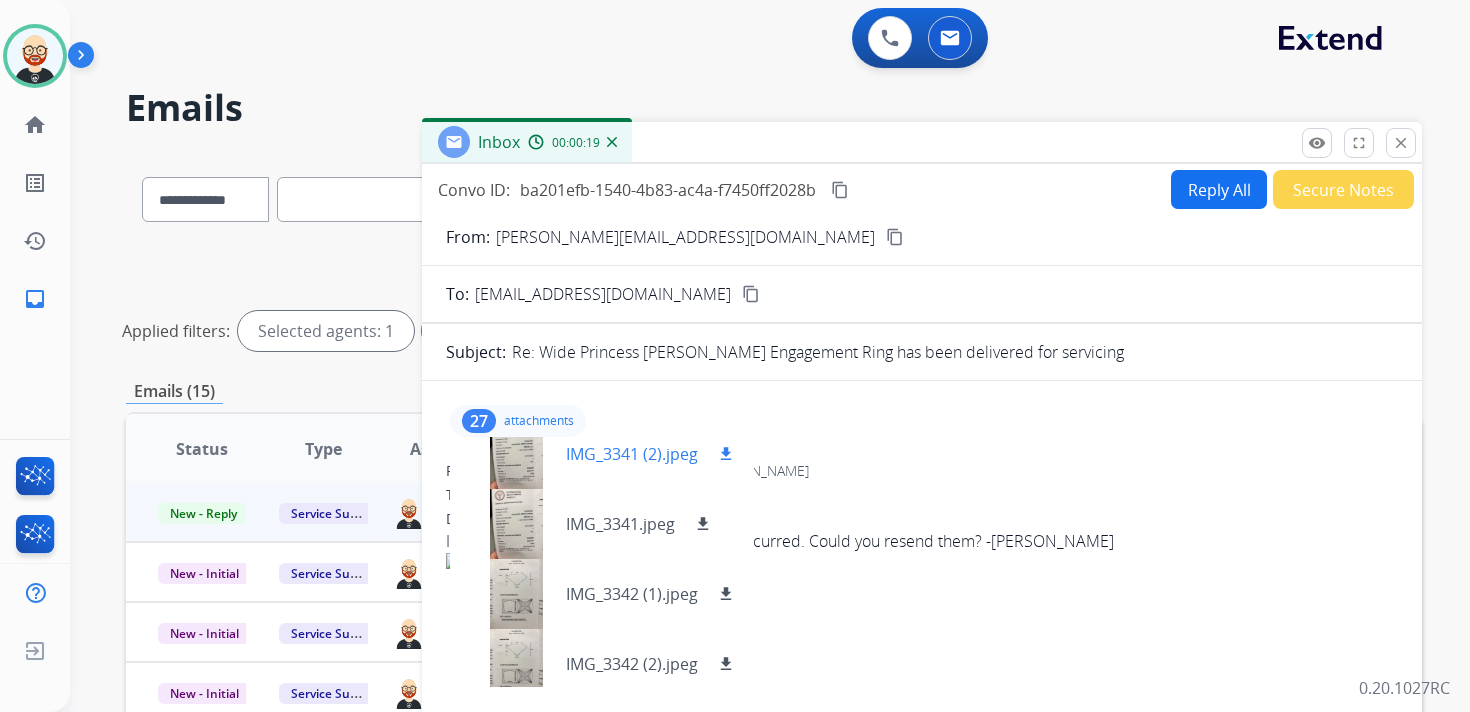 drag, startPoint x: 728, startPoint y: 456, endPoint x: 727, endPoint y: 467, distance: 11.045361 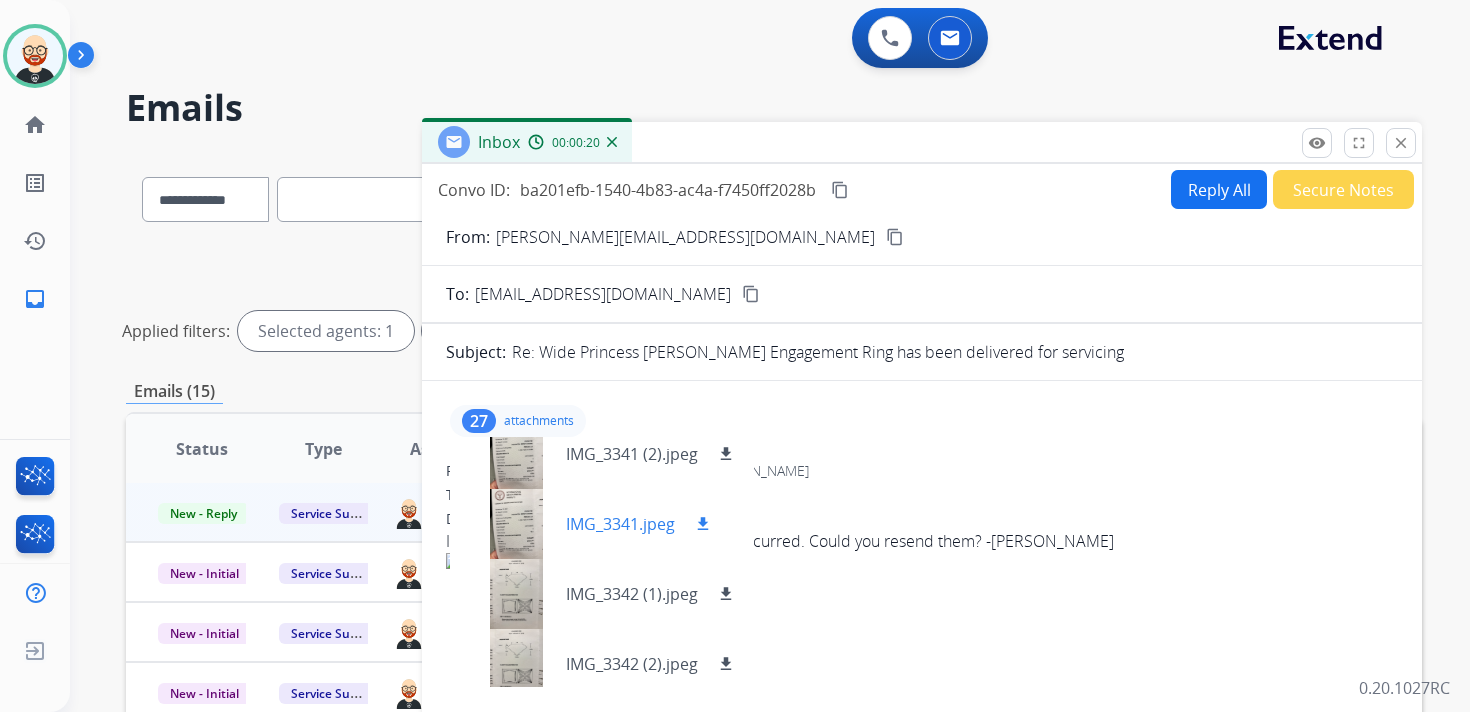click on "download" at bounding box center [703, 524] 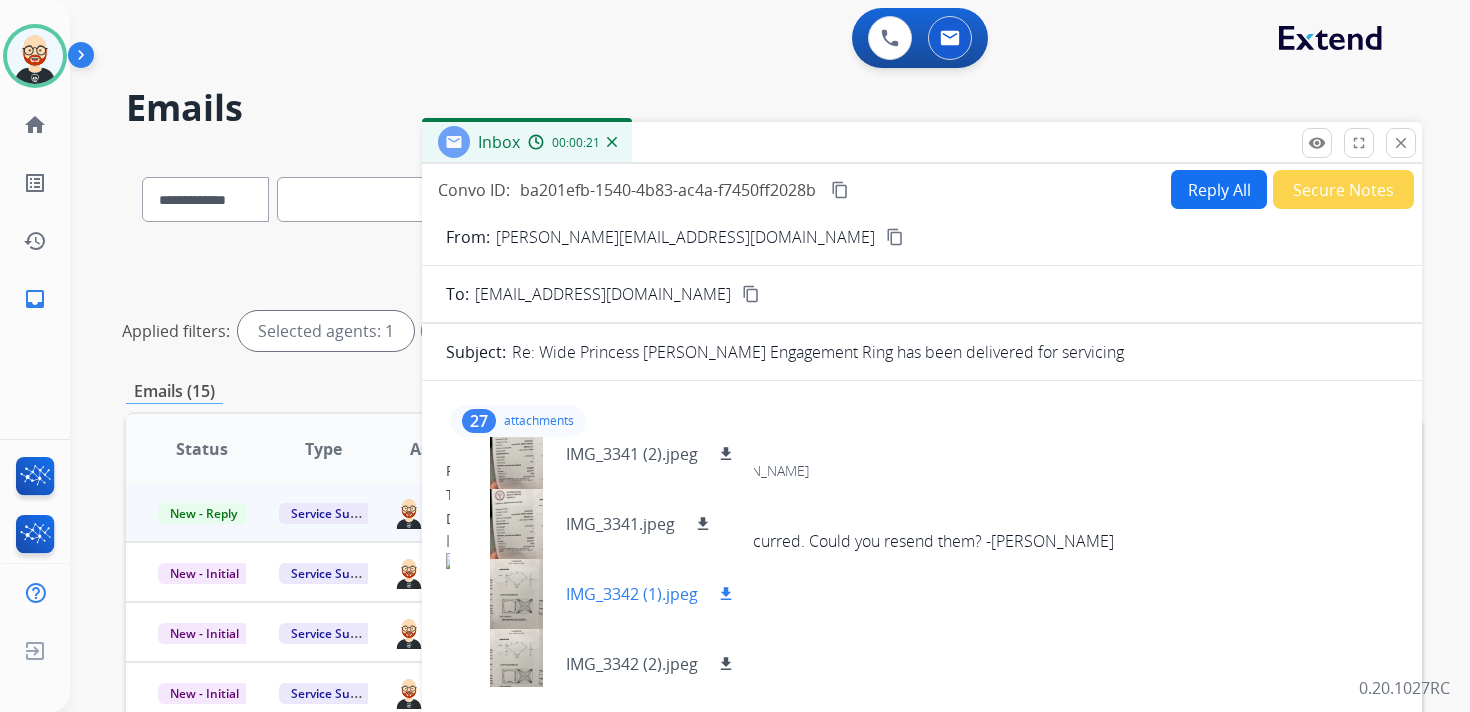 click on "download" at bounding box center [726, 594] 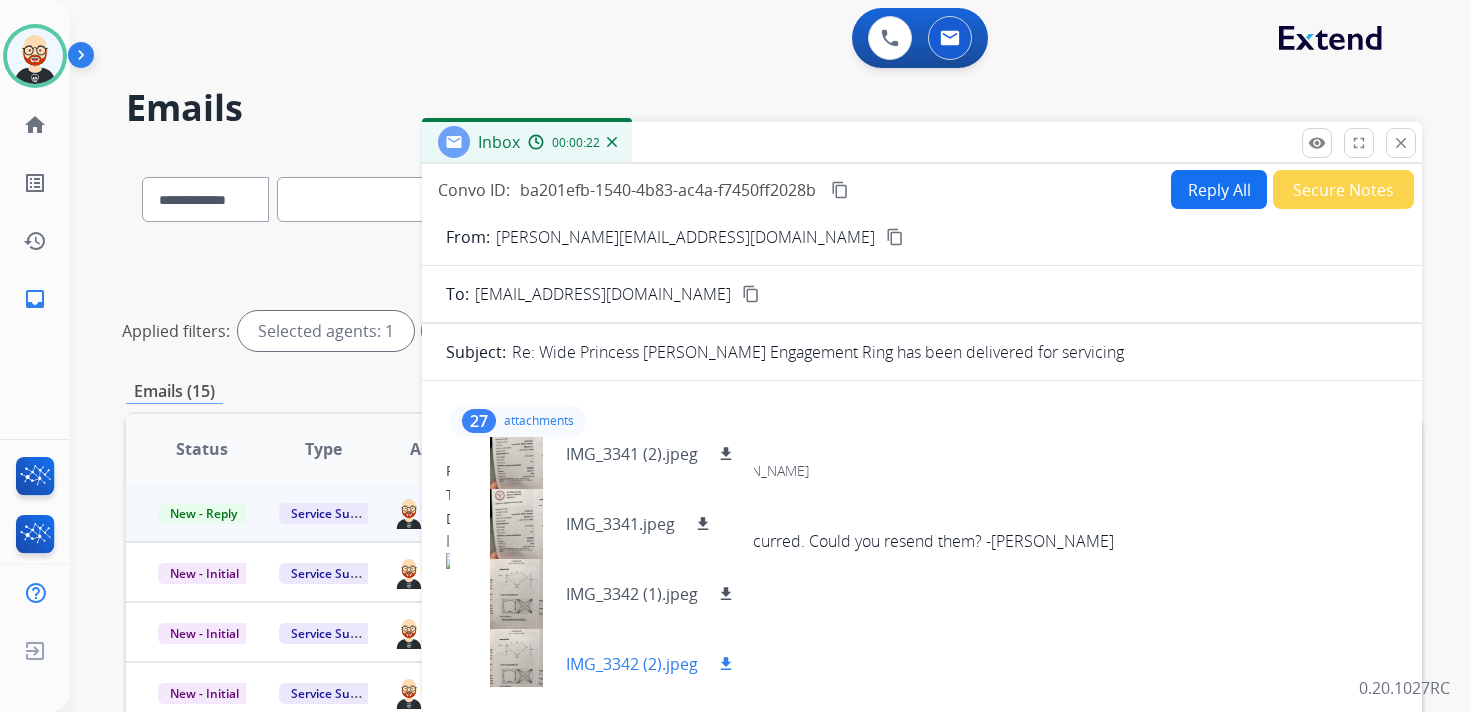 click on "download" at bounding box center (726, 664) 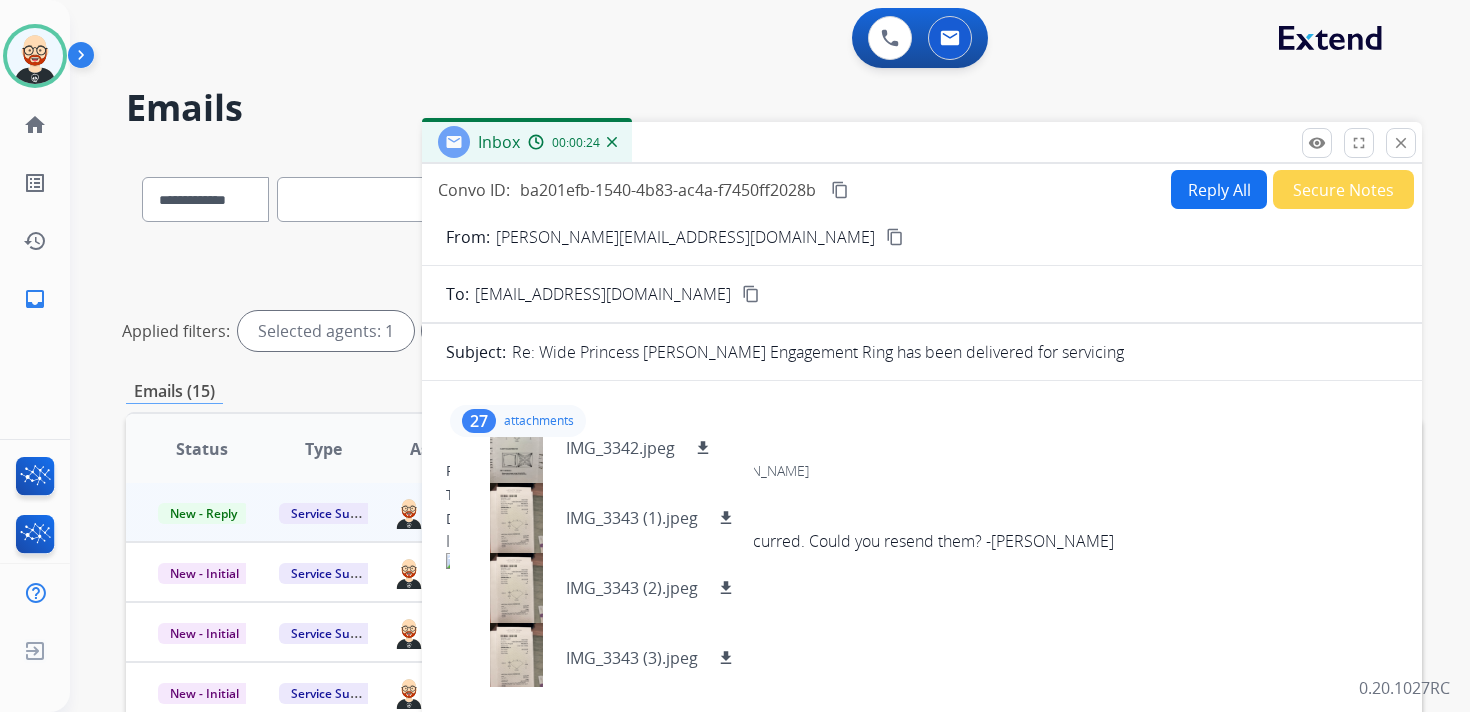 scroll, scrollTop: 588, scrollLeft: 0, axis: vertical 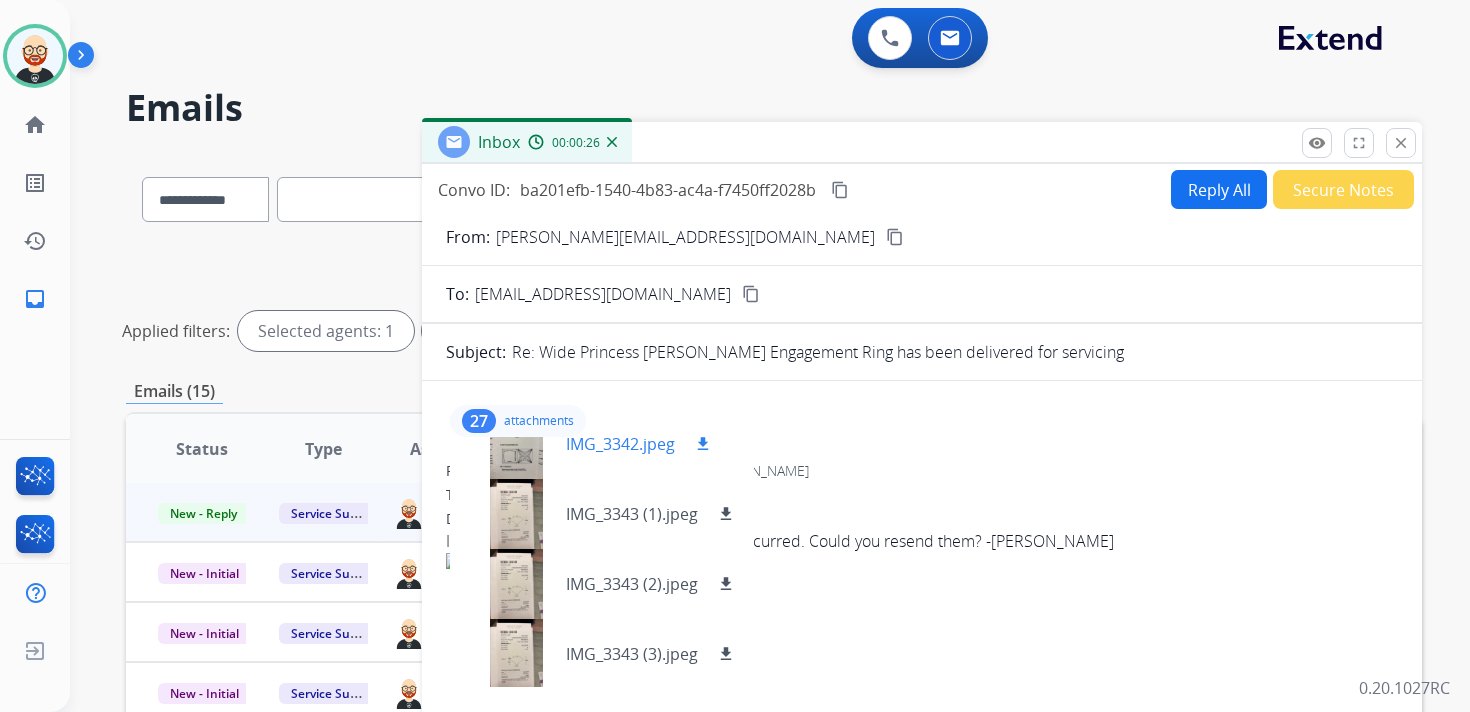 click on "download" at bounding box center [703, 444] 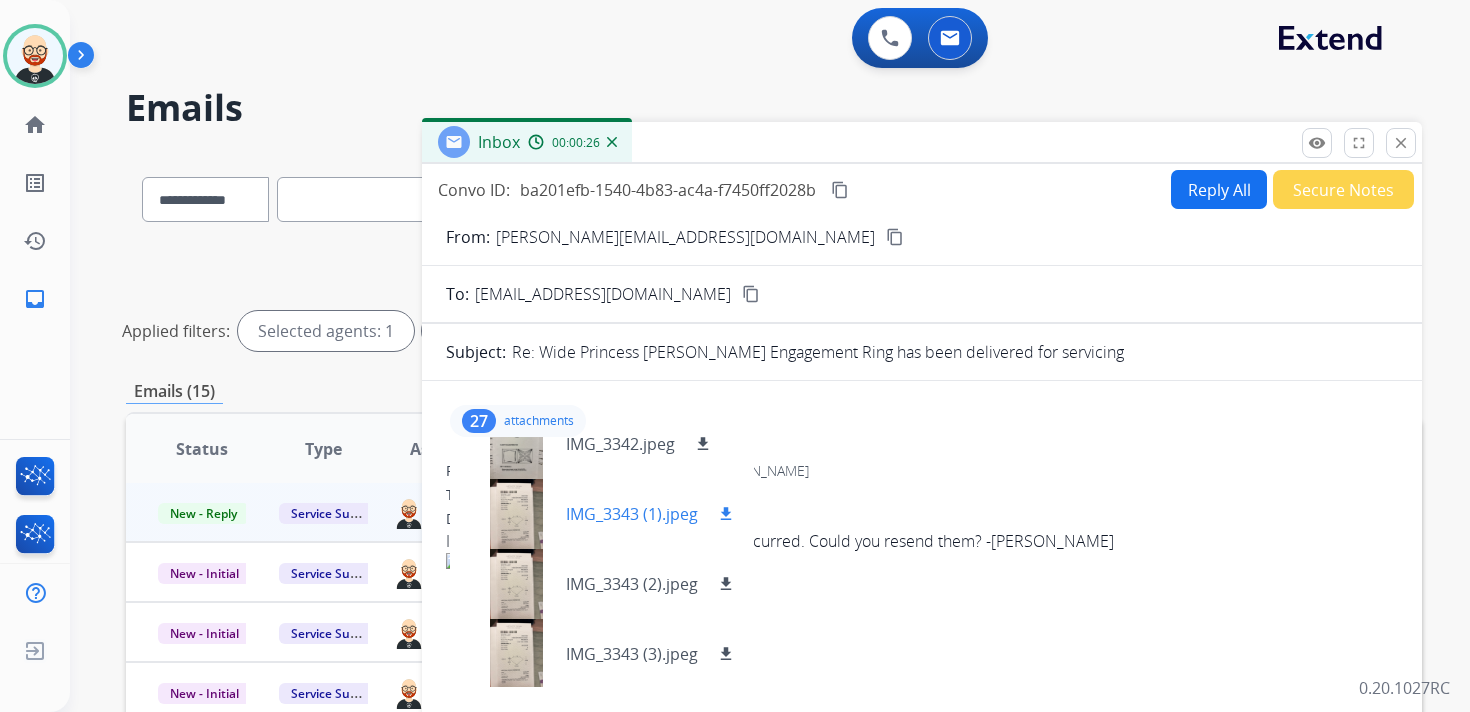 click on "download" at bounding box center [726, 514] 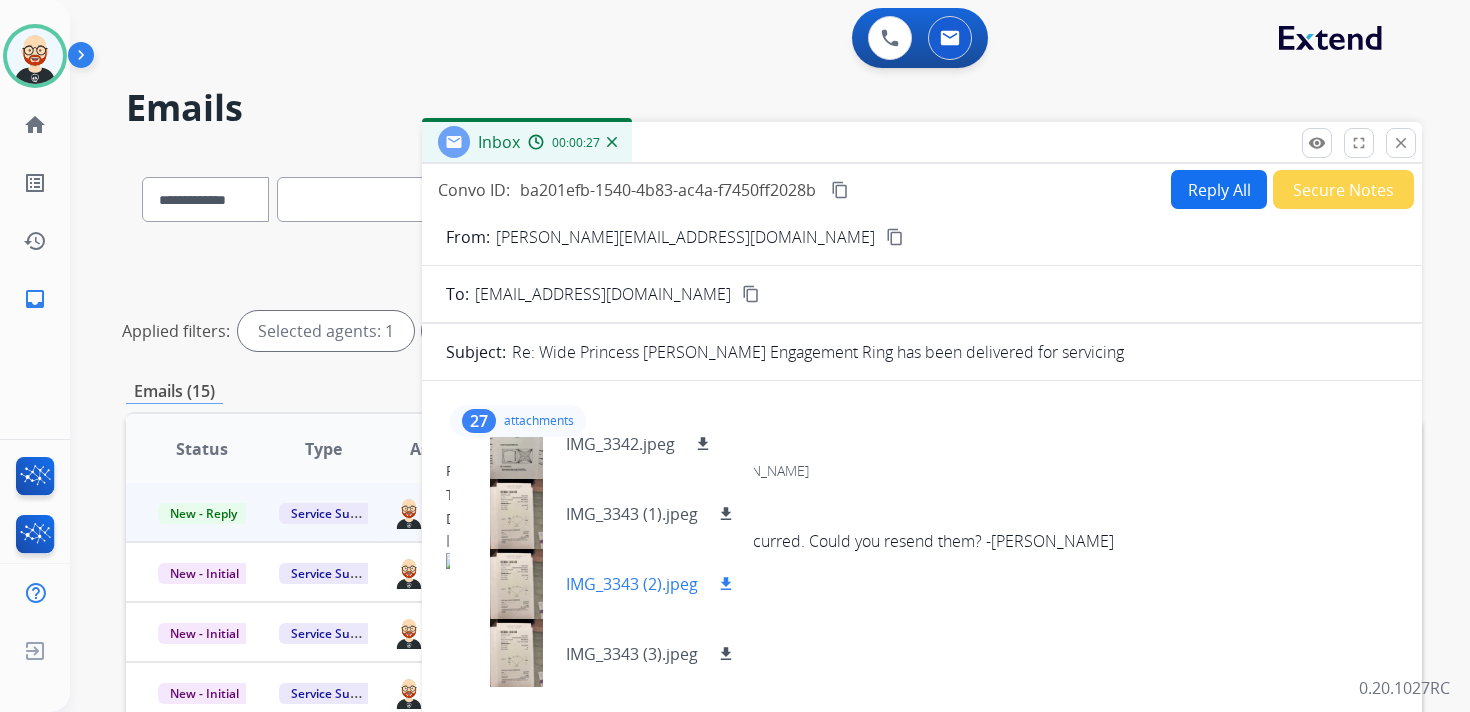 click on "download" at bounding box center [726, 584] 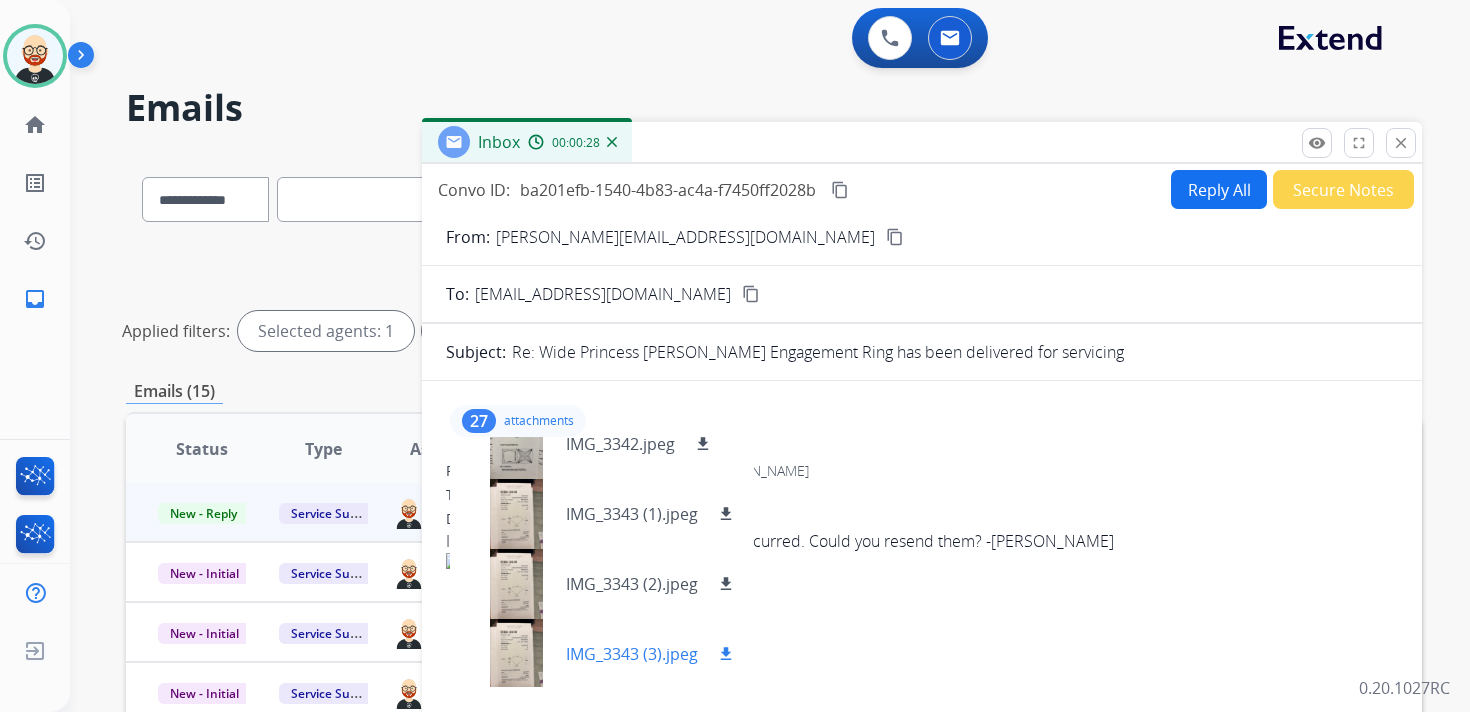 click on "download" at bounding box center (726, 654) 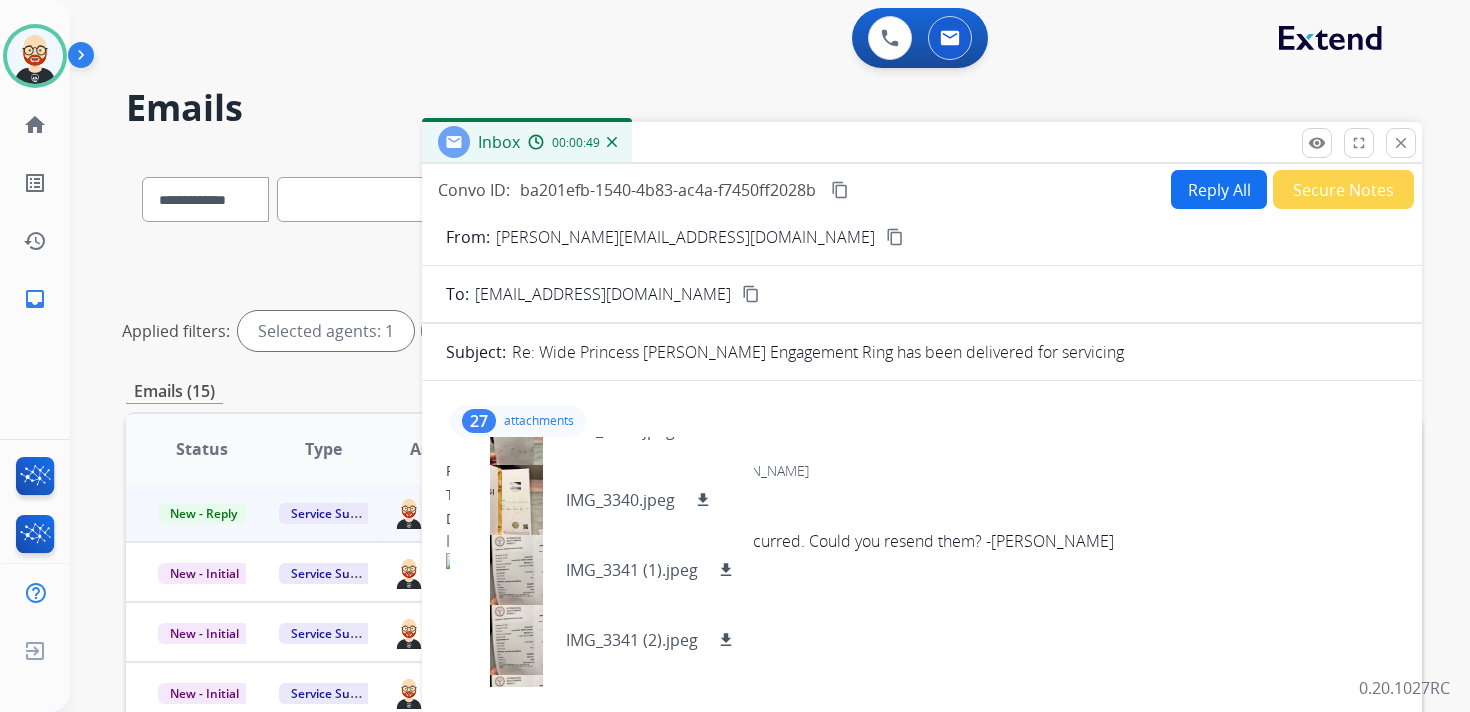 scroll, scrollTop: 0, scrollLeft: 0, axis: both 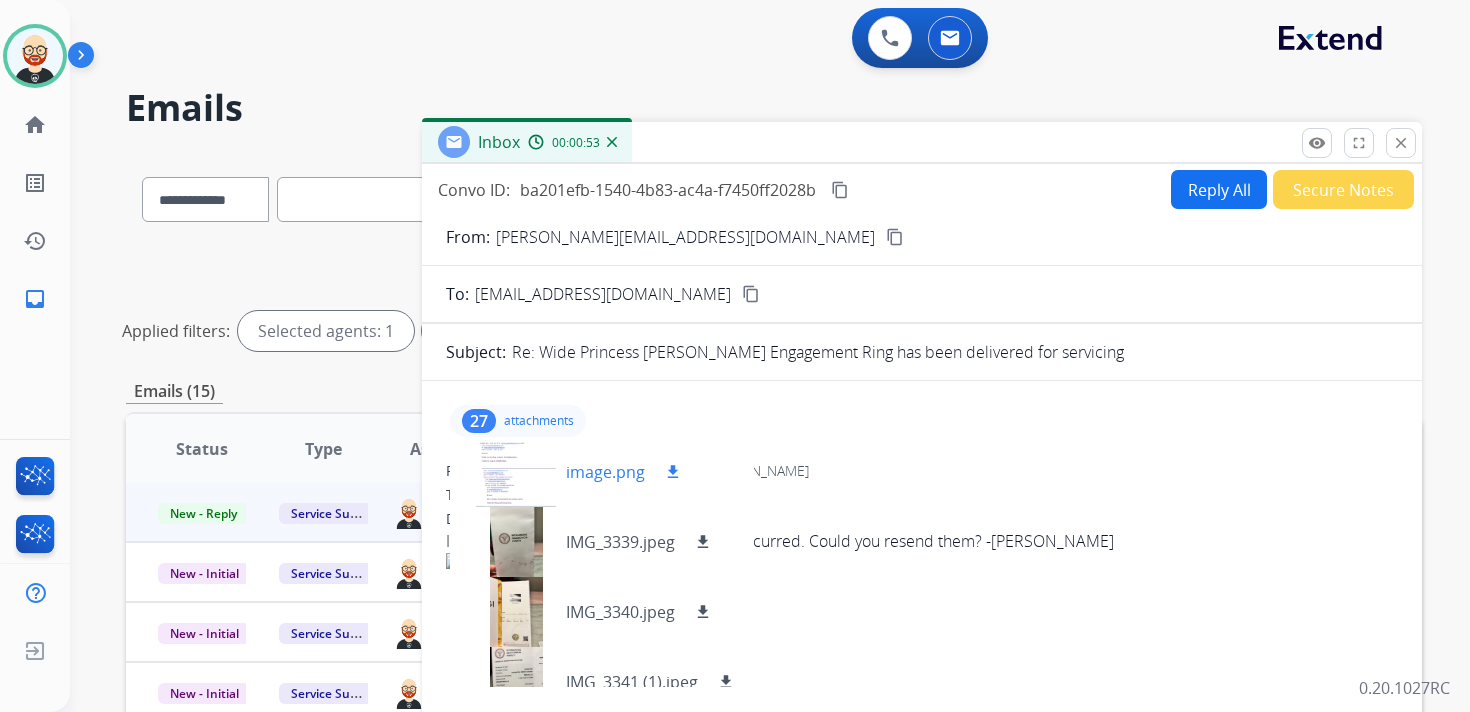 click on "download" at bounding box center (673, 472) 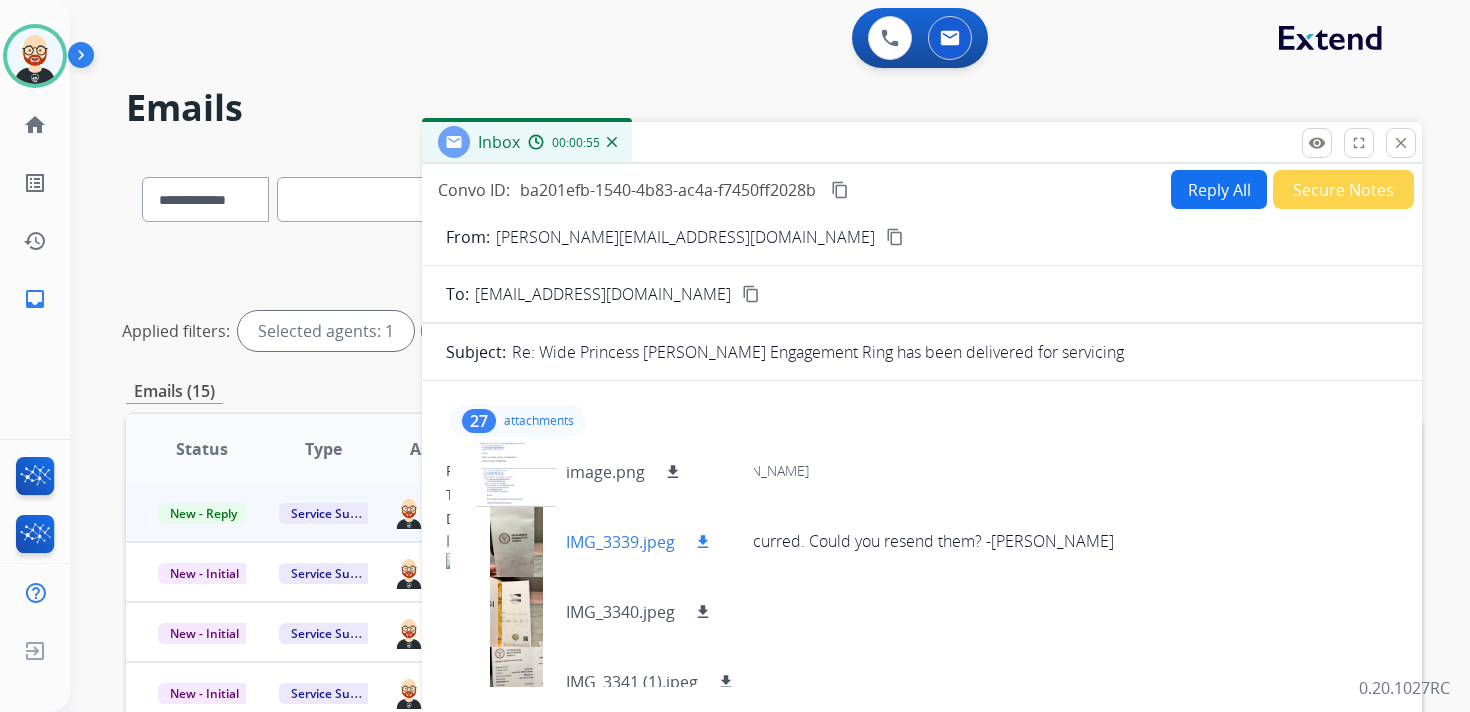 click on "download" at bounding box center (703, 542) 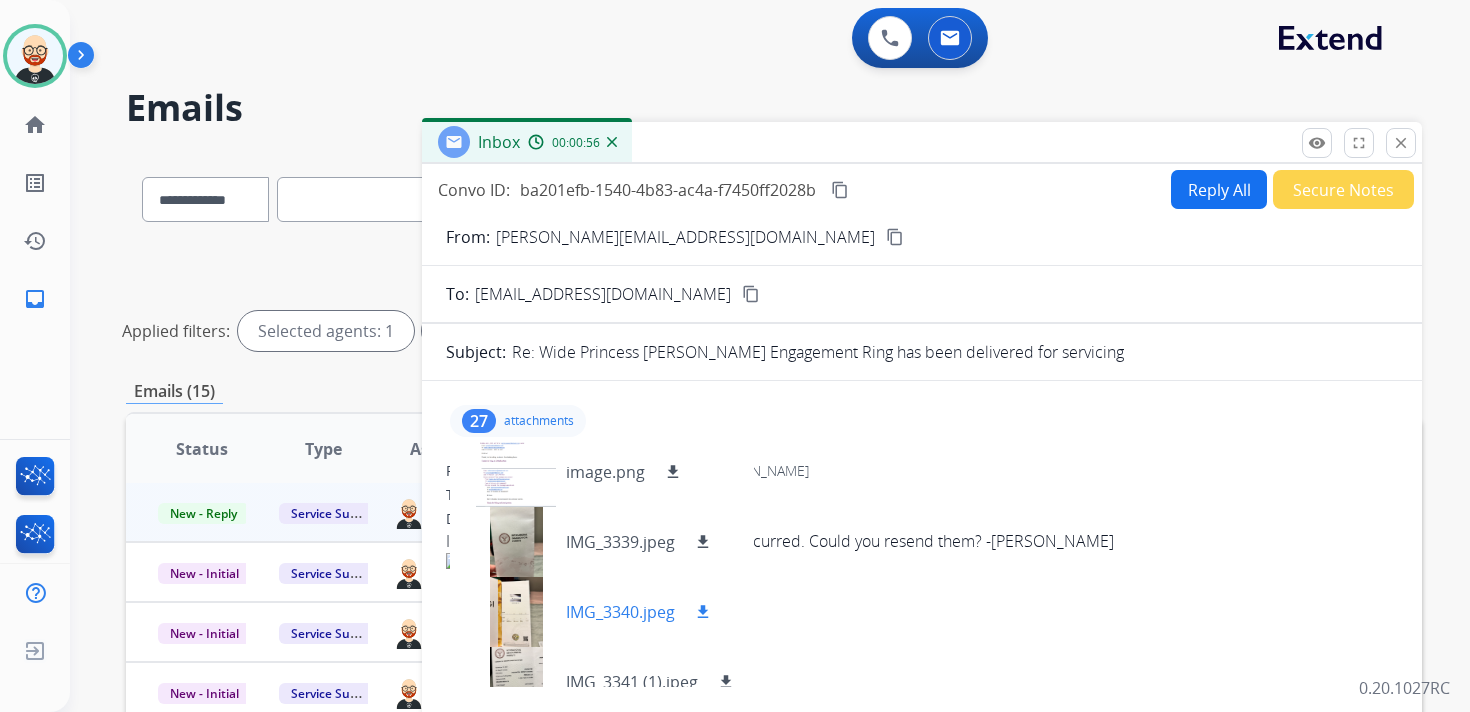 click on "download" at bounding box center [703, 612] 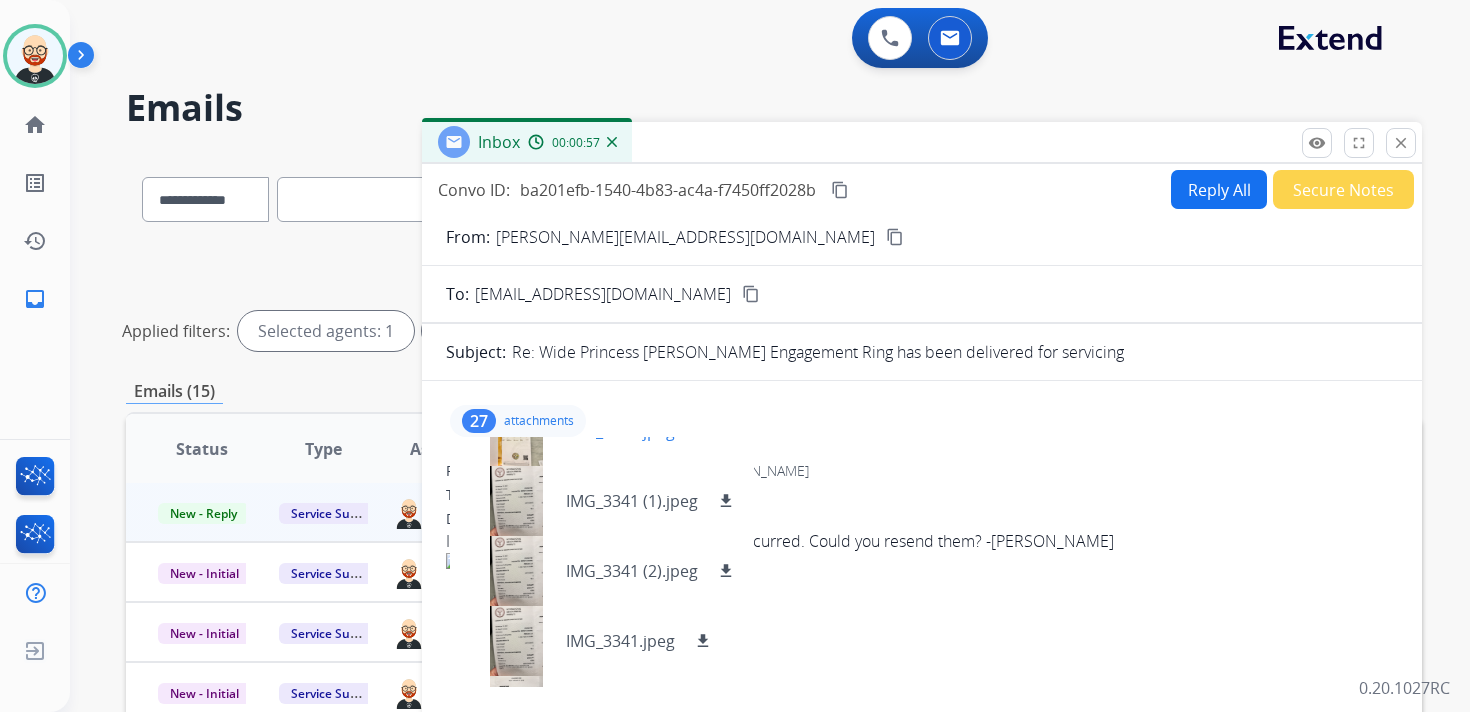 scroll, scrollTop: 182, scrollLeft: 0, axis: vertical 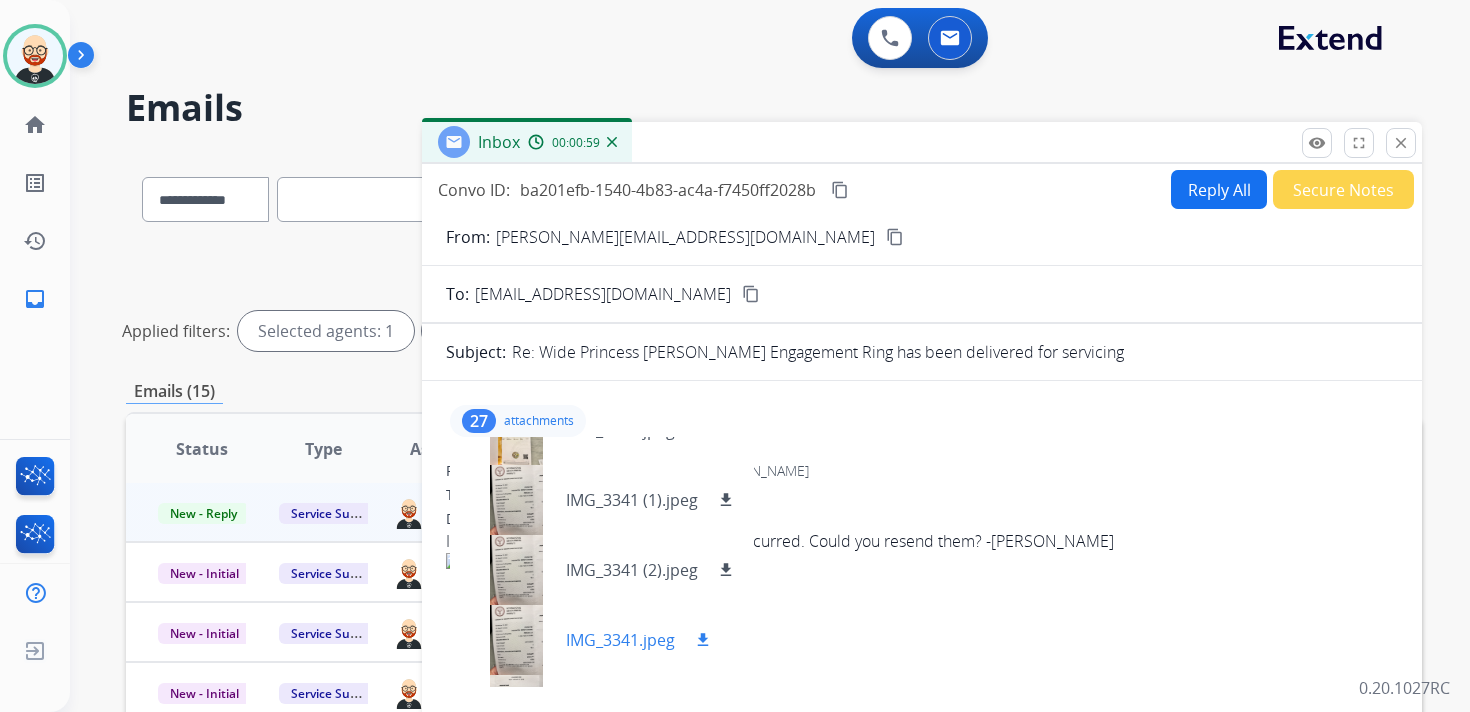 click on "download" at bounding box center [703, 640] 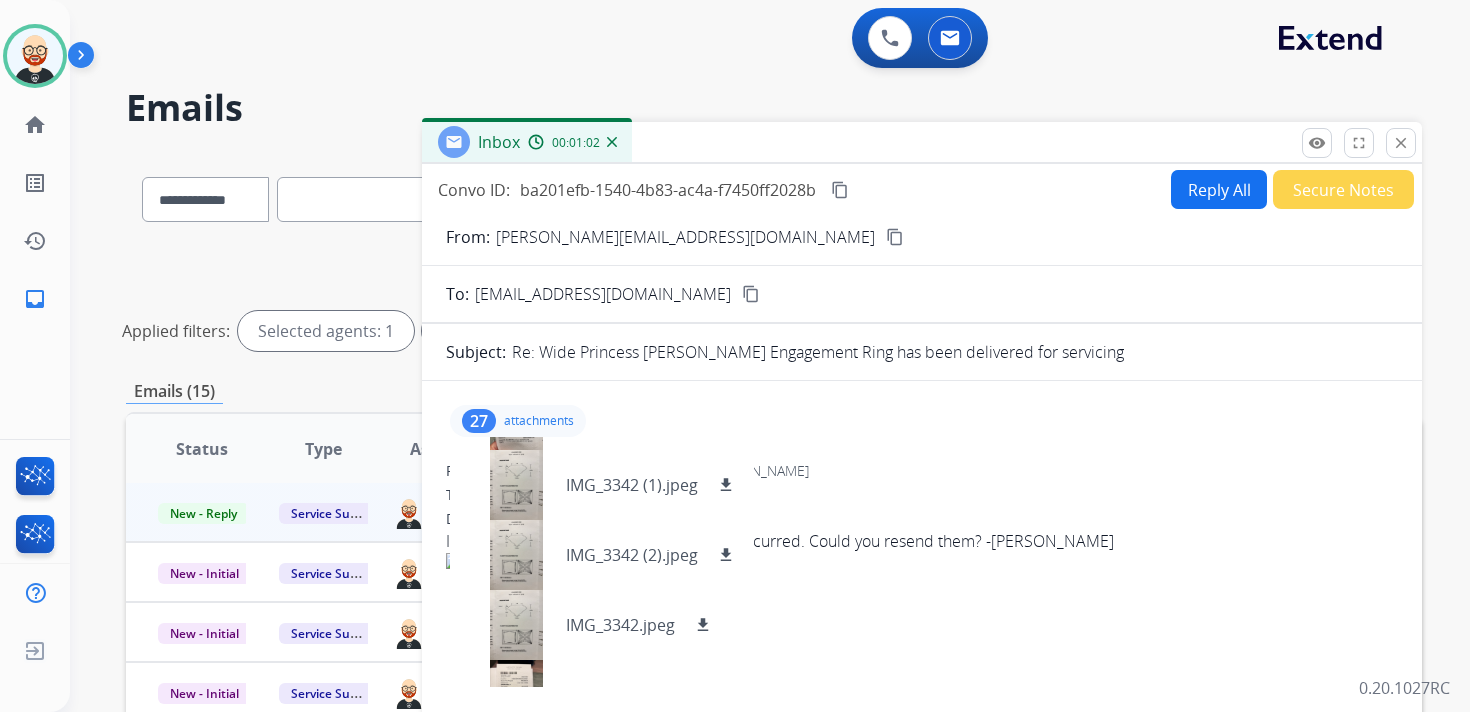 scroll, scrollTop: 414, scrollLeft: 0, axis: vertical 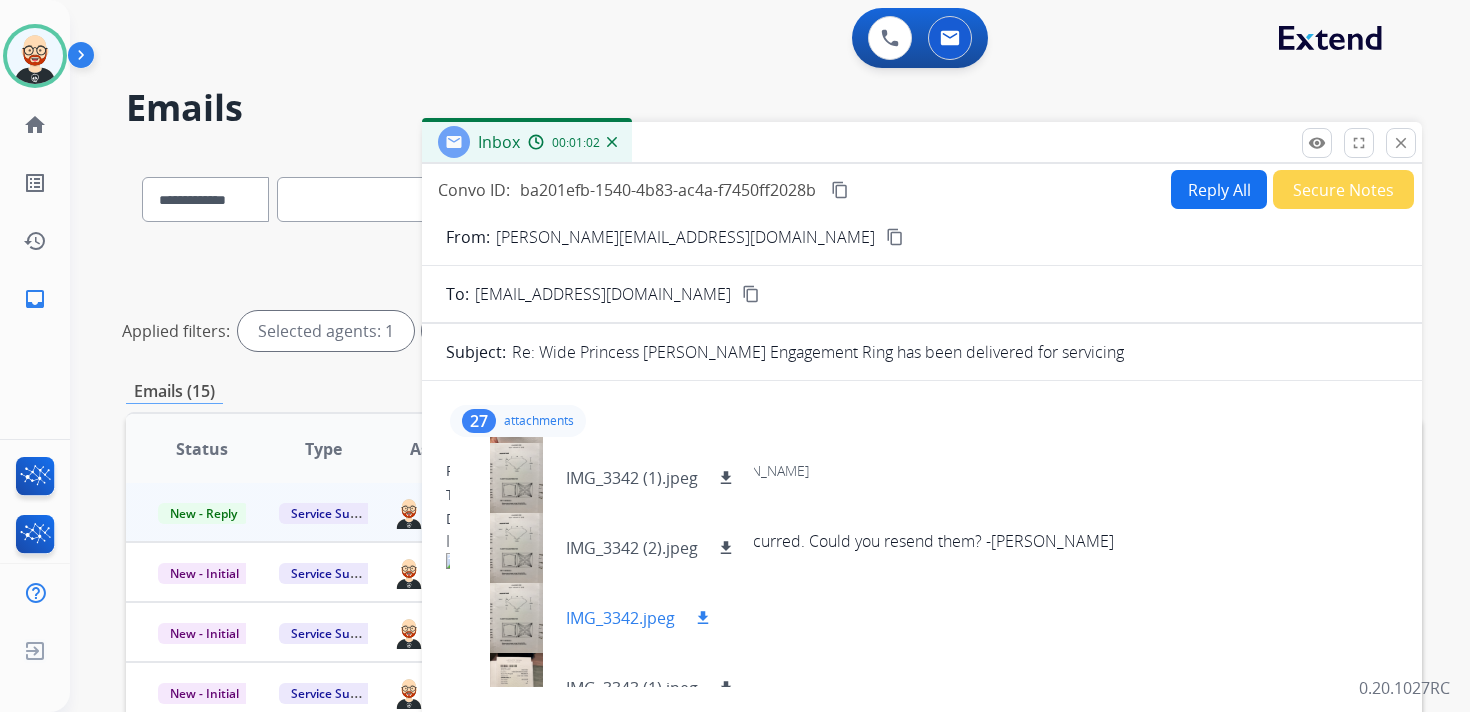 click on "download" at bounding box center (703, 618) 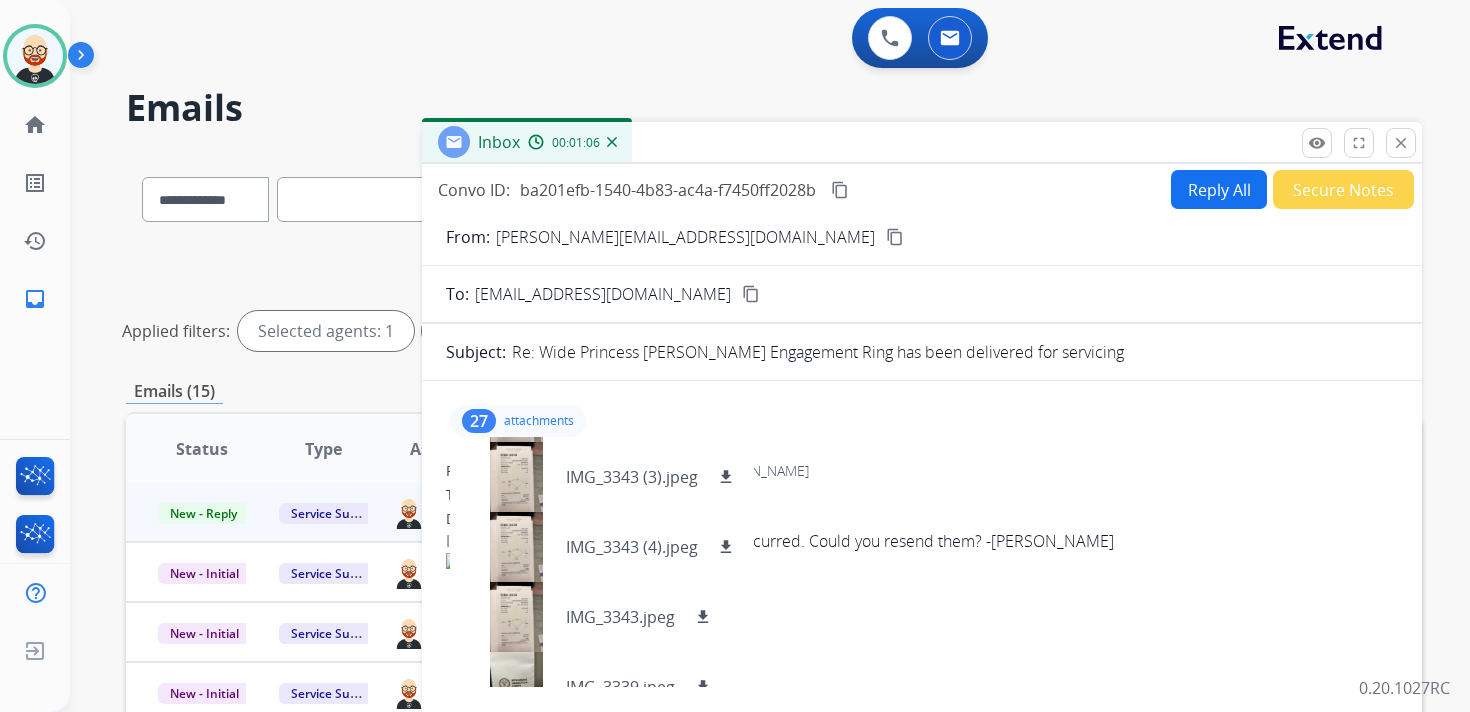 scroll, scrollTop: 769, scrollLeft: 0, axis: vertical 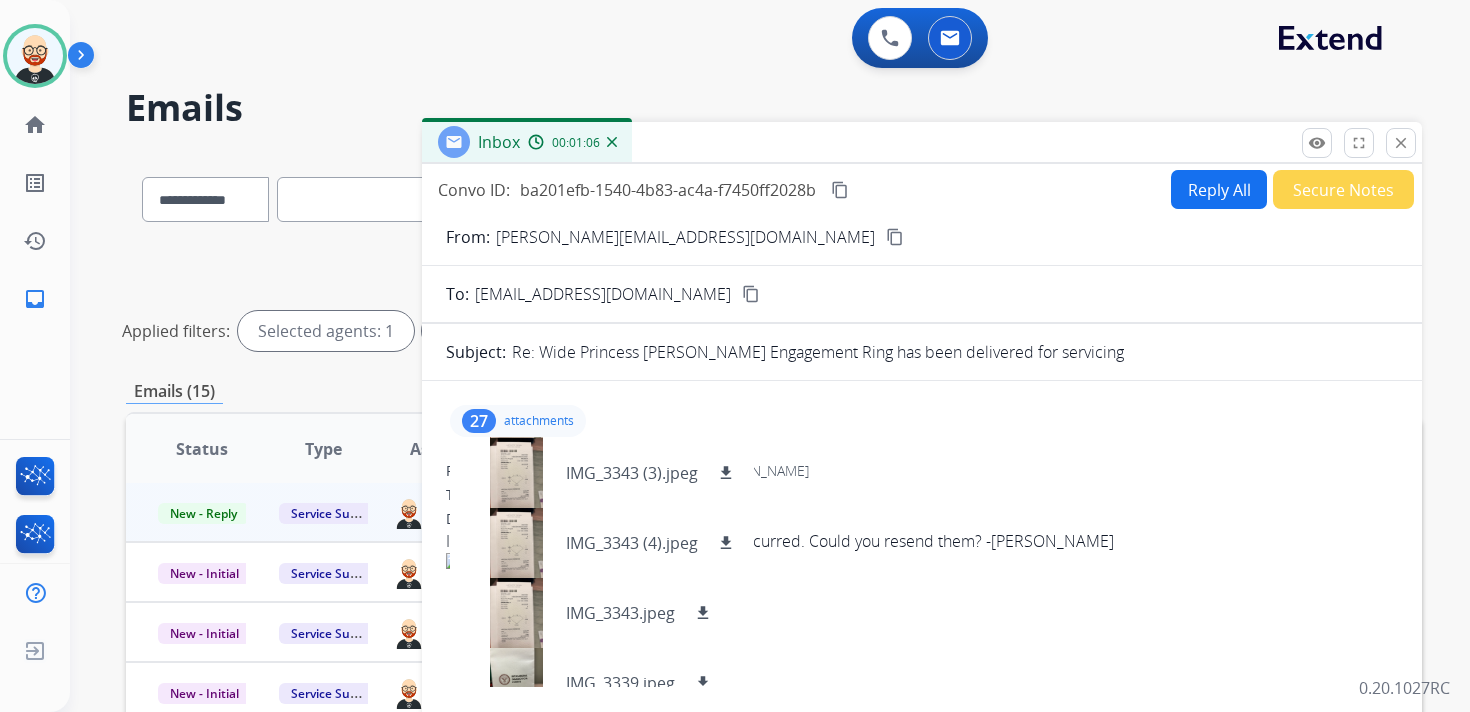 click on "download" at bounding box center [703, 613] 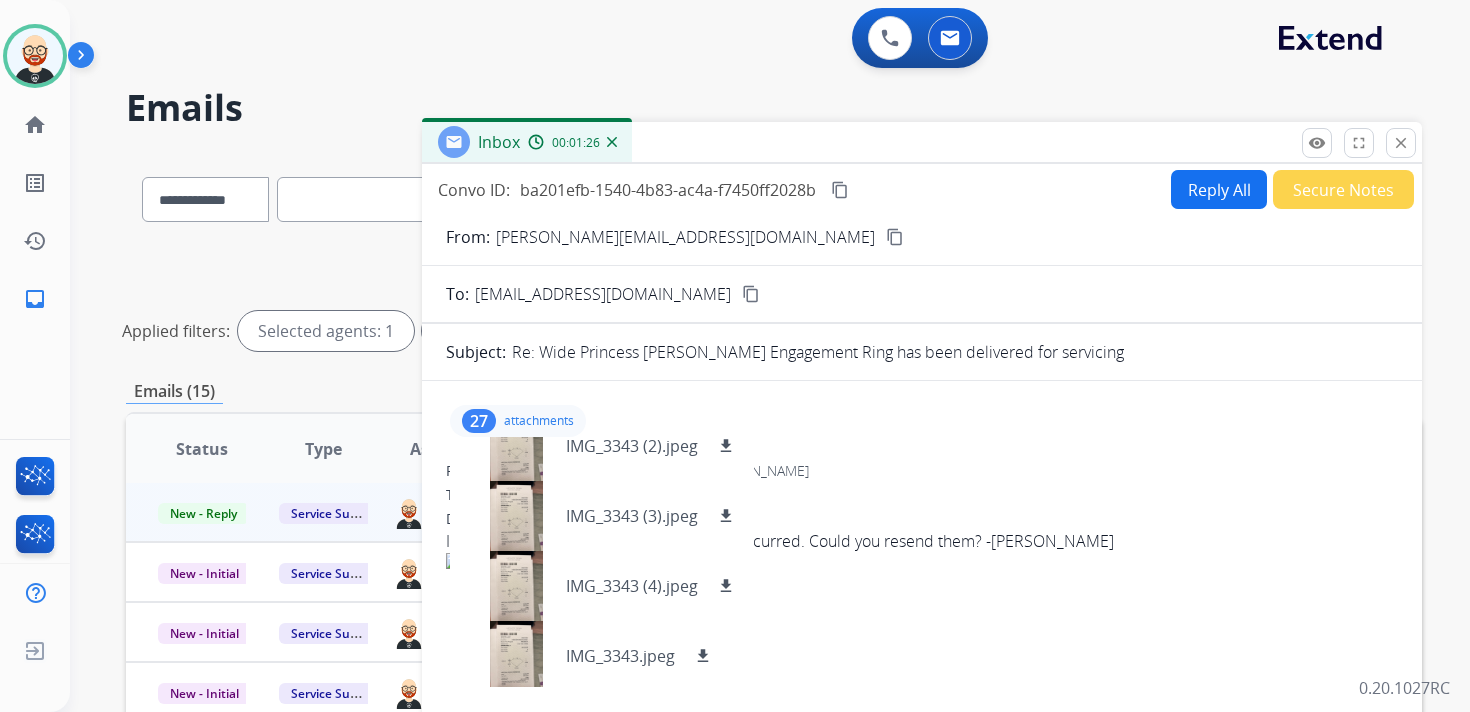scroll, scrollTop: 1640, scrollLeft: 0, axis: vertical 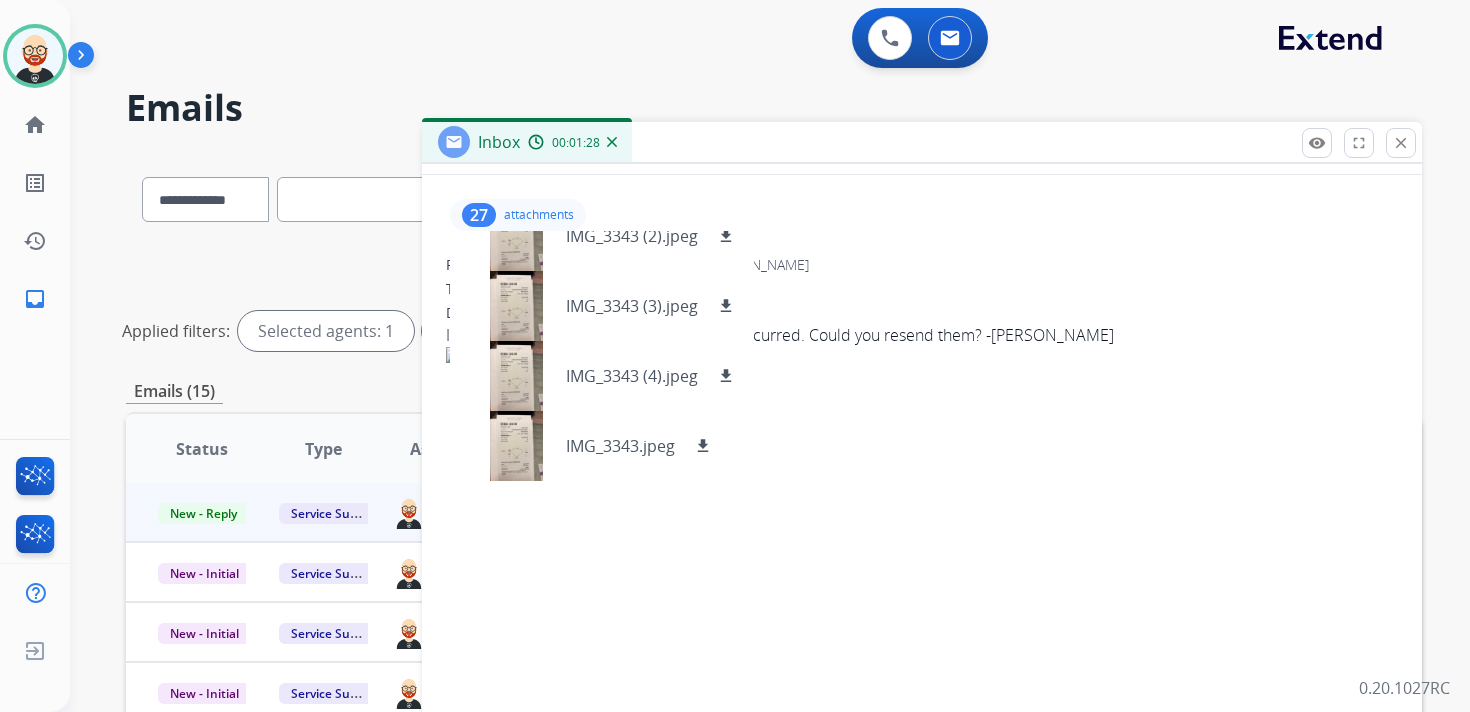 click at bounding box center (727, 594) 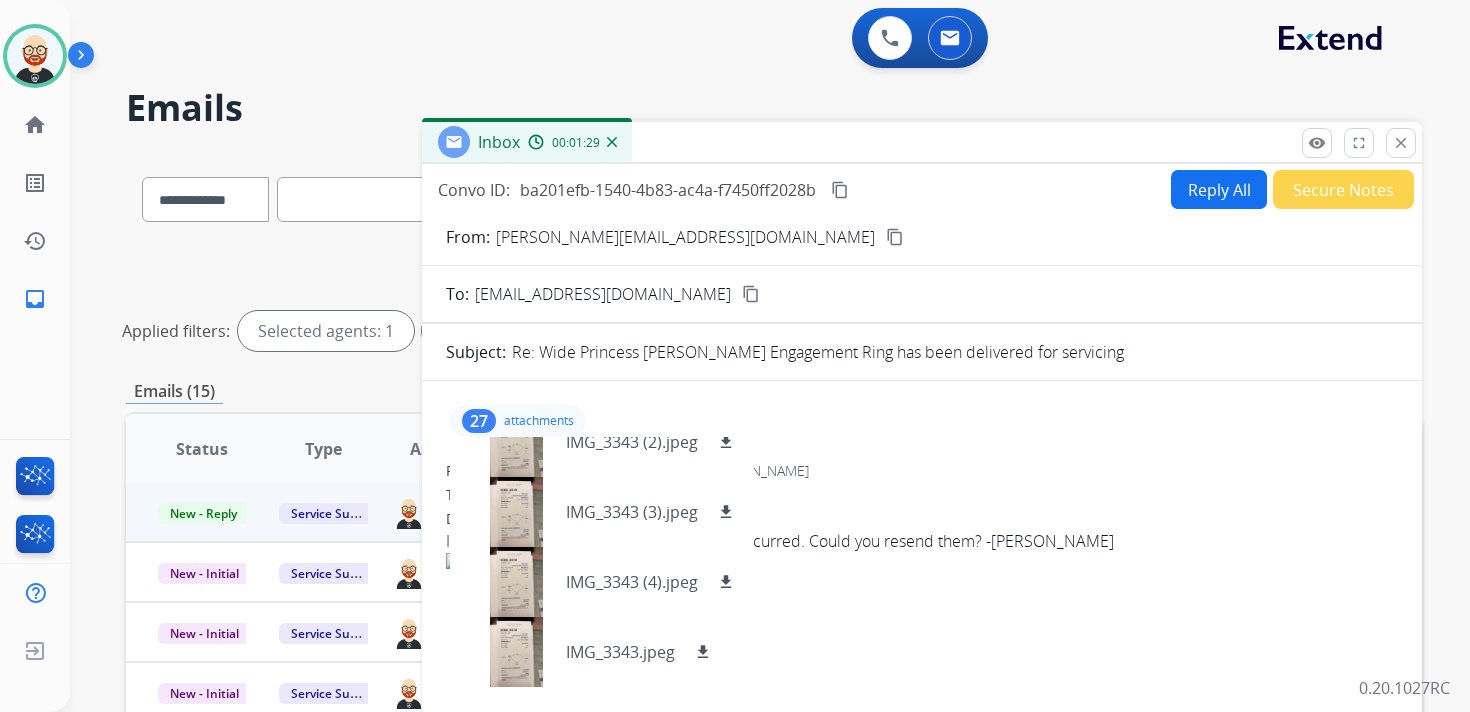 click on "27 attachments  image.png  download  IMG_3339.jpeg  download  IMG_3340.jpeg  download  IMG_3341 (1).jpeg  download  IMG_3341 (2).jpeg  download  IMG_3341.jpeg  download  IMG_3342 (1).jpeg  download  IMG_3342 (2).jpeg  download  IMG_3342.jpeg  download  IMG_3343 (1).jpeg  download  IMG_3343 (2).jpeg  download  IMG_3343 (3).jpeg  download  IMG_3343 (4).jpeg  download  IMG_3343.jpeg  download  IMG_3339.jpeg  download  IMG_3340.jpeg  download  IMG_3341 (1).jpeg  download  IMG_3341 (2).jpeg  download  IMG_3341.jpeg  download  IMG_3342 (1).jpeg  download  IMG_3342 (2).jpeg  download  IMG_3342.jpeg  download  IMG_3343 (1).jpeg  download  IMG_3343 (2).jpeg  download  IMG_3343 (3).jpeg  download  IMG_3343 (4).jpeg  download  IMG_3343.jpeg  download" at bounding box center [922, 421] 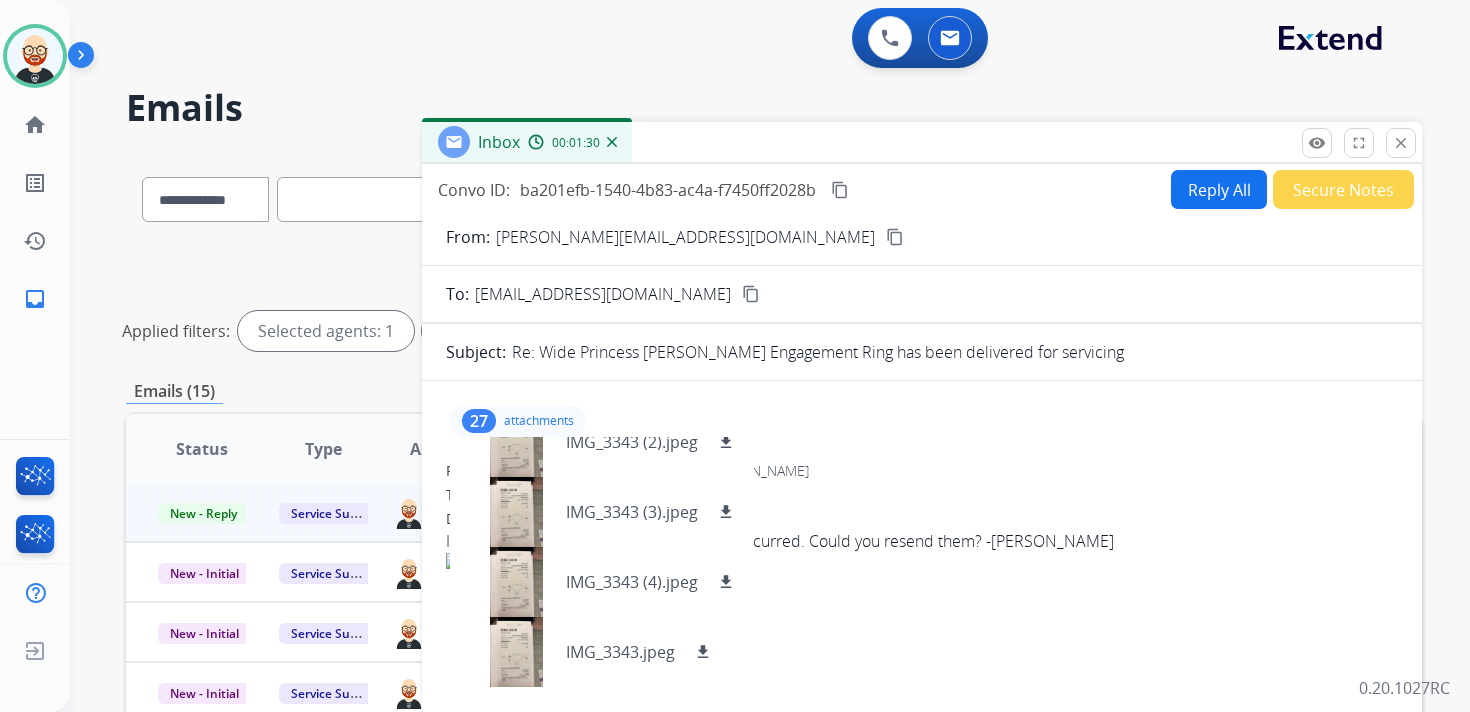 click on "Reply All" at bounding box center [1219, 189] 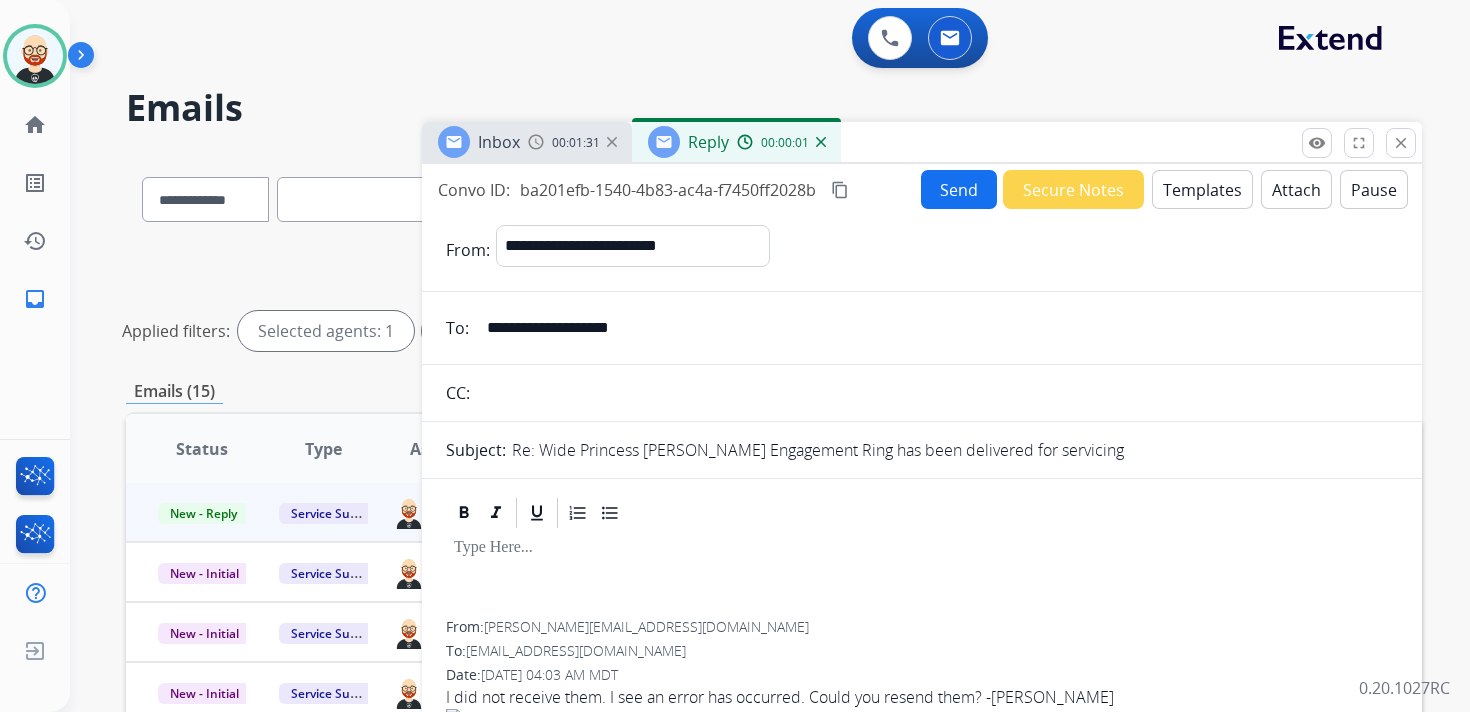 click at bounding box center (922, 576) 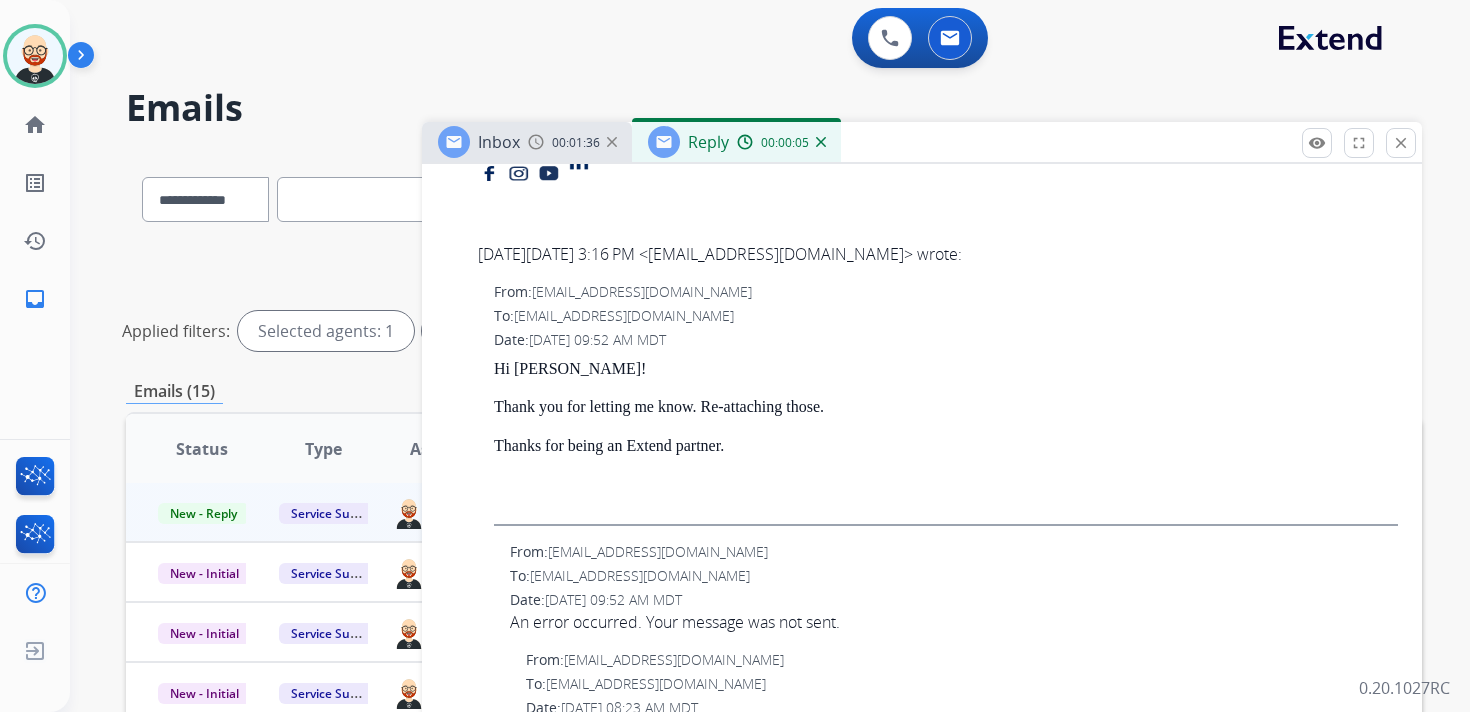 scroll, scrollTop: 1850, scrollLeft: 0, axis: vertical 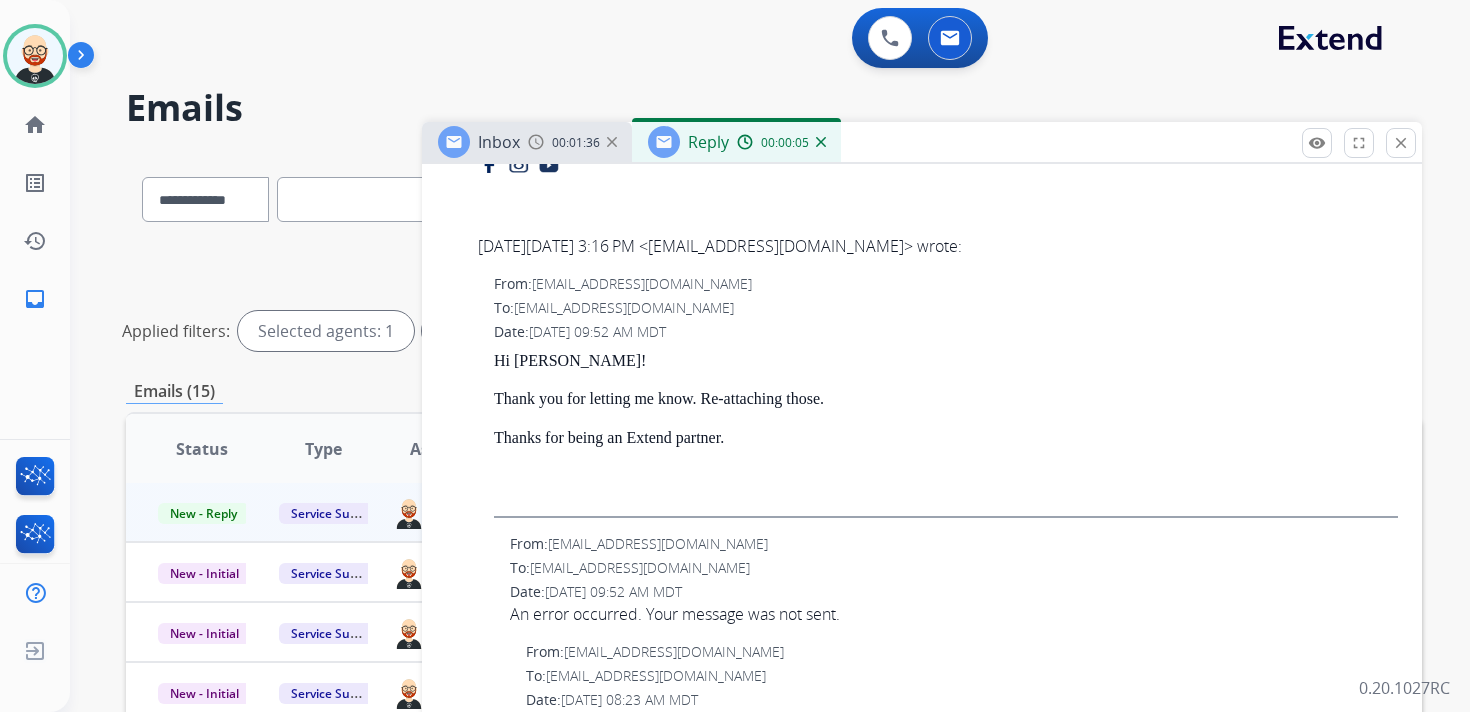 click on "Thanks for being an Extend partner." at bounding box center (946, 438) 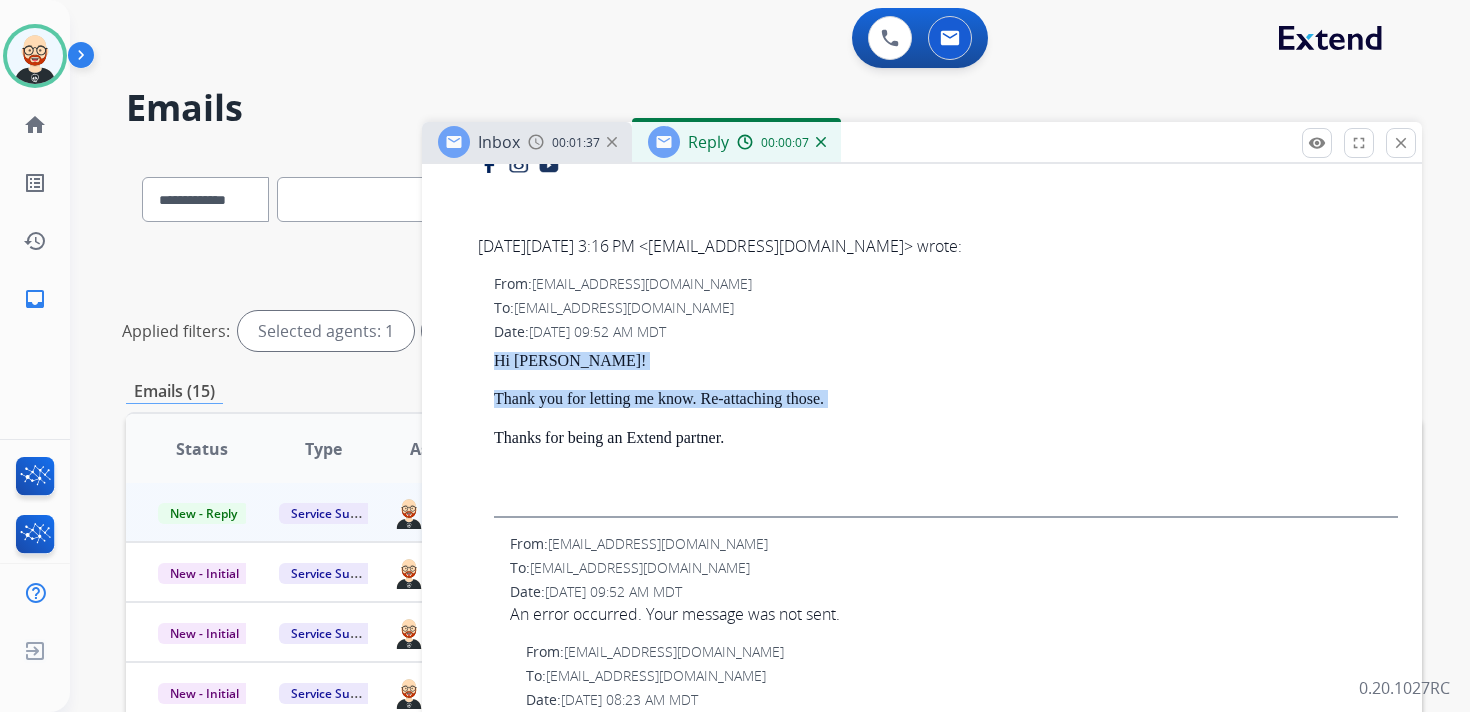 drag, startPoint x: 781, startPoint y: 422, endPoint x: 474, endPoint y: 356, distance: 314.01434 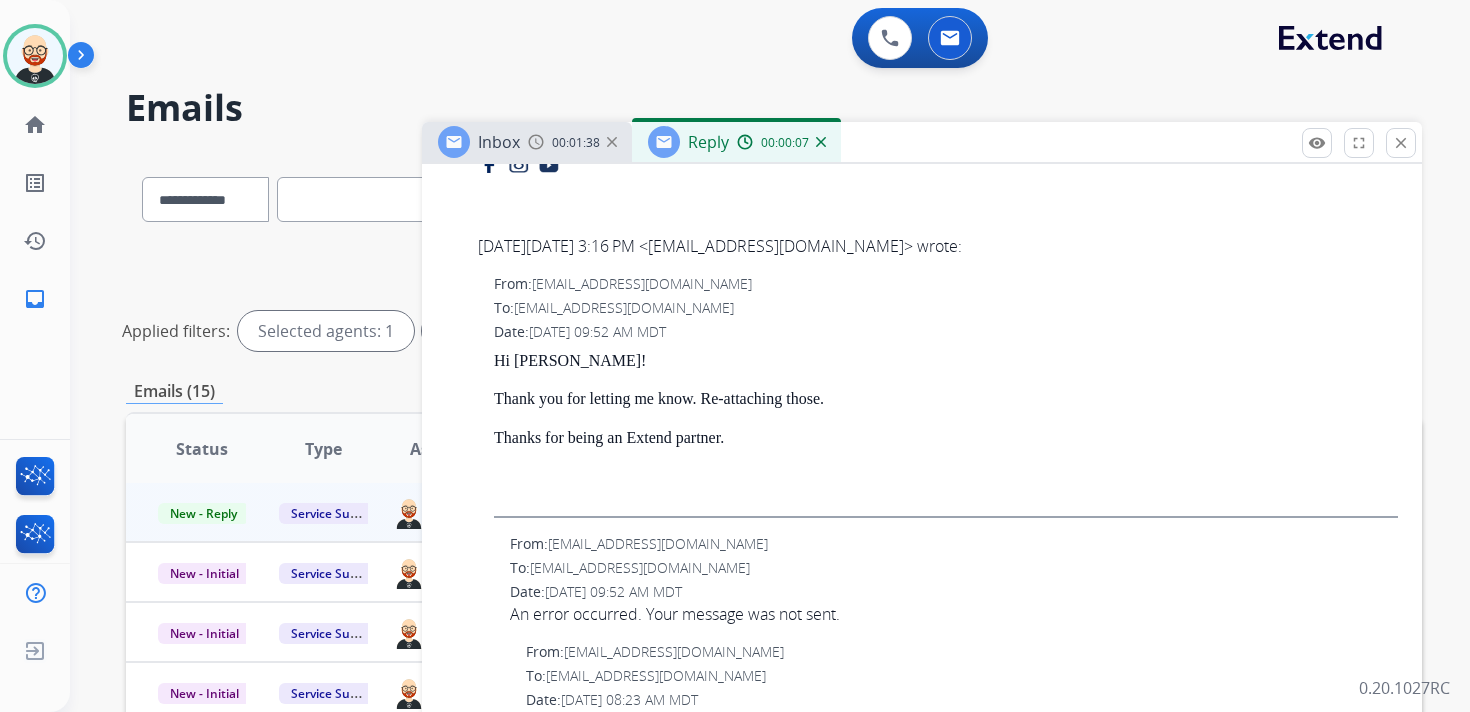 click on "Hi [PERSON_NAME]! Thank you for letting me know. Re-attaching those. Thanks for being an Extend partner." at bounding box center [946, 435] 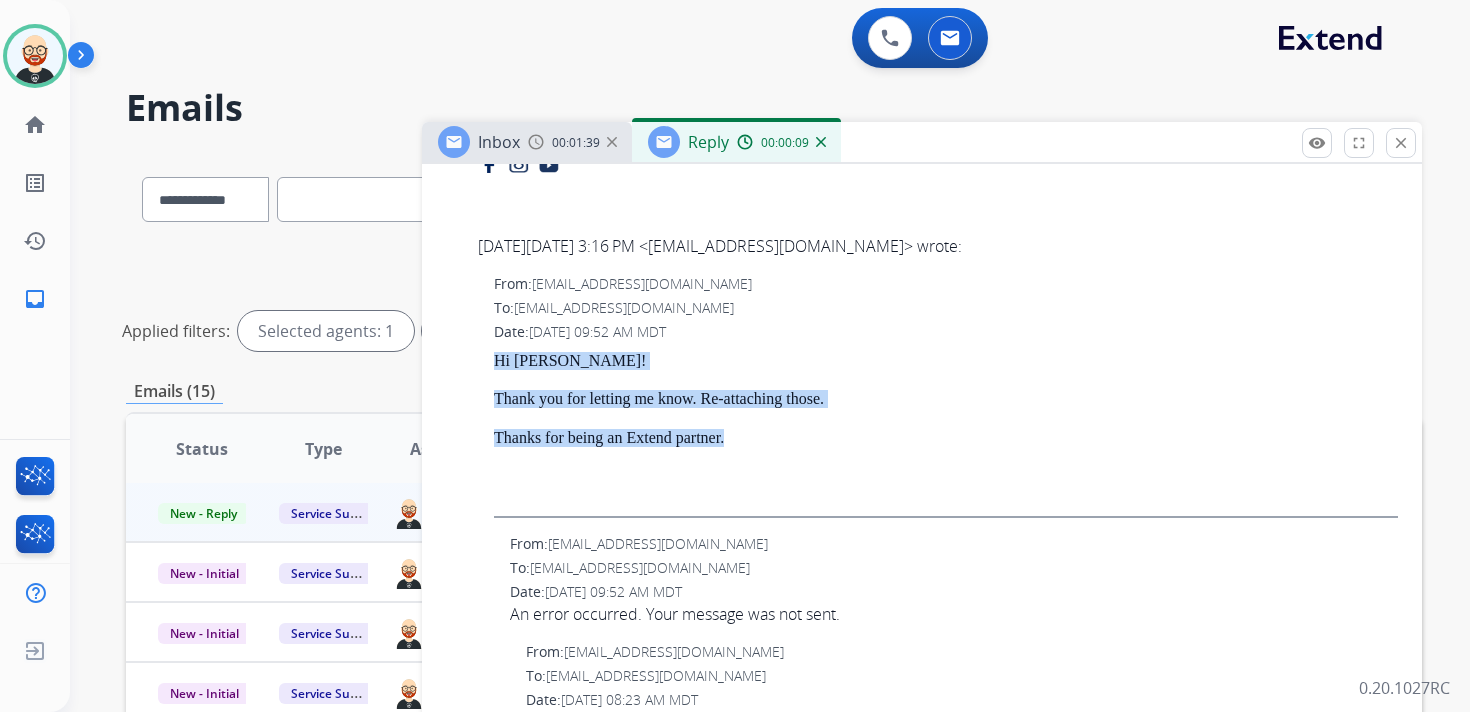 drag, startPoint x: 770, startPoint y: 435, endPoint x: 486, endPoint y: 353, distance: 295.60107 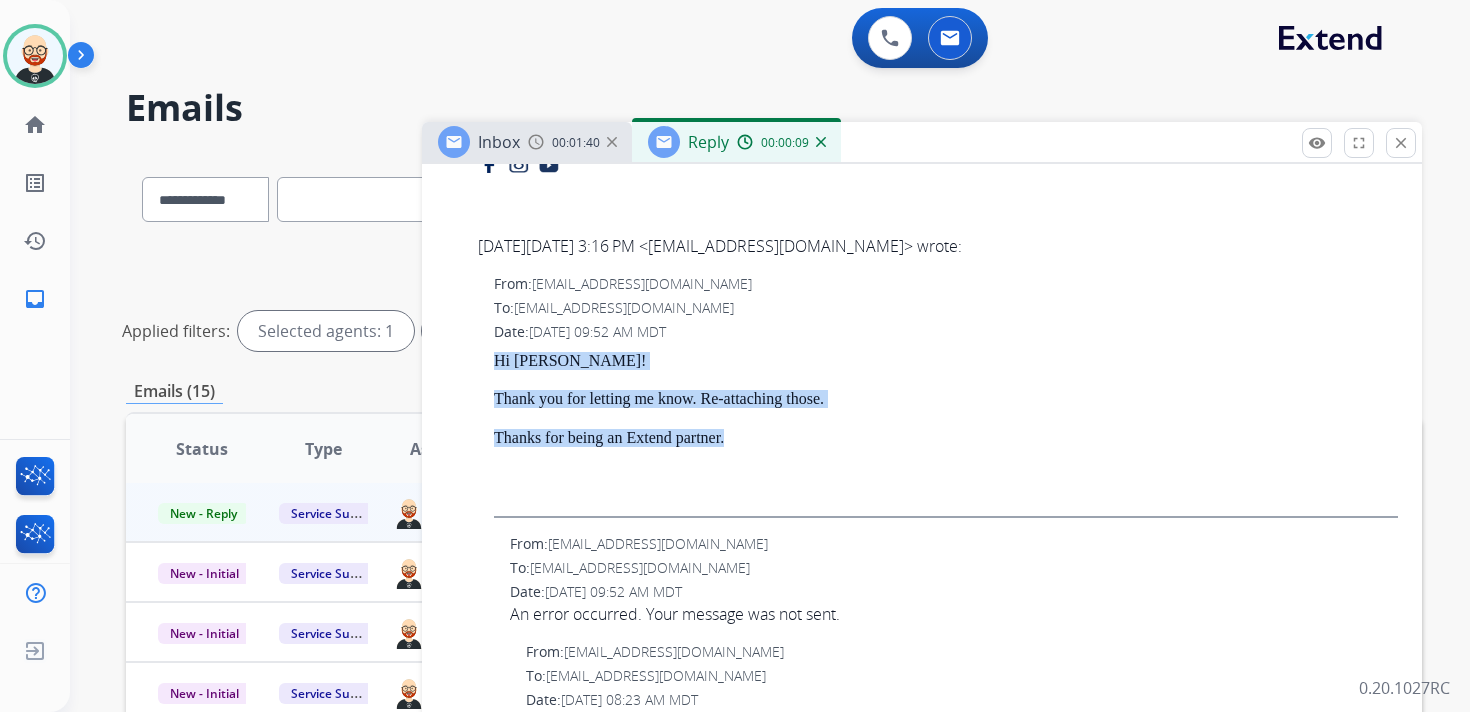 copy on "Hi [PERSON_NAME]! Thank you for letting me know. Re-attaching those. Thanks for being an Extend partner." 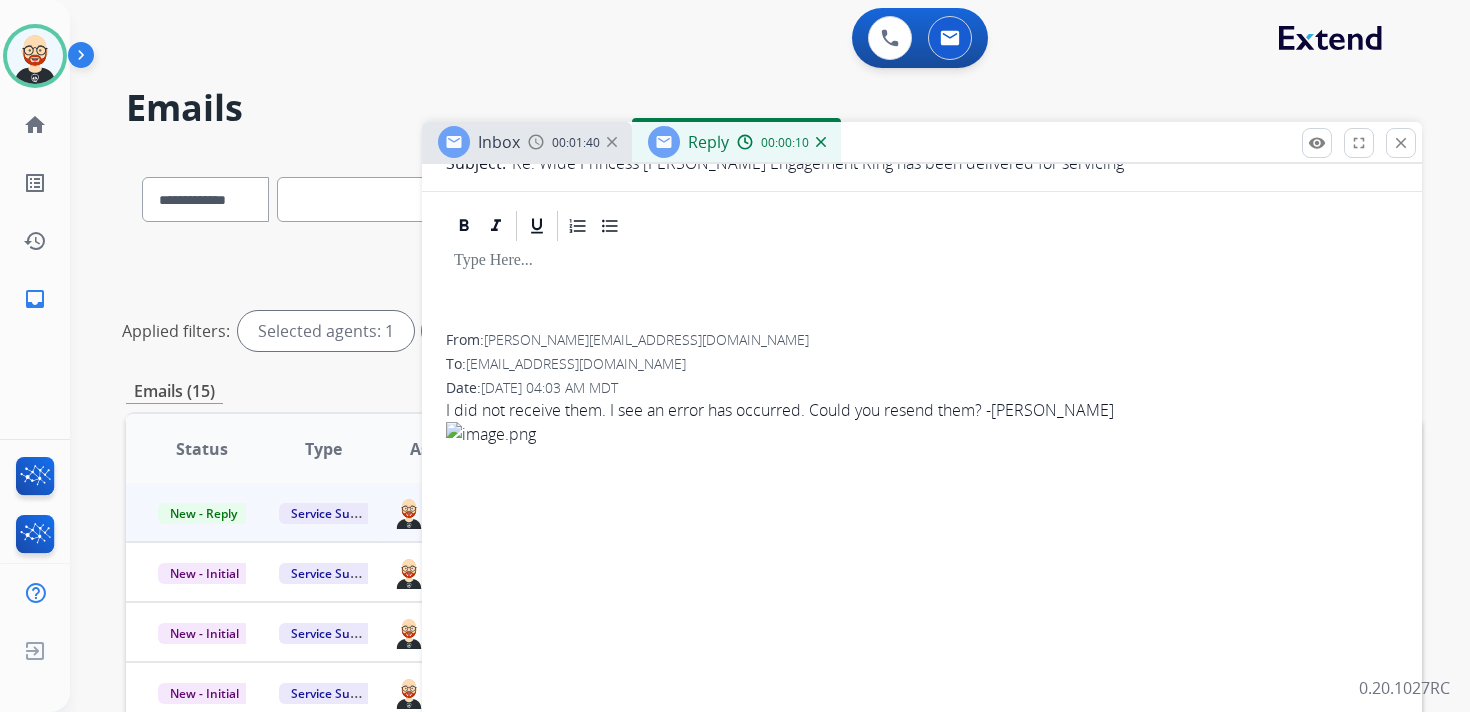 scroll, scrollTop: 0, scrollLeft: 0, axis: both 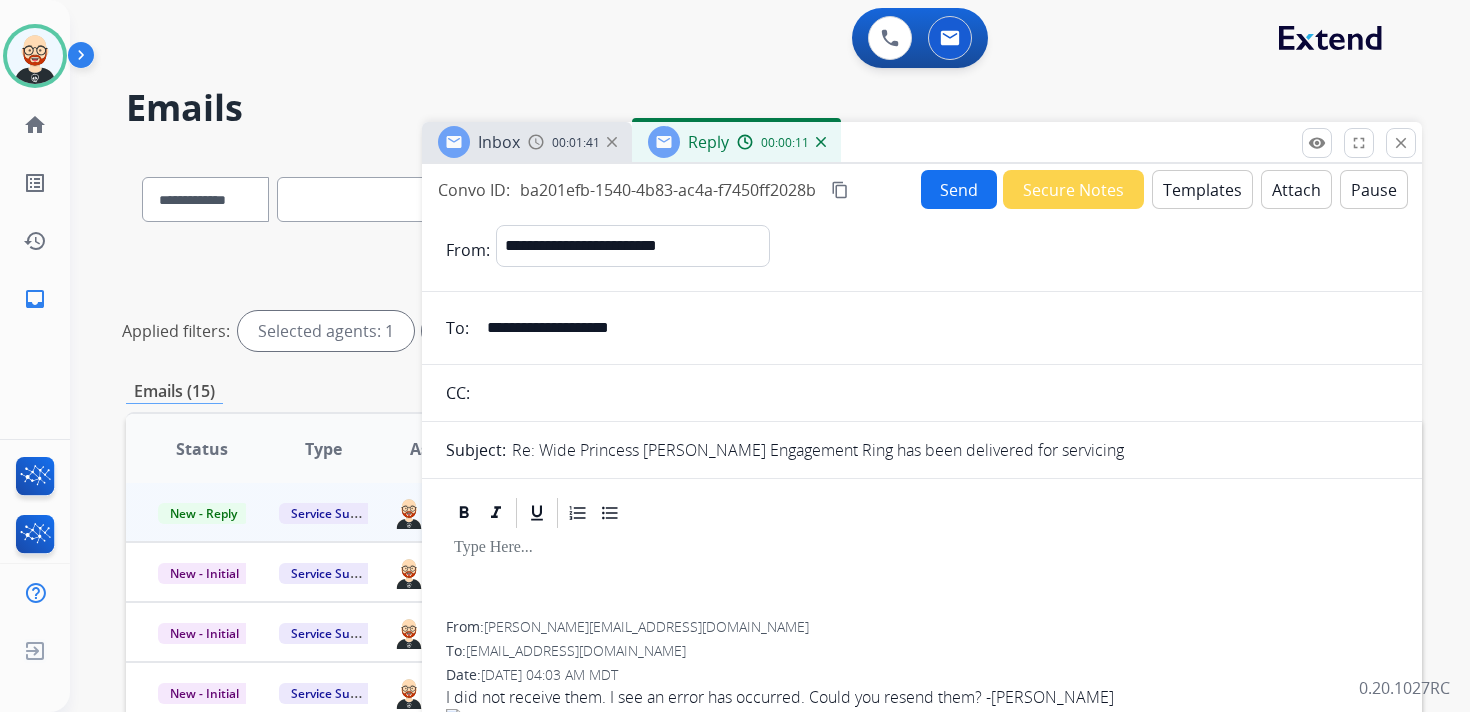 click at bounding box center [922, 548] 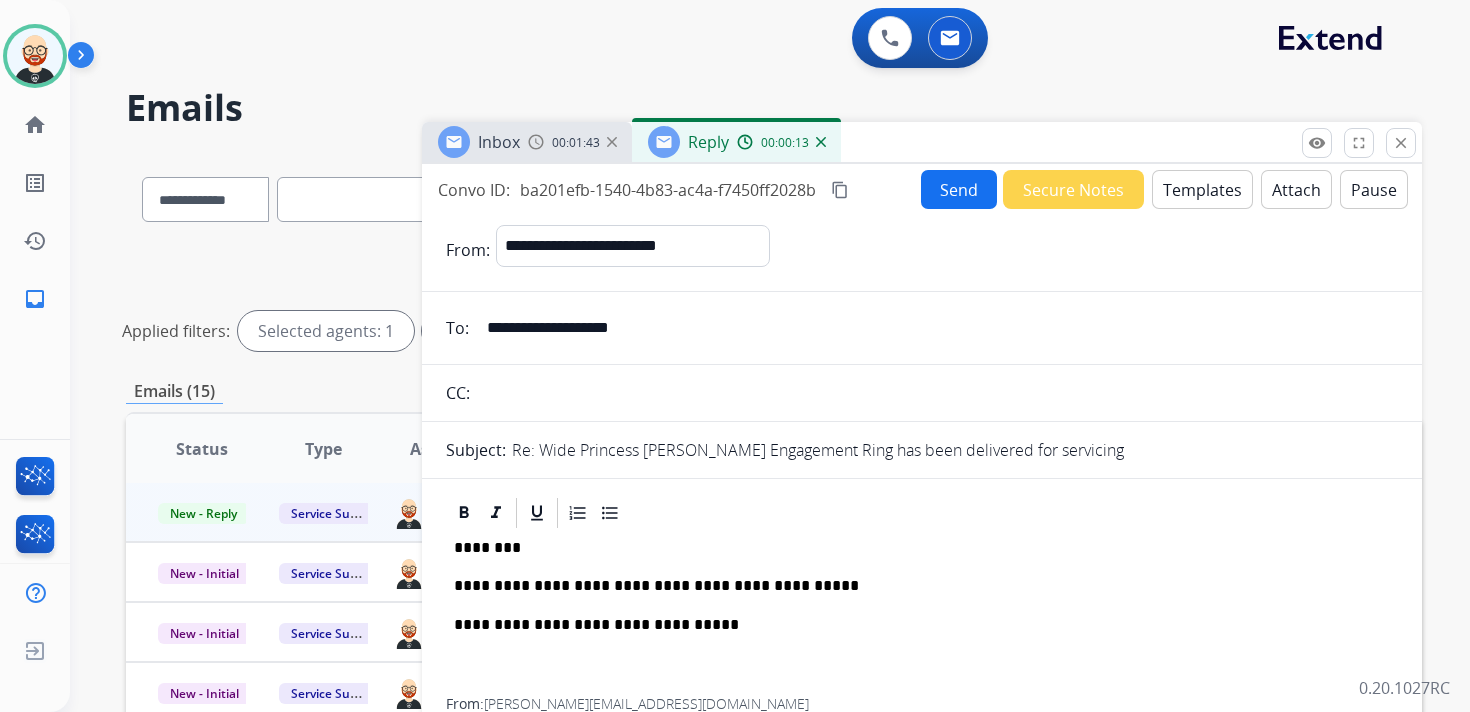click on "Attach" at bounding box center [1296, 189] 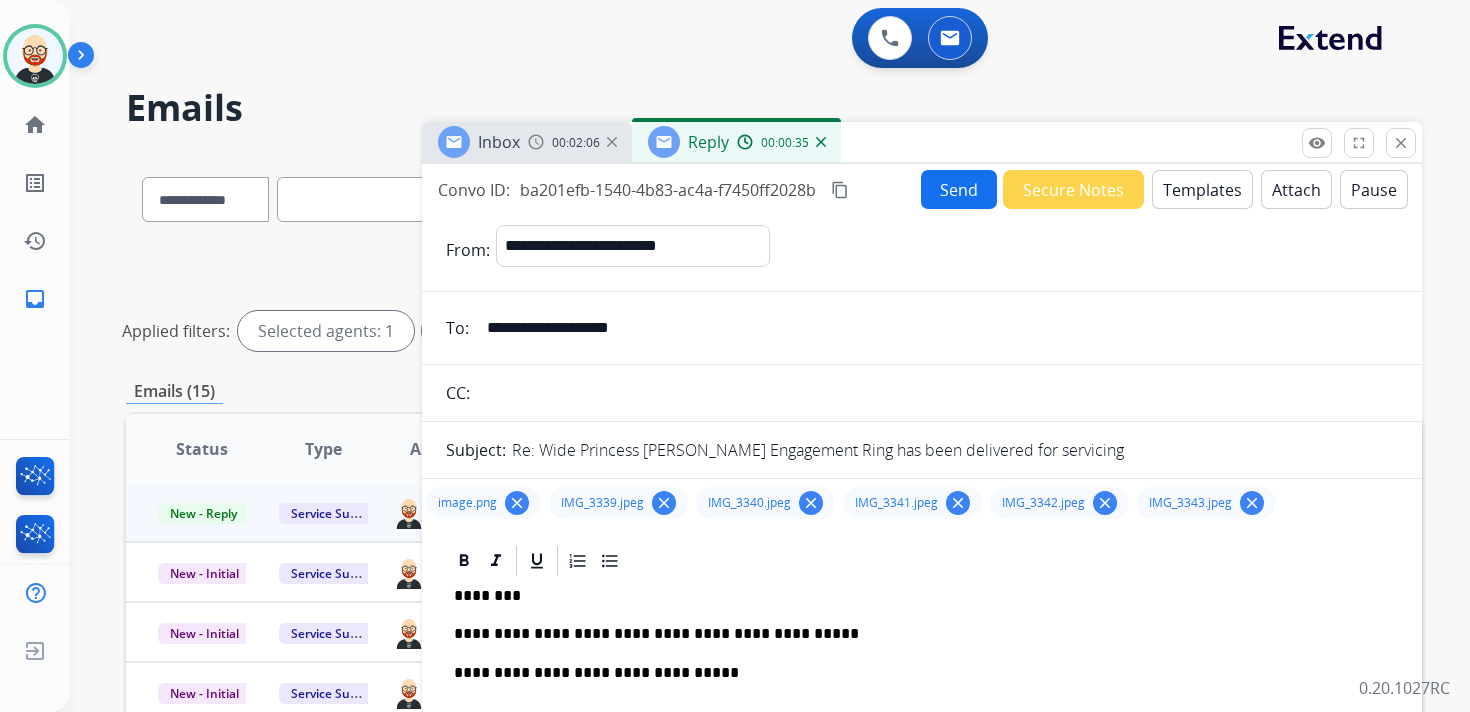 click on "Send" at bounding box center (959, 189) 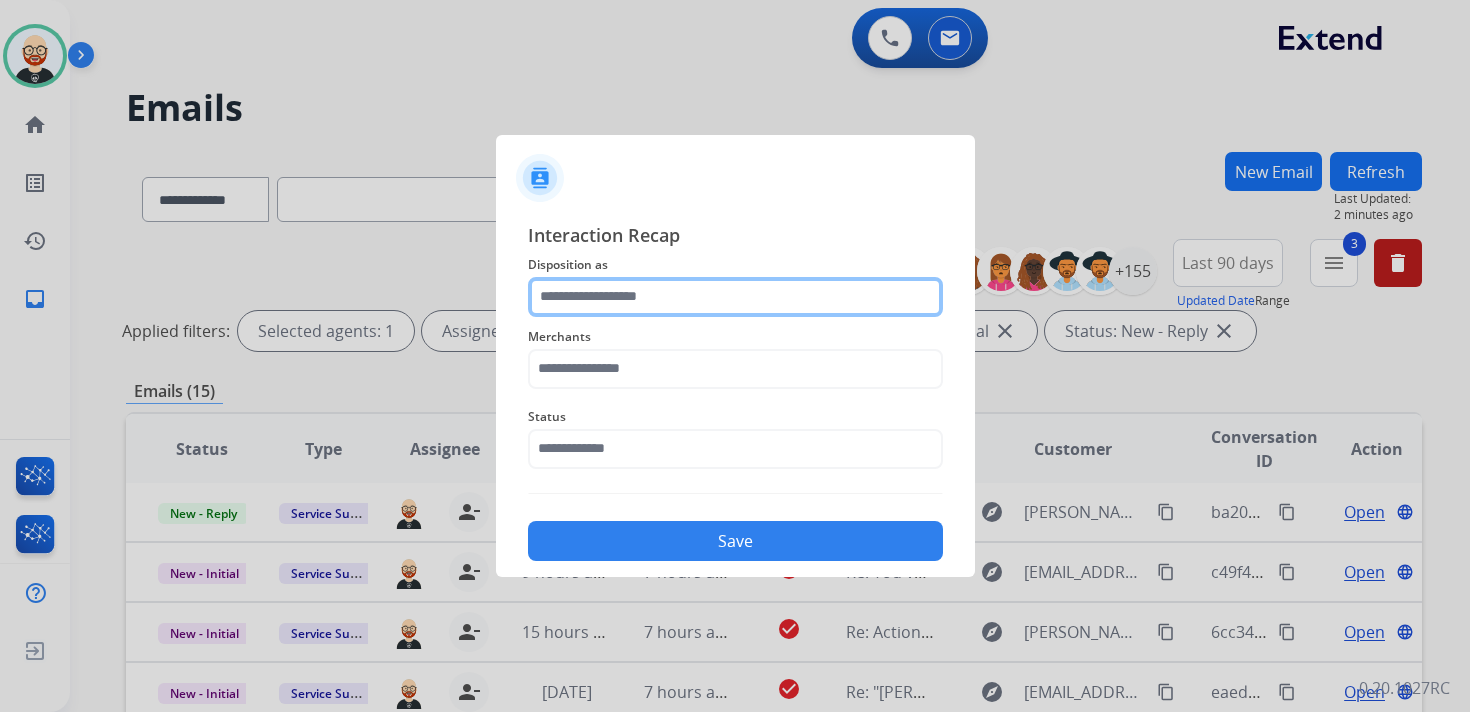 click 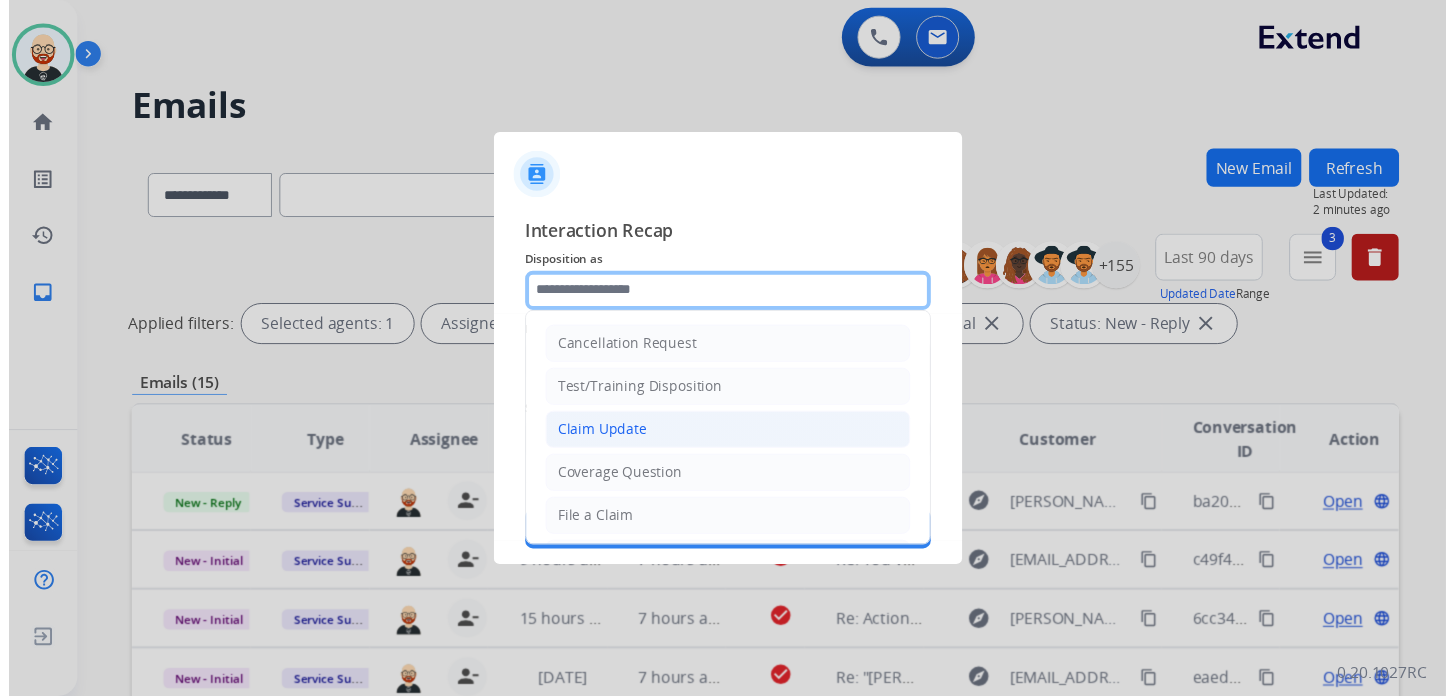 scroll, scrollTop: 300, scrollLeft: 0, axis: vertical 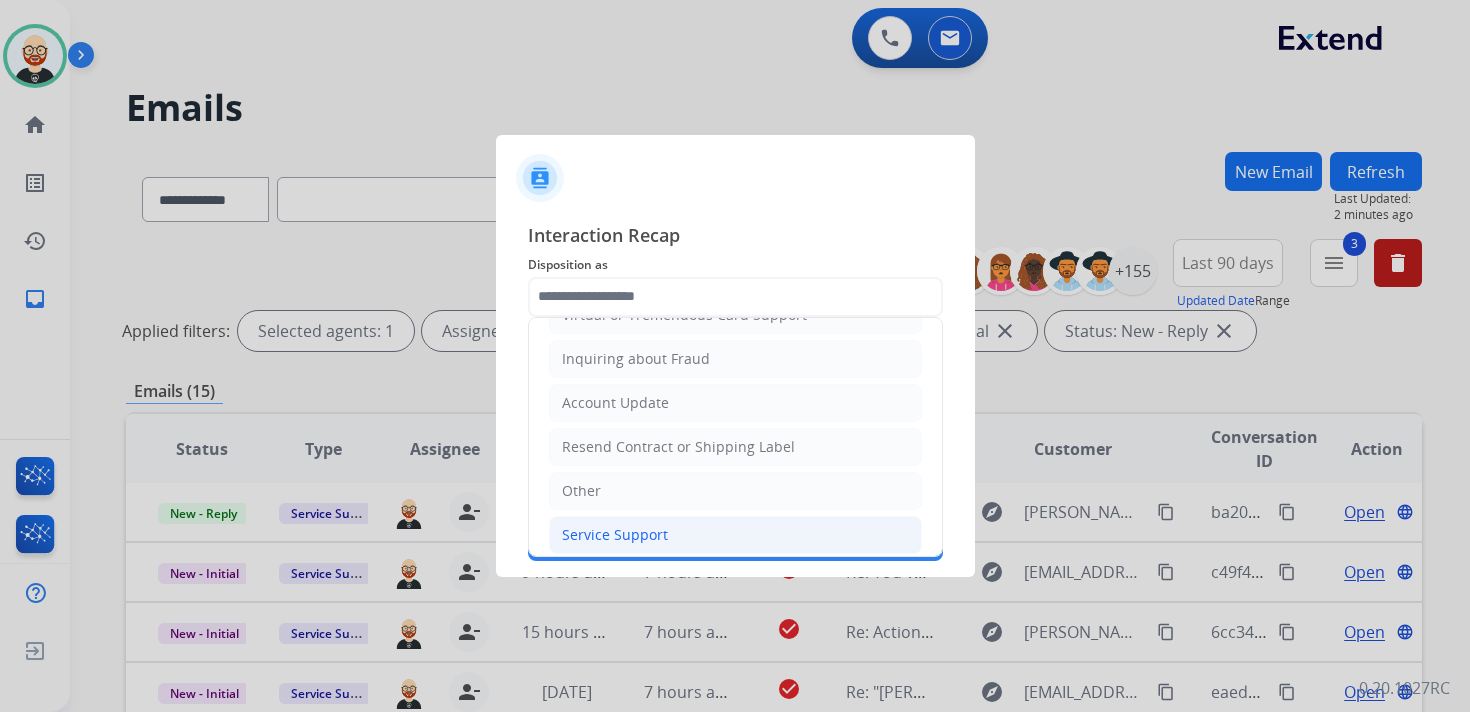 click on "Service Support" 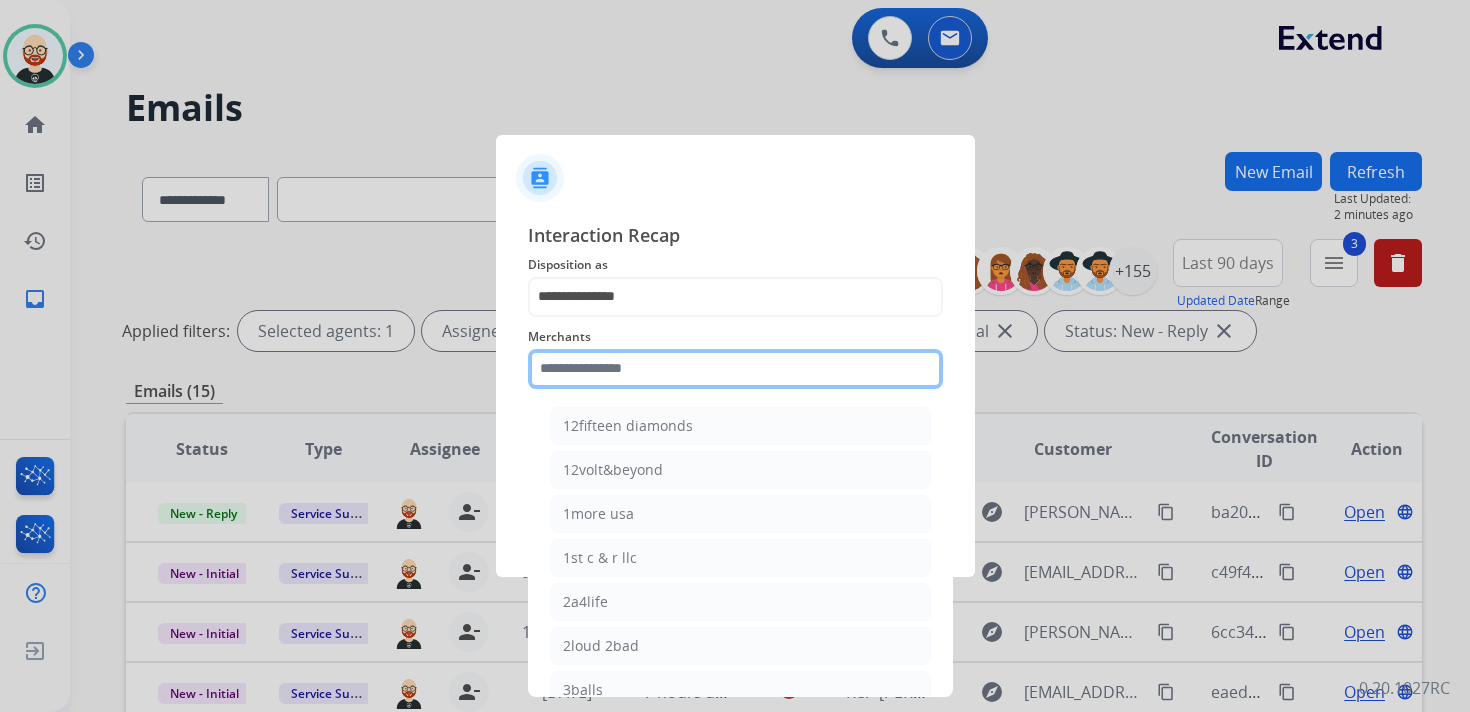 click 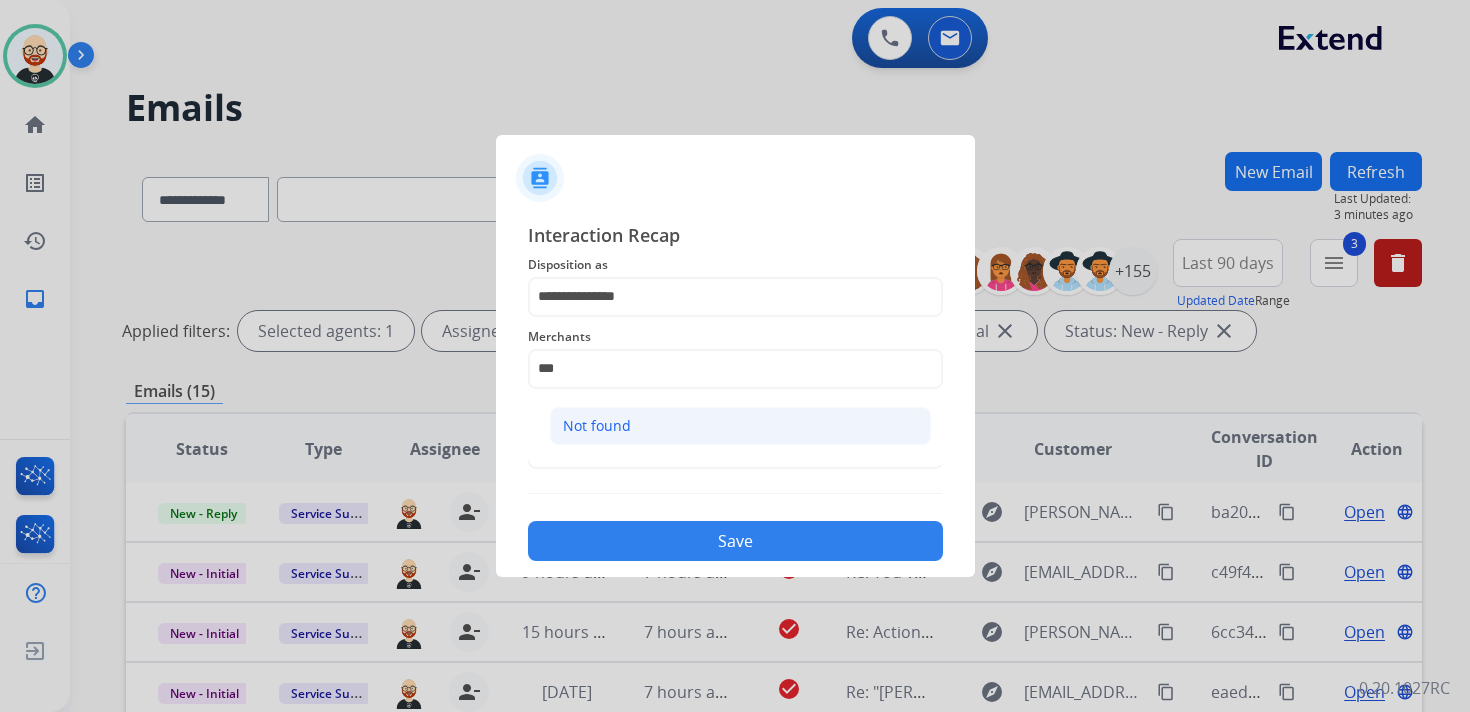 click on "Not found" 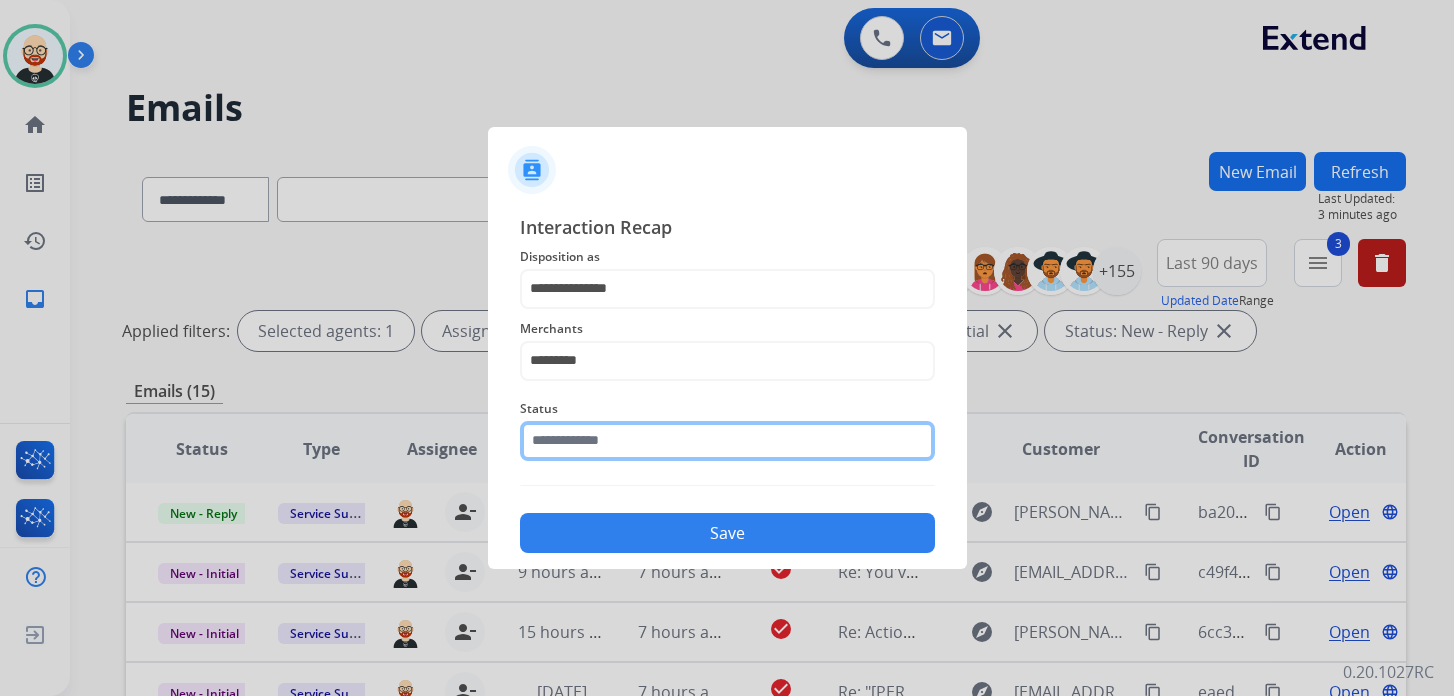 click 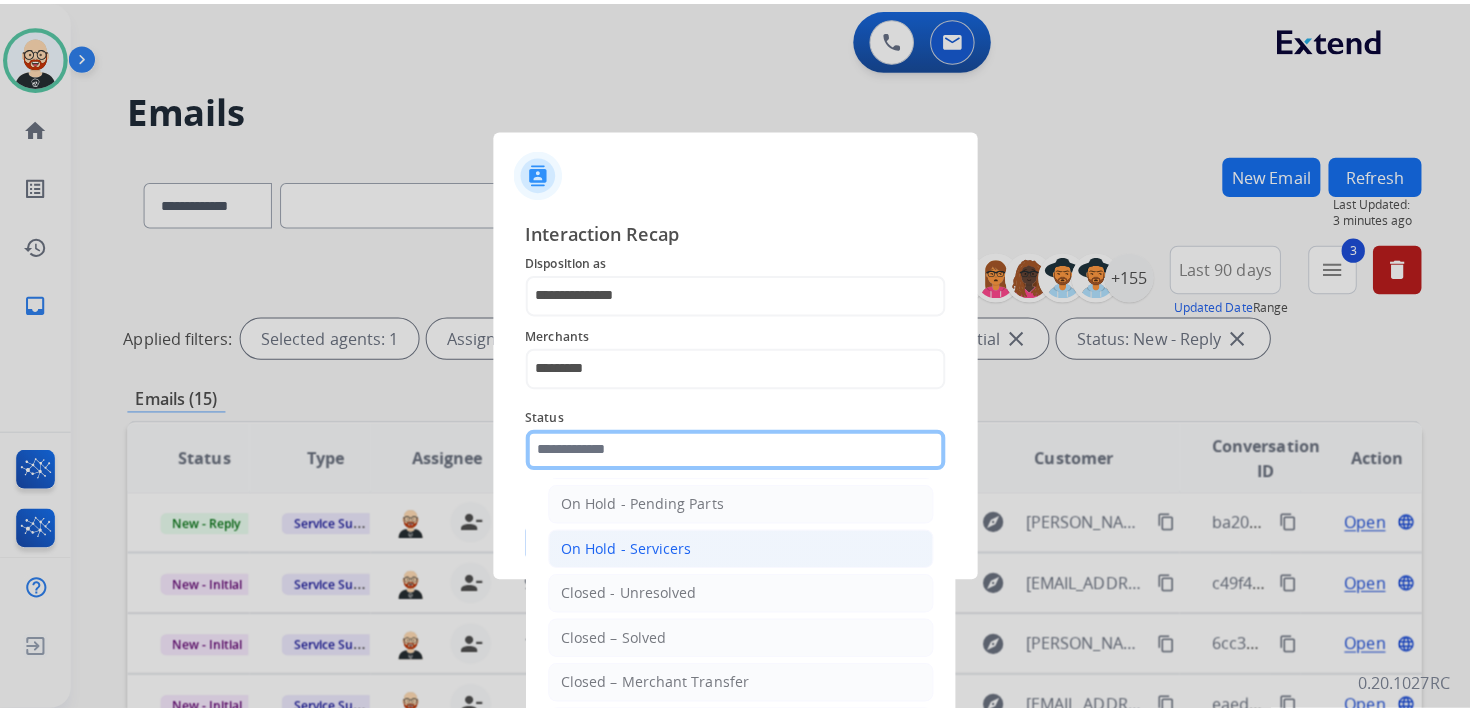 scroll, scrollTop: 96, scrollLeft: 0, axis: vertical 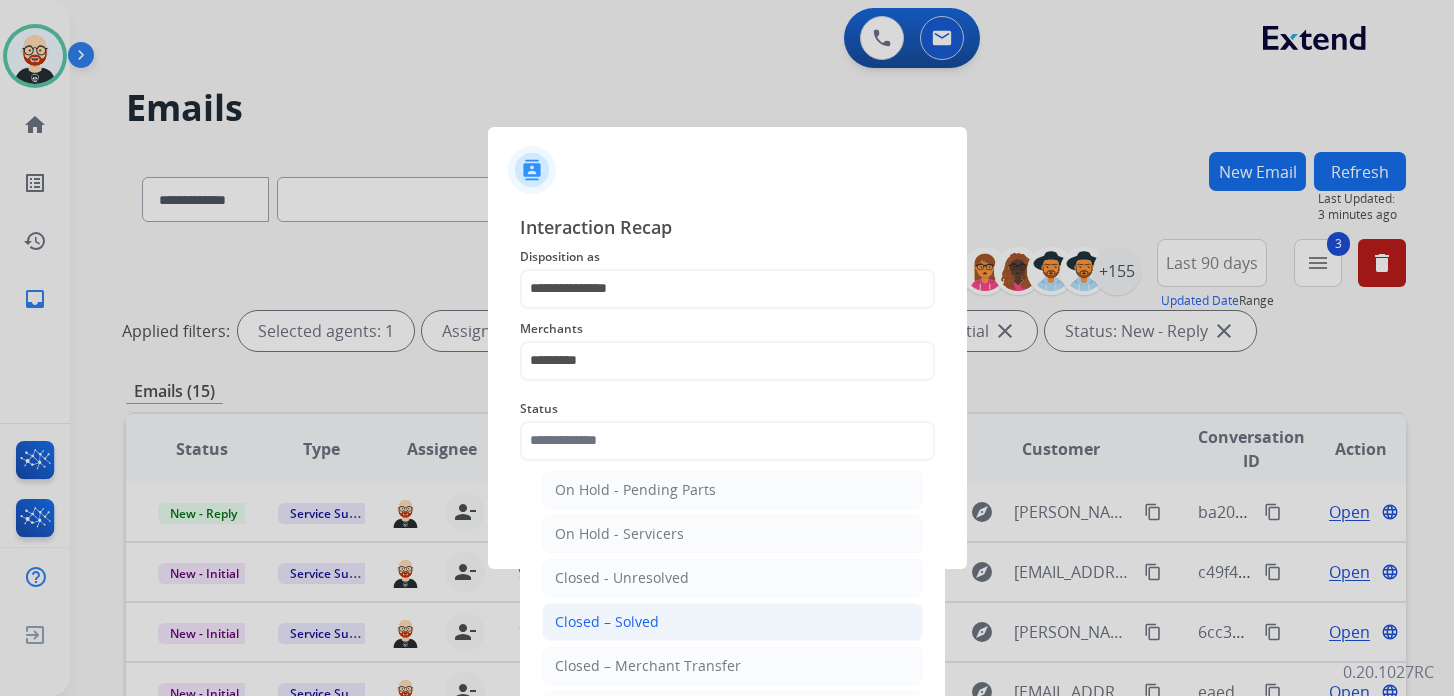 click on "Closed – Solved" 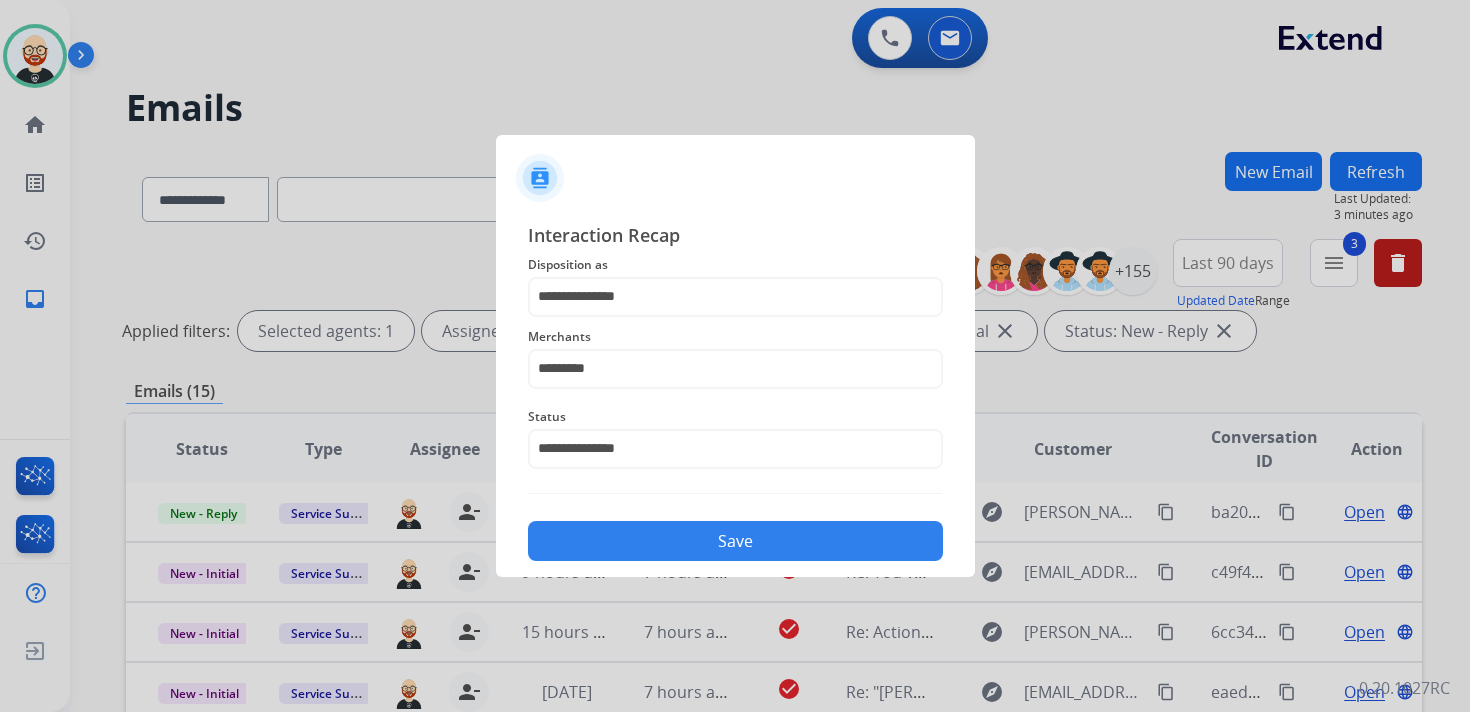click on "Save" 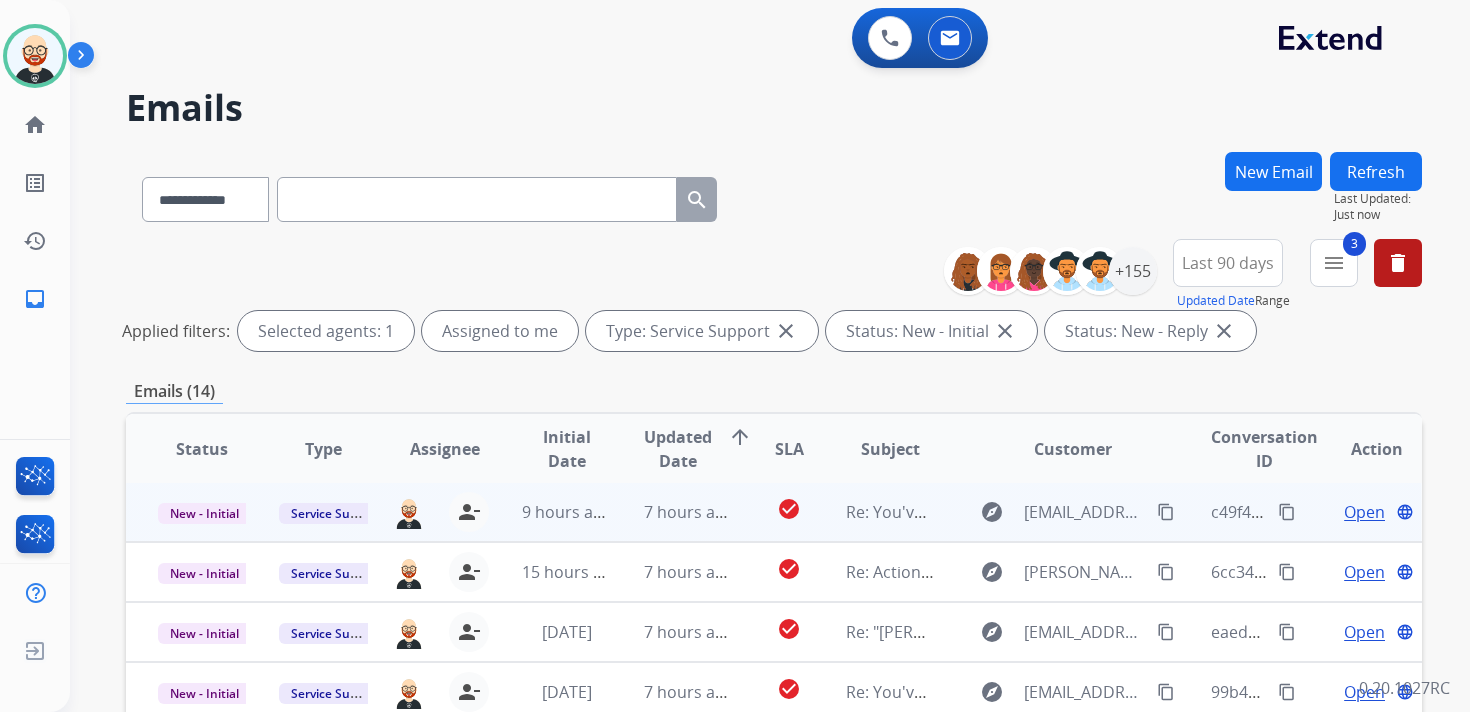 click on "Open" at bounding box center [1364, 512] 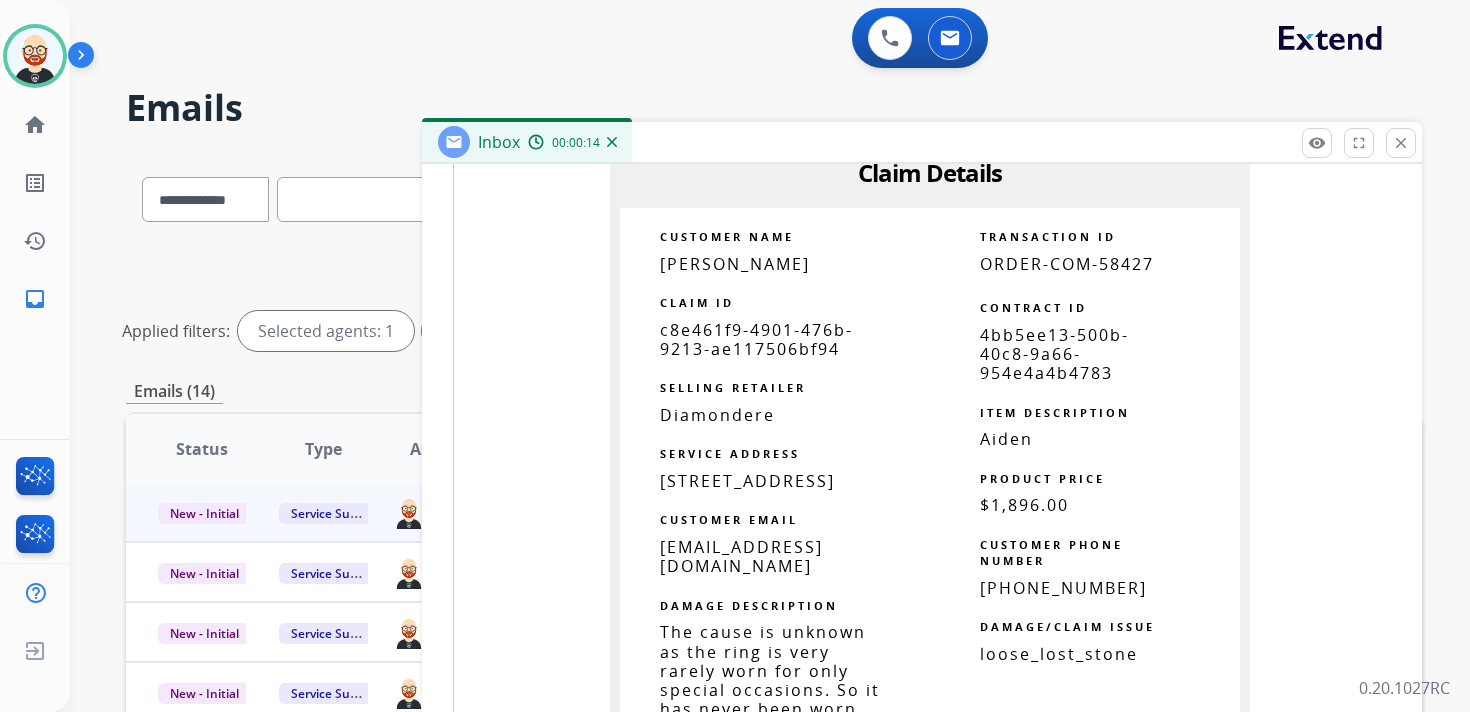 scroll, scrollTop: 2056, scrollLeft: 0, axis: vertical 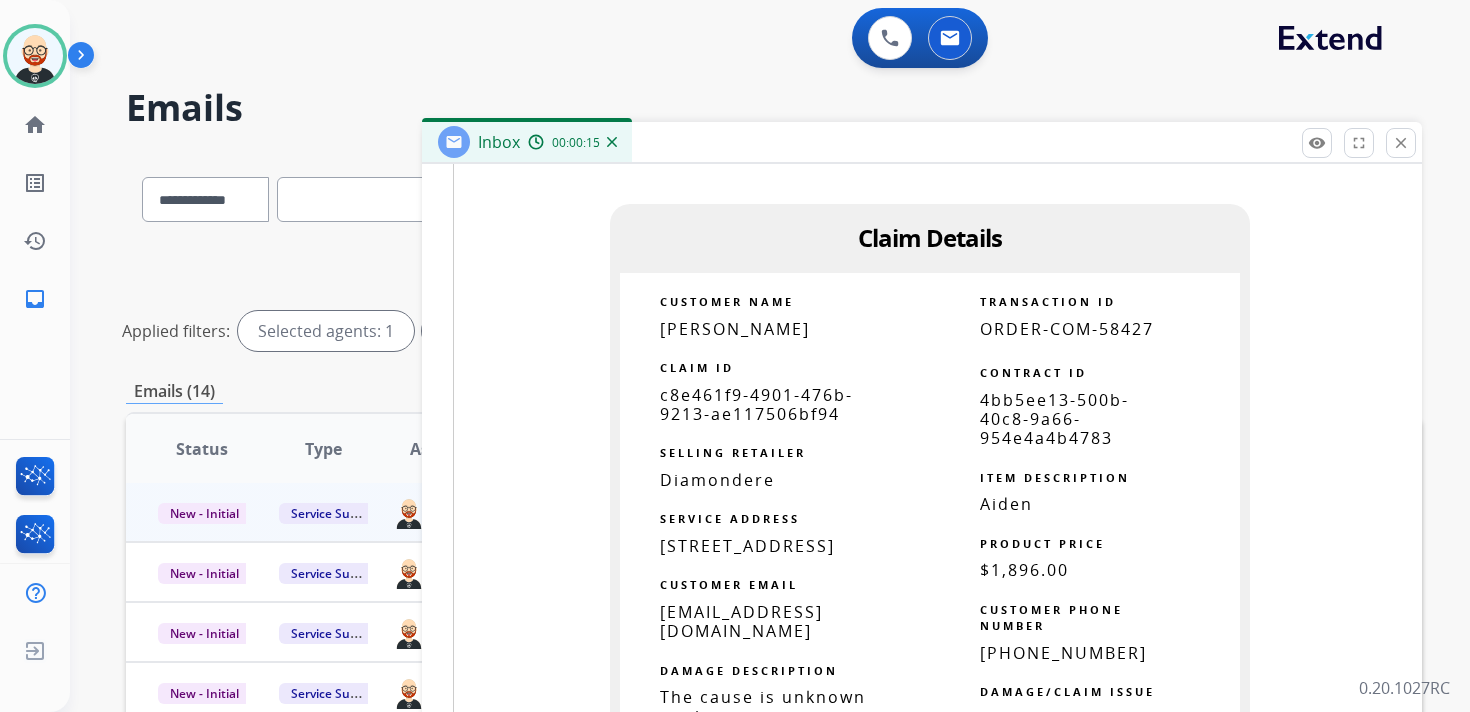 click on "c8e461f9-4901-476b-9213-ae117506bf94" at bounding box center [756, 404] 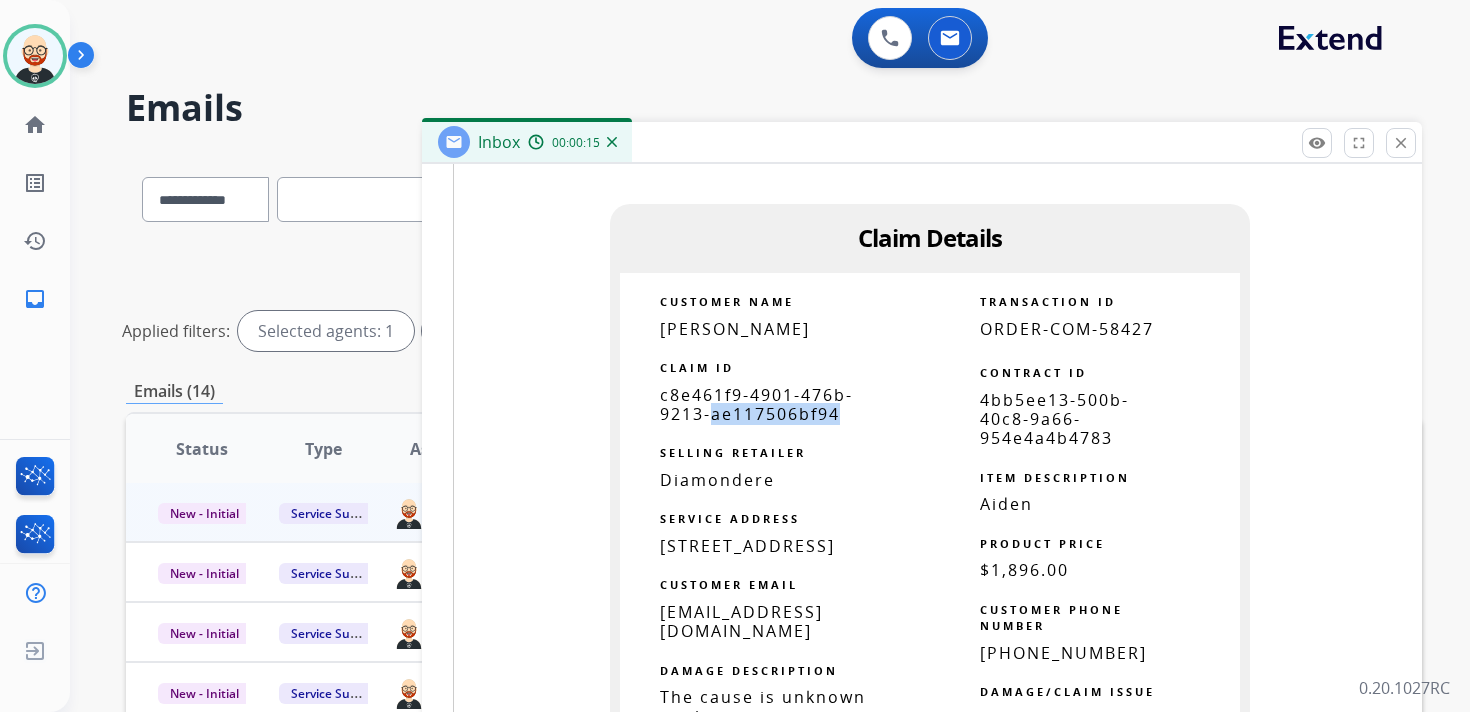 click on "c8e461f9-4901-476b-9213-ae117506bf94" at bounding box center (756, 404) 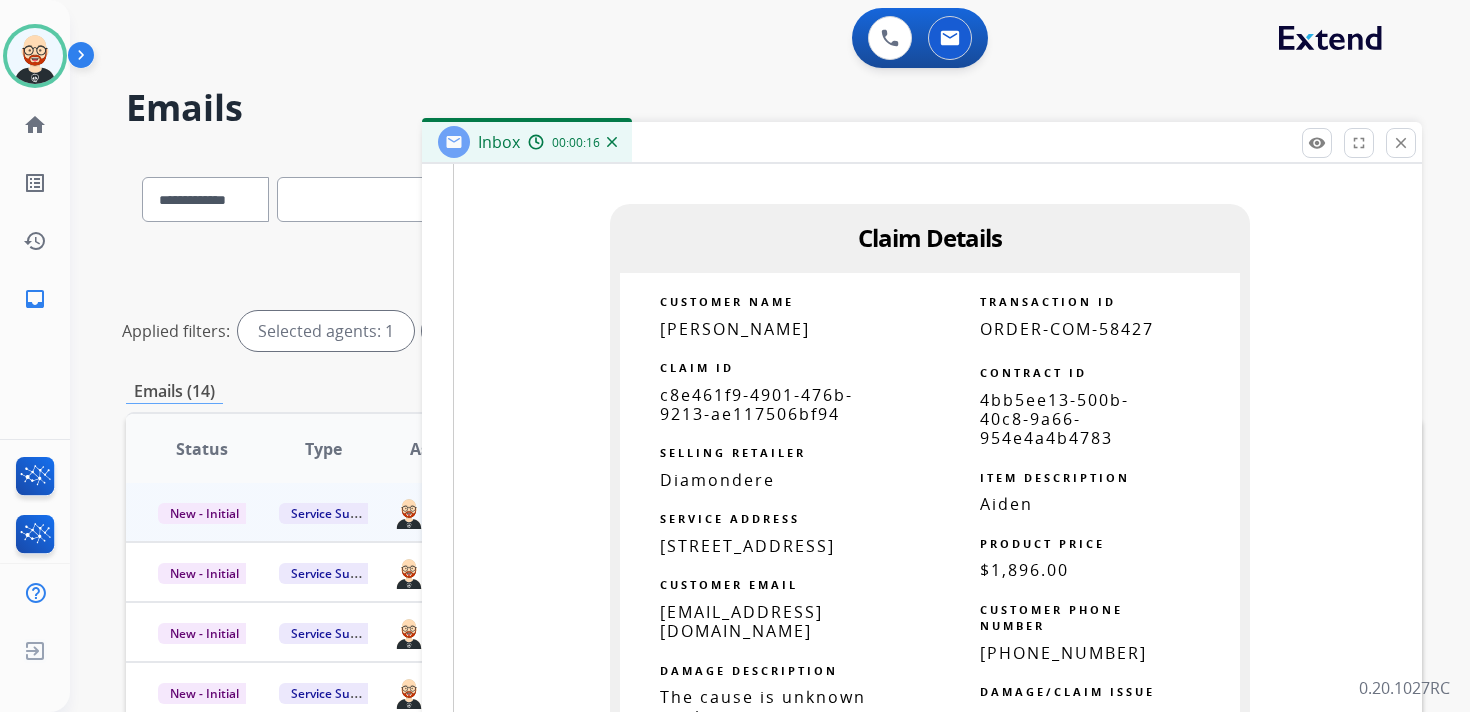 click on "c8e461f9-4901-476b-9213-ae117506bf94" at bounding box center [756, 404] 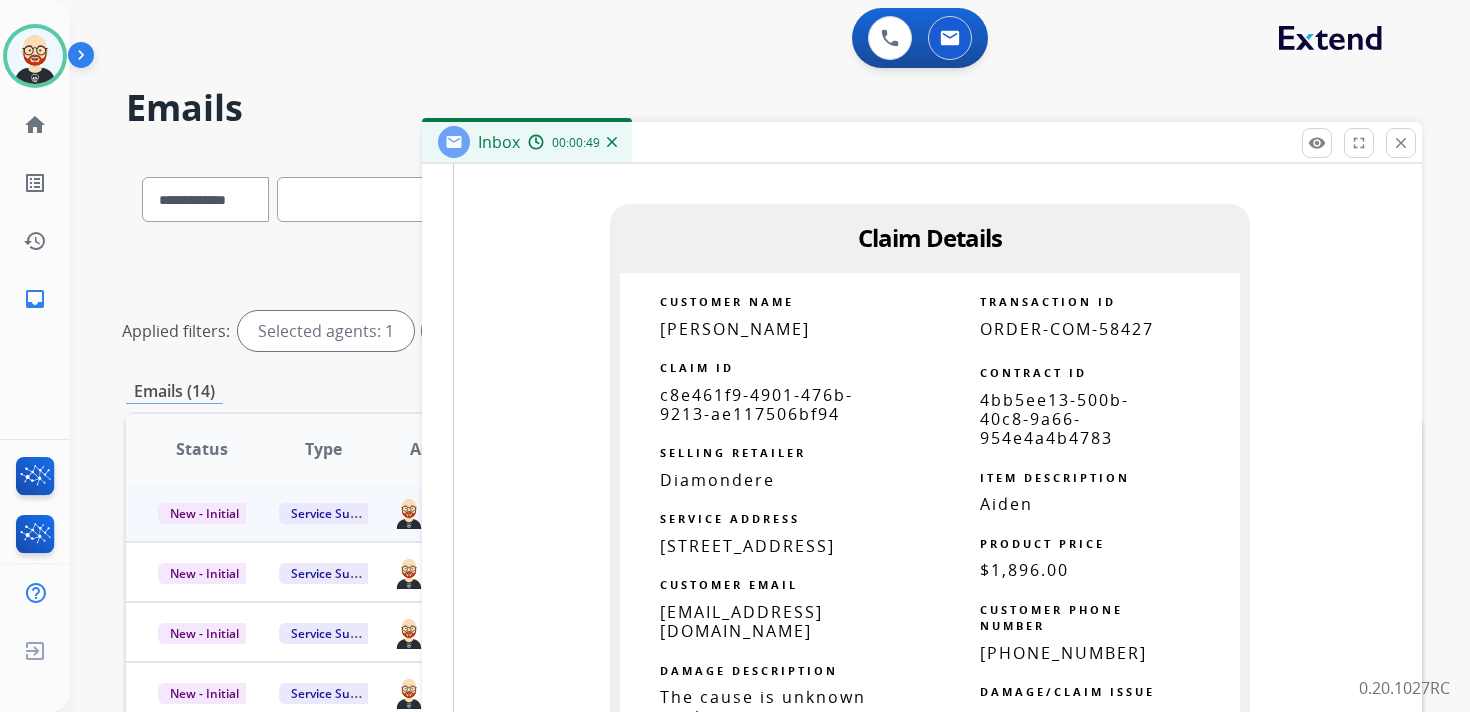 scroll, scrollTop: 0, scrollLeft: 0, axis: both 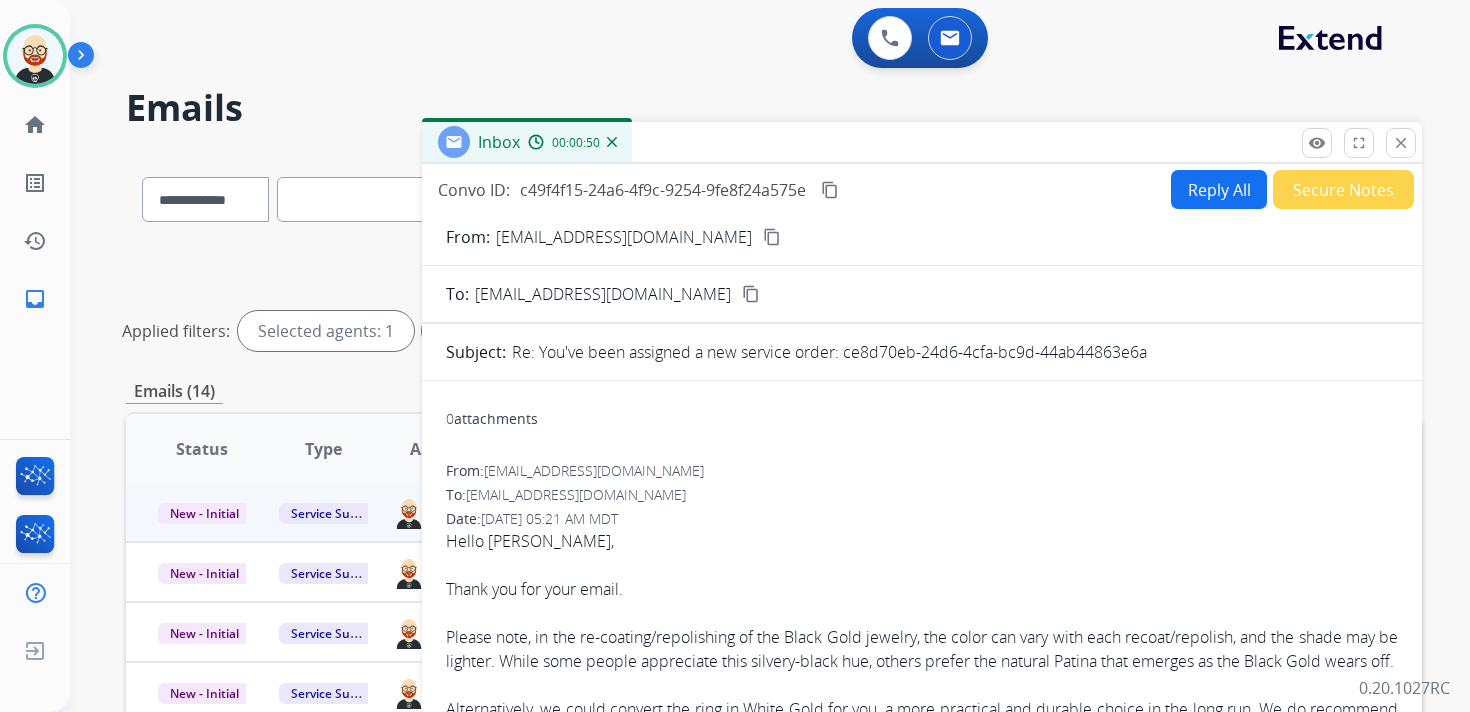 click on "content_copy" at bounding box center [830, 190] 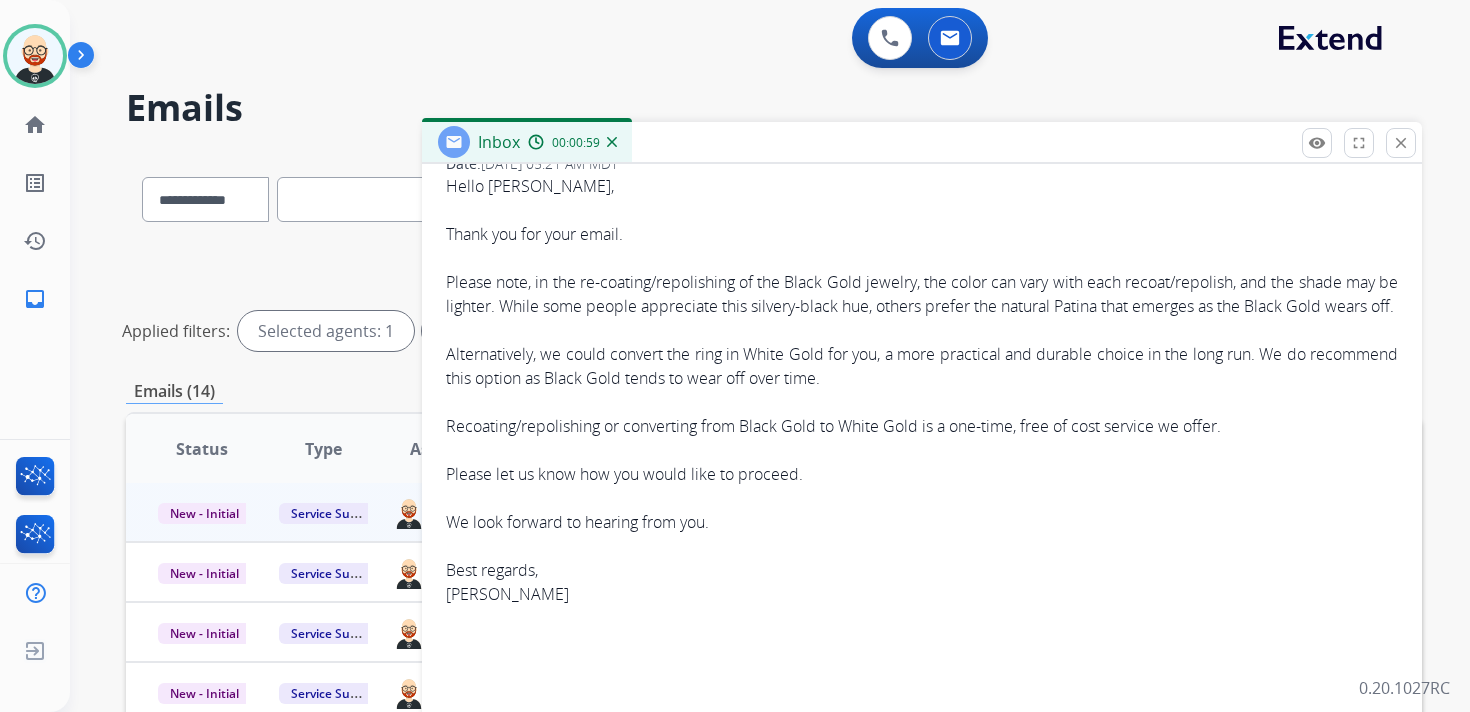 scroll, scrollTop: 360, scrollLeft: 0, axis: vertical 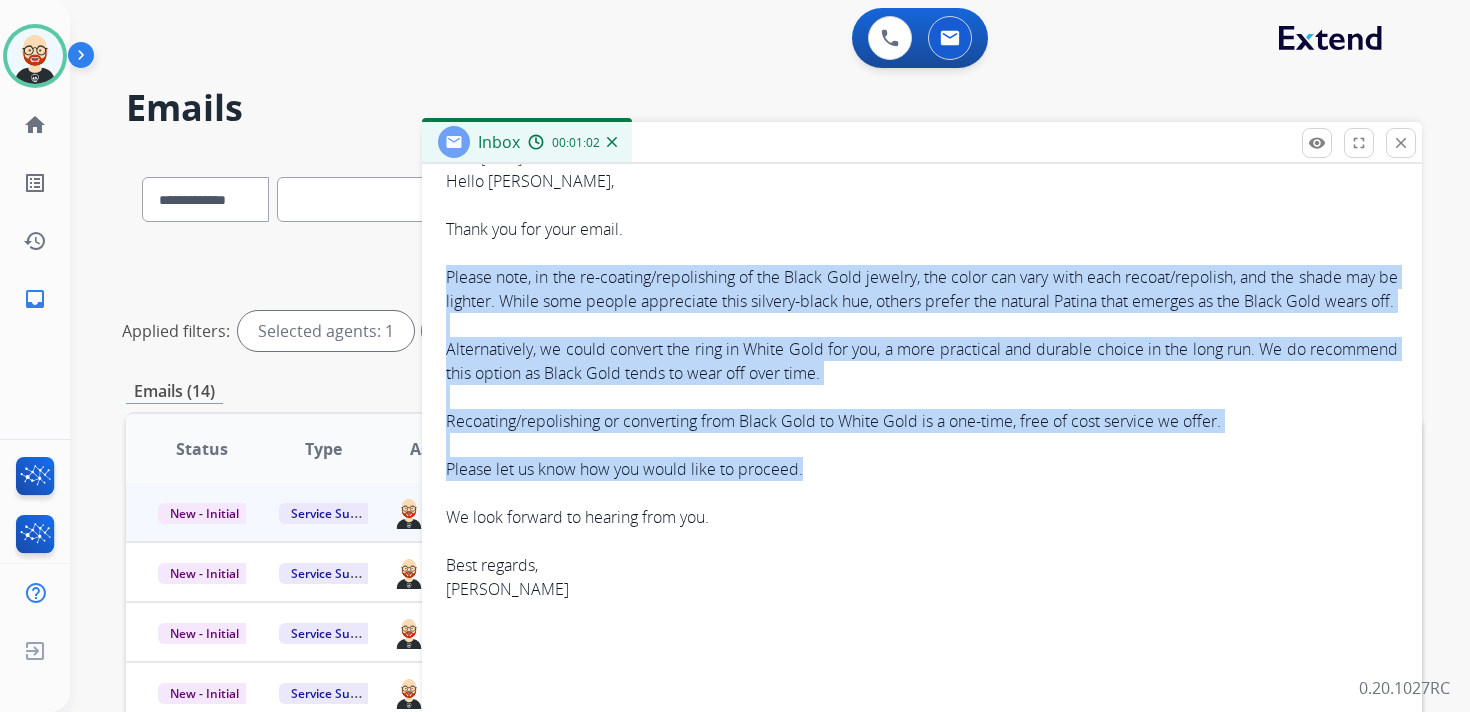 drag, startPoint x: 447, startPoint y: 275, endPoint x: 834, endPoint y: 492, distance: 443.68683 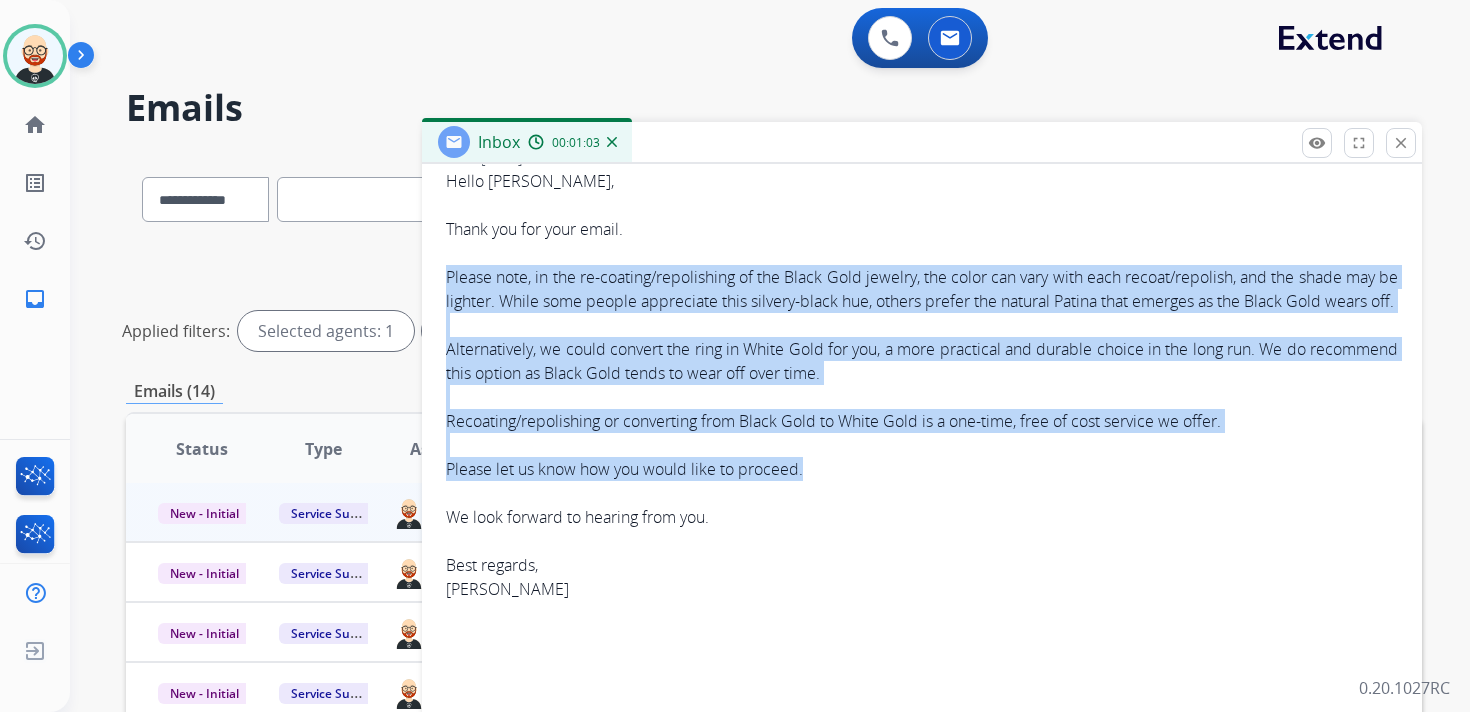 copy on "Please note, in the re-coating/repolishing of the Black Gold jewelry, the color can vary with each recoat/repolish, and the shade may be lighter. While some people appreciate this silvery-black hue, others prefer the natural Patina that emerges as the Black Gold wears off. Alternatively, we could convert the ring in White Gold for you, a more practical and durable choice in the long run. We do recommend this option as Black Gold tends to wear off over time. Recoating/repolishing or converting from Black Gold to White Gold is a one-time, free of cost service we offer. Please let us know how you would like to proceed." 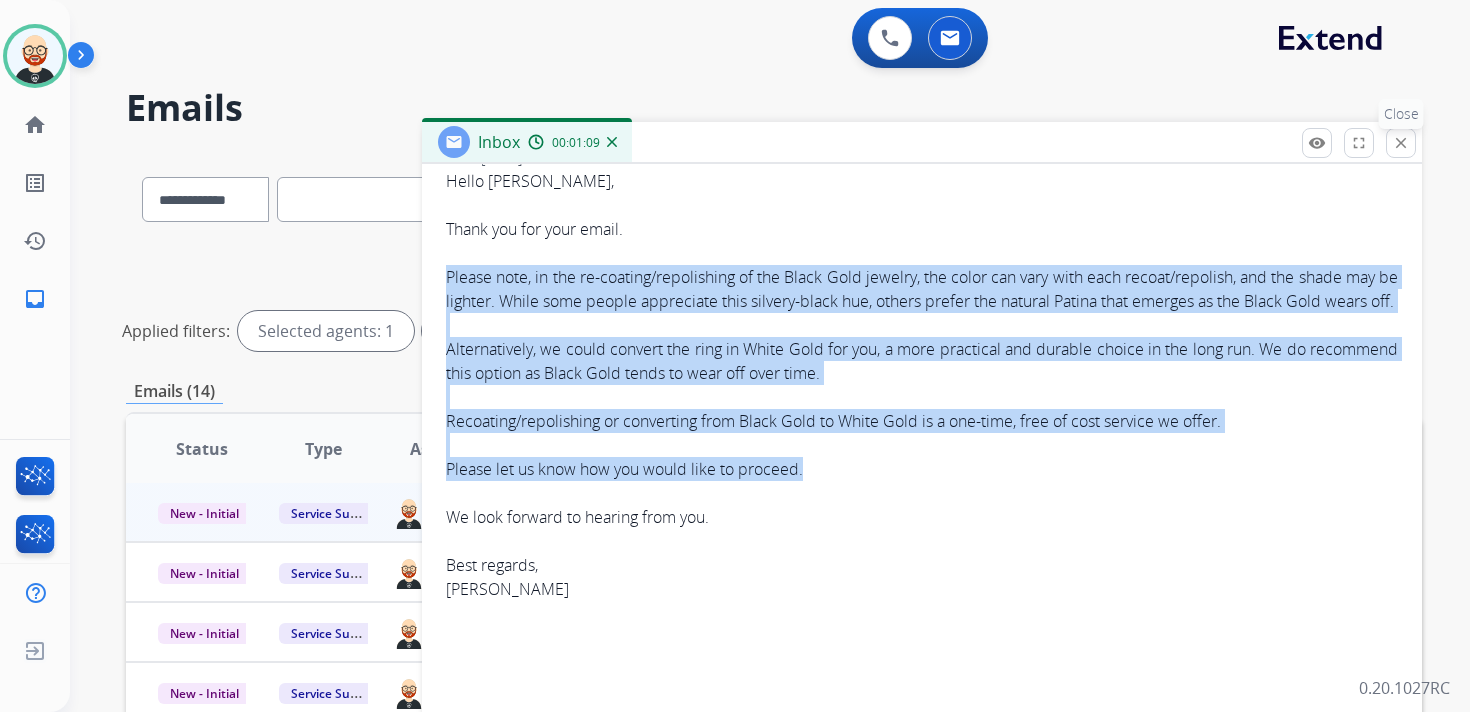 click on "close" at bounding box center (1401, 143) 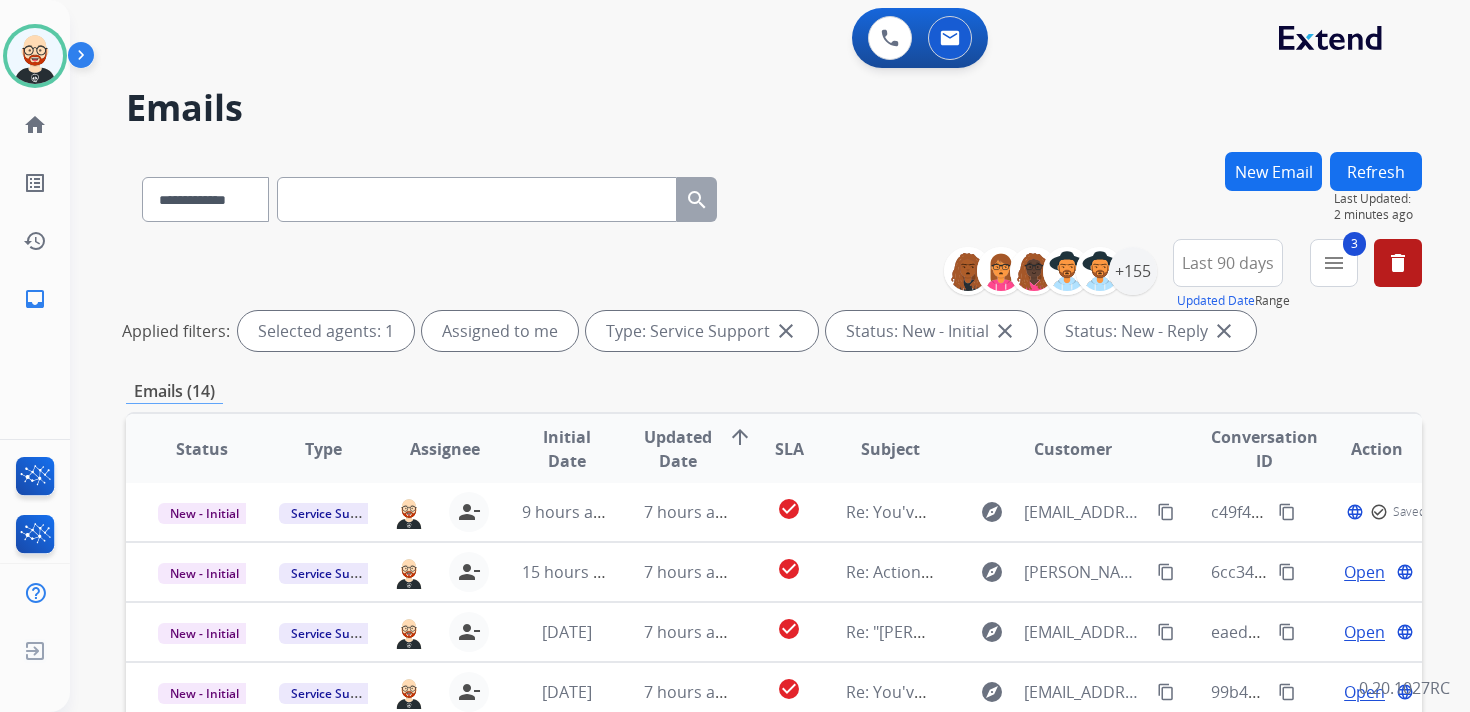 click on "New Email" at bounding box center (1273, 171) 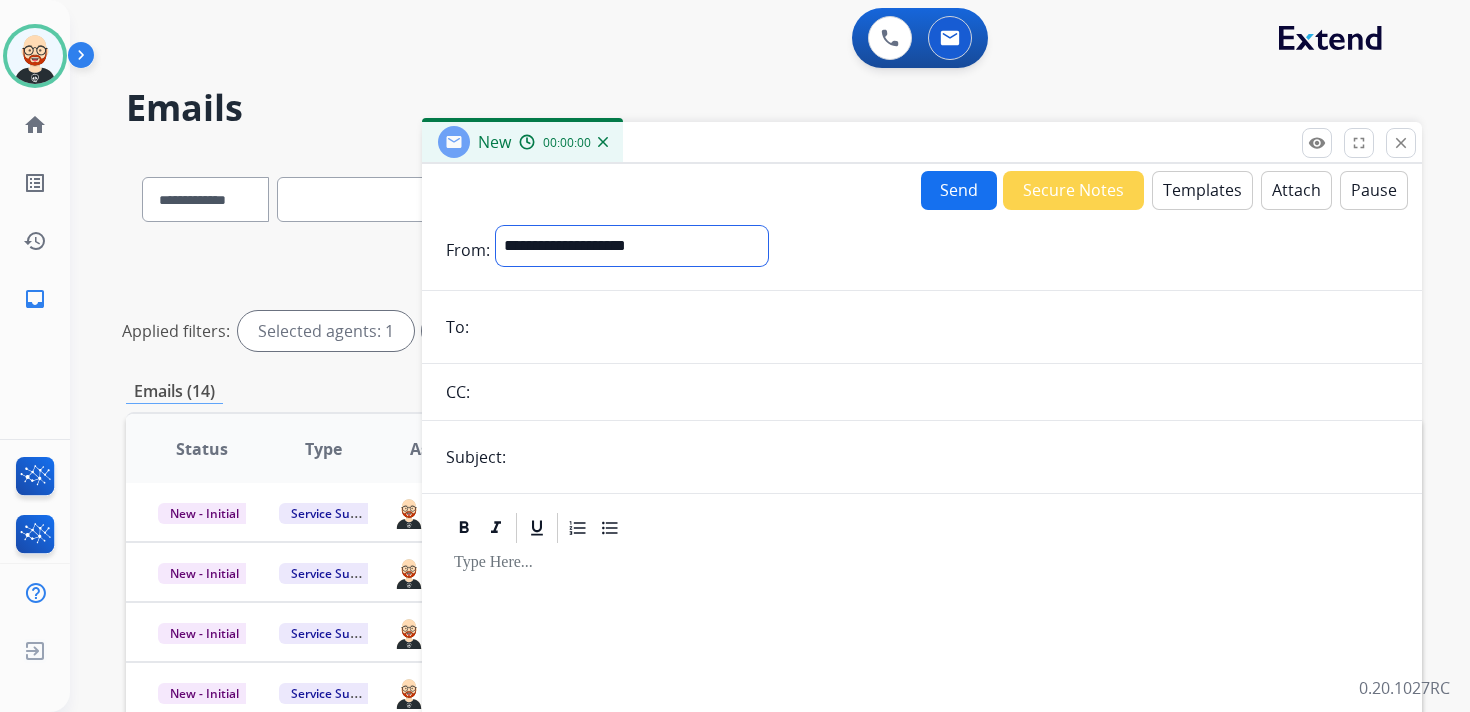 click on "**********" at bounding box center [632, 246] 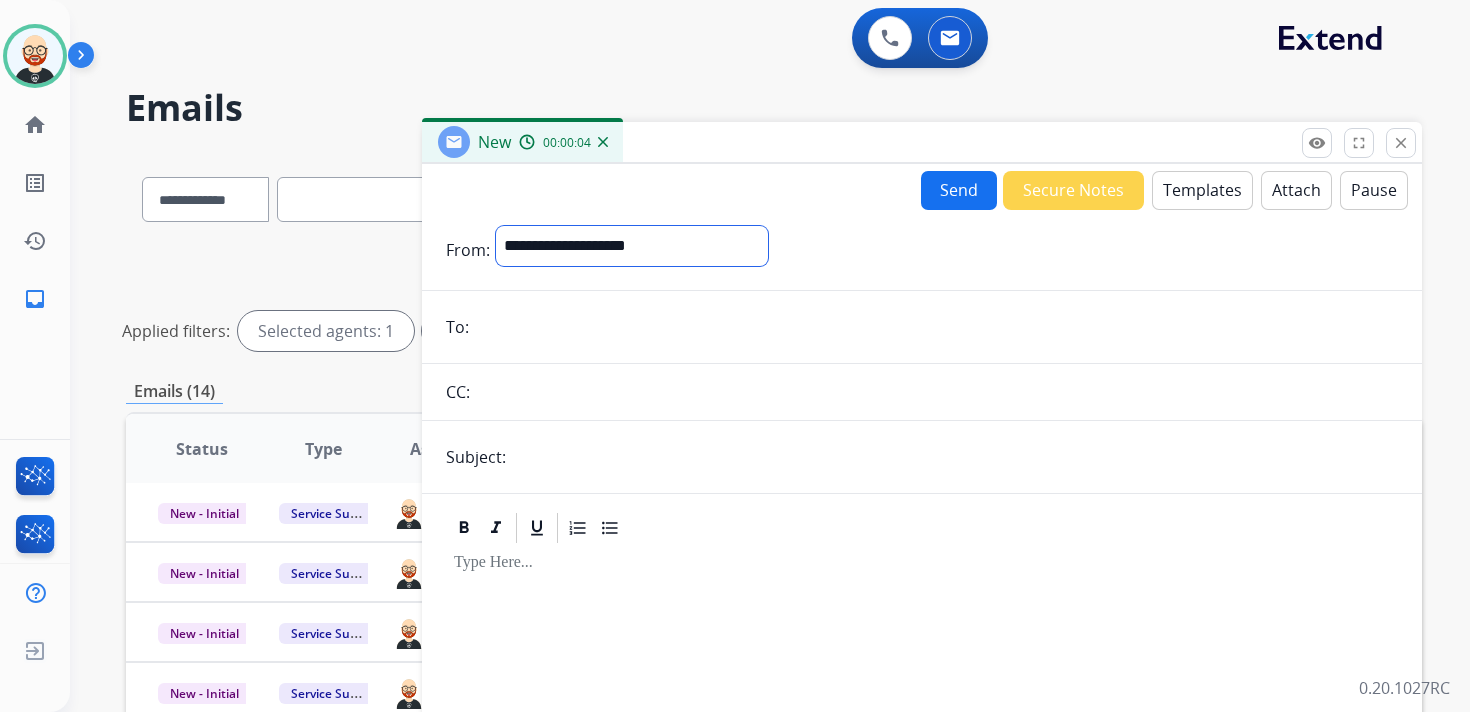 select on "**********" 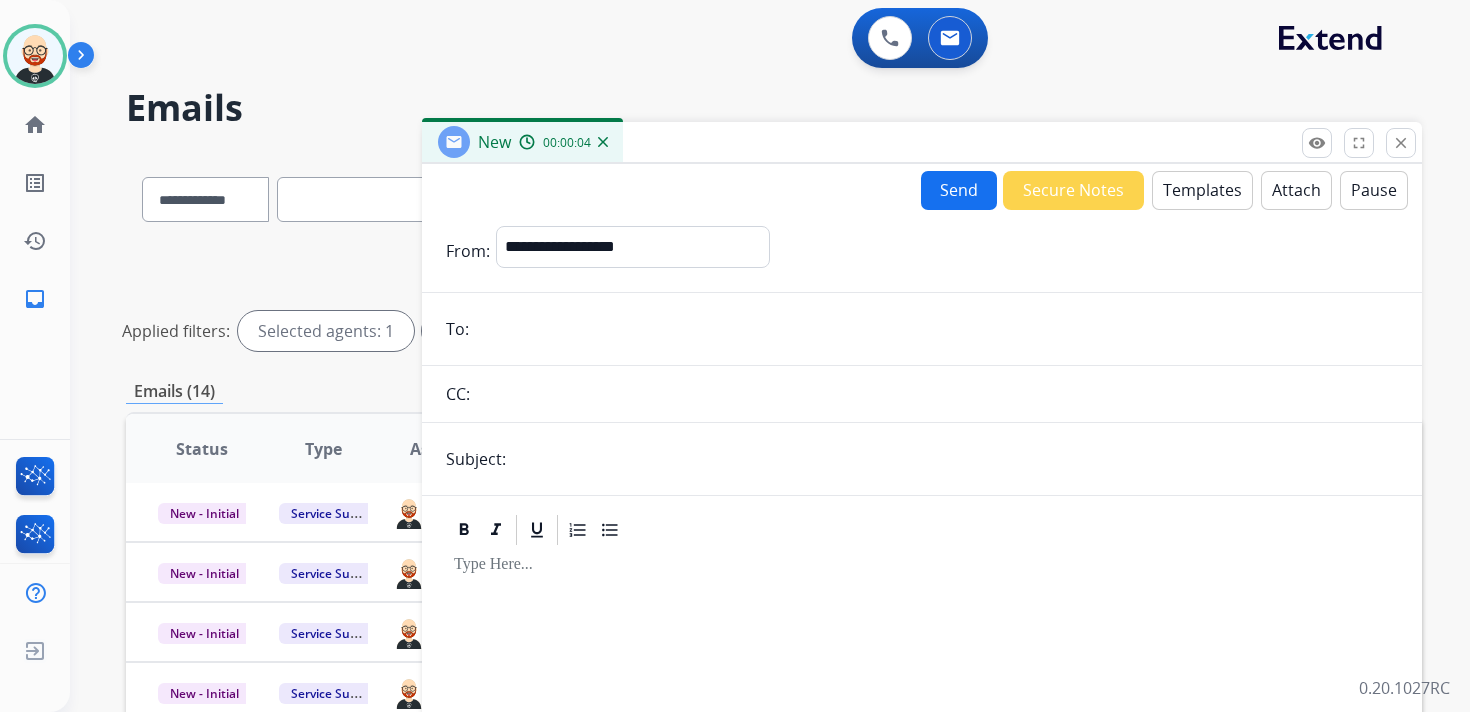 click at bounding box center [936, 329] 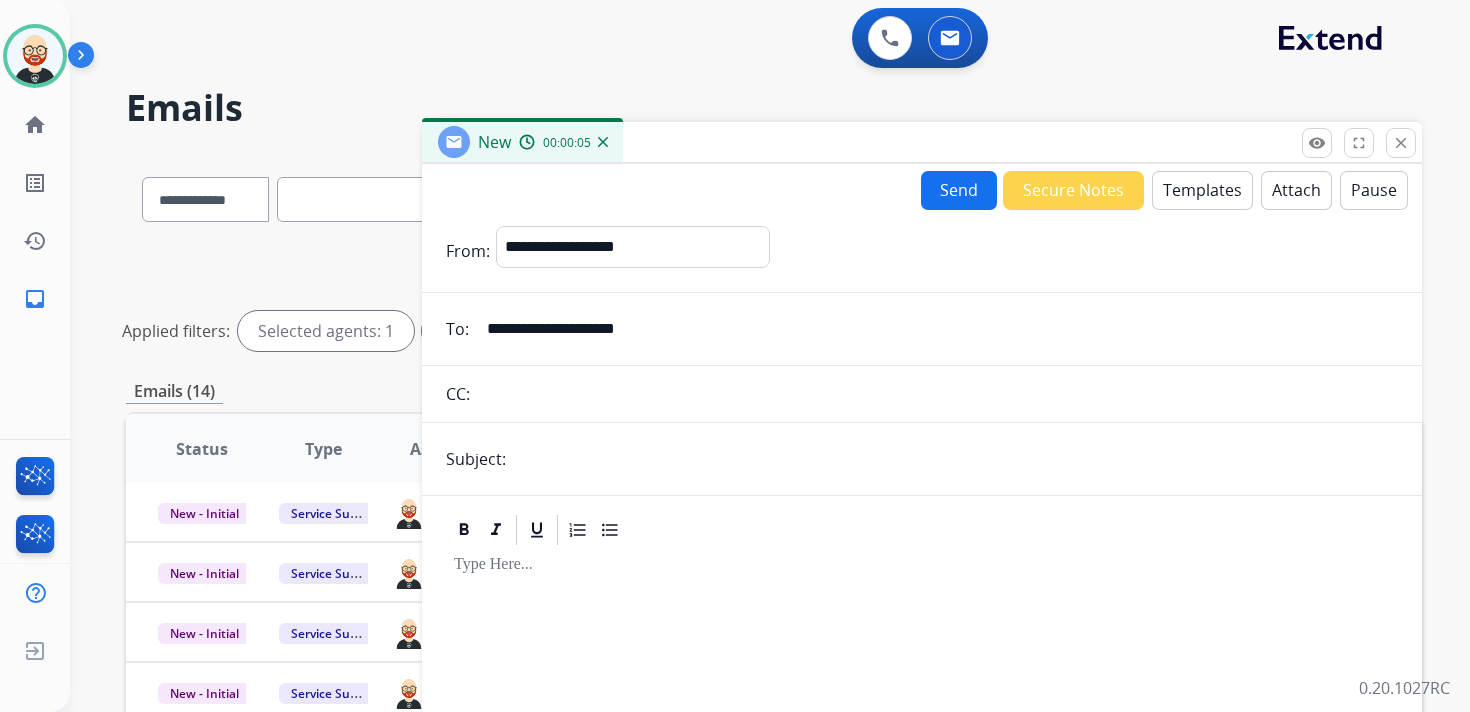 type on "**********" 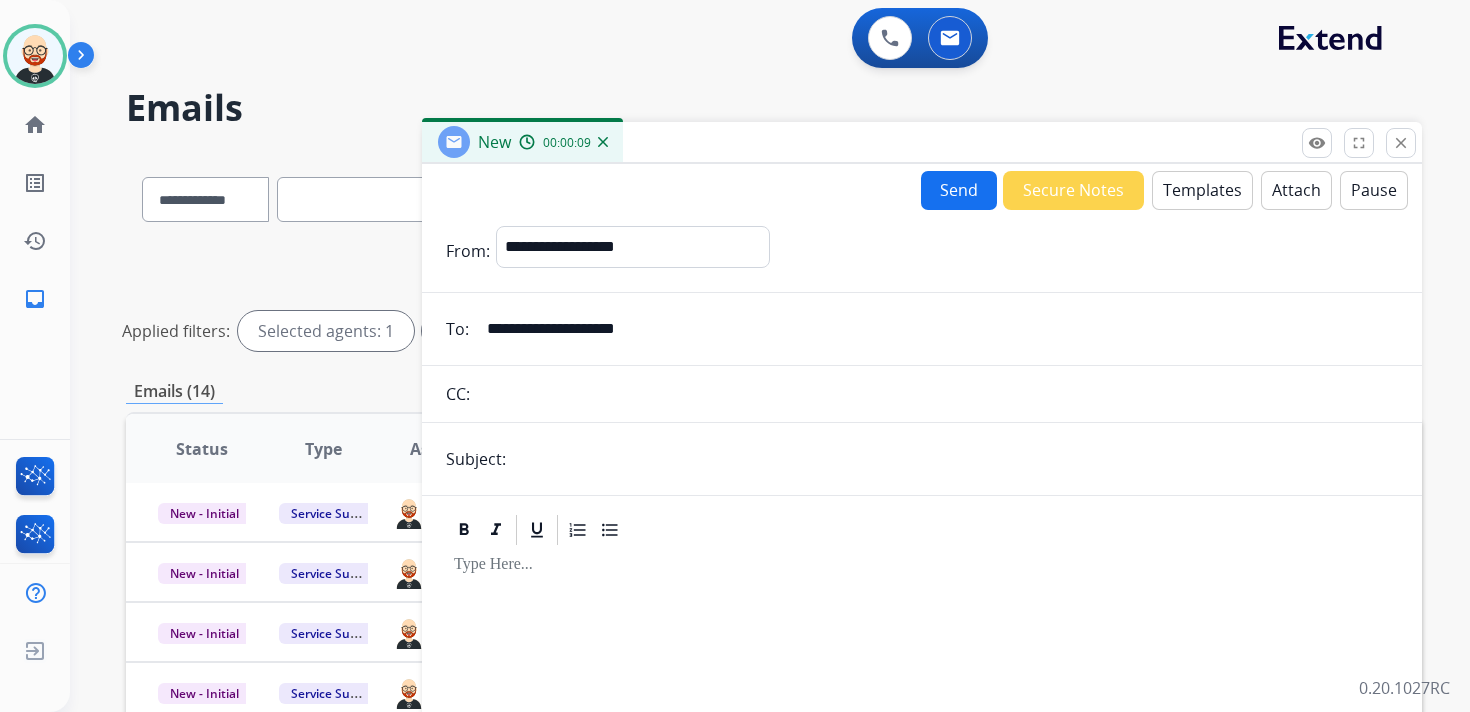 type on "**********" 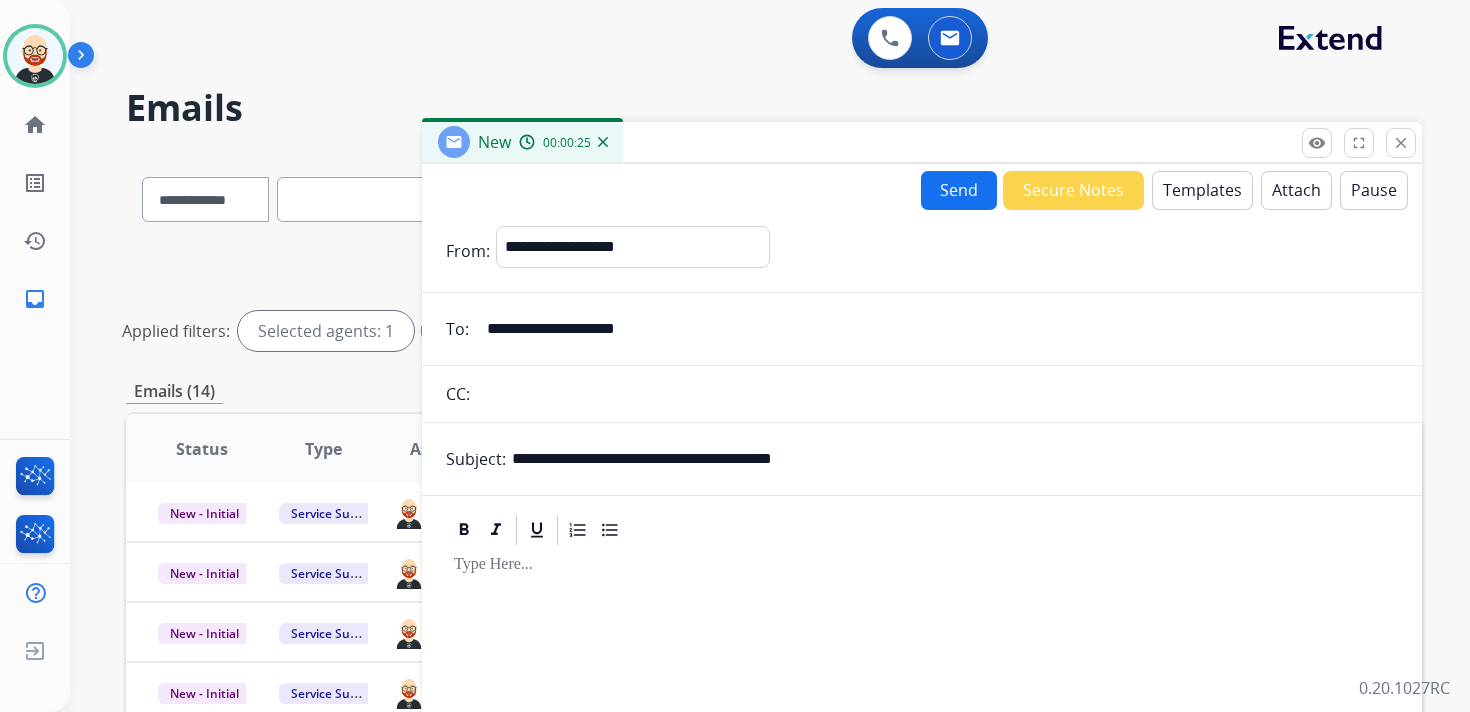 click on "Templates" at bounding box center (1202, 190) 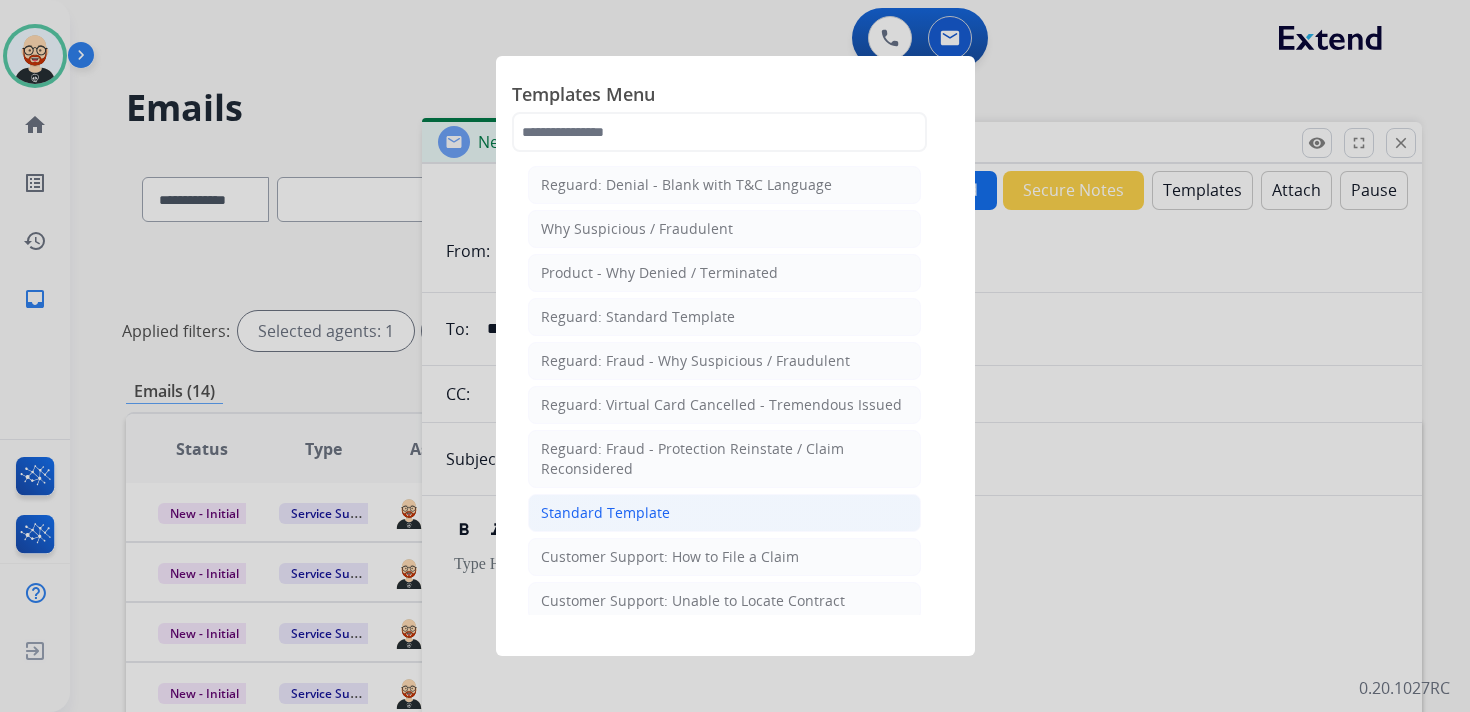 click on "Standard Template" 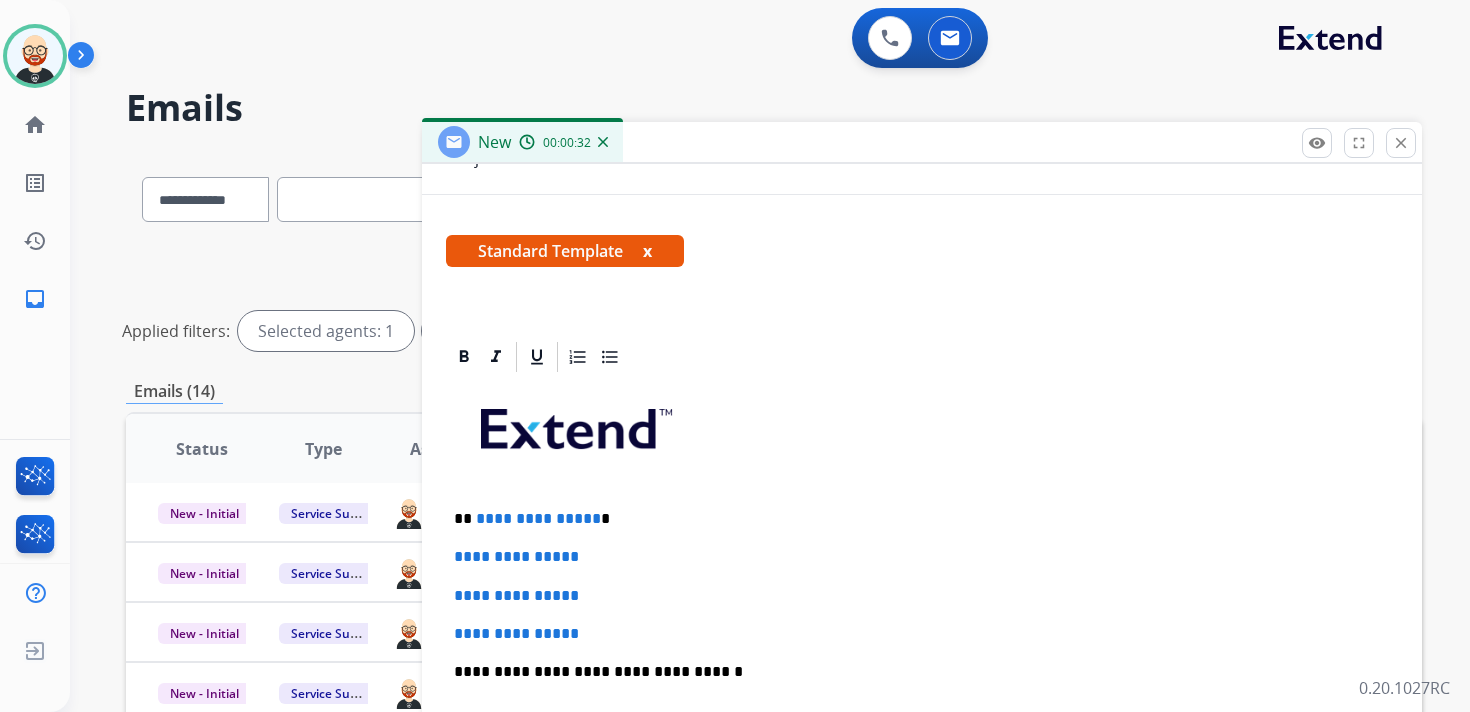 scroll, scrollTop: 301, scrollLeft: 0, axis: vertical 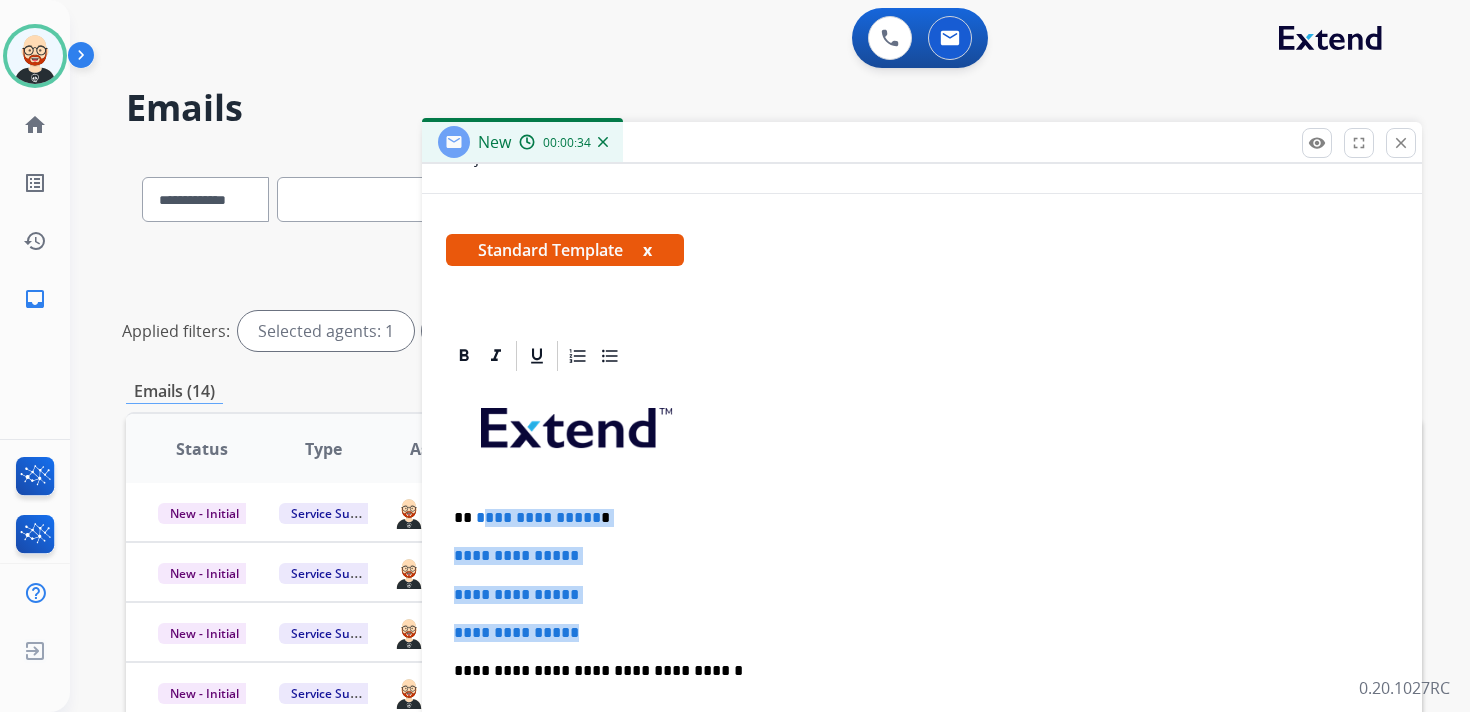 drag, startPoint x: 599, startPoint y: 632, endPoint x: 480, endPoint y: 522, distance: 162.05246 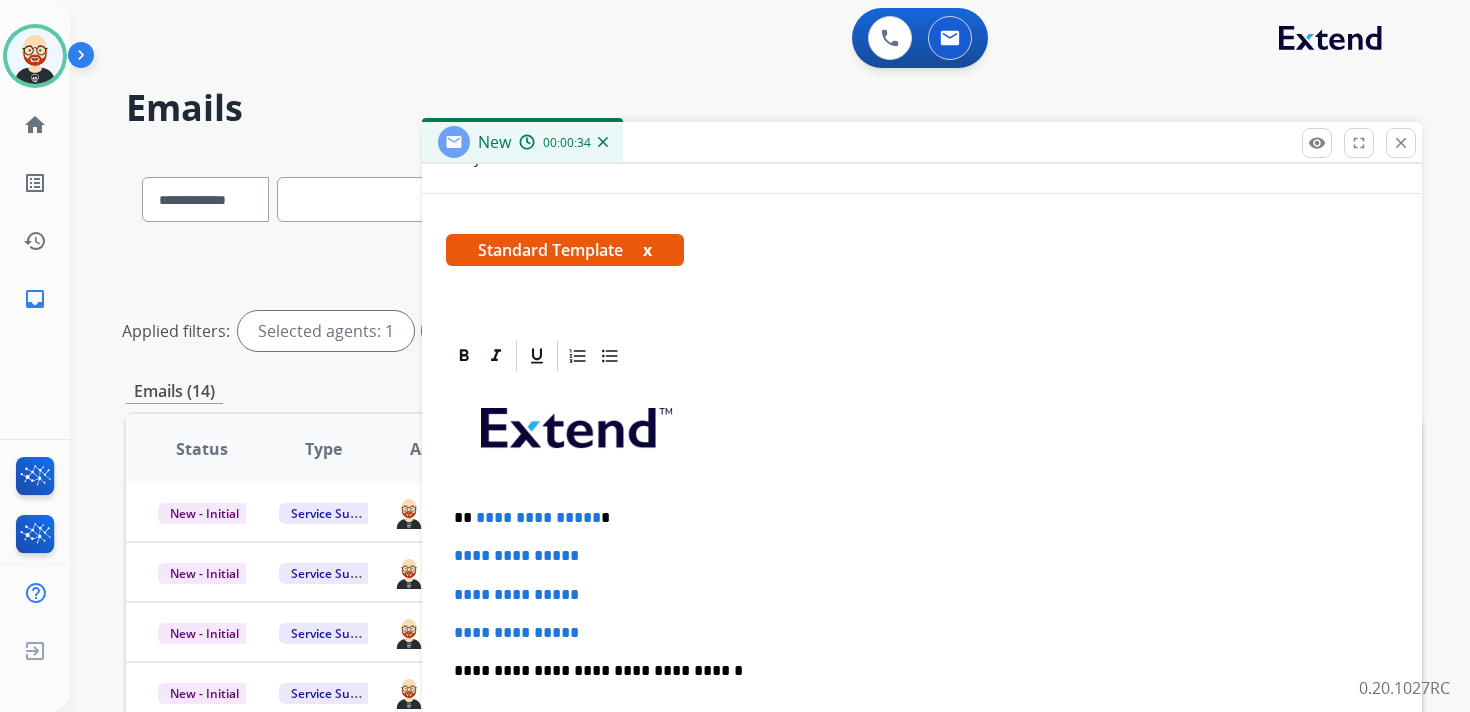 type 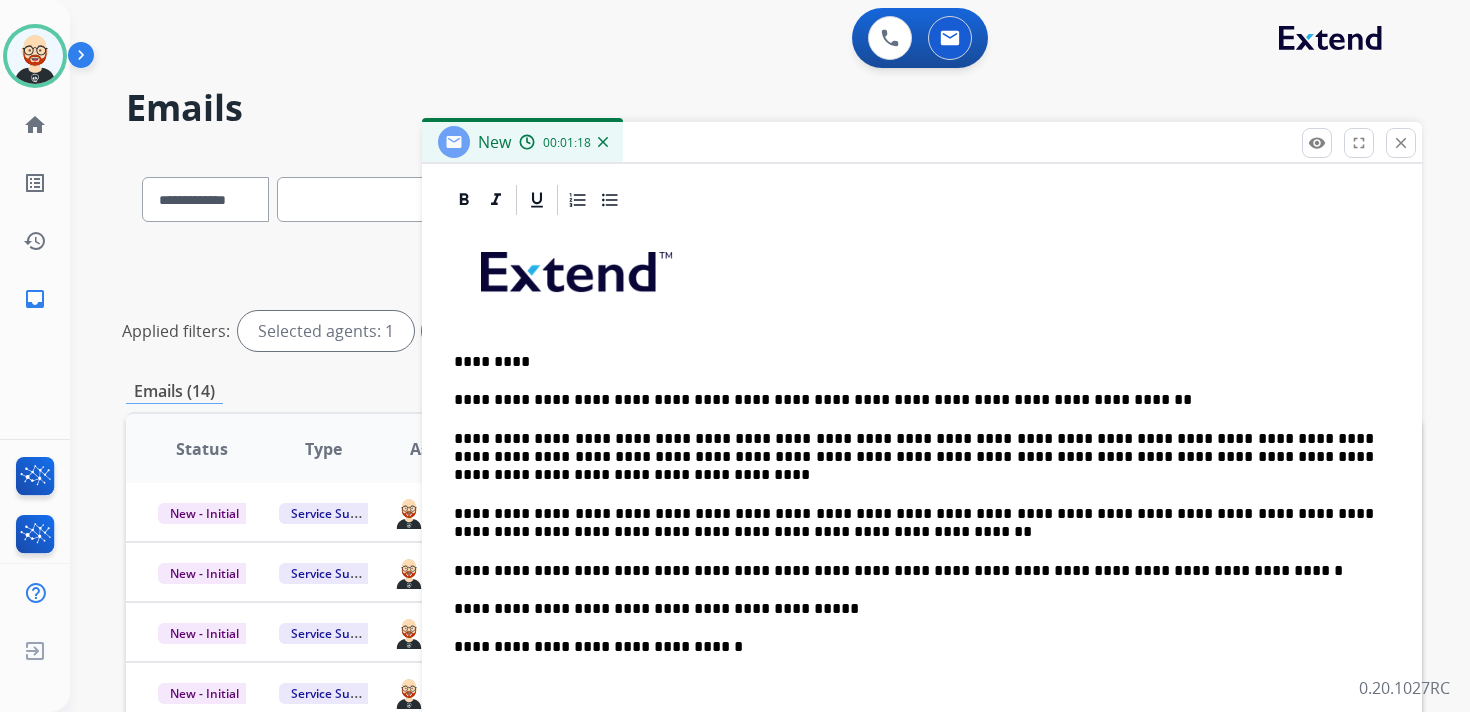 scroll, scrollTop: 459, scrollLeft: 0, axis: vertical 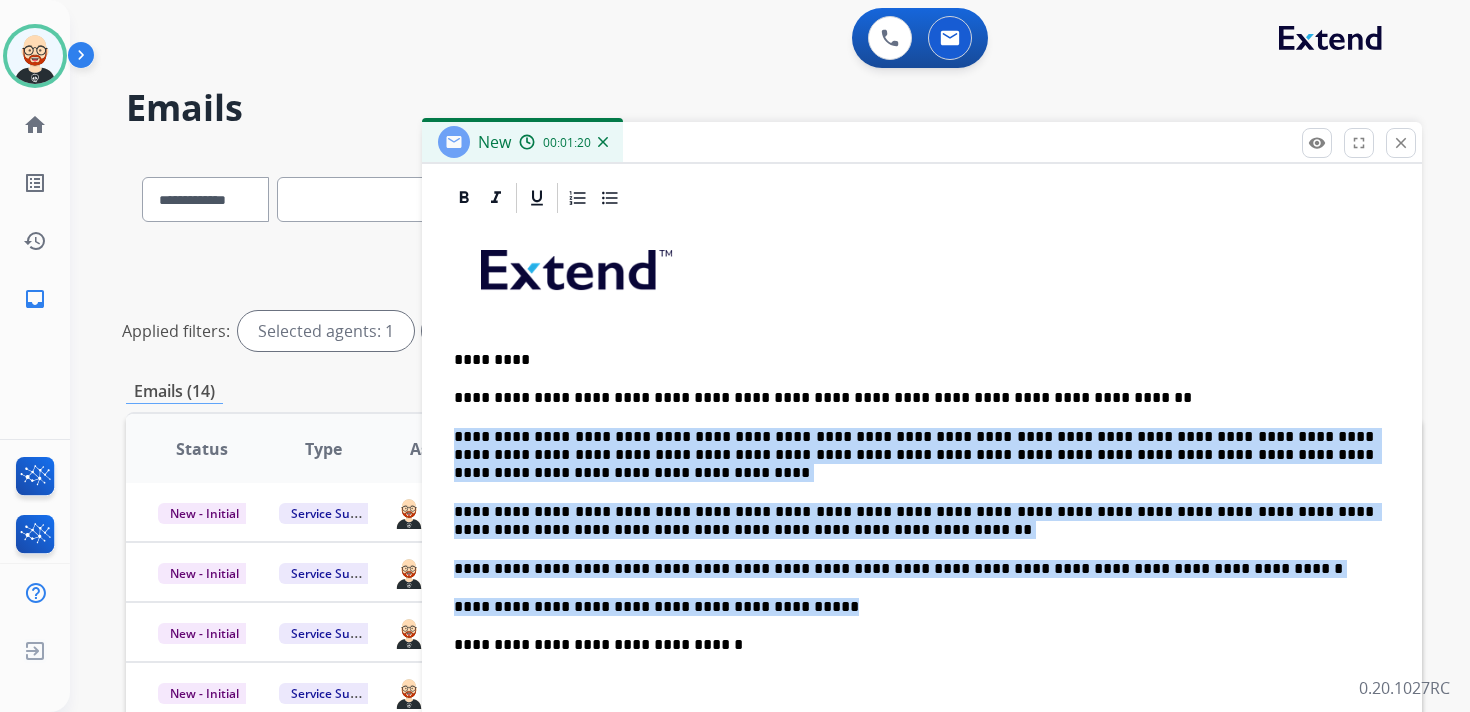 drag, startPoint x: 844, startPoint y: 610, endPoint x: 436, endPoint y: 428, distance: 446.75272 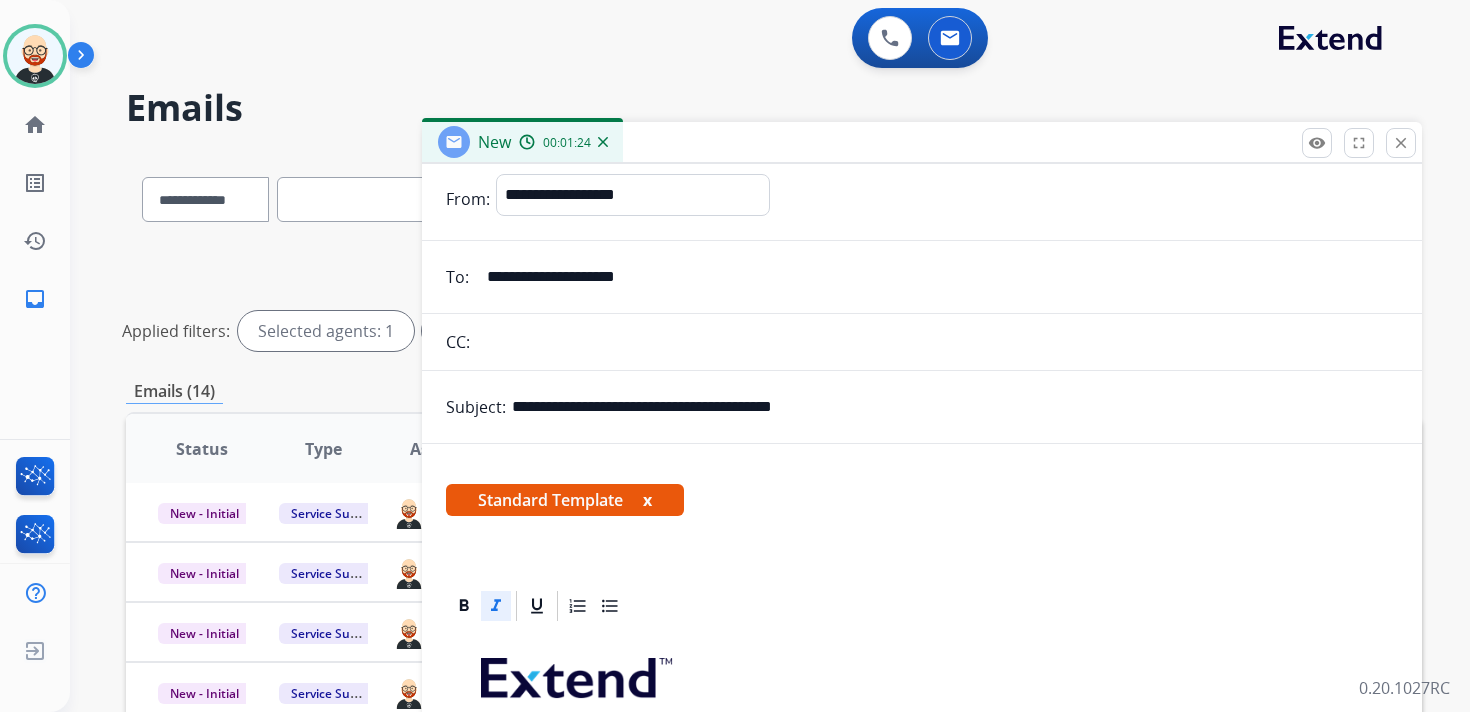 scroll, scrollTop: 0, scrollLeft: 0, axis: both 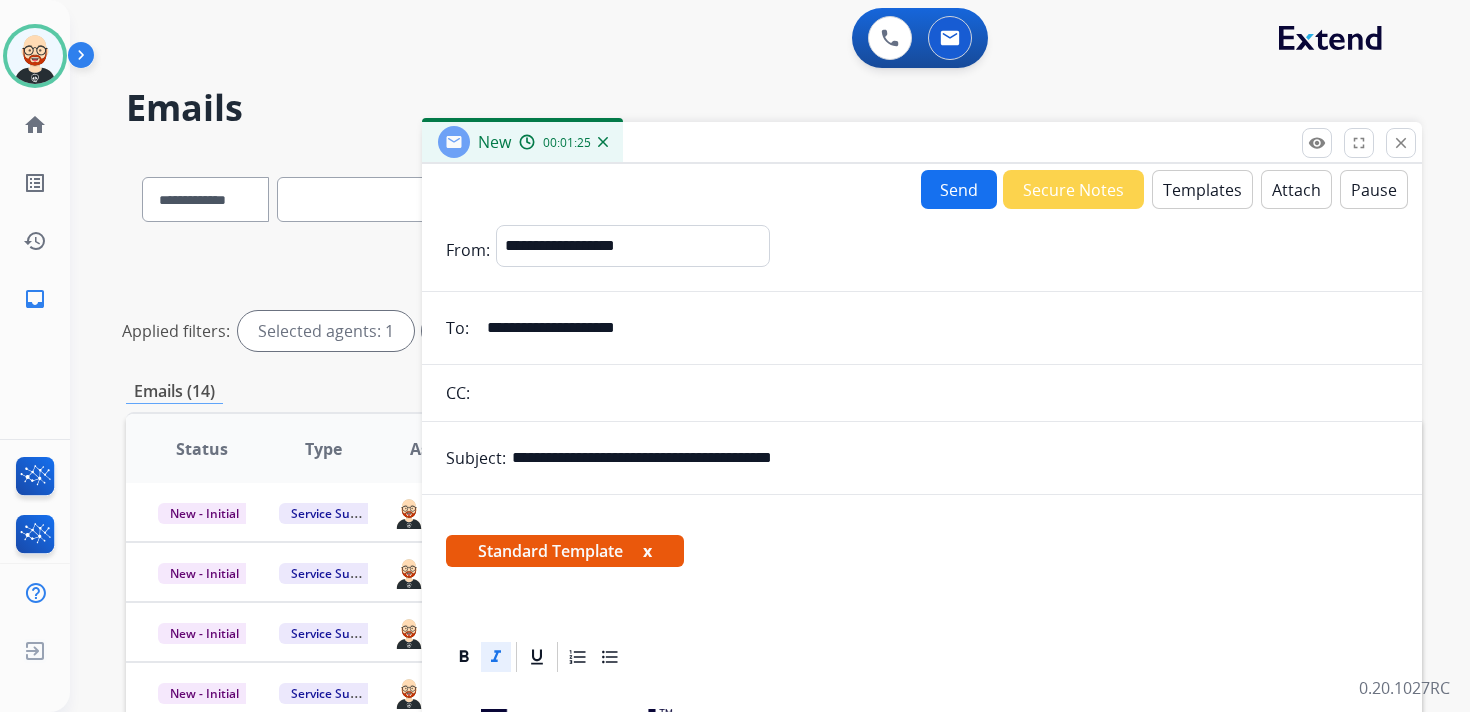 click on "**********" at bounding box center [936, 328] 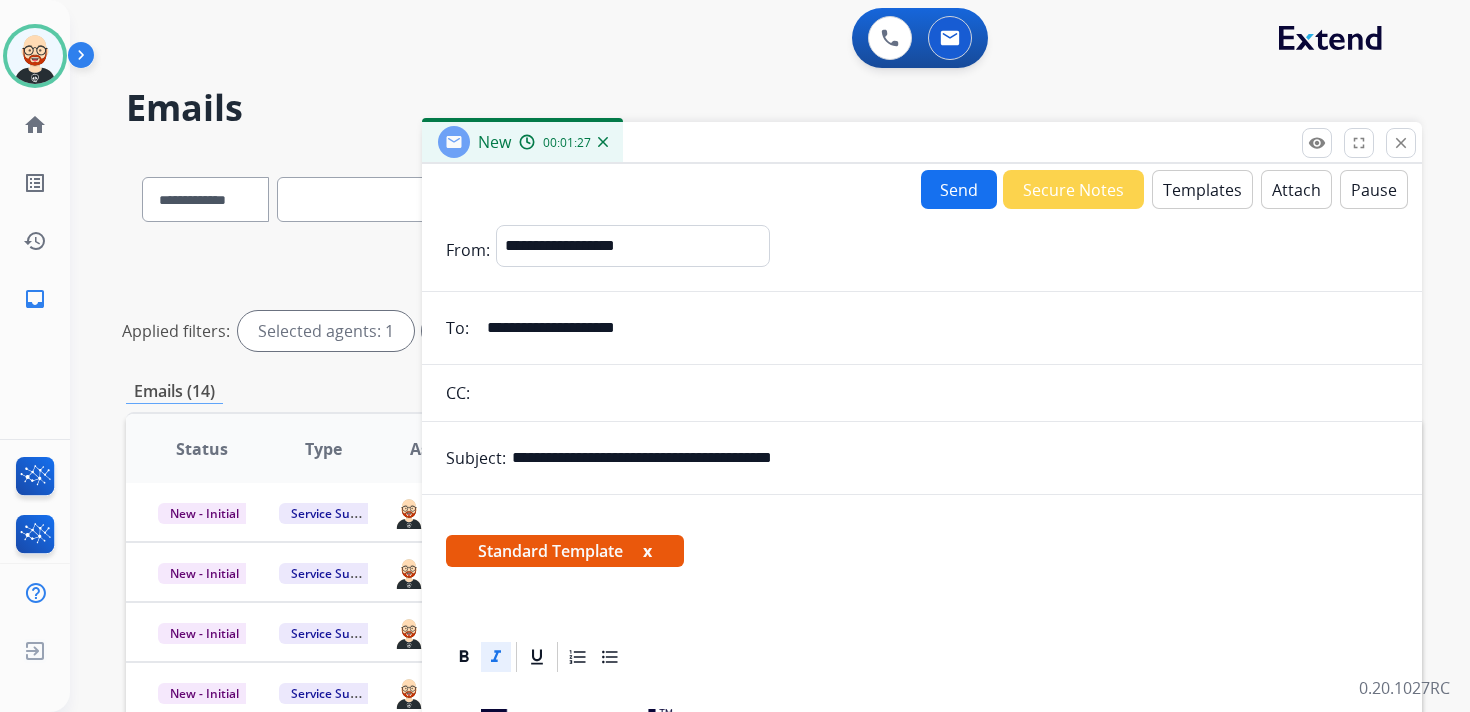 click on "Send" at bounding box center [959, 189] 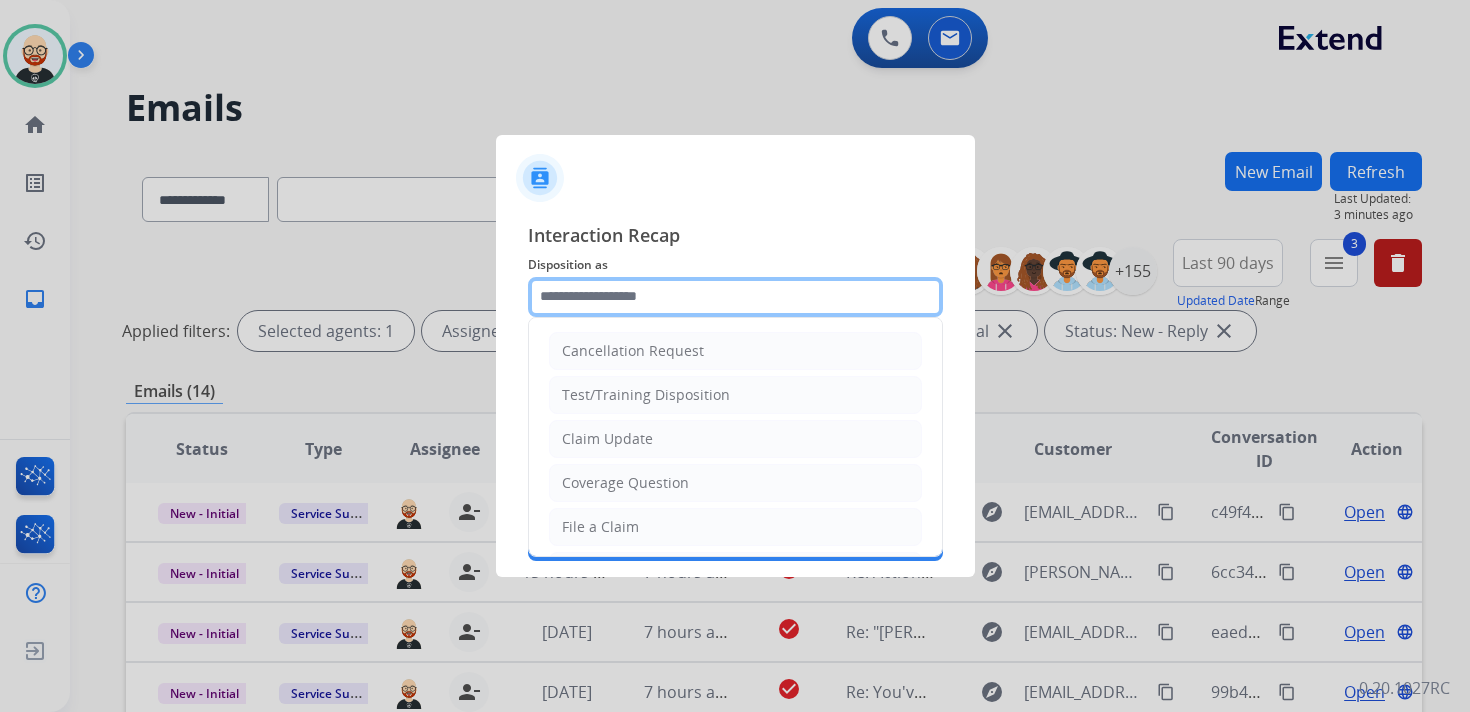 click 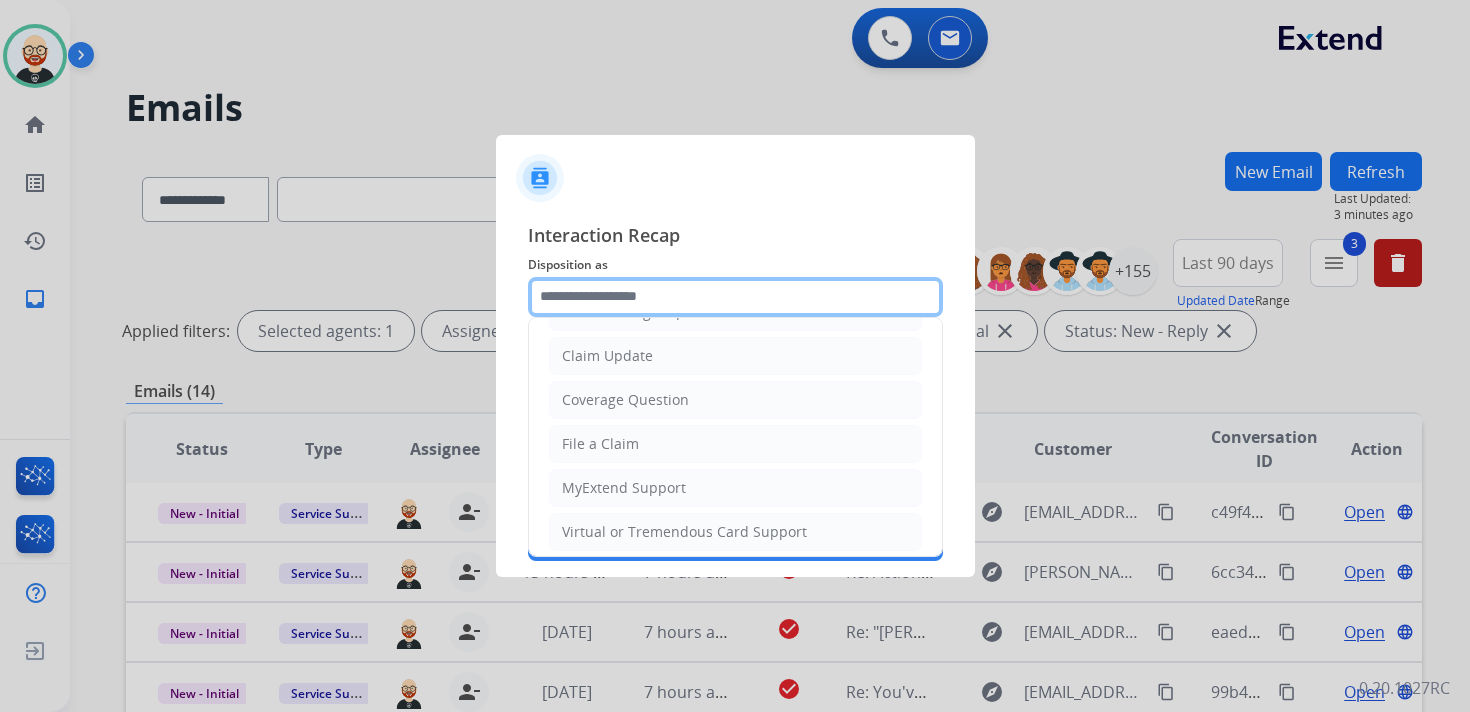 scroll, scrollTop: 0, scrollLeft: 0, axis: both 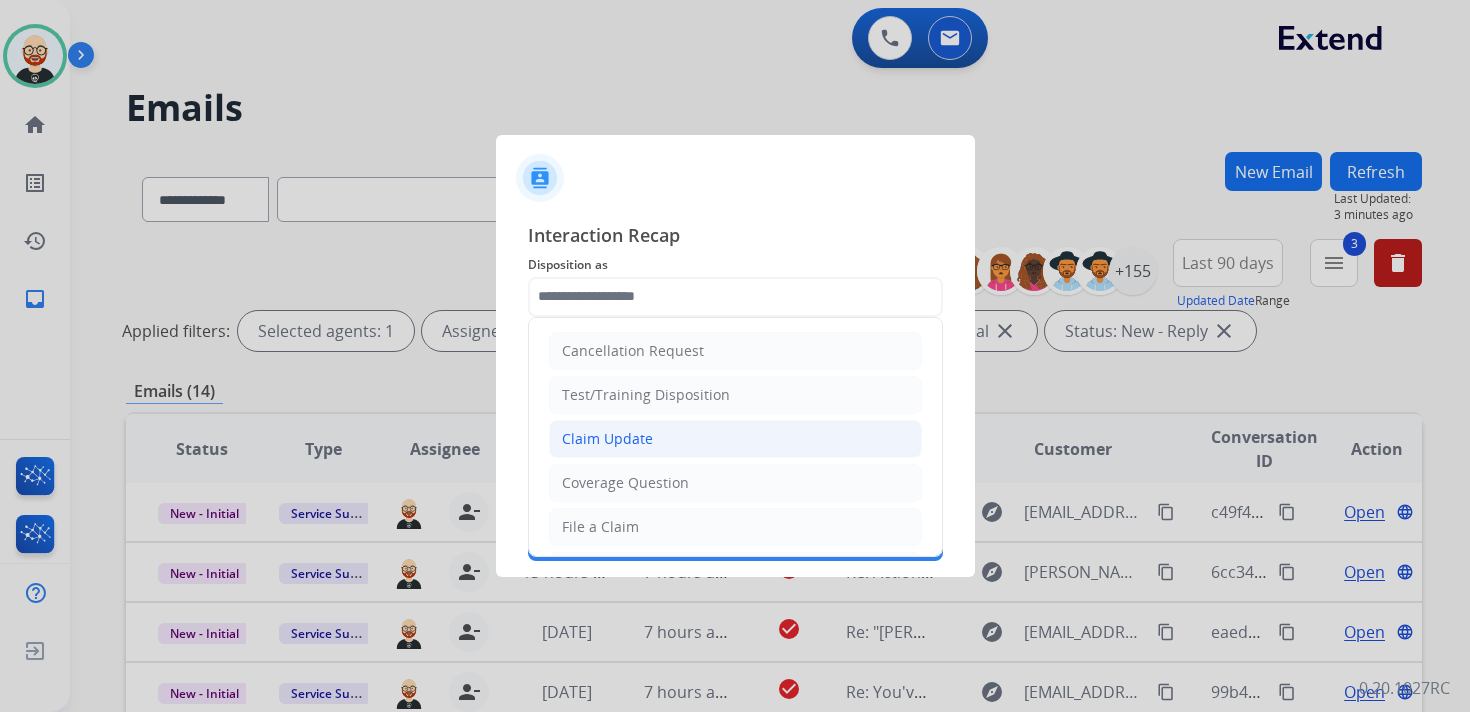 click on "Claim Update" 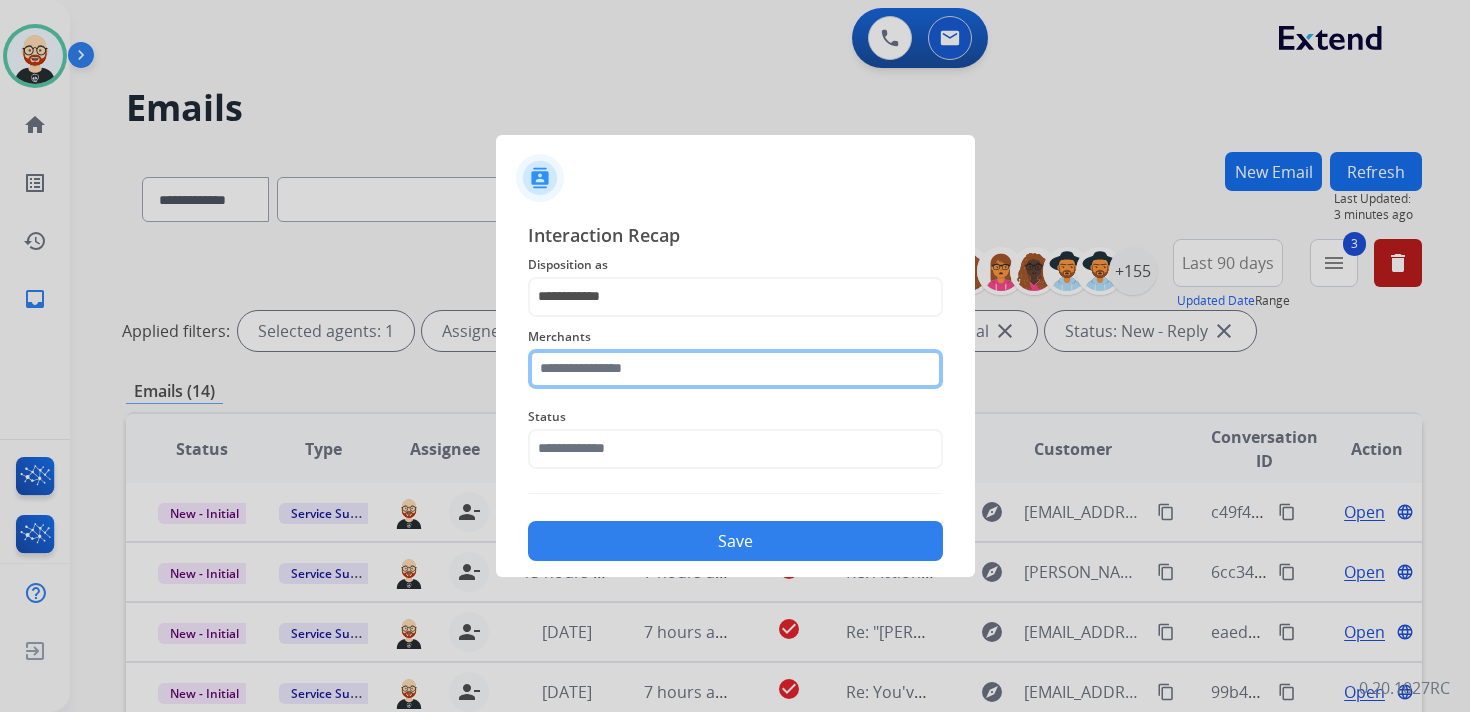 click 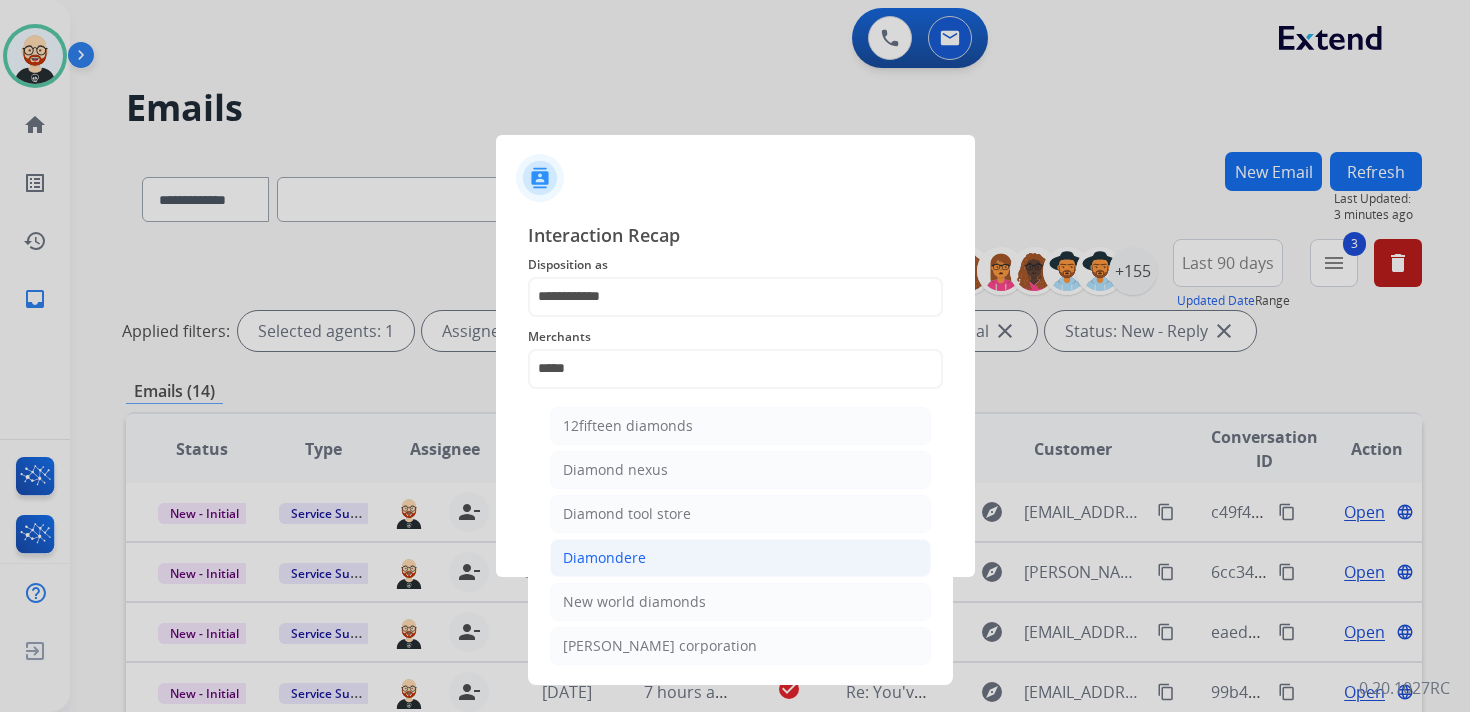 click on "Diamondere" 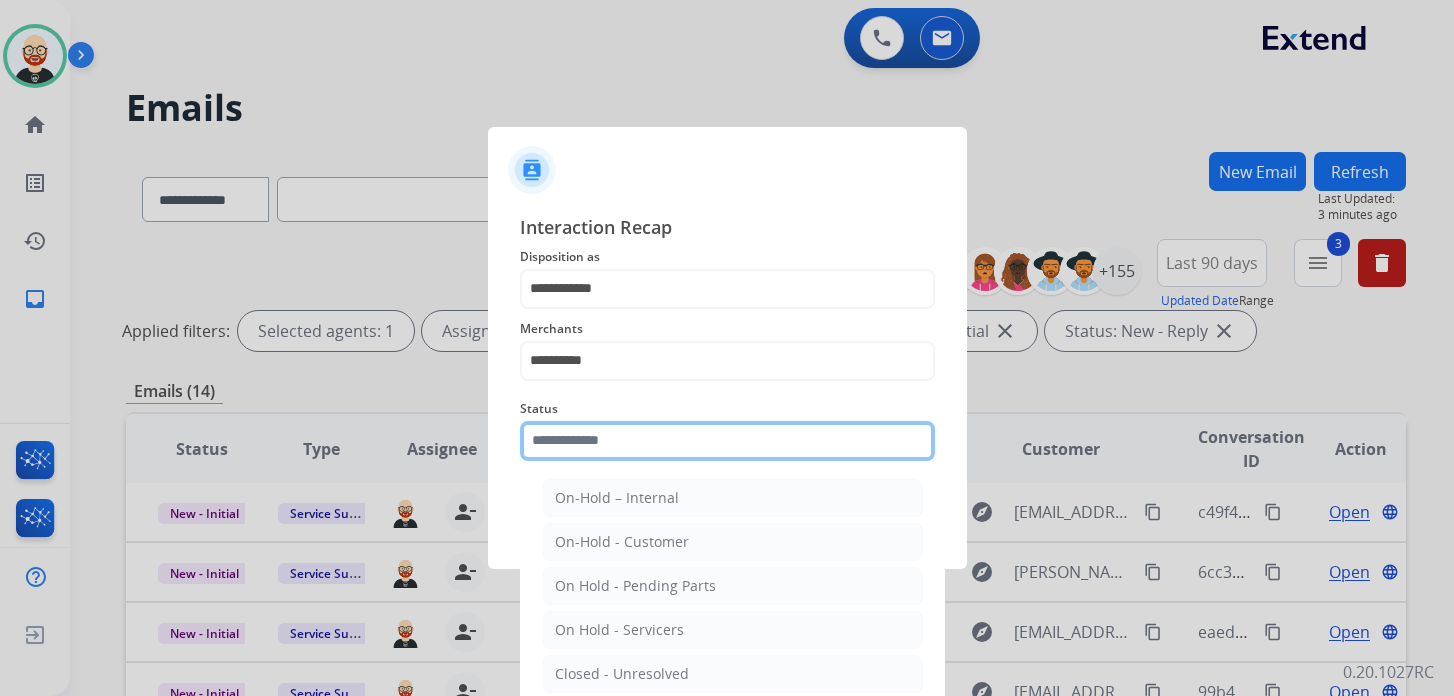 click 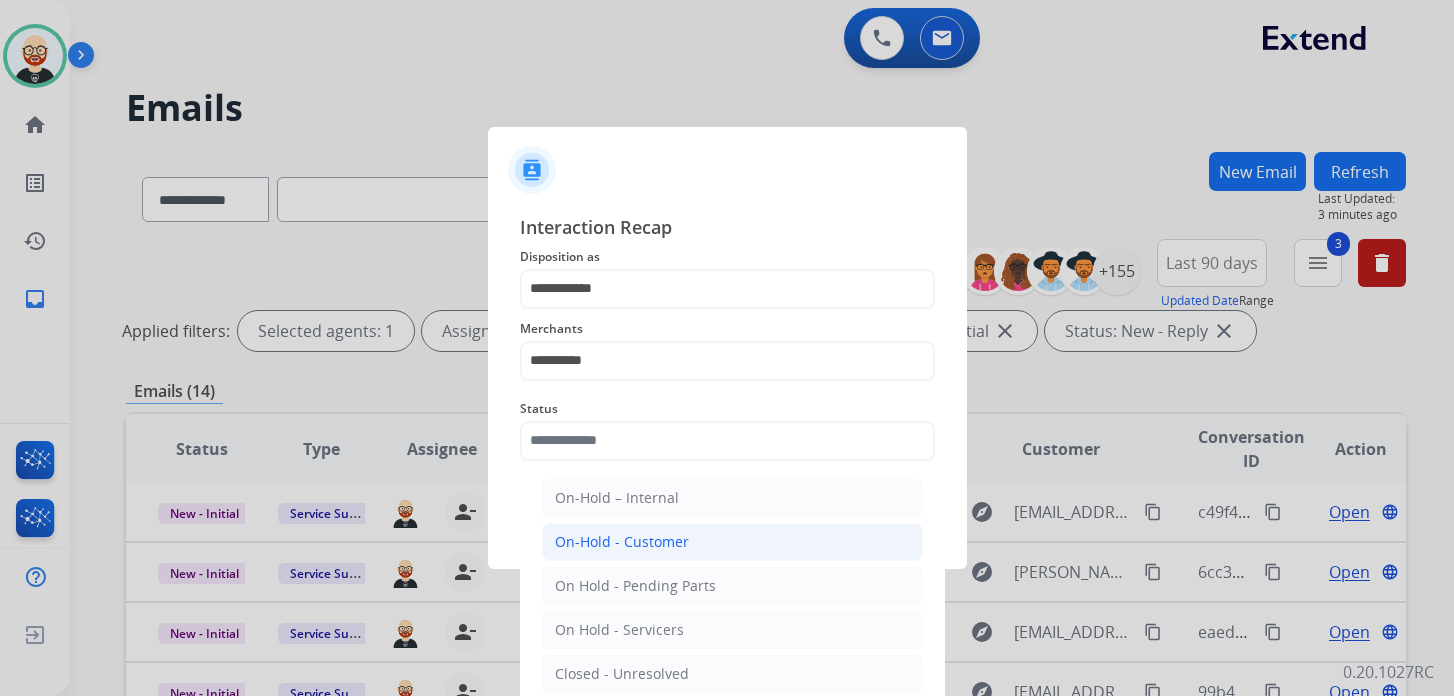 click on "On-Hold - Customer" 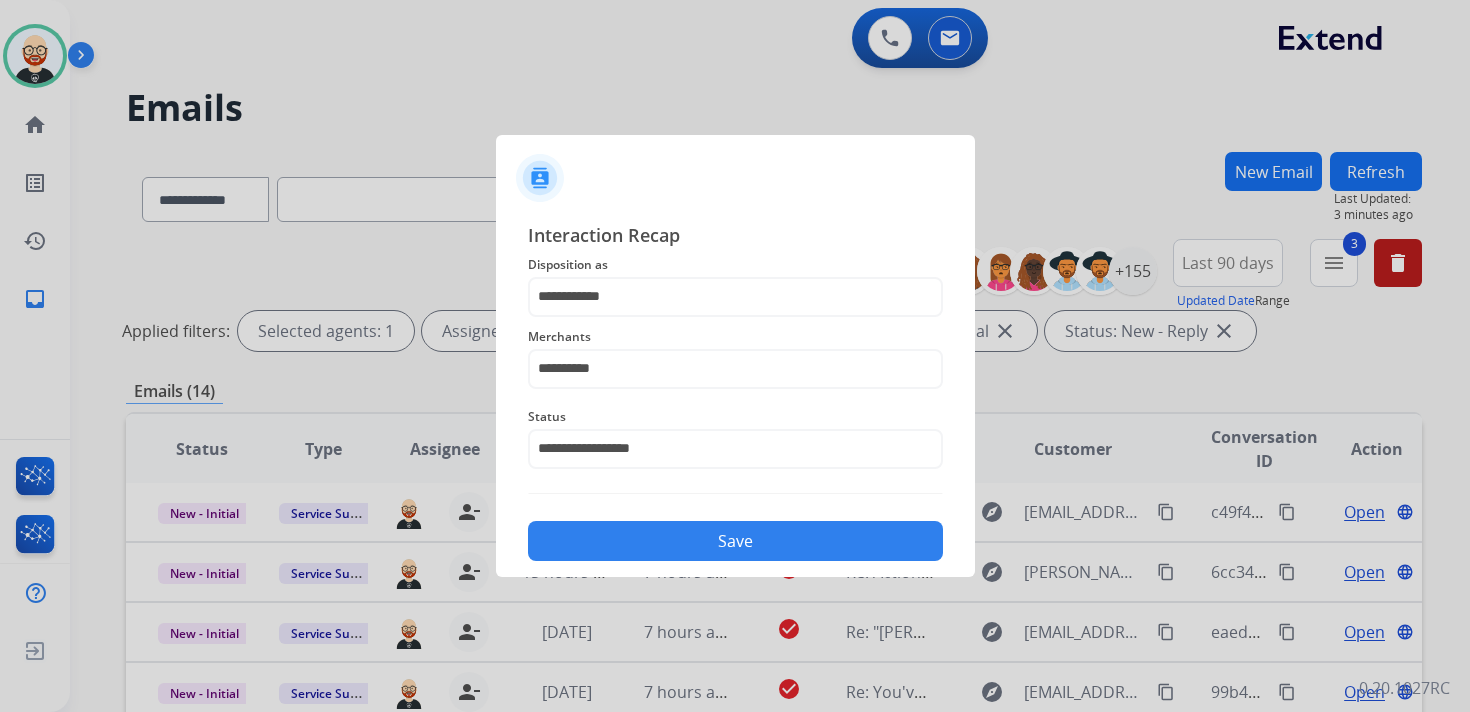 click on "Save" 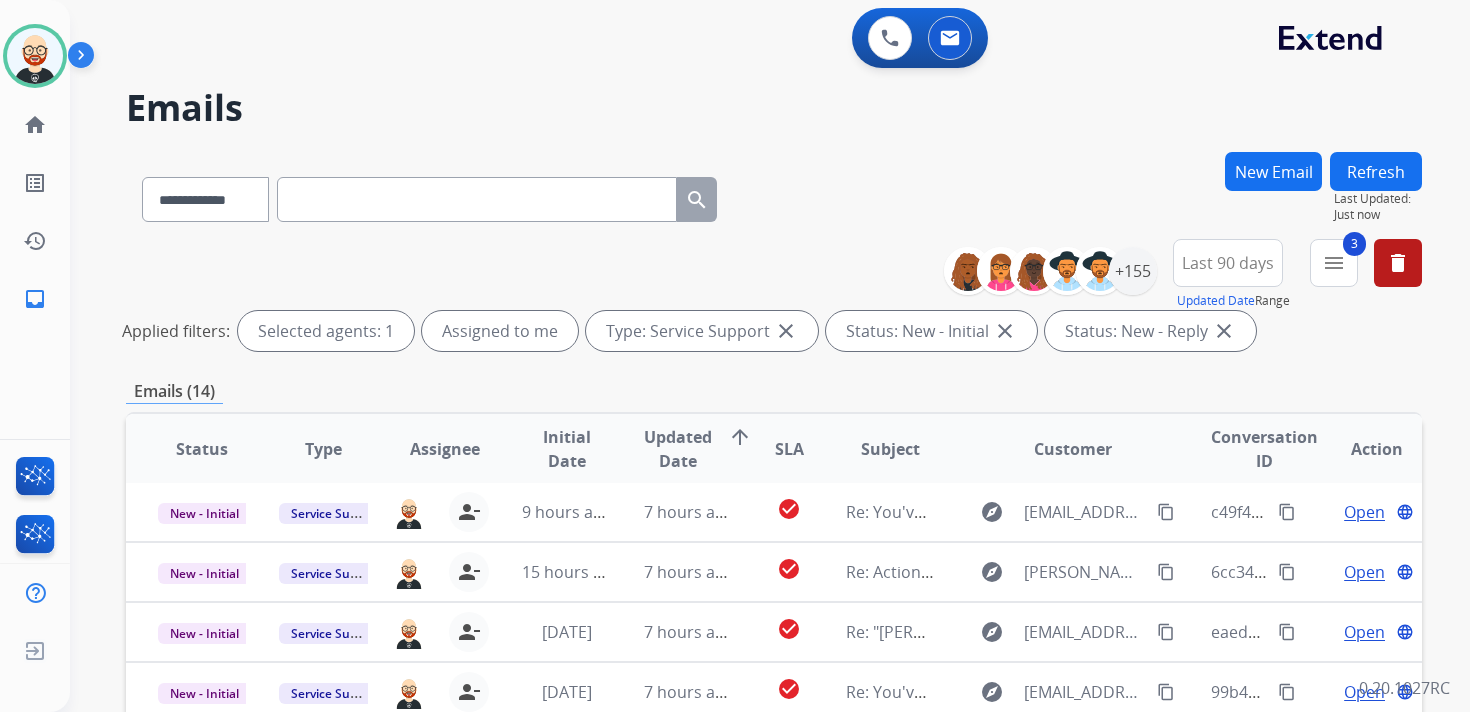 click at bounding box center (477, 199) 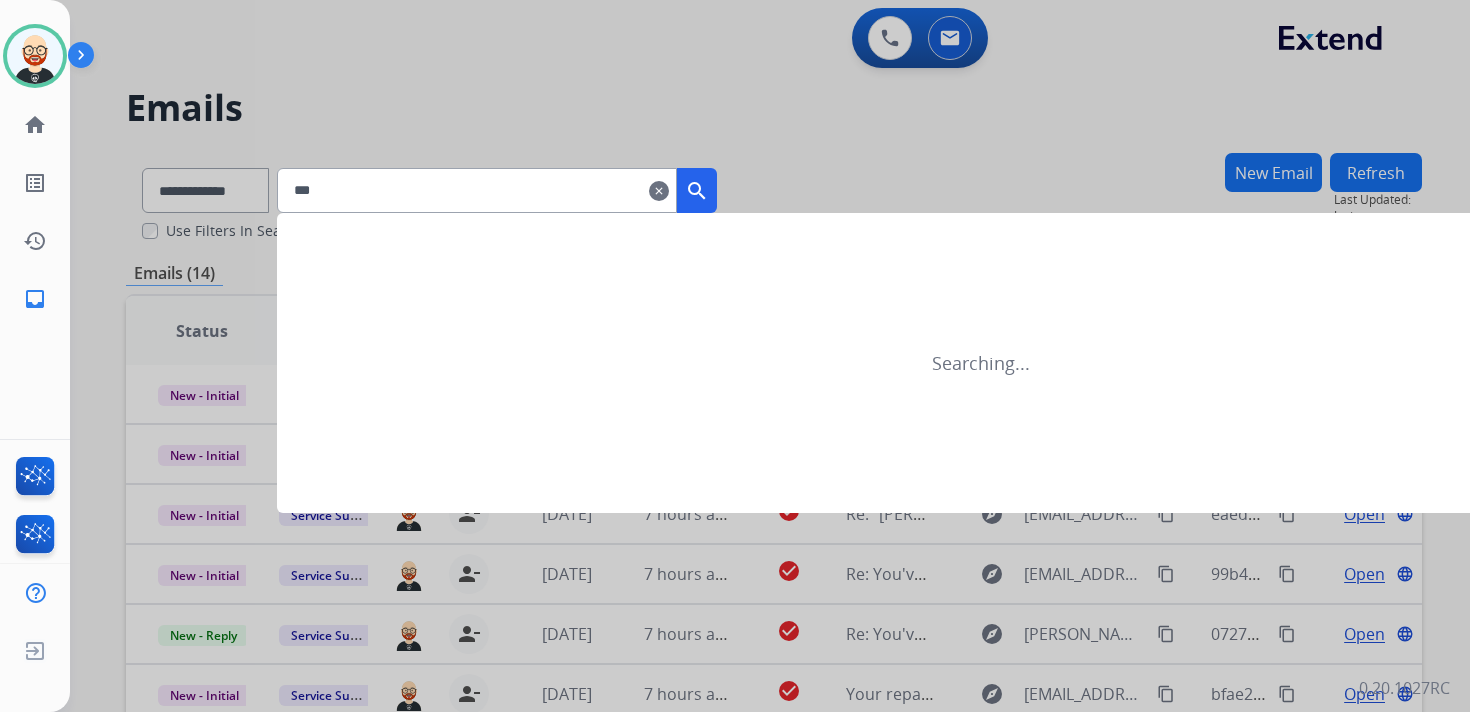 type on "*" 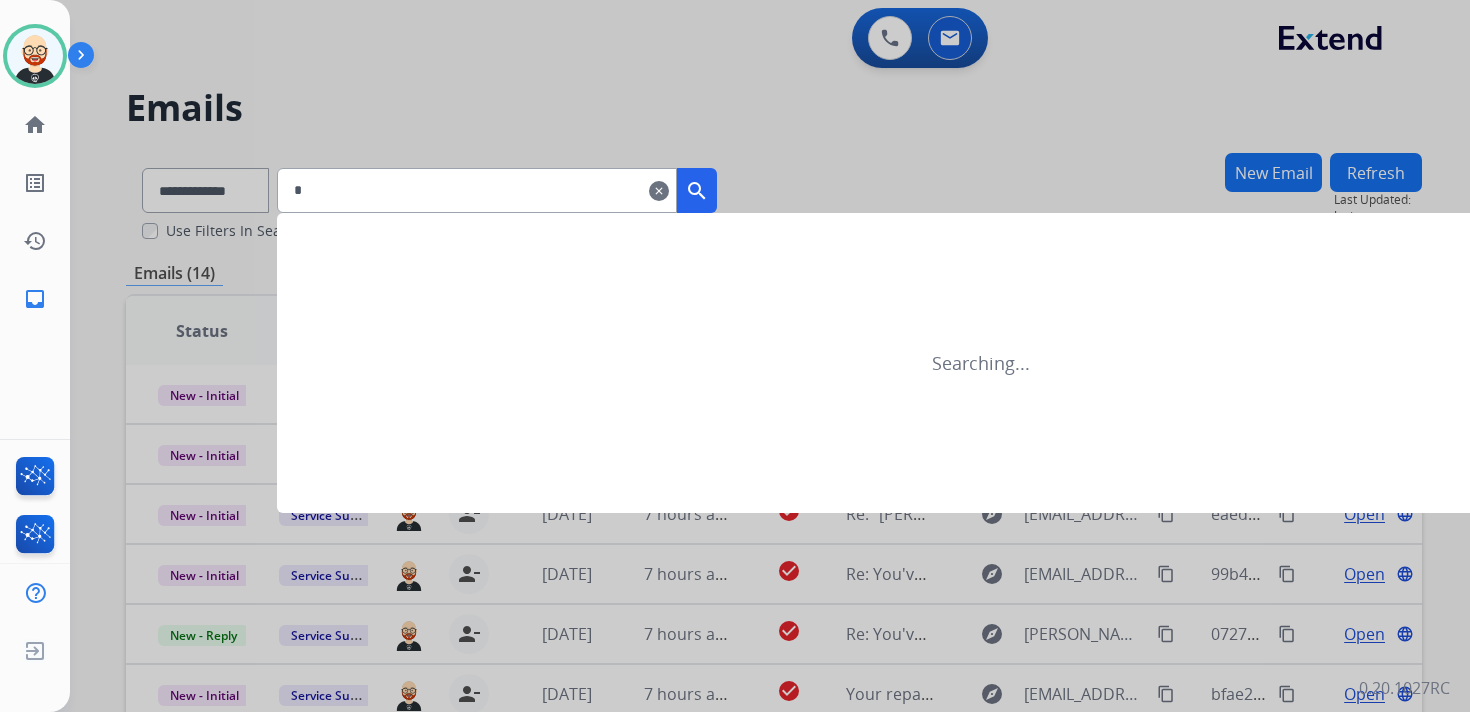 paste on "**********" 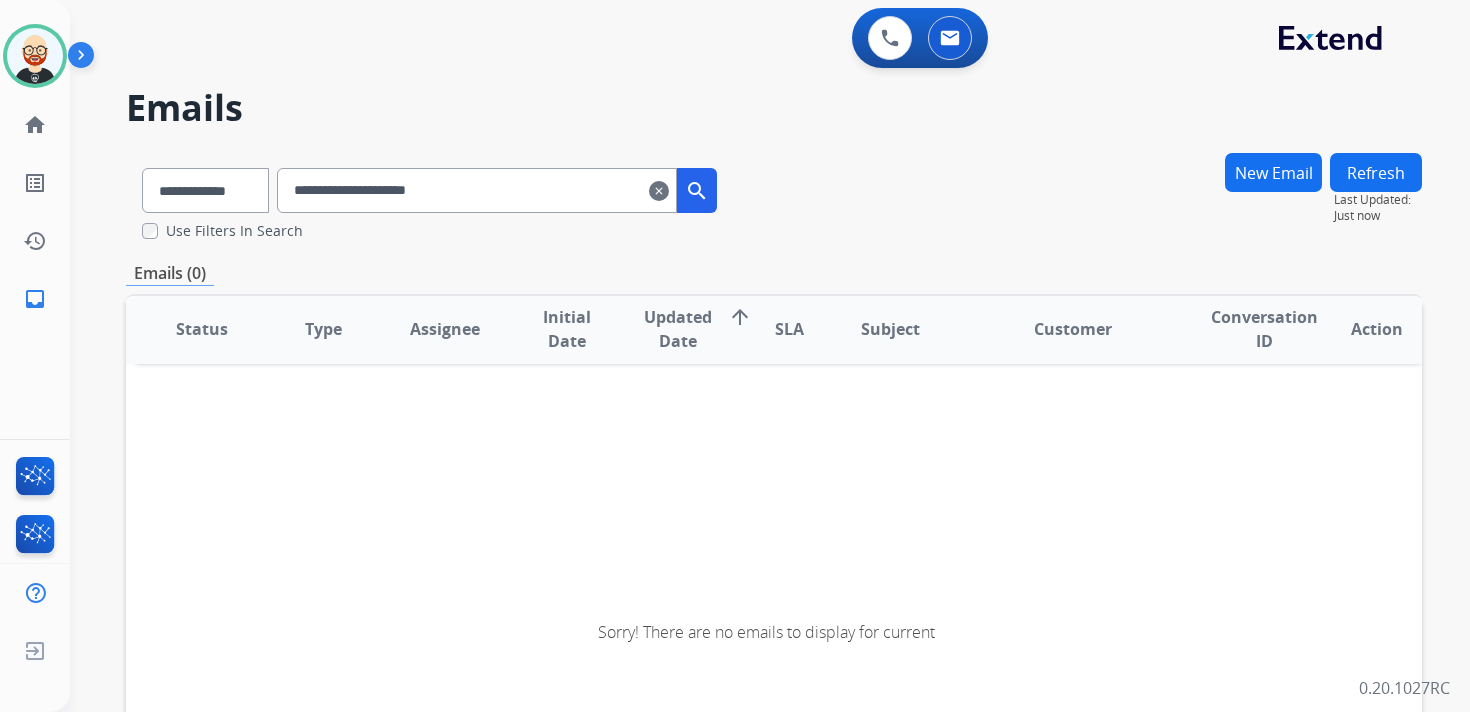 click on "**********" at bounding box center [477, 190] 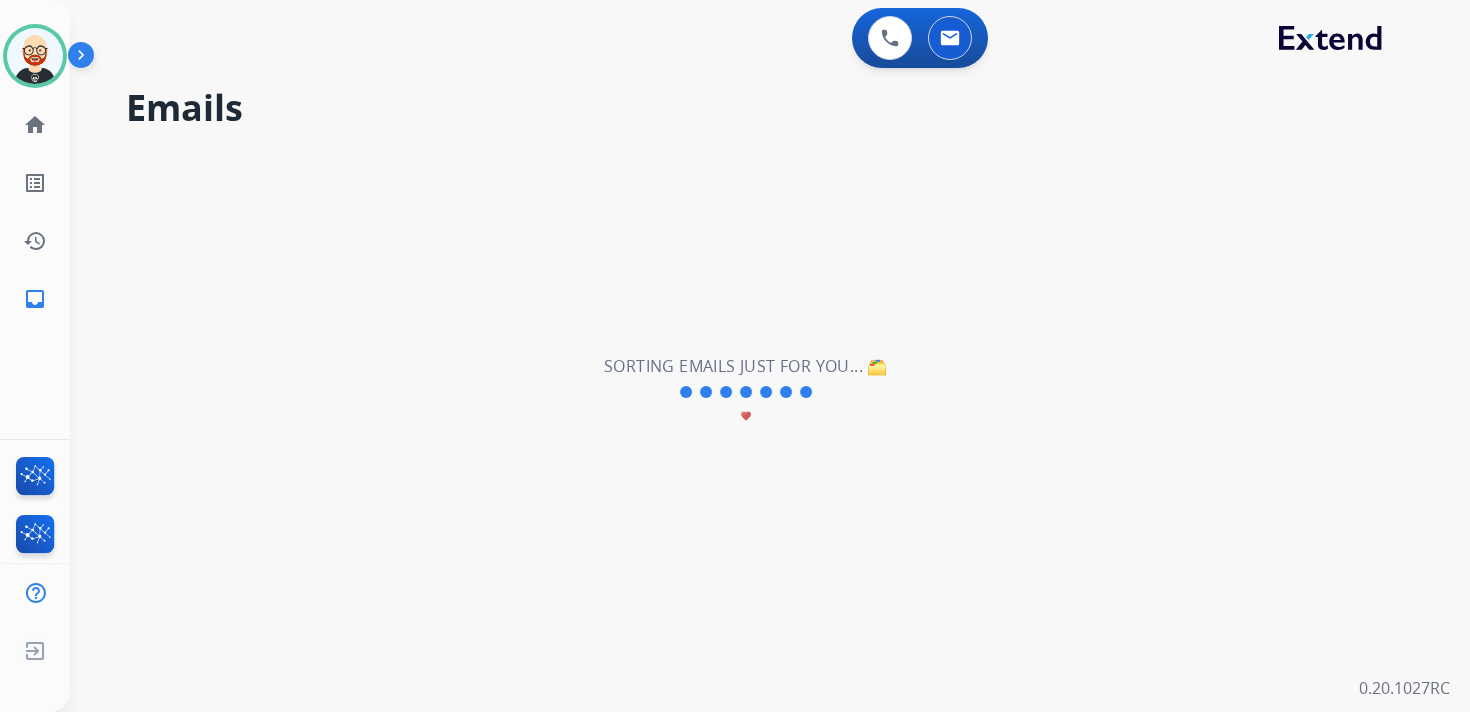 scroll, scrollTop: 0, scrollLeft: 0, axis: both 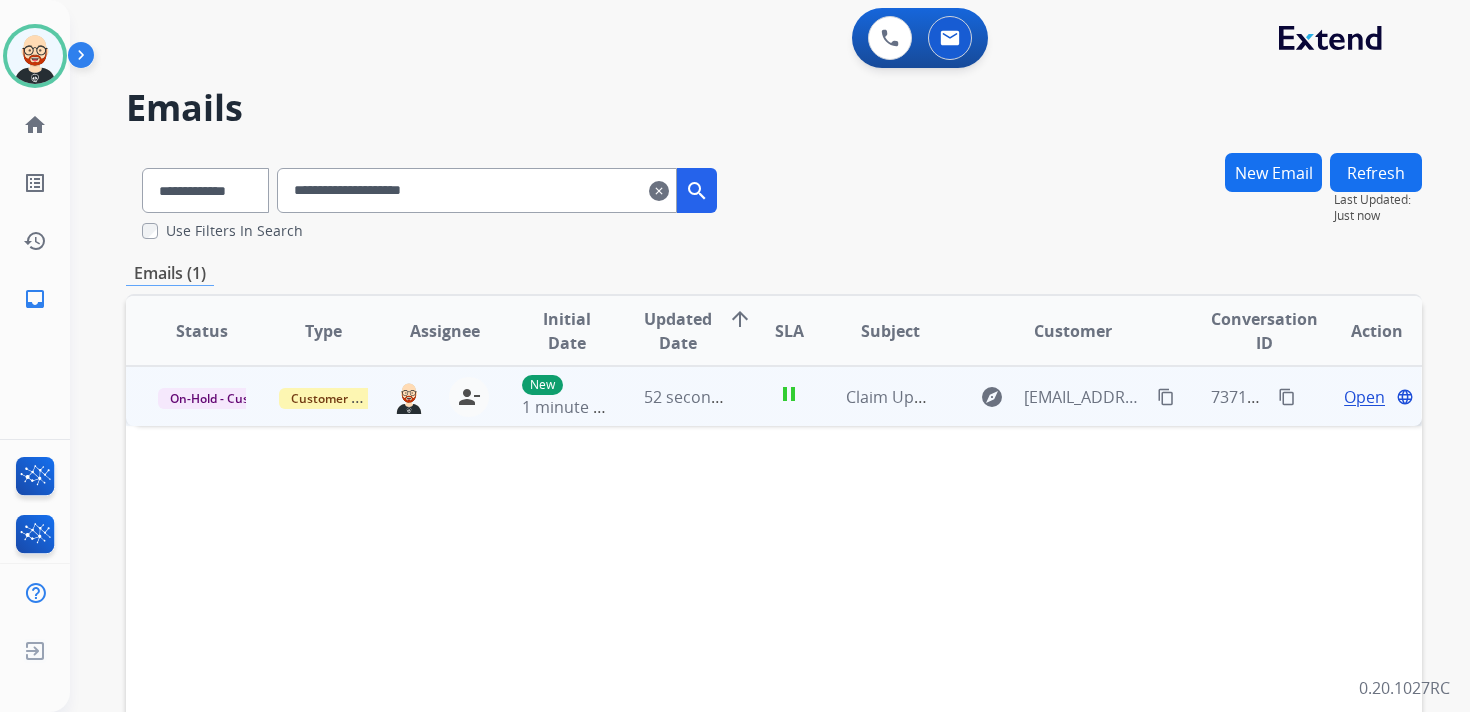 click on "content_copy" at bounding box center (1287, 397) 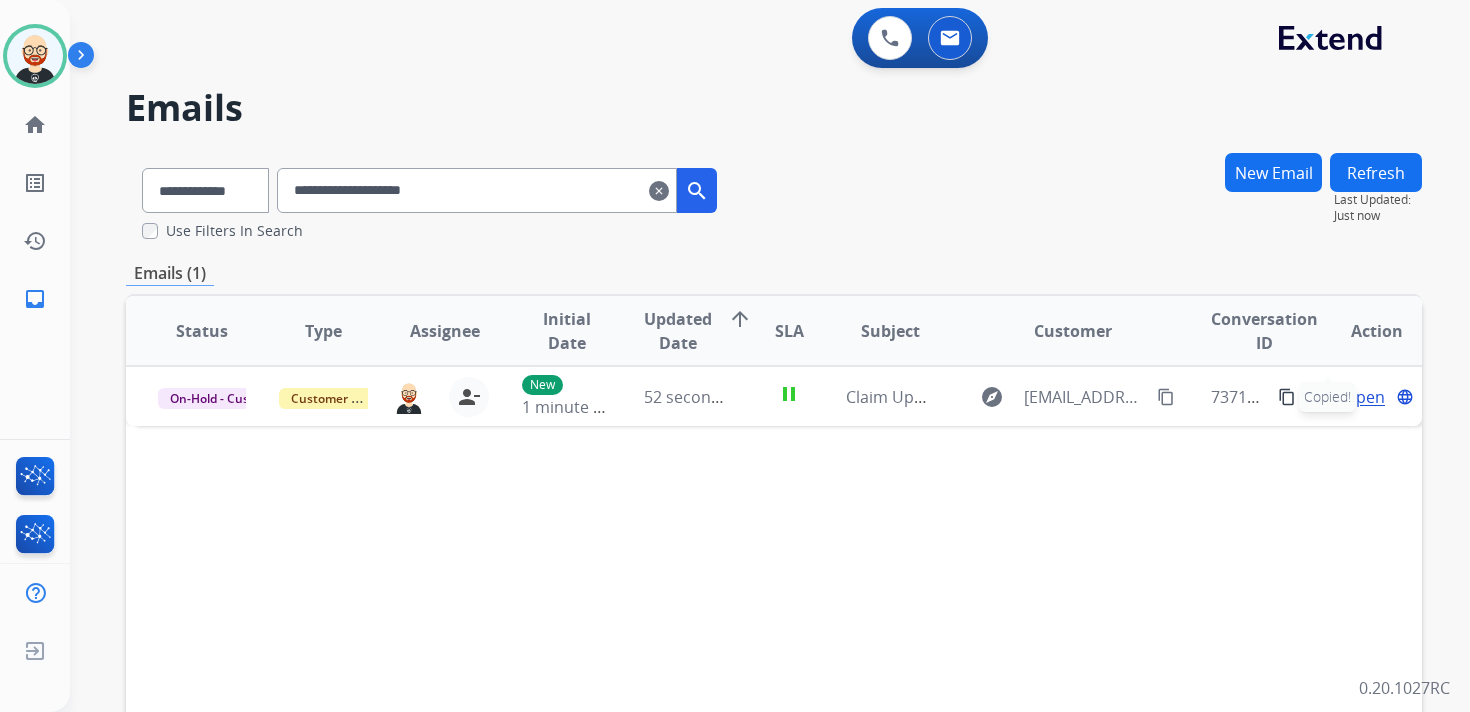click on "clear" at bounding box center (659, 191) 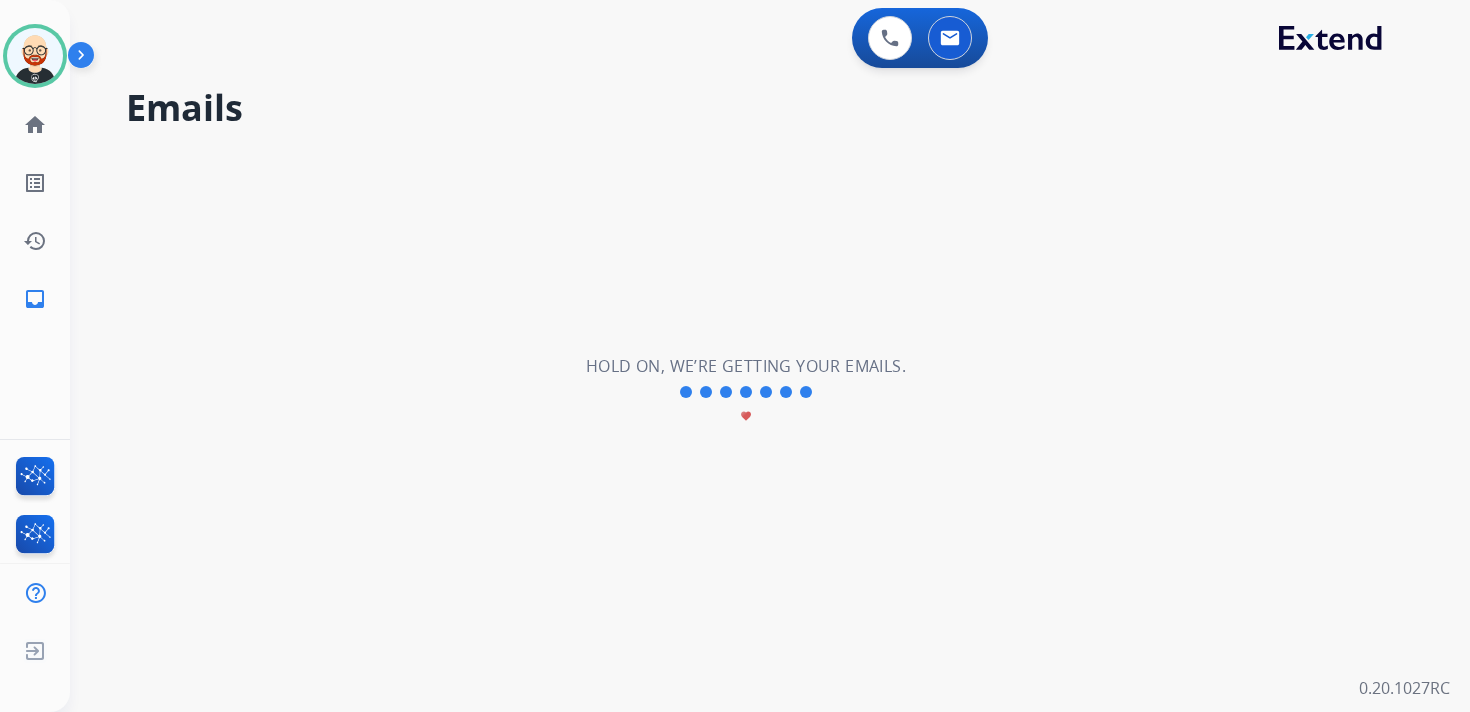 type 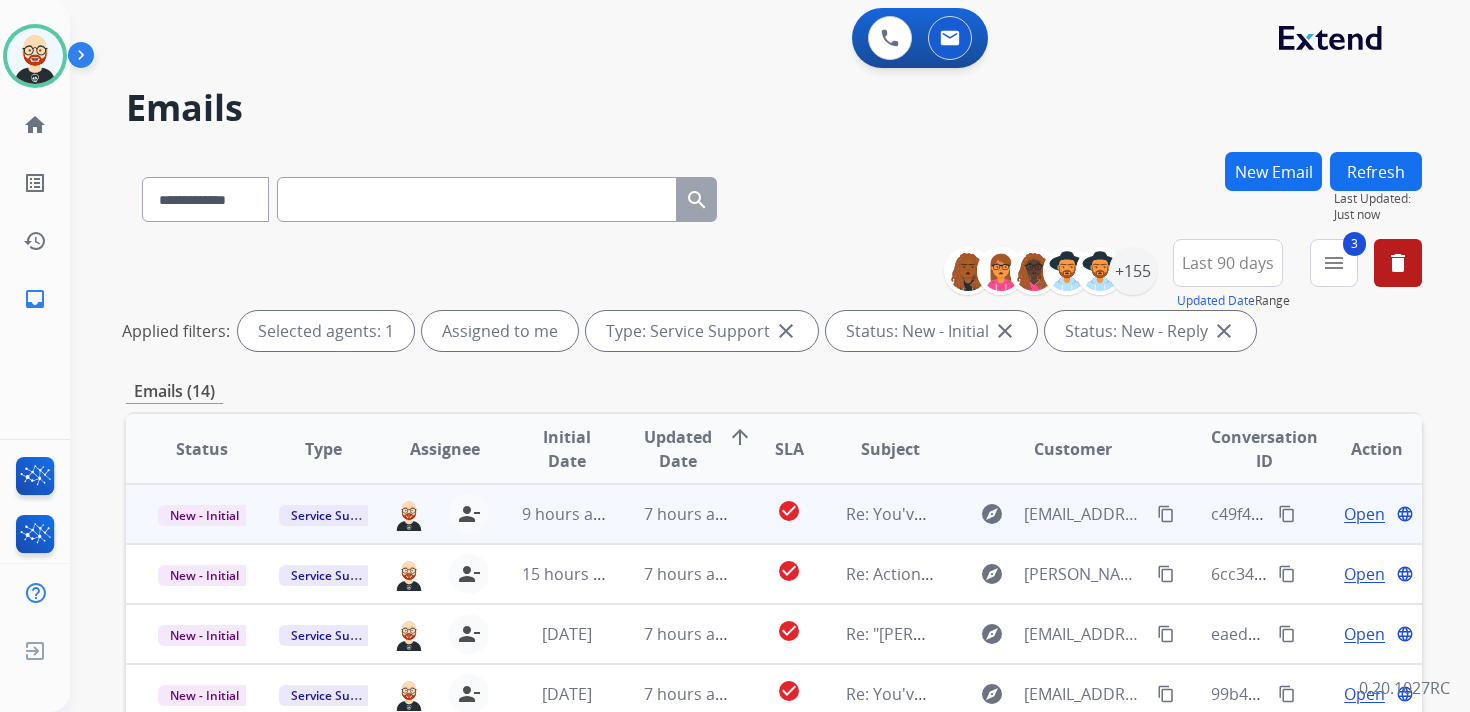 click on "Open" at bounding box center (1364, 514) 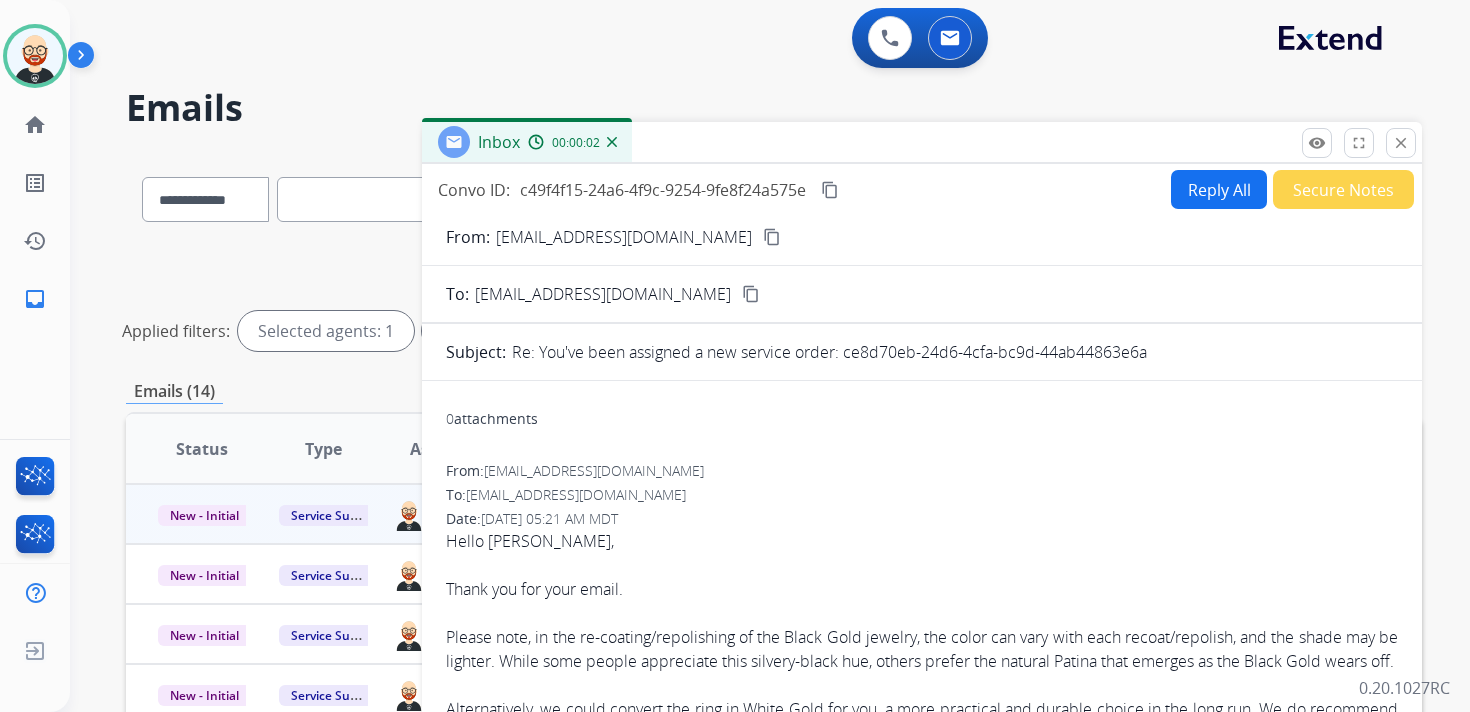 click on "Reply All" at bounding box center [1219, 189] 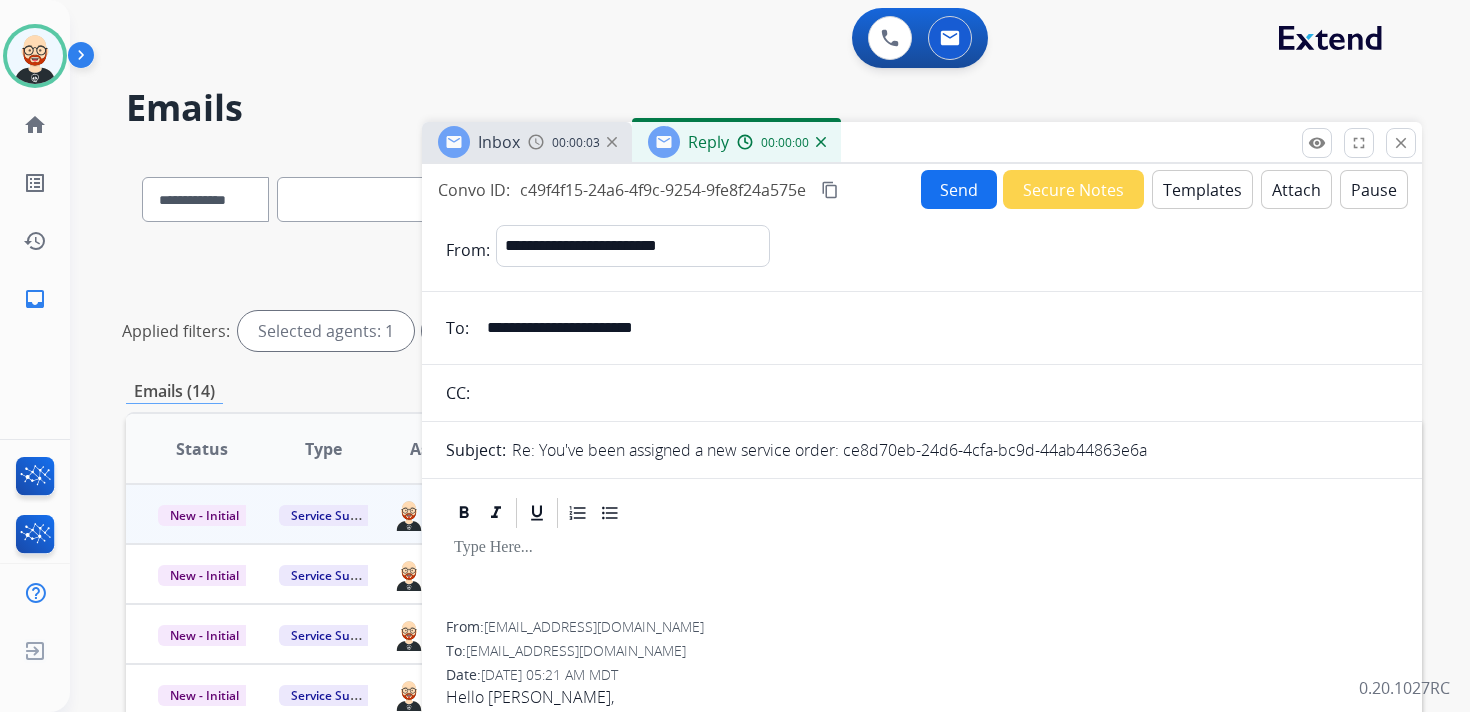 click at bounding box center [922, 548] 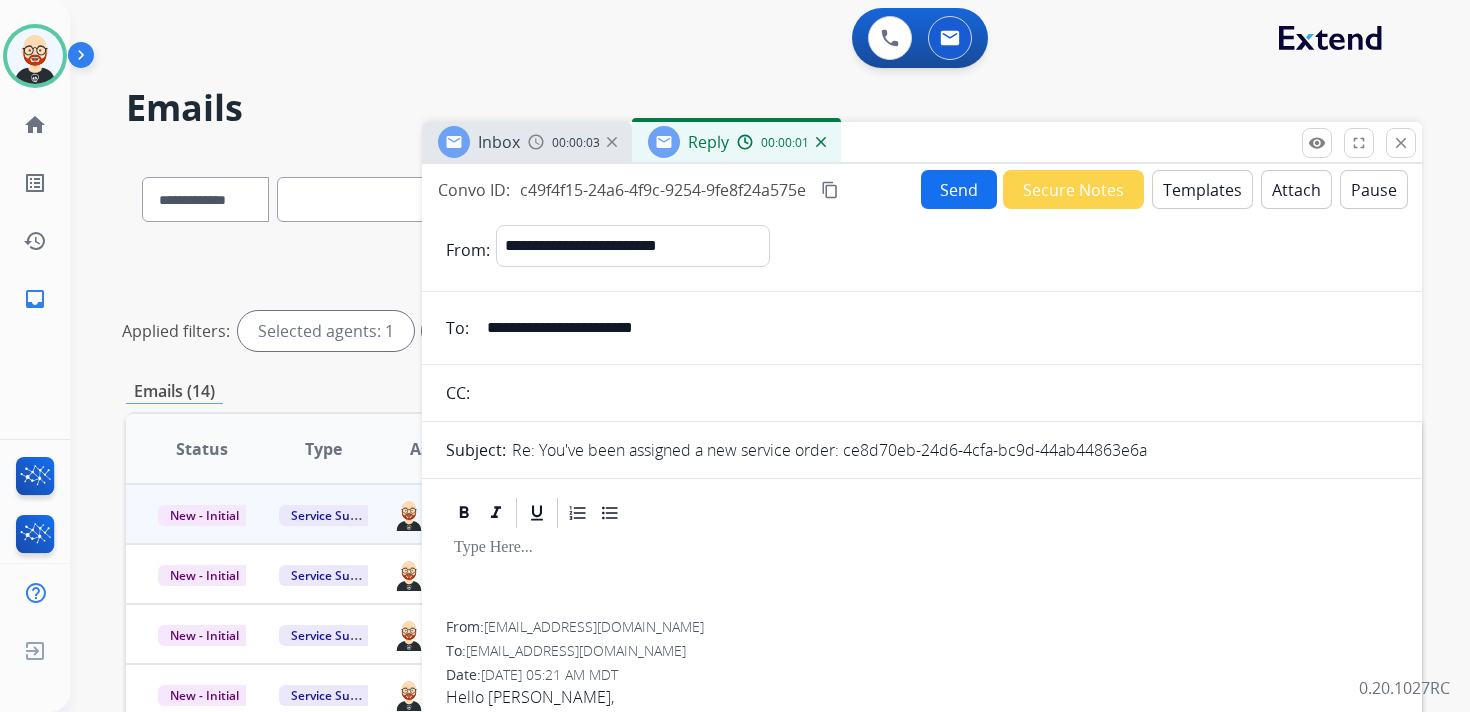 type 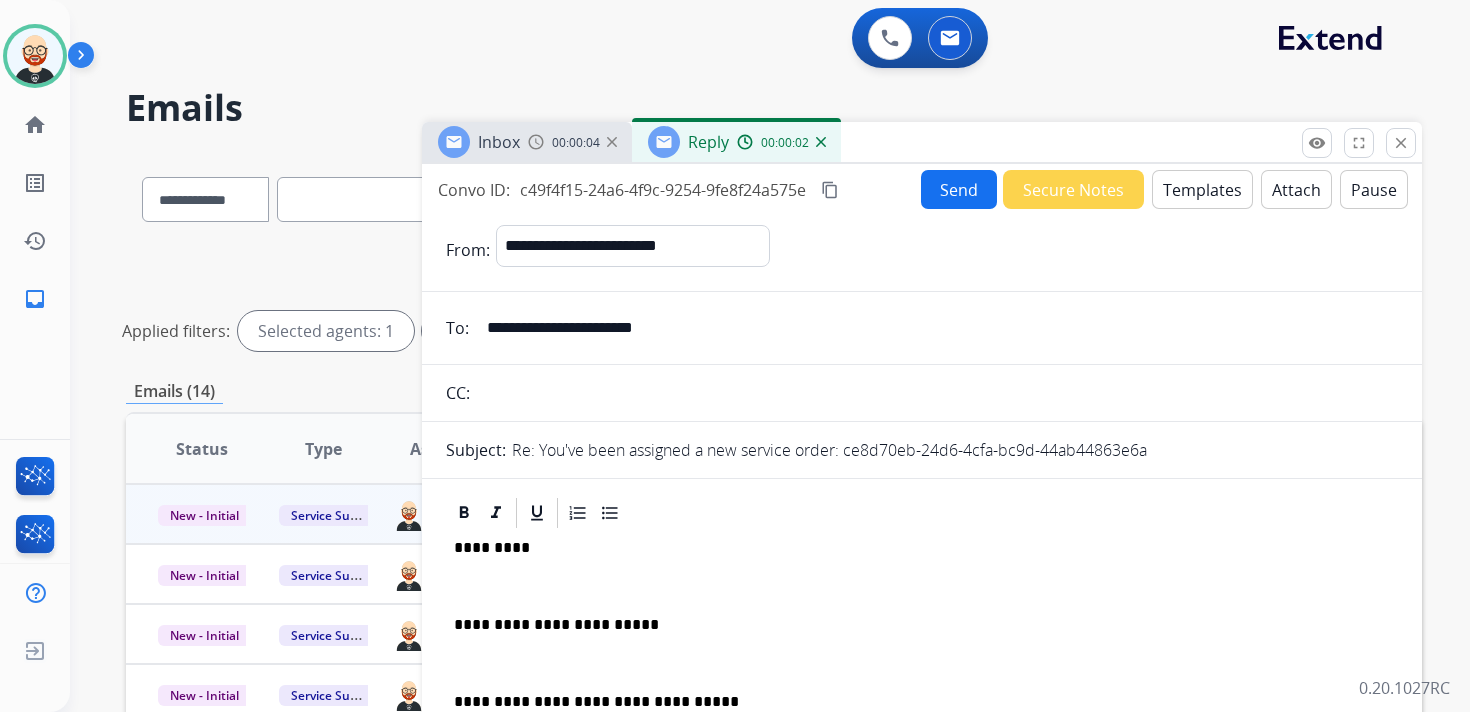 scroll, scrollTop: 5, scrollLeft: 0, axis: vertical 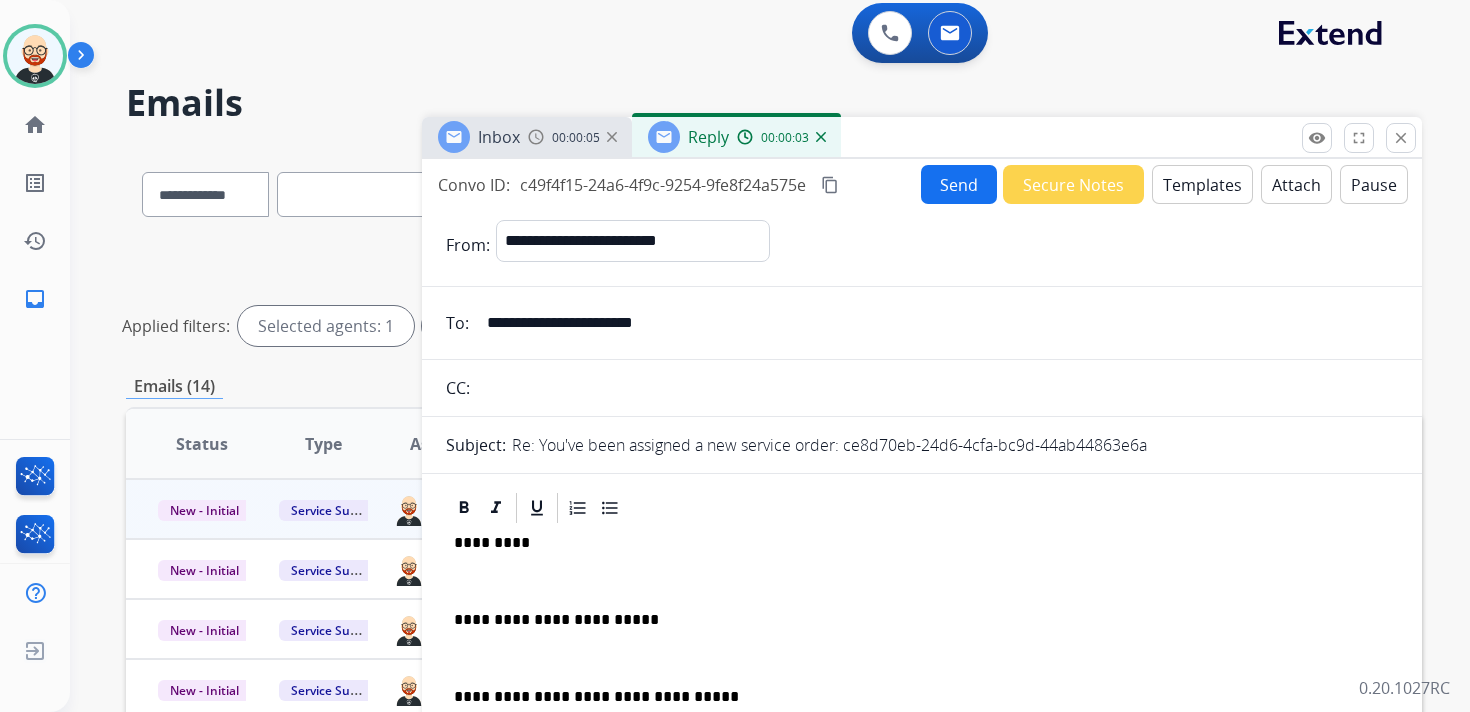 click at bounding box center [922, 581] 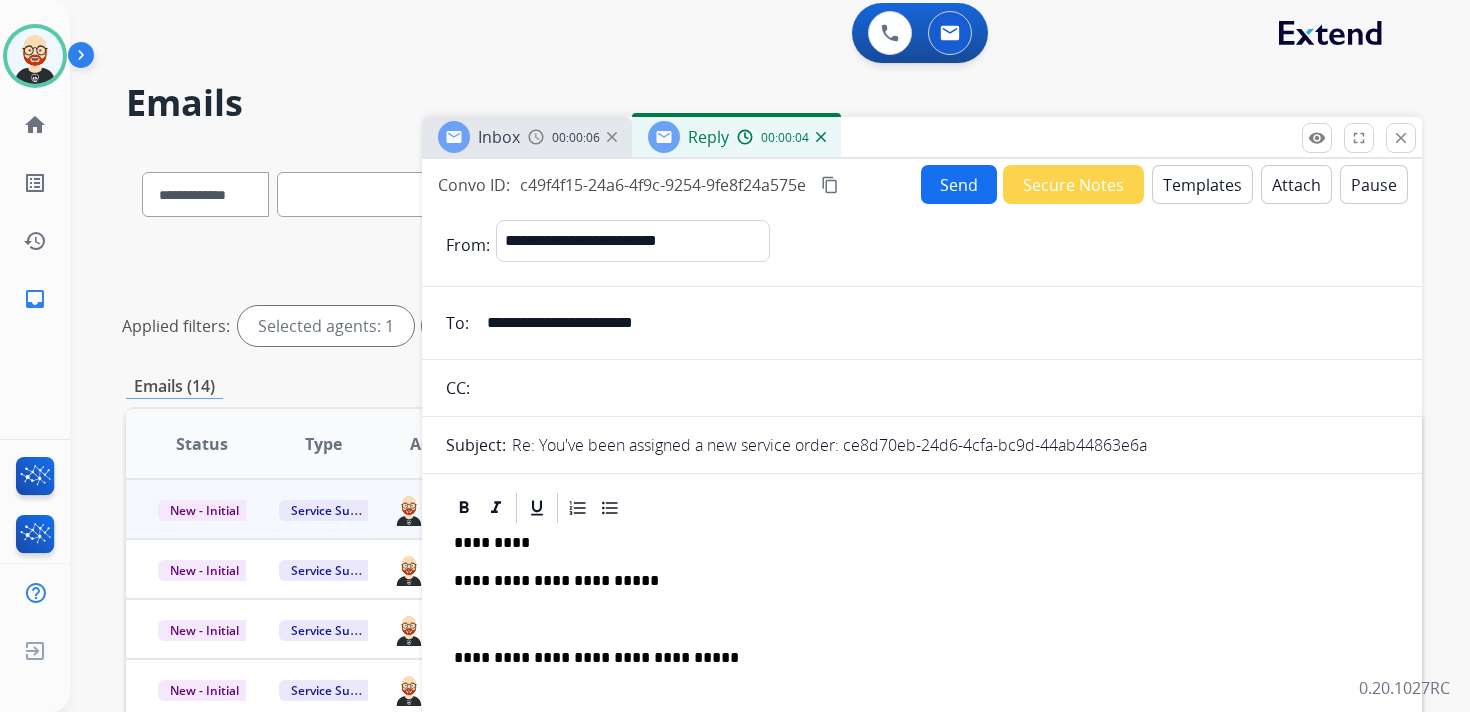click at bounding box center [922, 620] 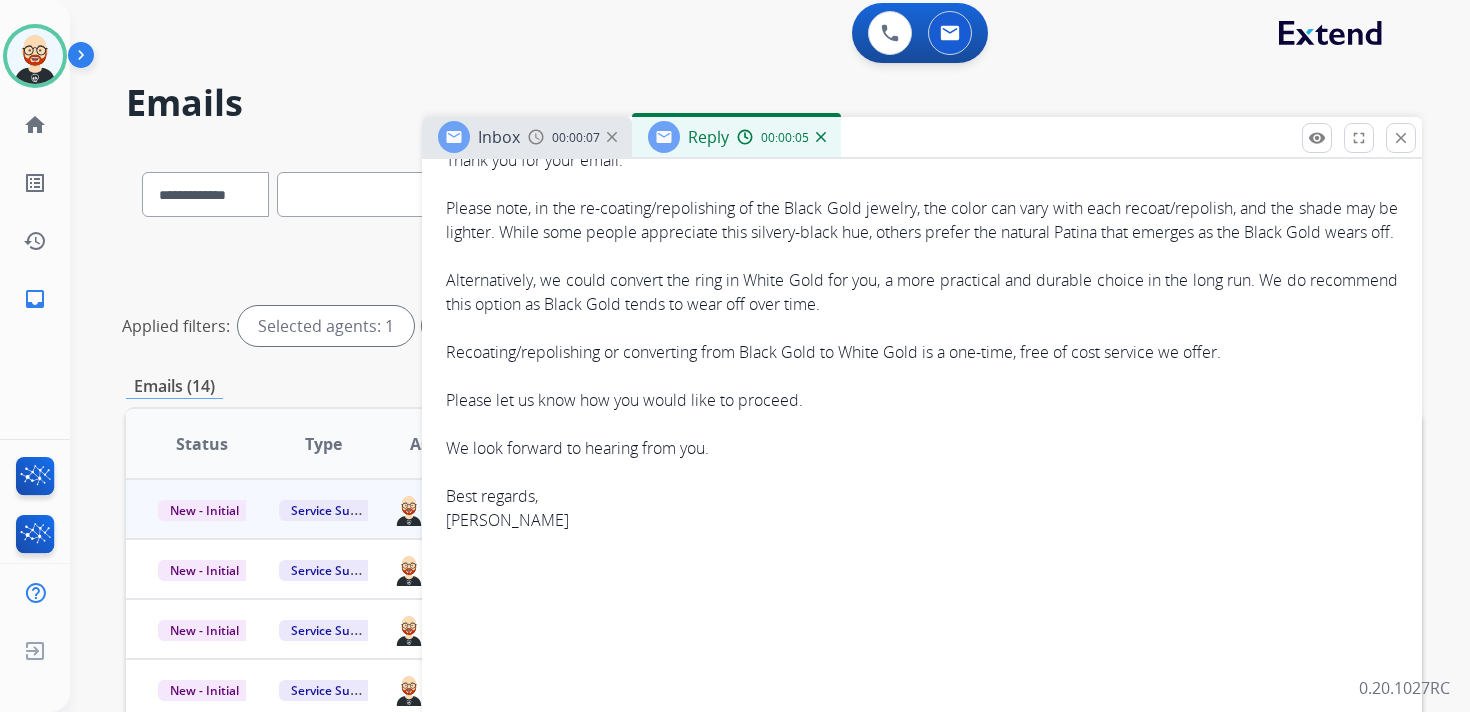 scroll, scrollTop: 697, scrollLeft: 0, axis: vertical 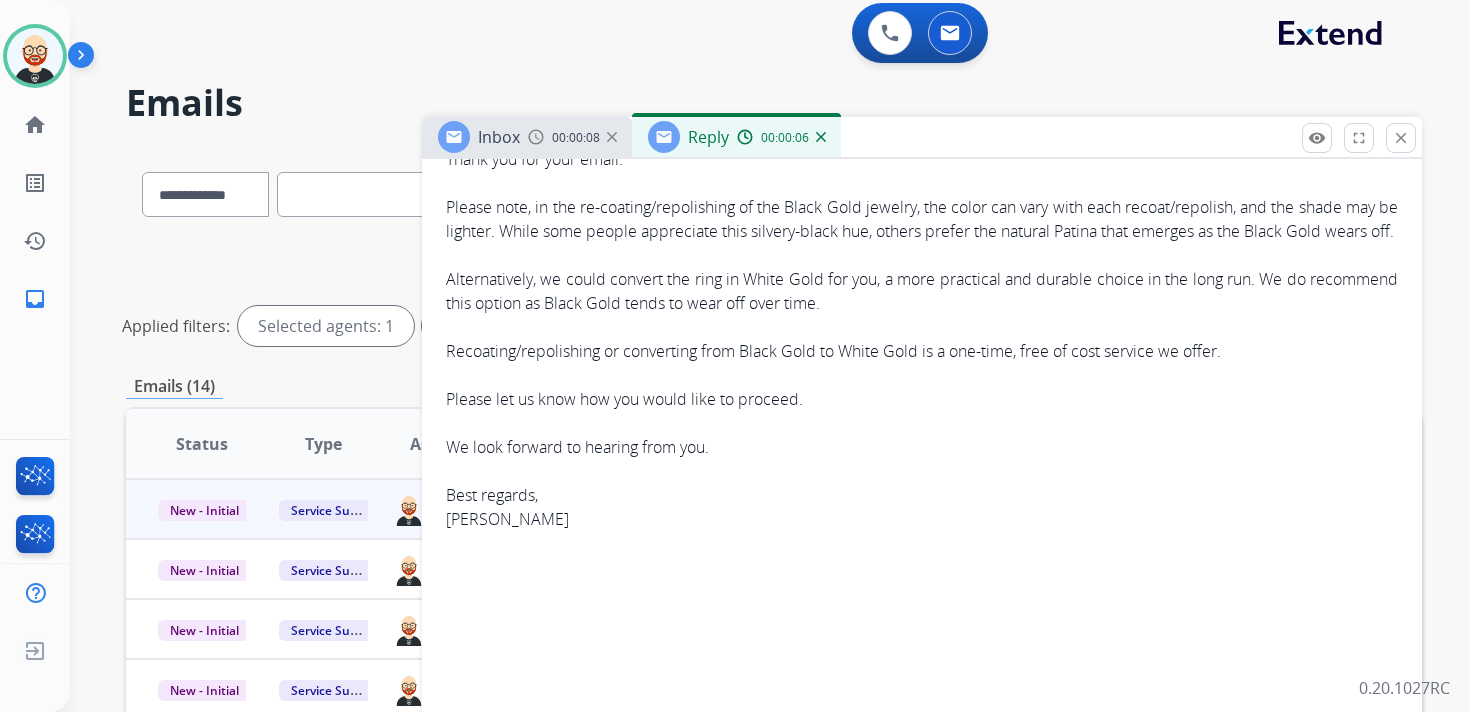click on "Hello [PERSON_NAME],  Thank you for your email. Please note, in the re-coating/repolishing of the Black Gold jewelry, the color can vary with each recoat/repolish, and the shade may be lighter. While some people appreciate this silvery-black hue, others prefer the natural Patina that emerges as the Black Gold wears off. Alternatively, we could convert the ring in White Gold for you, a more practical and durable choice in the long run. We do recommend this option as Black Gold tends to wear off over time. Recoating/repolishing or converting from Black Gold to White Gold is a one-time, free of cost service we offer. Please let us know how you would like to proceed. We look forward to hearing from you. Best regards, [PERSON_NAME]
On [DATE] 9:28 PM Extend < [EMAIL_ADDRESS][DOMAIN_NAME] > wrote: Please reach out with any questions.      Your New Service Order Assignment Your New Service Order Assignment  You have been assigned Service Order:" at bounding box center (922, 1619) 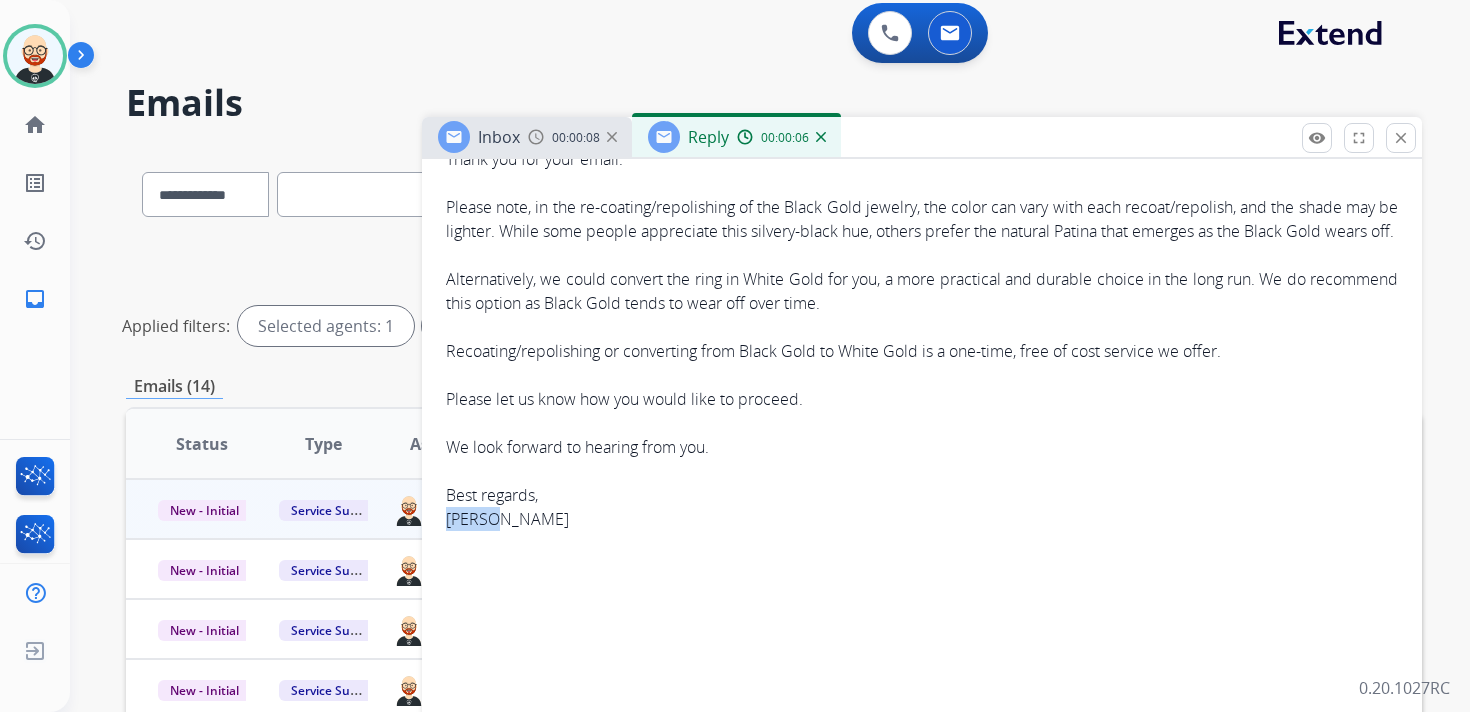 click on "Hello [PERSON_NAME],  Thank you for your email. Please note, in the re-coating/repolishing of the Black Gold jewelry, the color can vary with each recoat/repolish, and the shade may be lighter. While some people appreciate this silvery-black hue, others prefer the natural Patina that emerges as the Black Gold wears off. Alternatively, we could convert the ring in White Gold for you, a more practical and durable choice in the long run. We do recommend this option as Black Gold tends to wear off over time. Recoating/repolishing or converting from Black Gold to White Gold is a one-time, free of cost service we offer. Please let us know how you would like to proceed. We look forward to hearing from you. Best regards, [PERSON_NAME]
On [DATE] 9:28 PM Extend < [EMAIL_ADDRESS][DOMAIN_NAME] > wrote: Please reach out with any questions.      Your New Service Order Assignment Your New Service Order Assignment  You have been assigned Service Order:" at bounding box center [922, 1619] 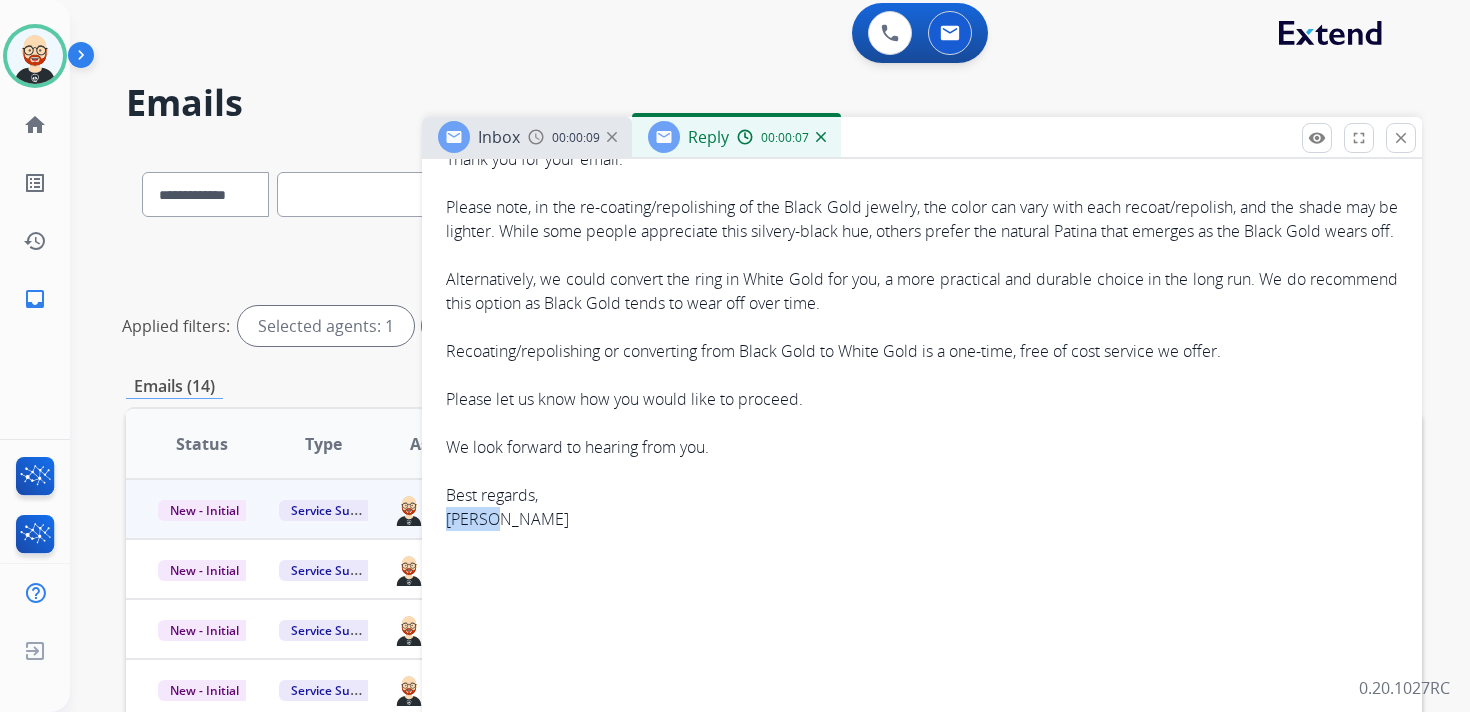 copy on "[PERSON_NAME]" 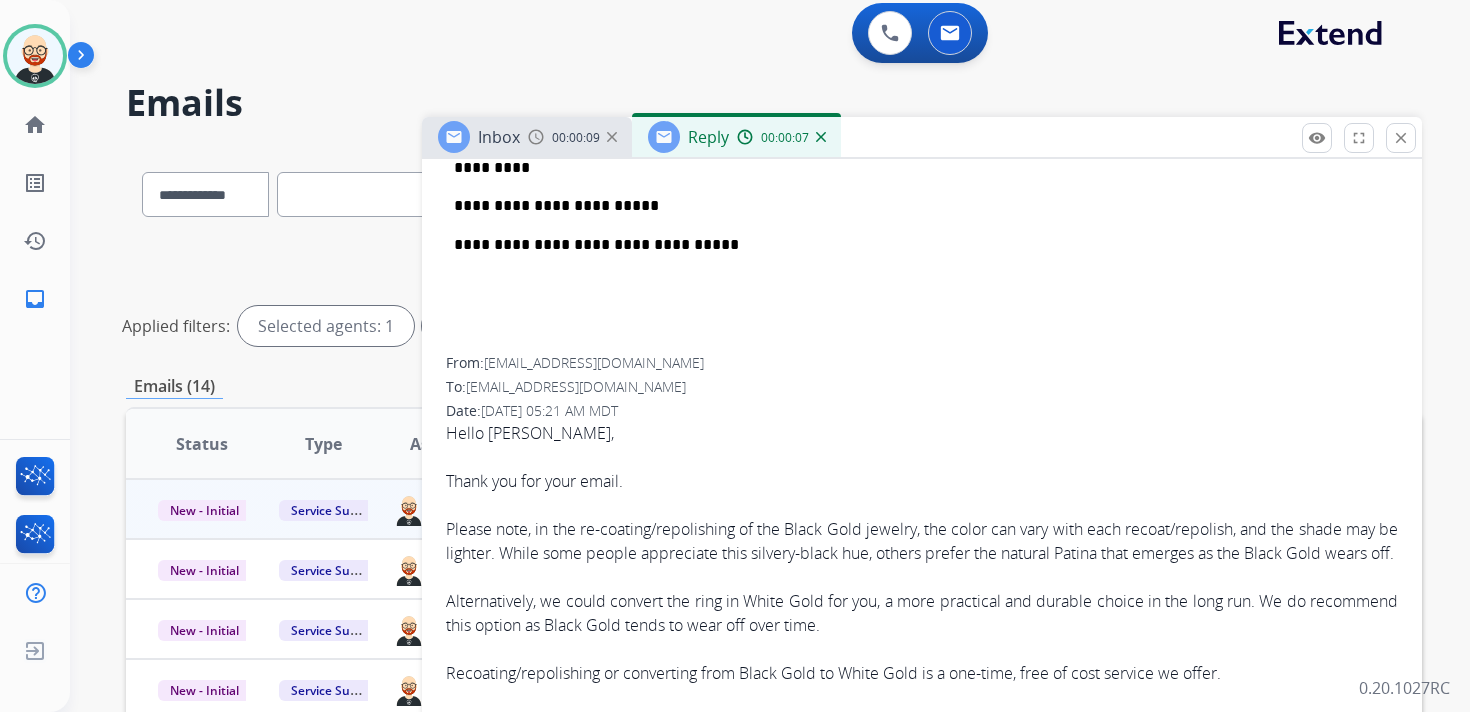 scroll, scrollTop: 0, scrollLeft: 0, axis: both 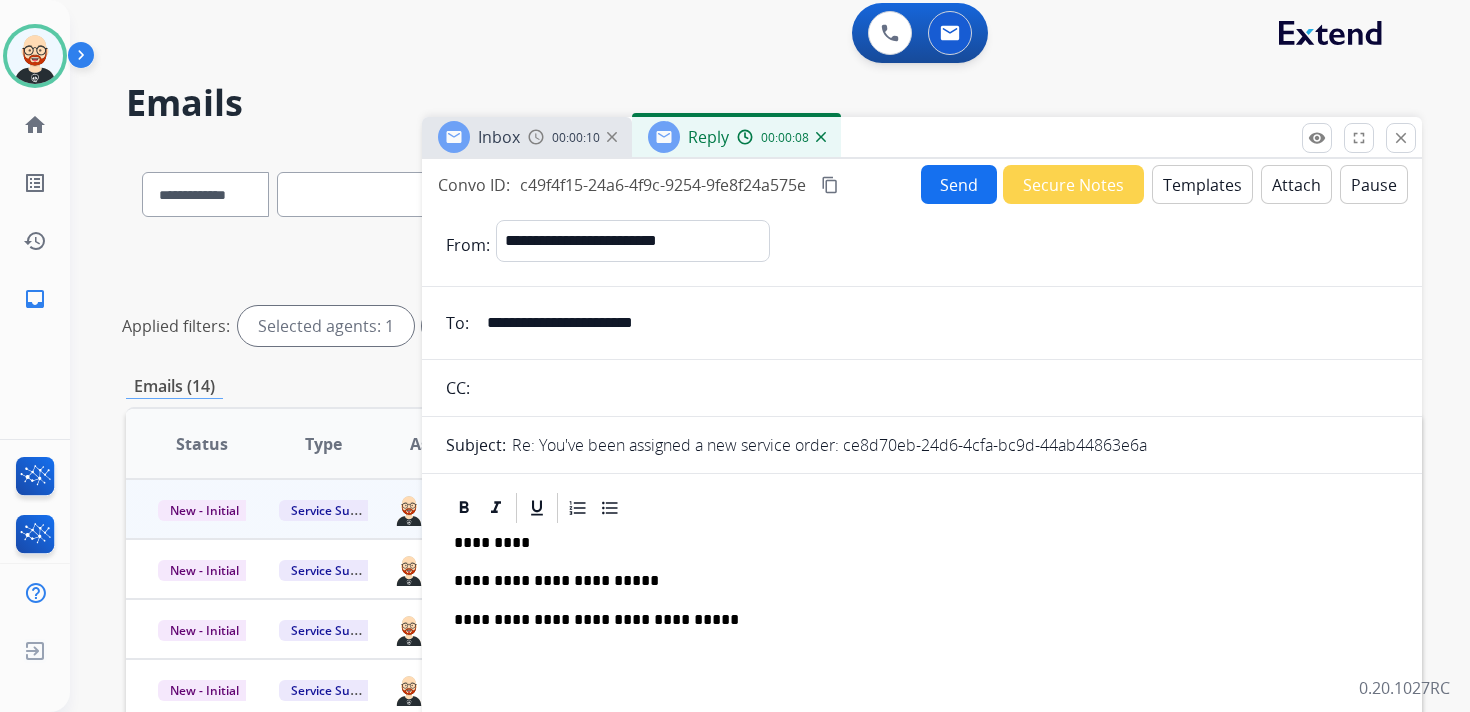 click on "*********" at bounding box center [914, 543] 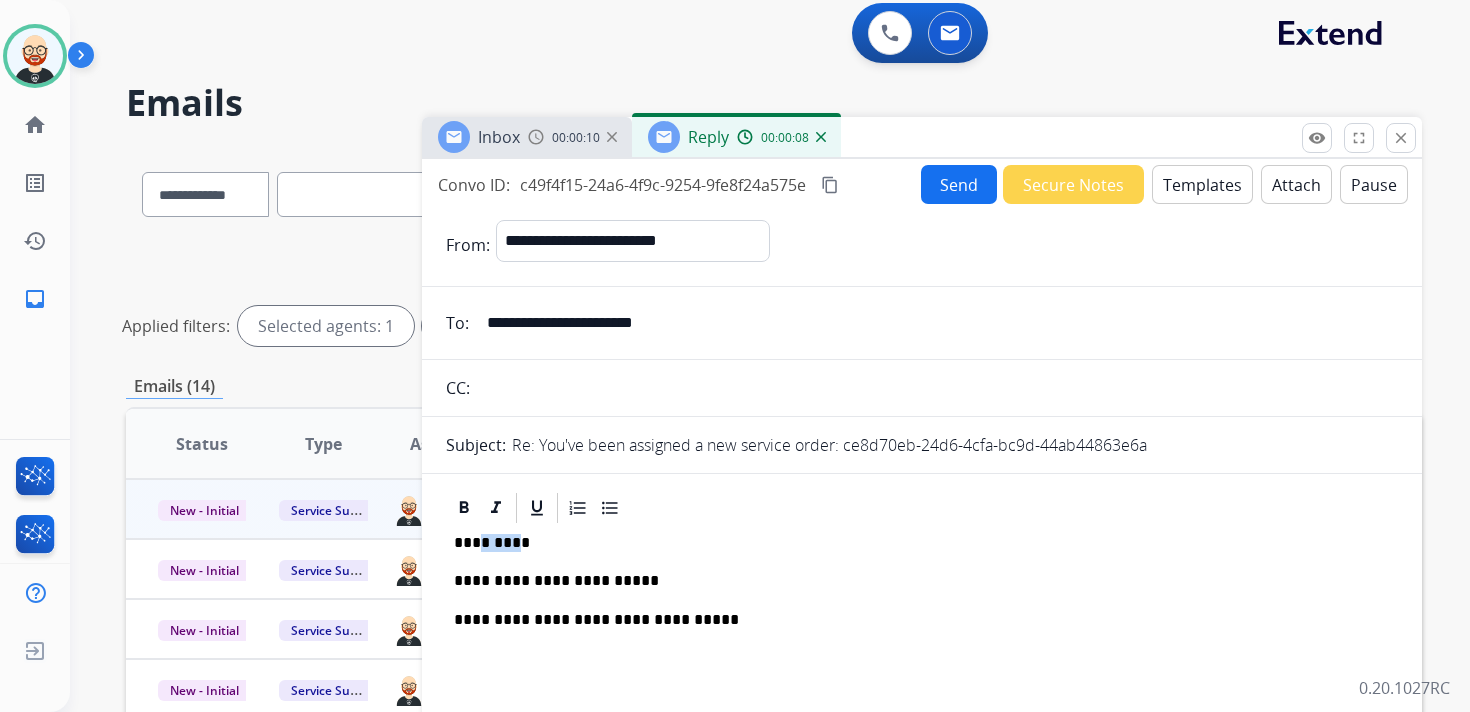 click on "*********" at bounding box center [914, 543] 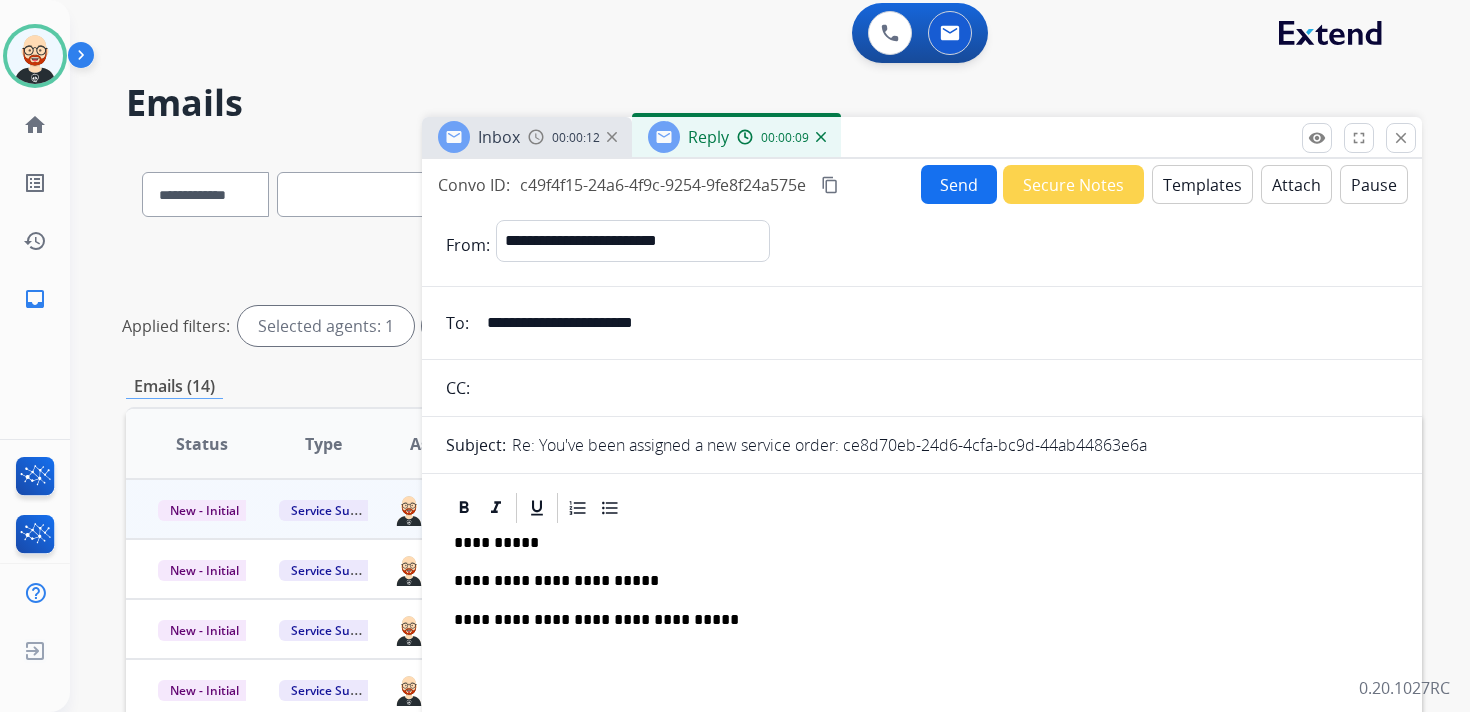 click on "**********" at bounding box center [914, 581] 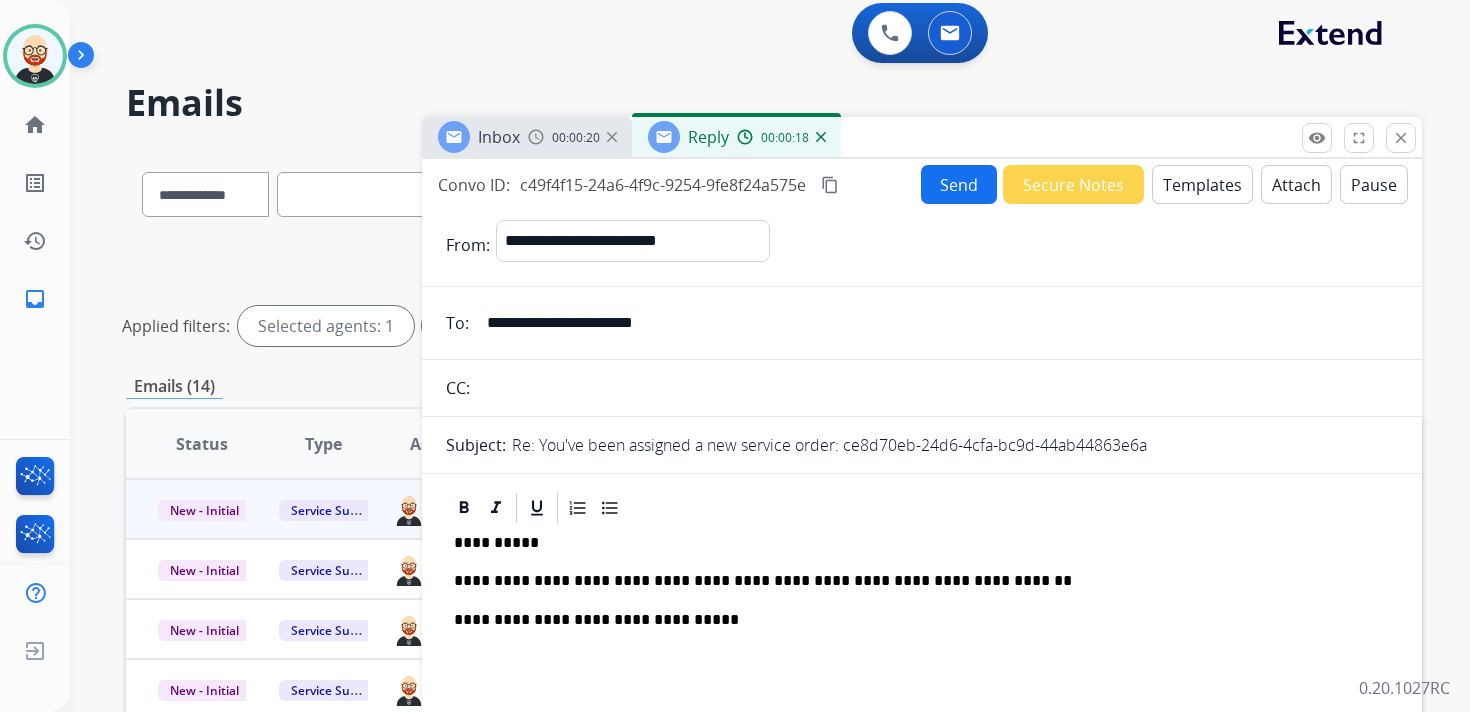 click on "Send" at bounding box center [959, 184] 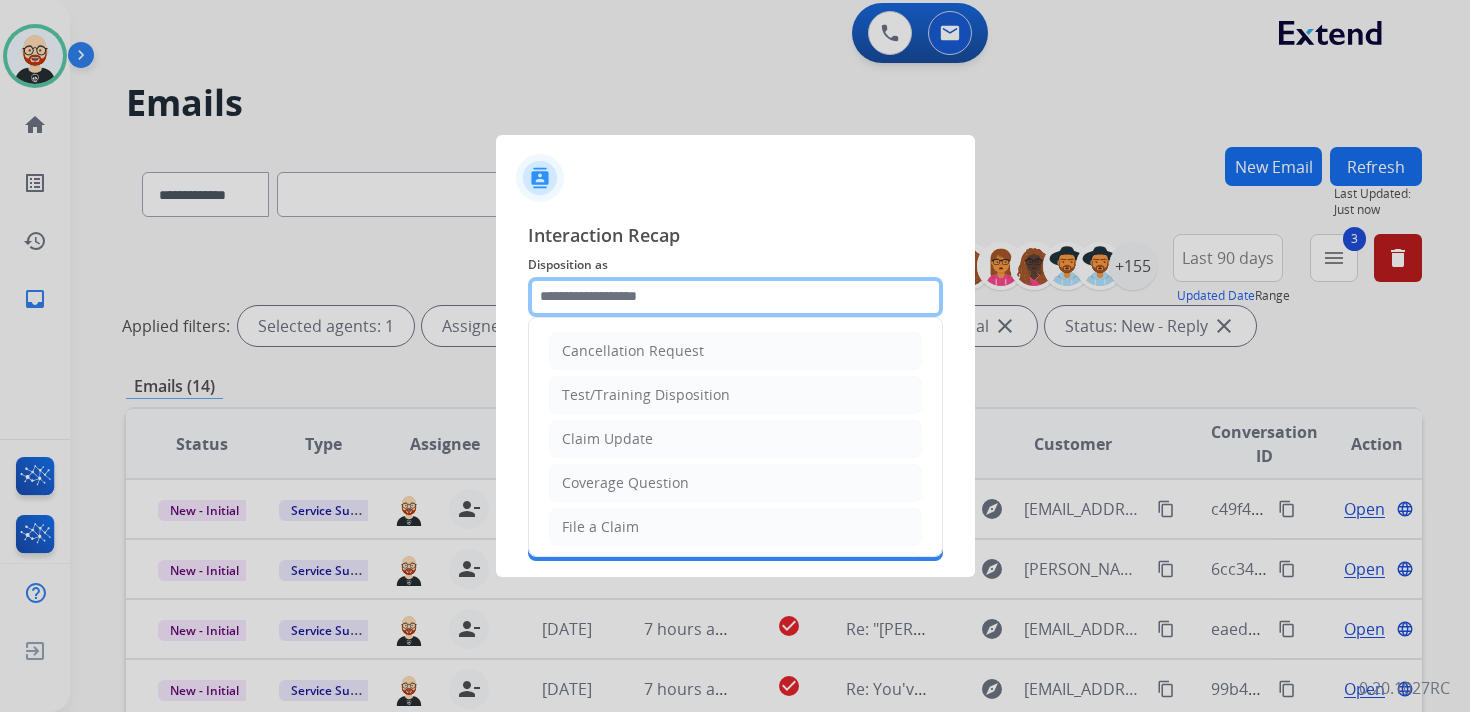 click 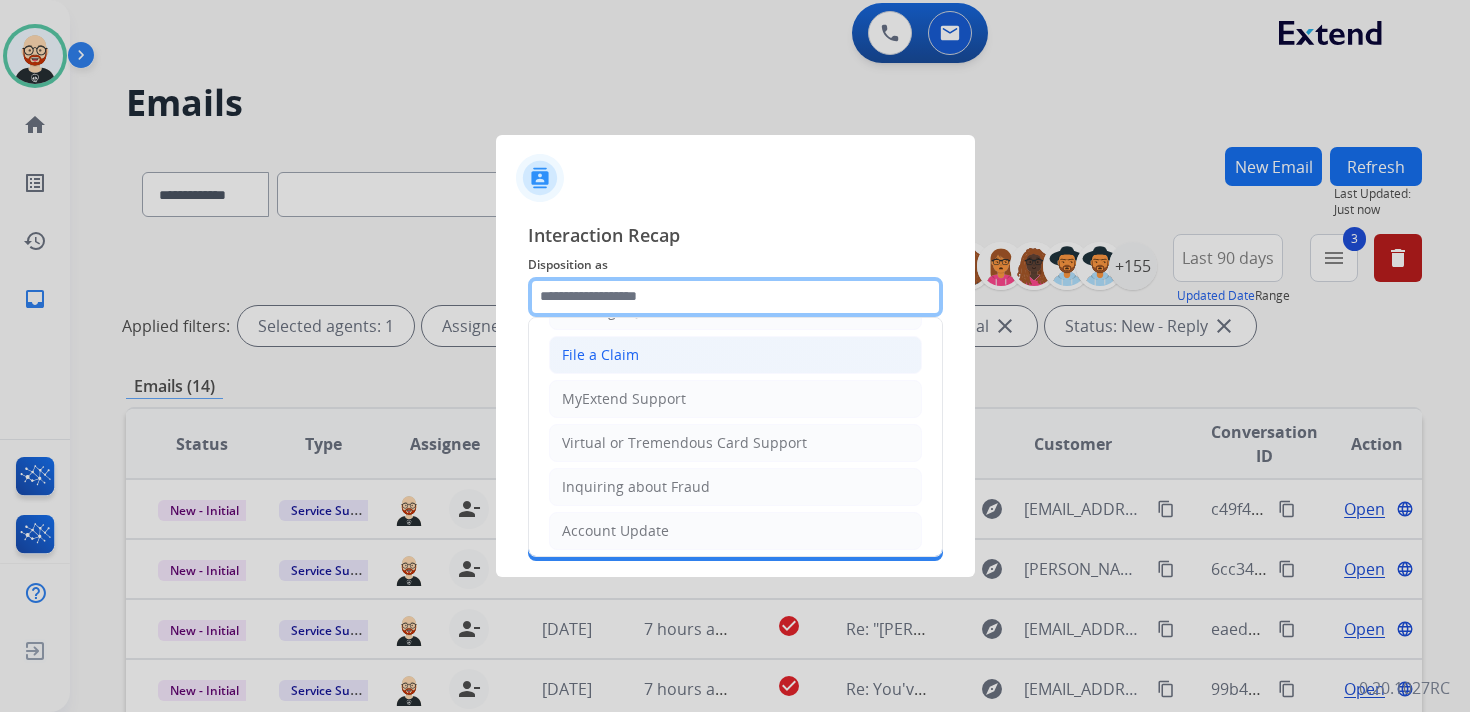scroll, scrollTop: 300, scrollLeft: 0, axis: vertical 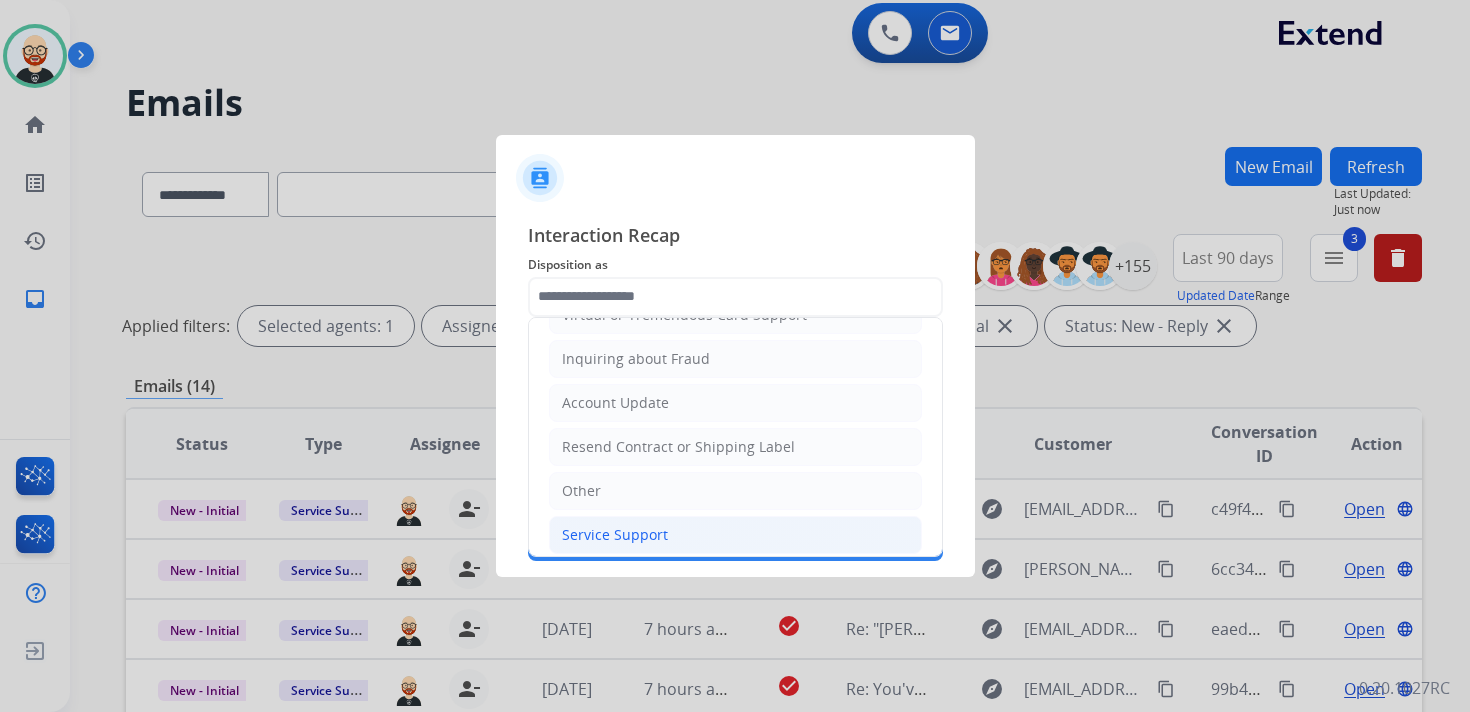 click on "Service Support" 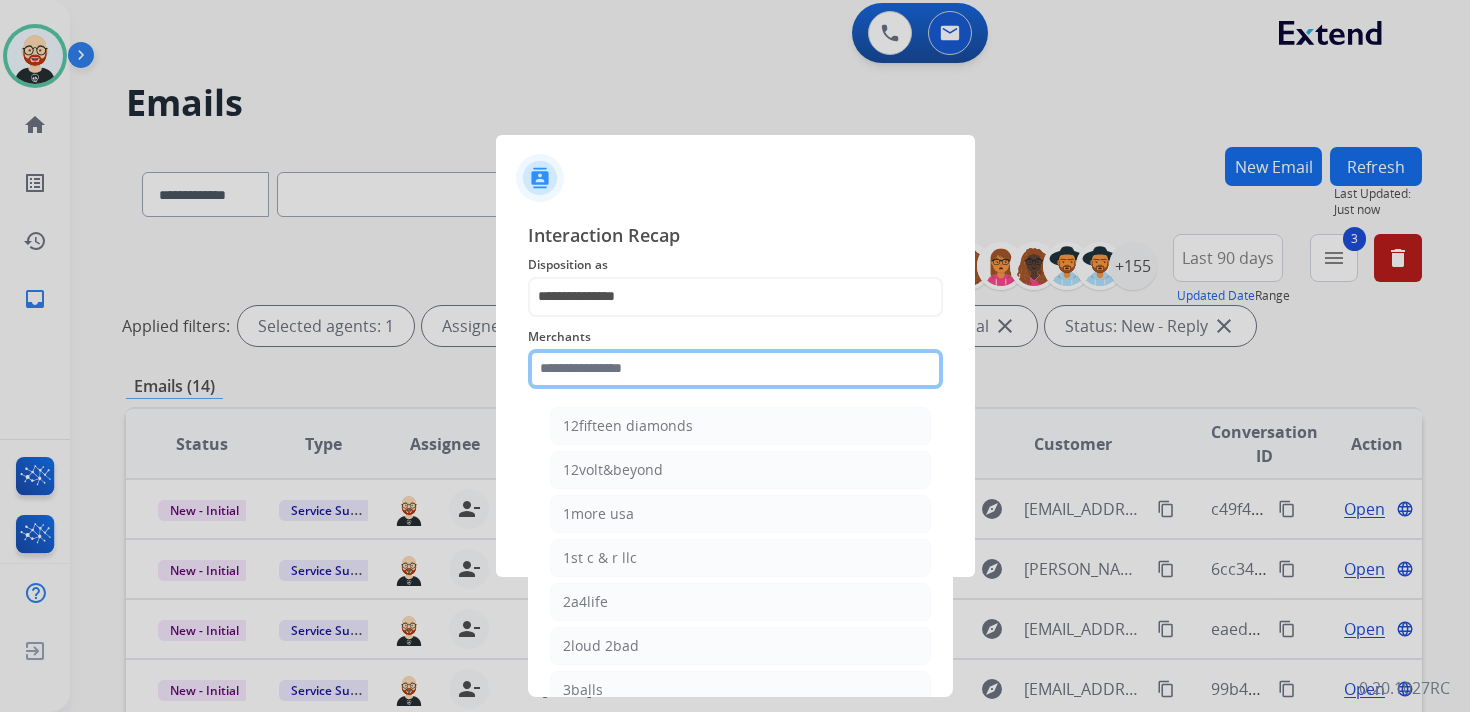 click 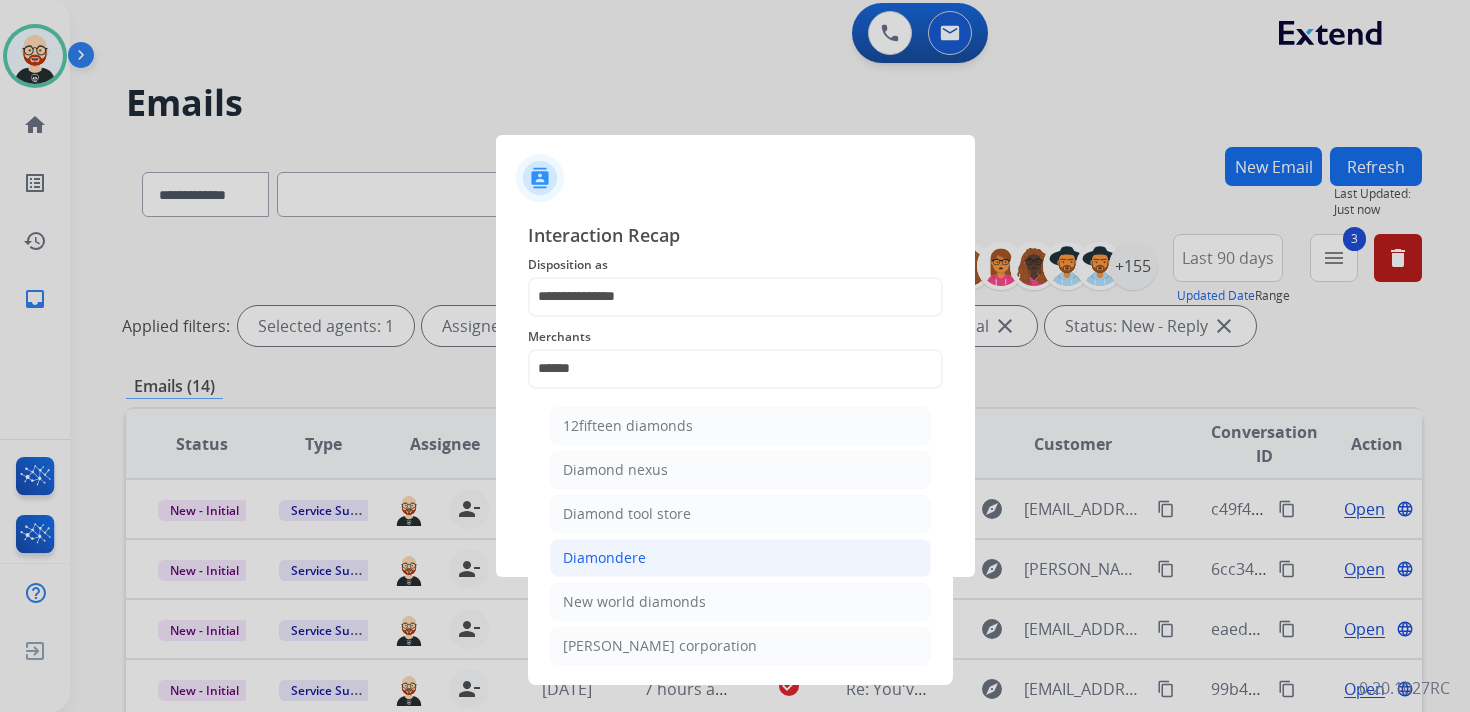 click on "Diamondere" 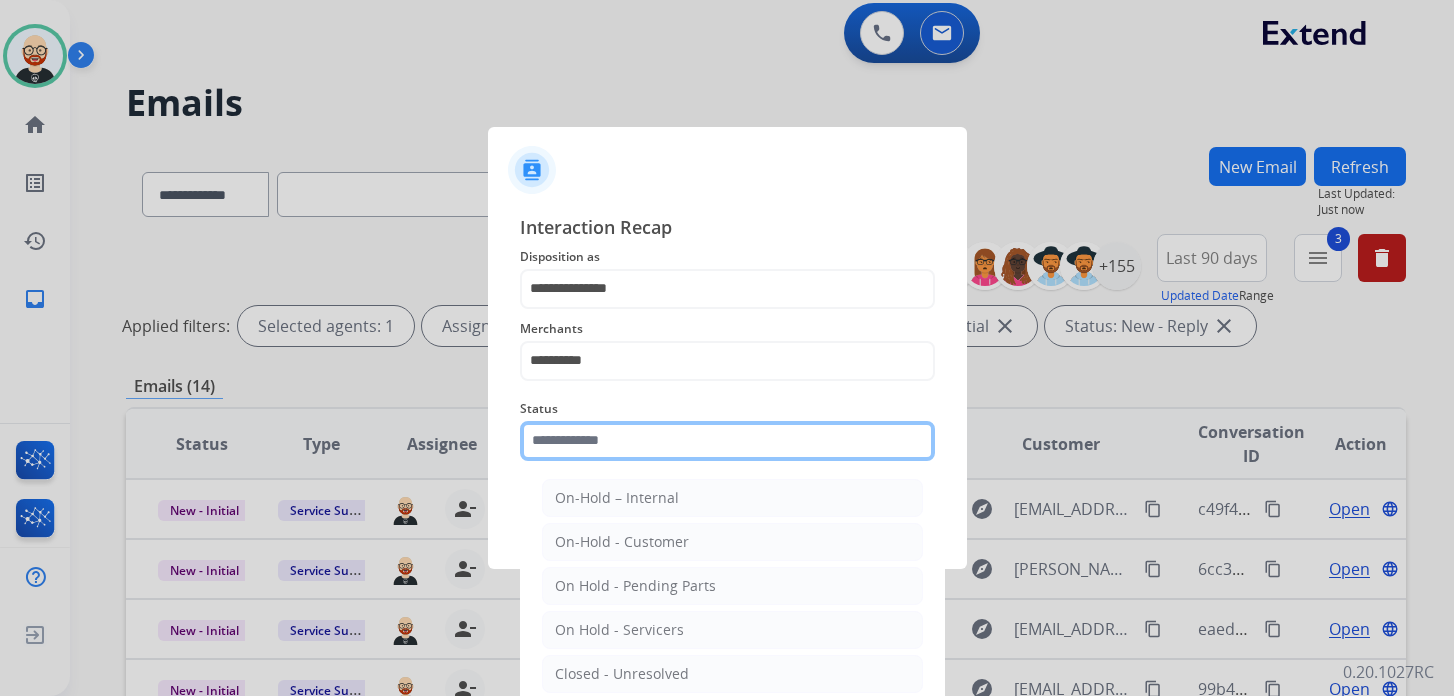 click 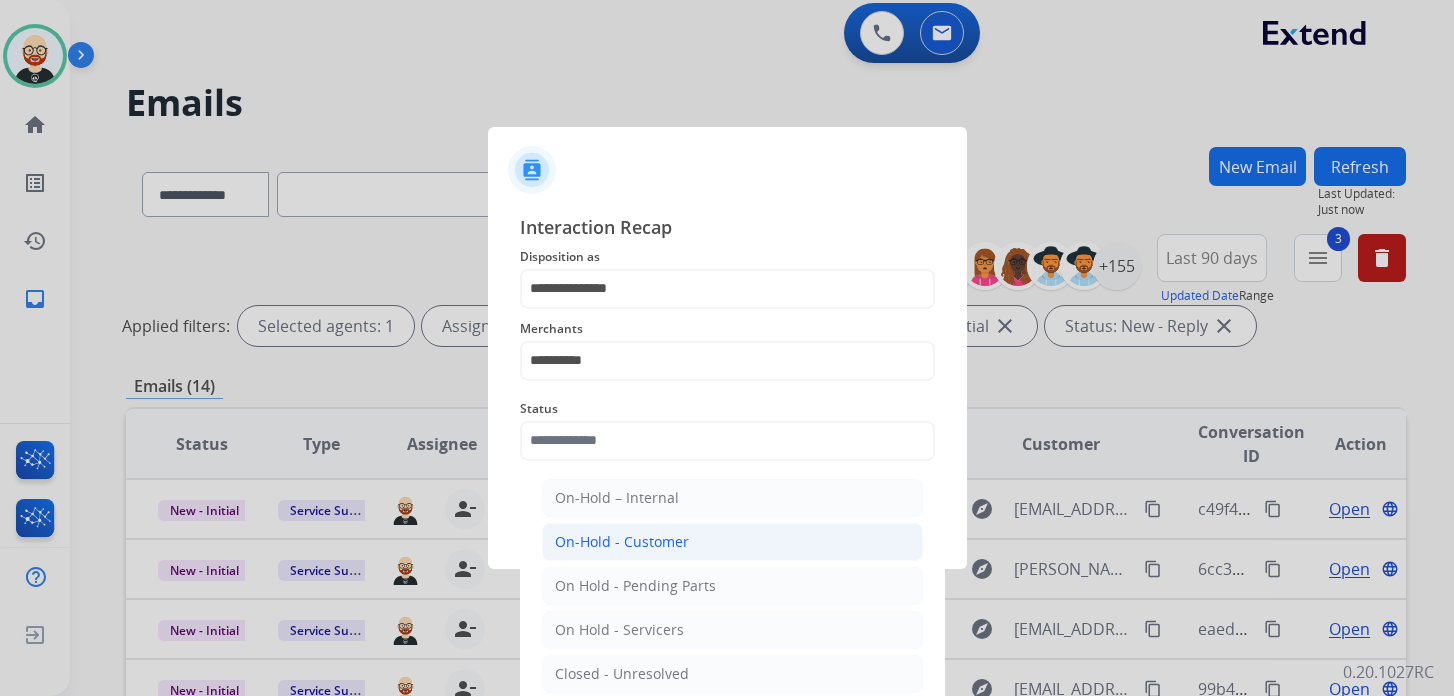 click on "On-Hold - Customer" 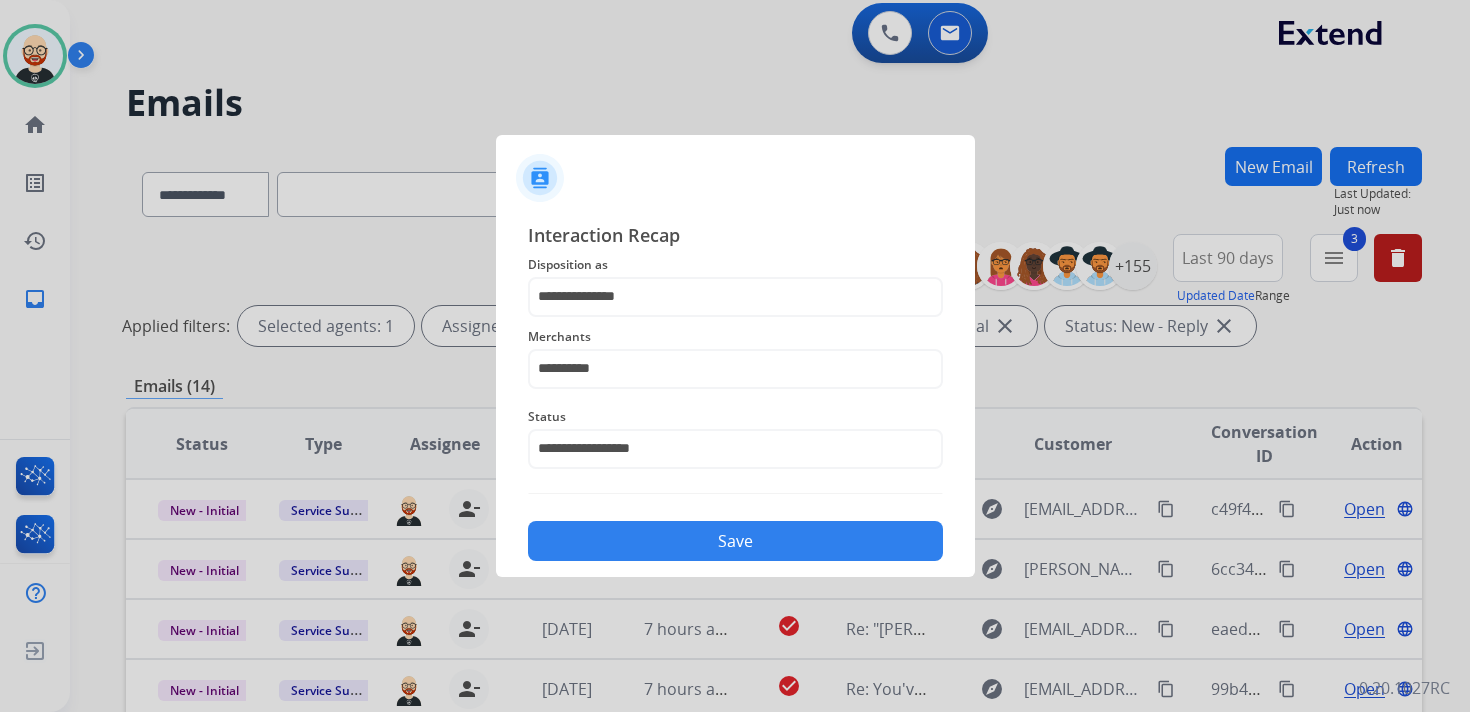 click on "Save" 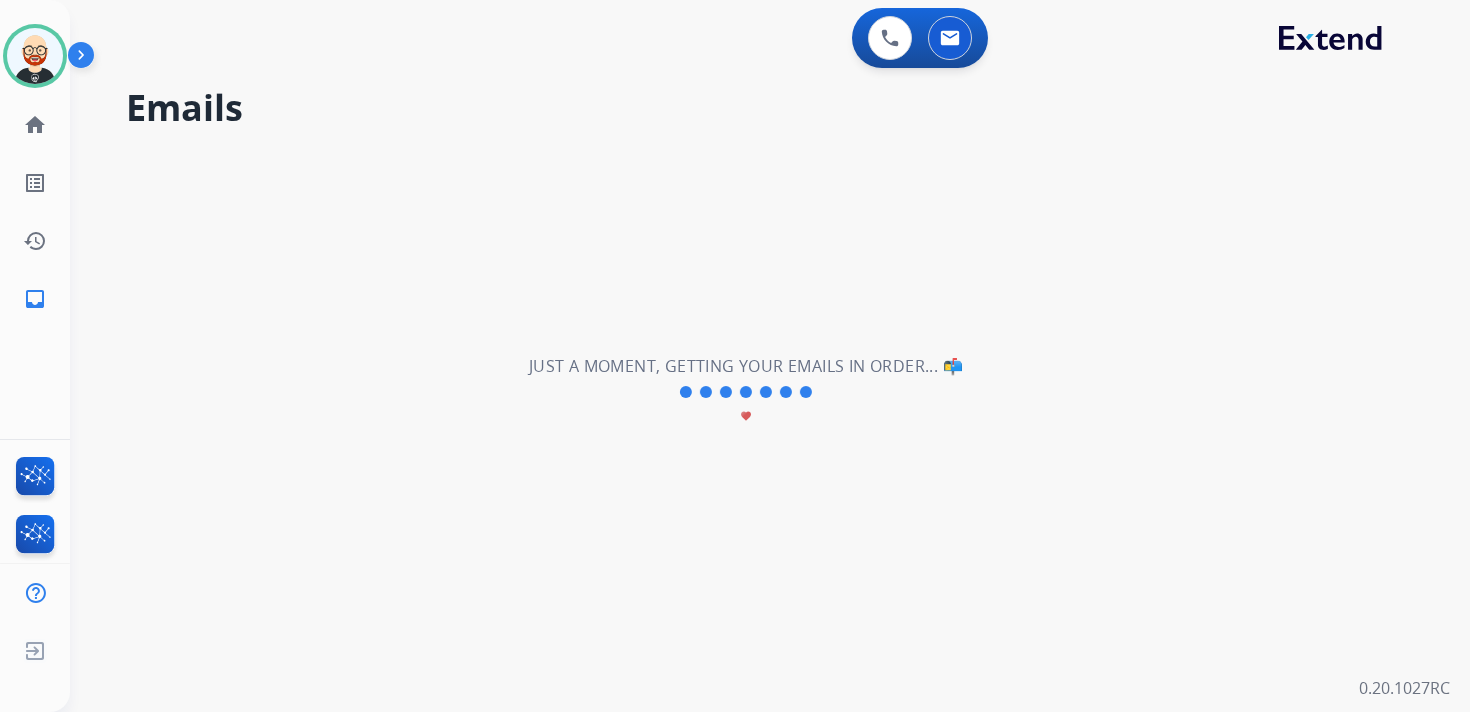 scroll, scrollTop: 0, scrollLeft: 0, axis: both 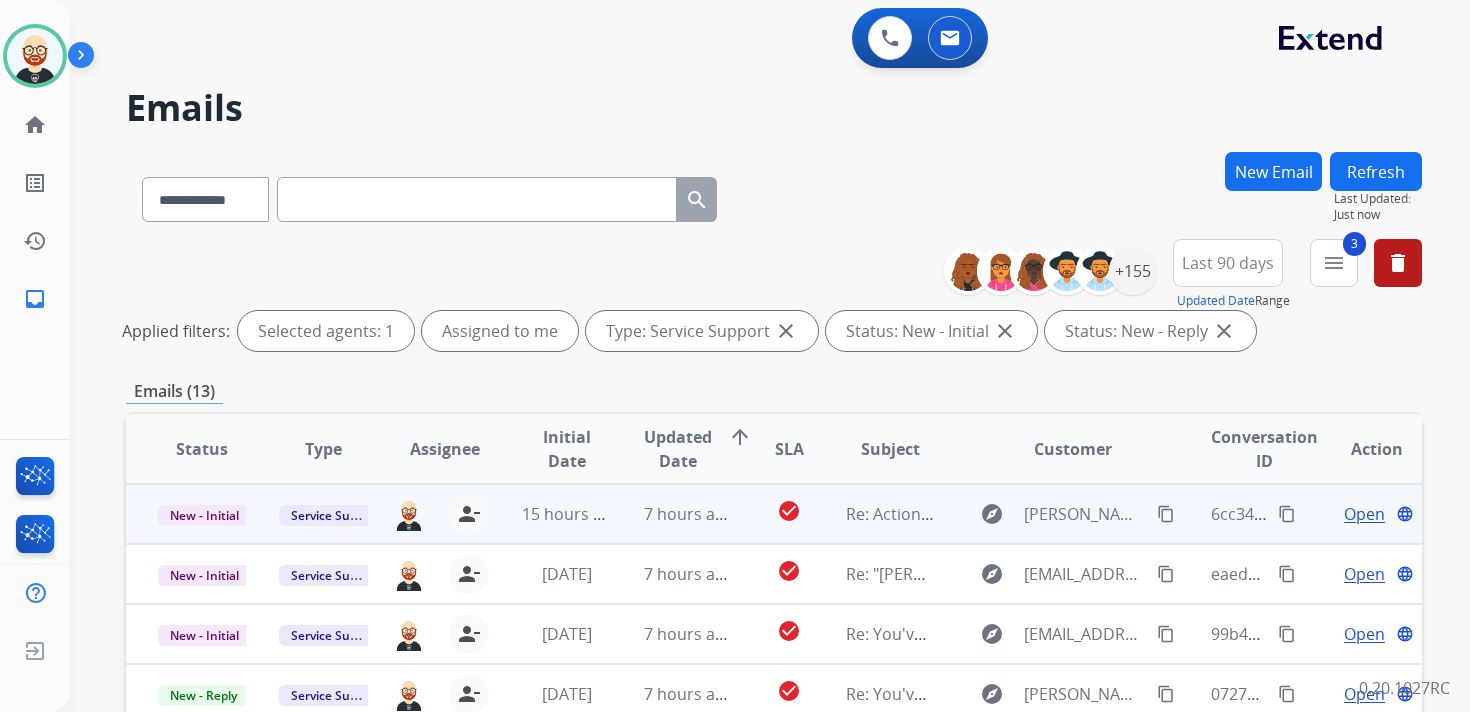 click on "Open" at bounding box center (1364, 514) 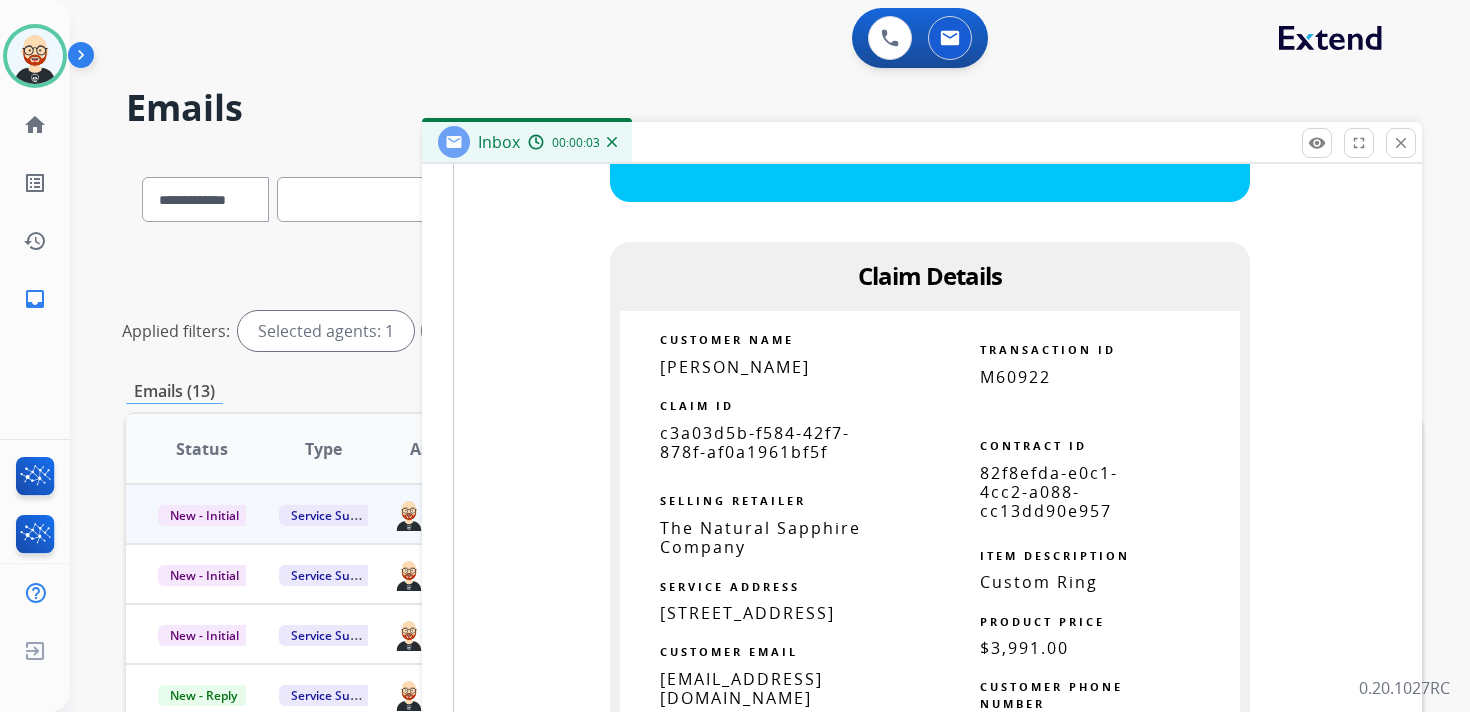 scroll, scrollTop: 1594, scrollLeft: 0, axis: vertical 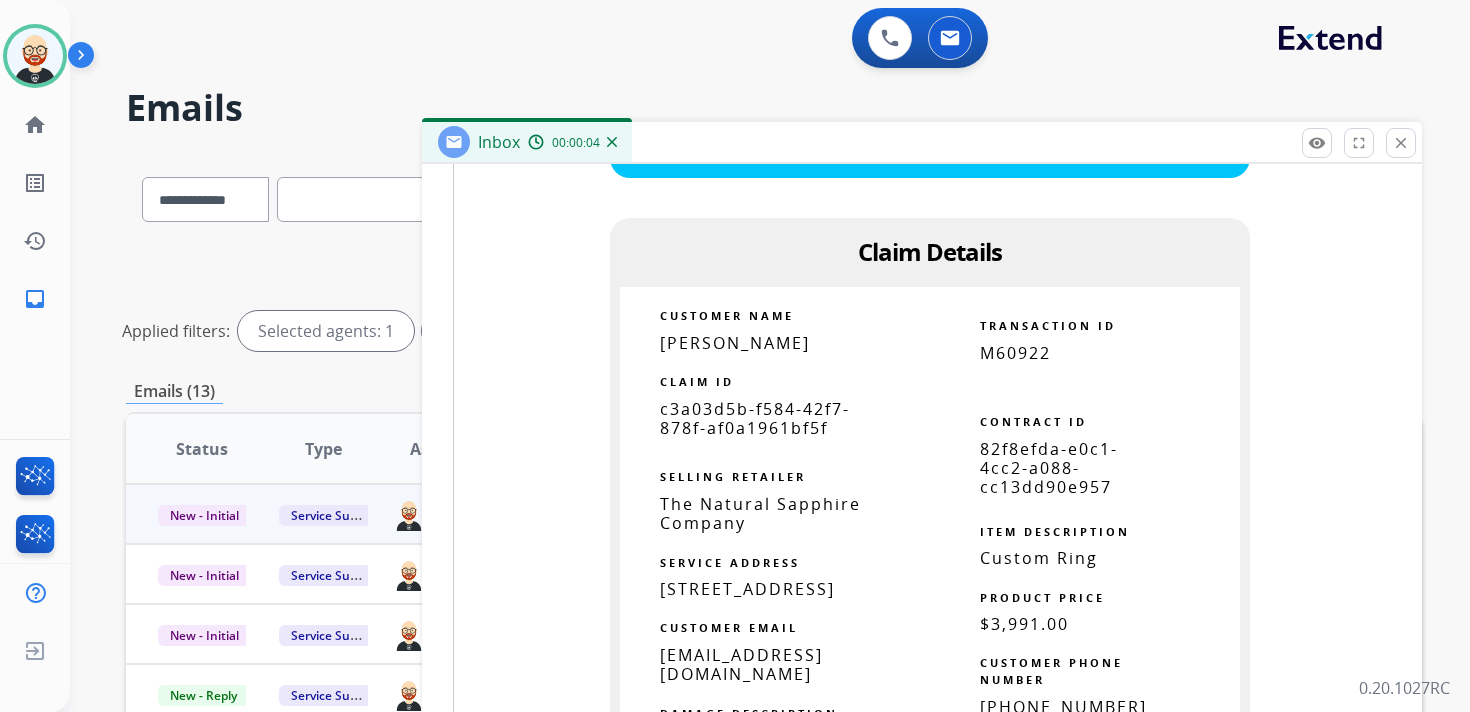 click on "c3a03d5b-f584-42f7-878f-af0a1961bf5f" at bounding box center [755, 418] 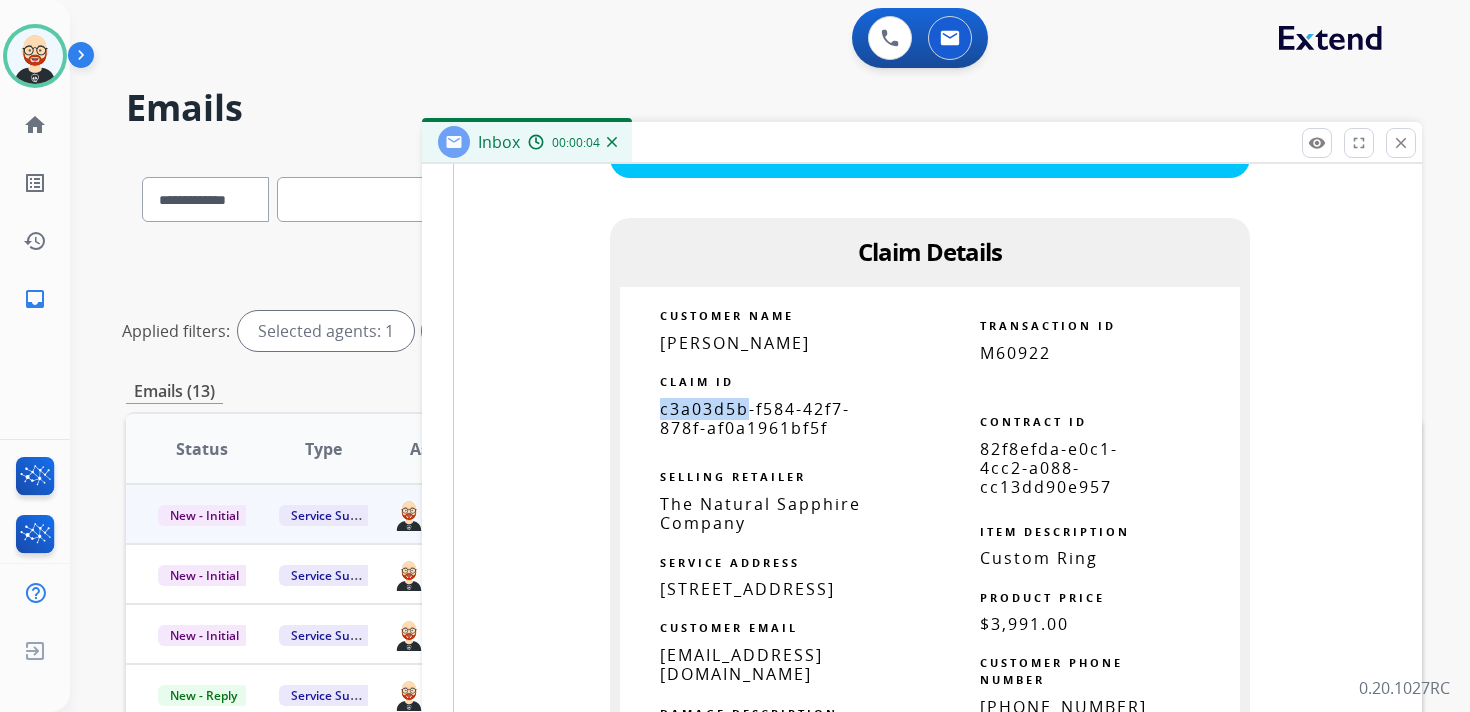 click on "c3a03d5b-f584-42f7-878f-af0a1961bf5f" at bounding box center (755, 418) 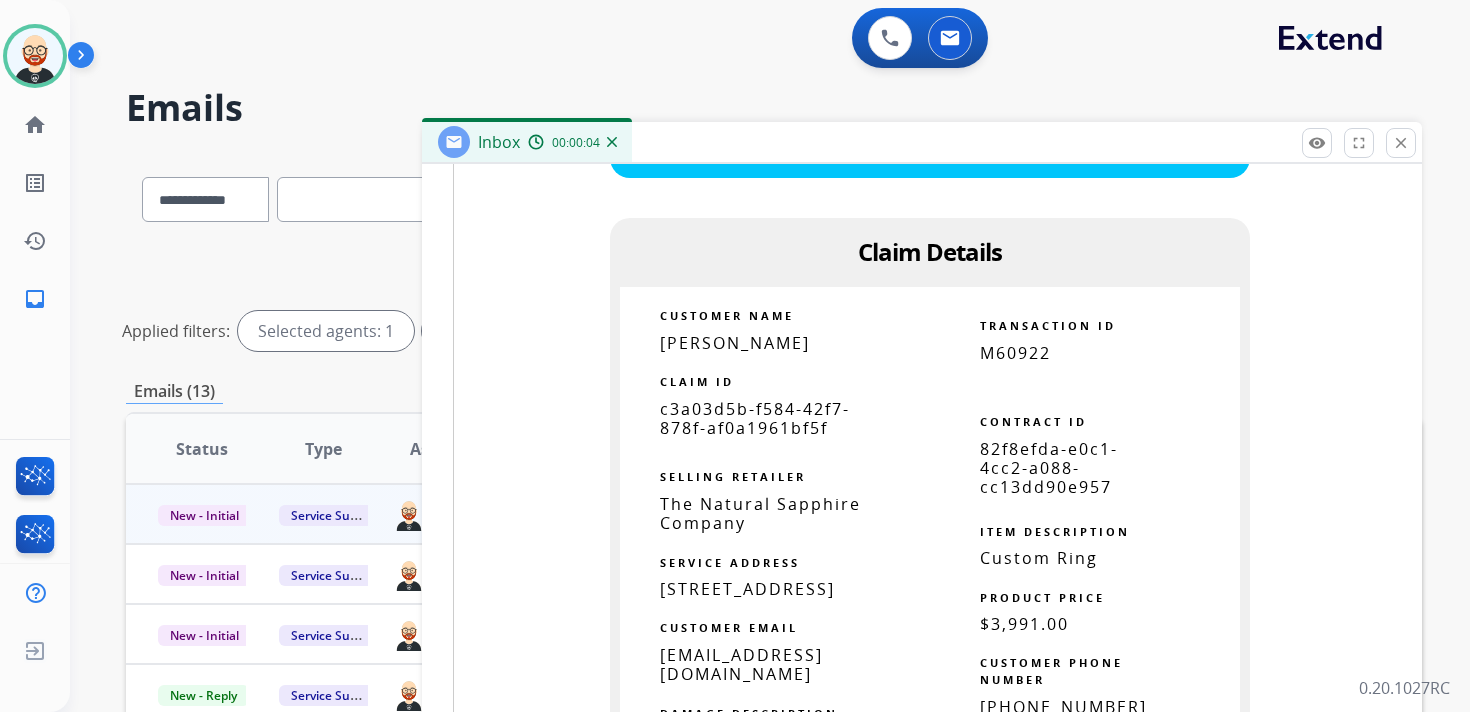 click on "c3a03d5b-f584-42f7-878f-af0a1961bf5f" at bounding box center (755, 418) 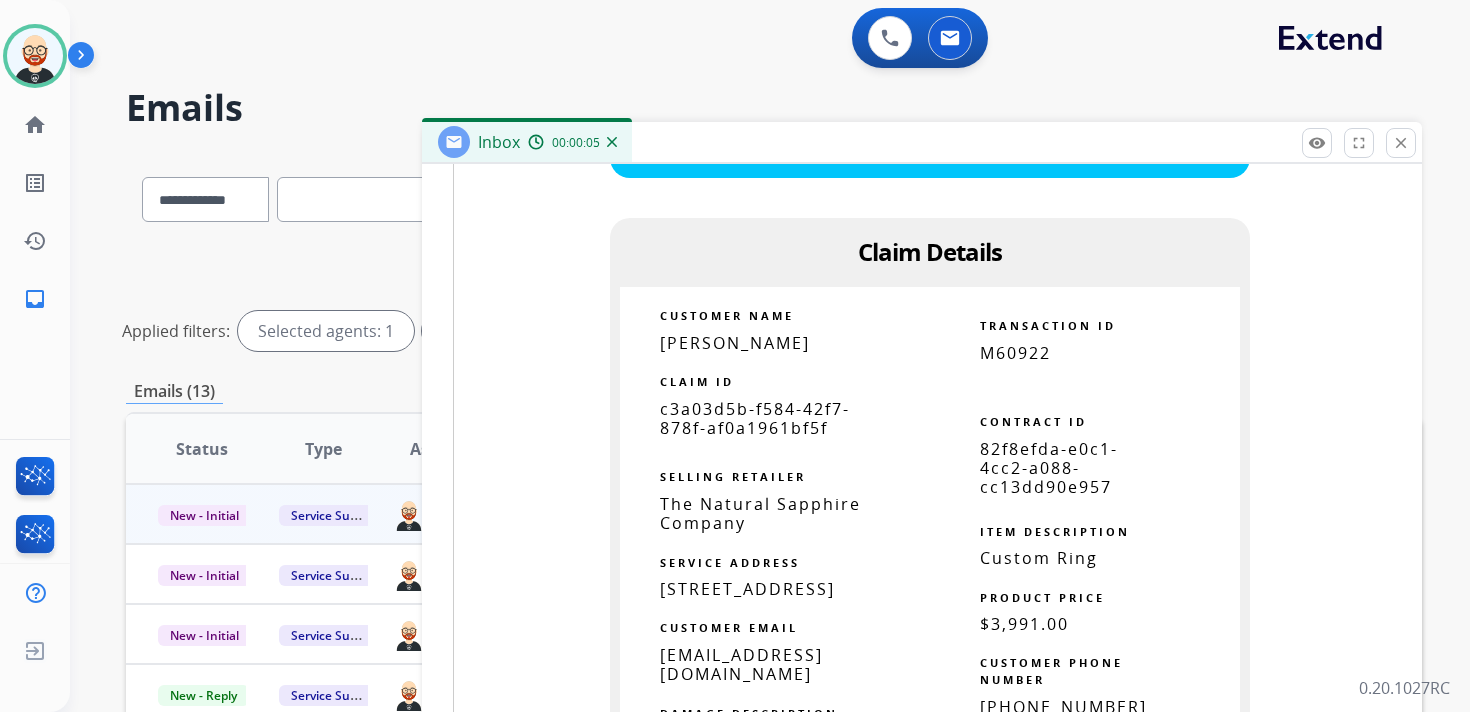copy 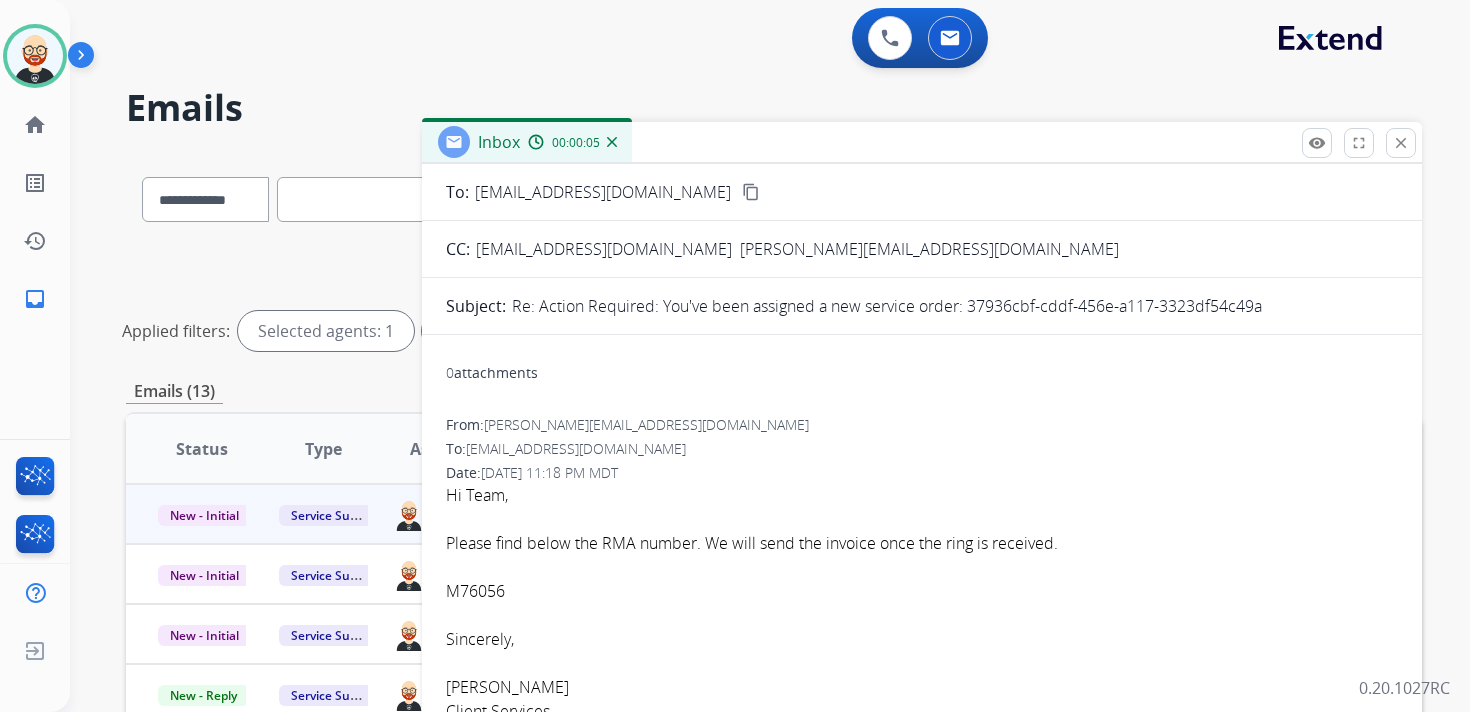 scroll, scrollTop: 0, scrollLeft: 0, axis: both 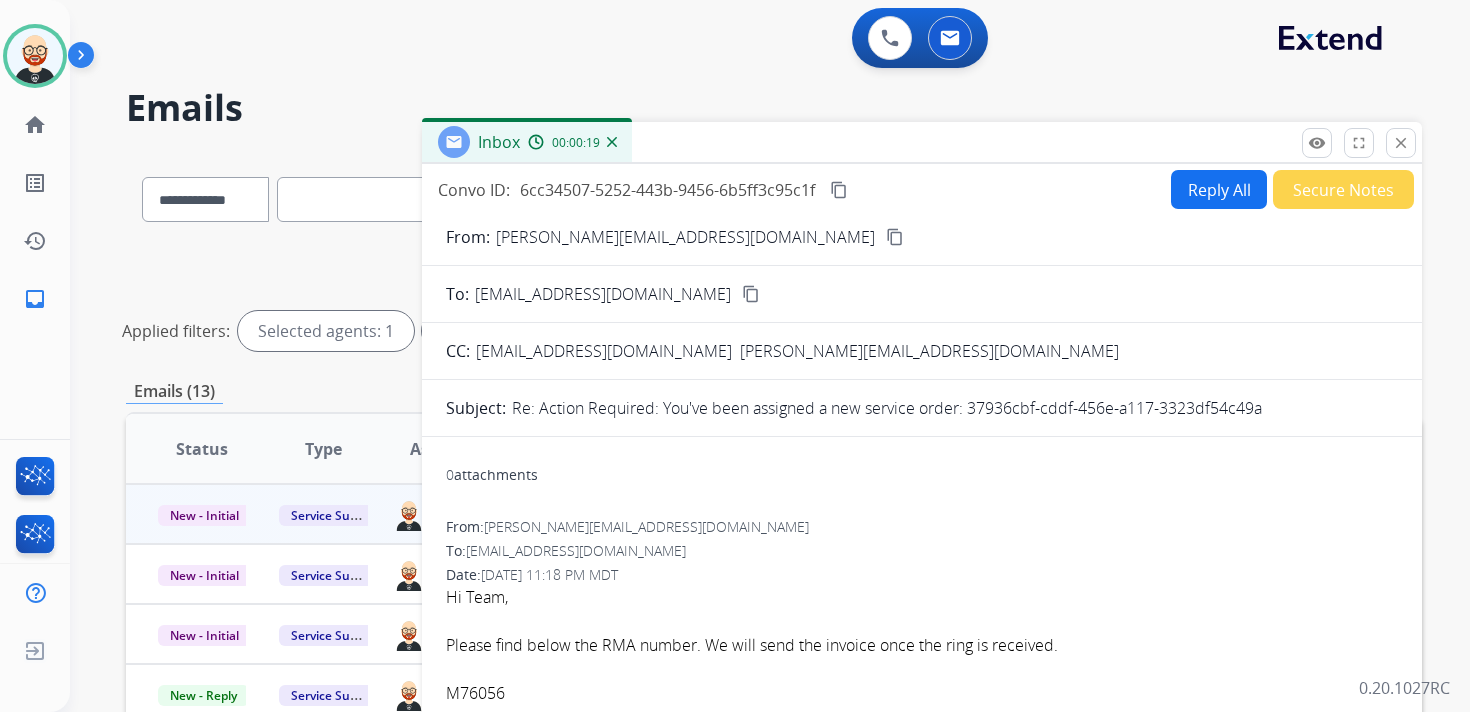 click on "M76056" at bounding box center [475, 693] 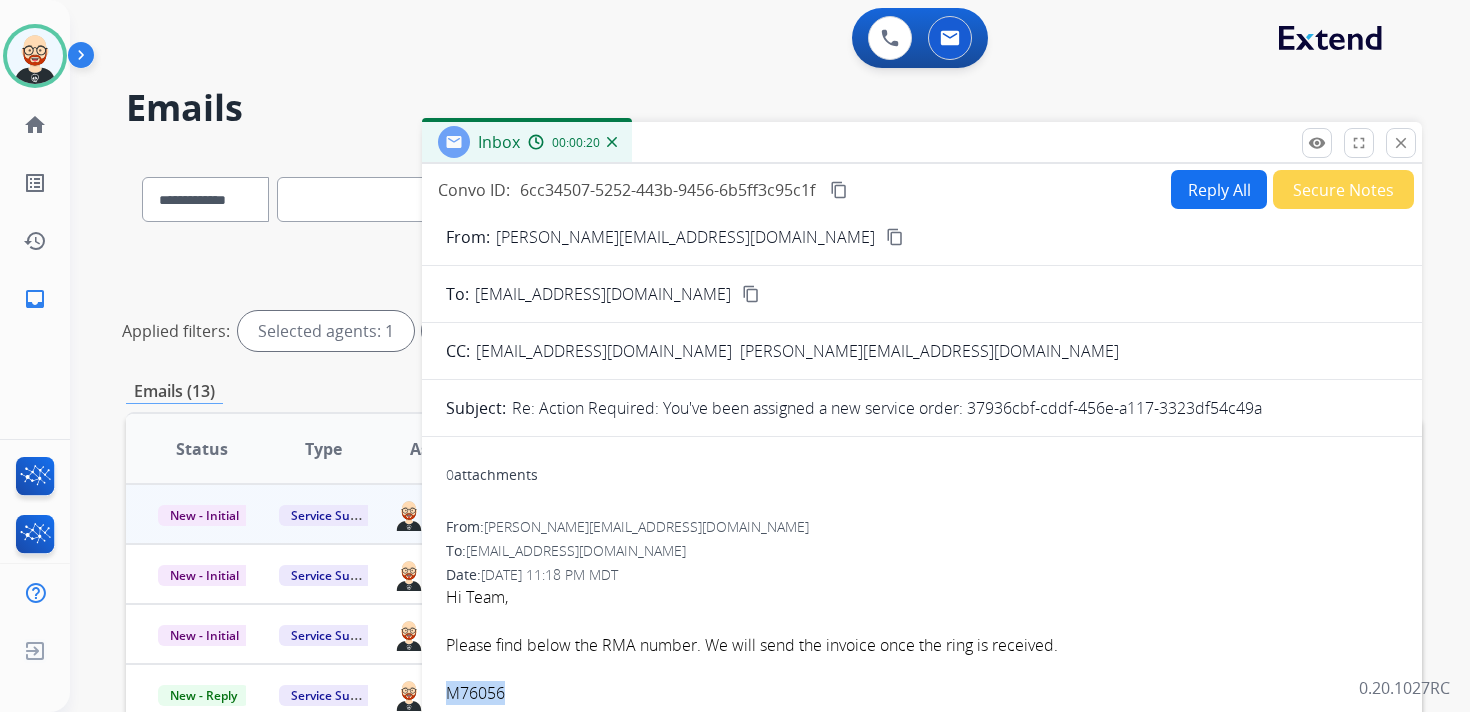 click on "M76056" at bounding box center (475, 693) 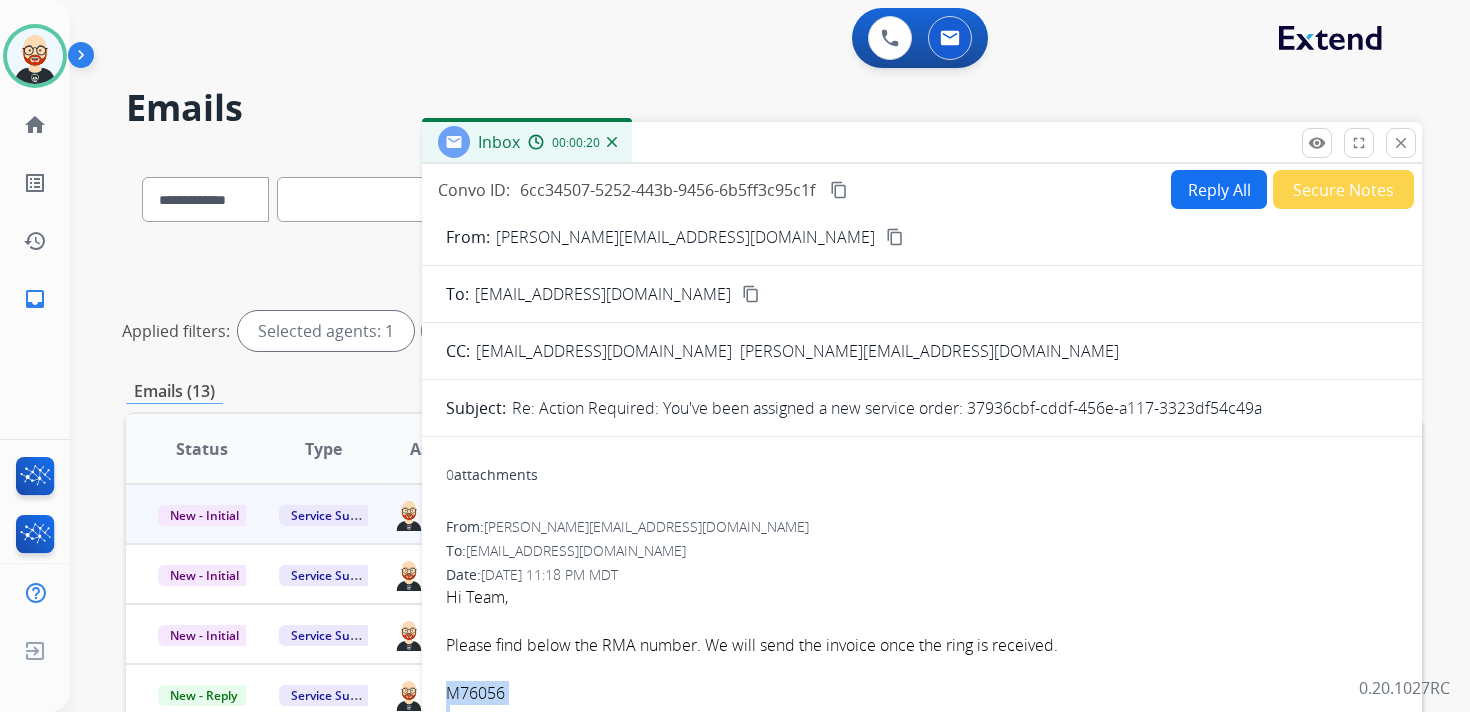 click on "M76056" at bounding box center (475, 693) 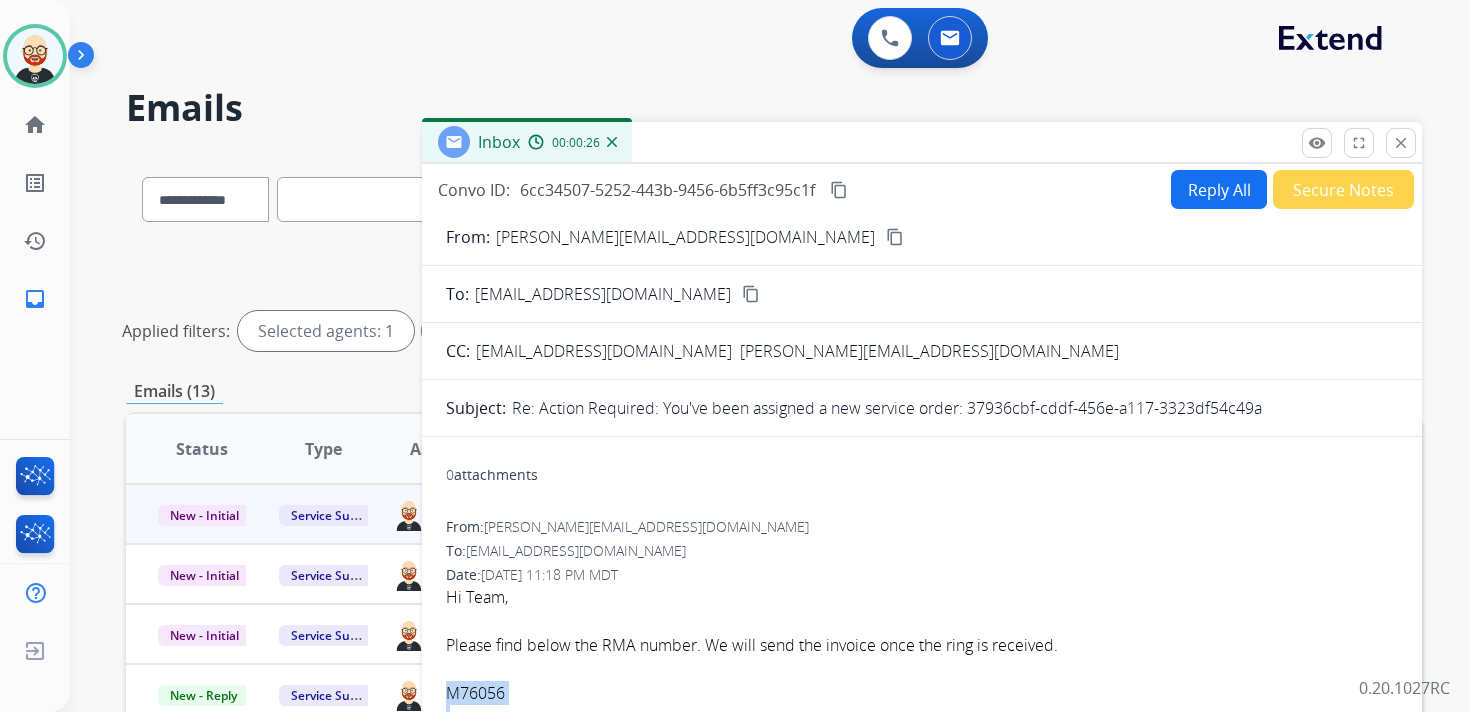 click on "content_copy" at bounding box center (839, 190) 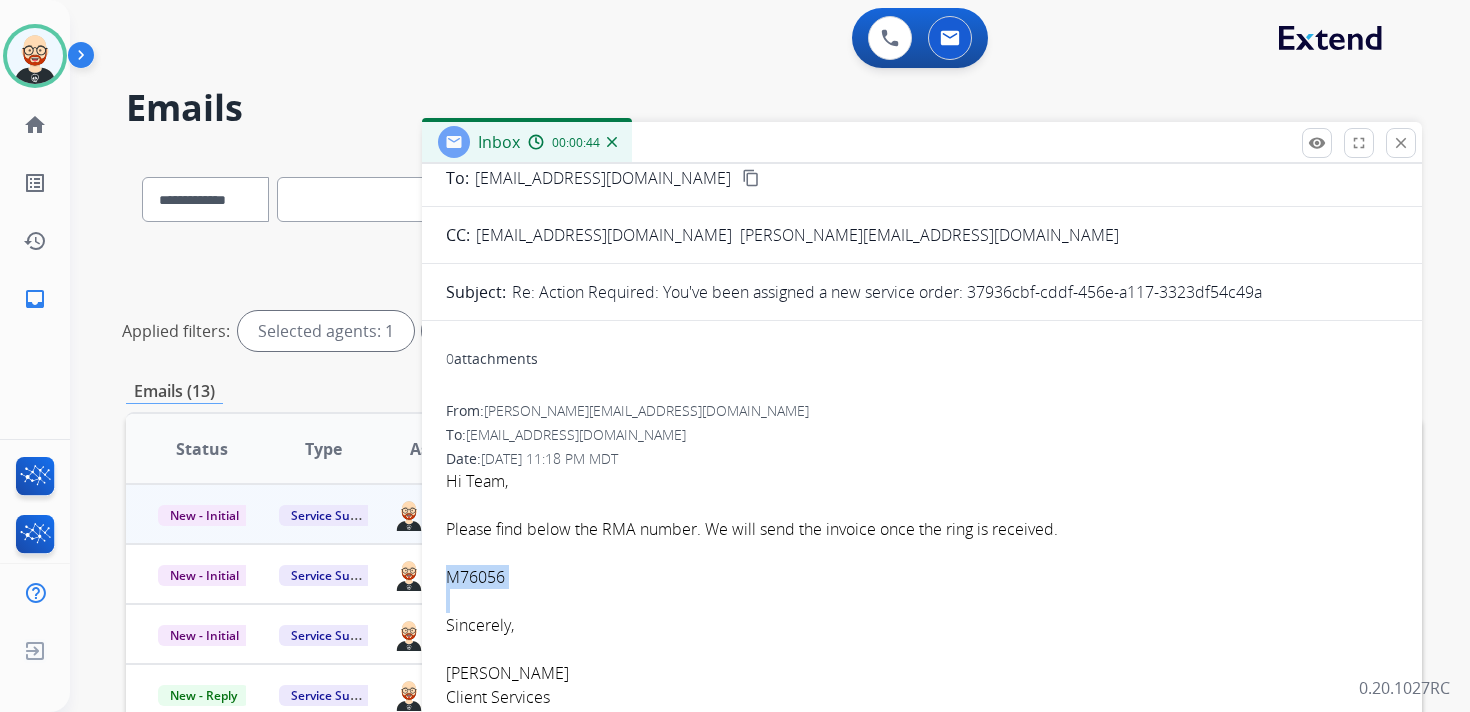 scroll, scrollTop: 124, scrollLeft: 0, axis: vertical 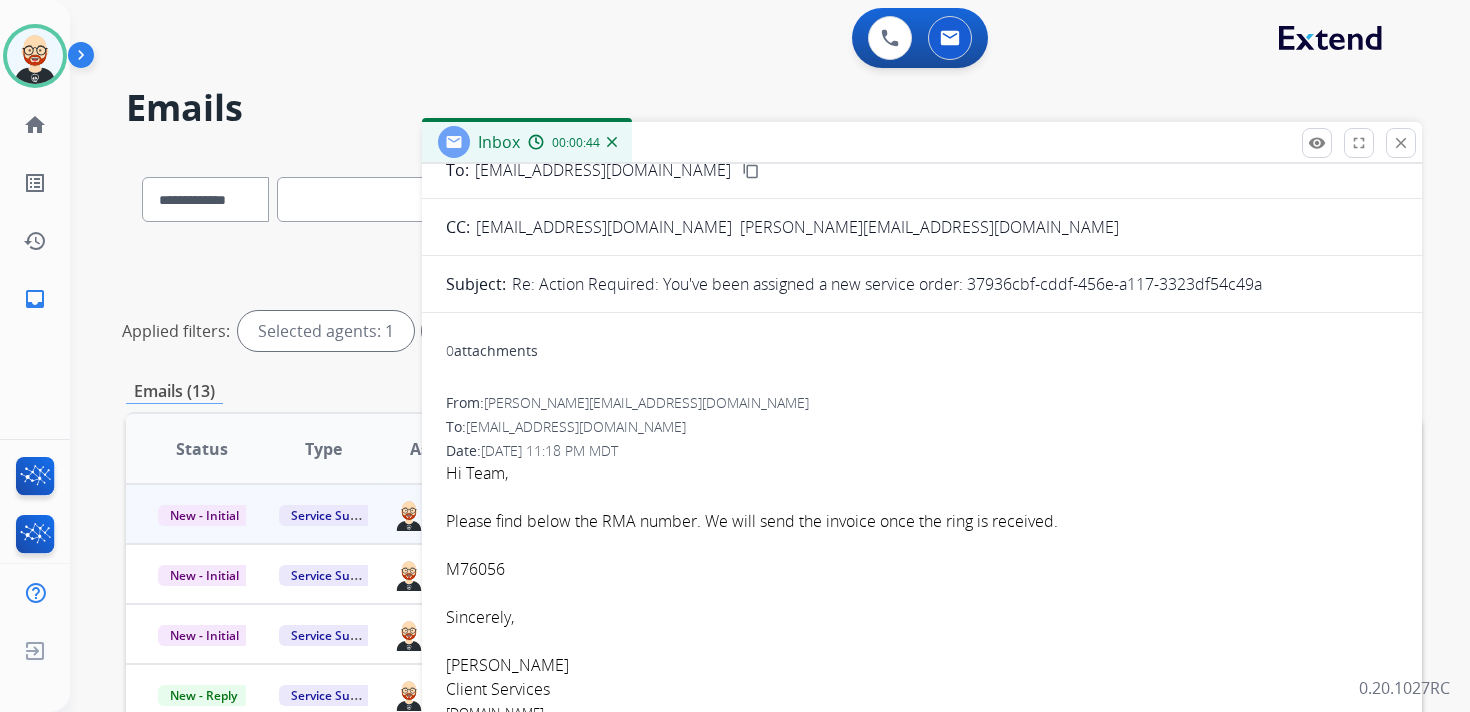 click on "M76056" at bounding box center [922, 569] 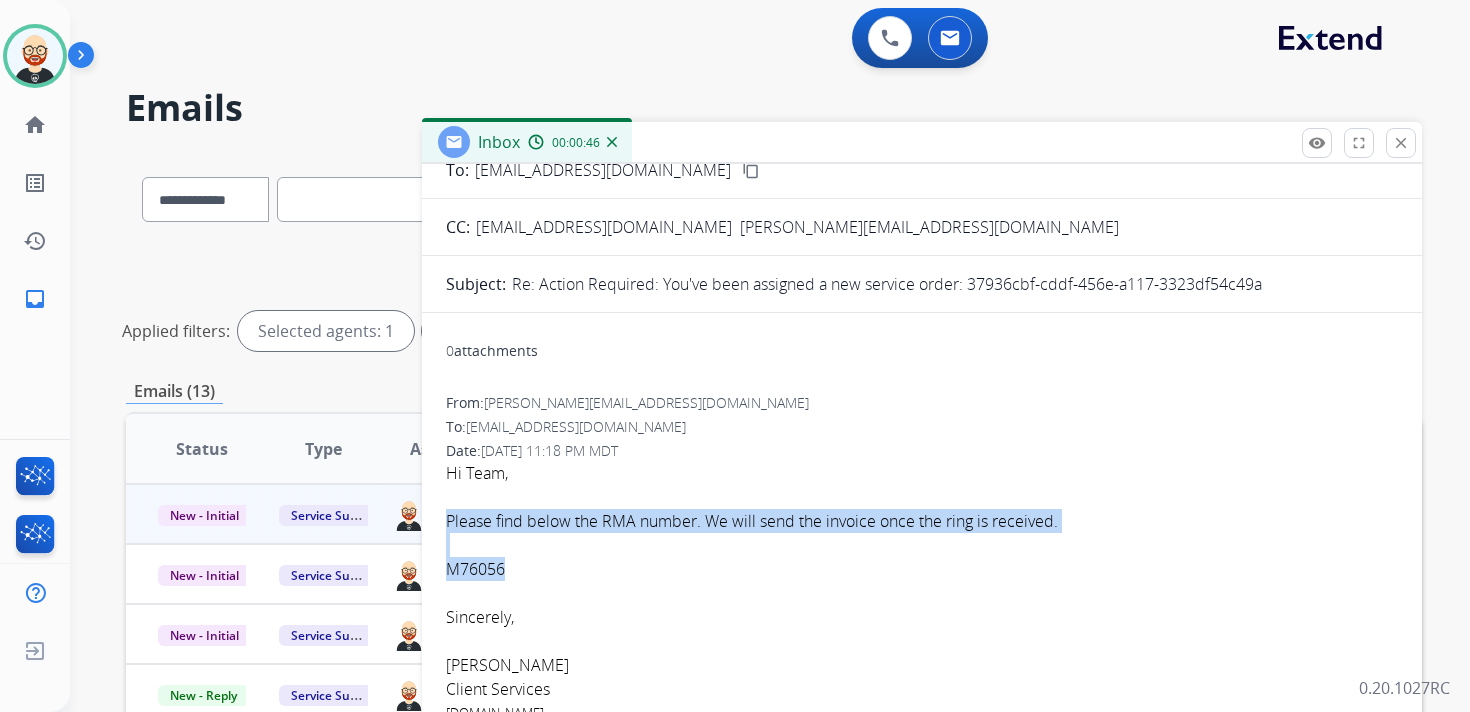 drag, startPoint x: 441, startPoint y: 509, endPoint x: 572, endPoint y: 566, distance: 142.86357 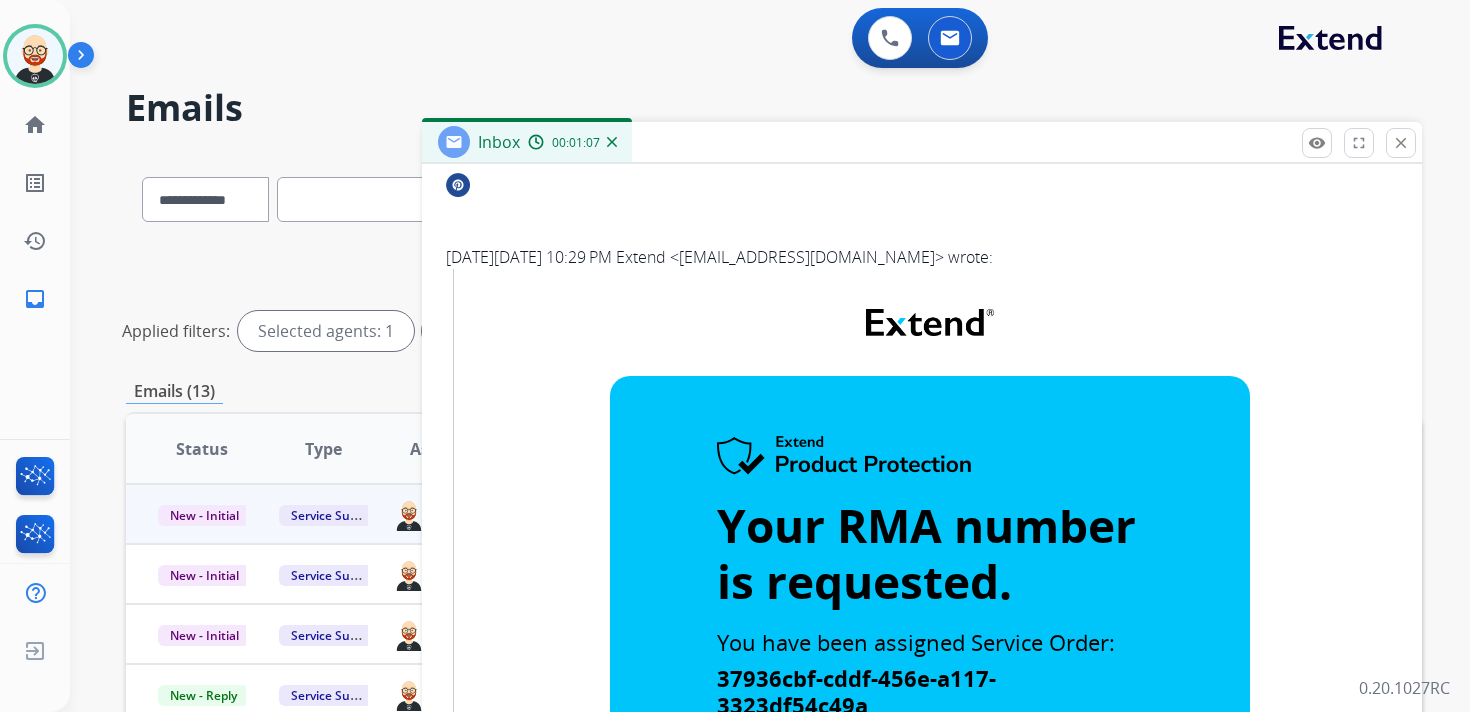 scroll, scrollTop: 0, scrollLeft: 0, axis: both 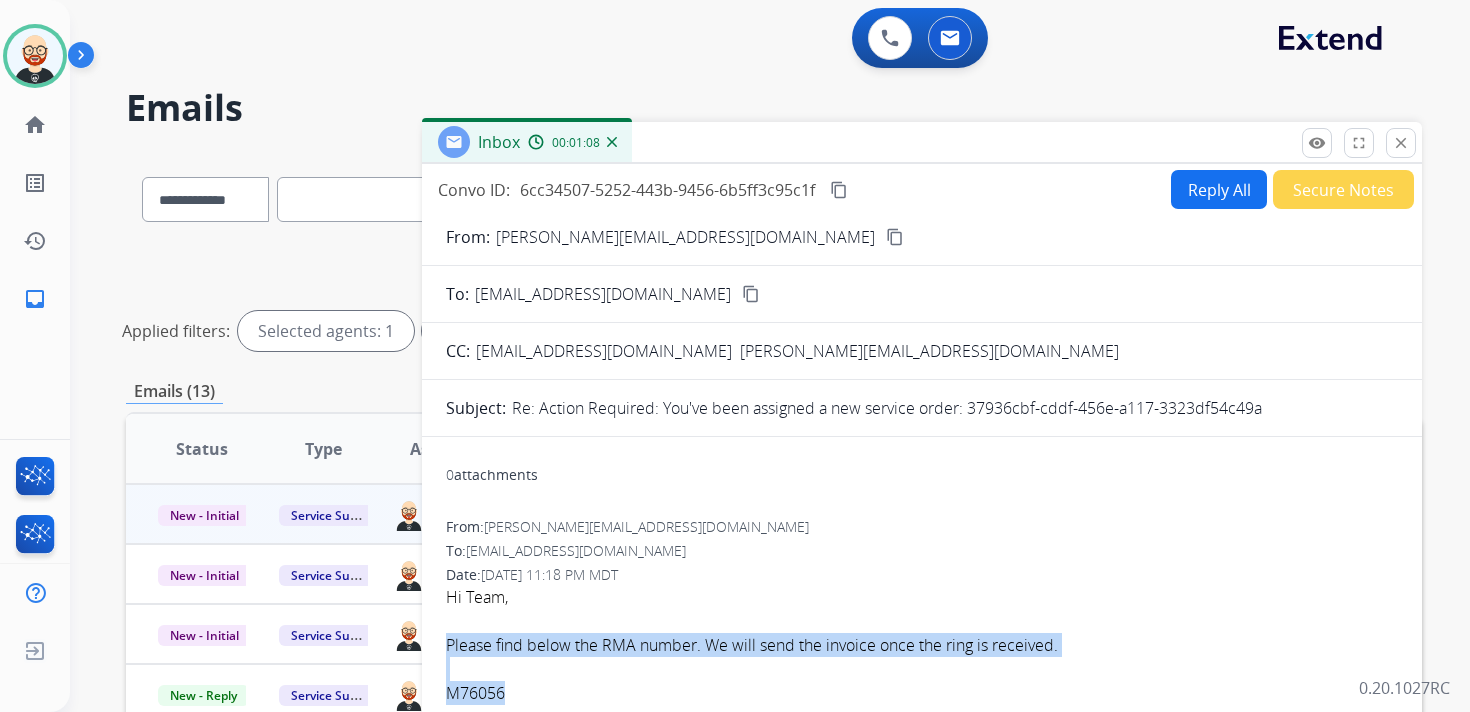 click on "Reply All" at bounding box center [1219, 189] 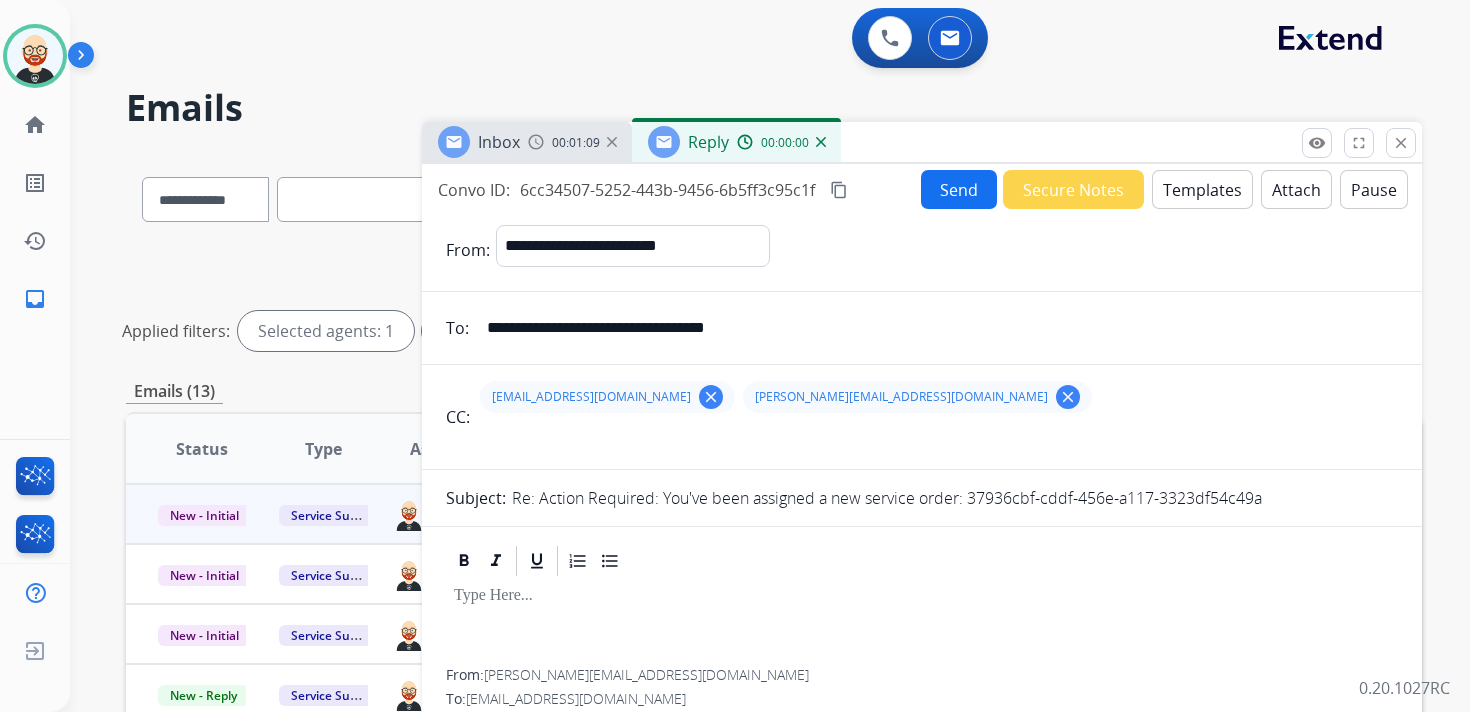 click at bounding box center [922, 596] 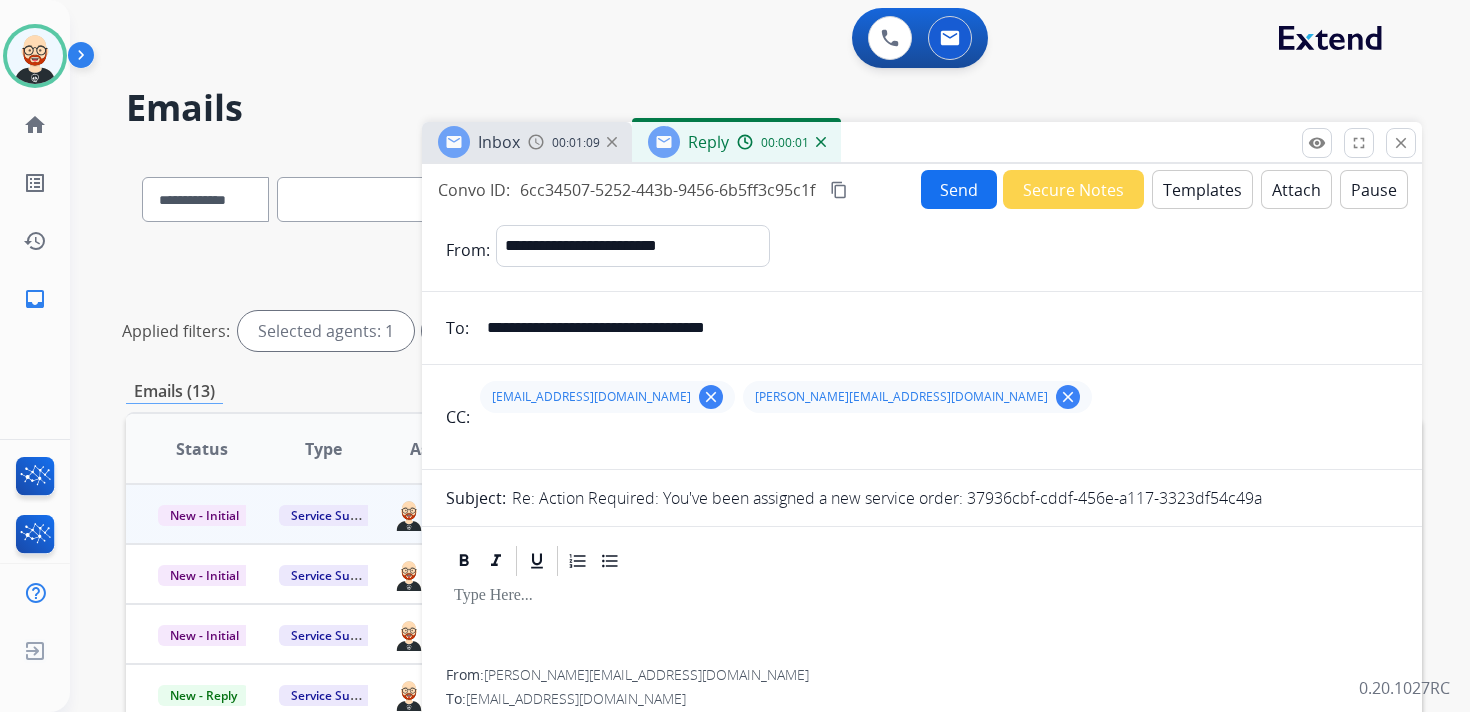 type 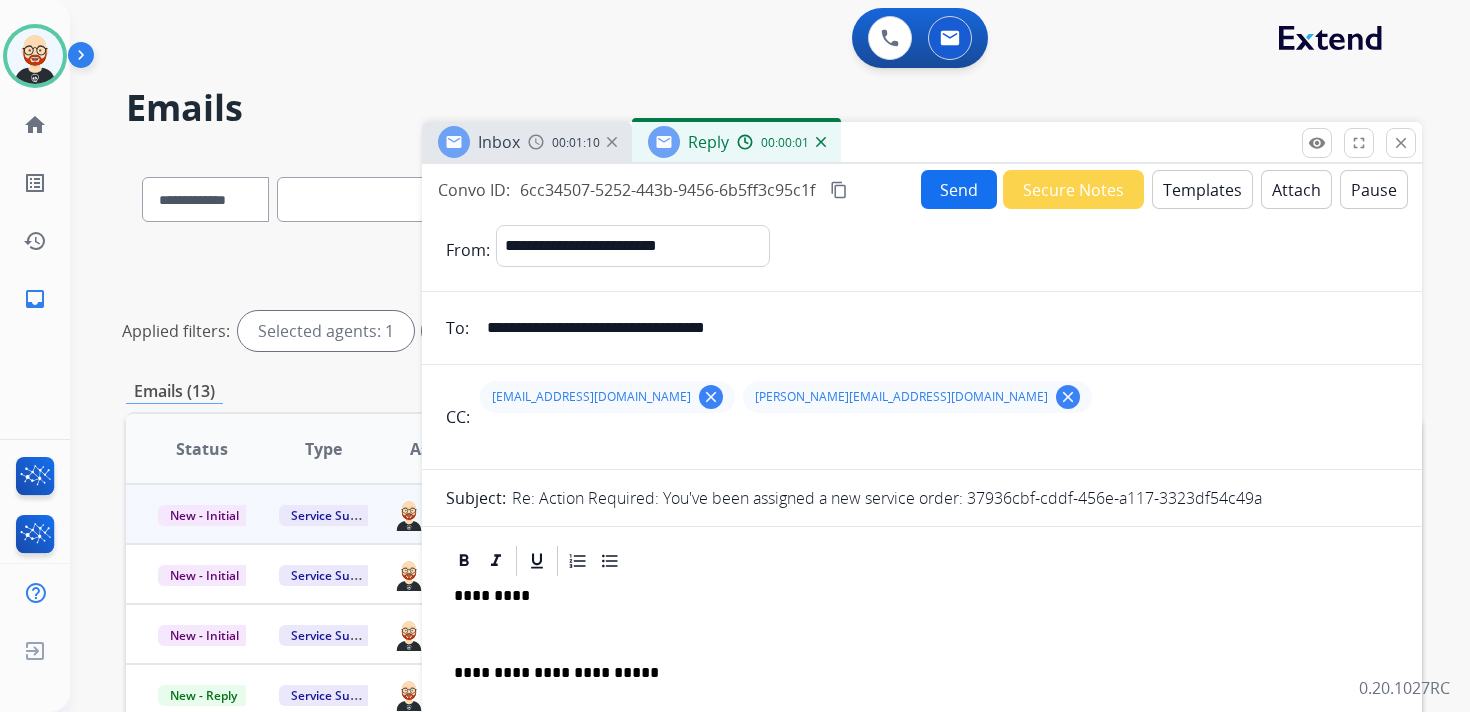 scroll, scrollTop: 53, scrollLeft: 0, axis: vertical 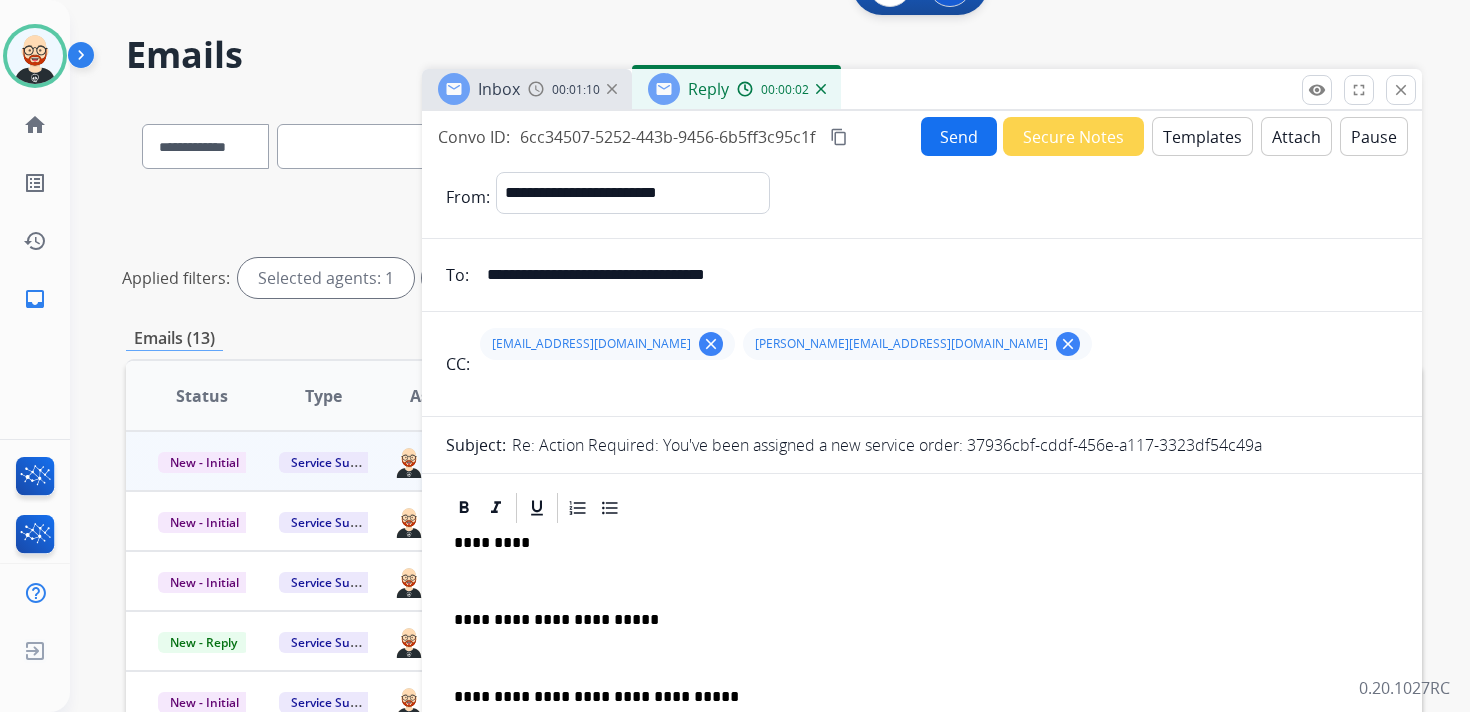 click on "**********" at bounding box center (922, 667) 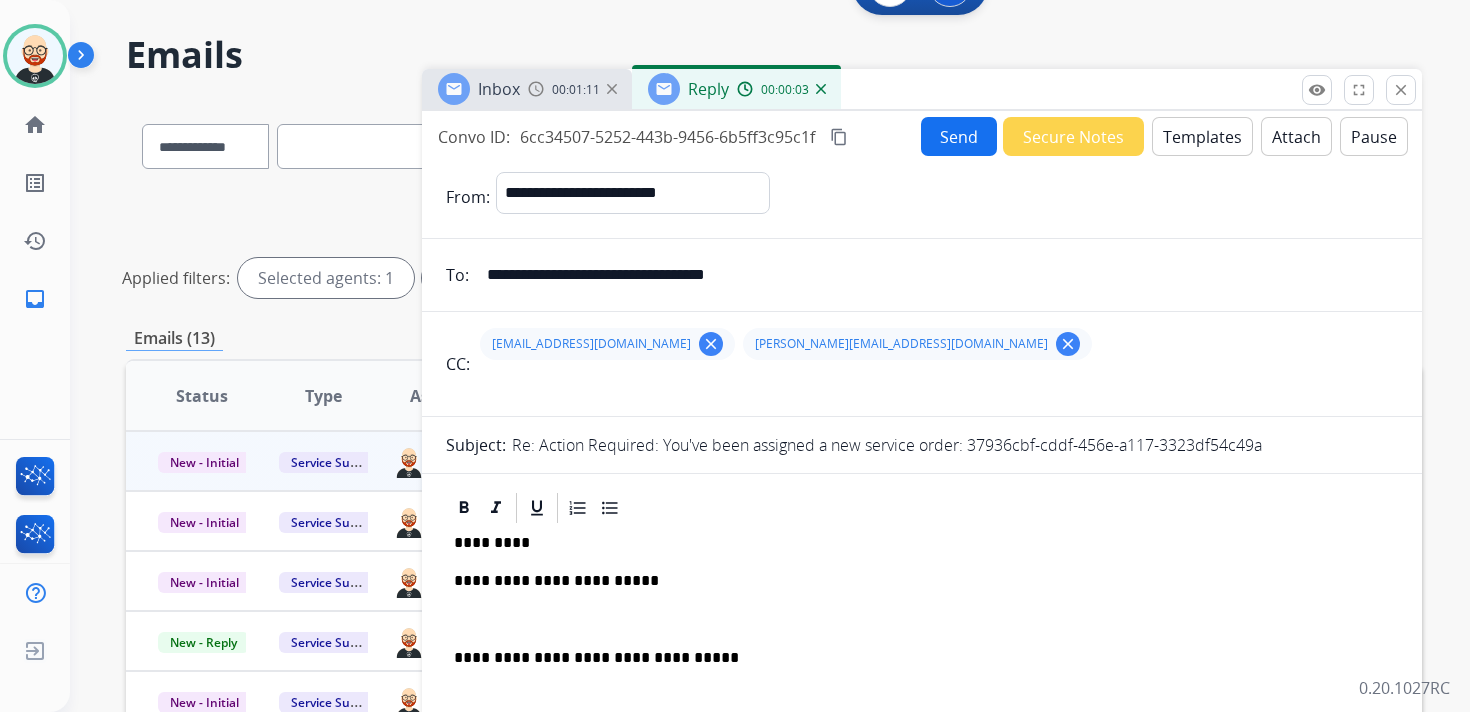 drag, startPoint x: 504, startPoint y: 619, endPoint x: 509, endPoint y: 601, distance: 18.681541 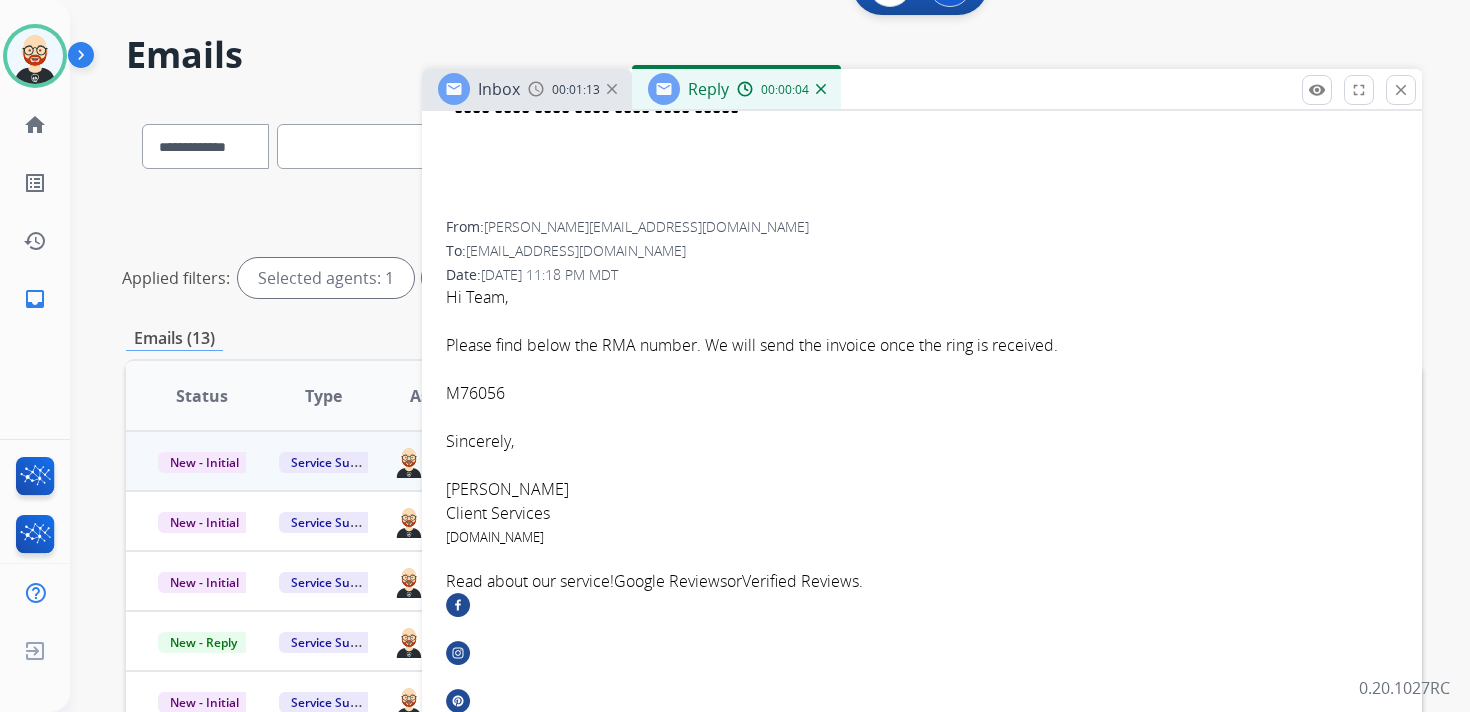 scroll, scrollTop: 524, scrollLeft: 0, axis: vertical 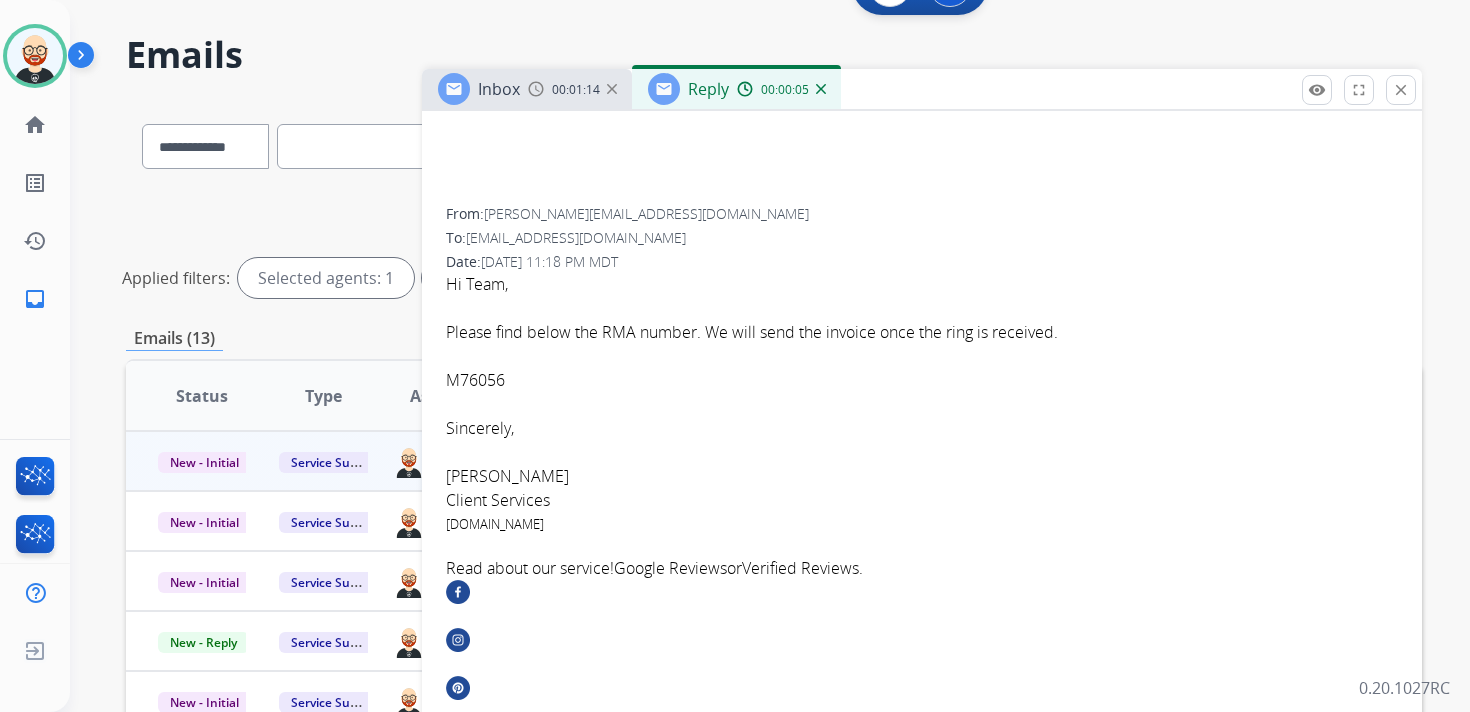 click on "[PERSON_NAME]" at bounding box center (507, 476) 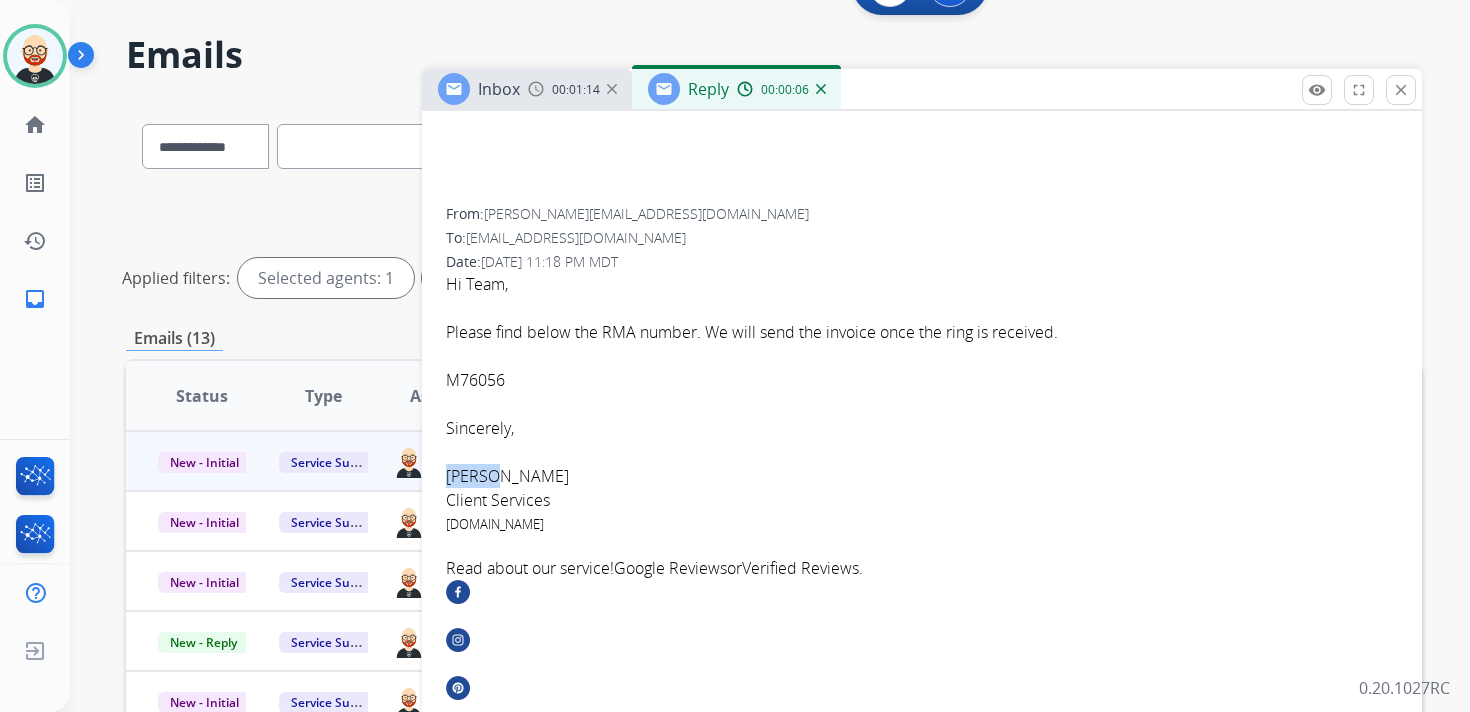 click on "[PERSON_NAME]" at bounding box center (507, 476) 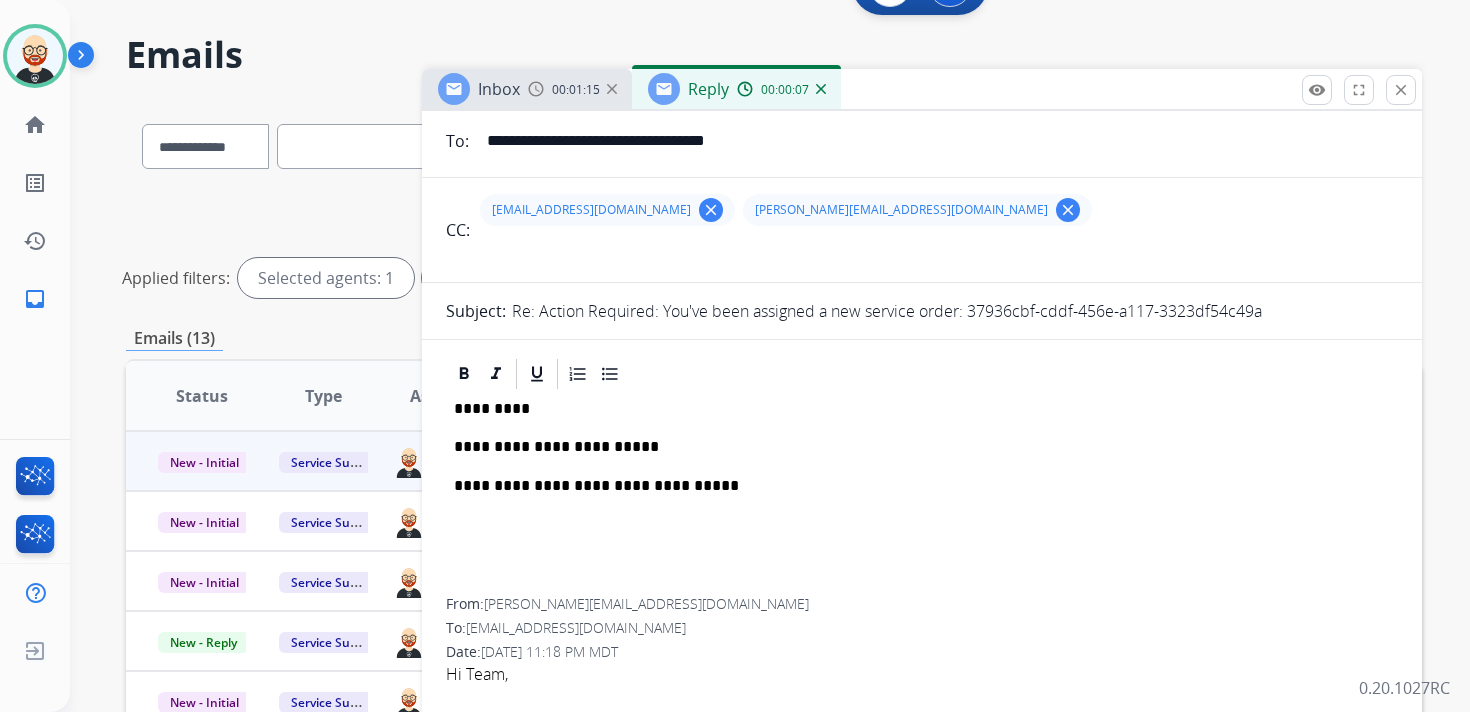 scroll, scrollTop: 0, scrollLeft: 0, axis: both 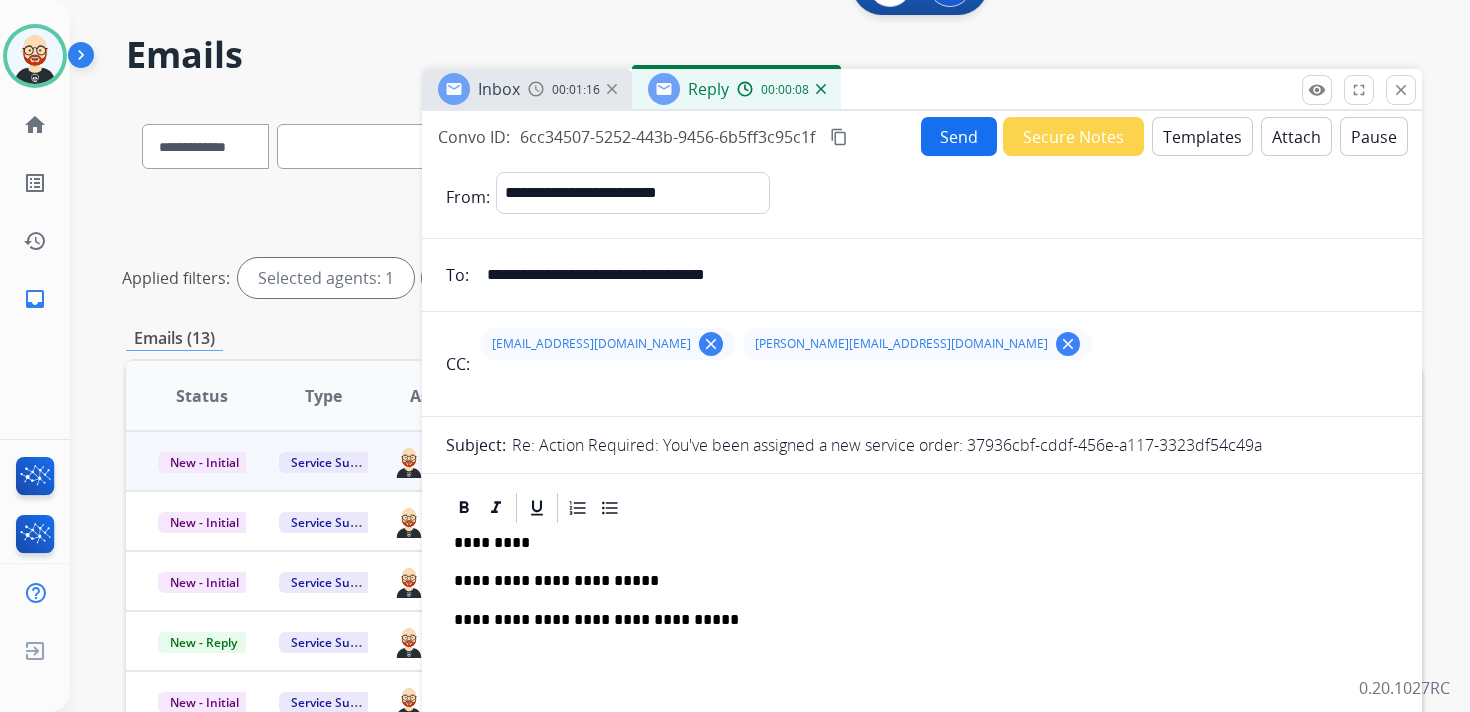 click on "*********" at bounding box center (914, 543) 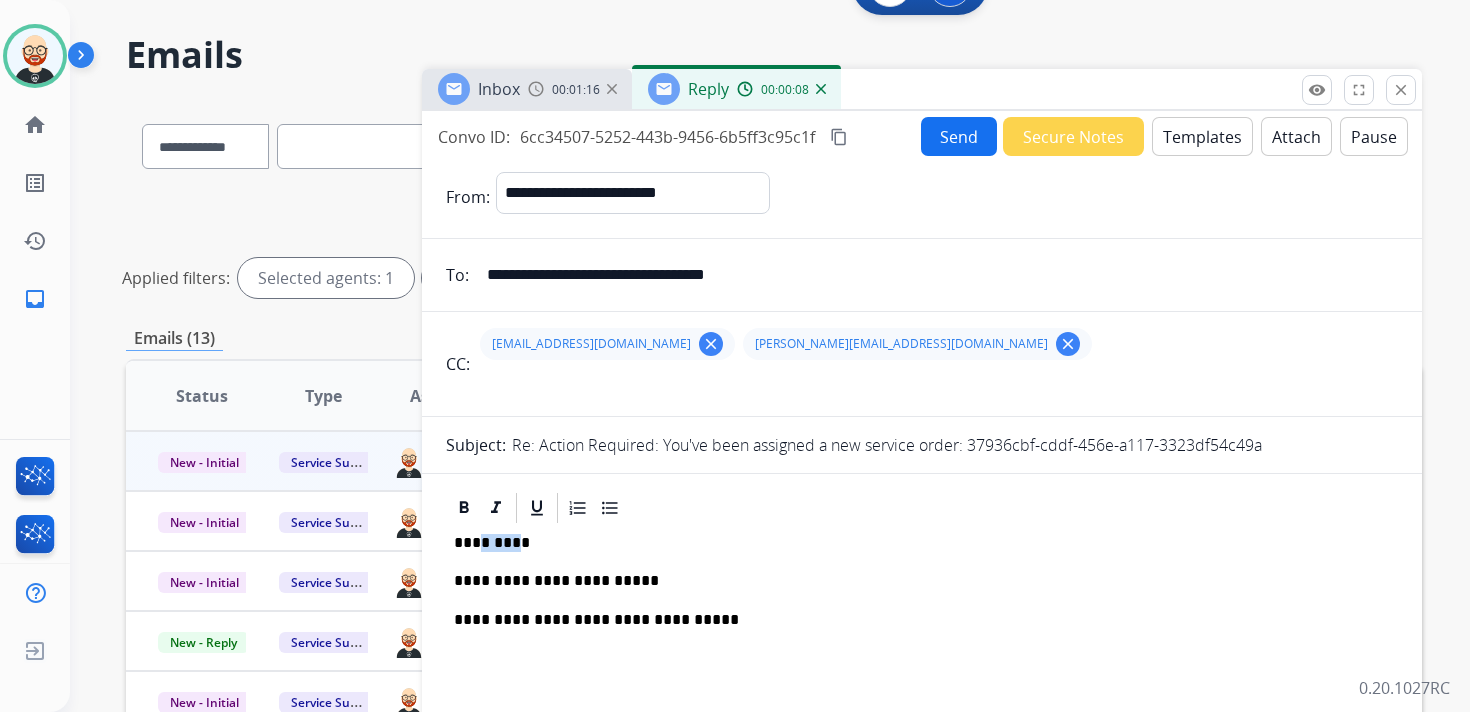 click on "*********" at bounding box center (914, 543) 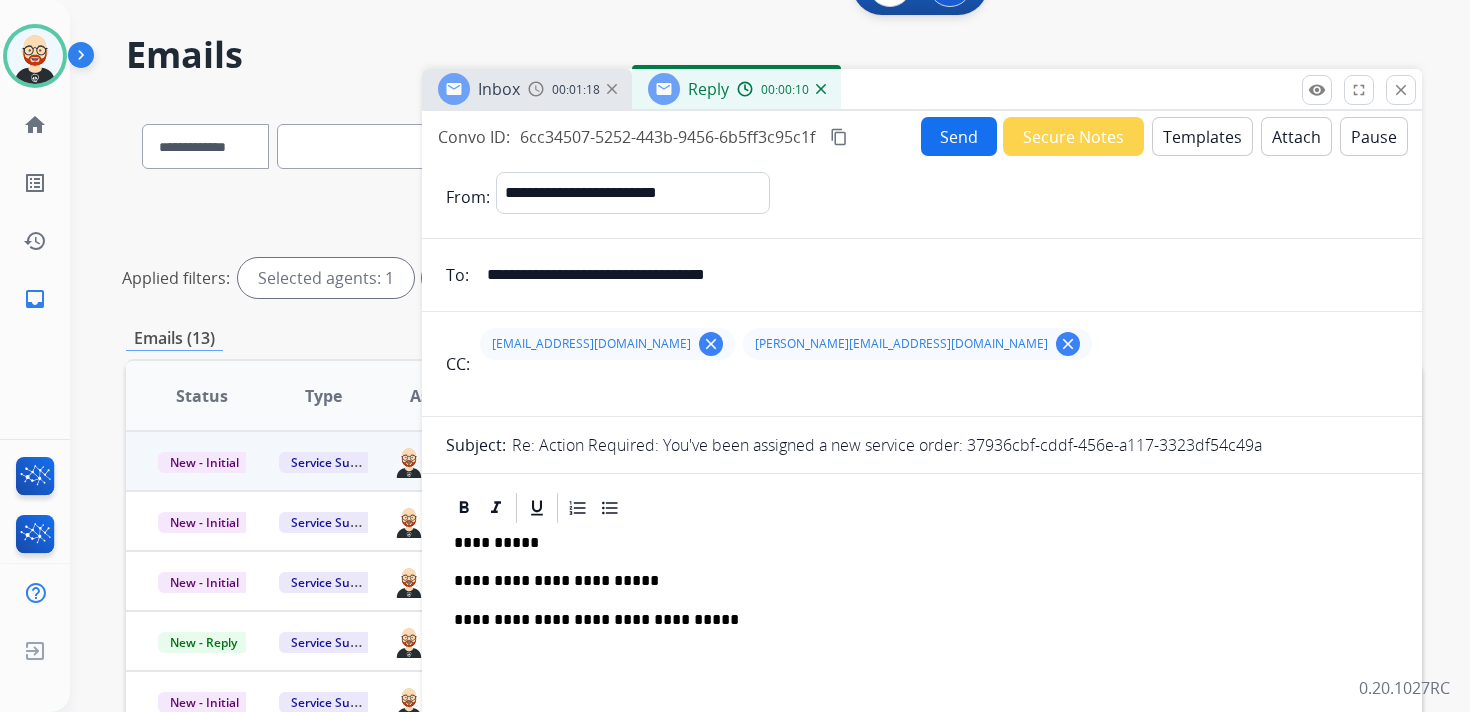 click on "Send" at bounding box center [959, 136] 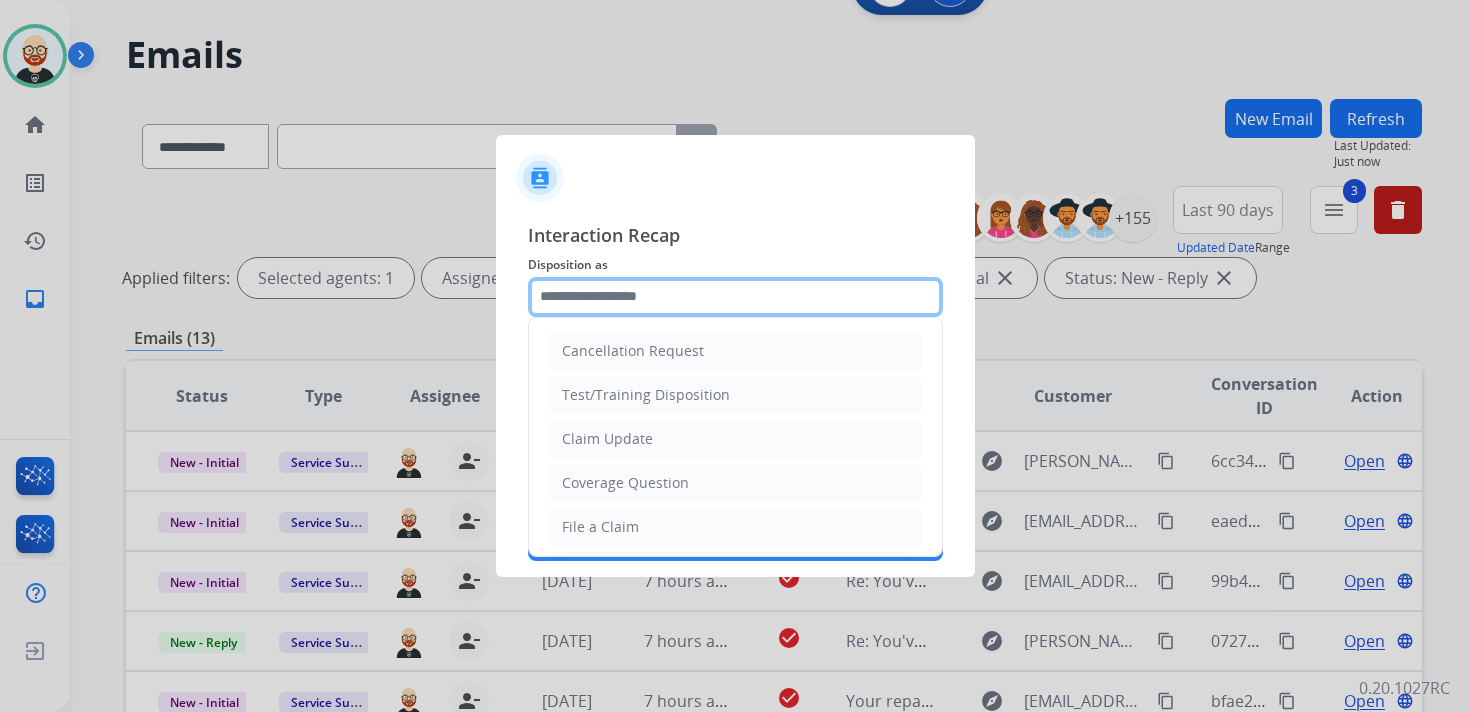click 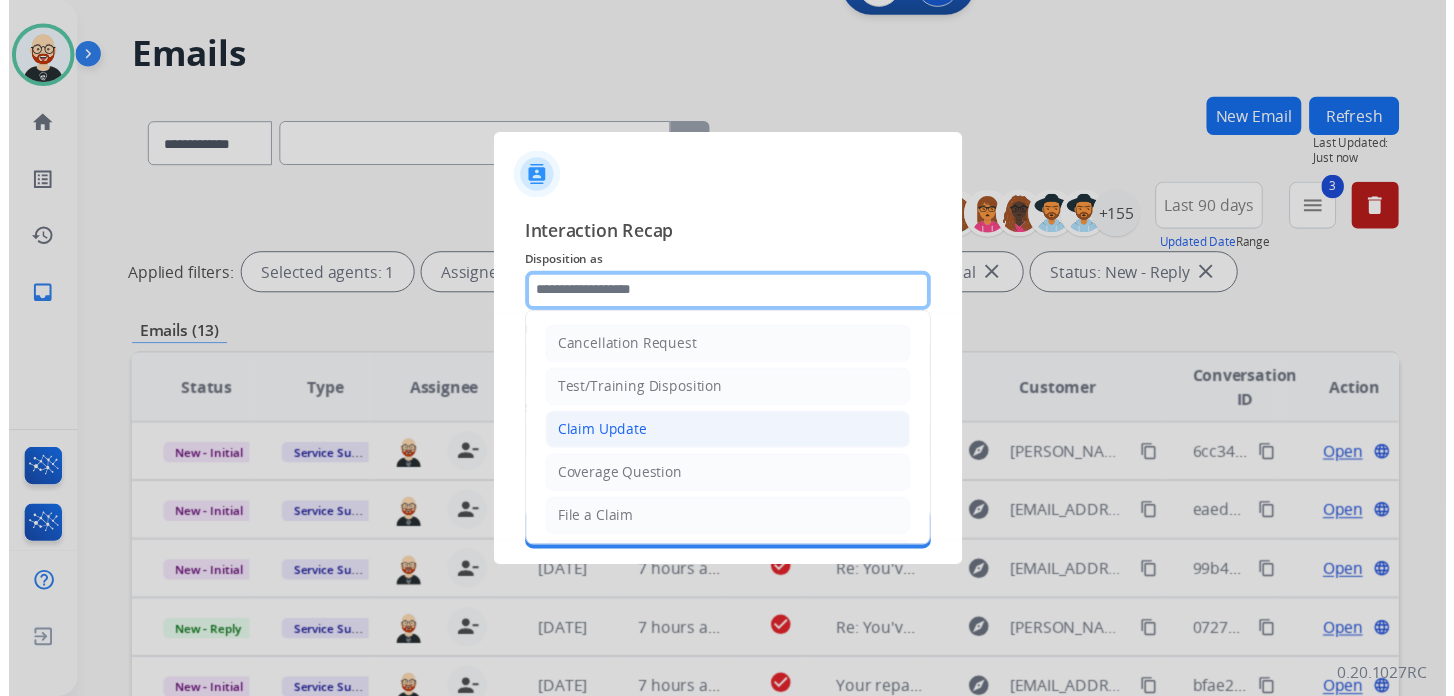 scroll, scrollTop: 300, scrollLeft: 0, axis: vertical 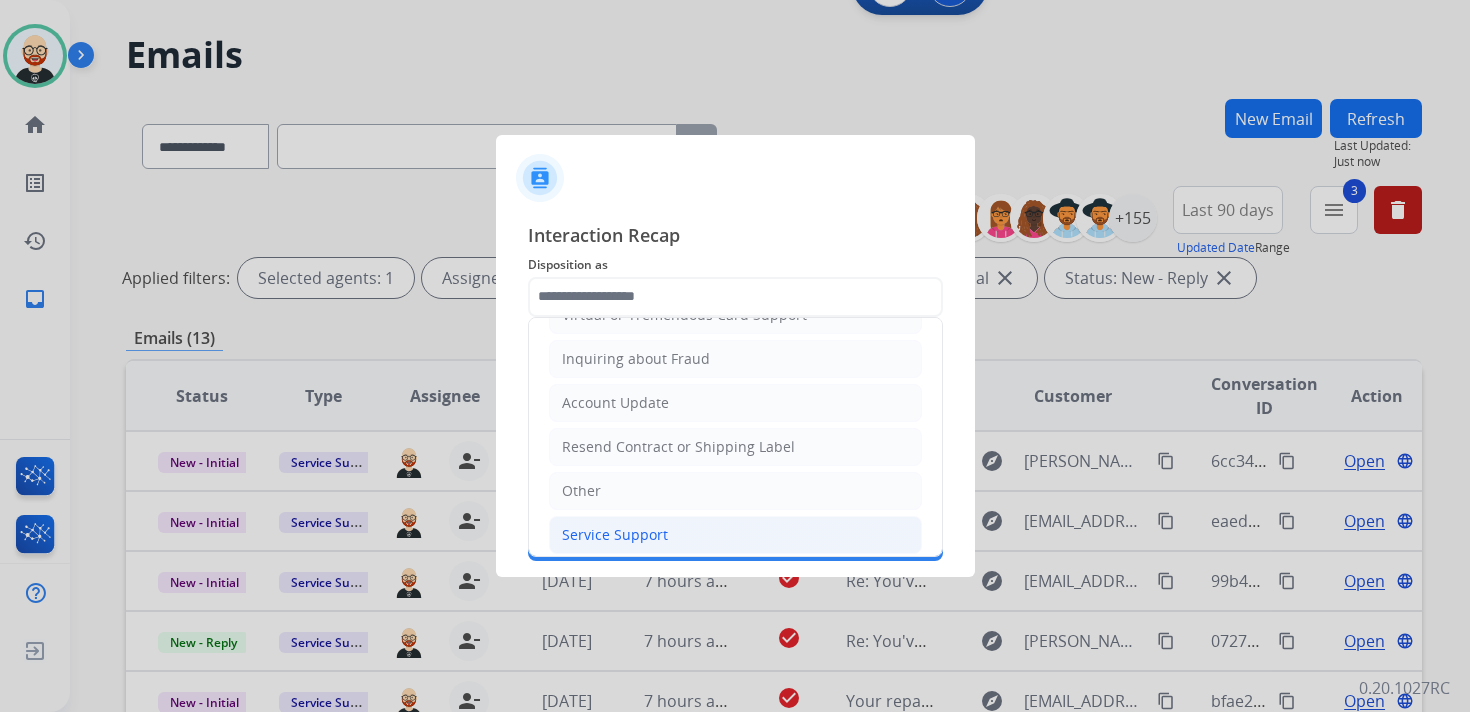 click on "Service Support" 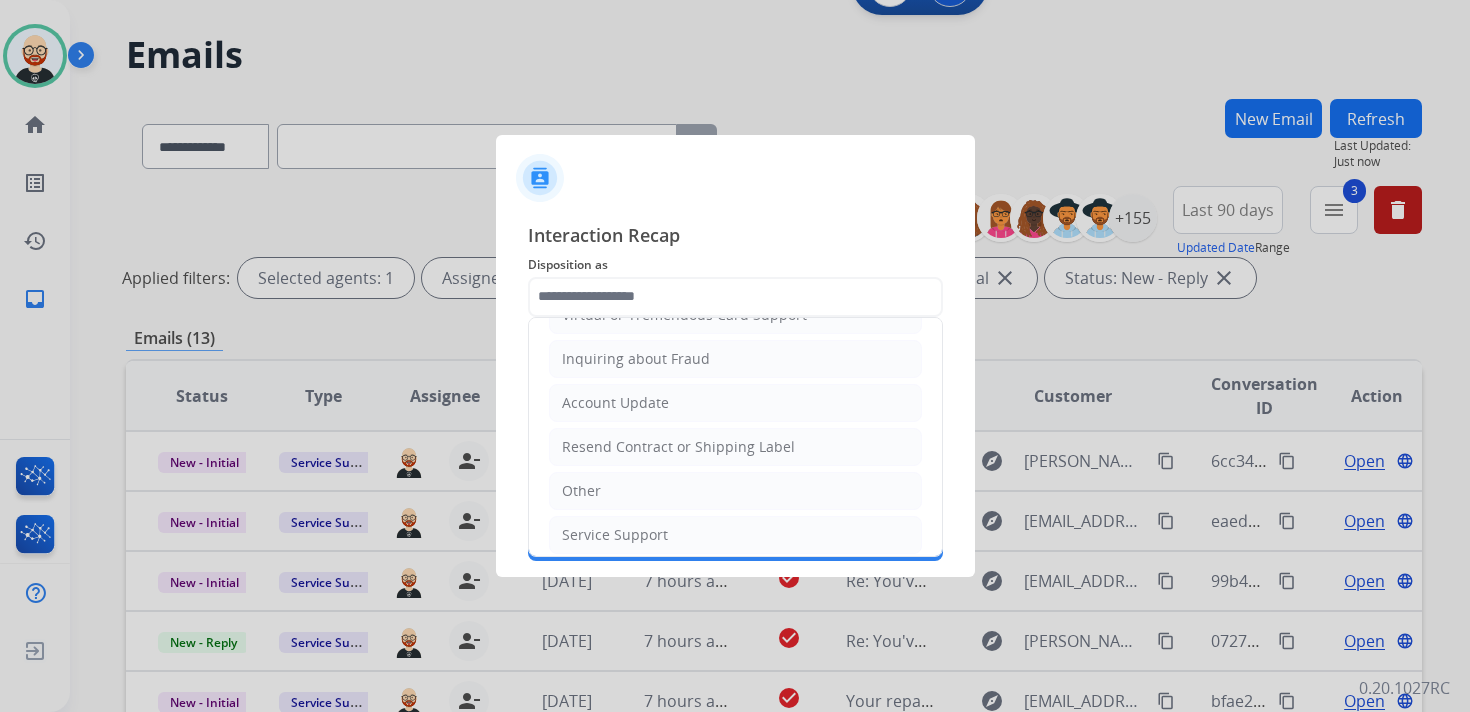 type on "**********" 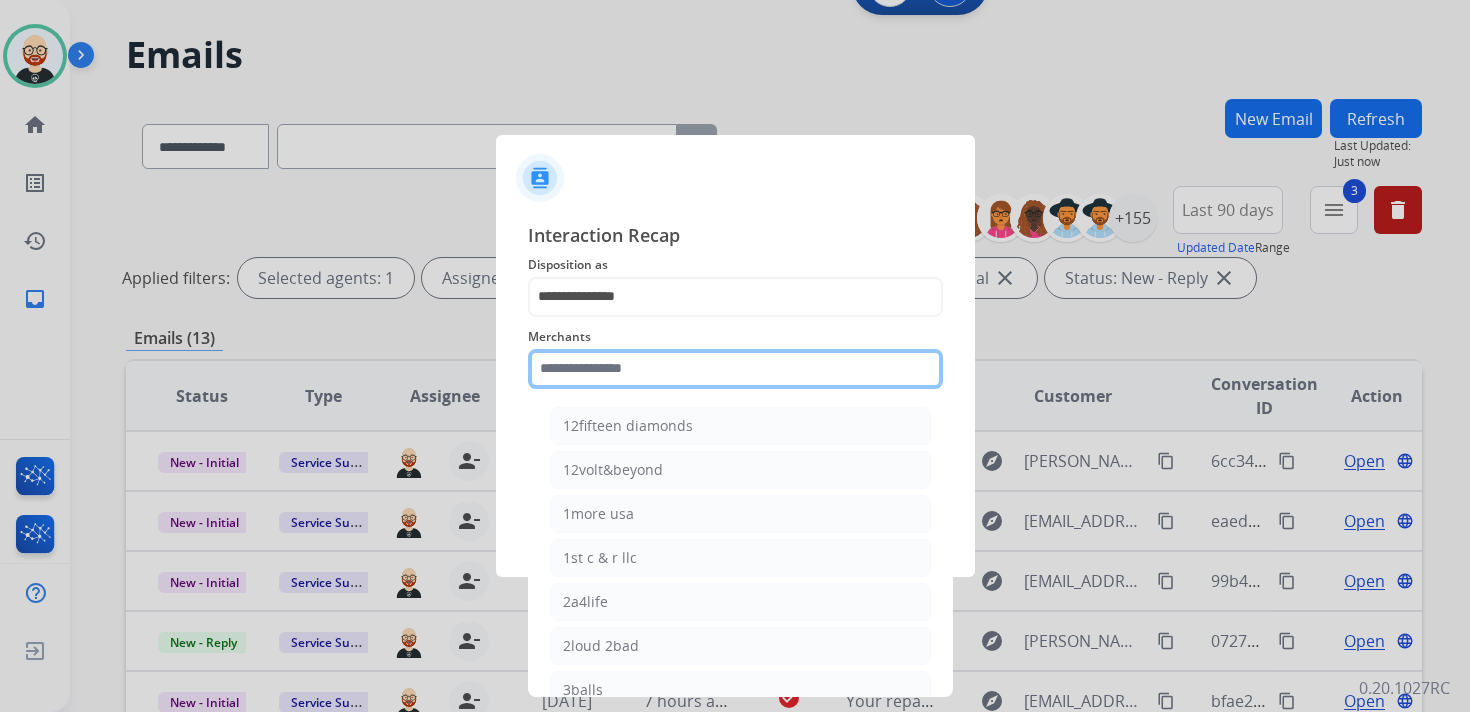 click 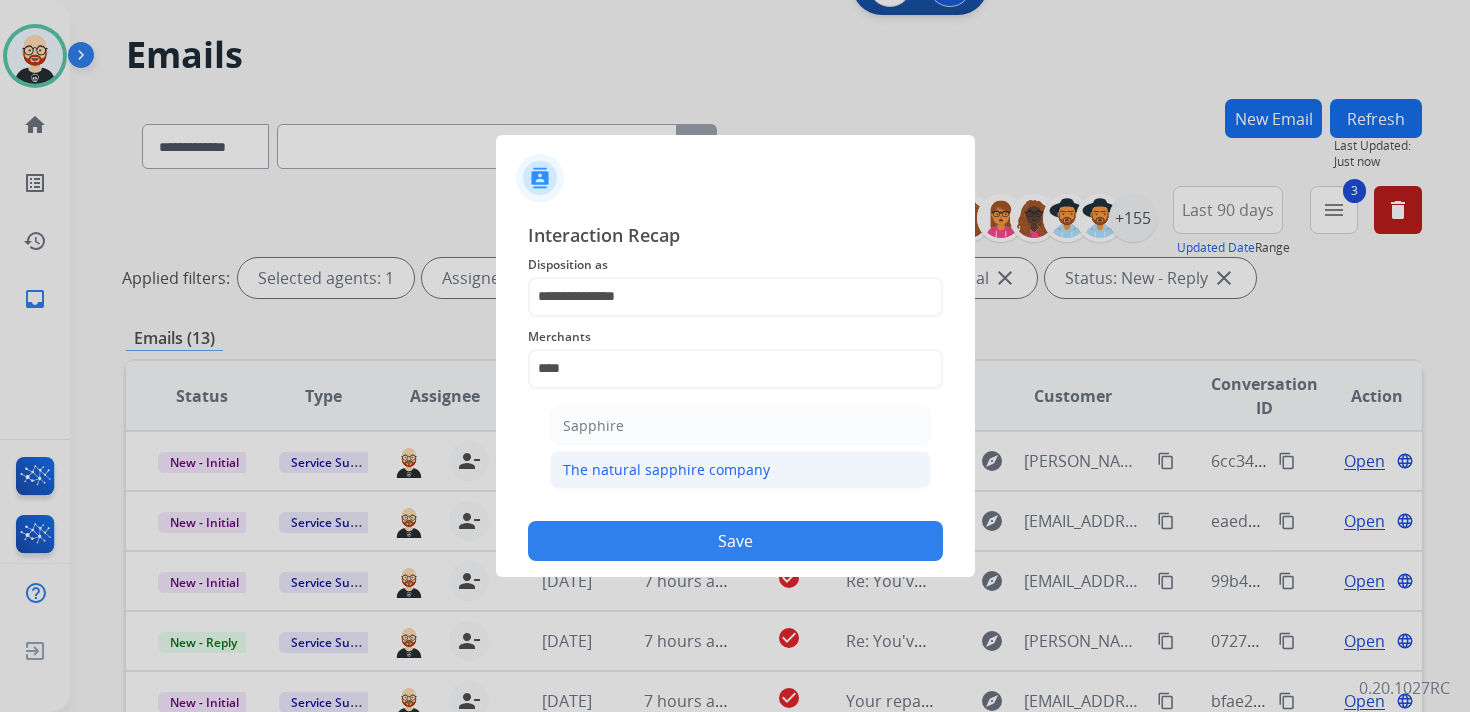 click on "The natural sapphire company" 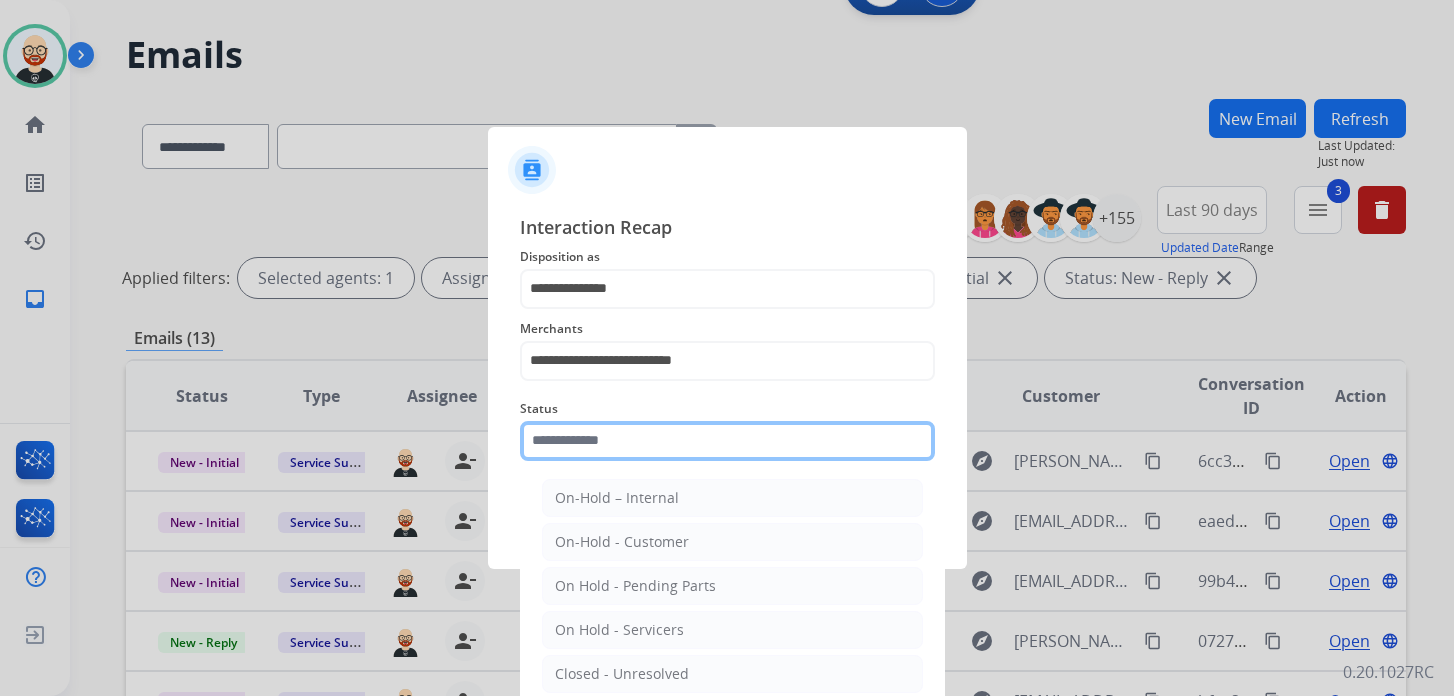 click 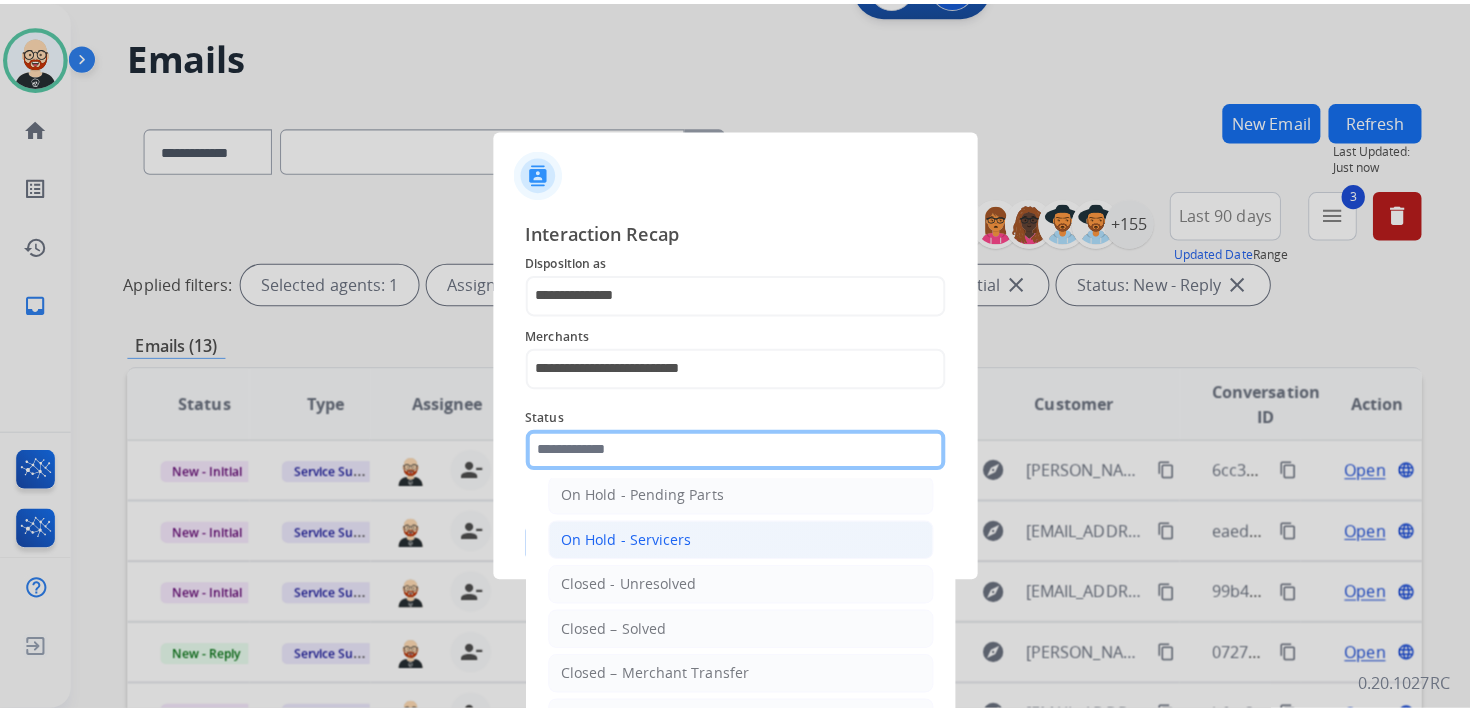 scroll, scrollTop: 109, scrollLeft: 0, axis: vertical 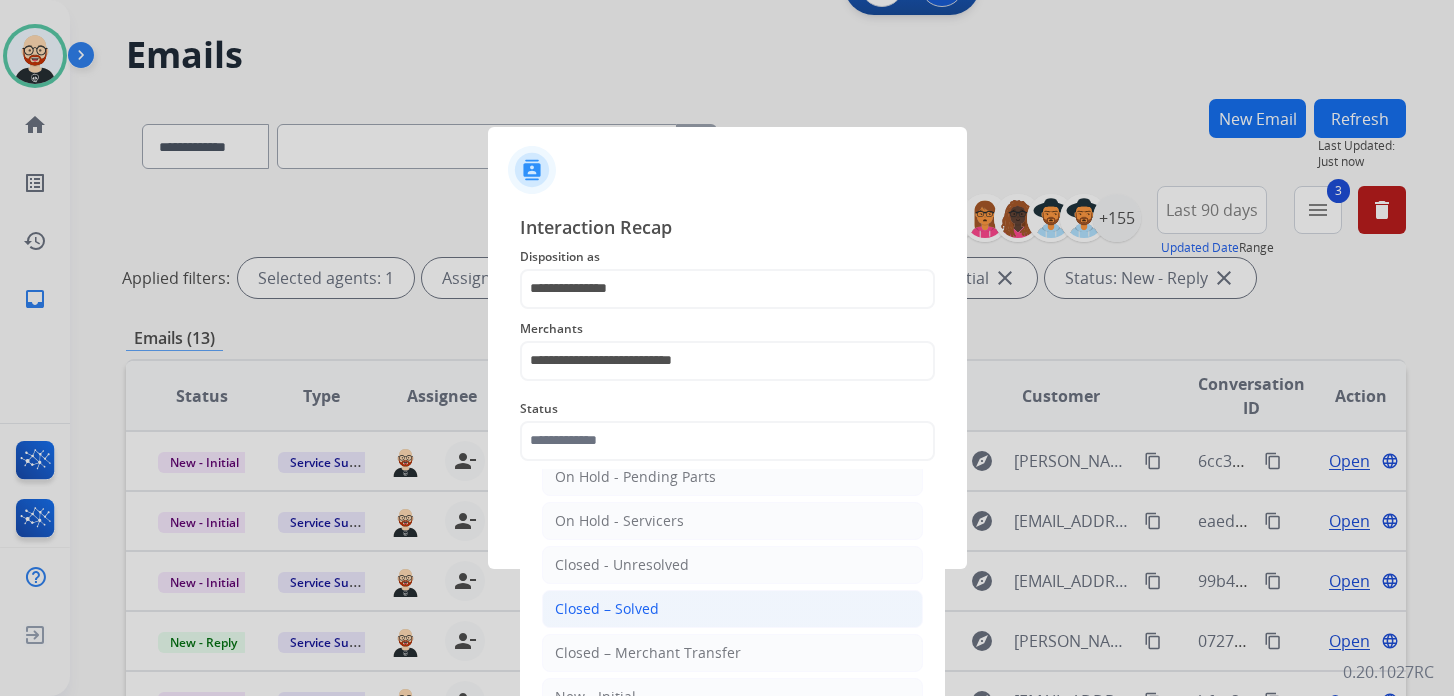 click on "Closed – Solved" 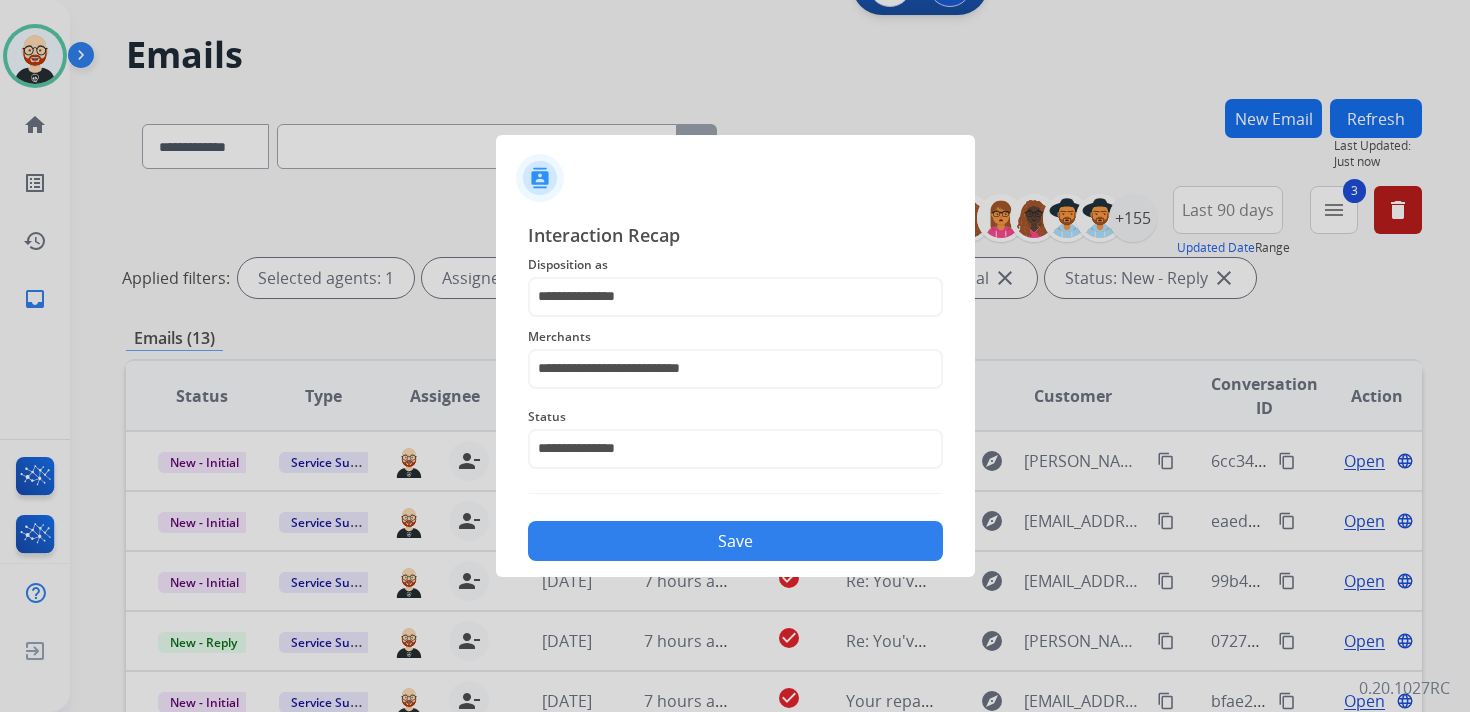 click on "Save" 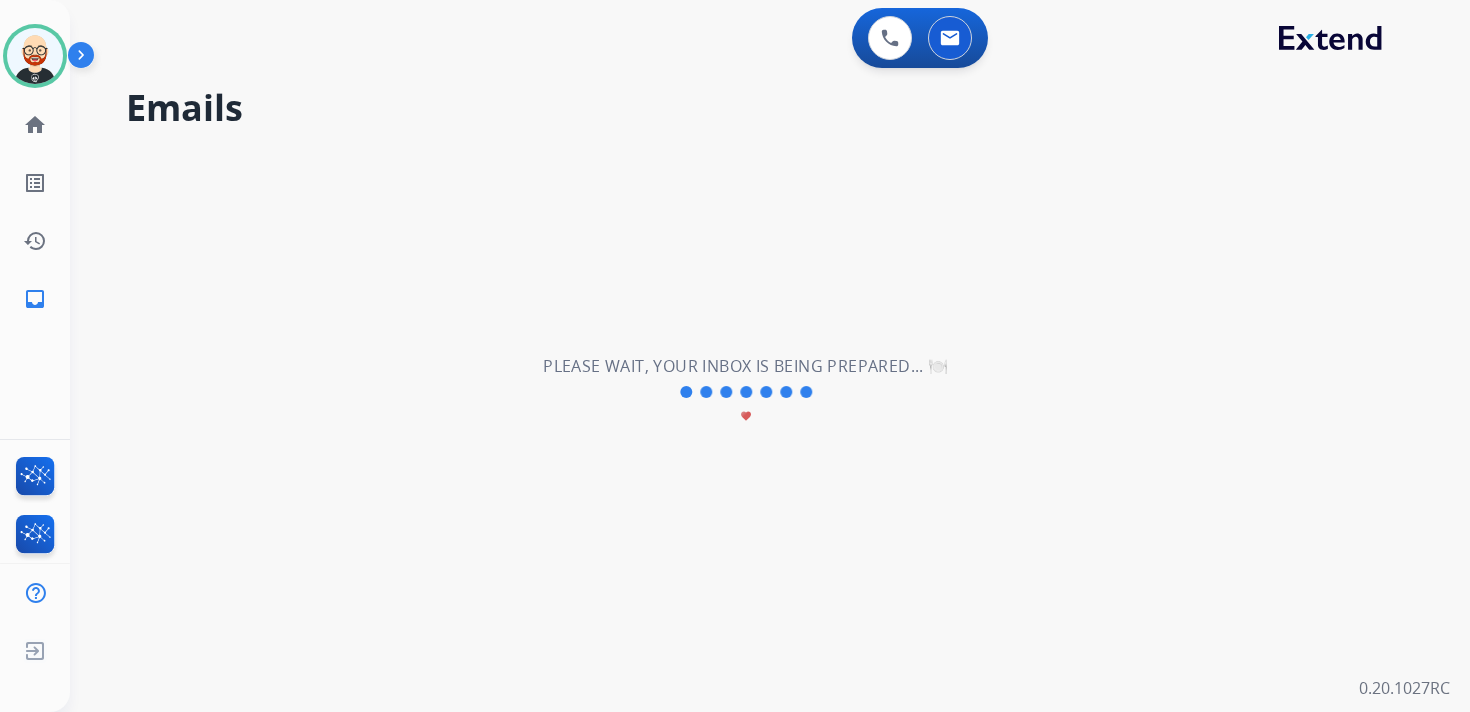 scroll, scrollTop: 0, scrollLeft: 0, axis: both 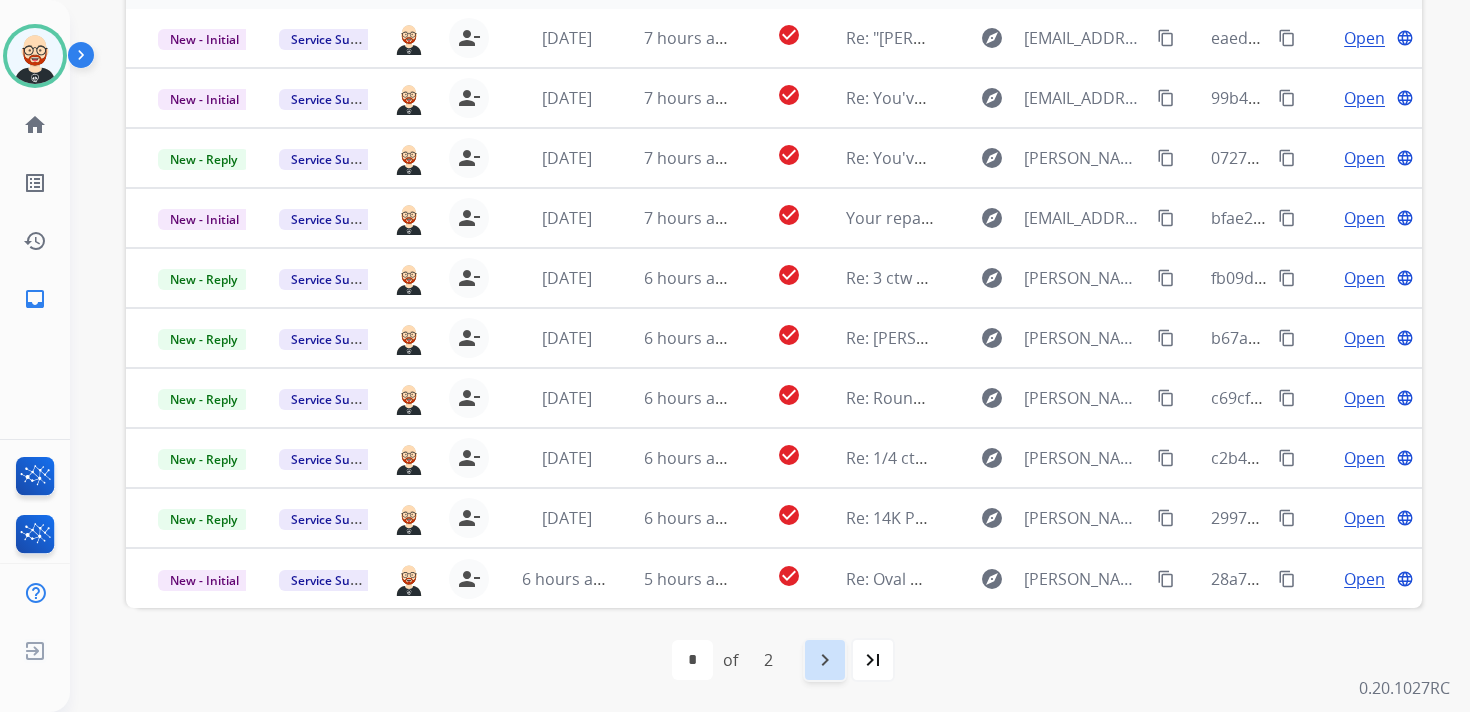 click on "navigate_next" at bounding box center (825, 660) 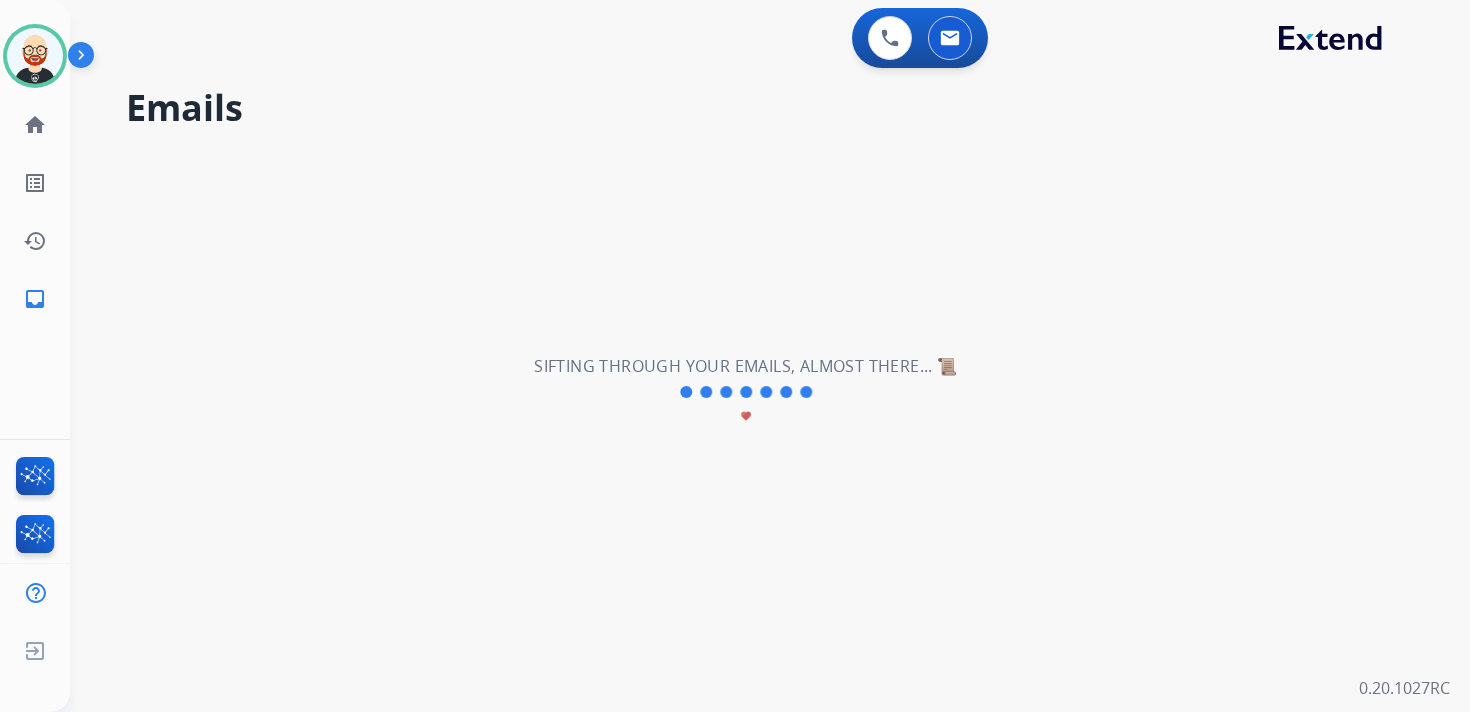 scroll, scrollTop: 0, scrollLeft: 0, axis: both 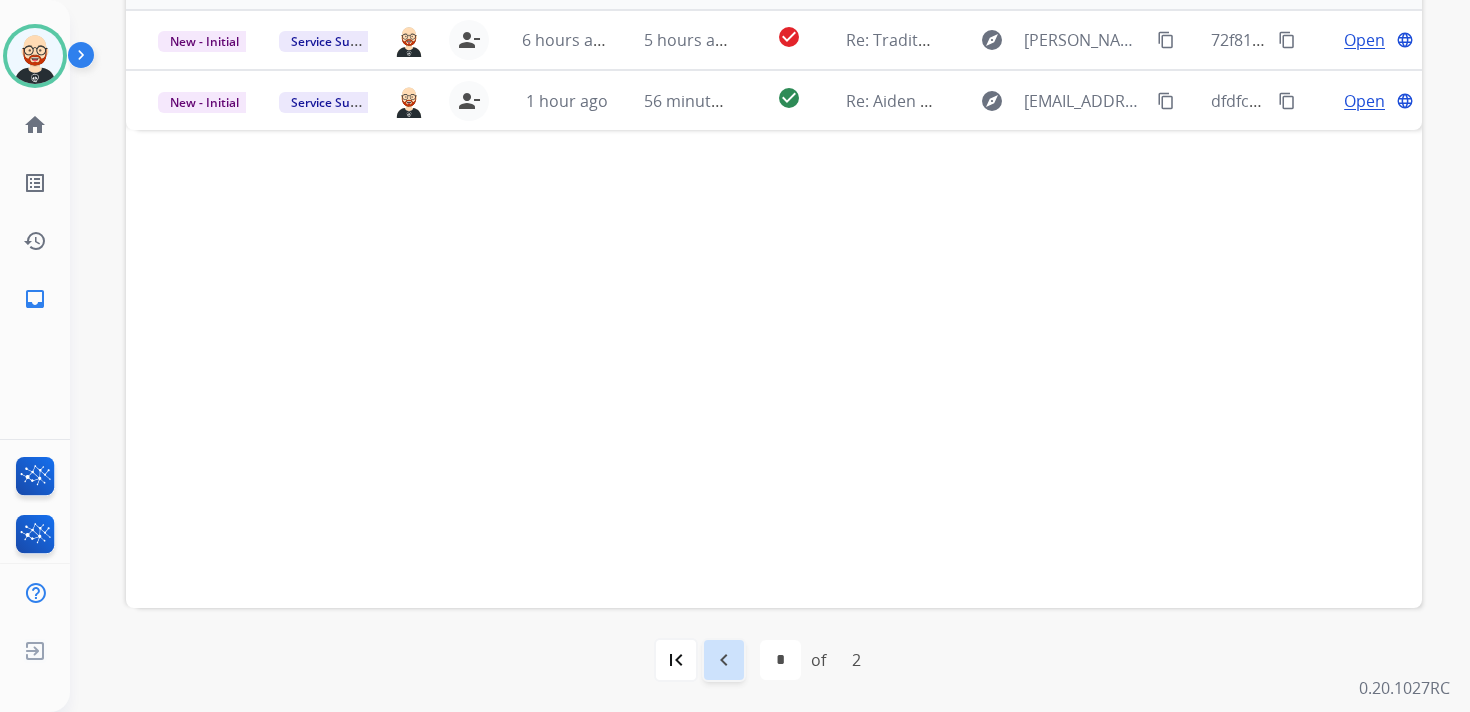 click on "navigate_before" at bounding box center [724, 660] 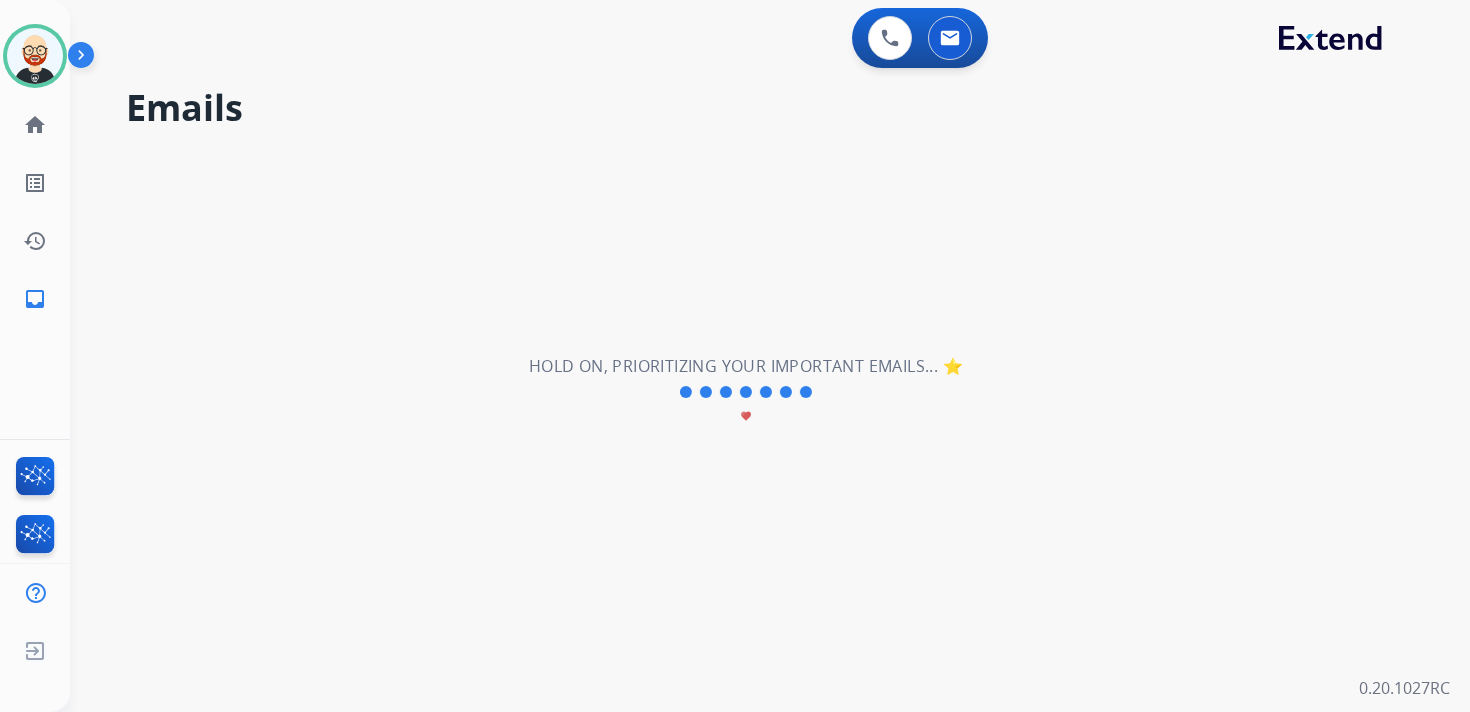 scroll, scrollTop: 0, scrollLeft: 0, axis: both 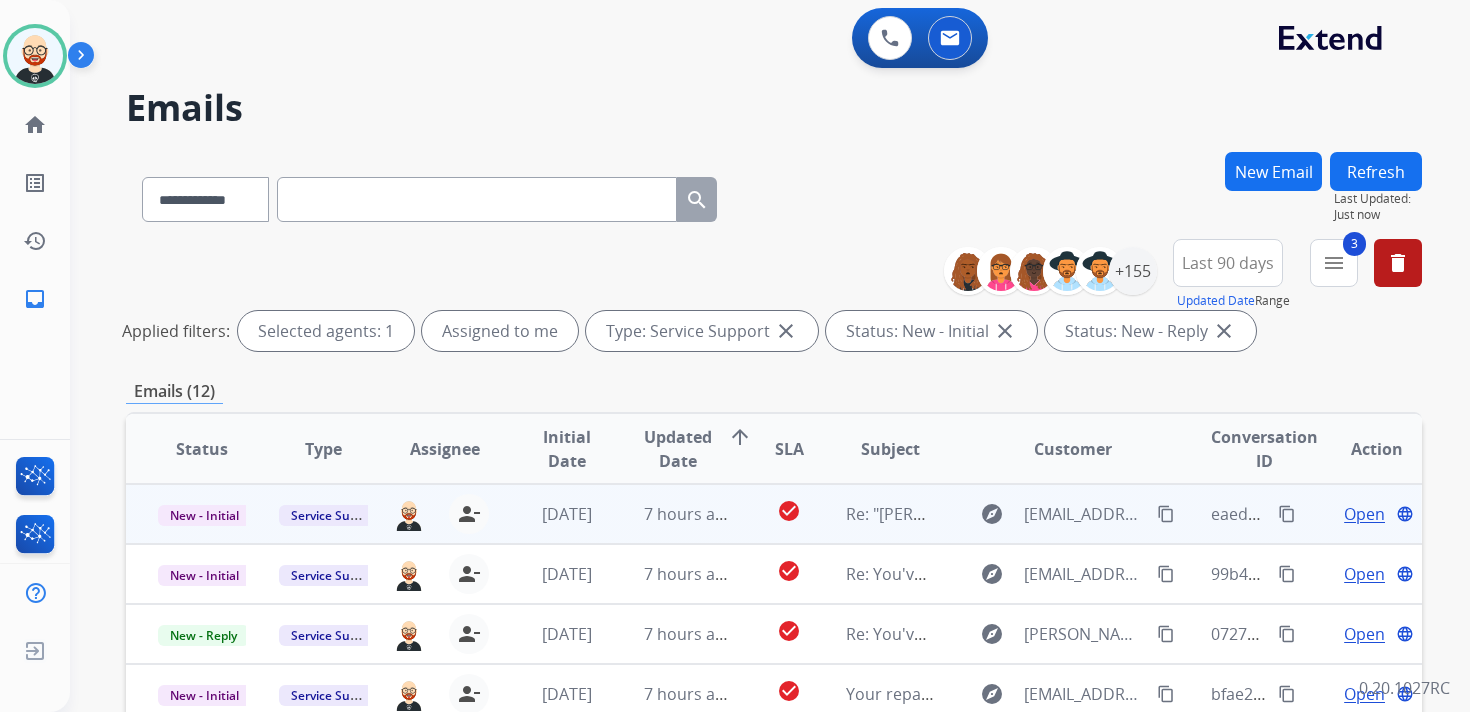 click on "Open language" at bounding box center (1361, 514) 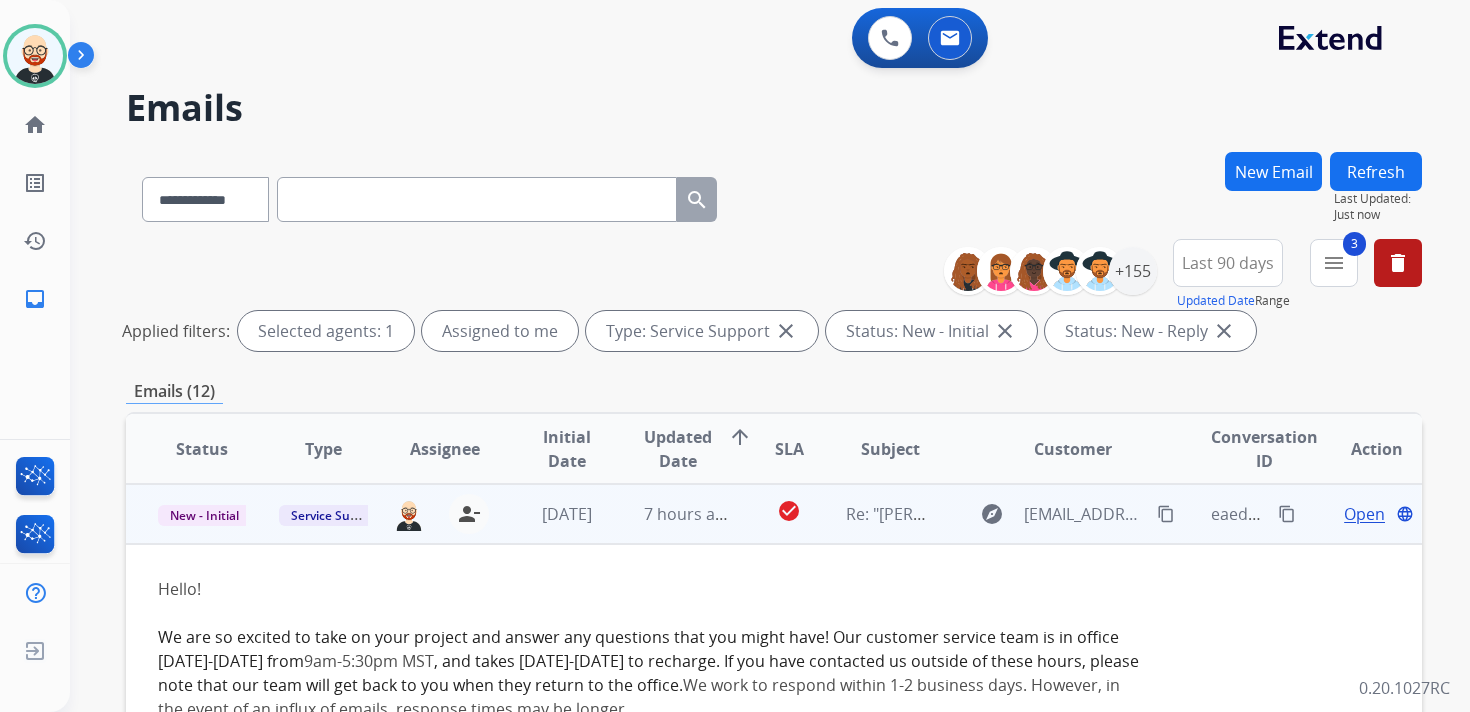 click on "Open language" at bounding box center [1361, 514] 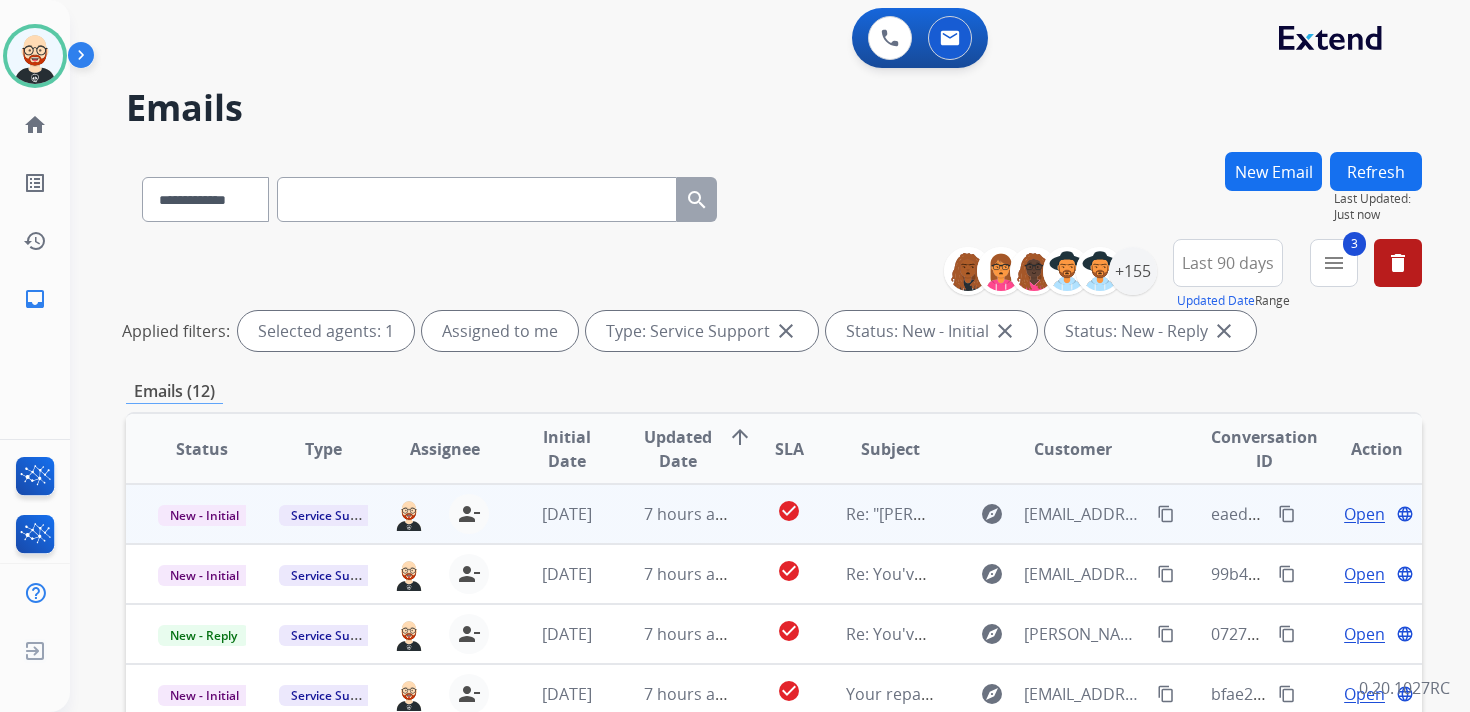 click on "Open" at bounding box center (1364, 514) 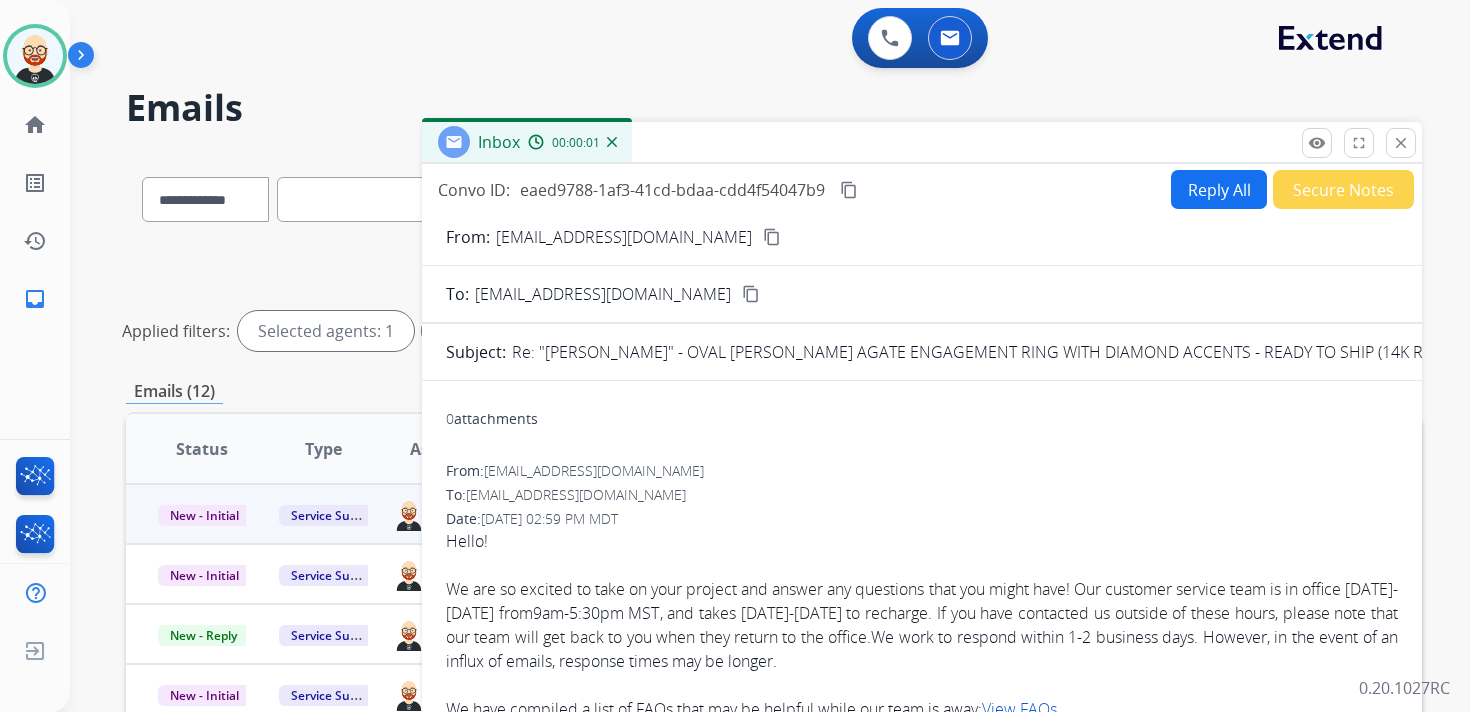 scroll, scrollTop: 14, scrollLeft: 0, axis: vertical 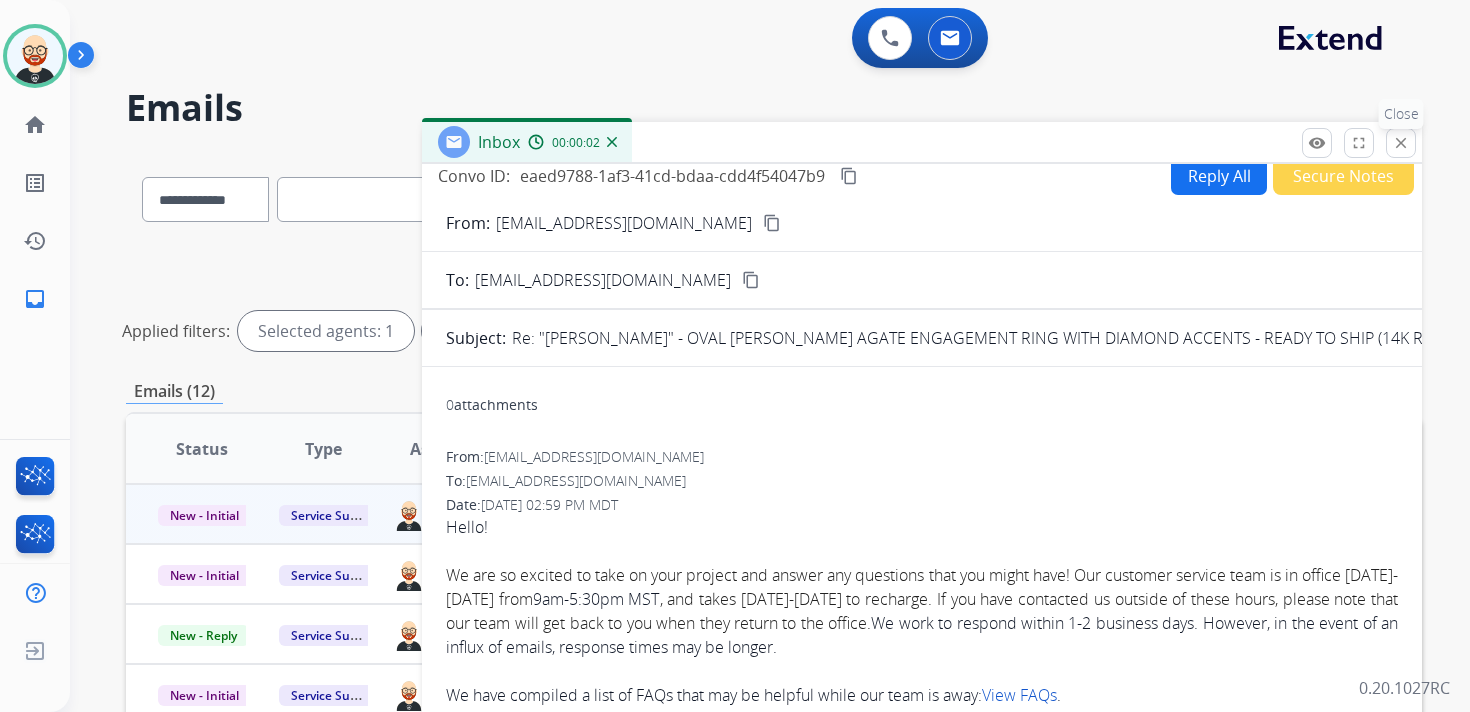 click on "close" at bounding box center [1401, 143] 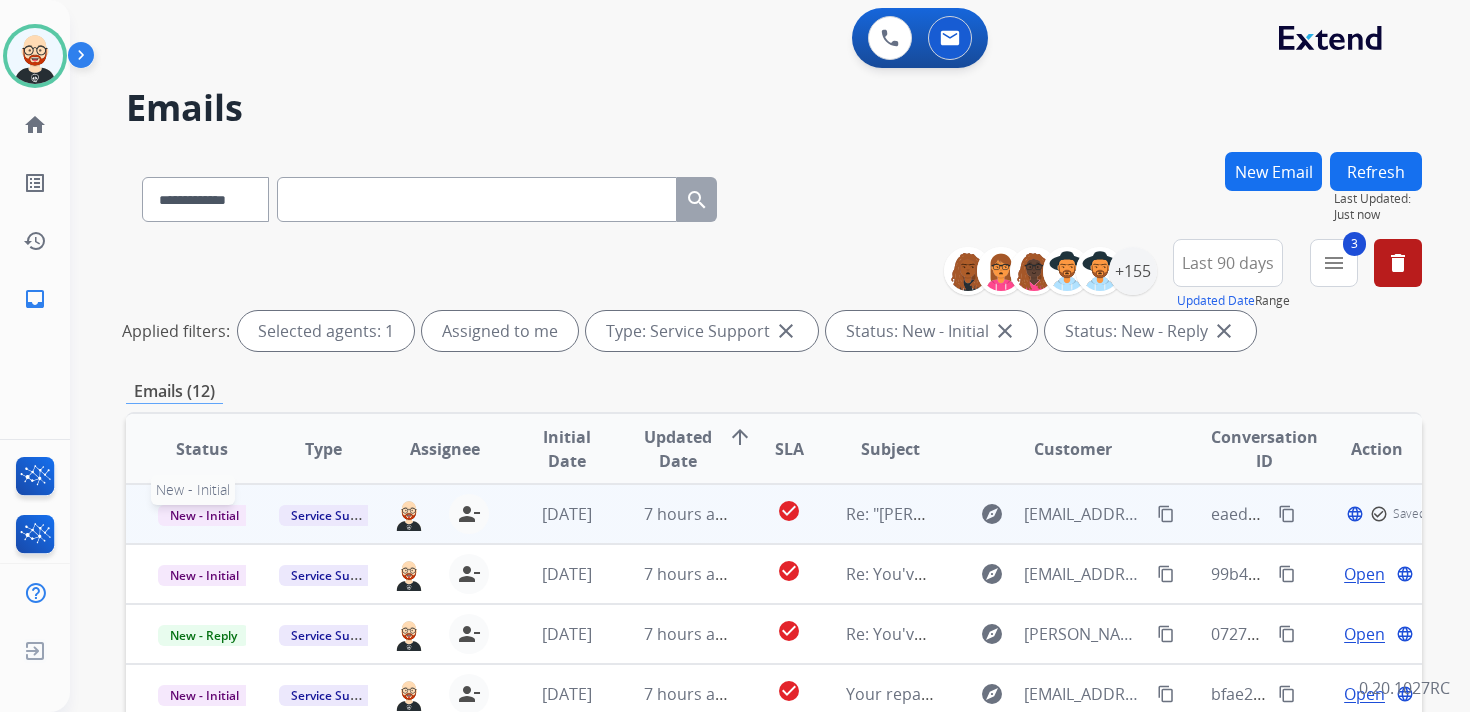 click on "New - Initial" at bounding box center [204, 515] 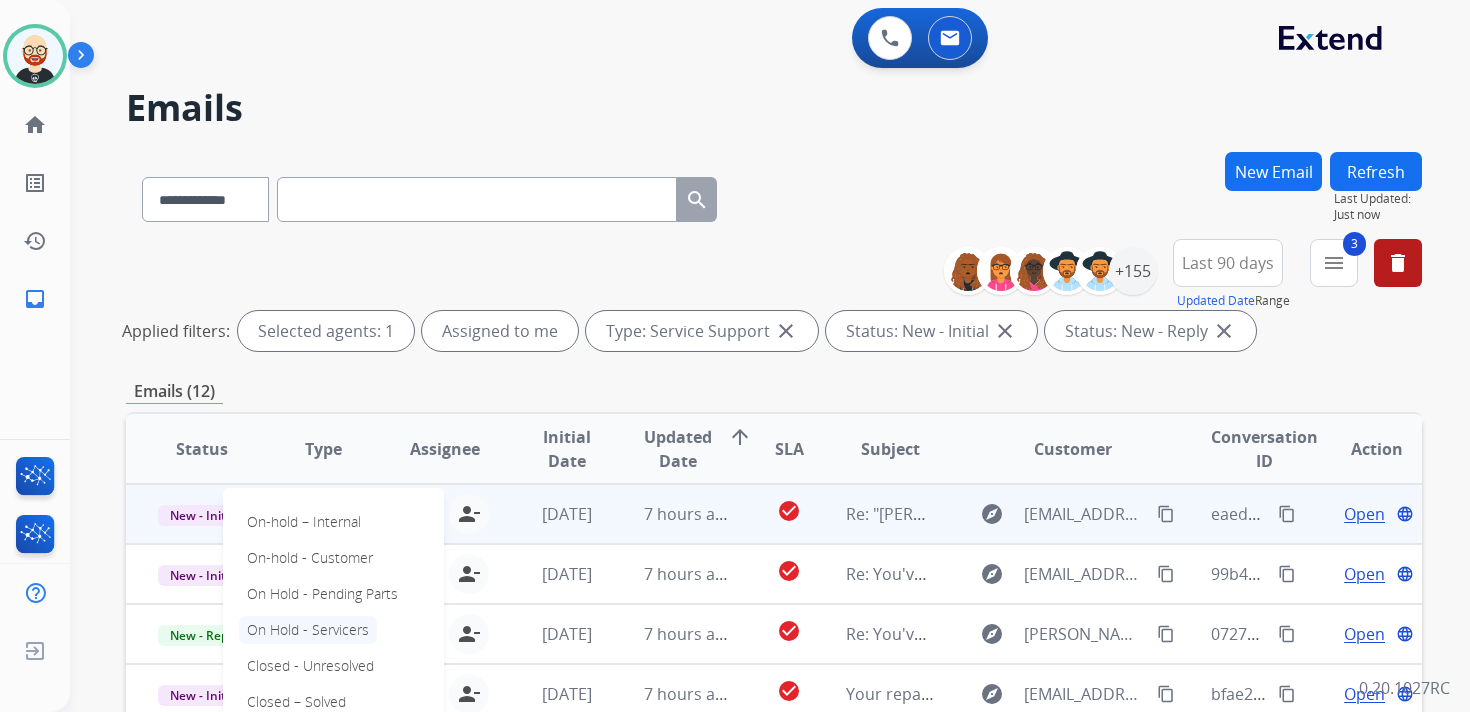 scroll, scrollTop: 2, scrollLeft: 0, axis: vertical 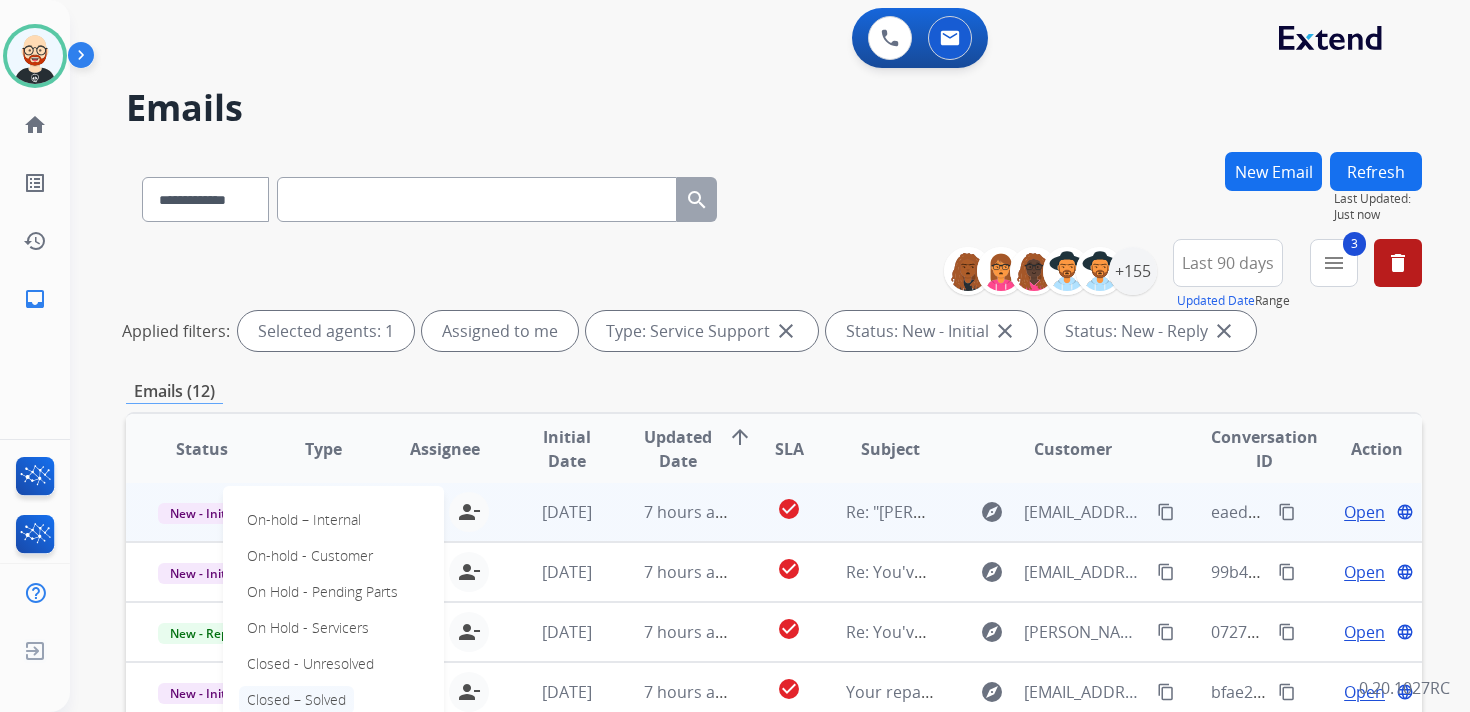 click on "Closed – Solved" at bounding box center [296, 700] 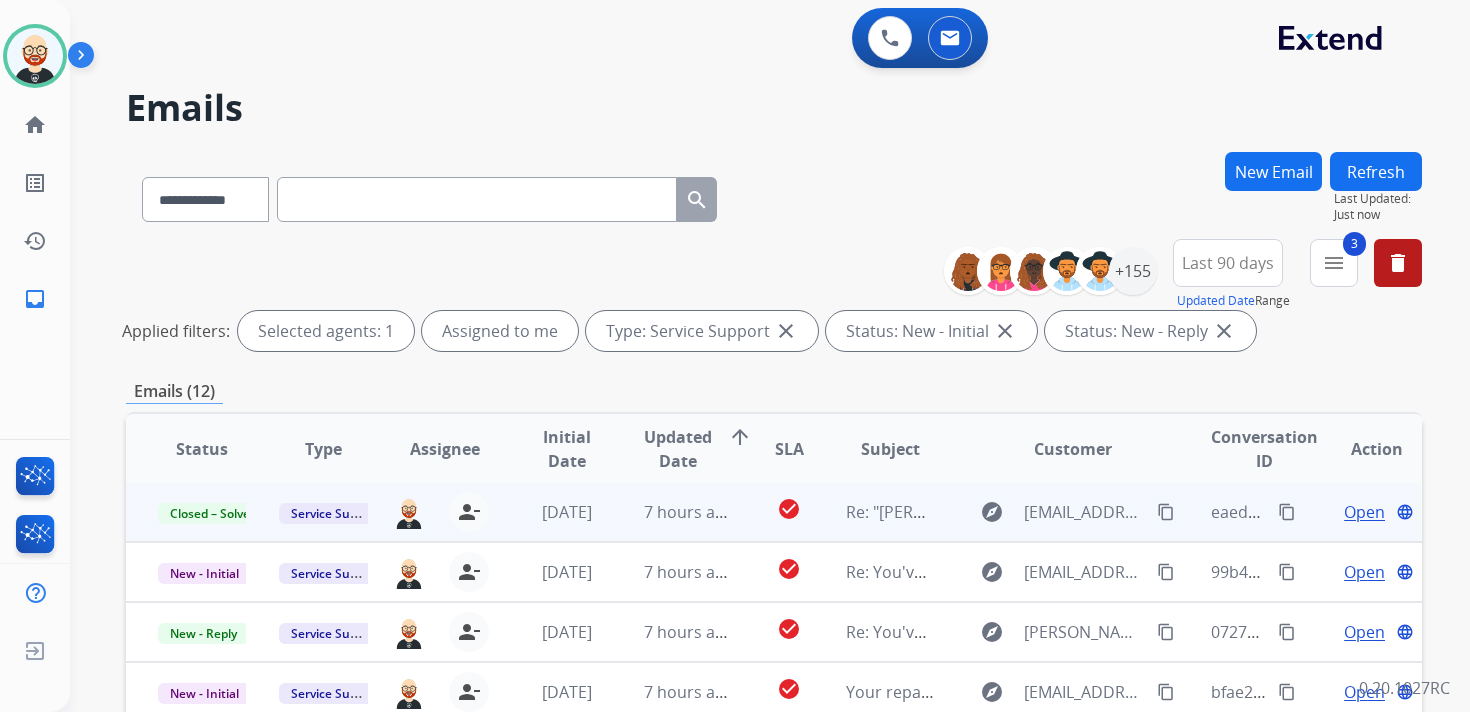 click on "Refresh" at bounding box center (1376, 171) 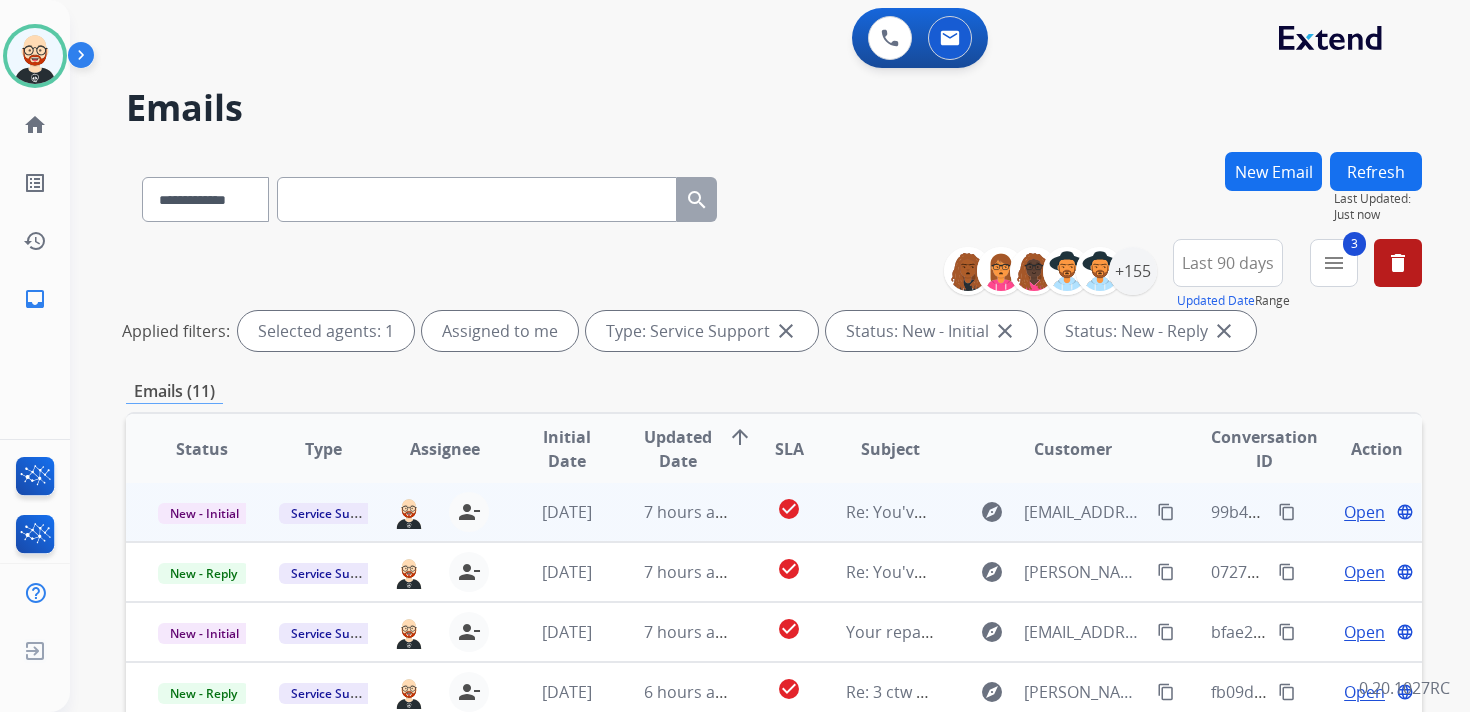 click on "Open" at bounding box center [1364, 512] 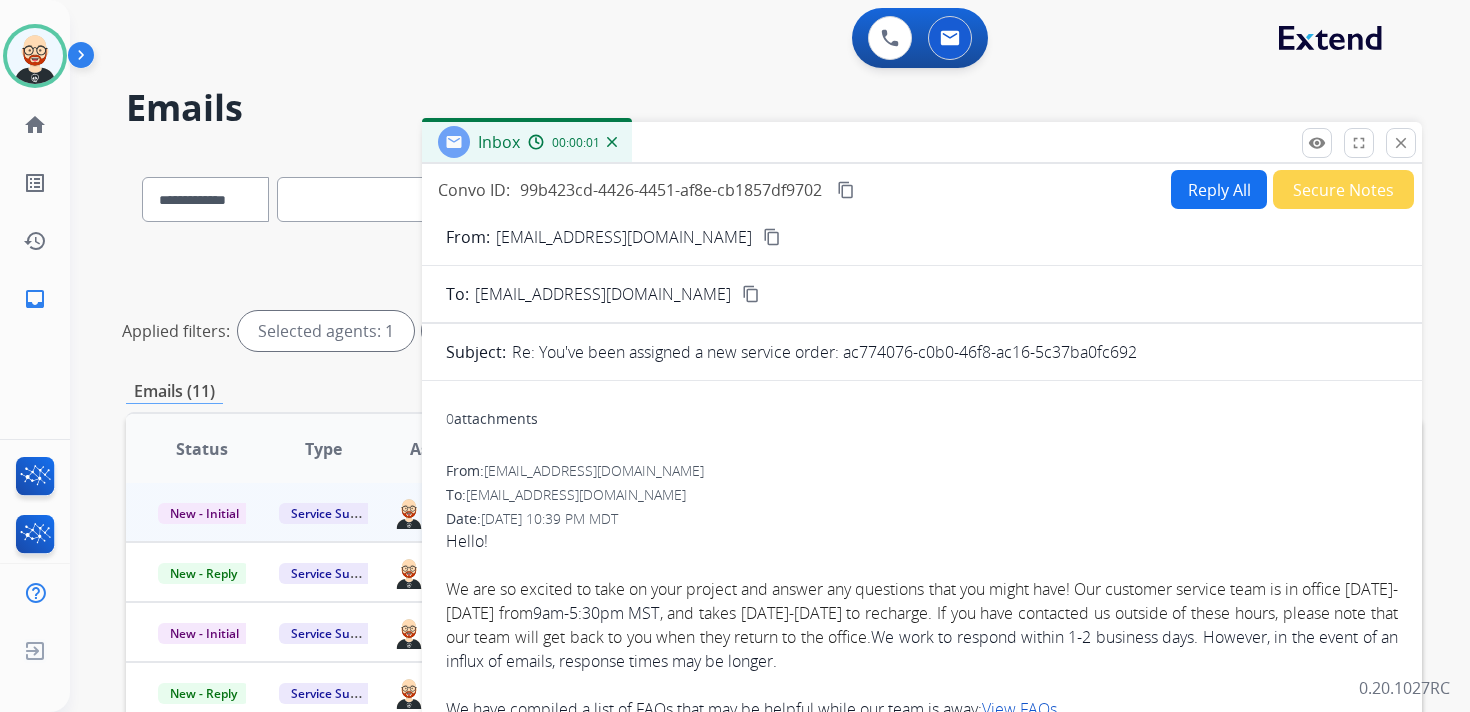 scroll, scrollTop: 1, scrollLeft: 0, axis: vertical 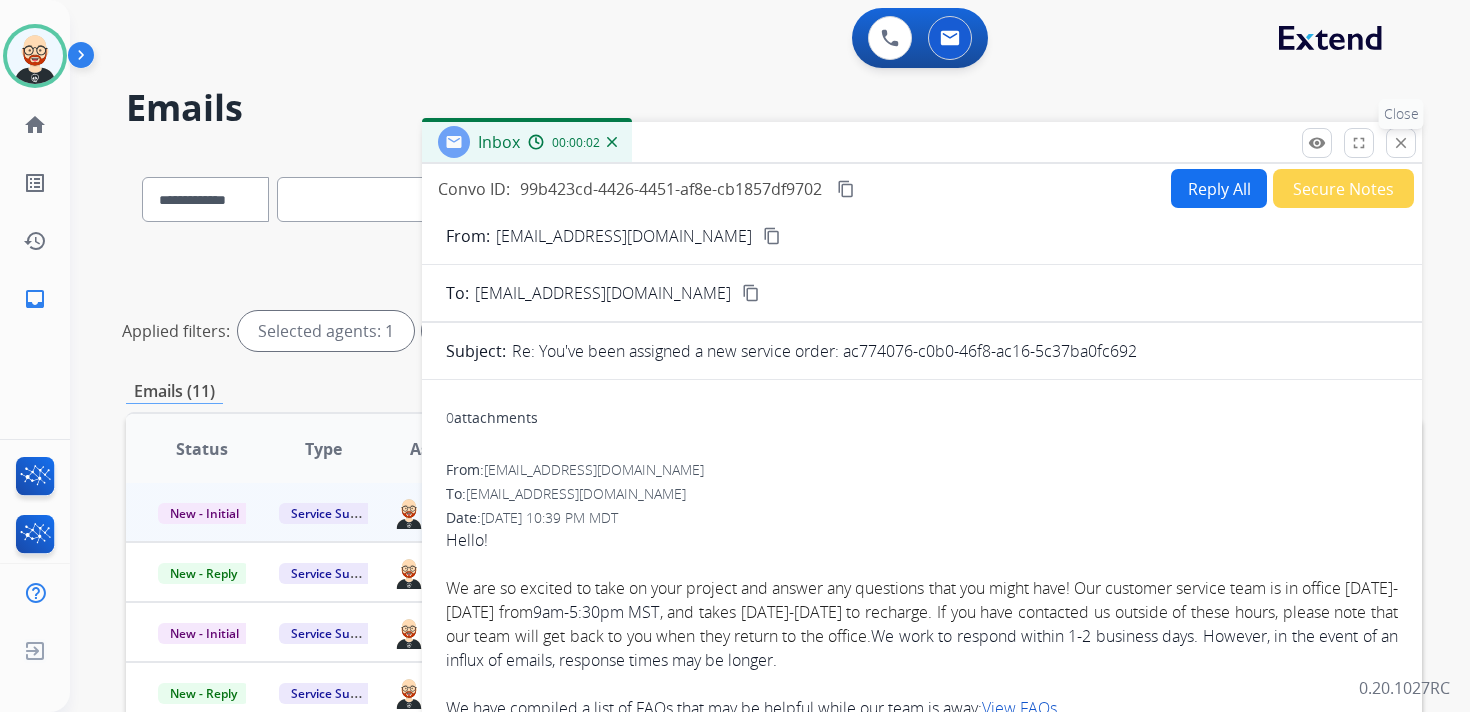 click on "close" at bounding box center [1401, 143] 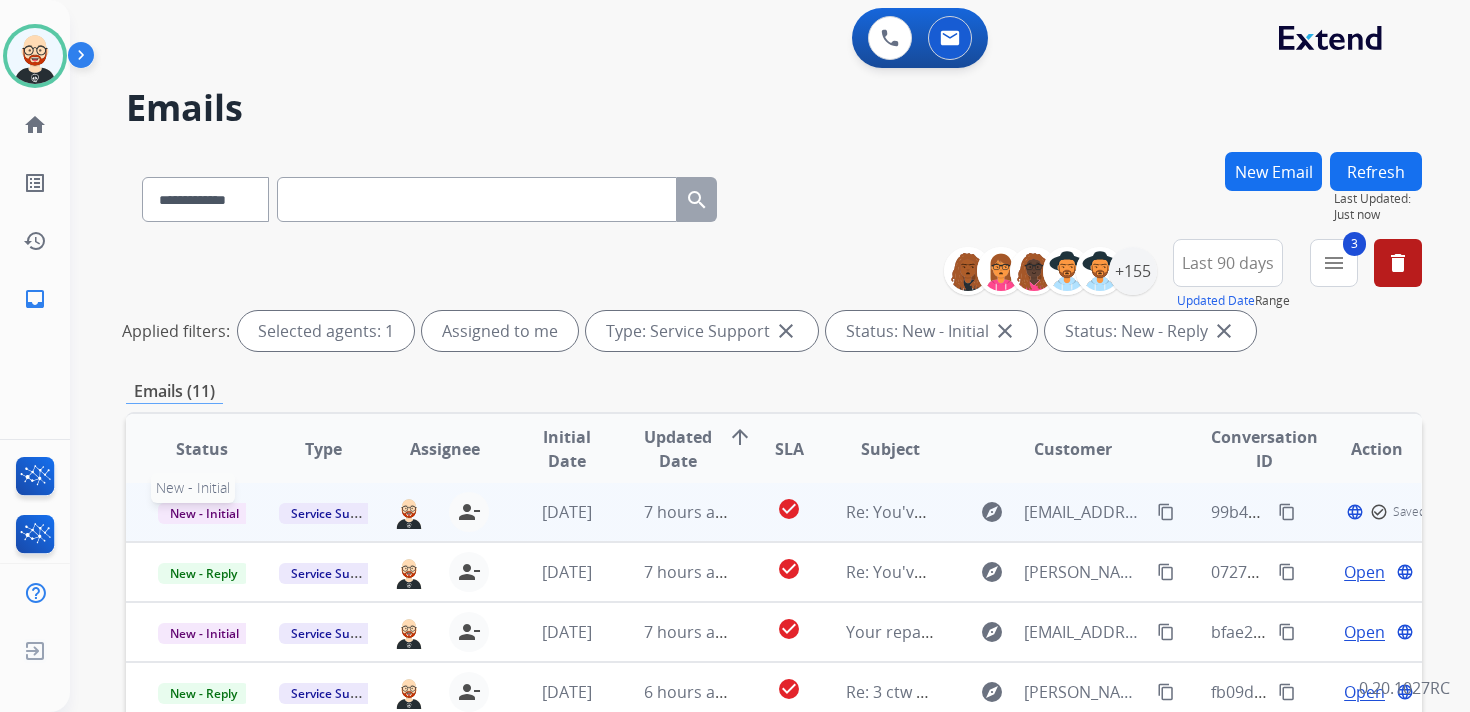 click on "New - Initial" at bounding box center (204, 513) 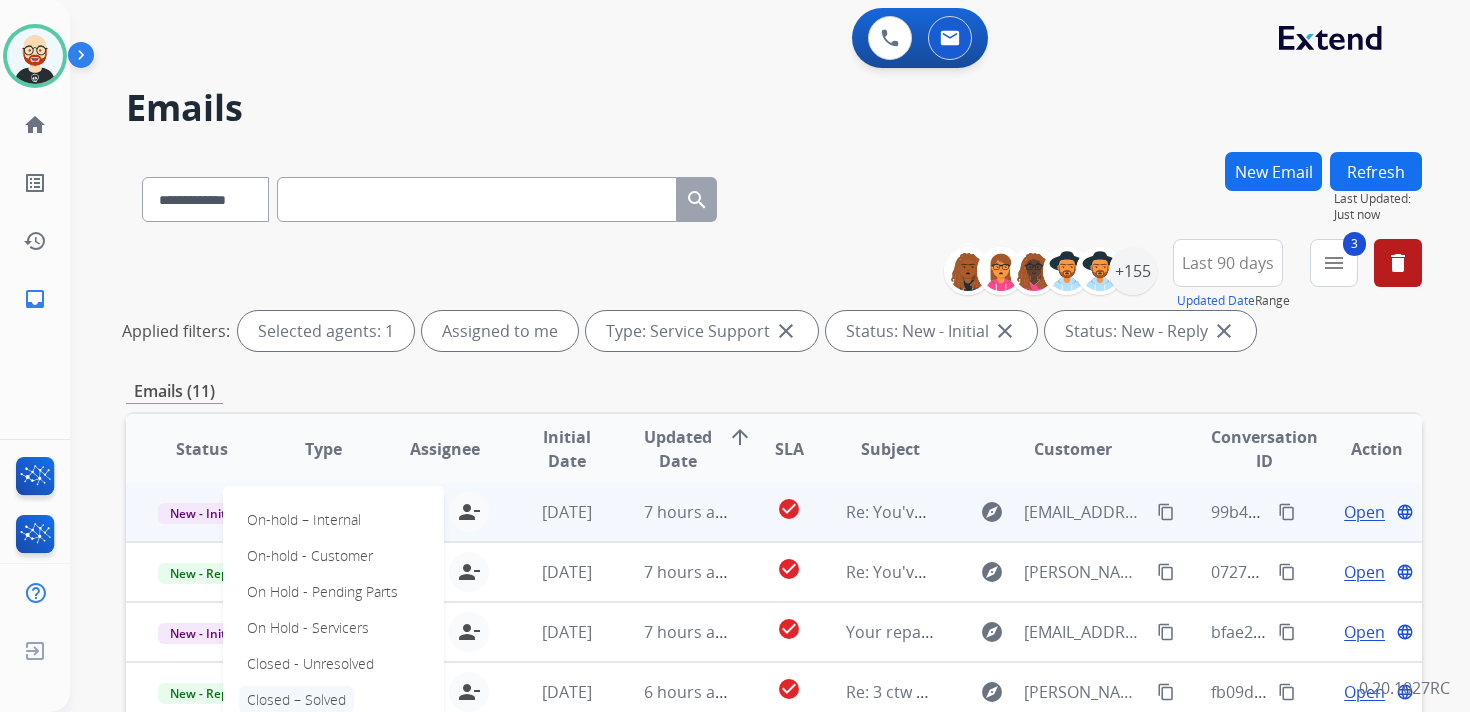 click on "Closed – Solved" at bounding box center (296, 700) 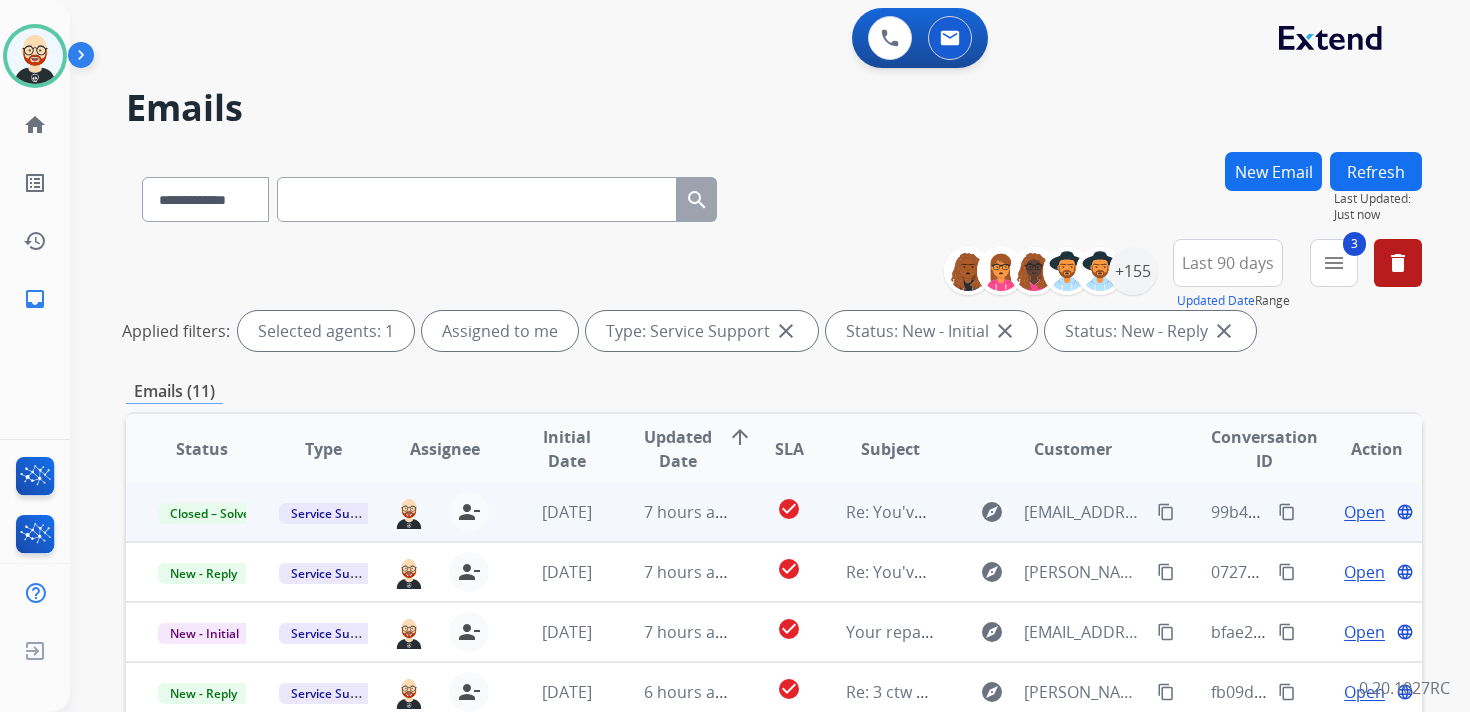 click on "Refresh" at bounding box center (1376, 171) 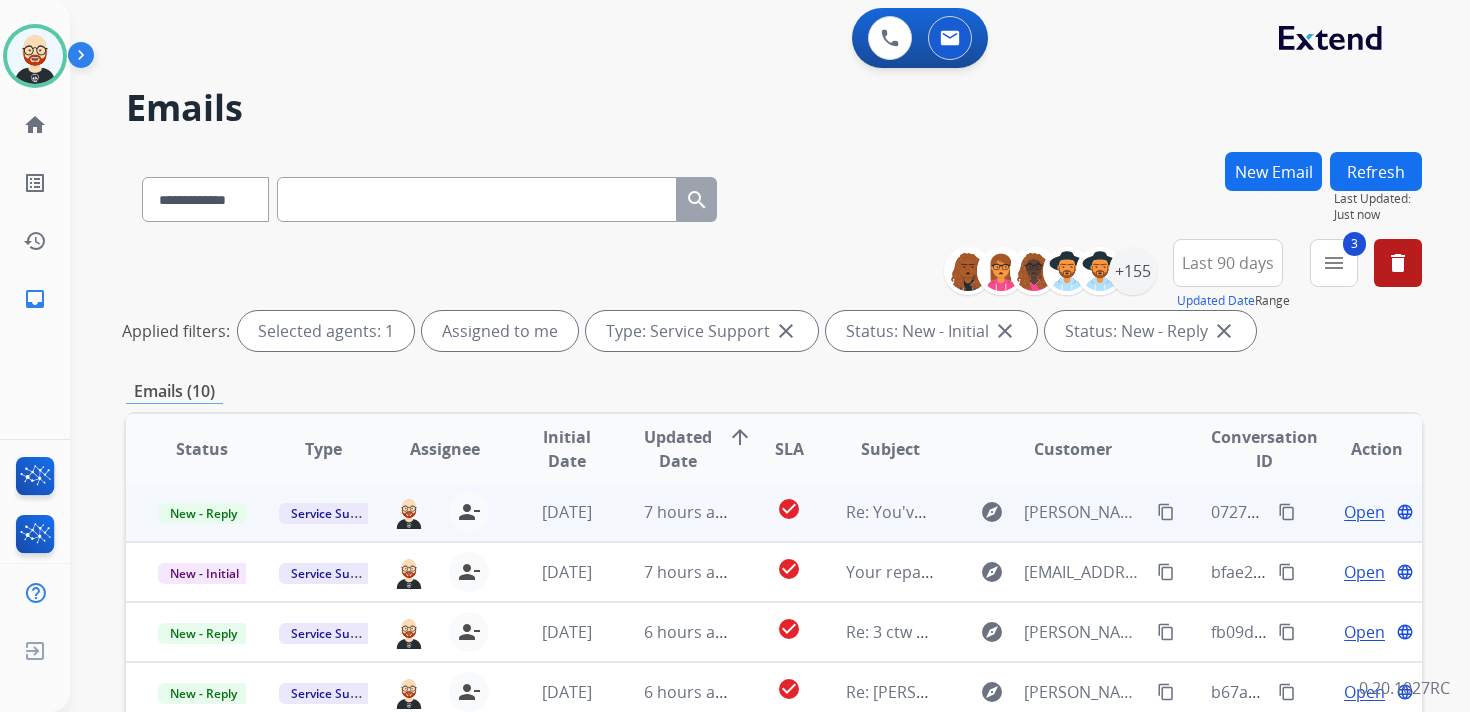 click on "Open" at bounding box center (1364, 512) 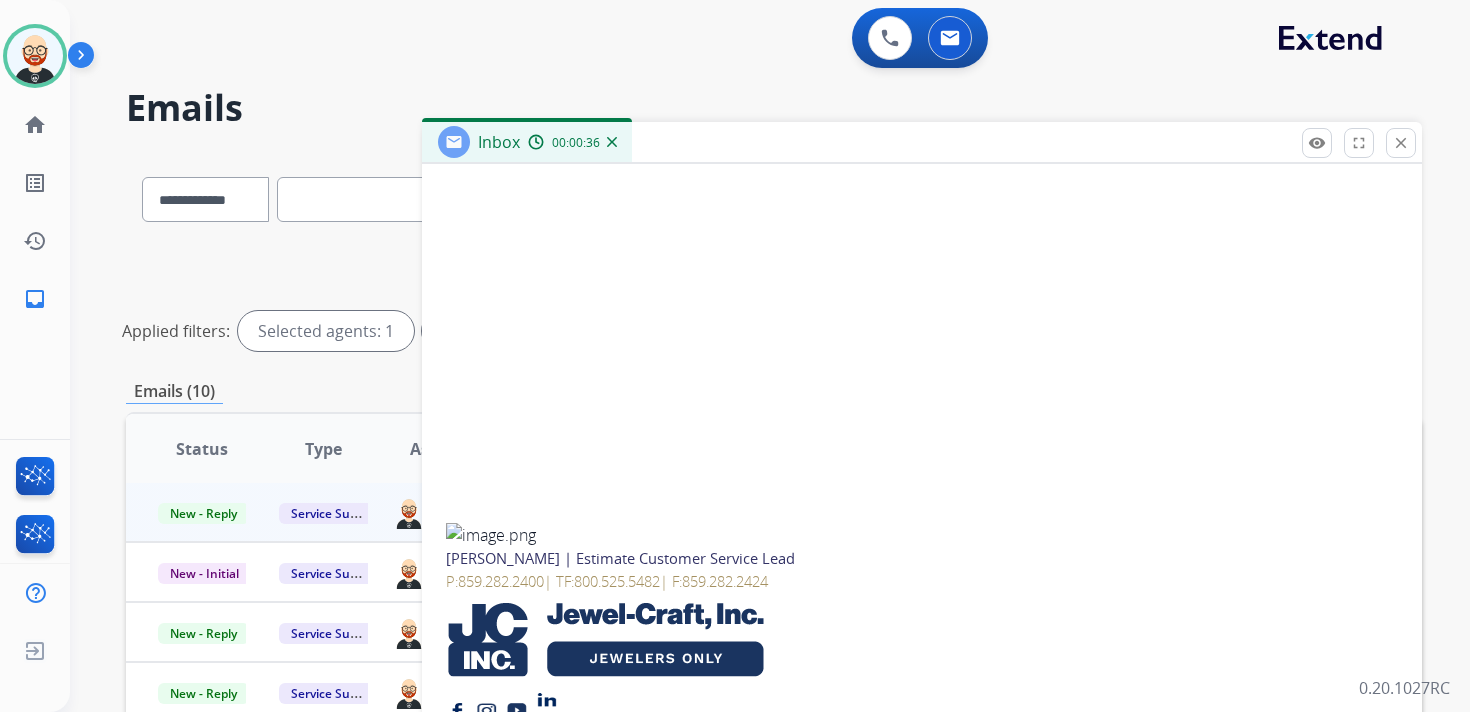scroll, scrollTop: 0, scrollLeft: 0, axis: both 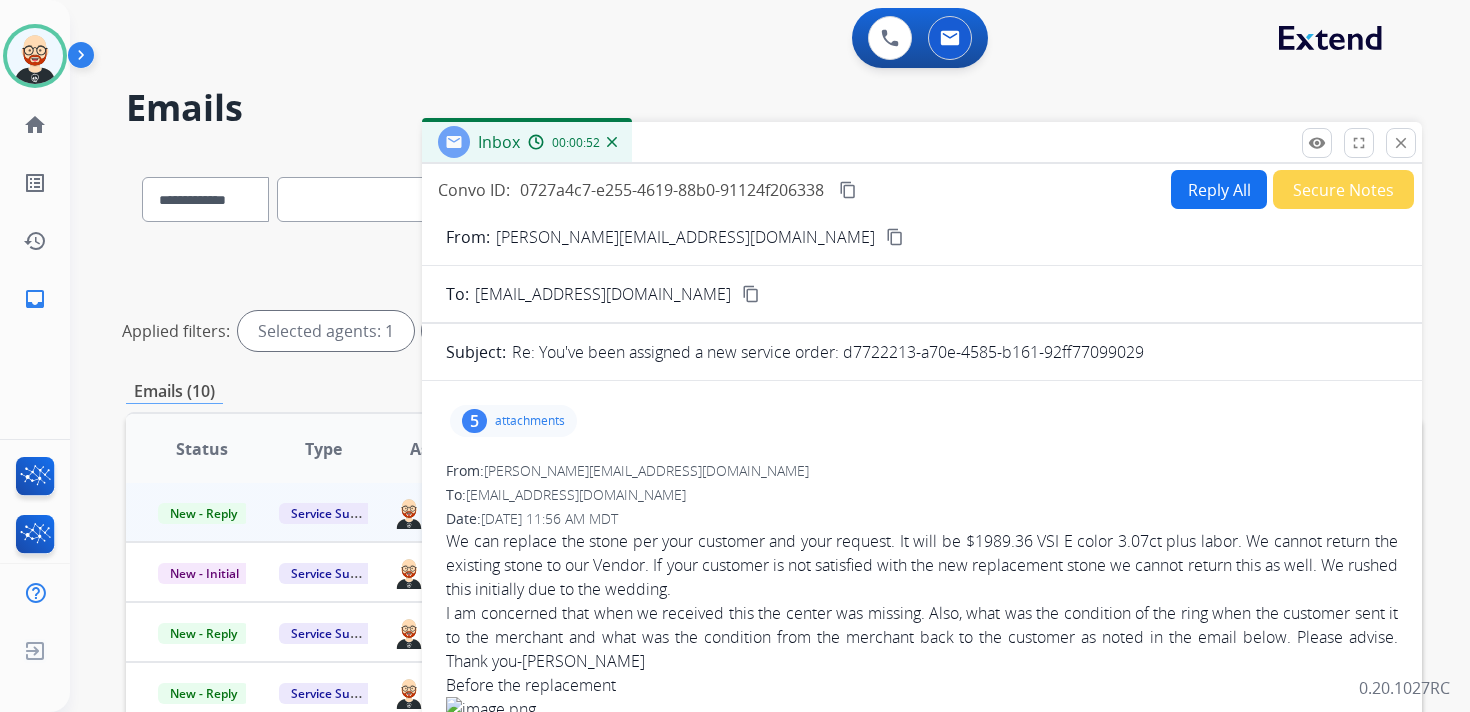 click on "content_copy" at bounding box center [848, 190] 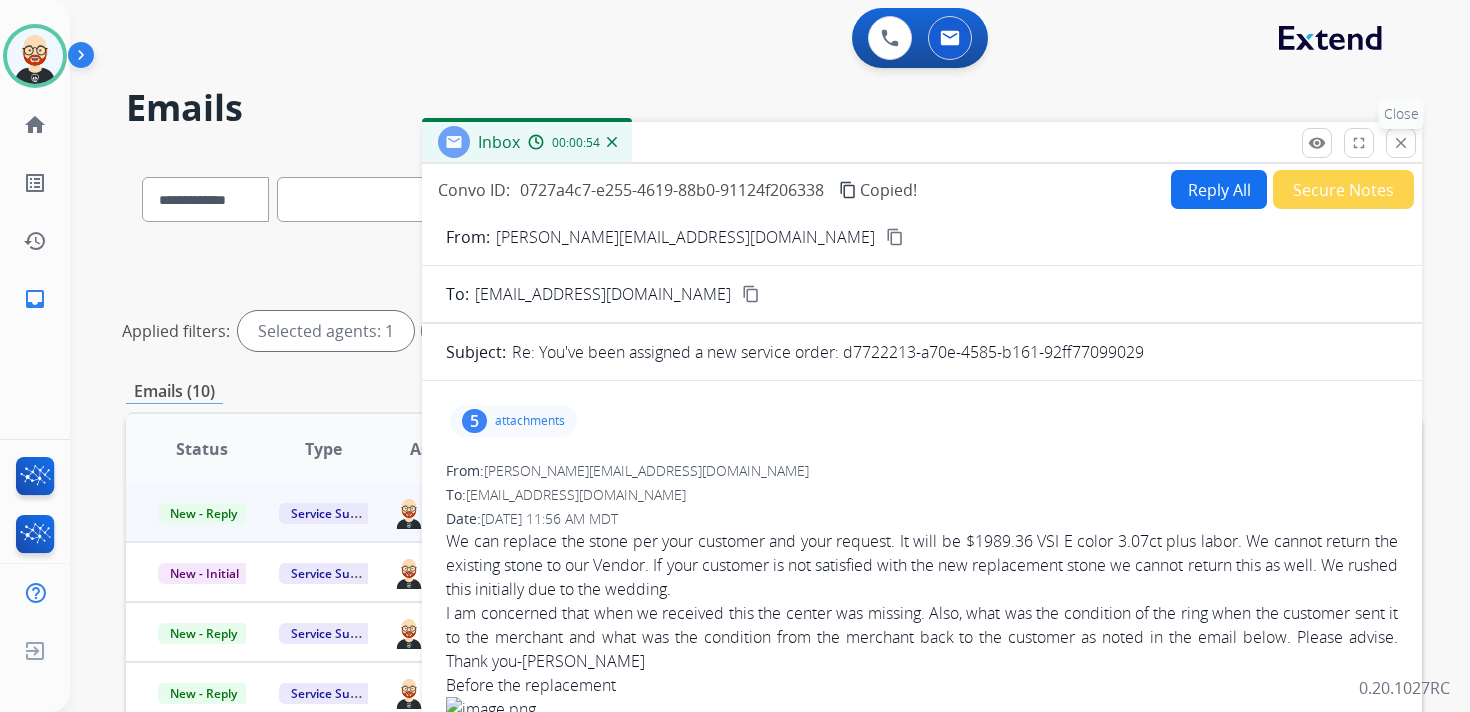 click on "close" at bounding box center (1401, 143) 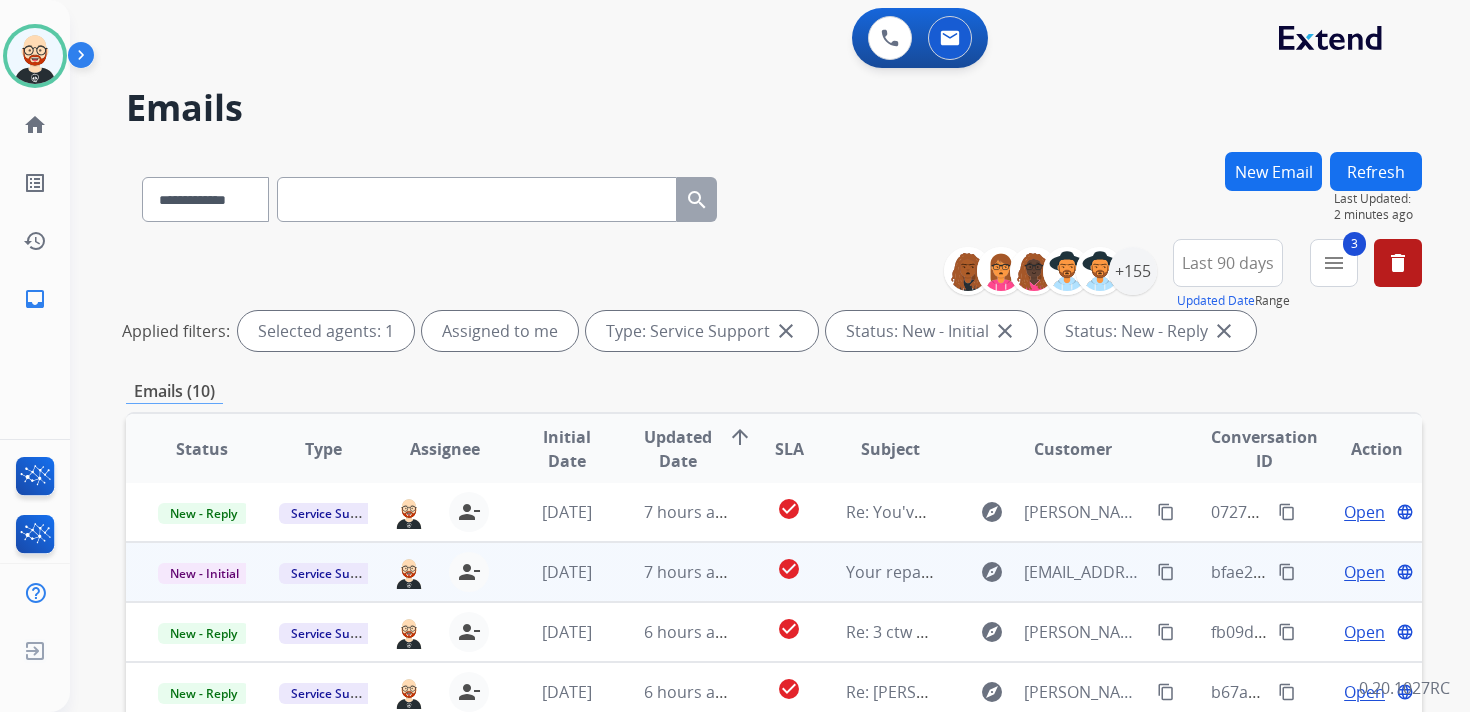 click on "Open" at bounding box center [1364, 572] 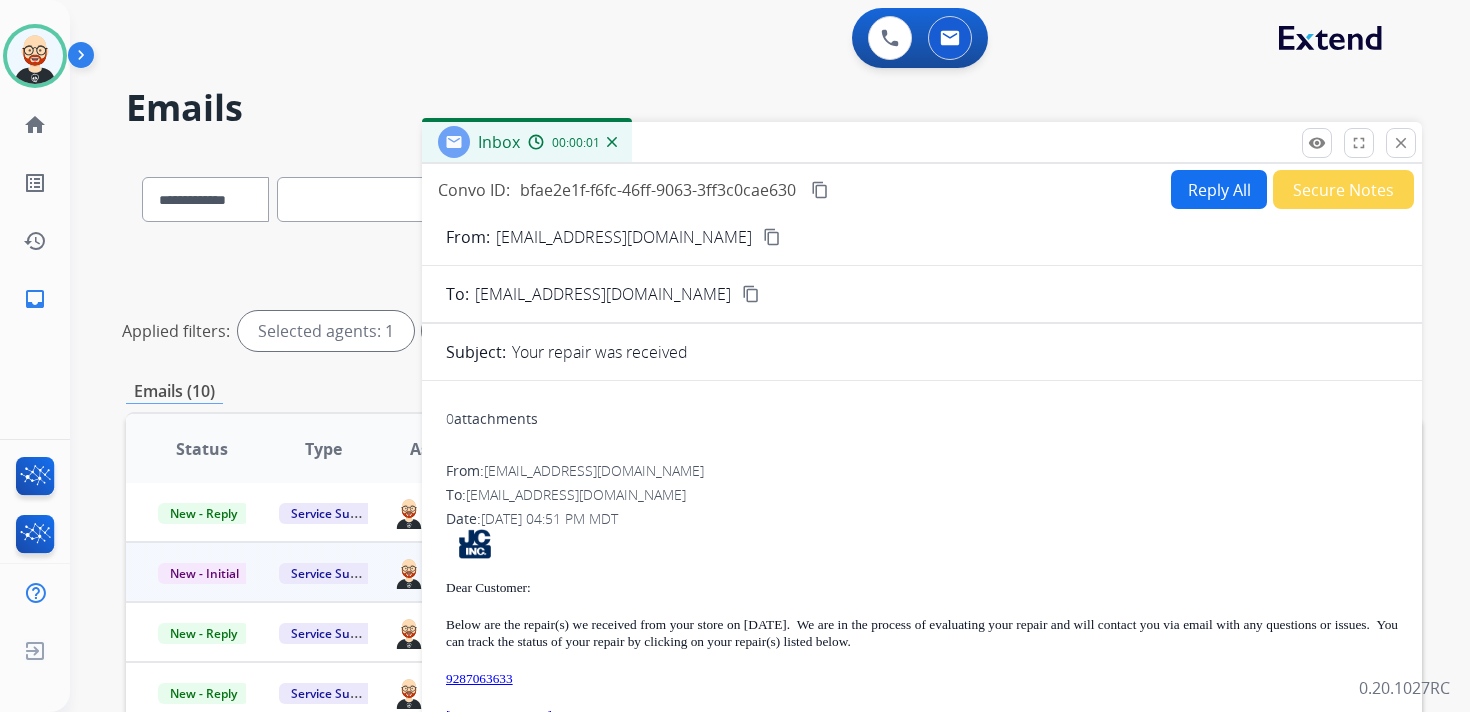 scroll, scrollTop: 8, scrollLeft: 0, axis: vertical 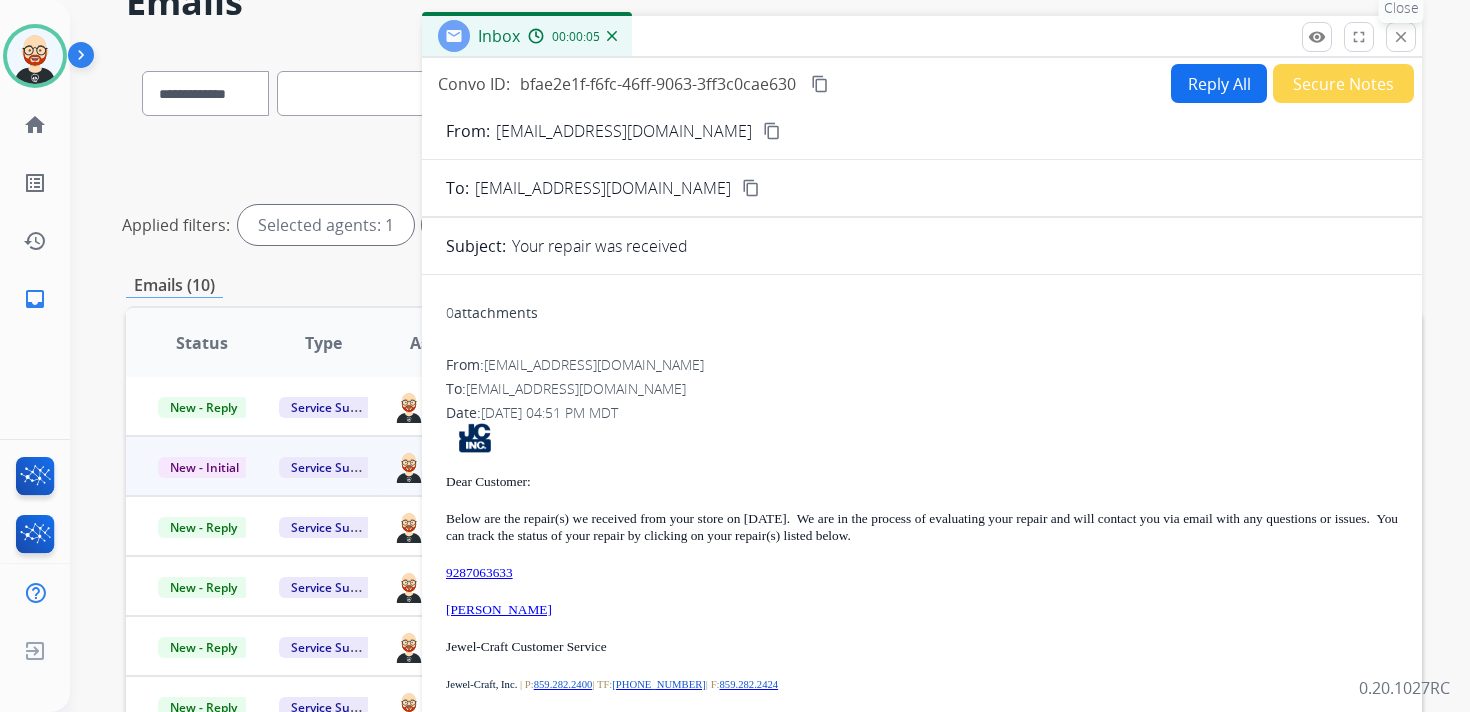 click on "close" at bounding box center [1401, 37] 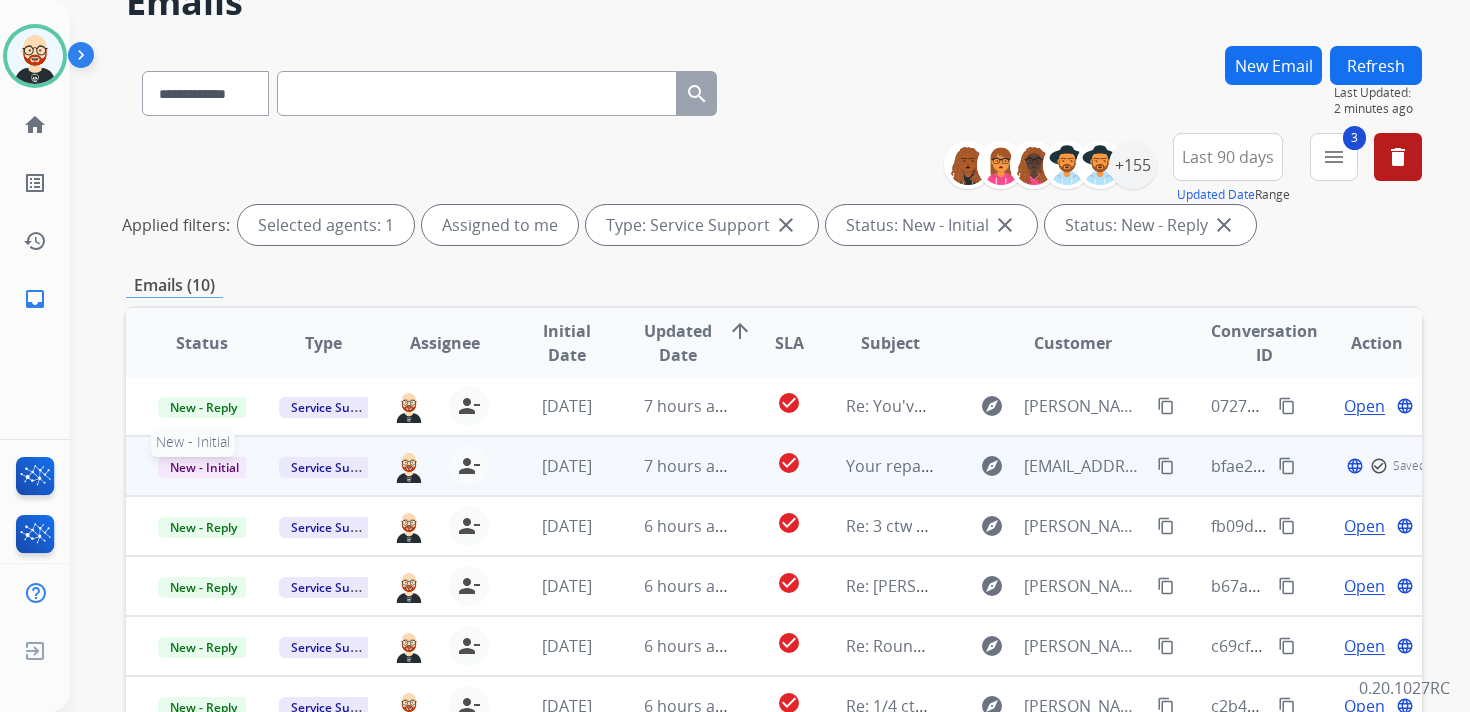 click on "New - Initial" at bounding box center (202, 466) 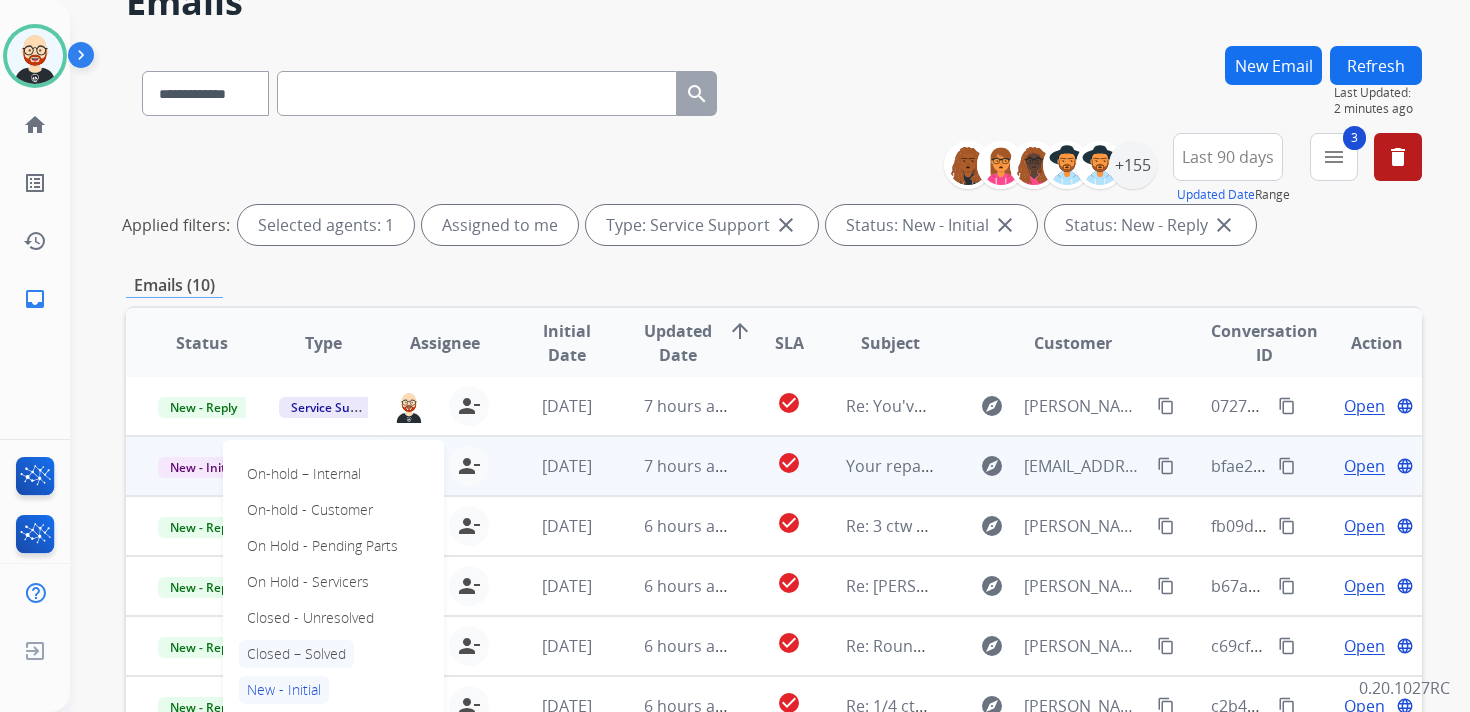 click on "Closed – Solved" at bounding box center (296, 654) 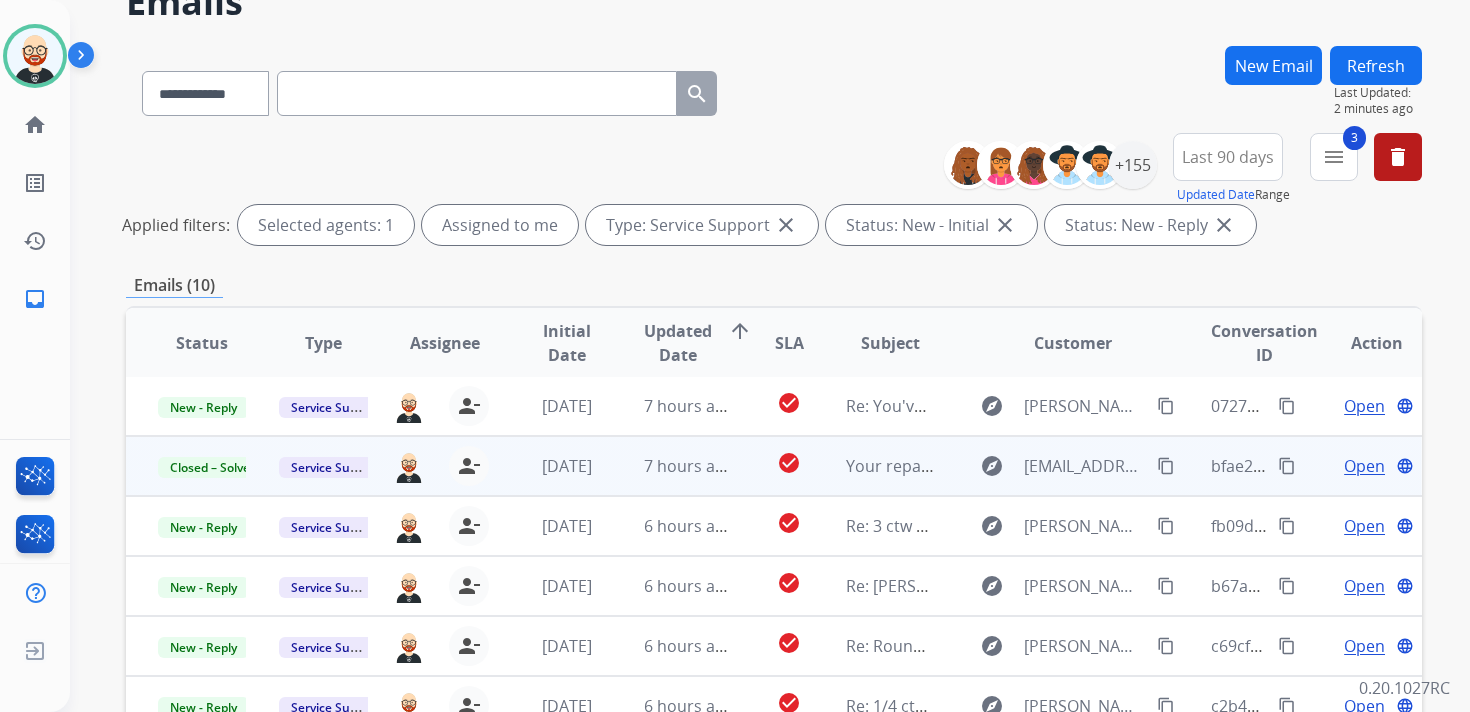 click on "Refresh" at bounding box center [1376, 65] 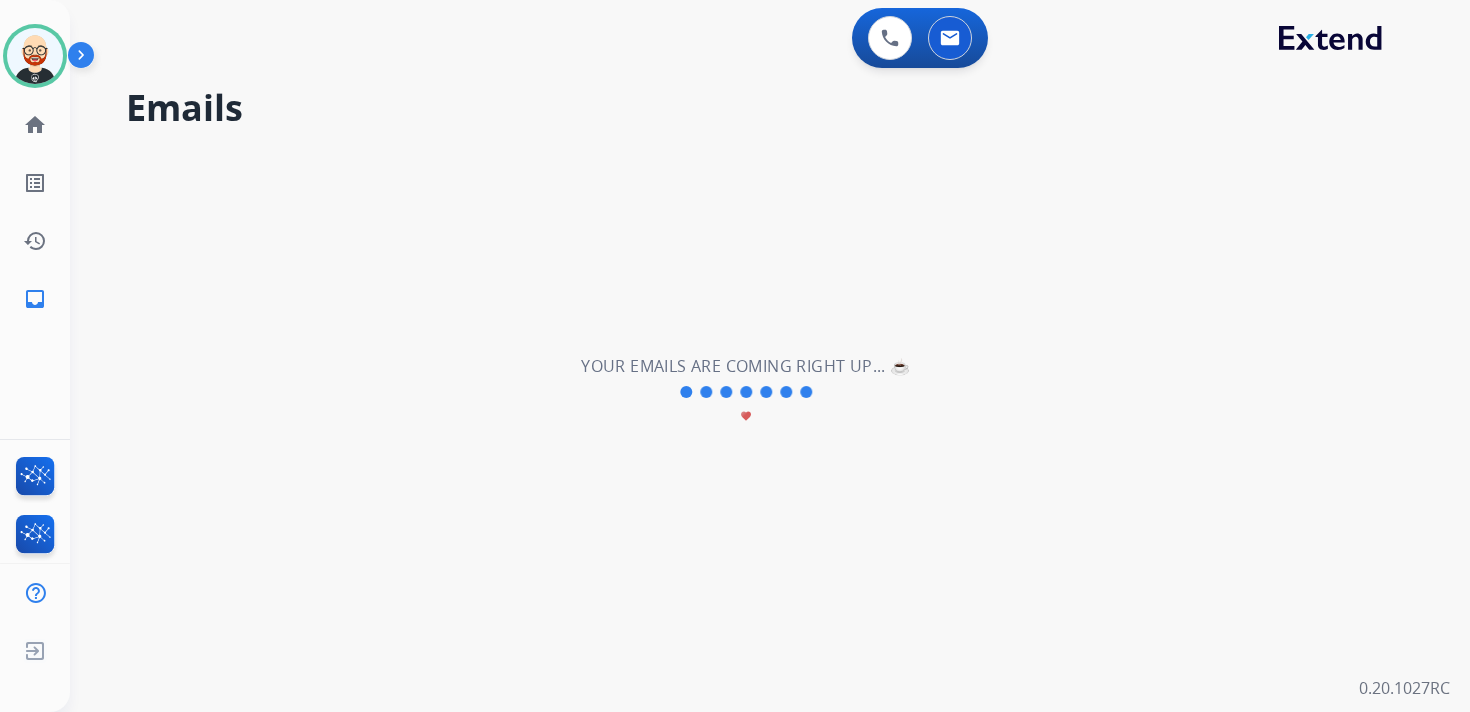 scroll, scrollTop: 0, scrollLeft: 0, axis: both 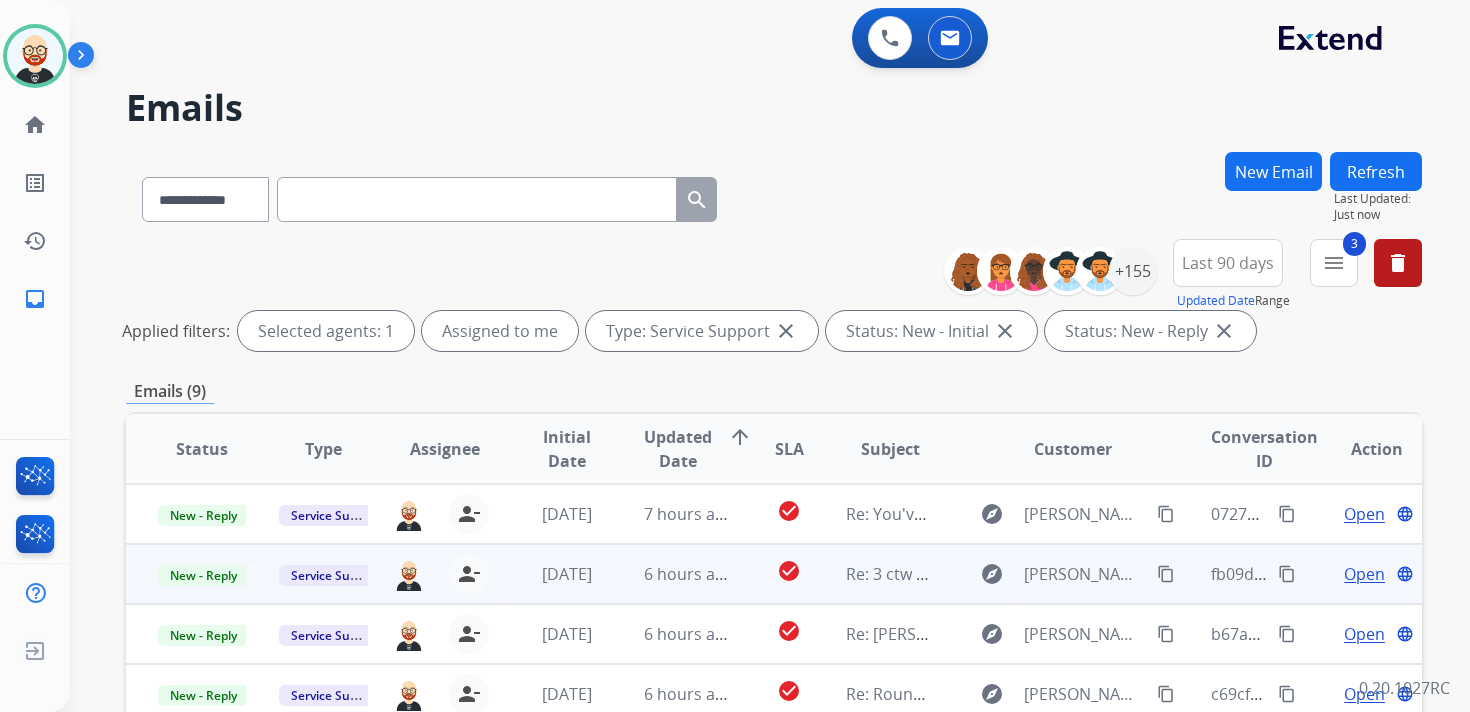 click on "Open" at bounding box center (1364, 574) 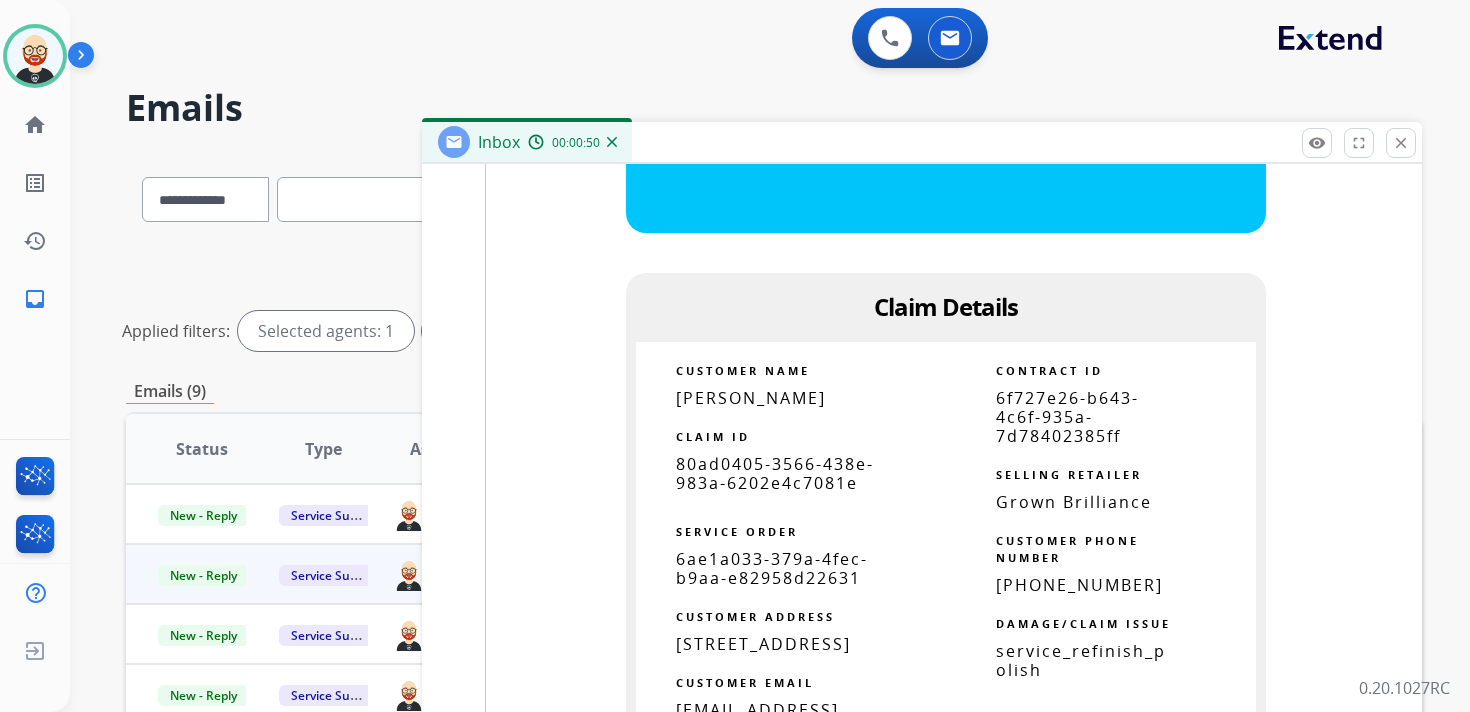 scroll, scrollTop: 2001, scrollLeft: 0, axis: vertical 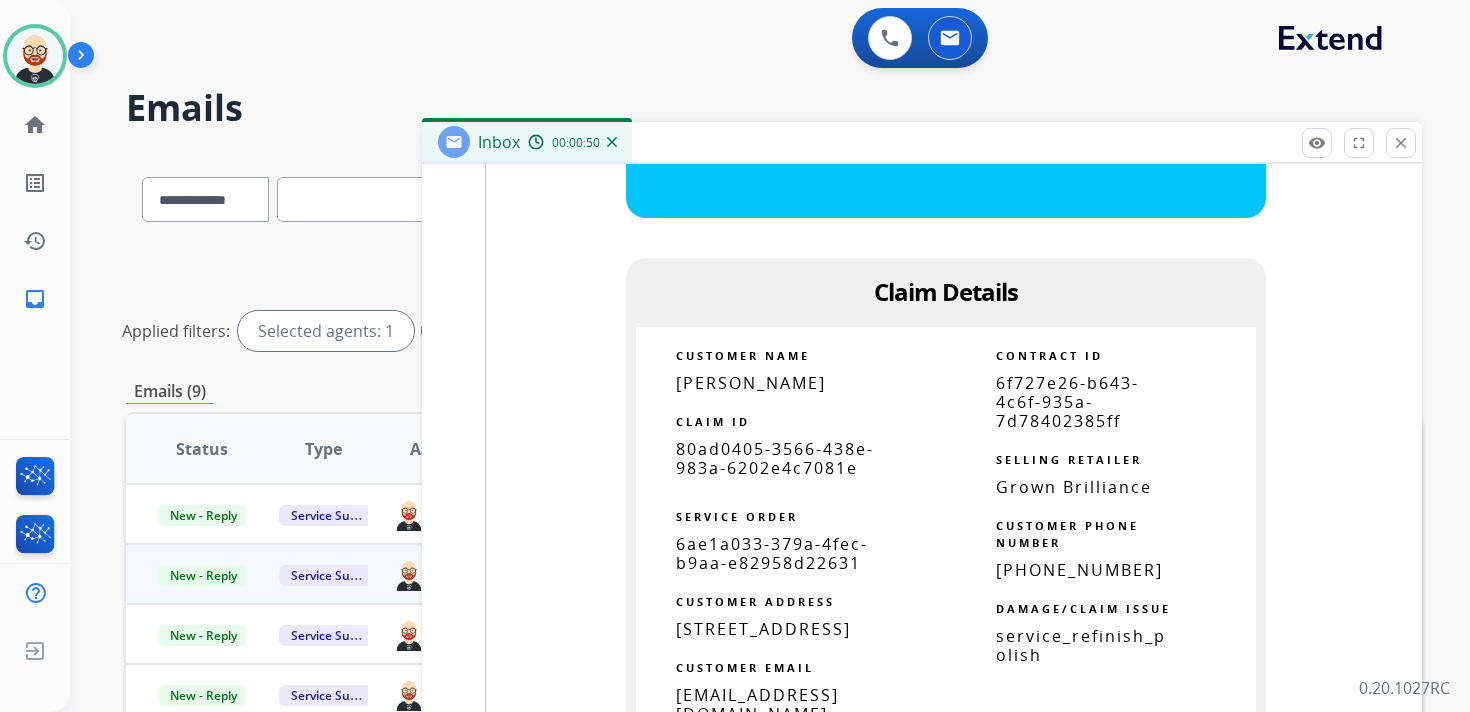 click on "80ad0405-3566-438e-983a-6202e4c7081e" at bounding box center [775, 458] 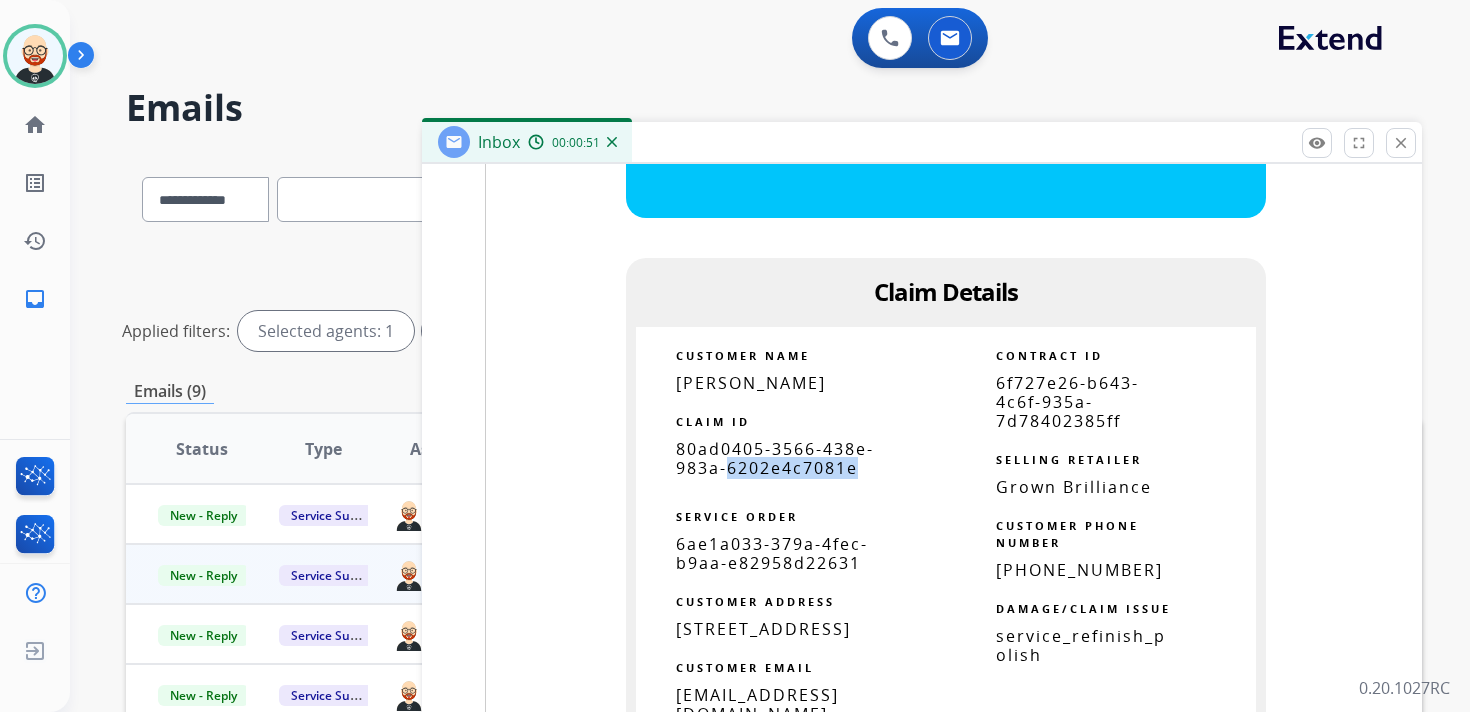 click on "80ad0405-3566-438e-983a-6202e4c7081e" at bounding box center (775, 458) 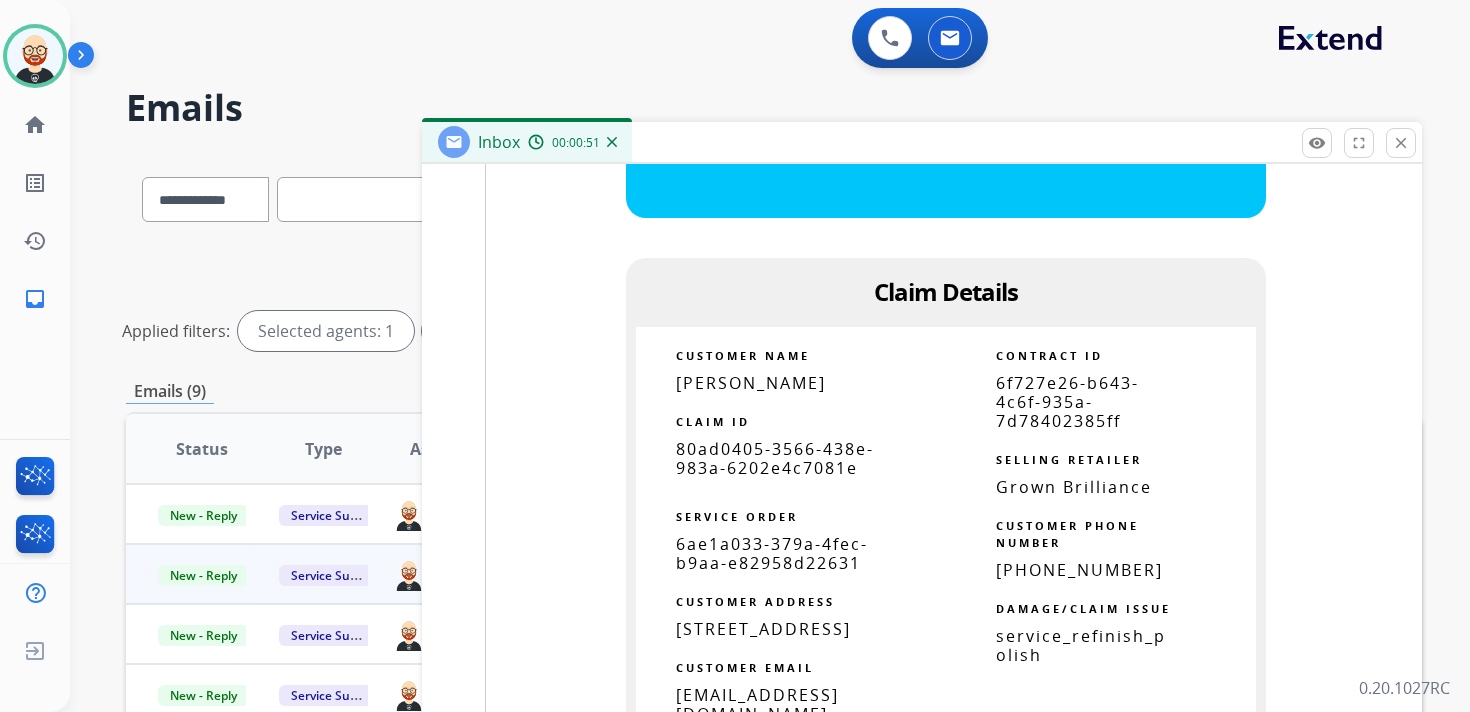 click on "80ad0405-3566-438e-983a-6202e4c7081e" at bounding box center (775, 458) 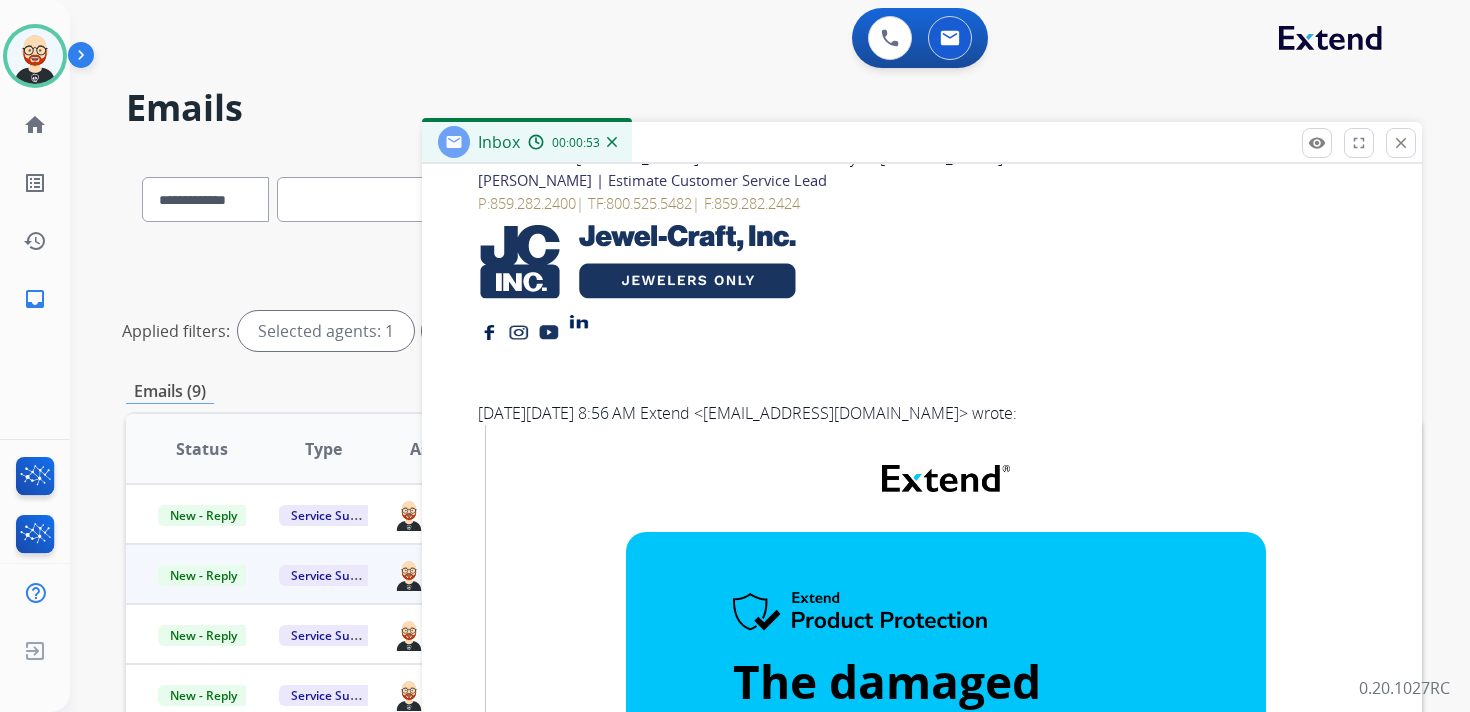 scroll, scrollTop: 0, scrollLeft: 0, axis: both 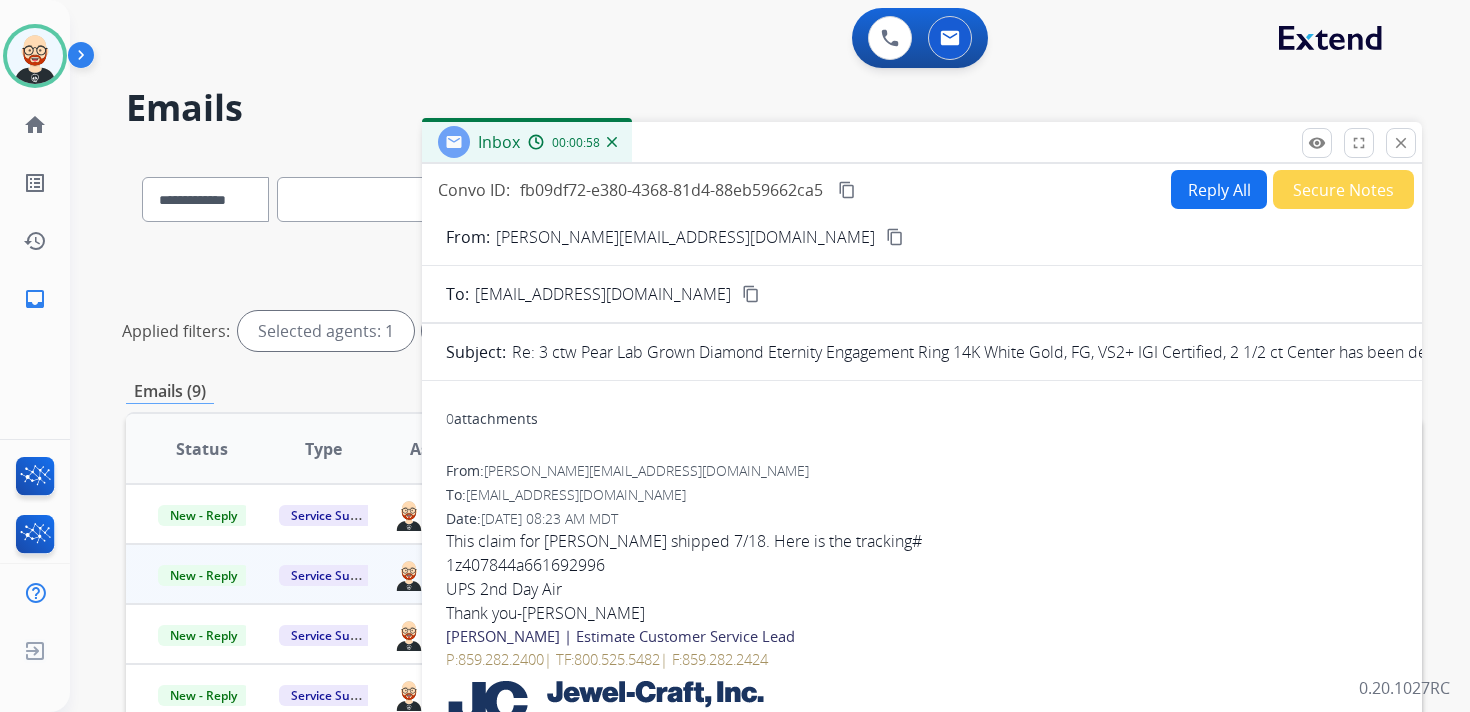 click on "content_copy" at bounding box center (847, 190) 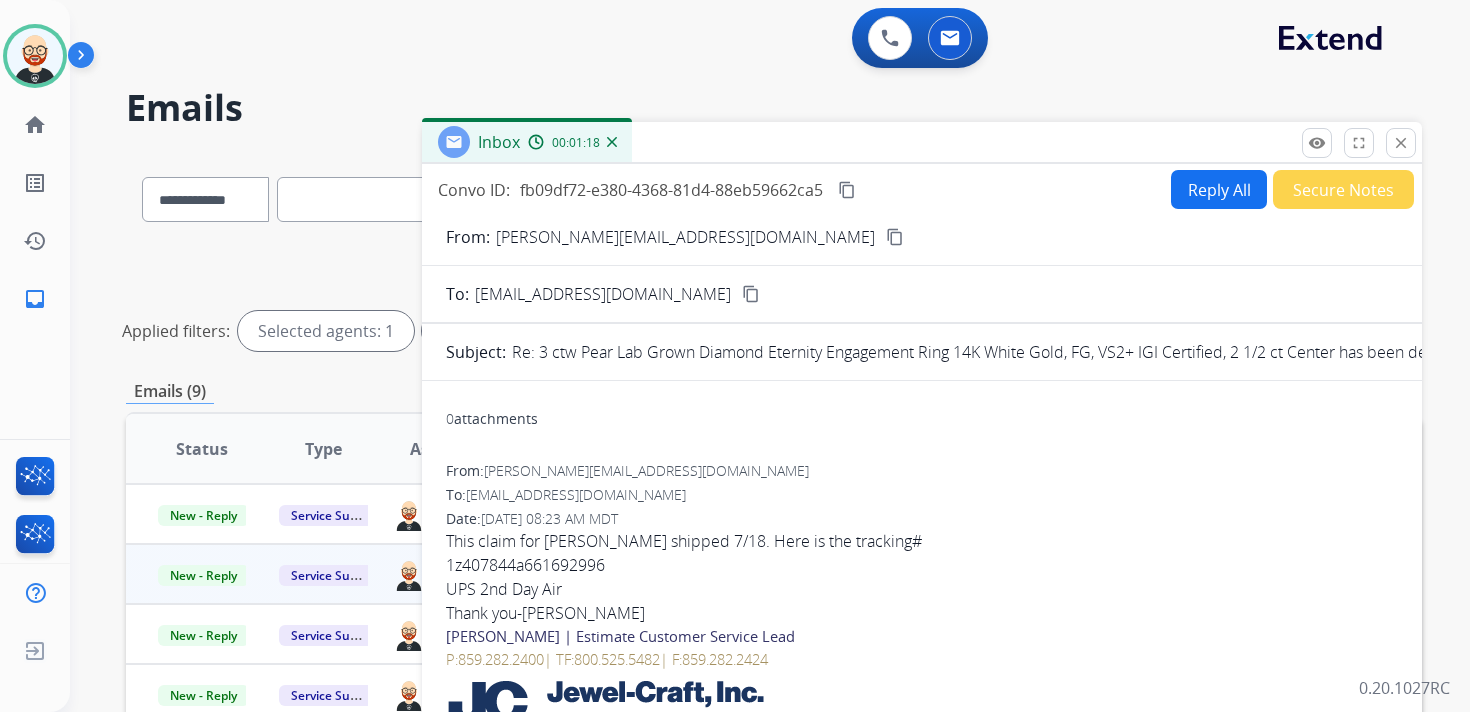 click on "UPS 2nd Day Air" at bounding box center (922, 589) 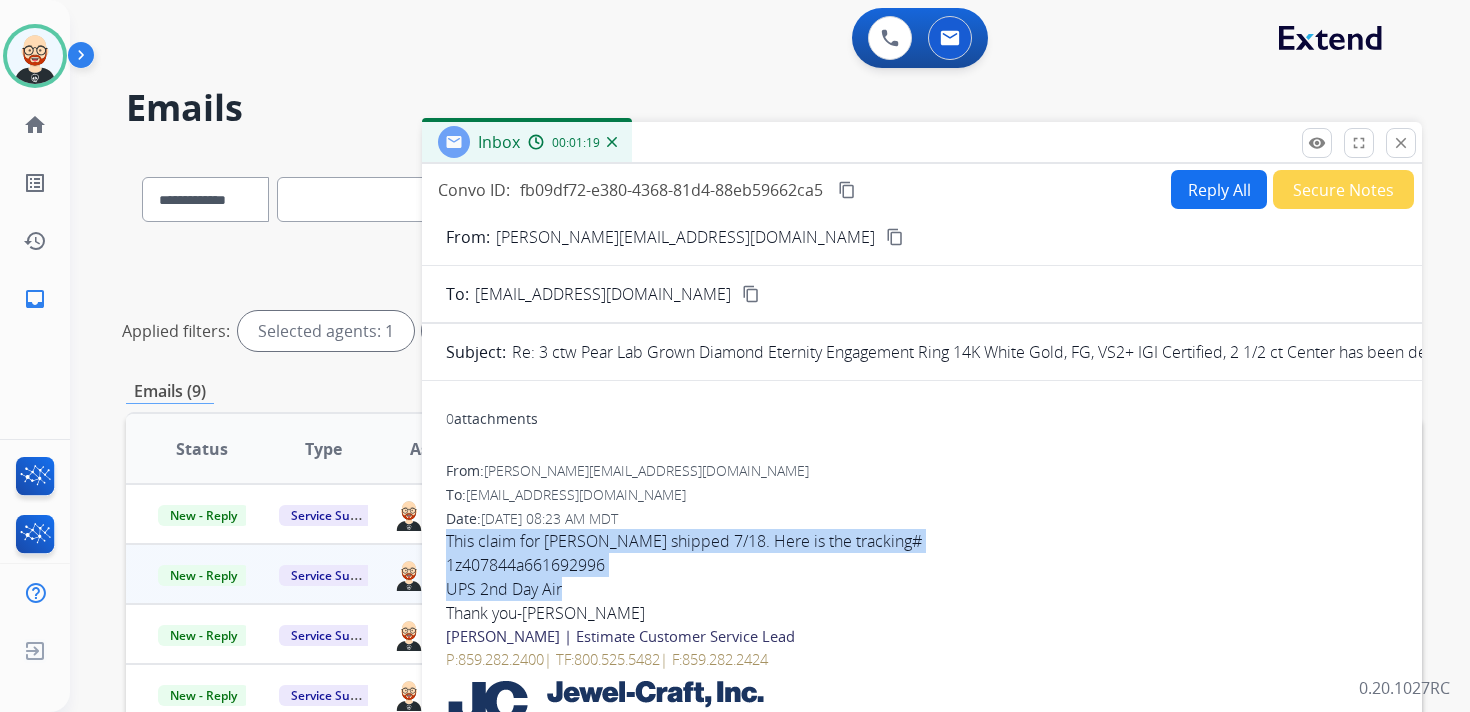 drag, startPoint x: 446, startPoint y: 539, endPoint x: 585, endPoint y: 596, distance: 150.23315 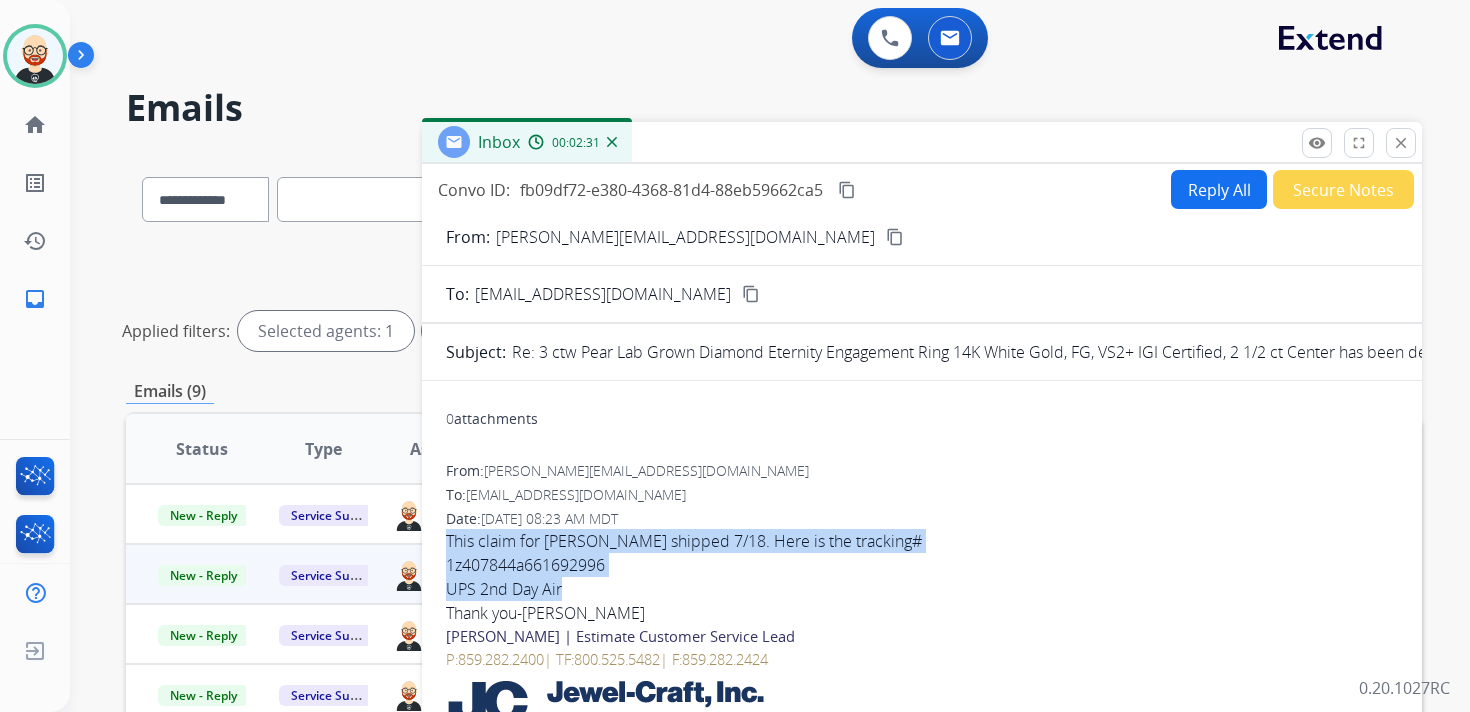 click on "Reply All" at bounding box center [1219, 189] 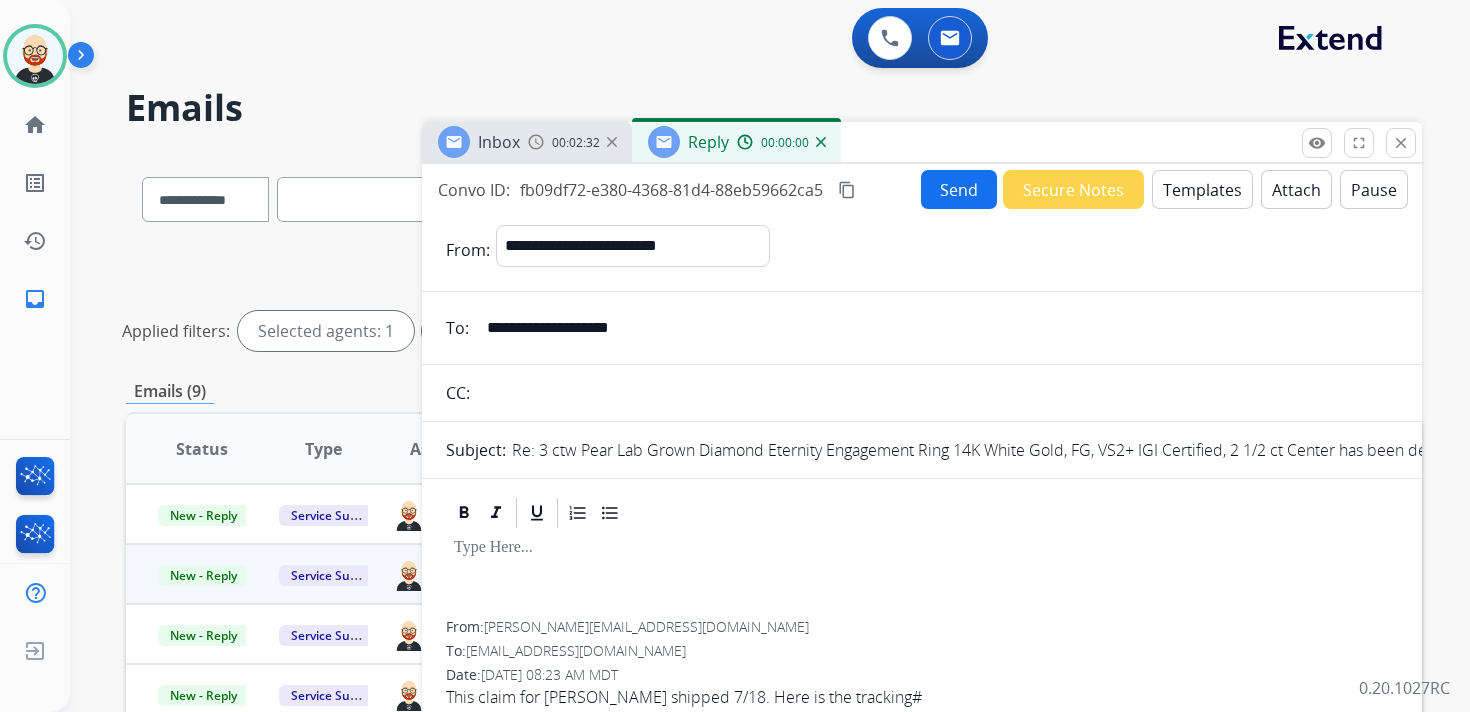 click at bounding box center [922, 576] 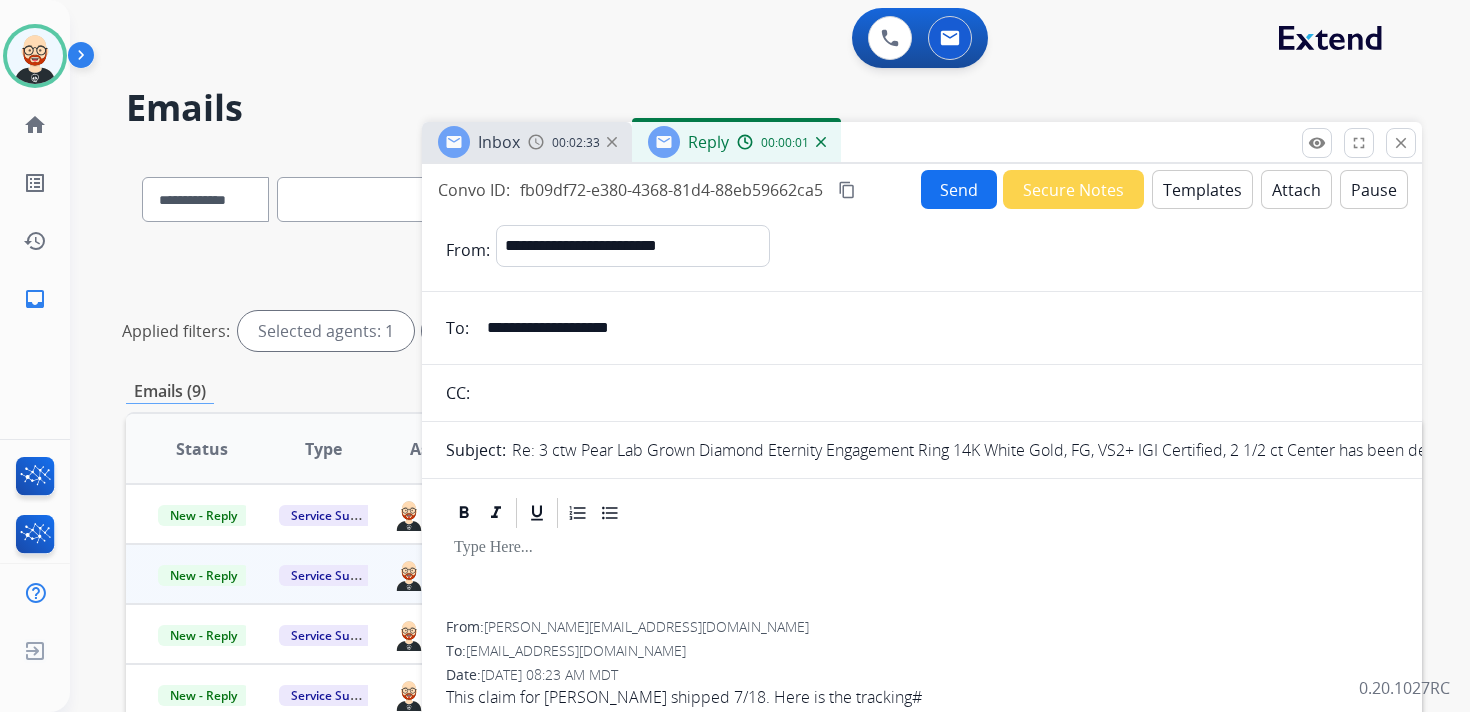 type 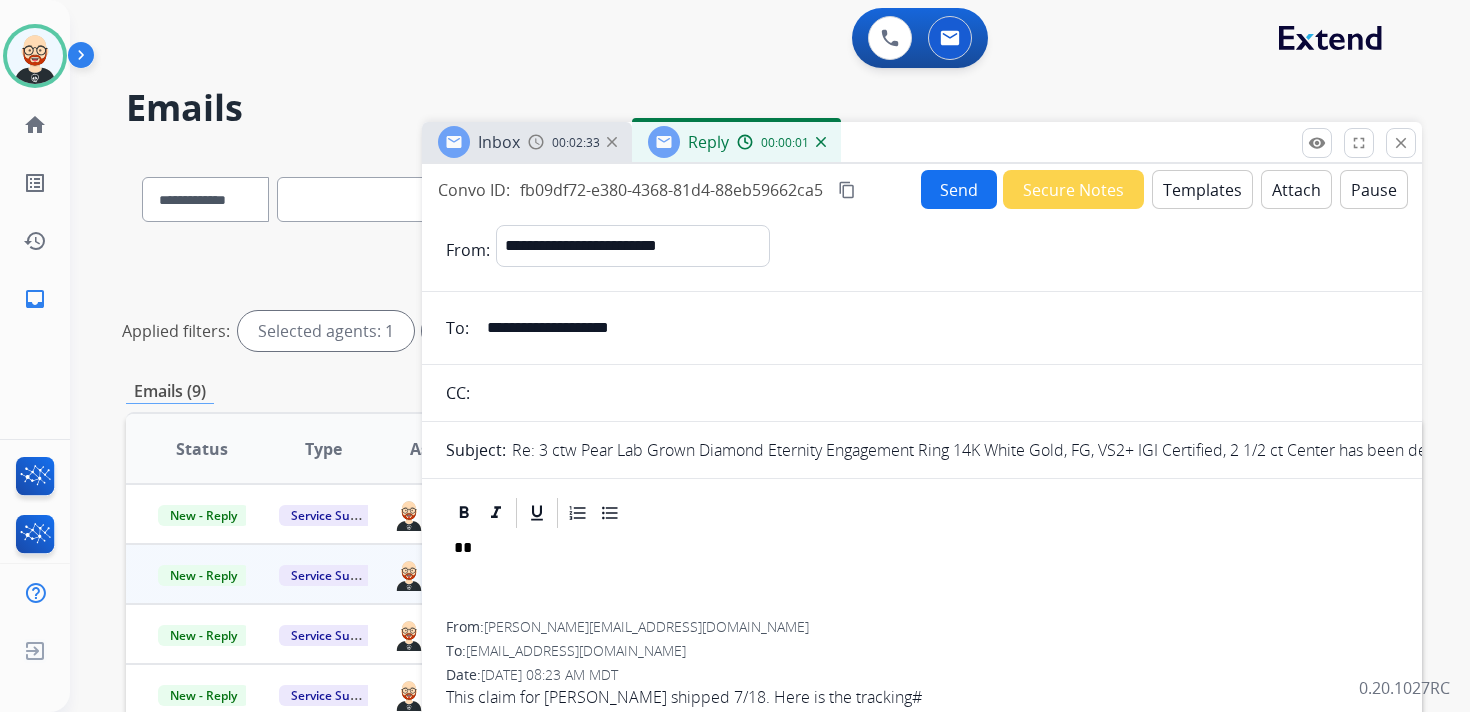 scroll, scrollTop: 5, scrollLeft: 0, axis: vertical 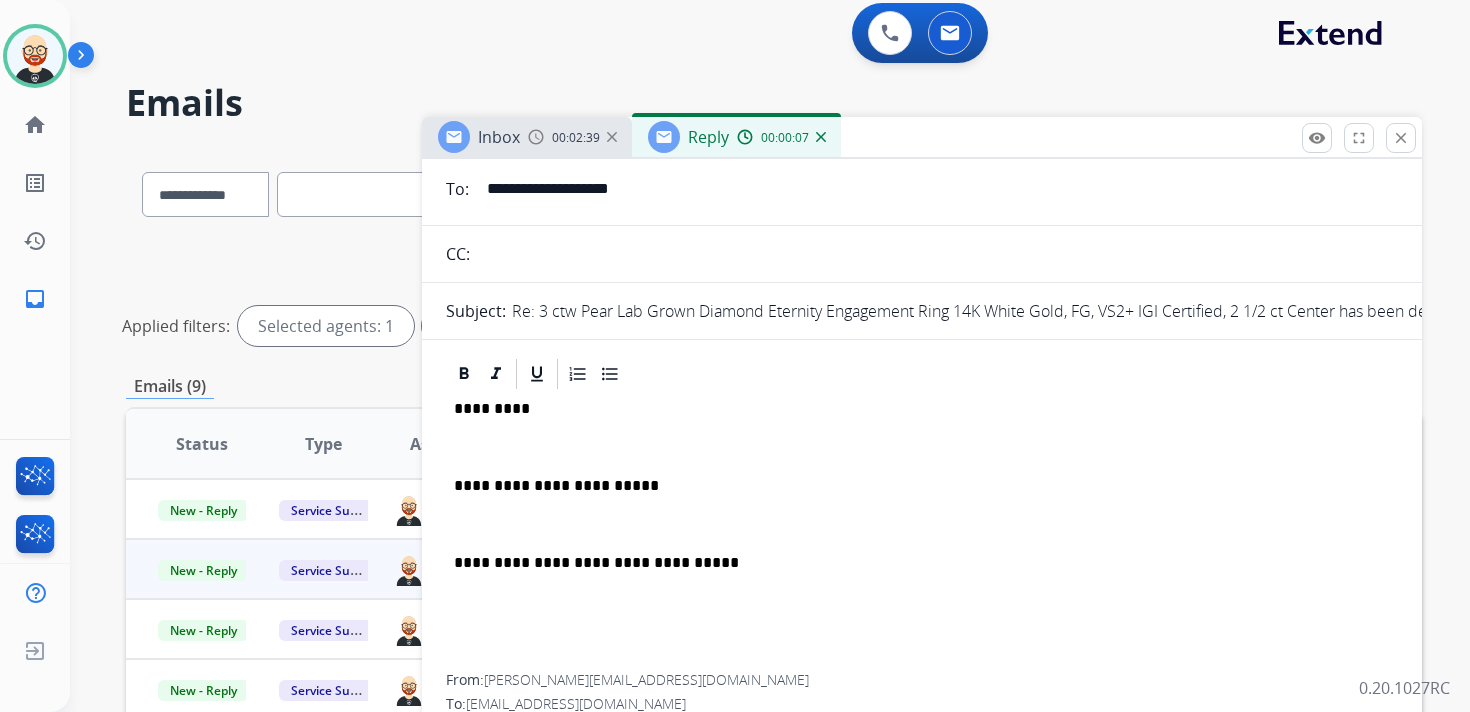 click on "*********" at bounding box center (914, 409) 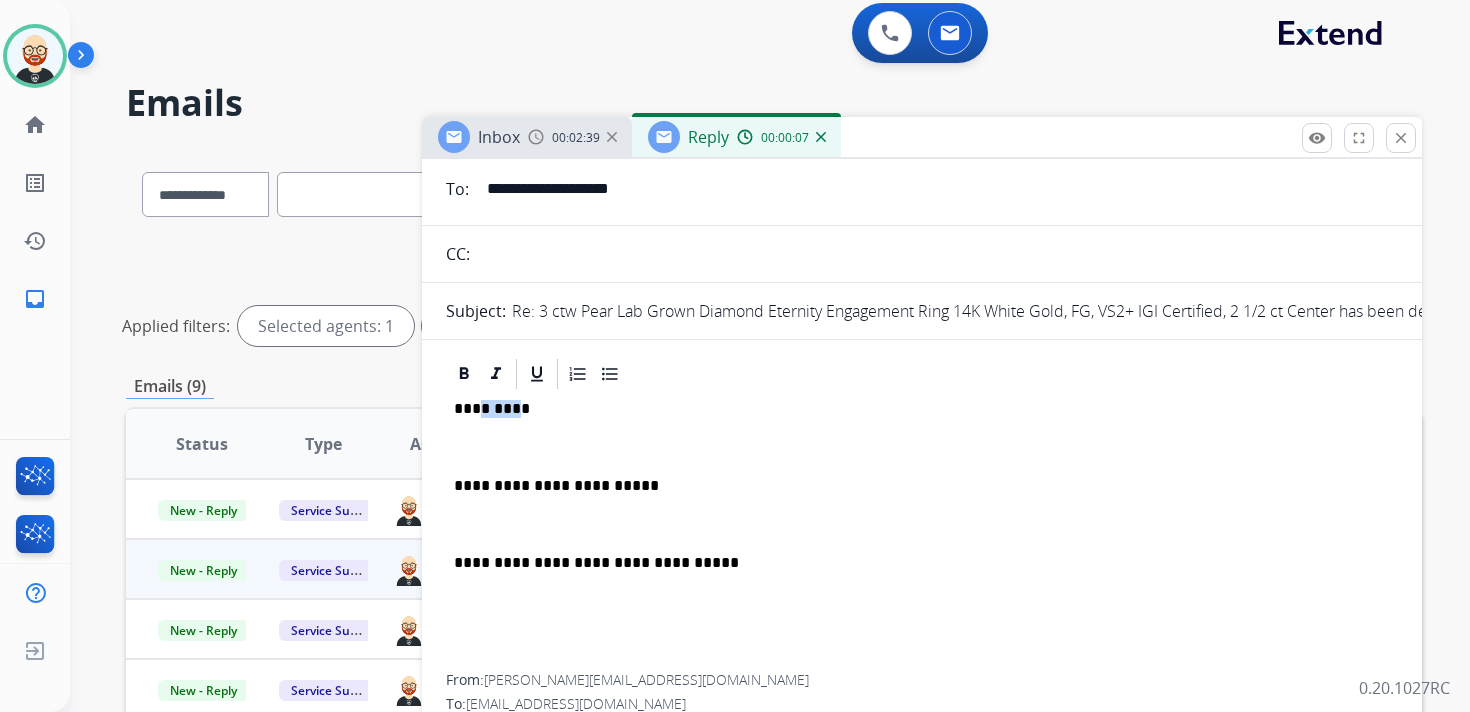 click on "*********" at bounding box center [914, 409] 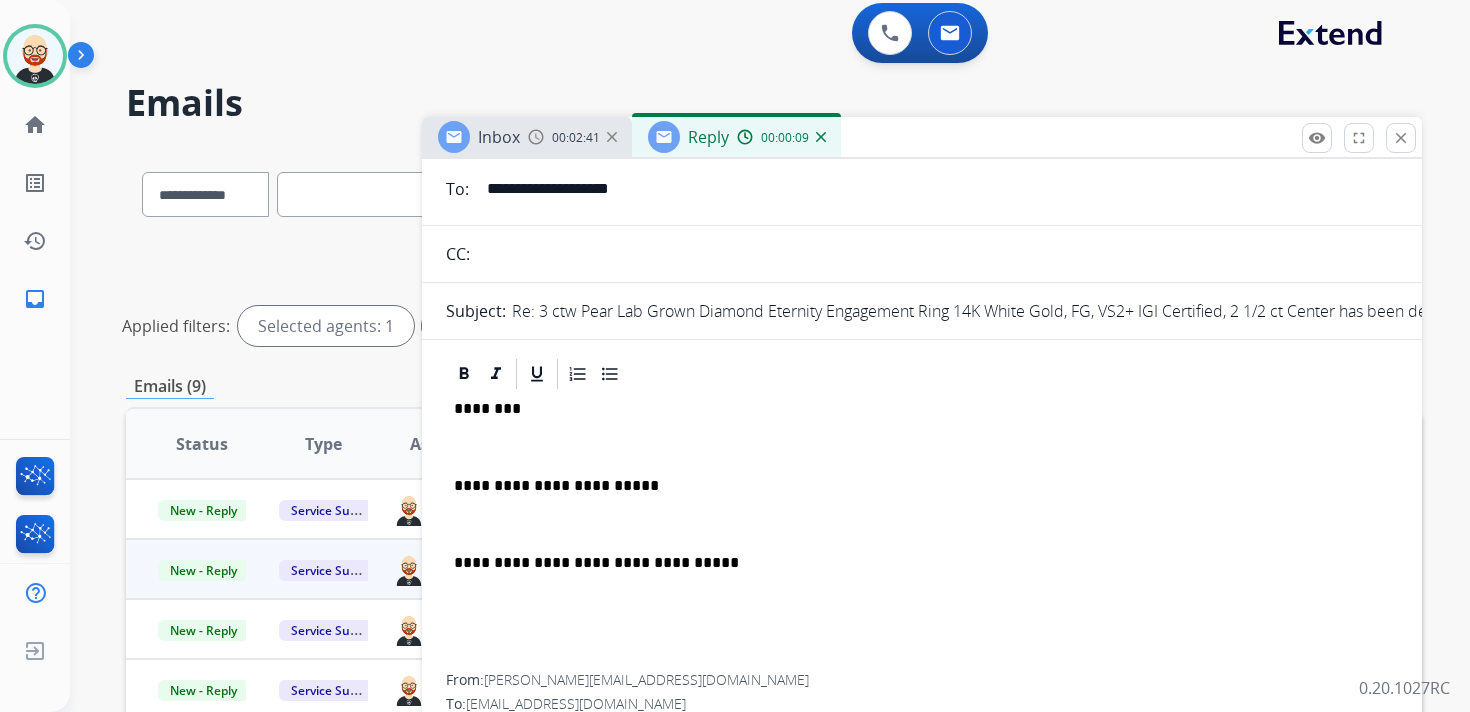 click at bounding box center [922, 447] 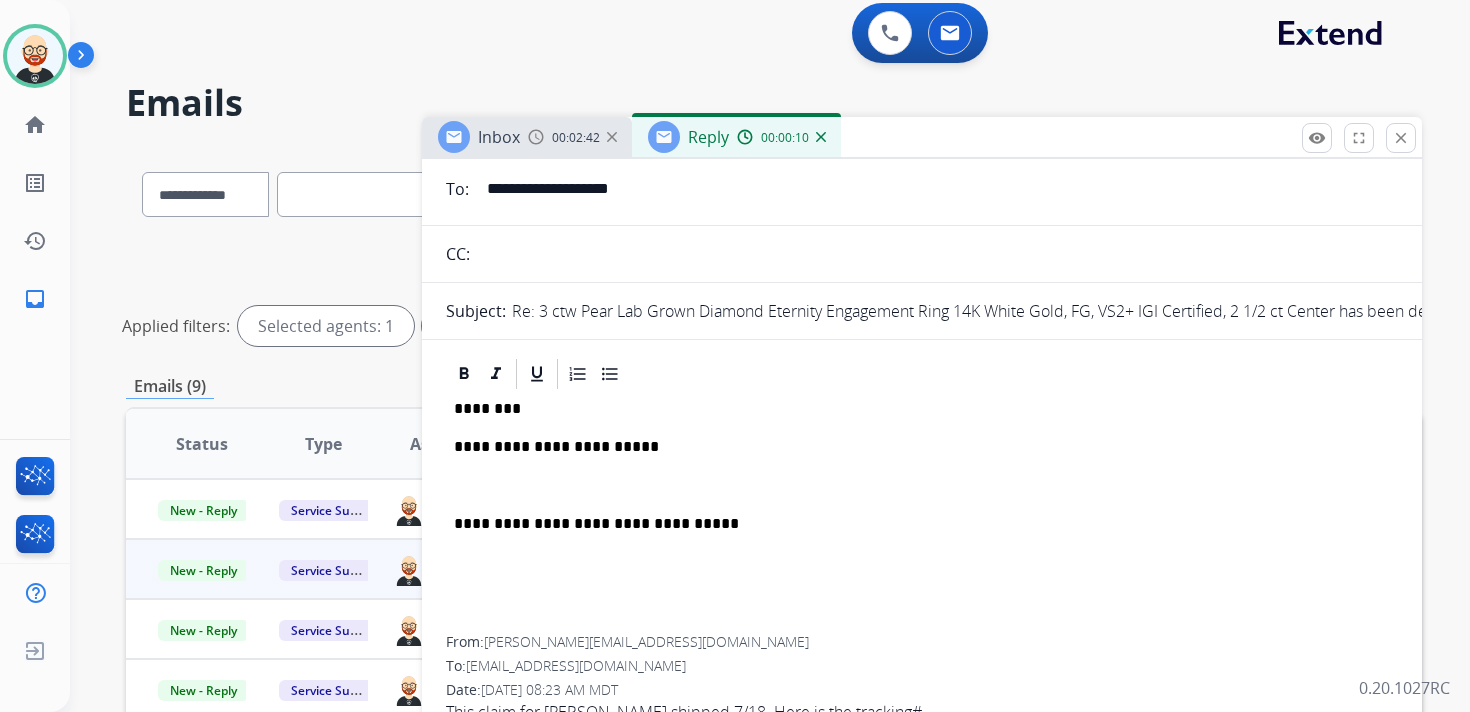 click at bounding box center (922, 486) 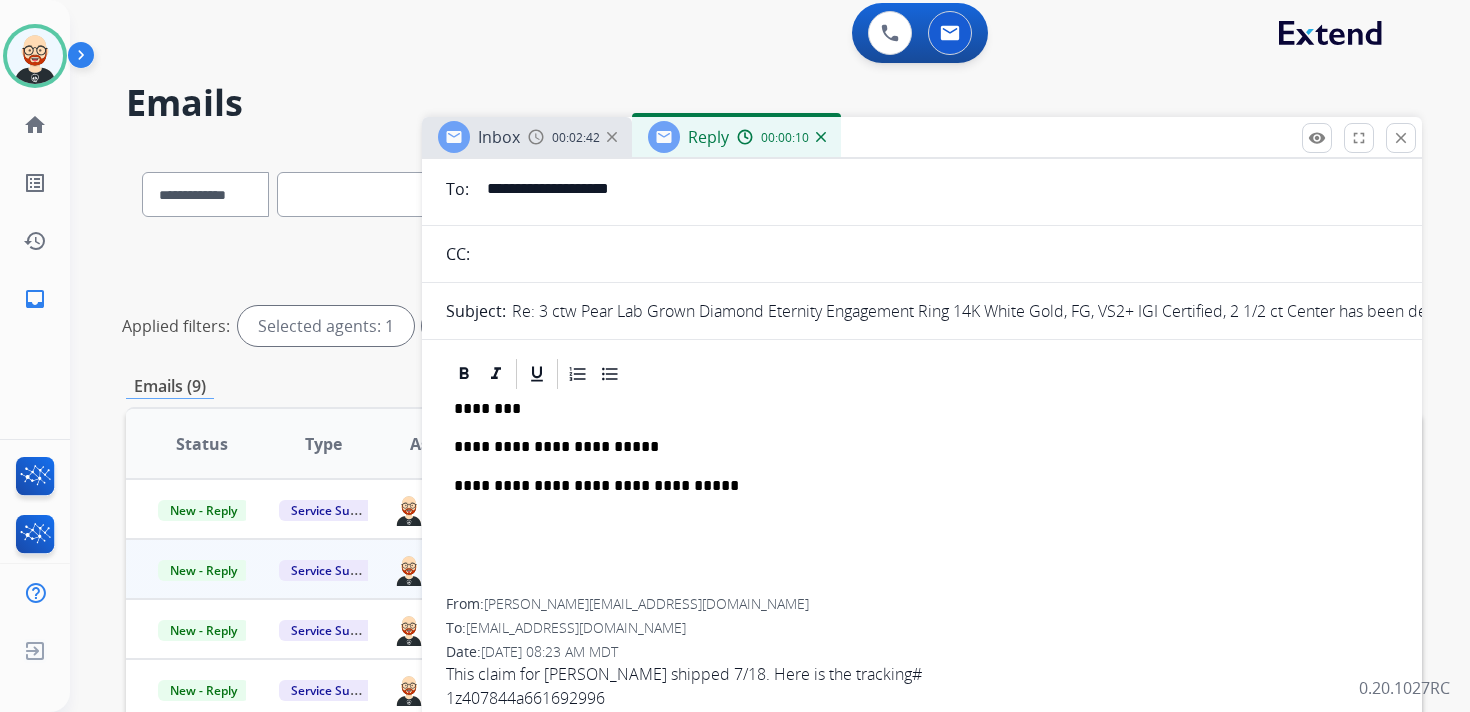 scroll, scrollTop: 0, scrollLeft: 0, axis: both 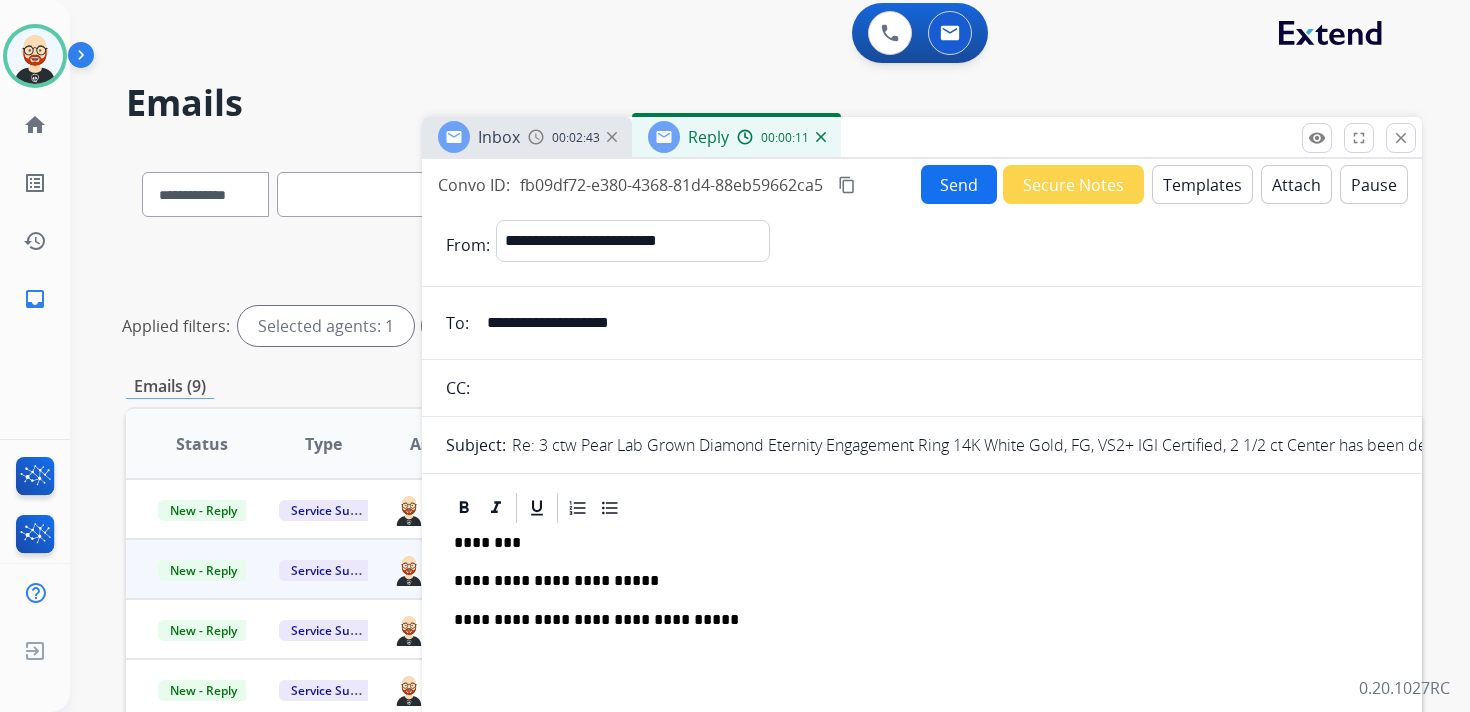 click on "Send" at bounding box center [959, 184] 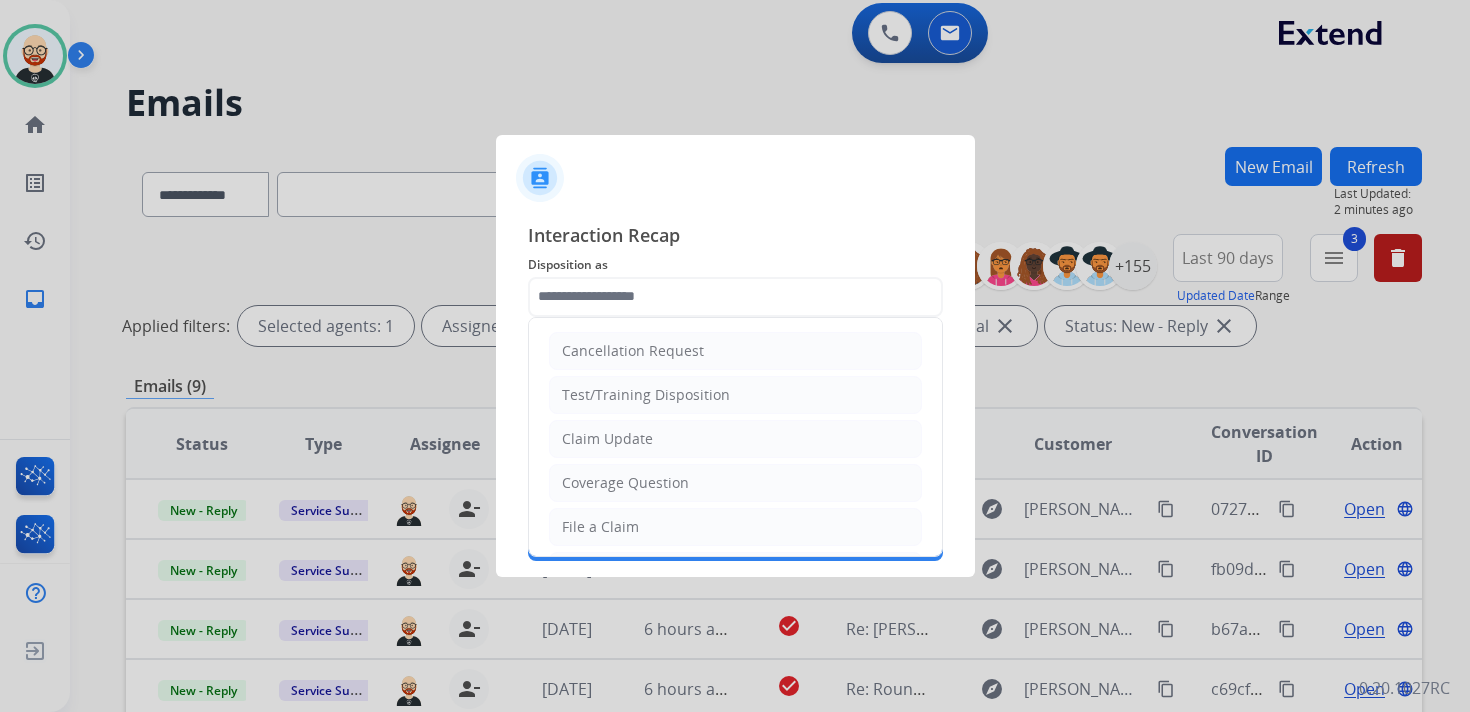 click 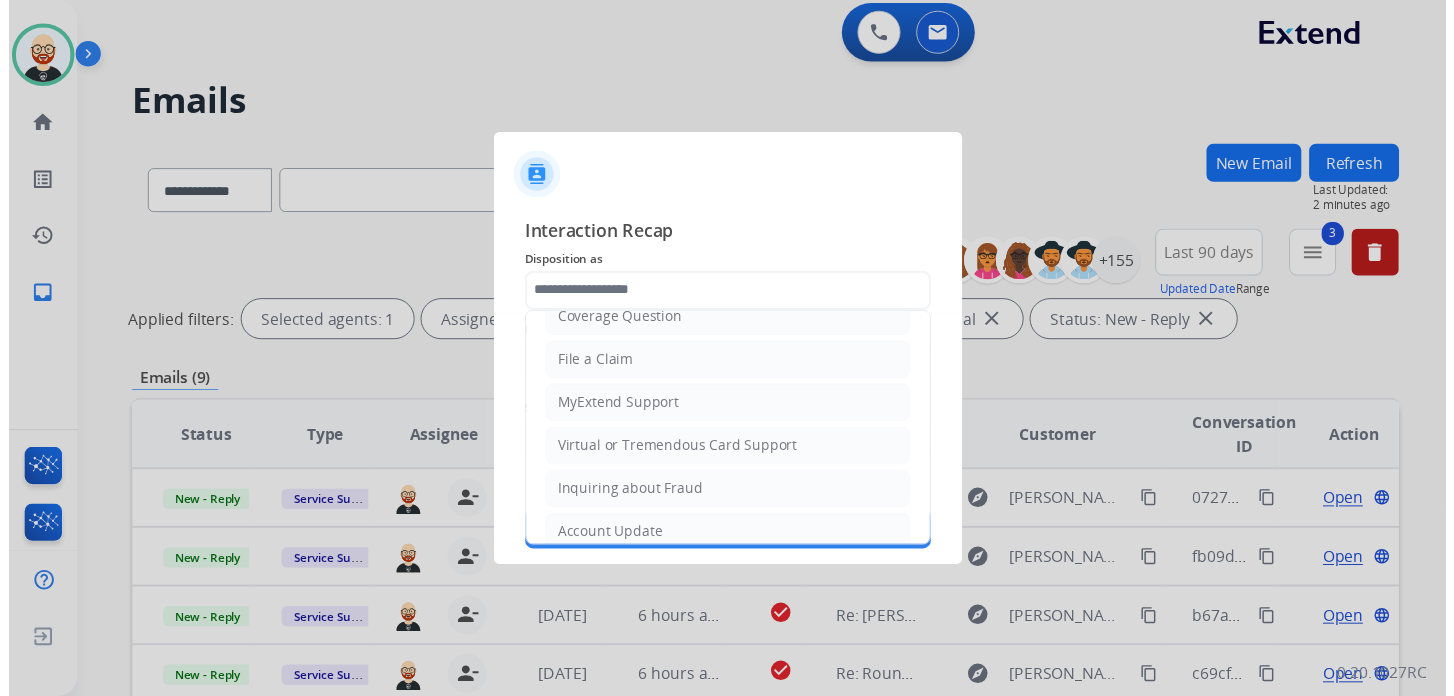 scroll, scrollTop: 300, scrollLeft: 0, axis: vertical 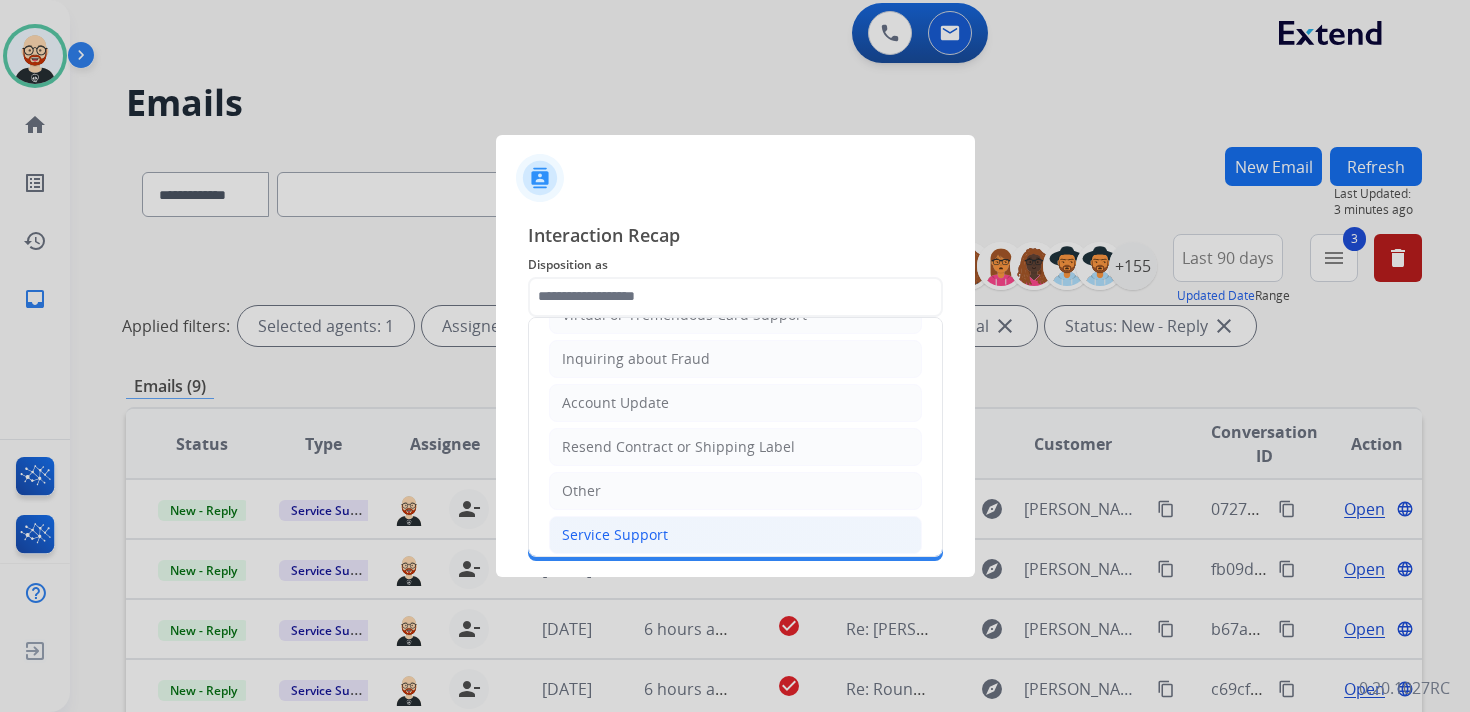 click on "Service Support" 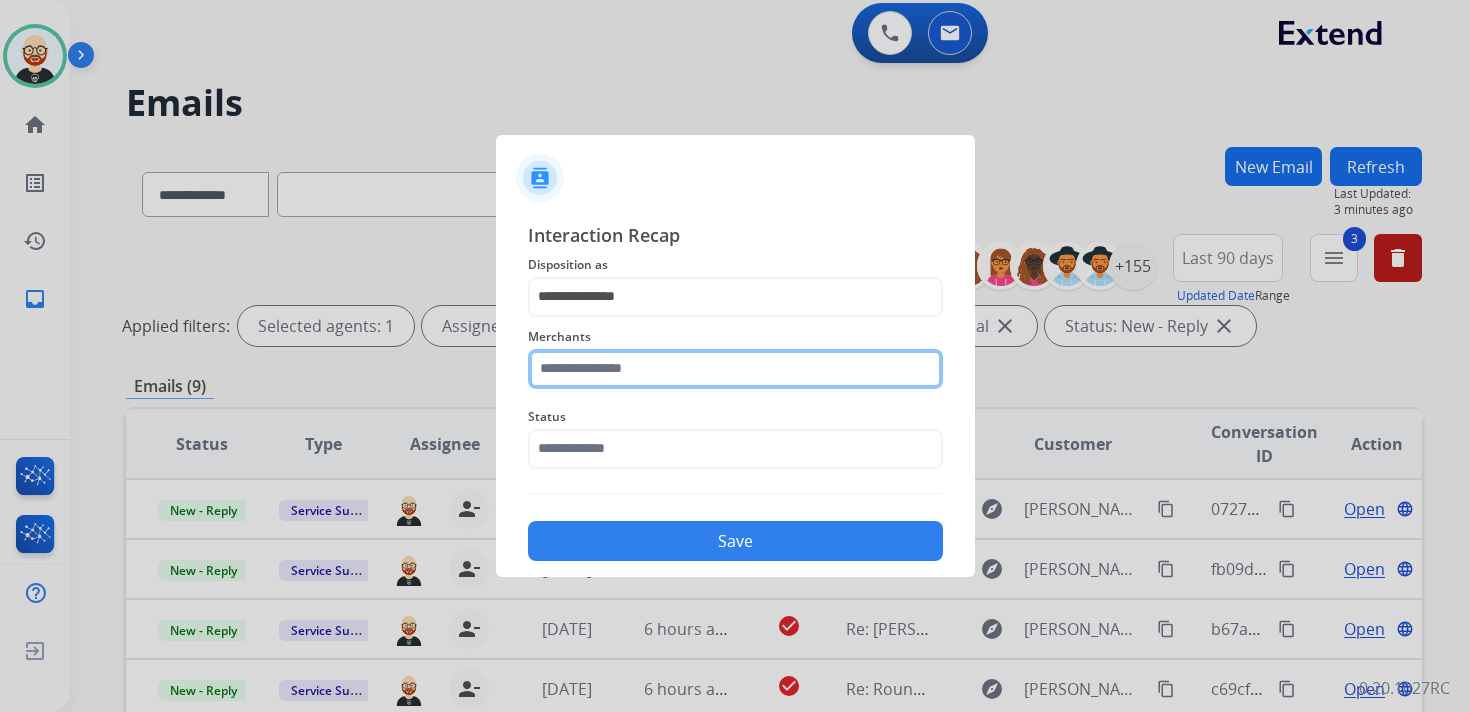 click 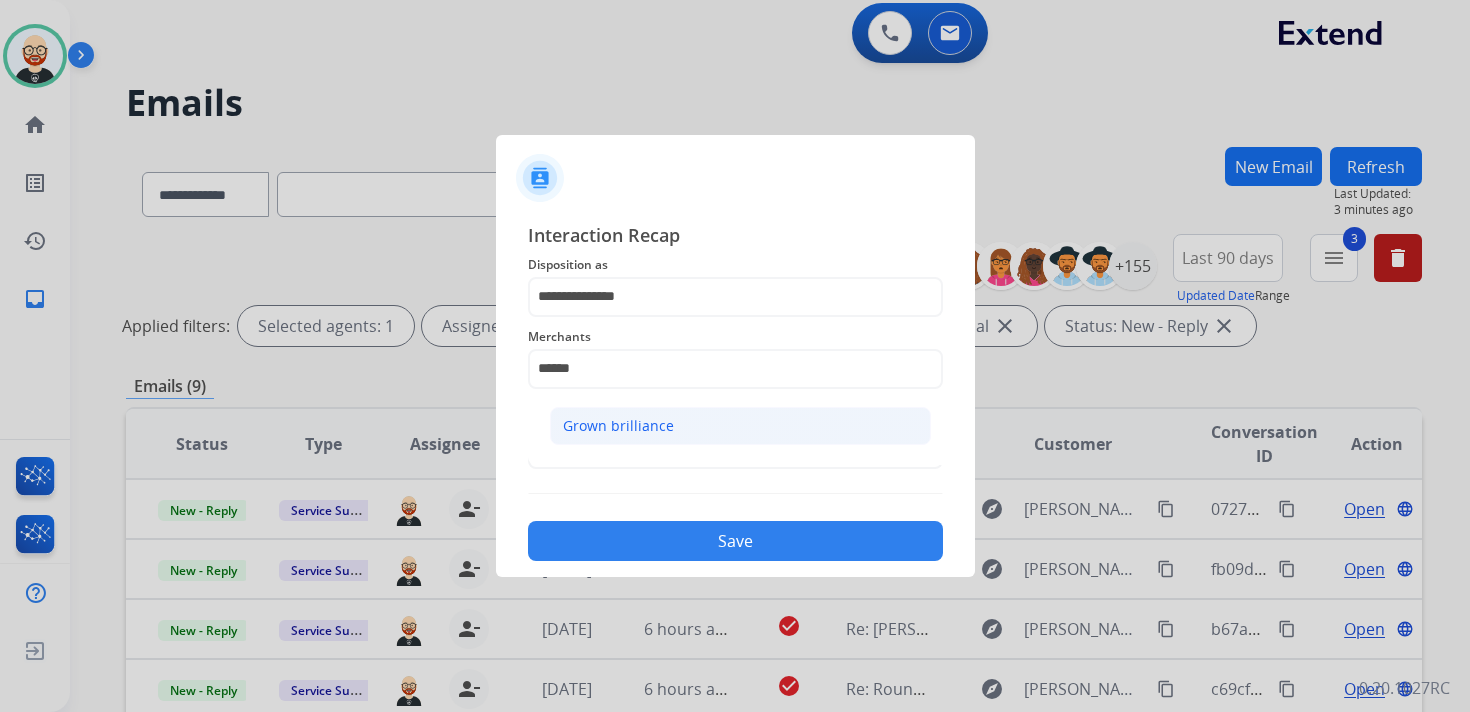 click on "Grown brilliance" 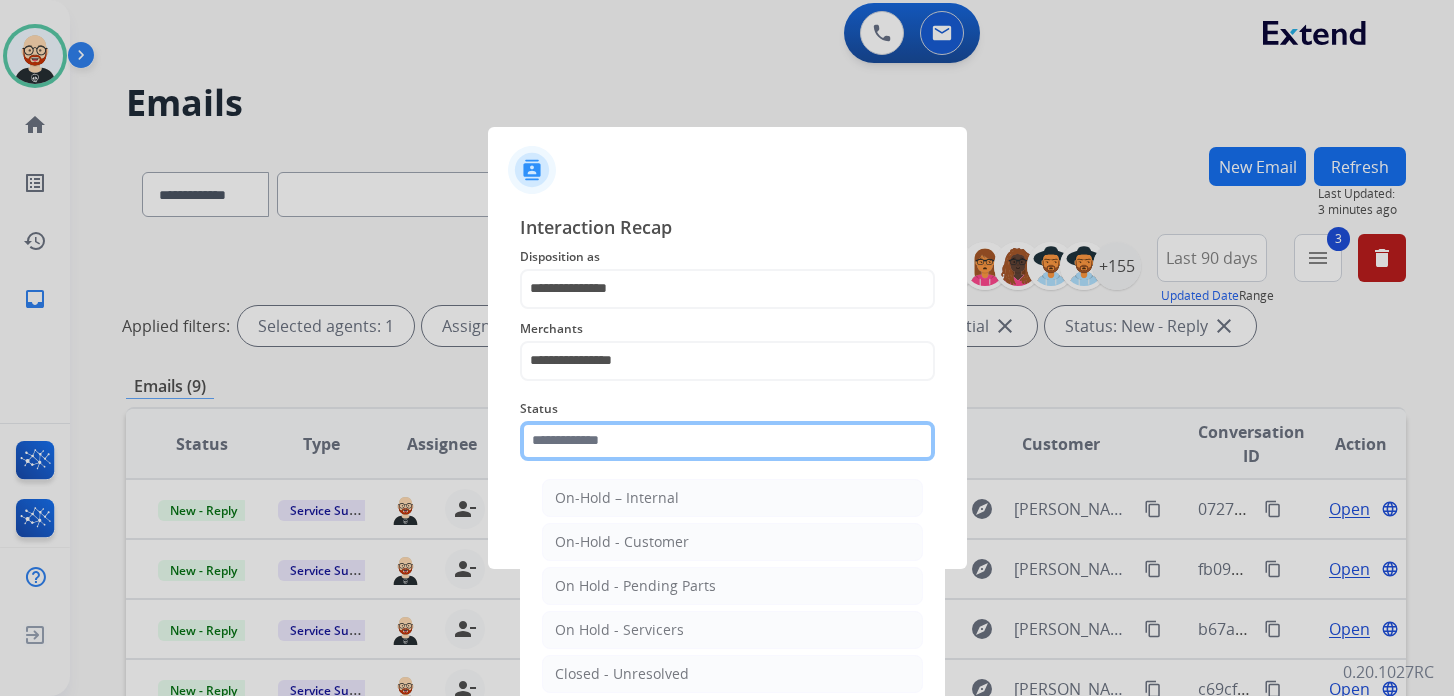 click 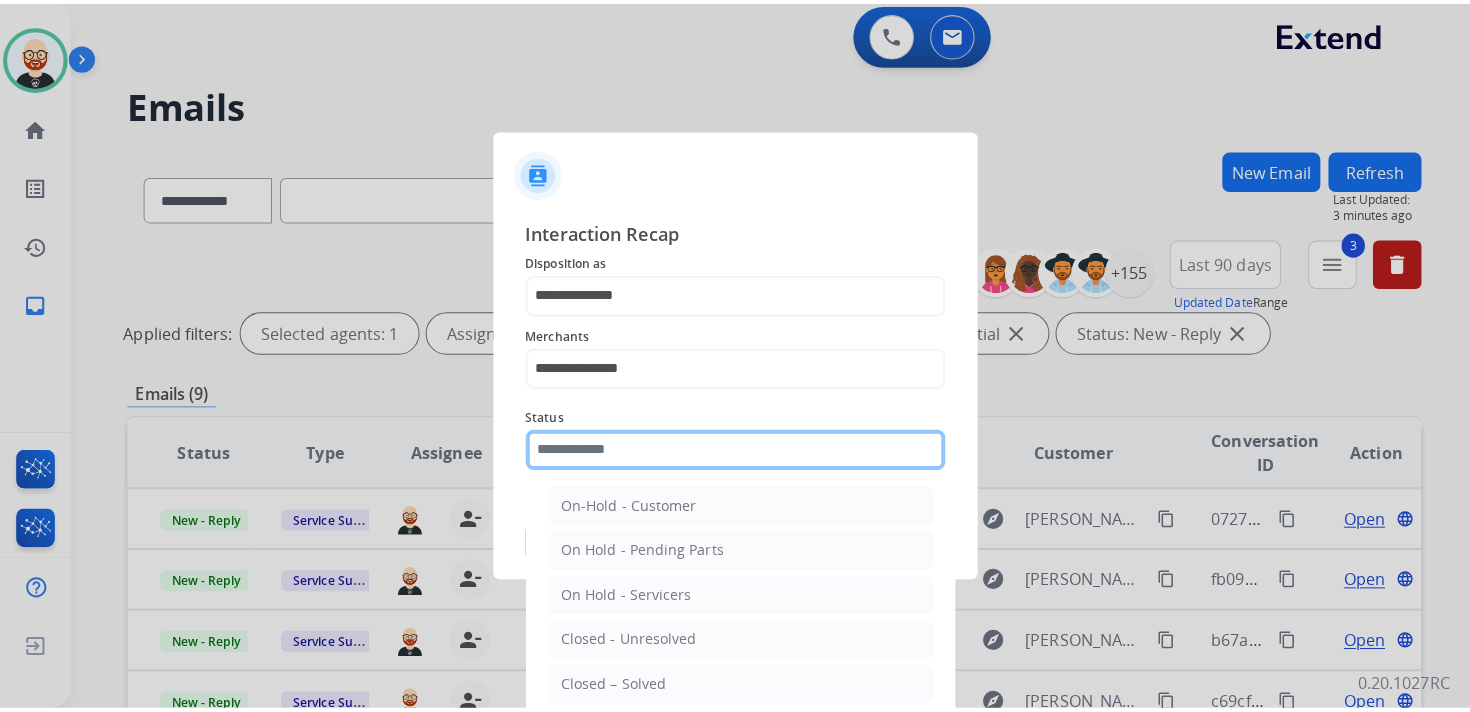 scroll, scrollTop: 58, scrollLeft: 0, axis: vertical 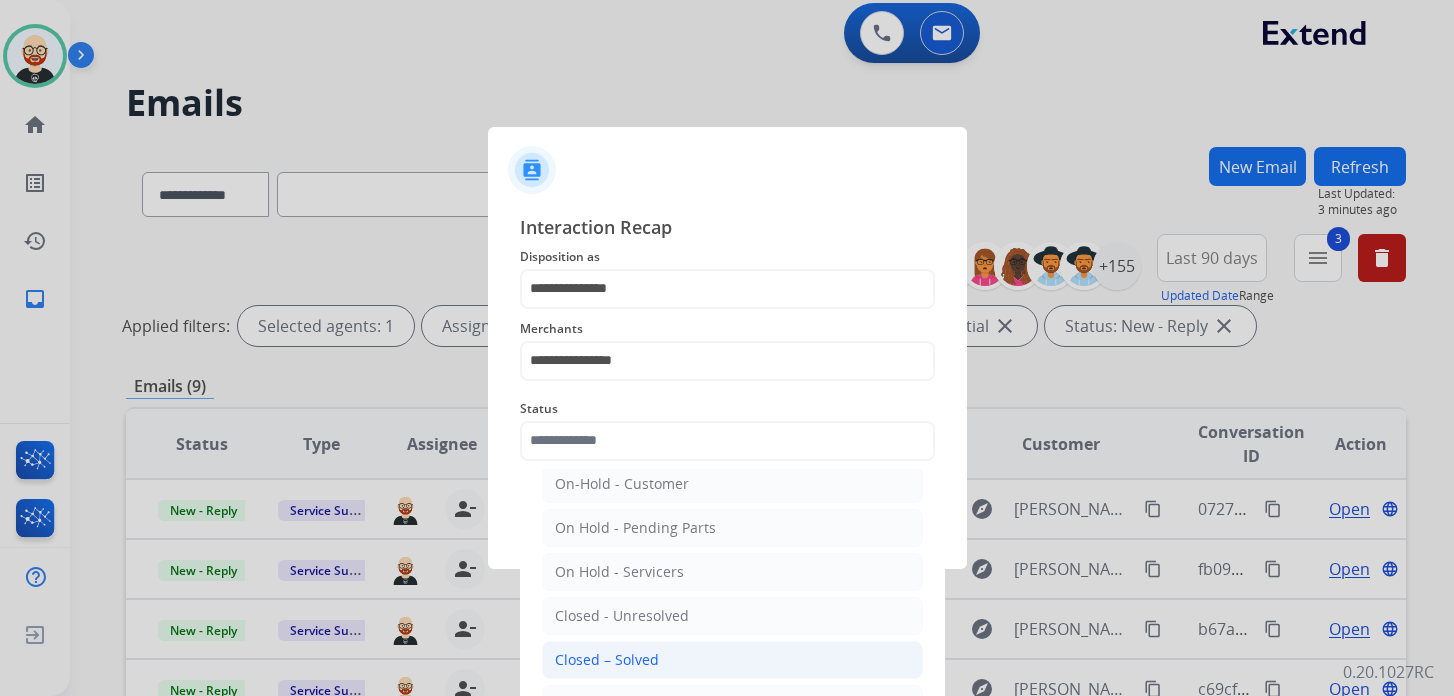 click on "Closed – Solved" 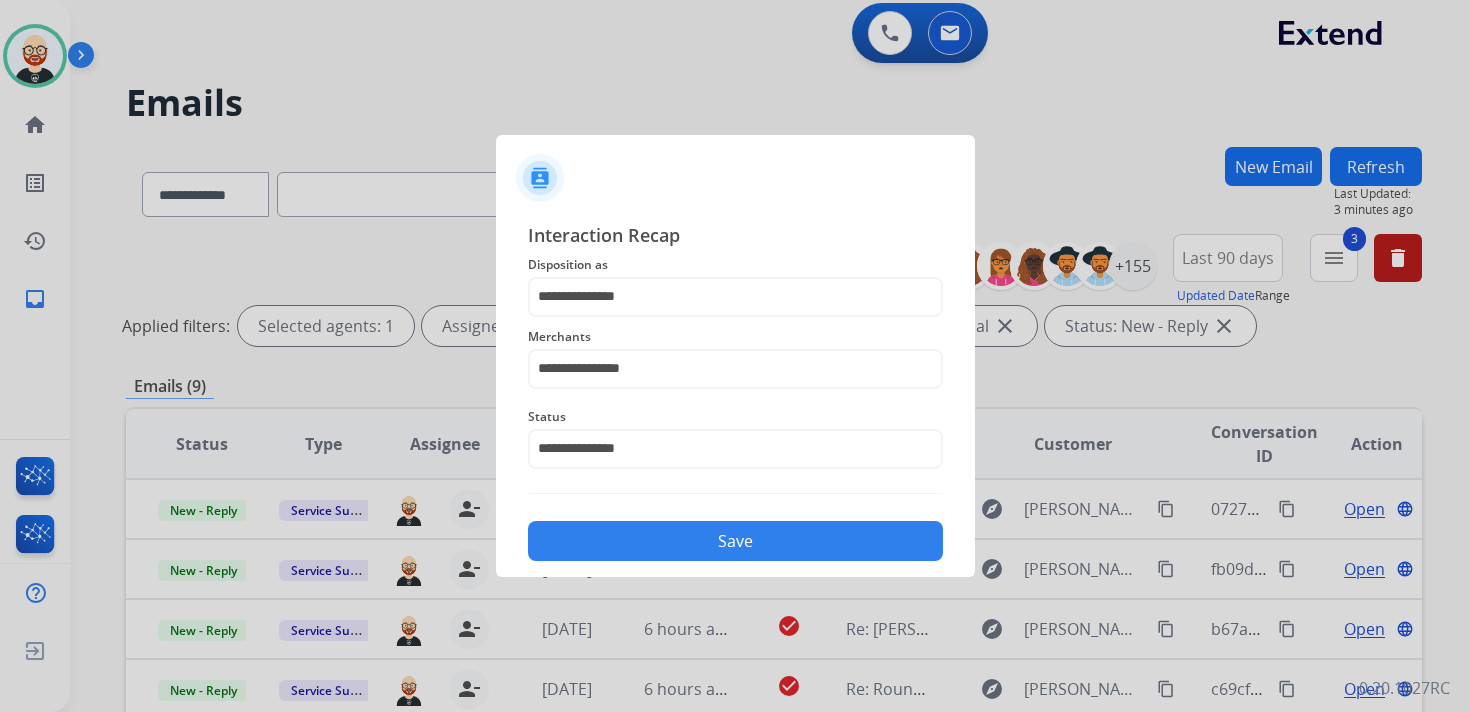 click on "Save" 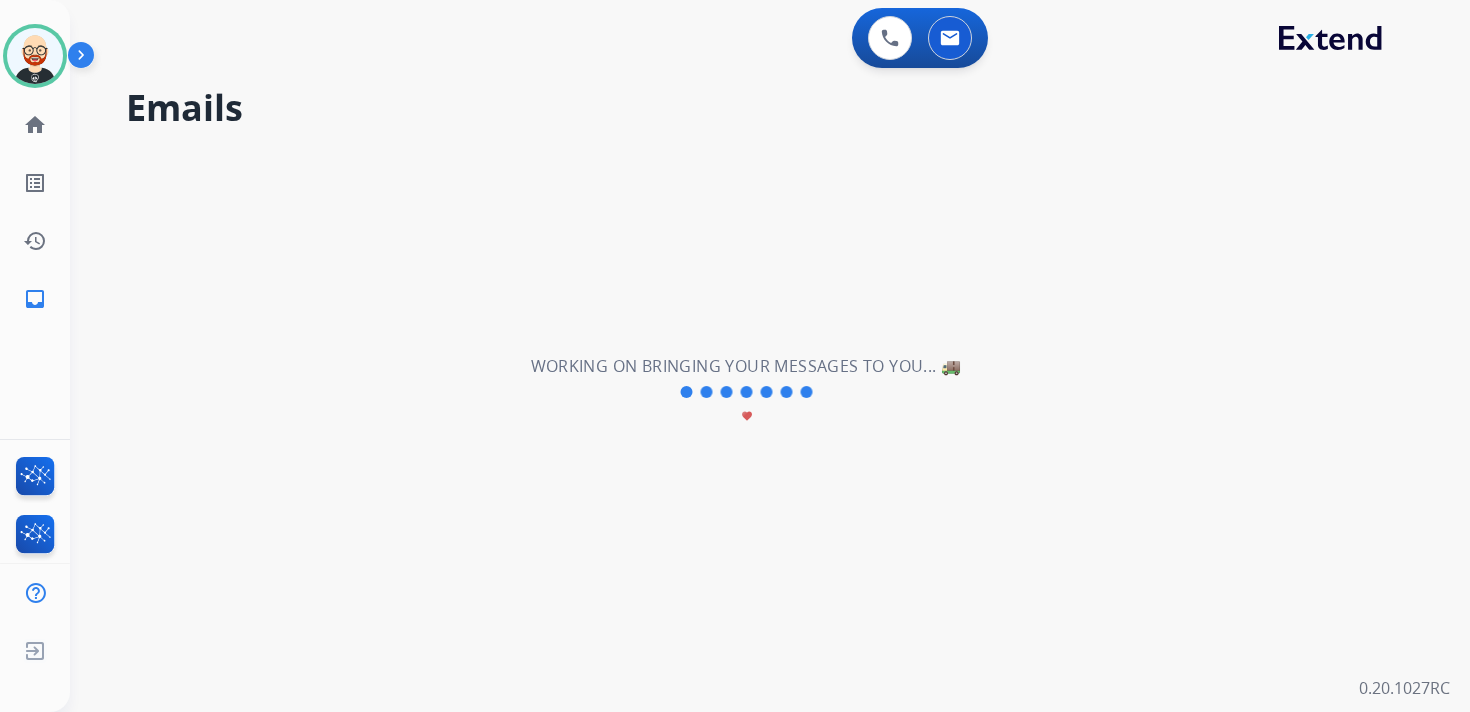 scroll, scrollTop: 0, scrollLeft: 0, axis: both 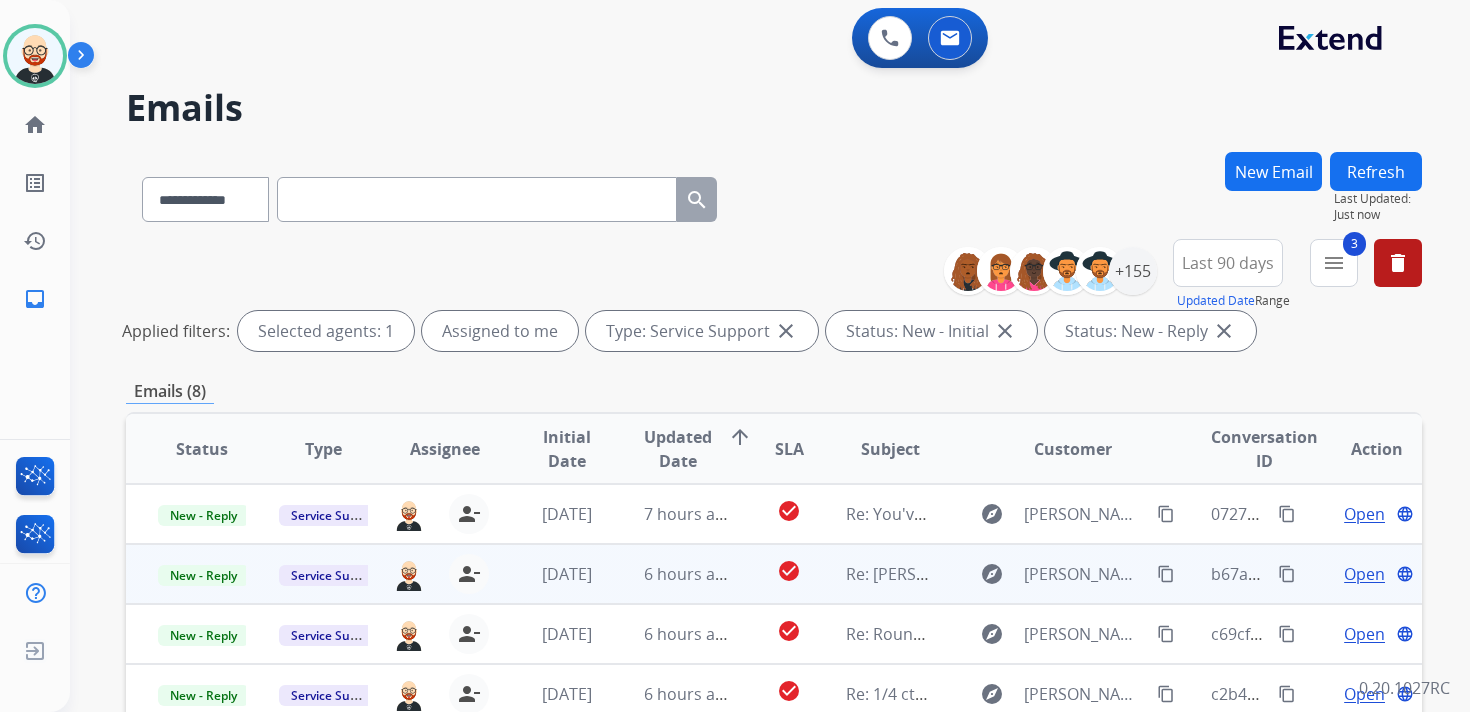 click on "Open" at bounding box center (1364, 574) 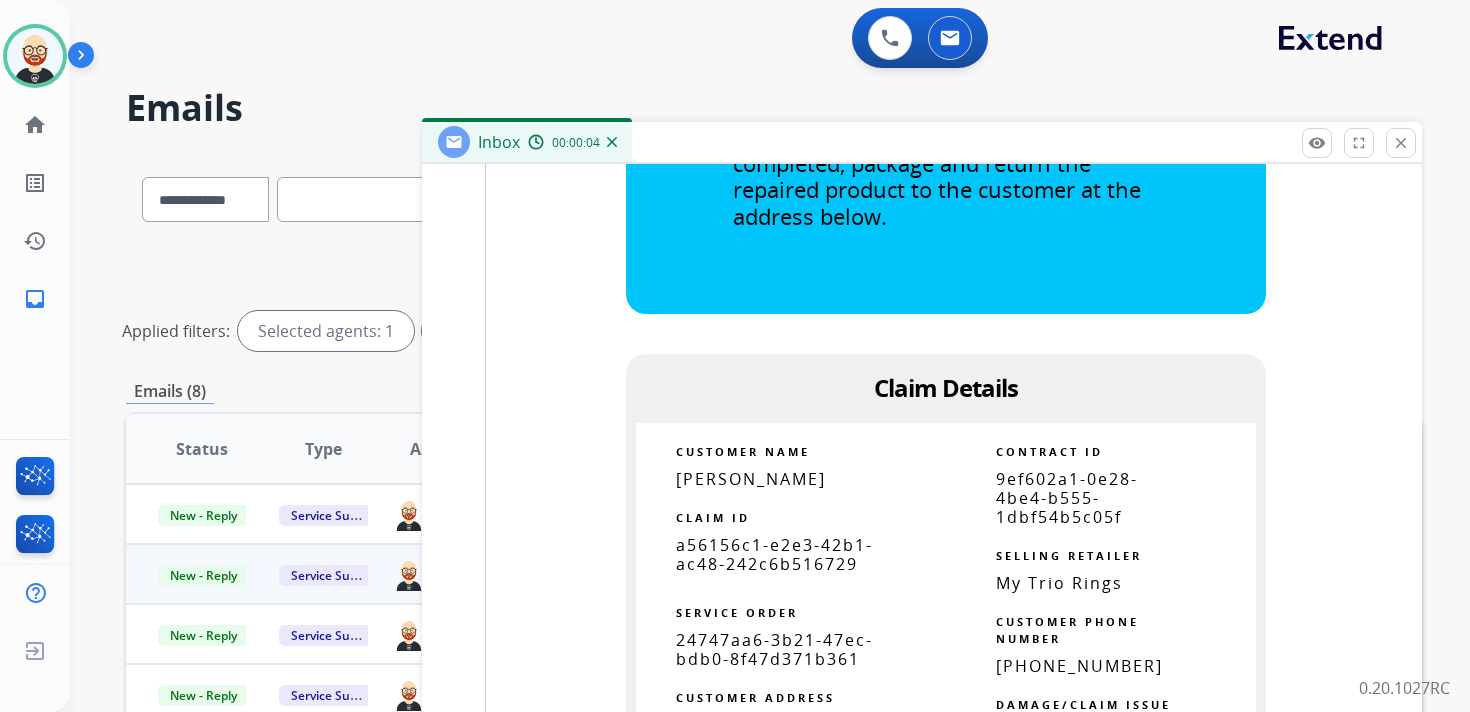 scroll, scrollTop: 1906, scrollLeft: 0, axis: vertical 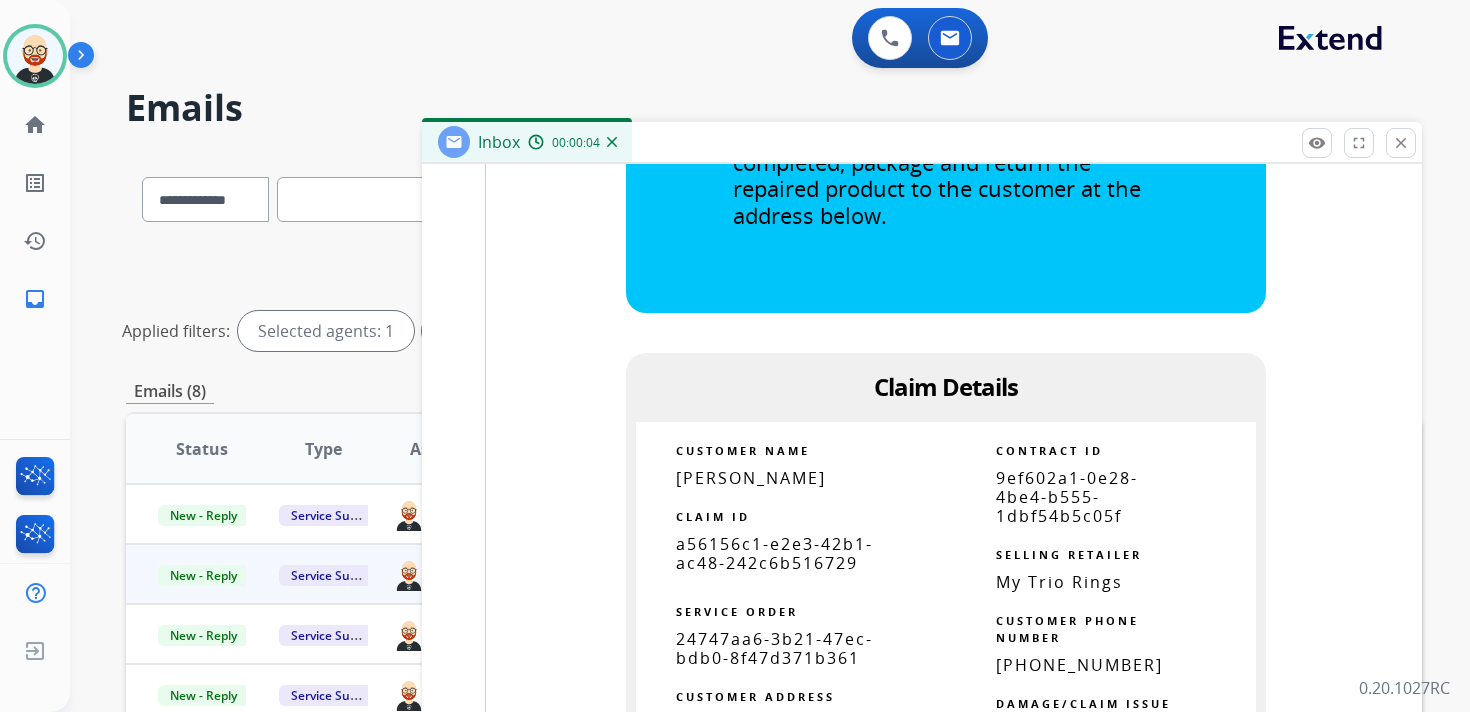 click on "[PERSON_NAME]" at bounding box center [751, 478] 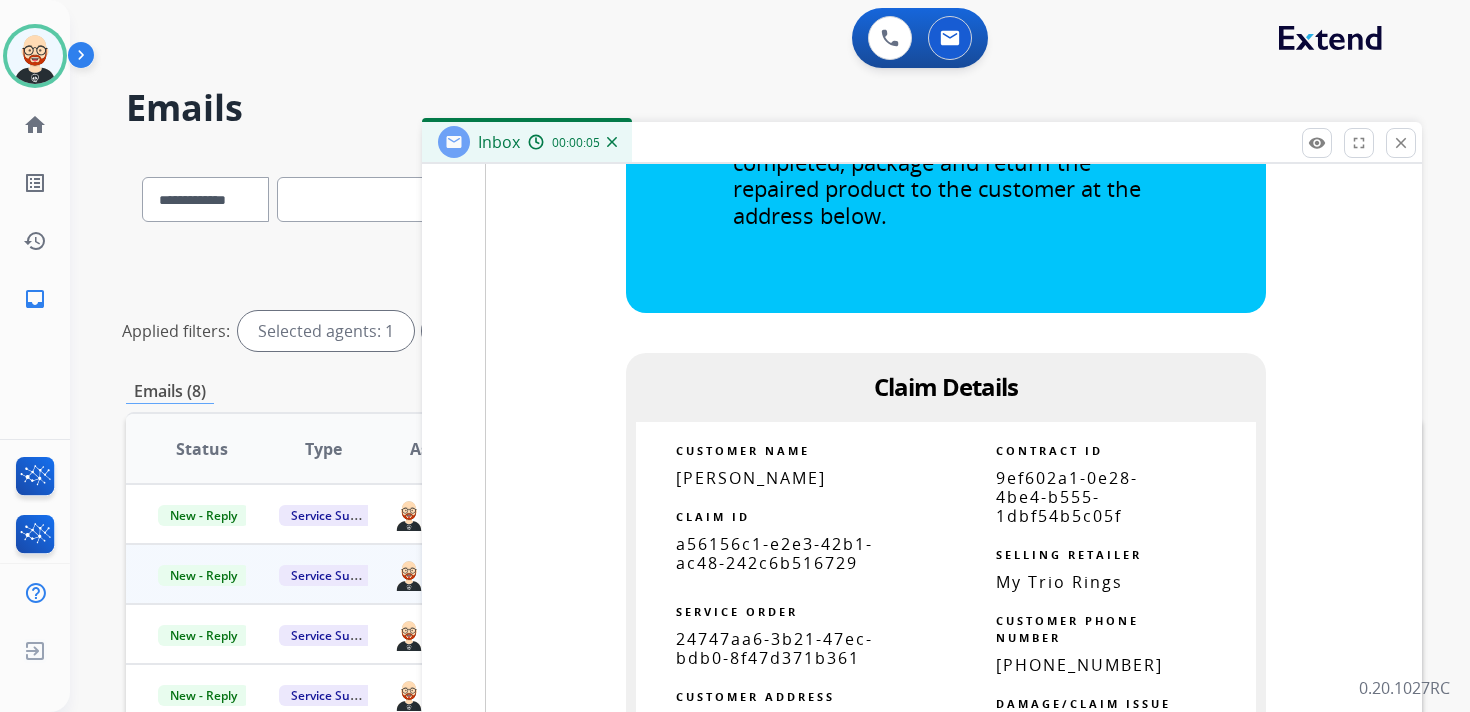 click on "a56156c1-e2e3-42b1-ac48-242c6b516729" at bounding box center (774, 553) 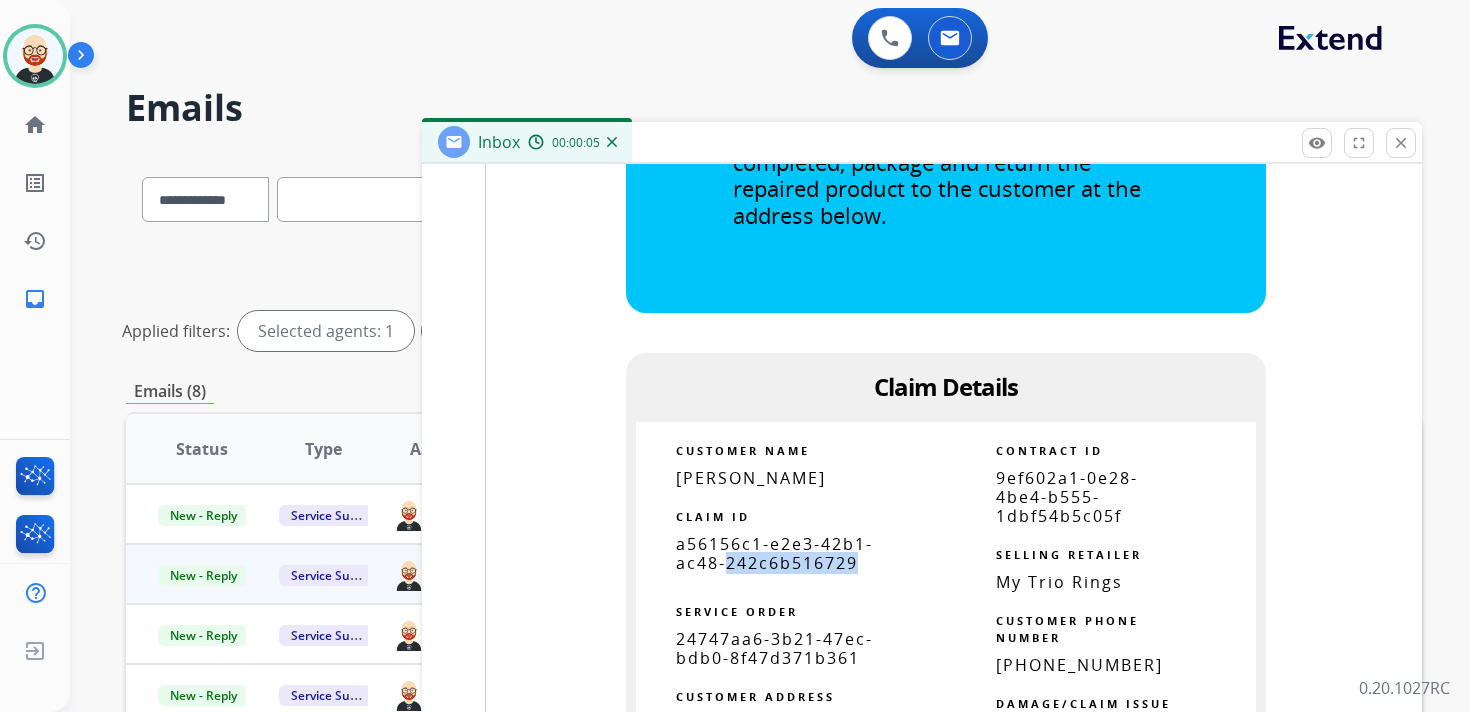 click on "a56156c1-e2e3-42b1-ac48-242c6b516729" at bounding box center [774, 553] 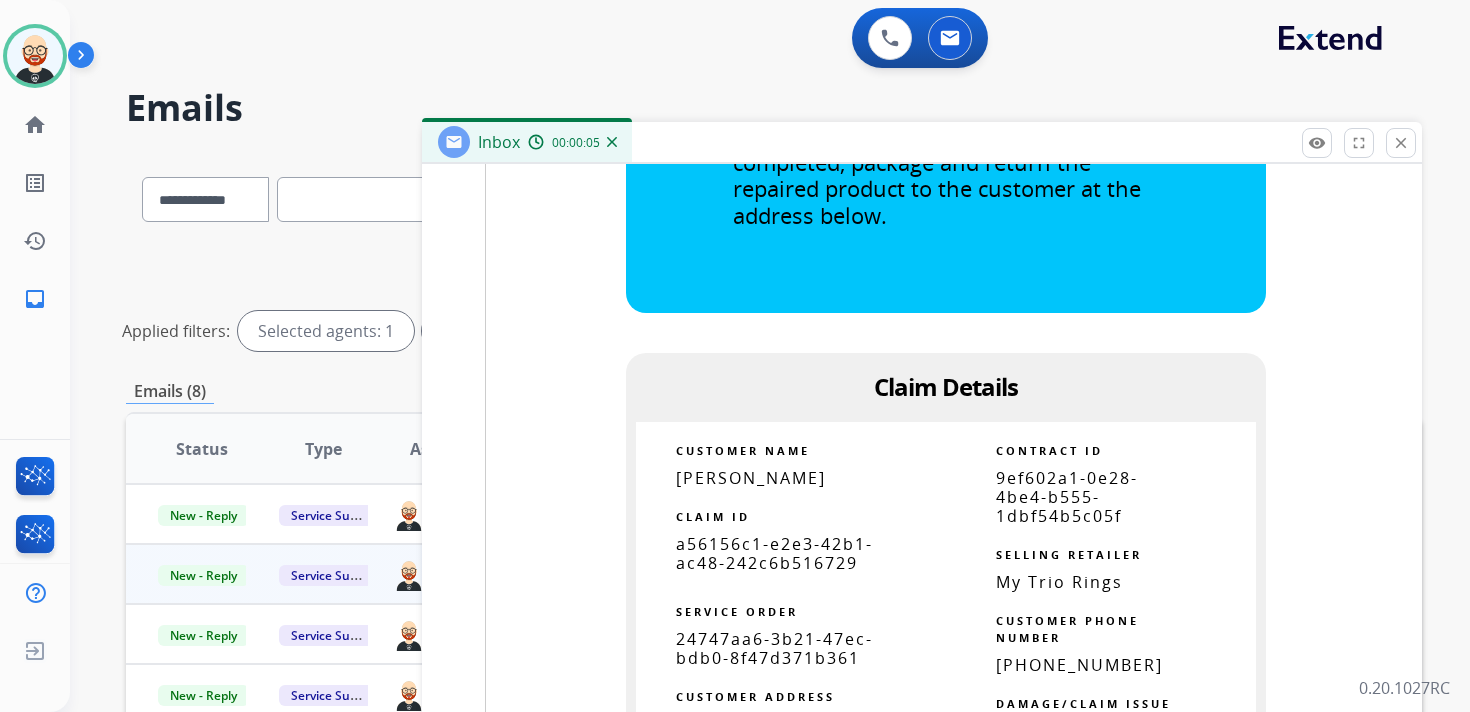 click on "a56156c1-e2e3-42b1-ac48-242c6b516729" at bounding box center [774, 553] 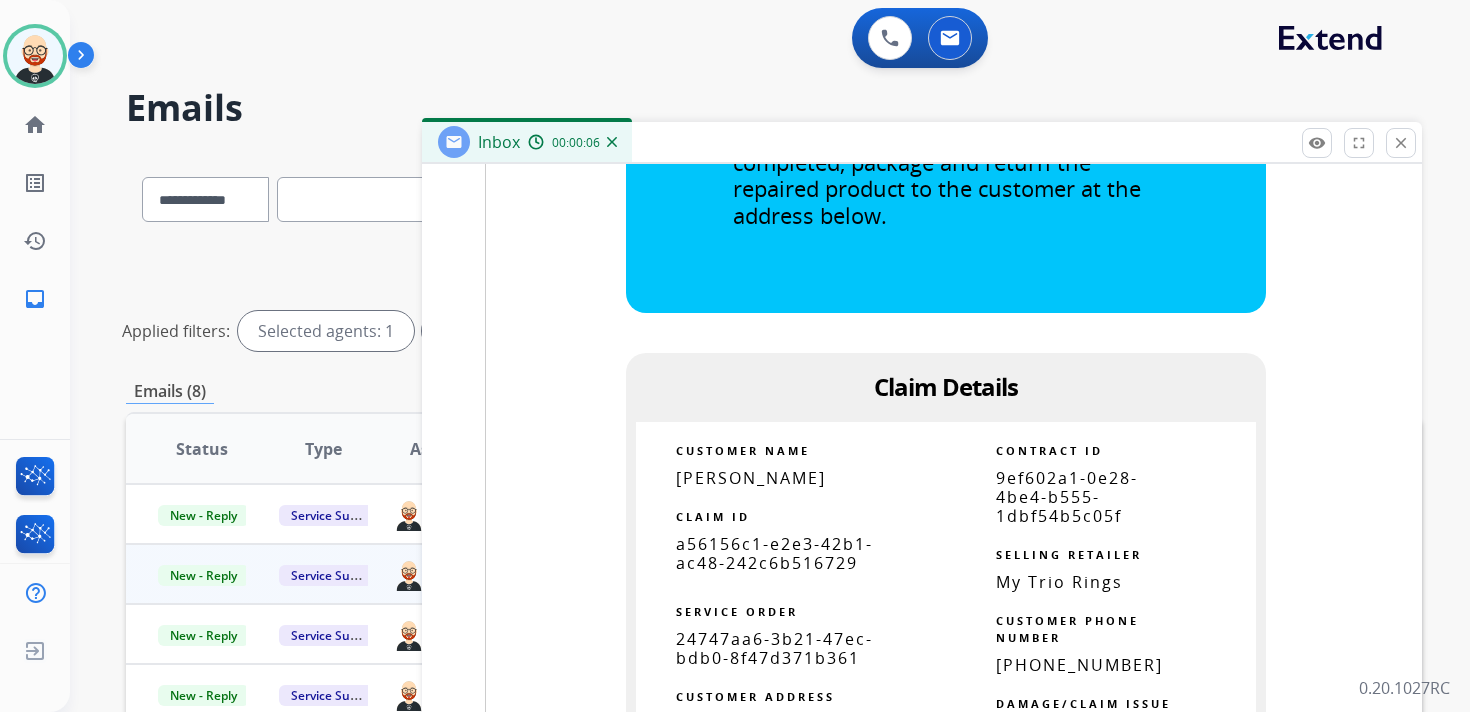 scroll, scrollTop: 0, scrollLeft: 0, axis: both 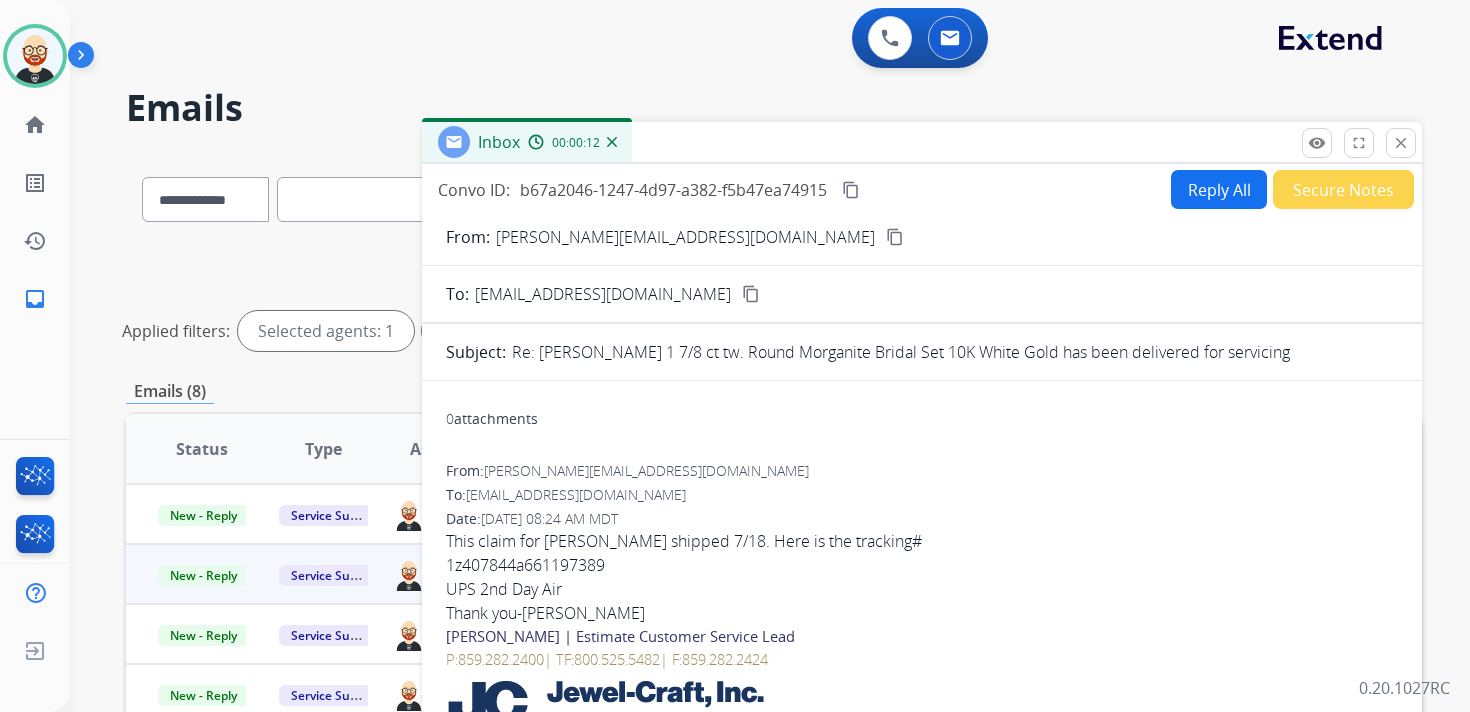 click on "content_copy" at bounding box center (851, 190) 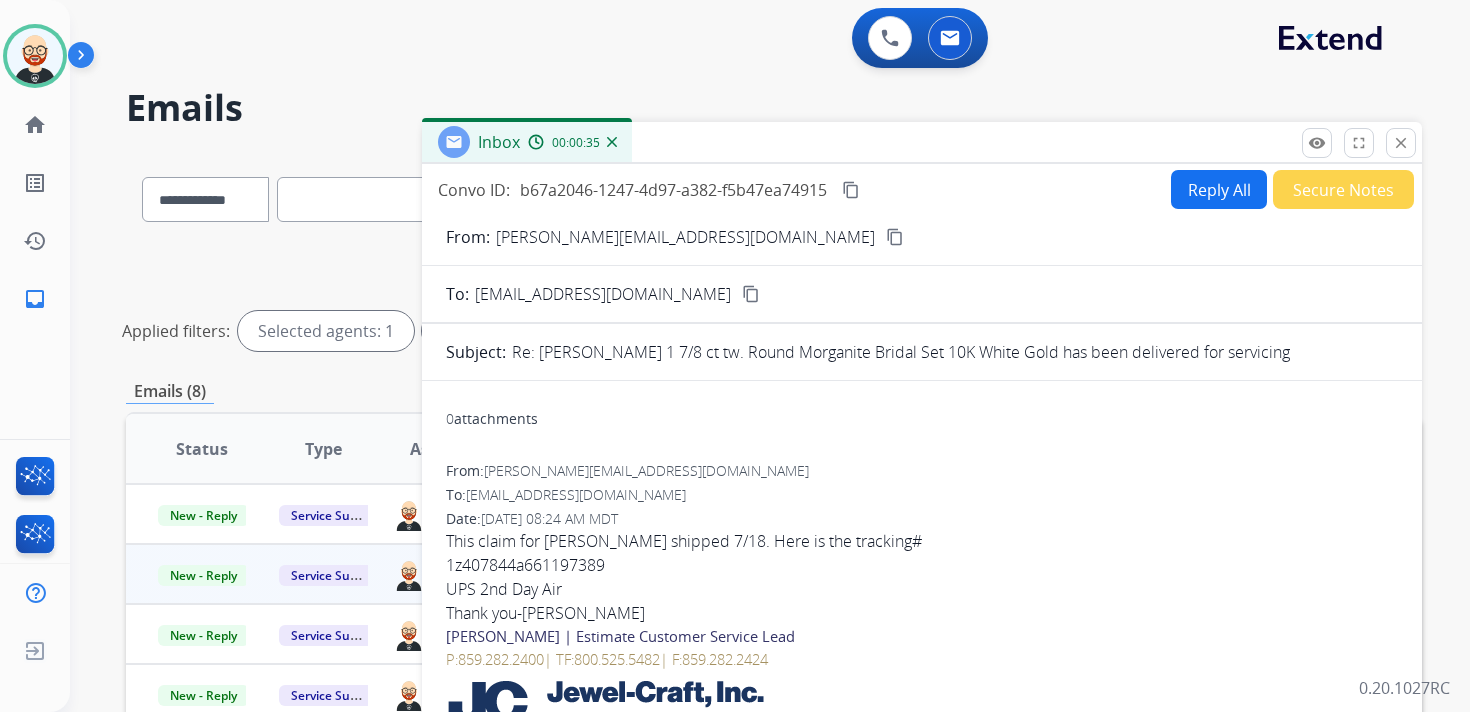 click on "This claim for [PERSON_NAME] shipped 7/18. Here is the tracking#" at bounding box center [922, 541] 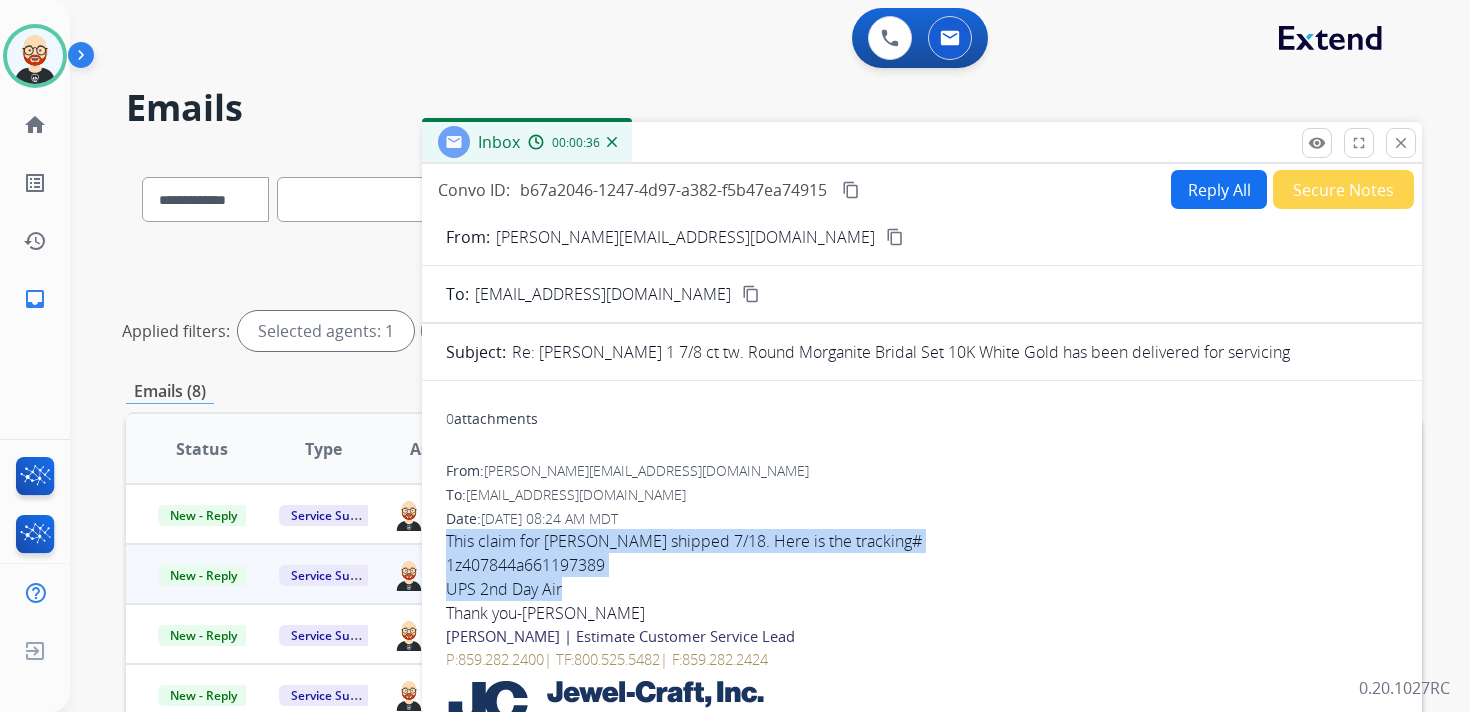 drag, startPoint x: 447, startPoint y: 539, endPoint x: 574, endPoint y: 584, distance: 134.73679 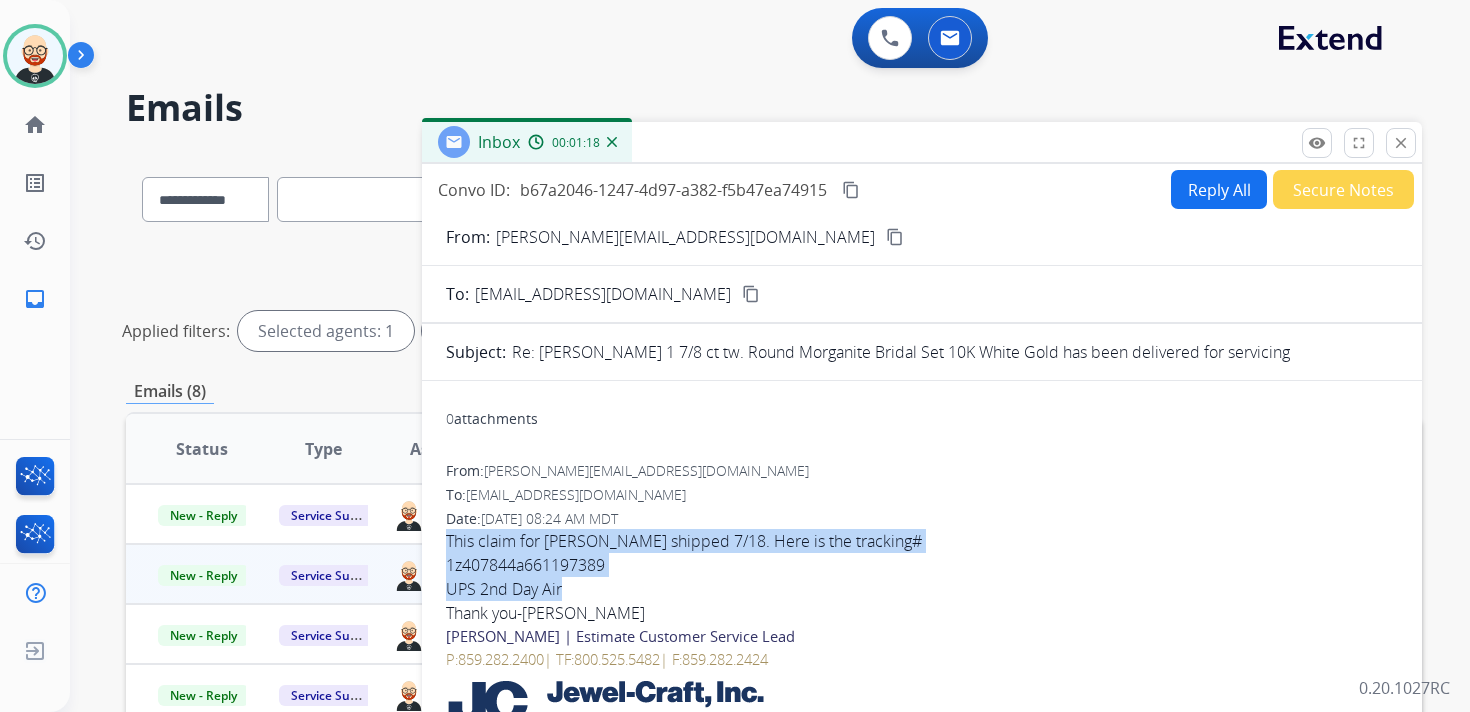 click on "Reply All" at bounding box center (1219, 189) 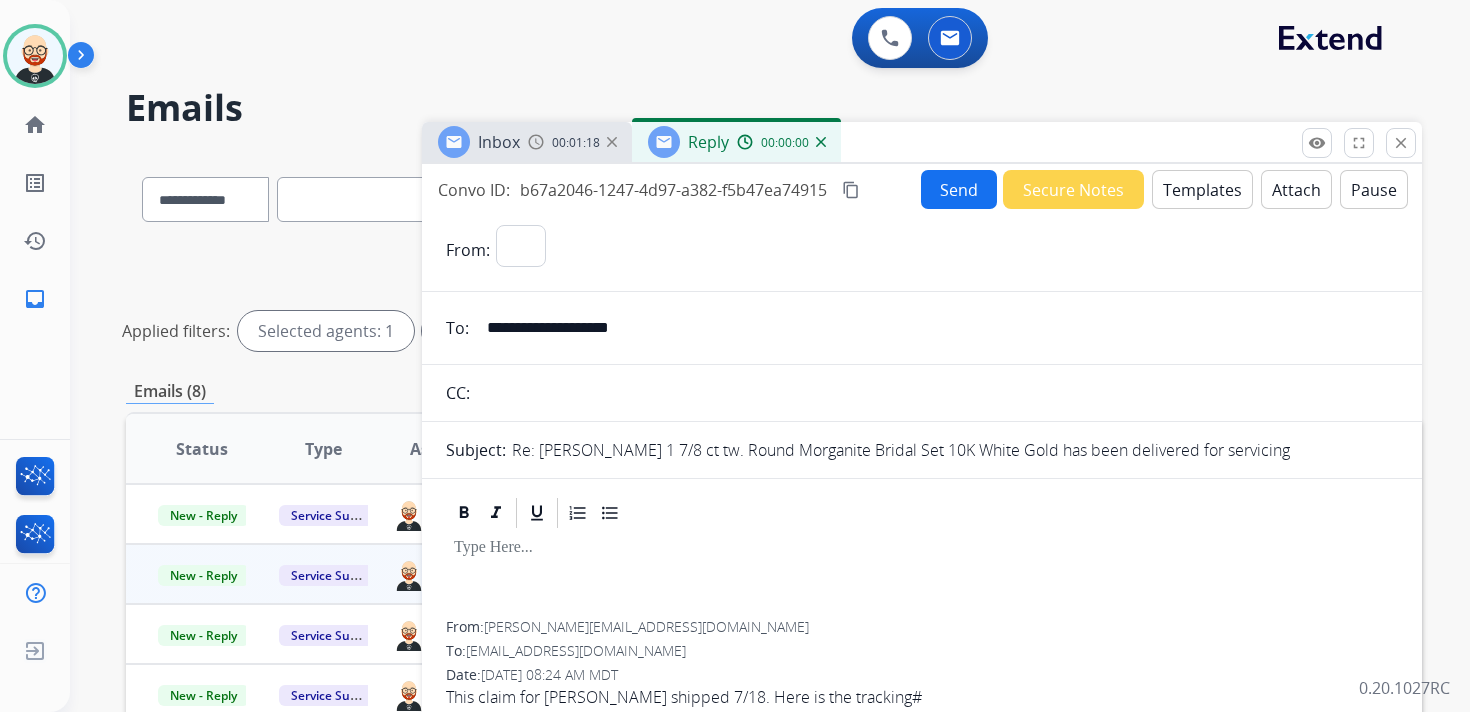 select on "**********" 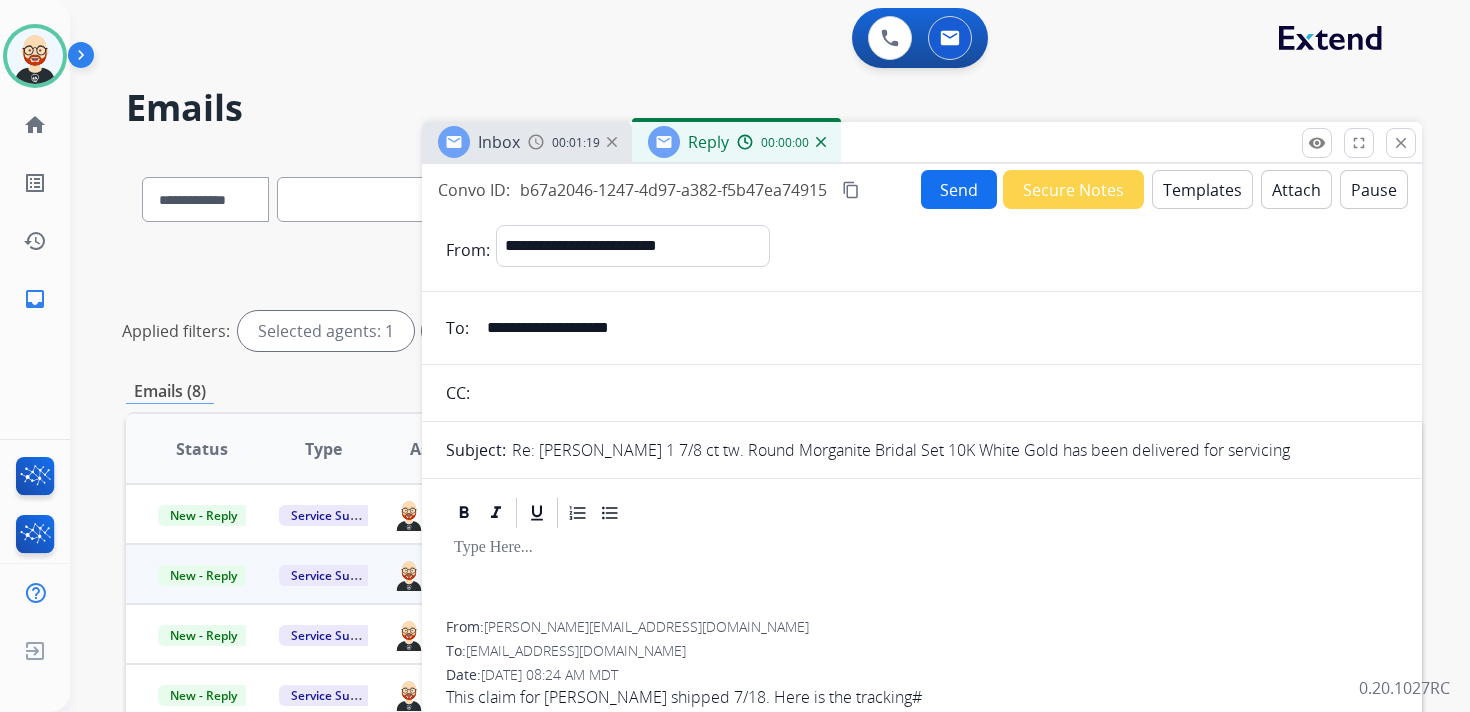 click at bounding box center (922, 576) 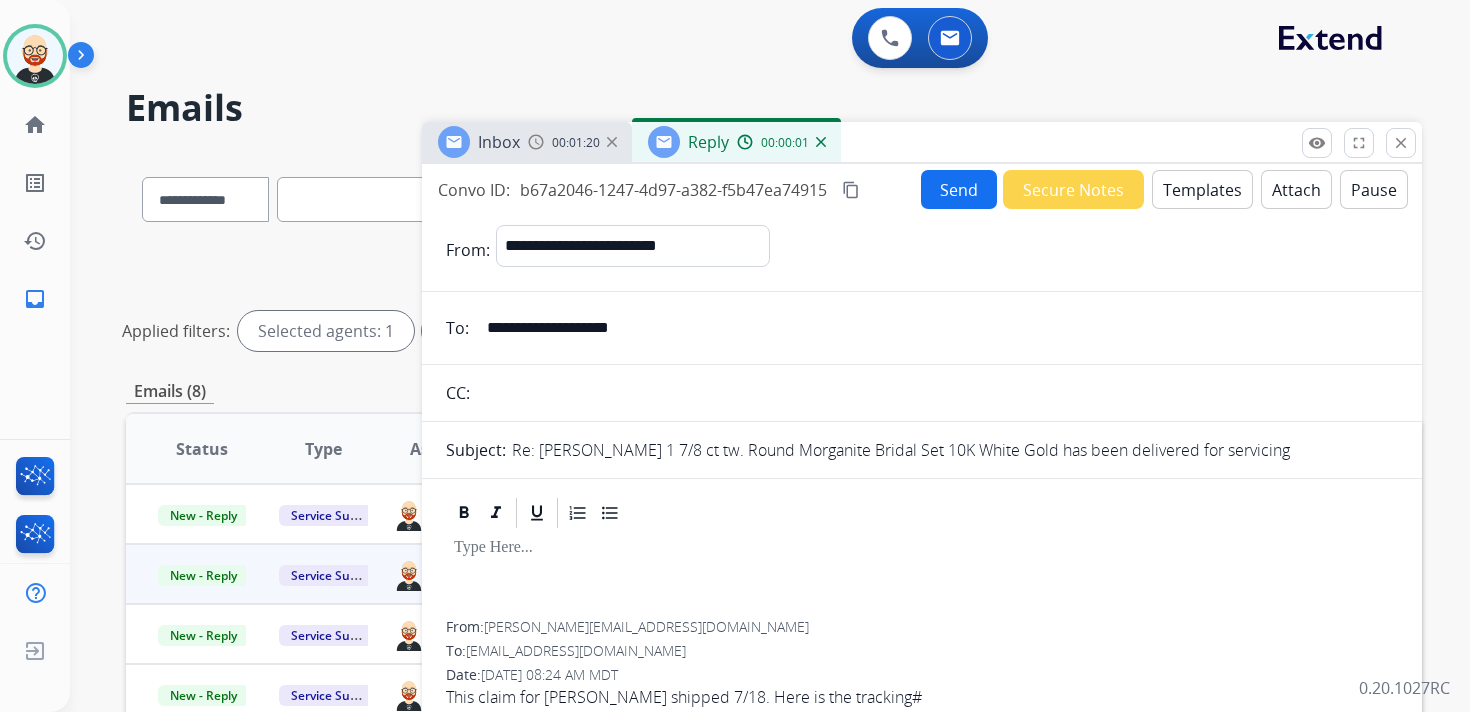 type 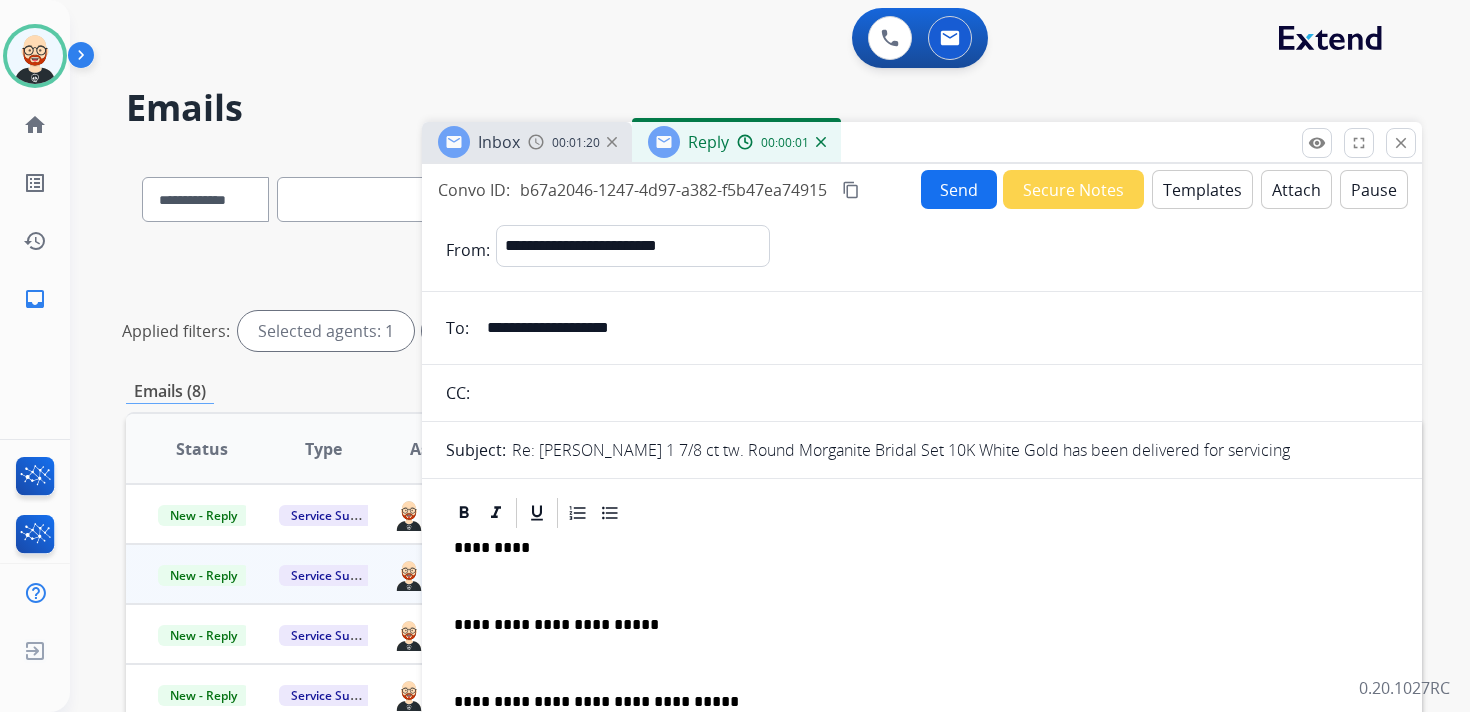 scroll, scrollTop: 5, scrollLeft: 0, axis: vertical 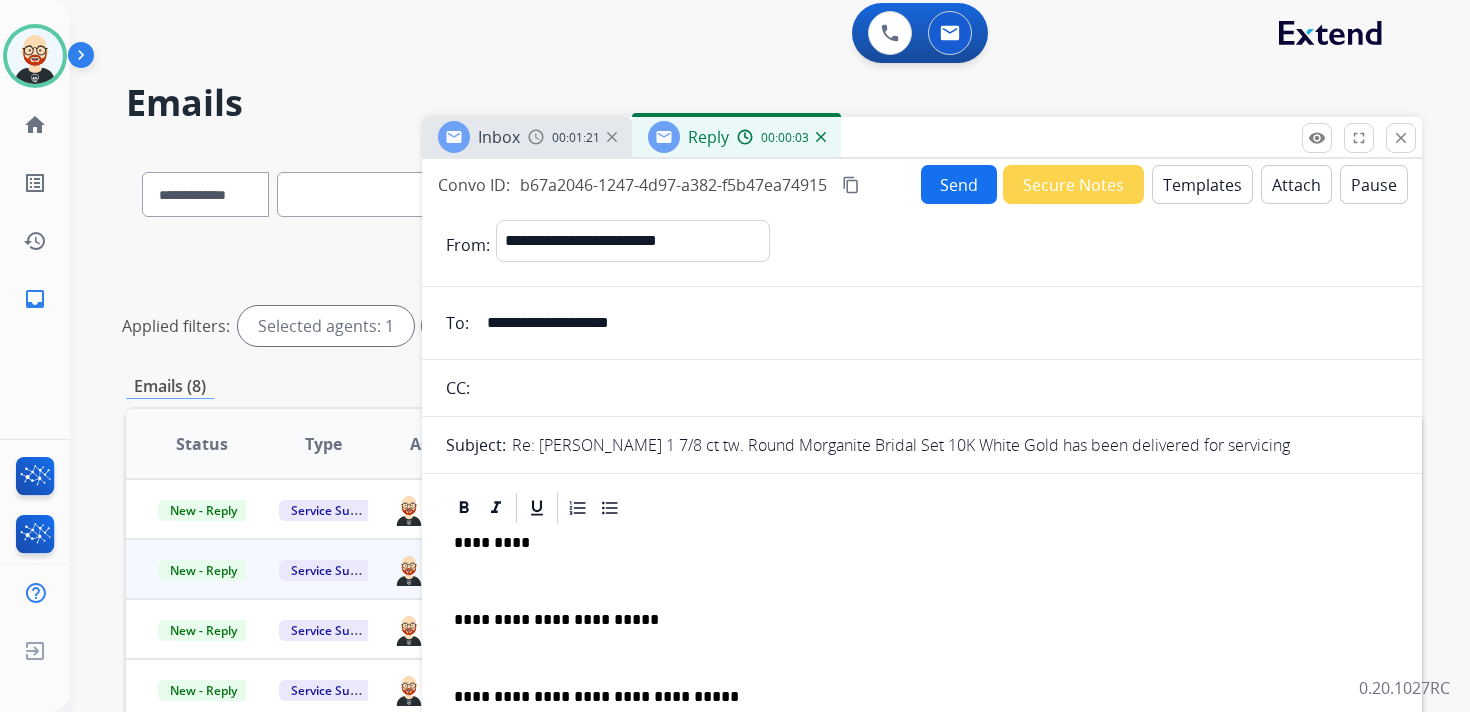 click on "*********" at bounding box center (914, 543) 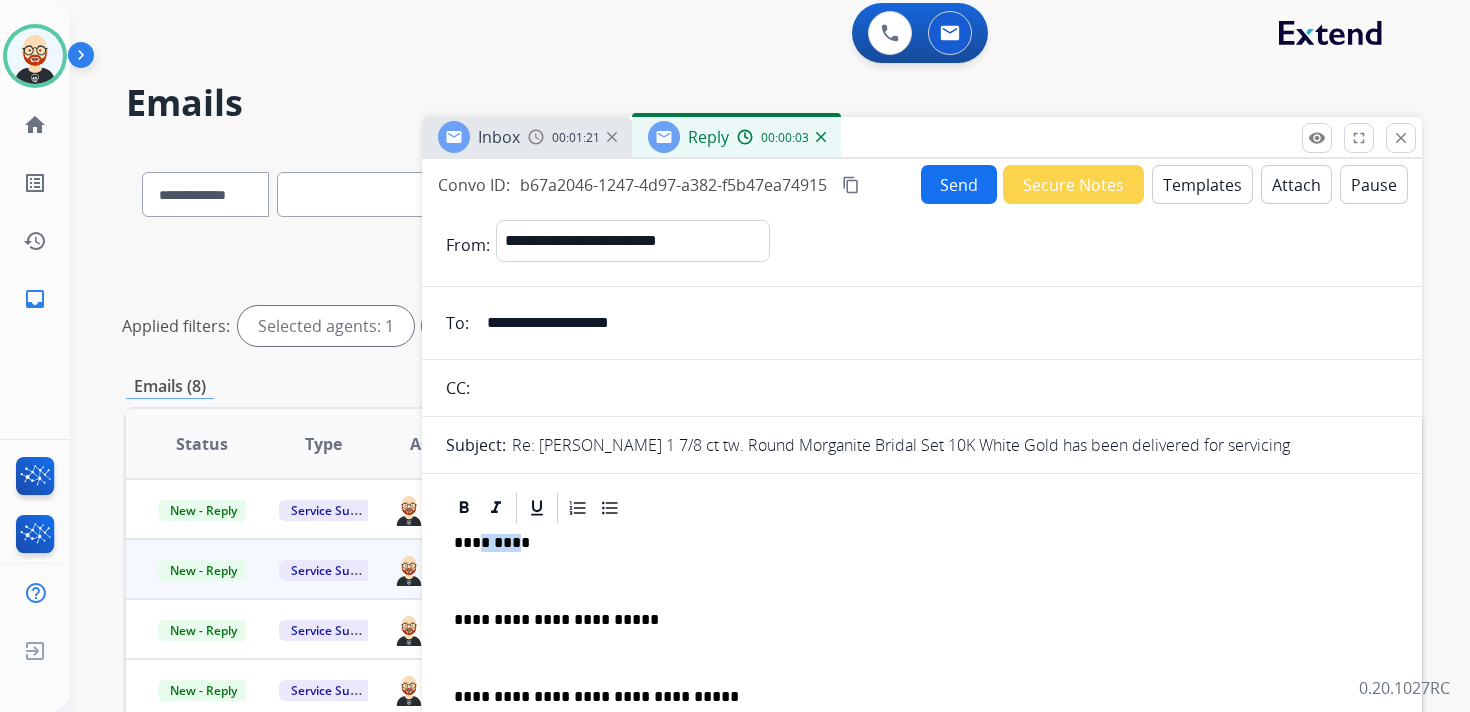 click on "*********" at bounding box center (914, 543) 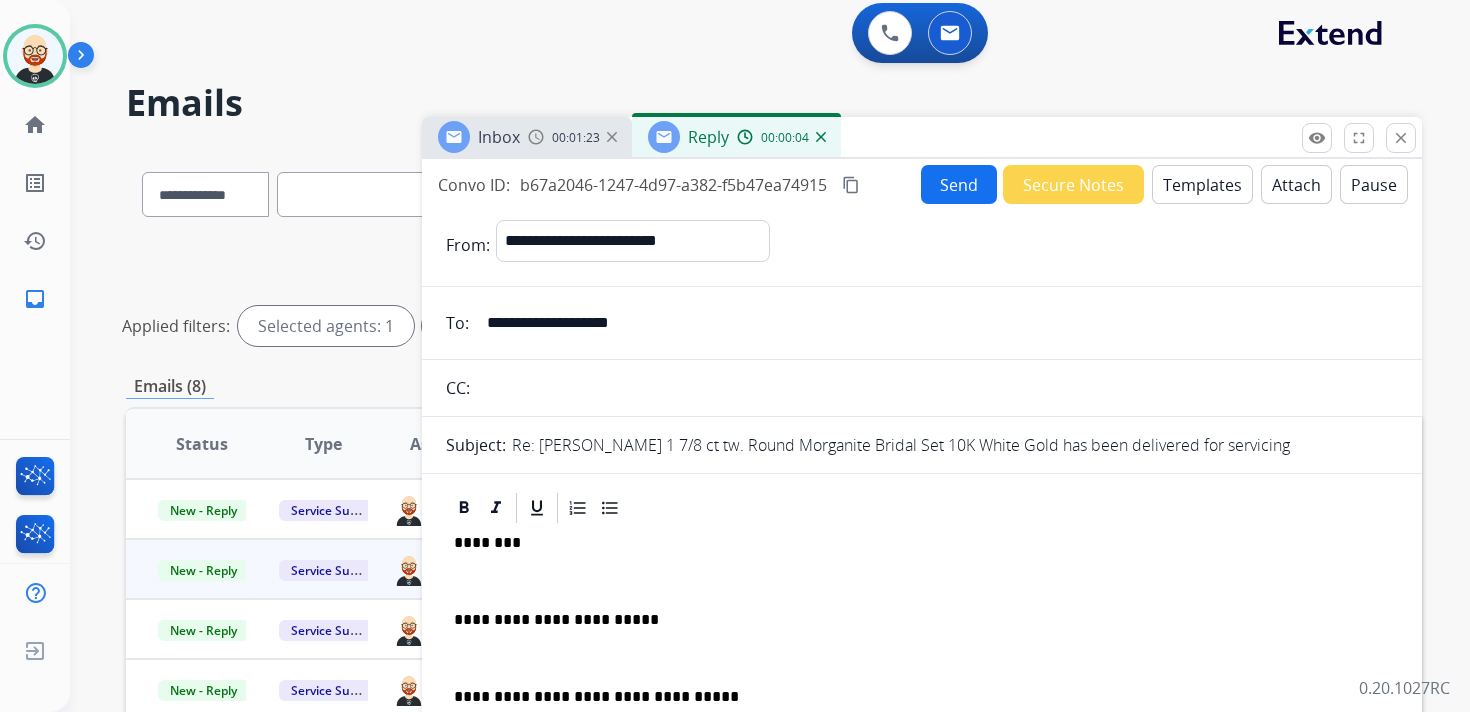 click on "**********" at bounding box center (922, 667) 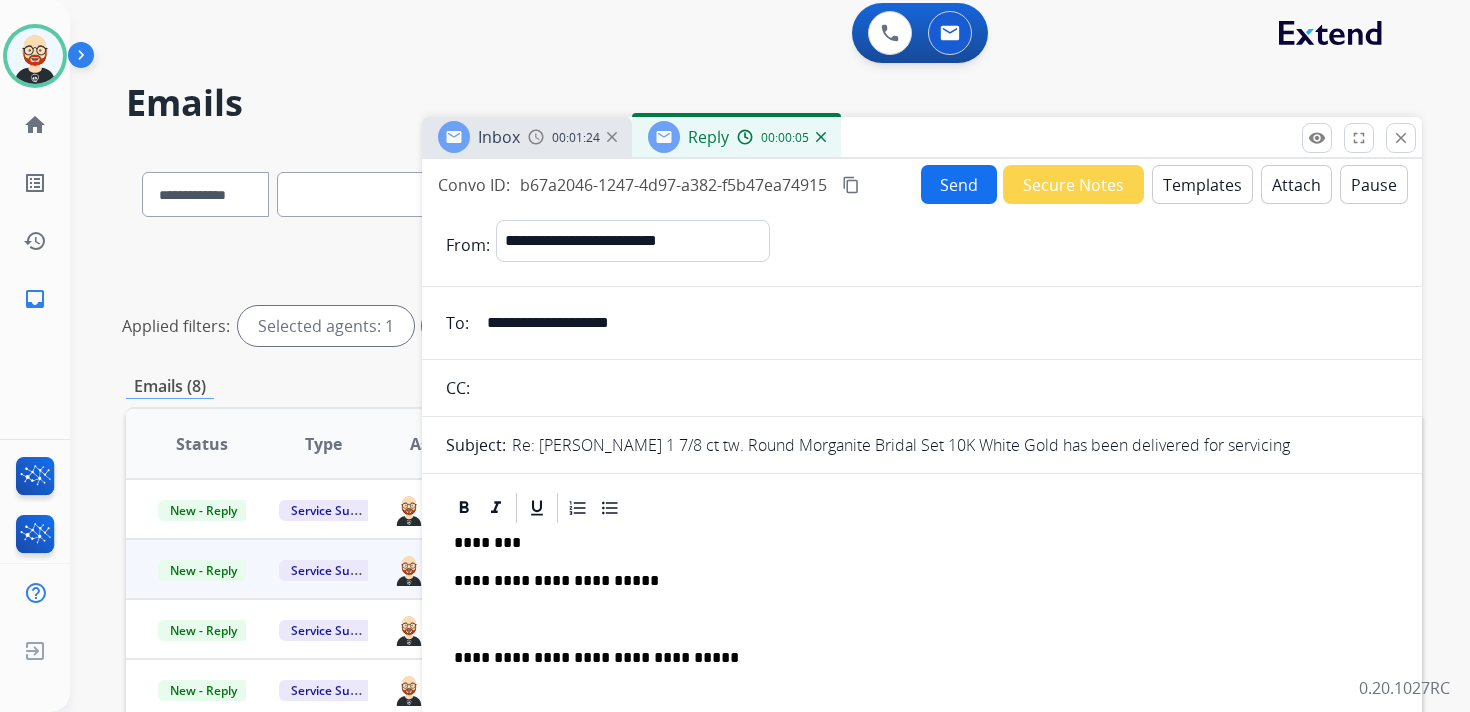 click at bounding box center [922, 620] 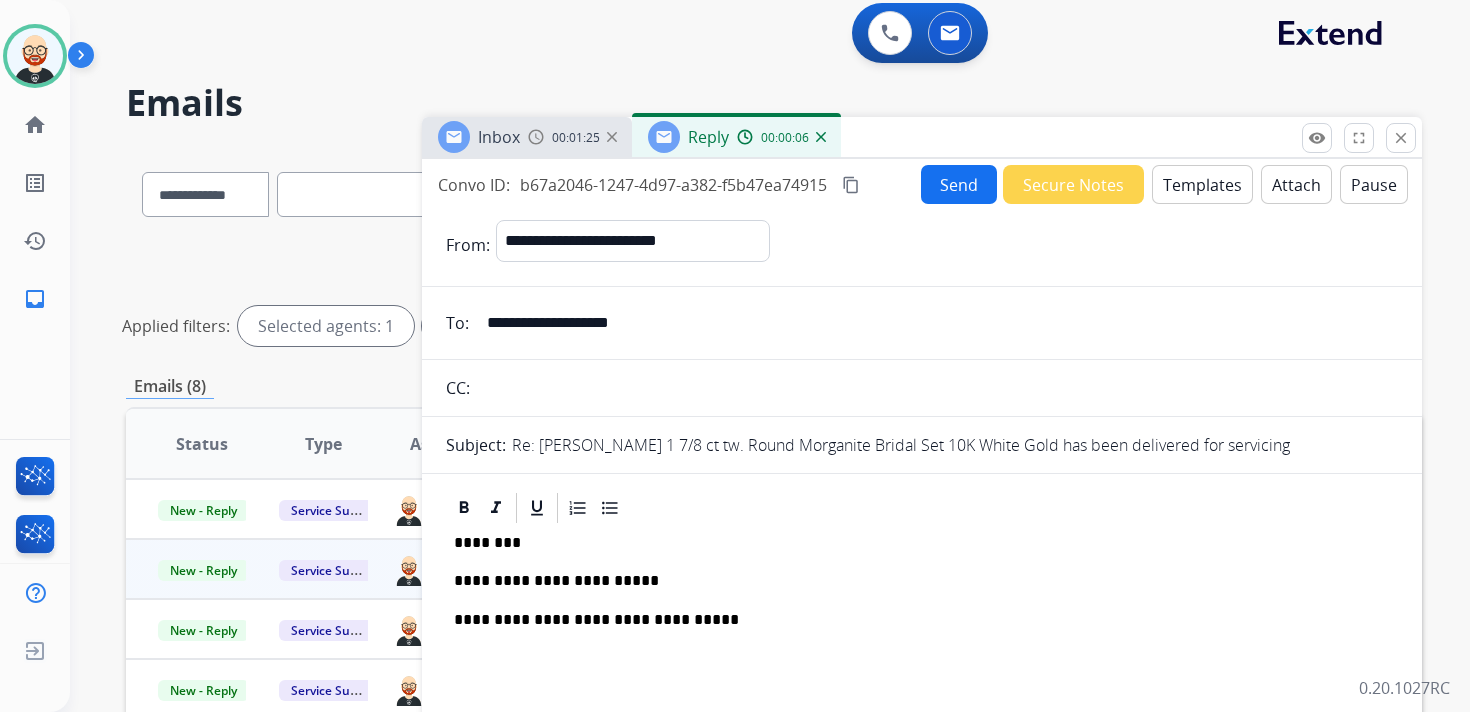 click on "Send" at bounding box center [959, 184] 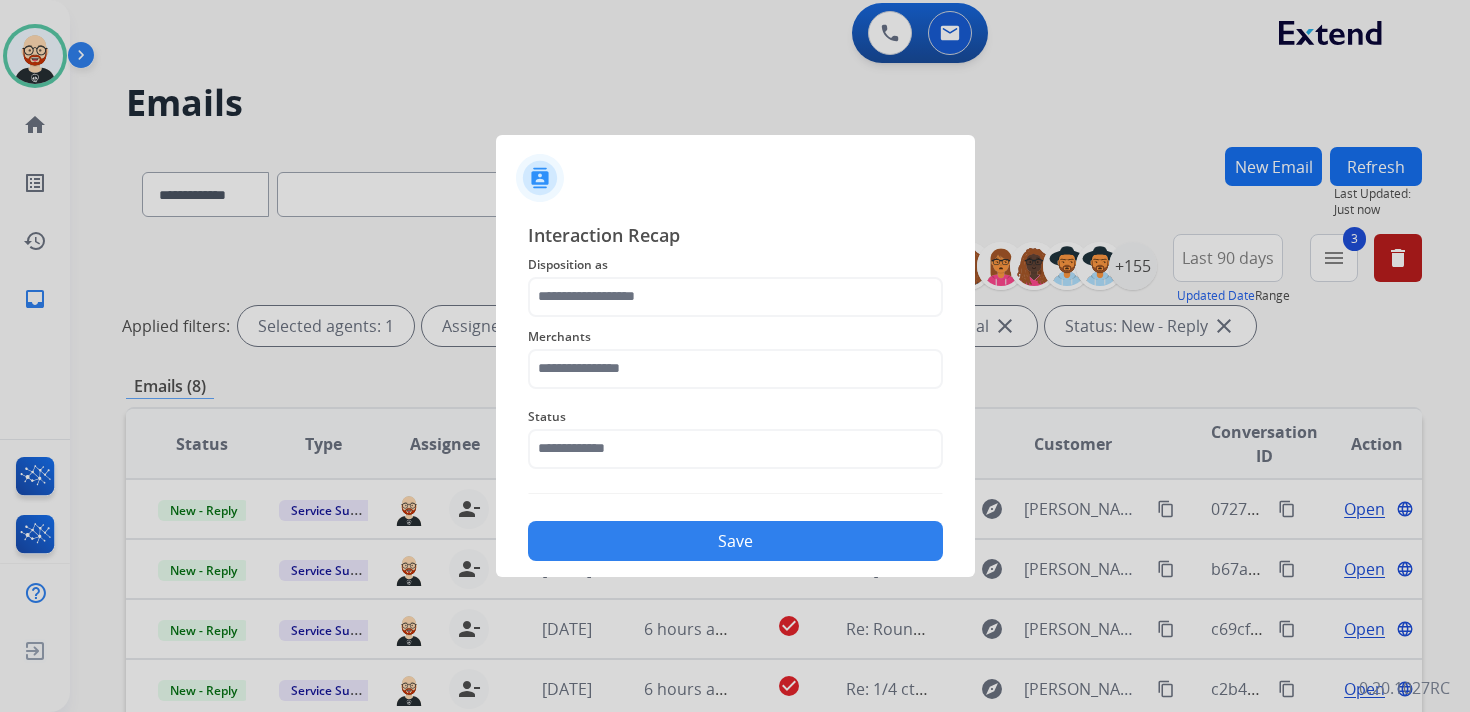 click on "Merchants" 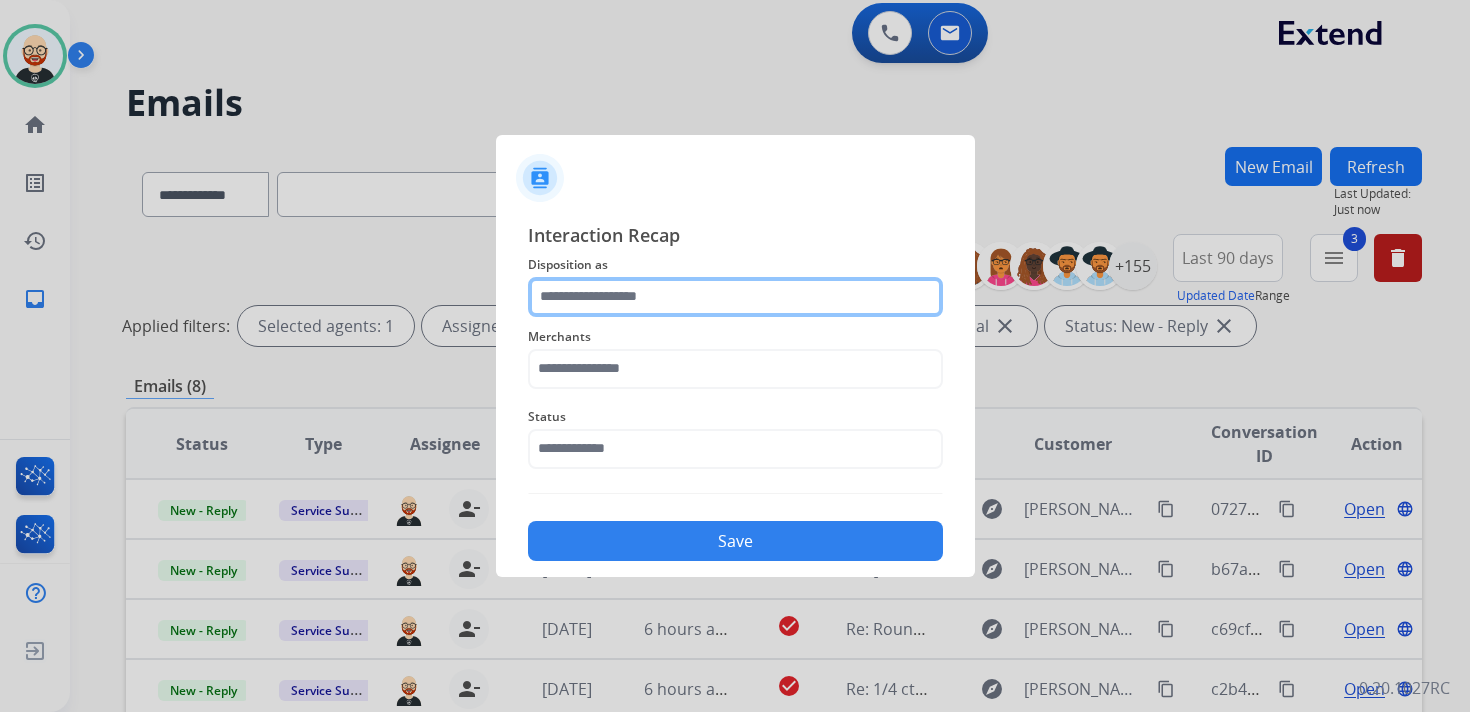 click 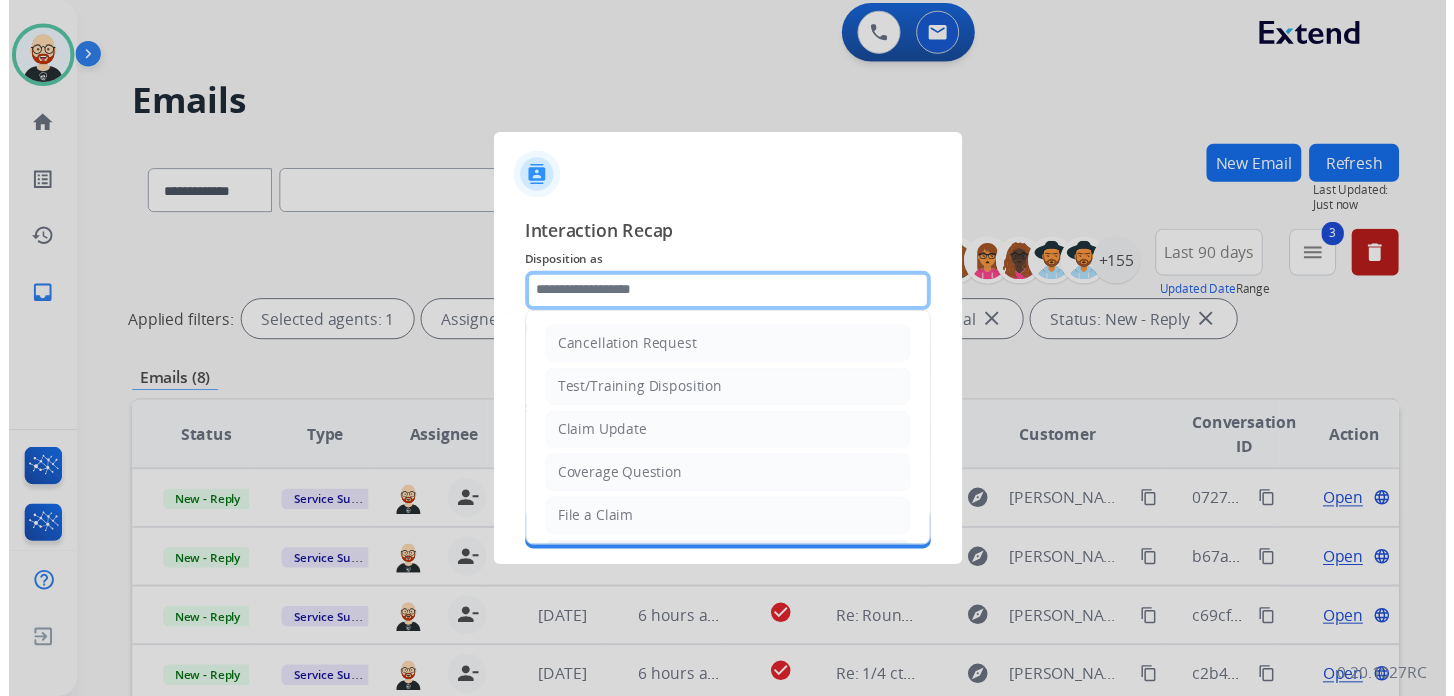 scroll, scrollTop: 300, scrollLeft: 0, axis: vertical 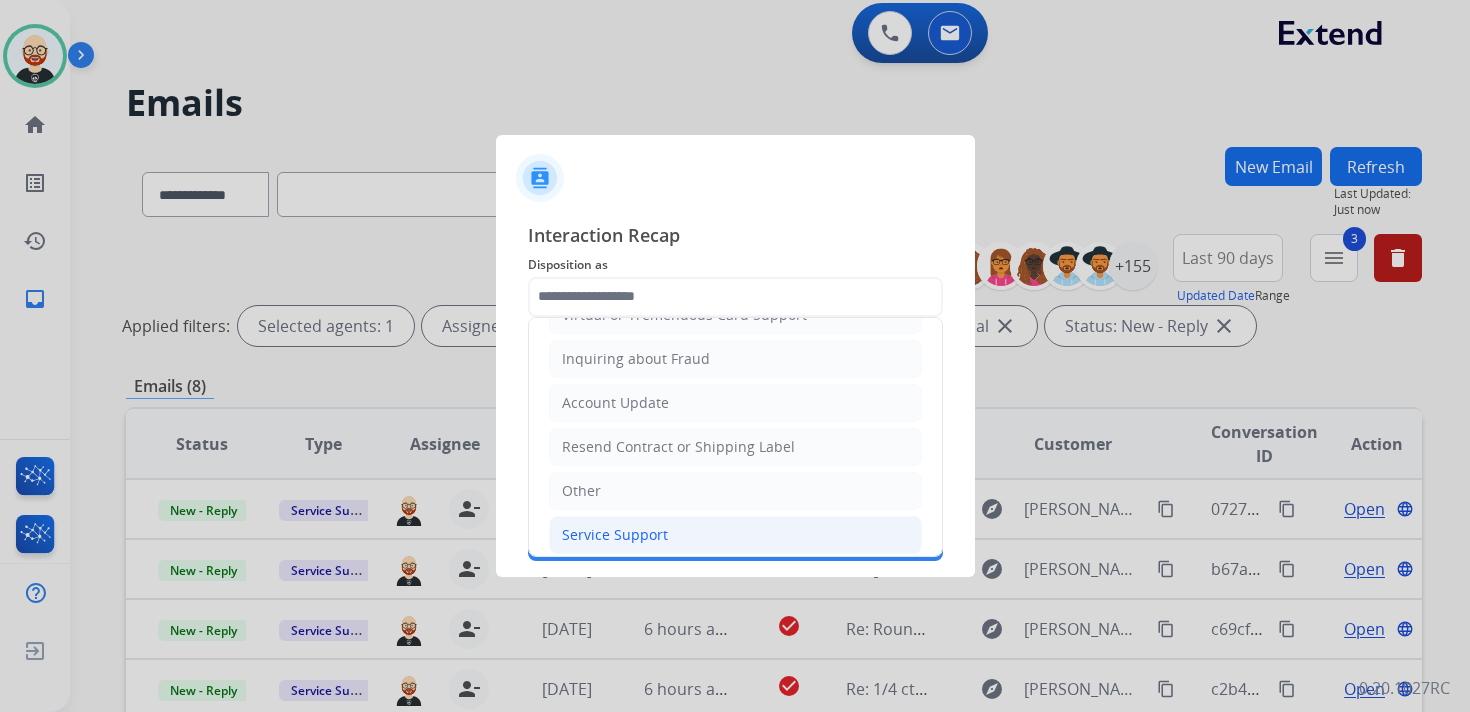 click on "Service Support" 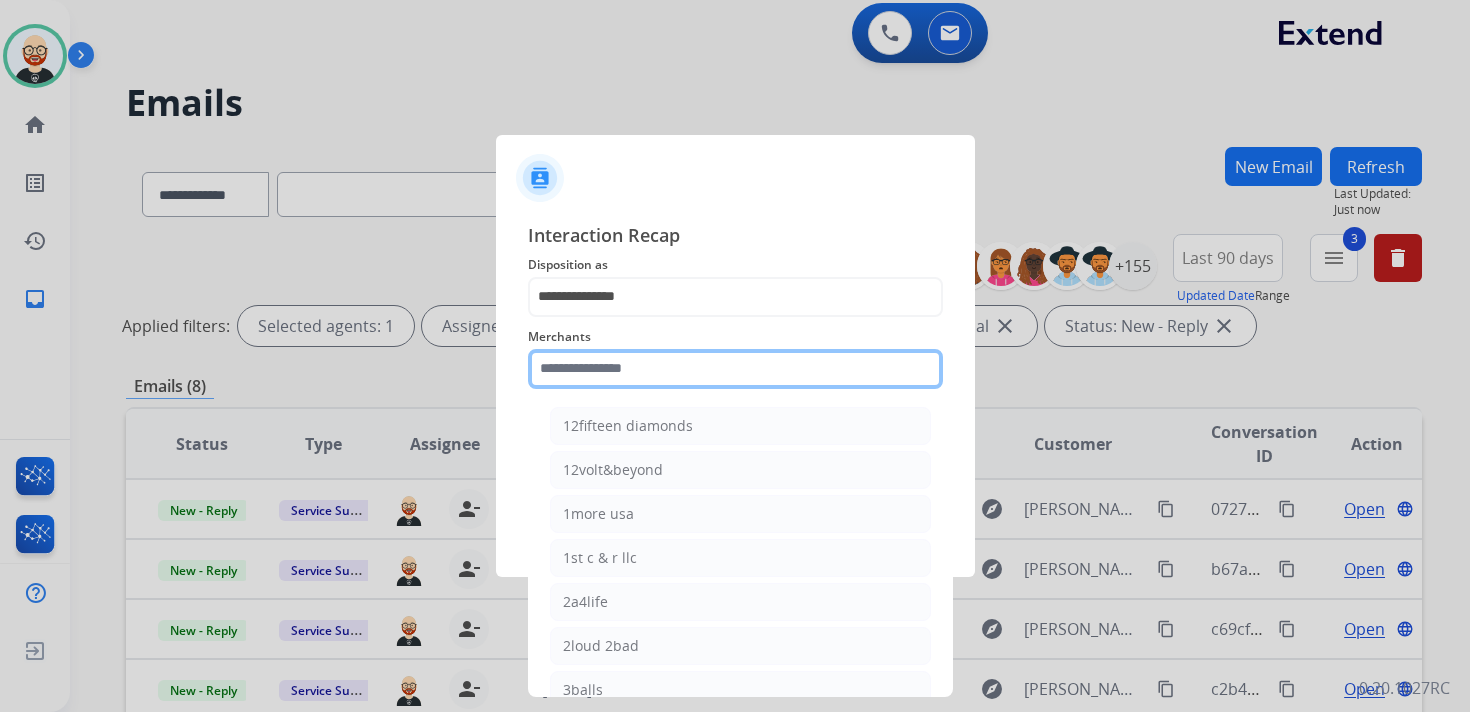click 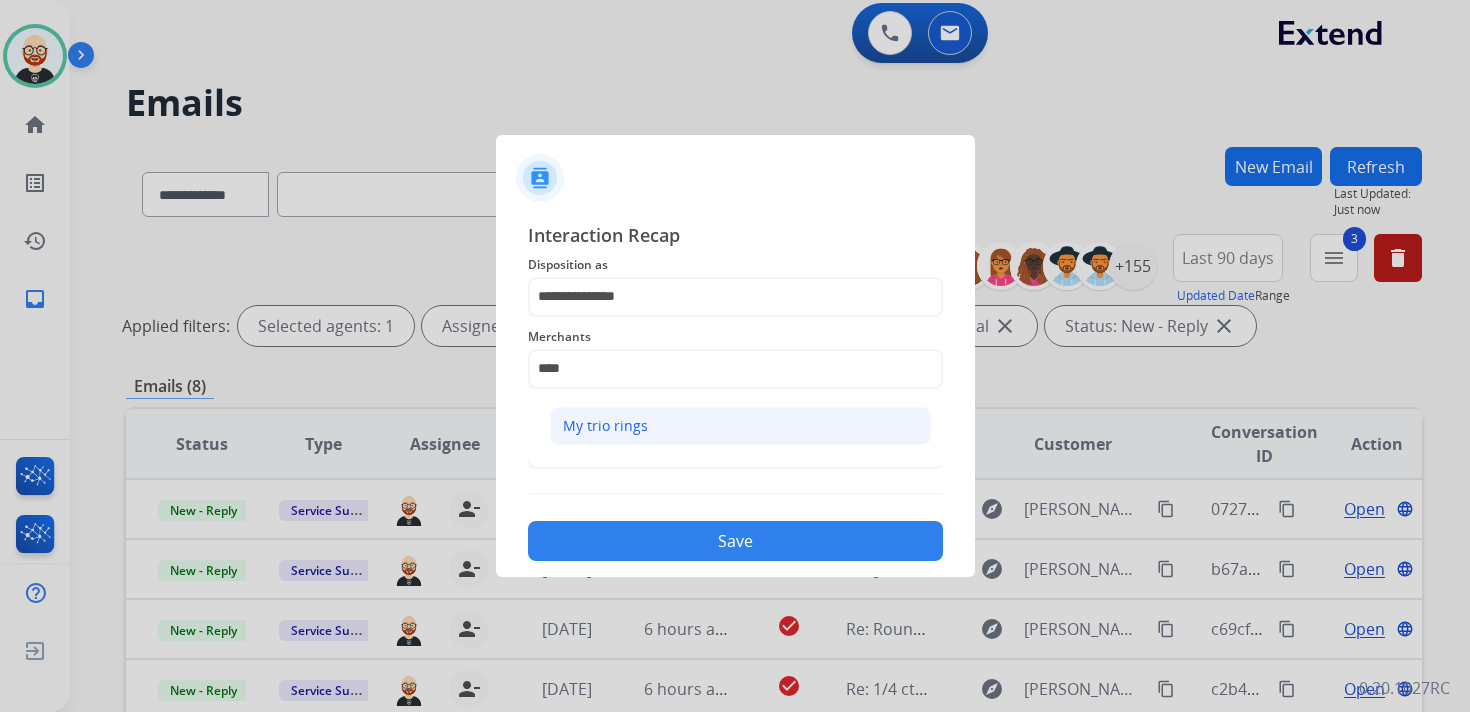 click on "My trio rings" 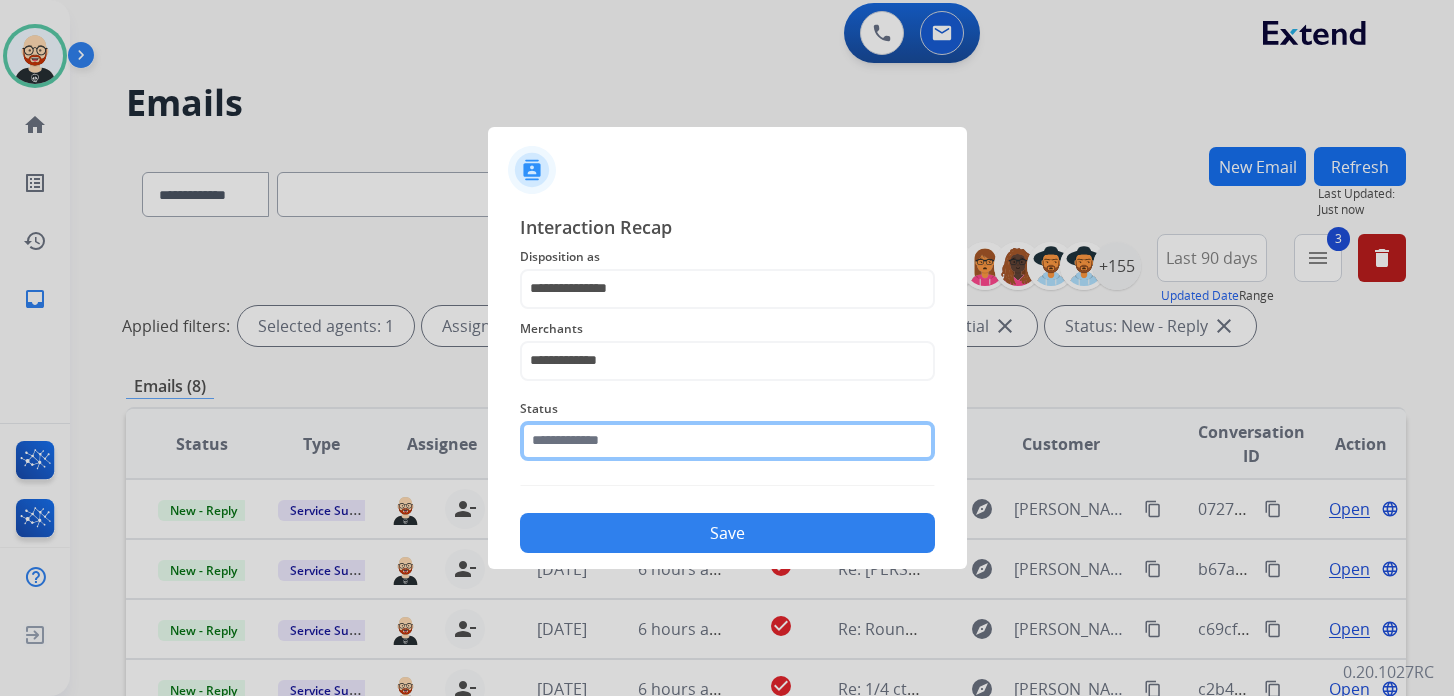click 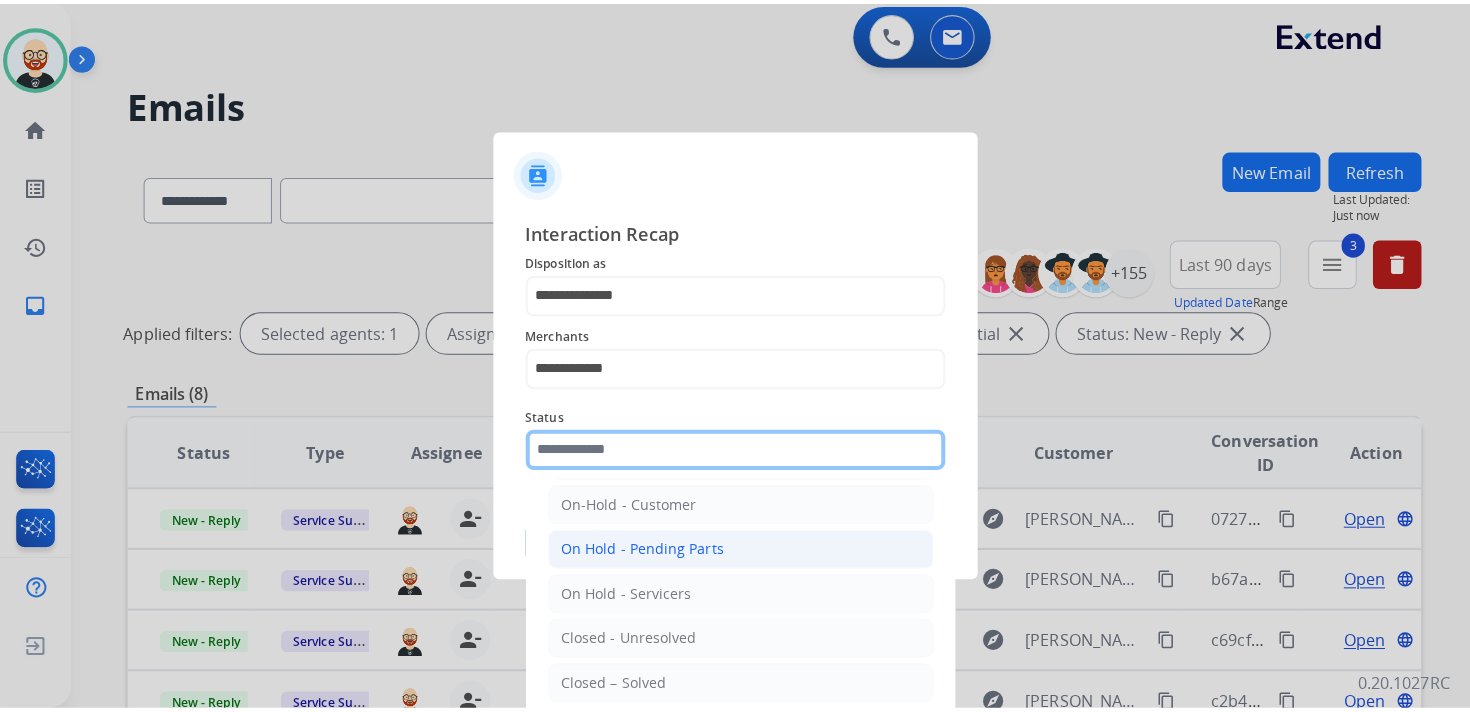 scroll, scrollTop: 48, scrollLeft: 0, axis: vertical 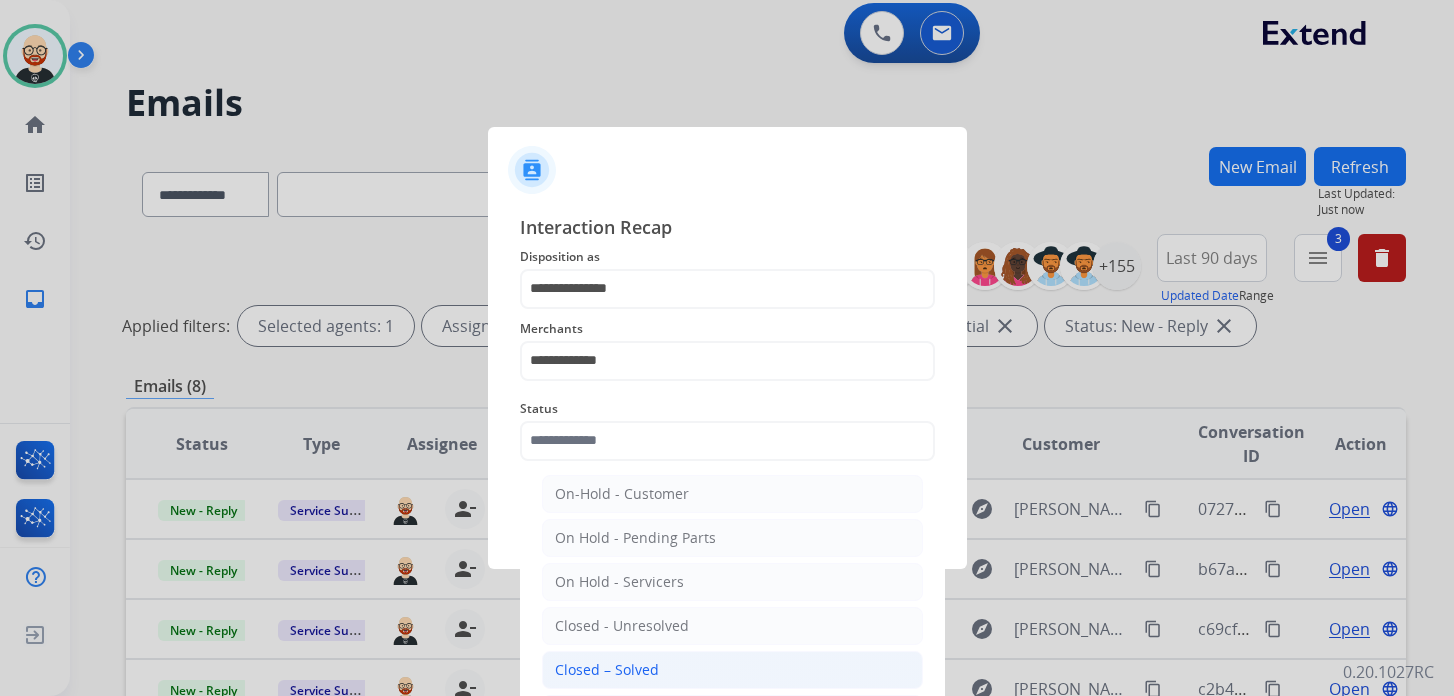 click on "Closed – Solved" 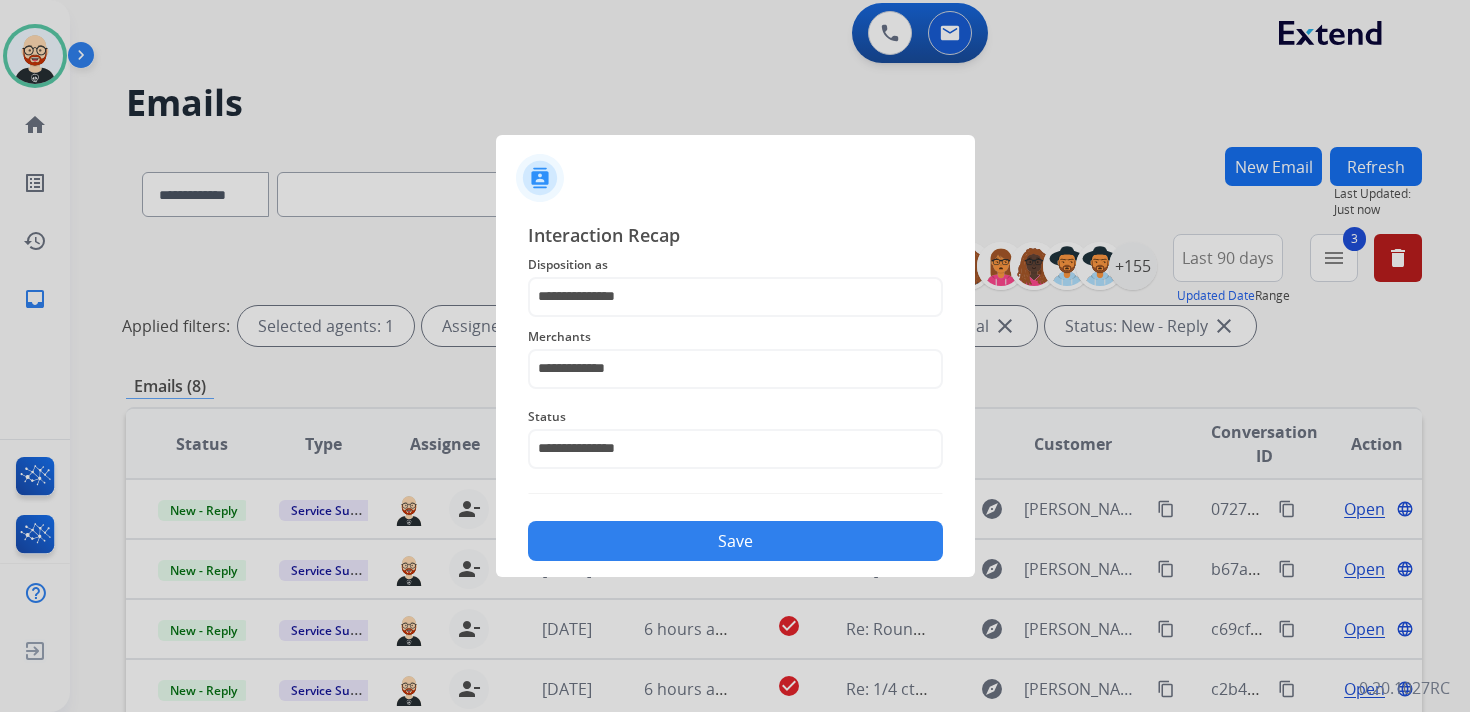 click on "Save" 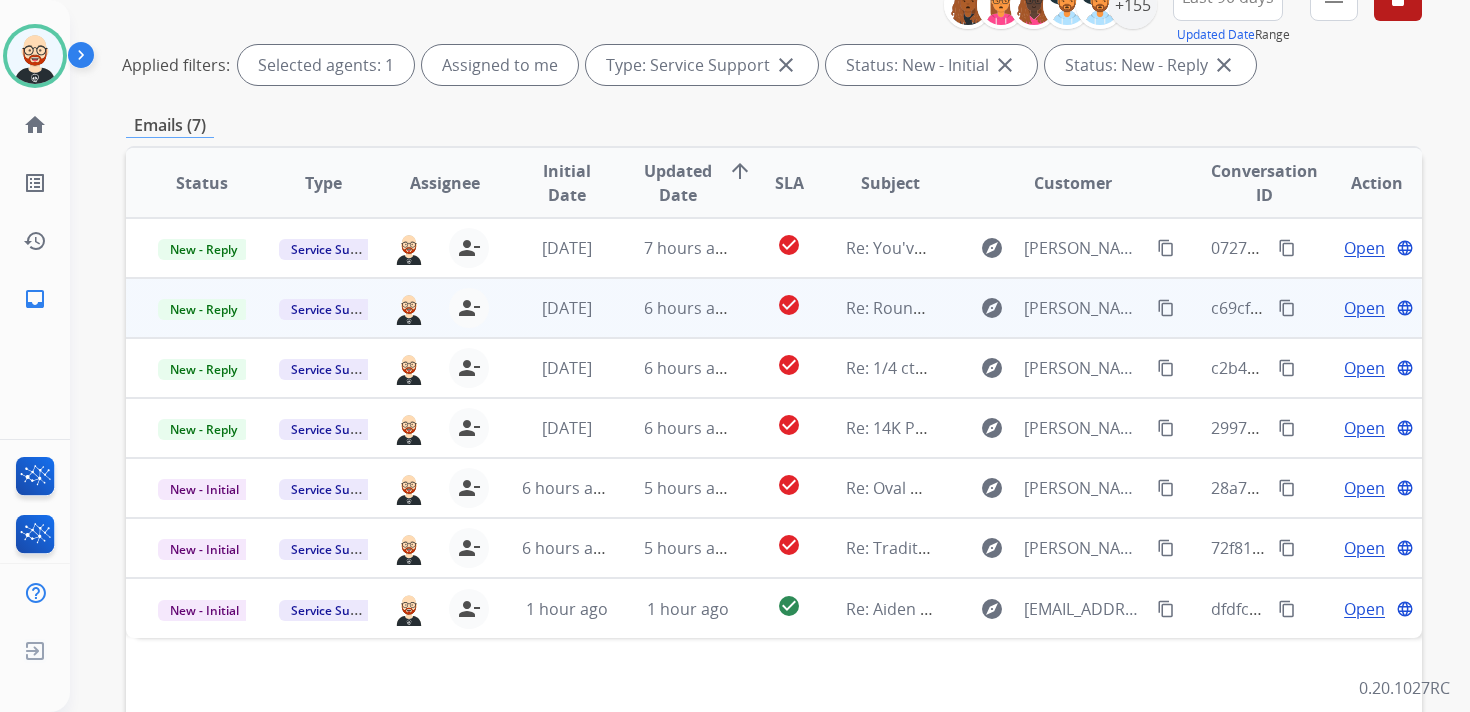 scroll, scrollTop: 264, scrollLeft: 0, axis: vertical 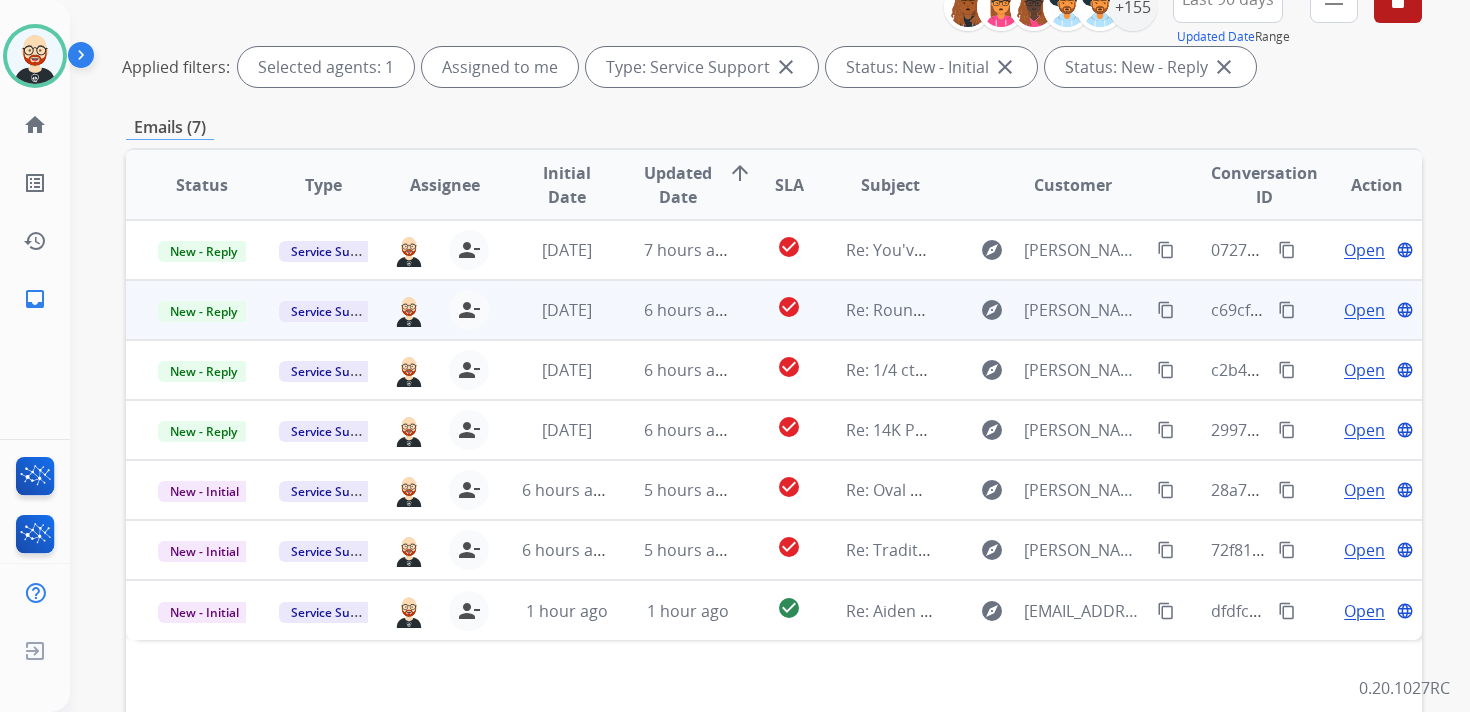 click on "Open" at bounding box center (1364, 310) 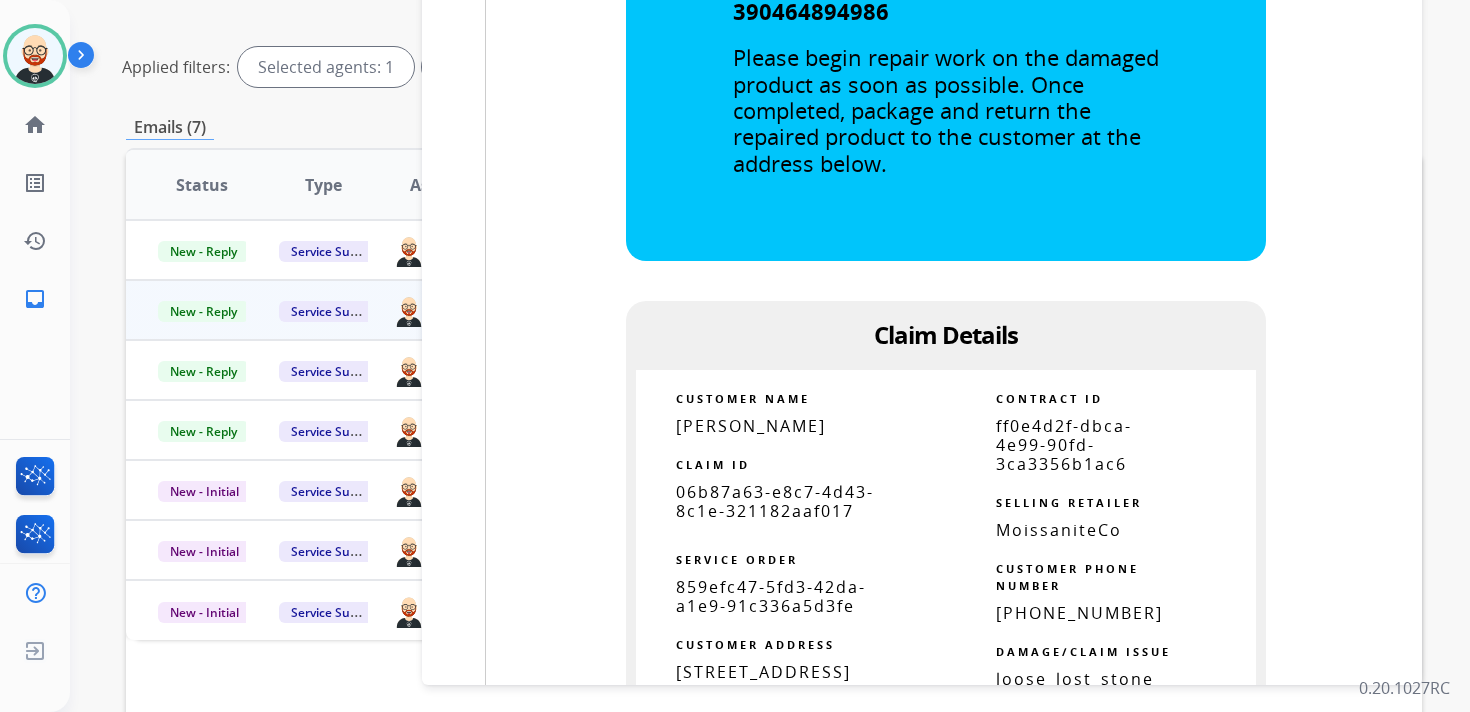 scroll, scrollTop: 1717, scrollLeft: 0, axis: vertical 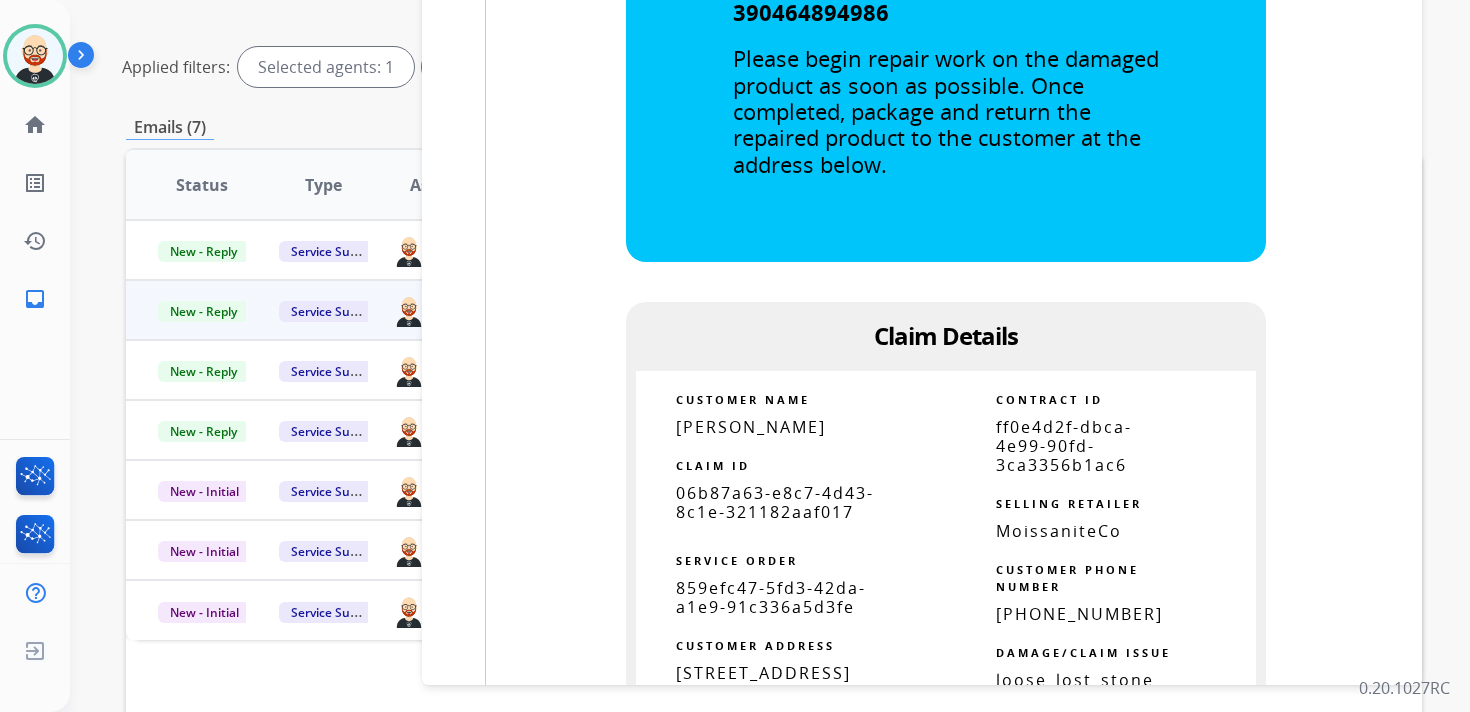 click on "[PERSON_NAME]" at bounding box center (751, 427) 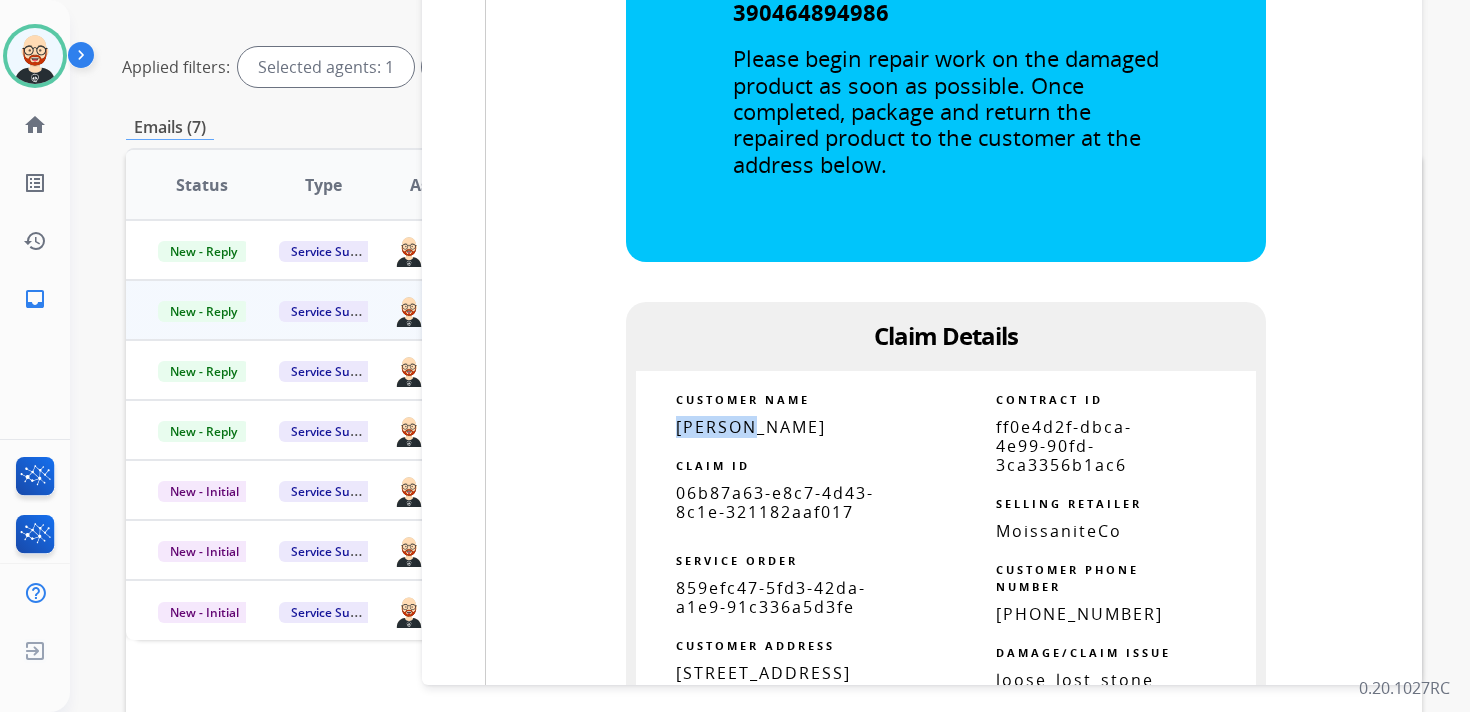 click on "[PERSON_NAME]" at bounding box center [751, 427] 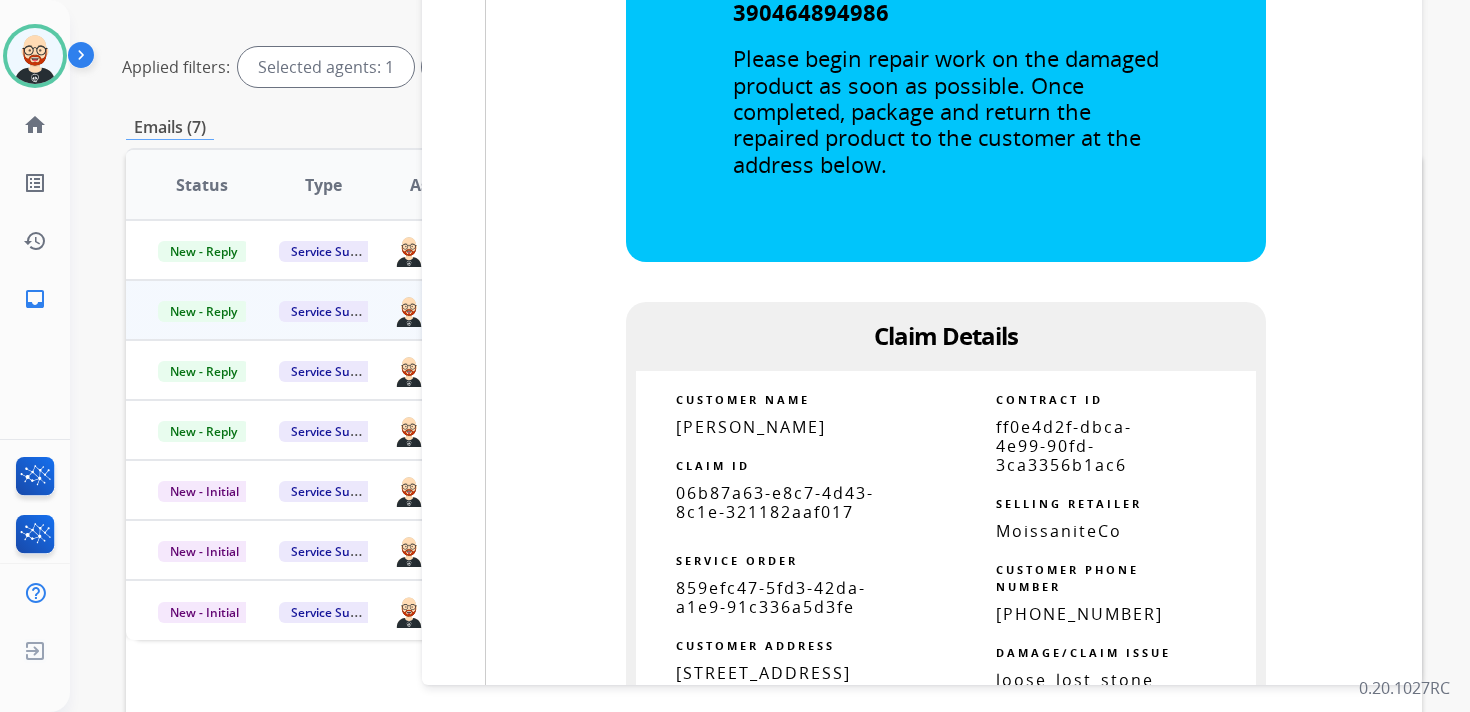 click on "06b87a63-e8c7-4d43-8c1e-321182aaf017" at bounding box center [775, 502] 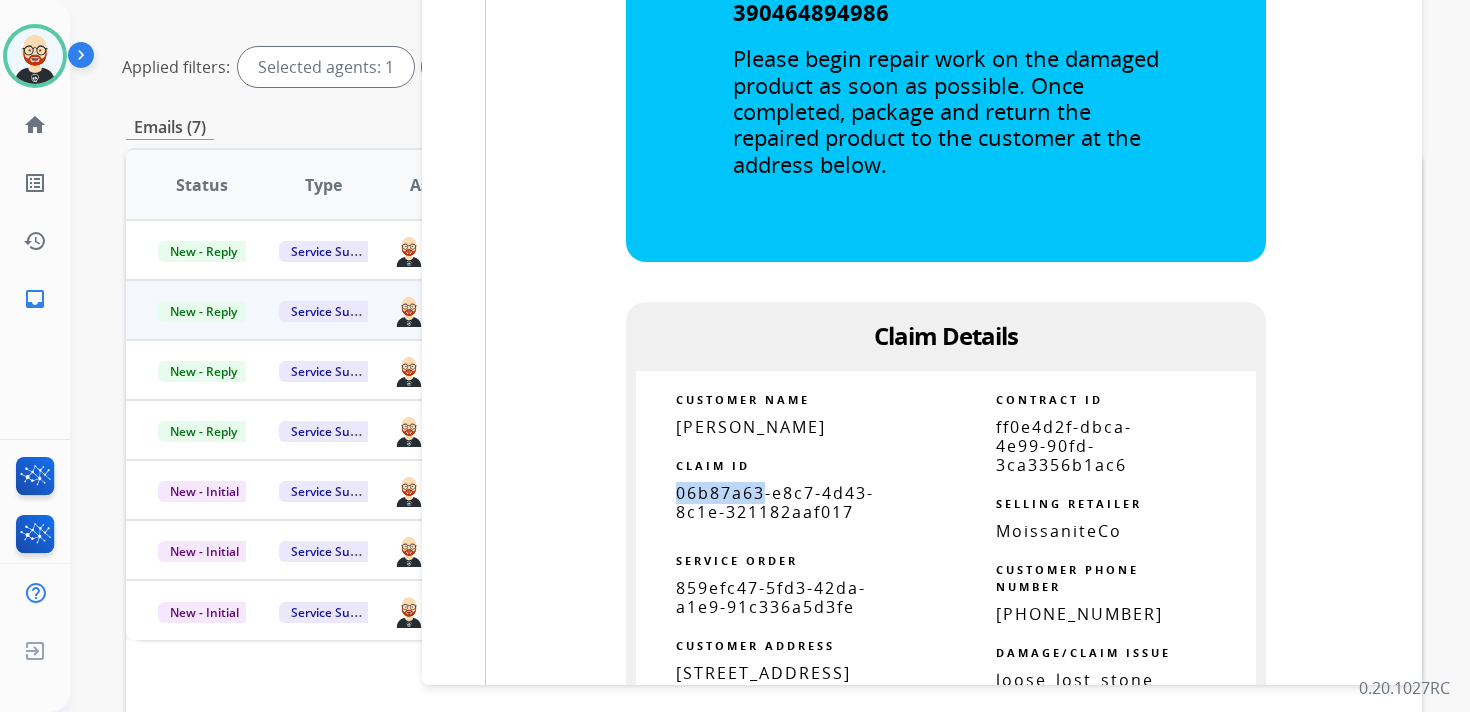 click on "06b87a63-e8c7-4d43-8c1e-321182aaf017" at bounding box center [775, 502] 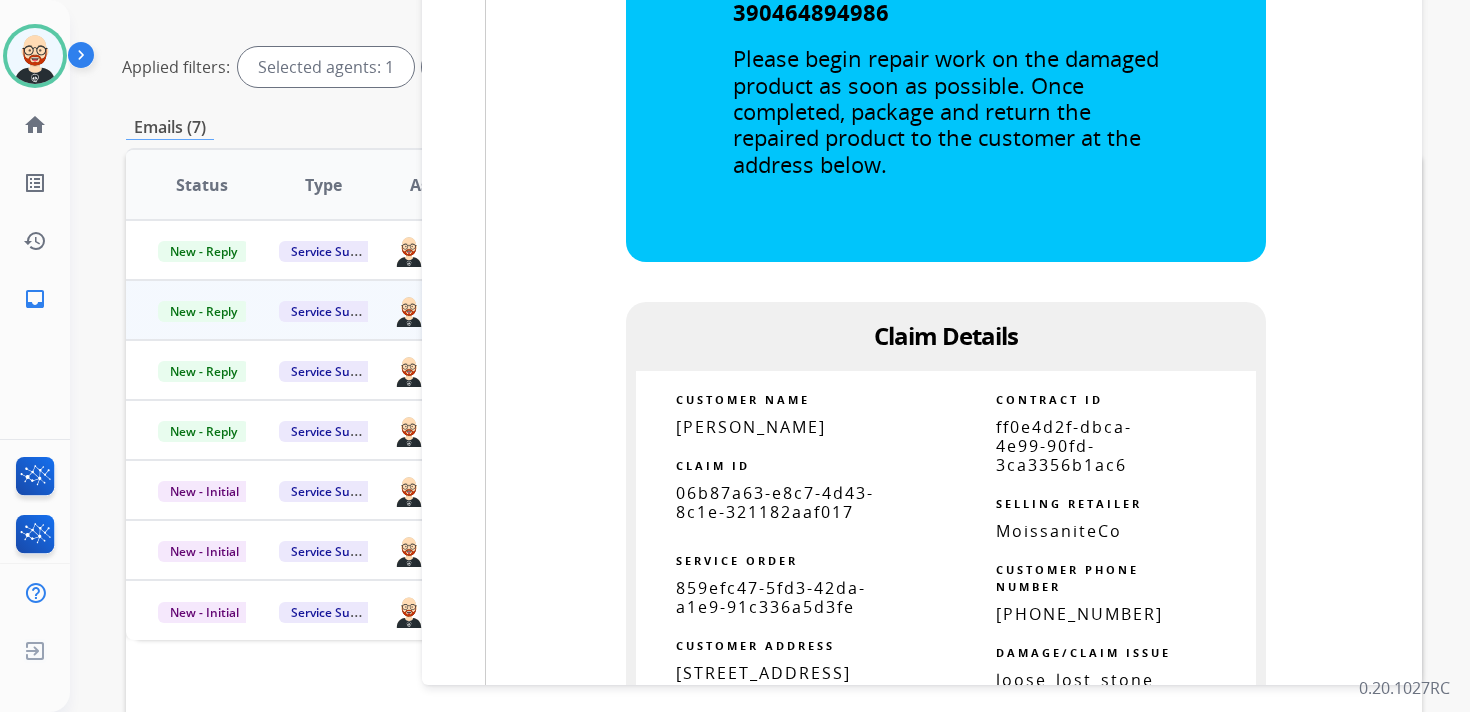 click on "06b87a63-e8c7-4d43-8c1e-321182aaf017" at bounding box center (775, 502) 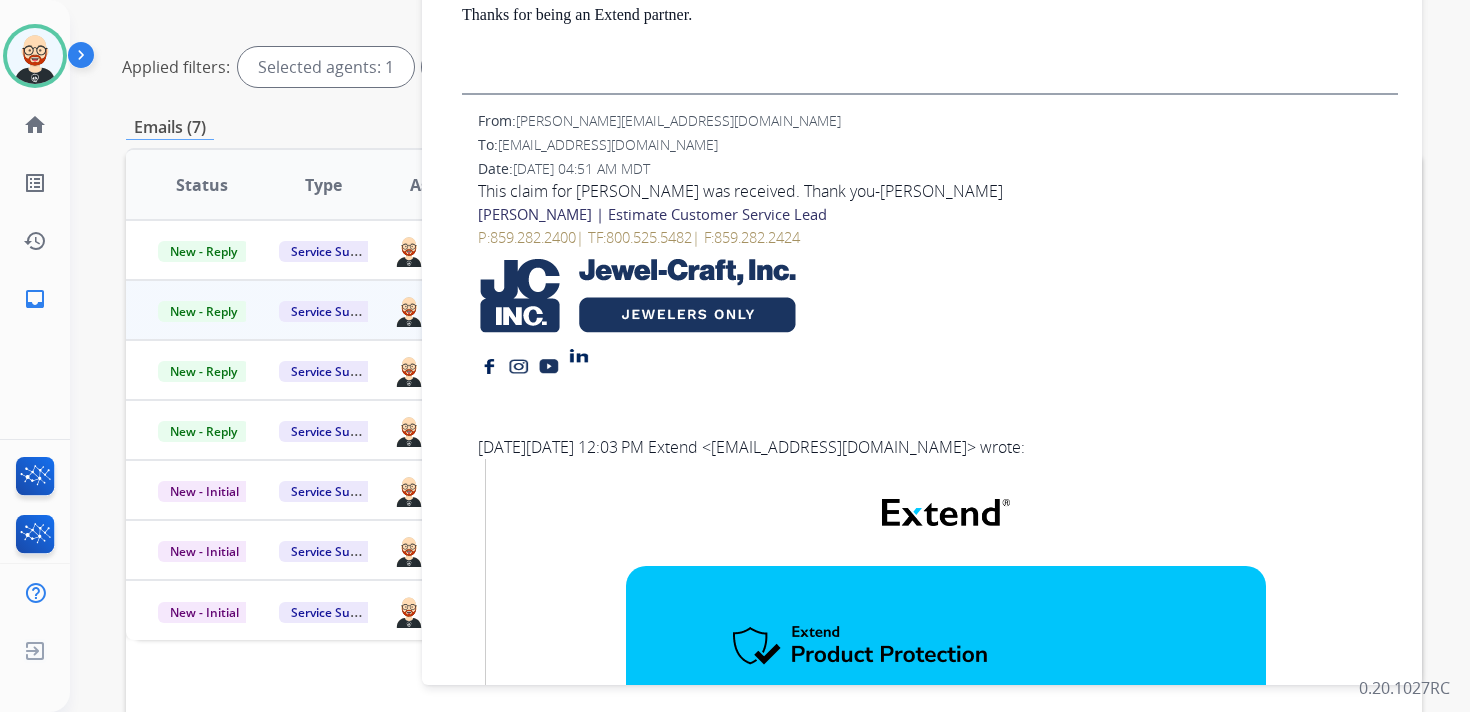 scroll, scrollTop: 0, scrollLeft: 0, axis: both 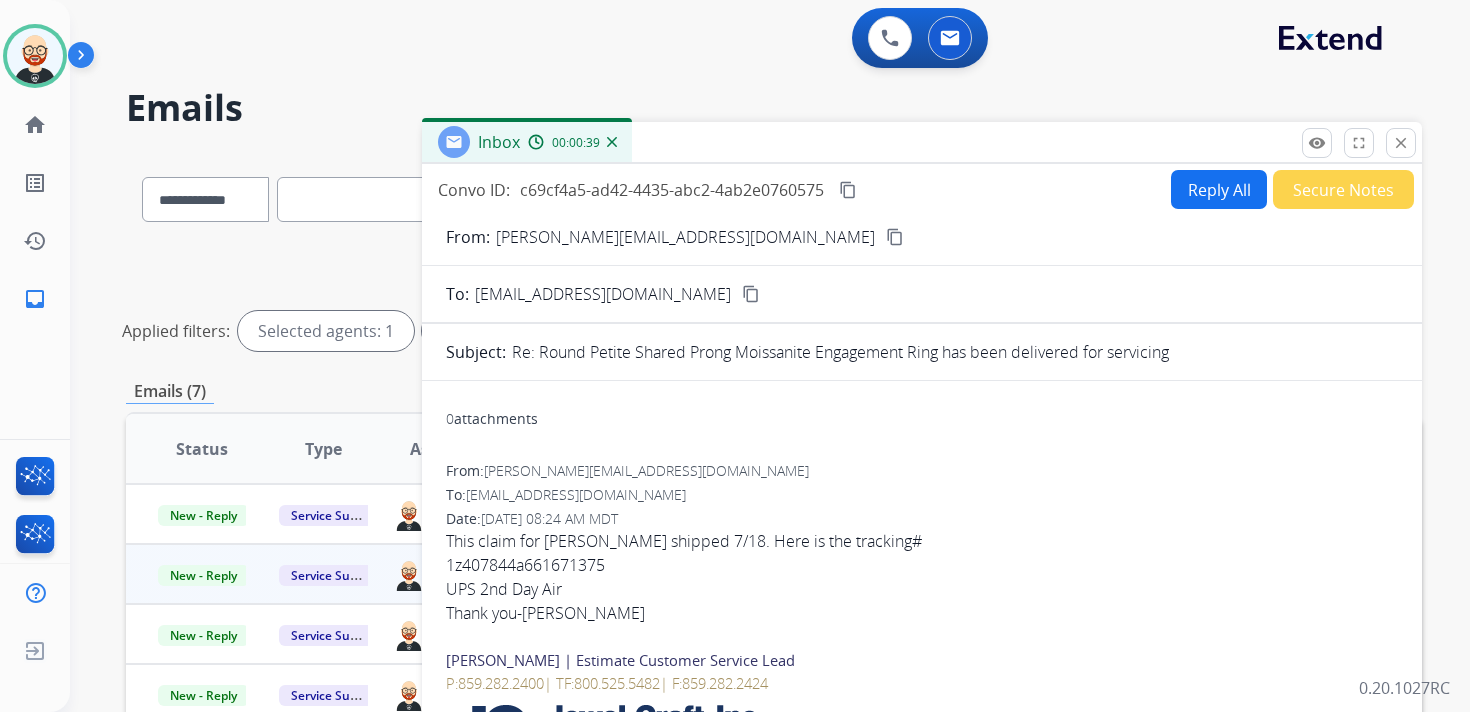 click on "content_copy" at bounding box center [848, 190] 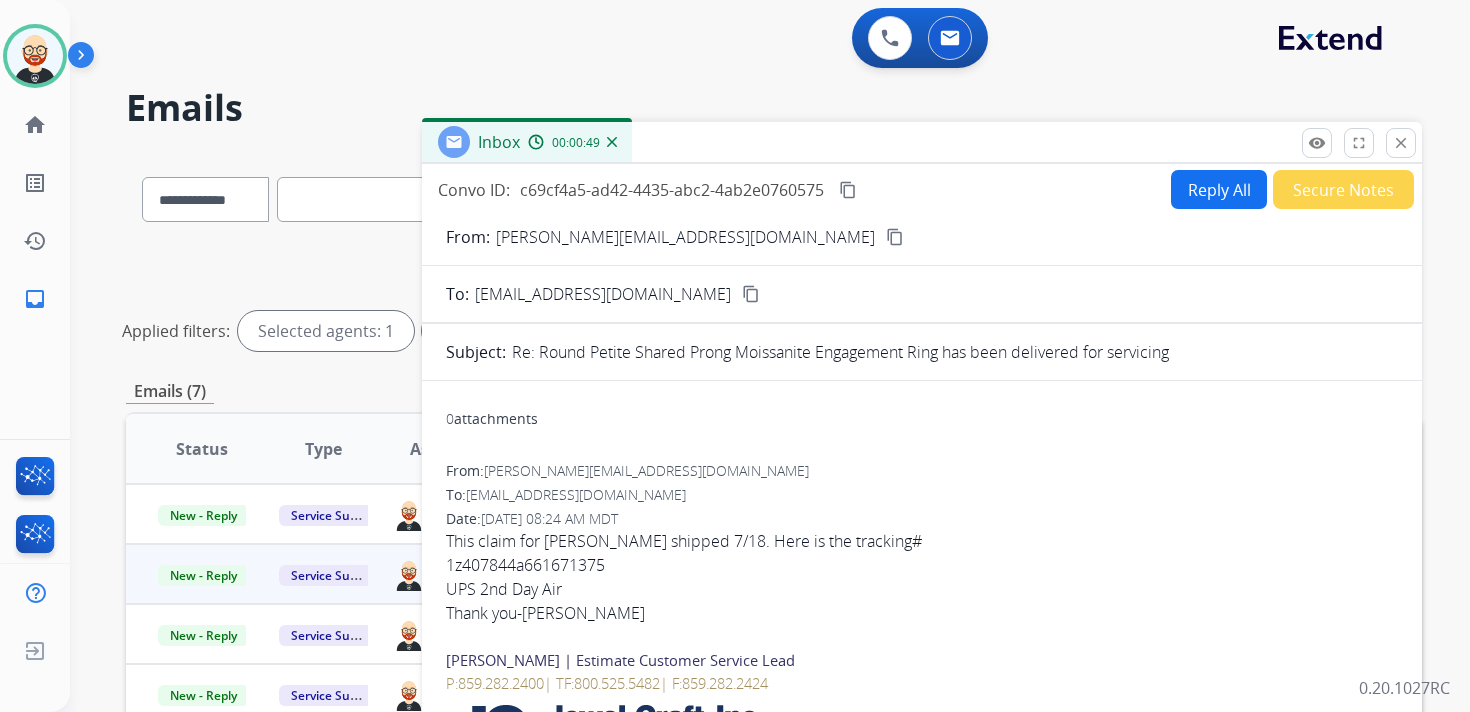 click on "This claim for [PERSON_NAME] shipped 7/18. Here is the tracking#" at bounding box center [922, 541] 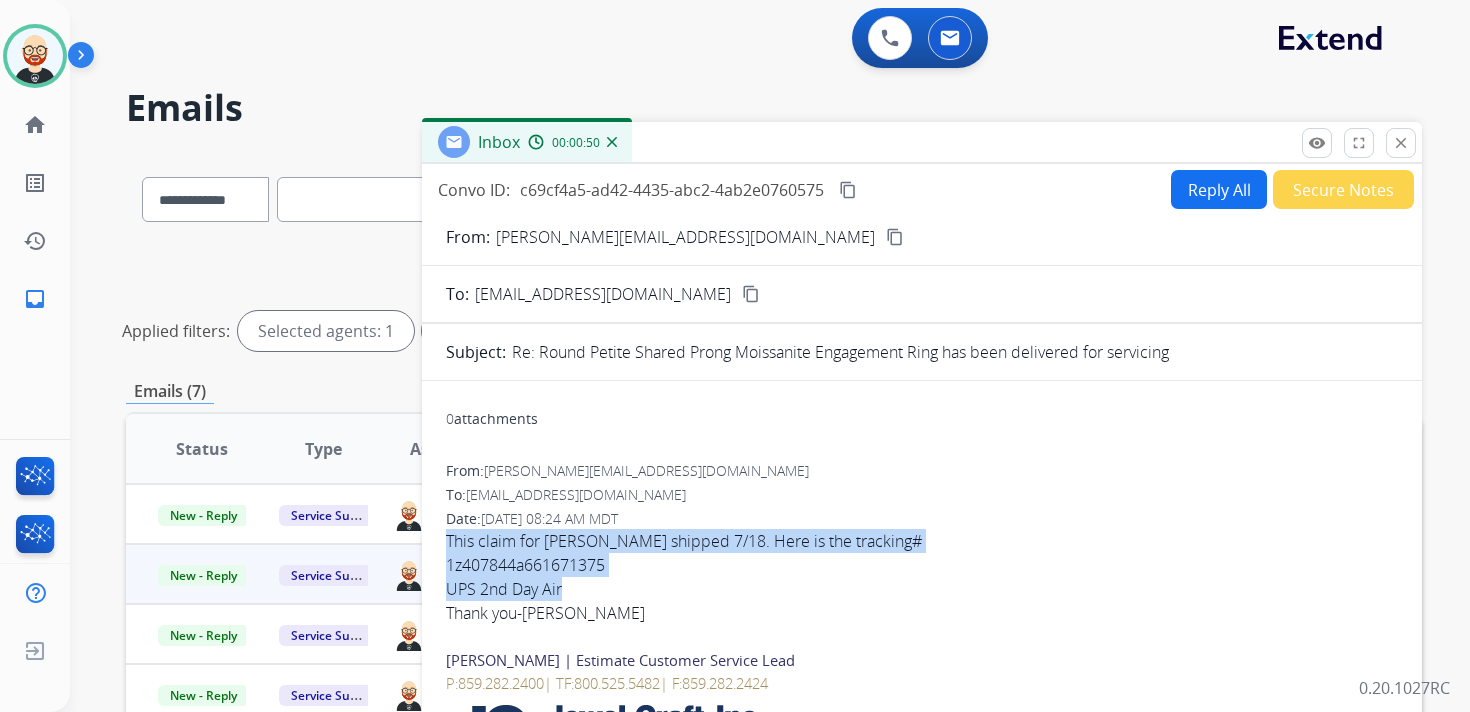 drag, startPoint x: 448, startPoint y: 538, endPoint x: 593, endPoint y: 593, distance: 155.08063 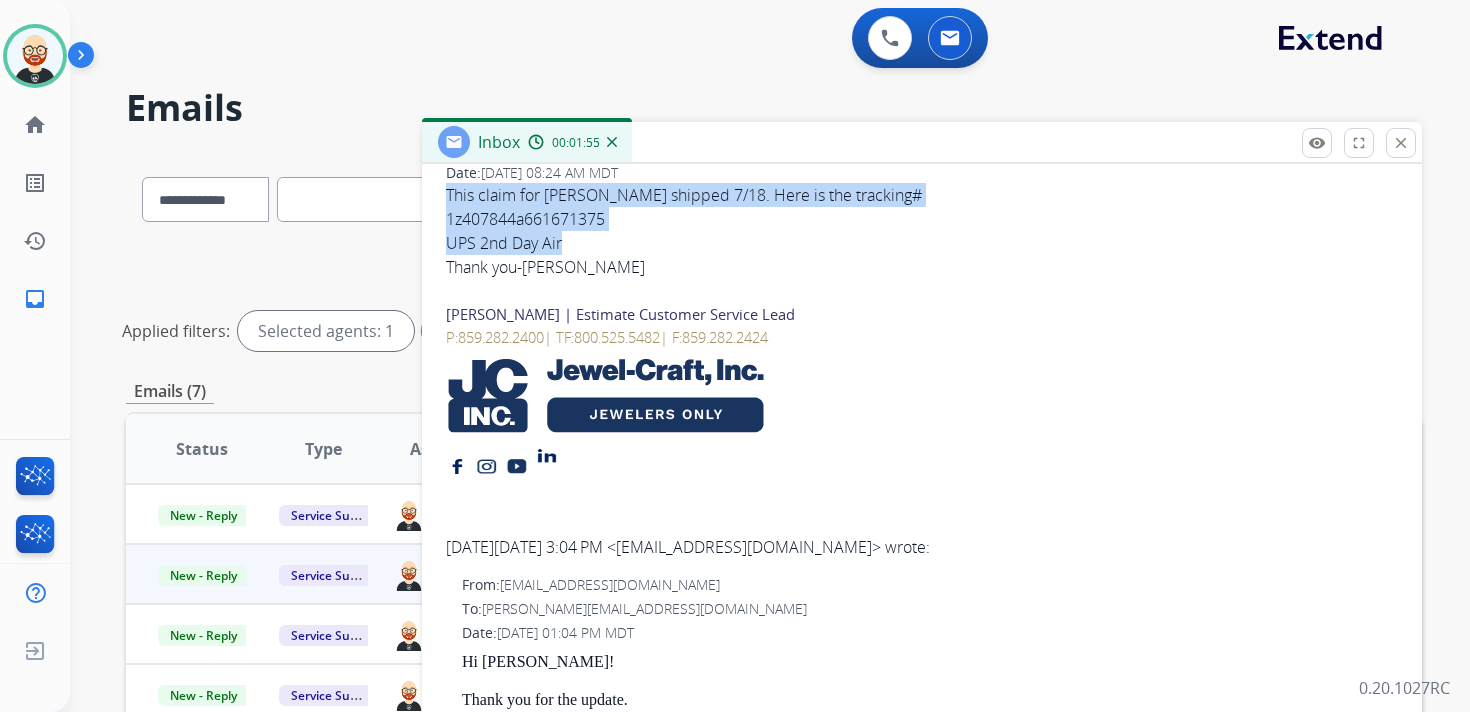 scroll, scrollTop: 0, scrollLeft: 0, axis: both 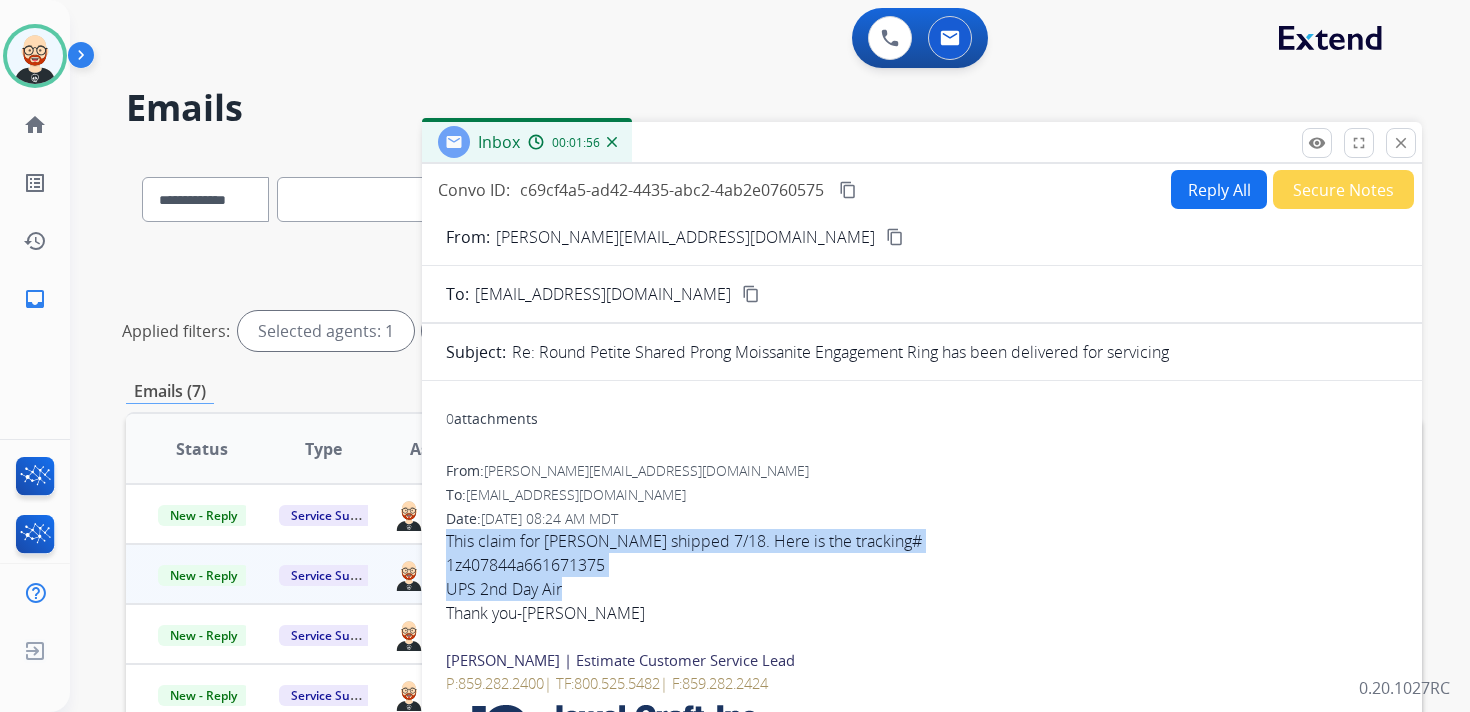 click on "Reply All" at bounding box center (1219, 189) 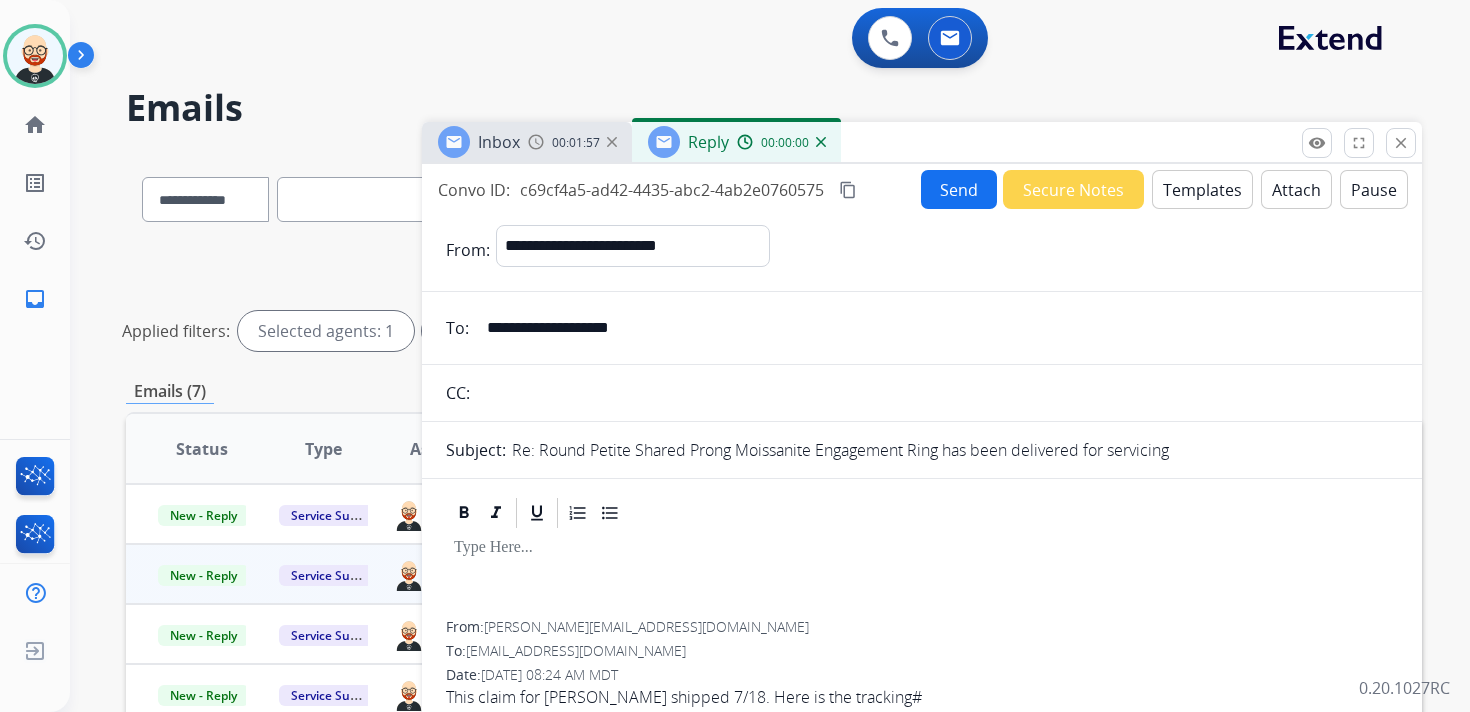 click at bounding box center (922, 576) 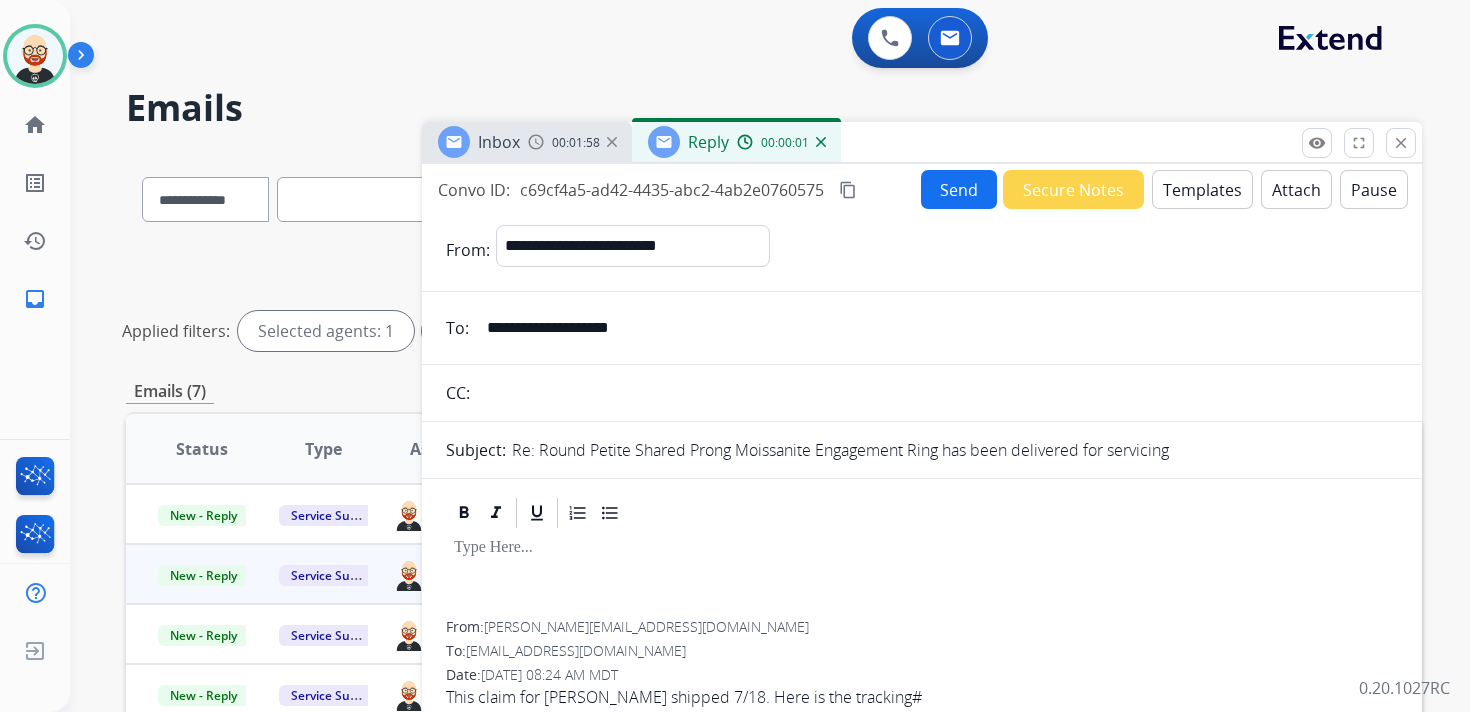type 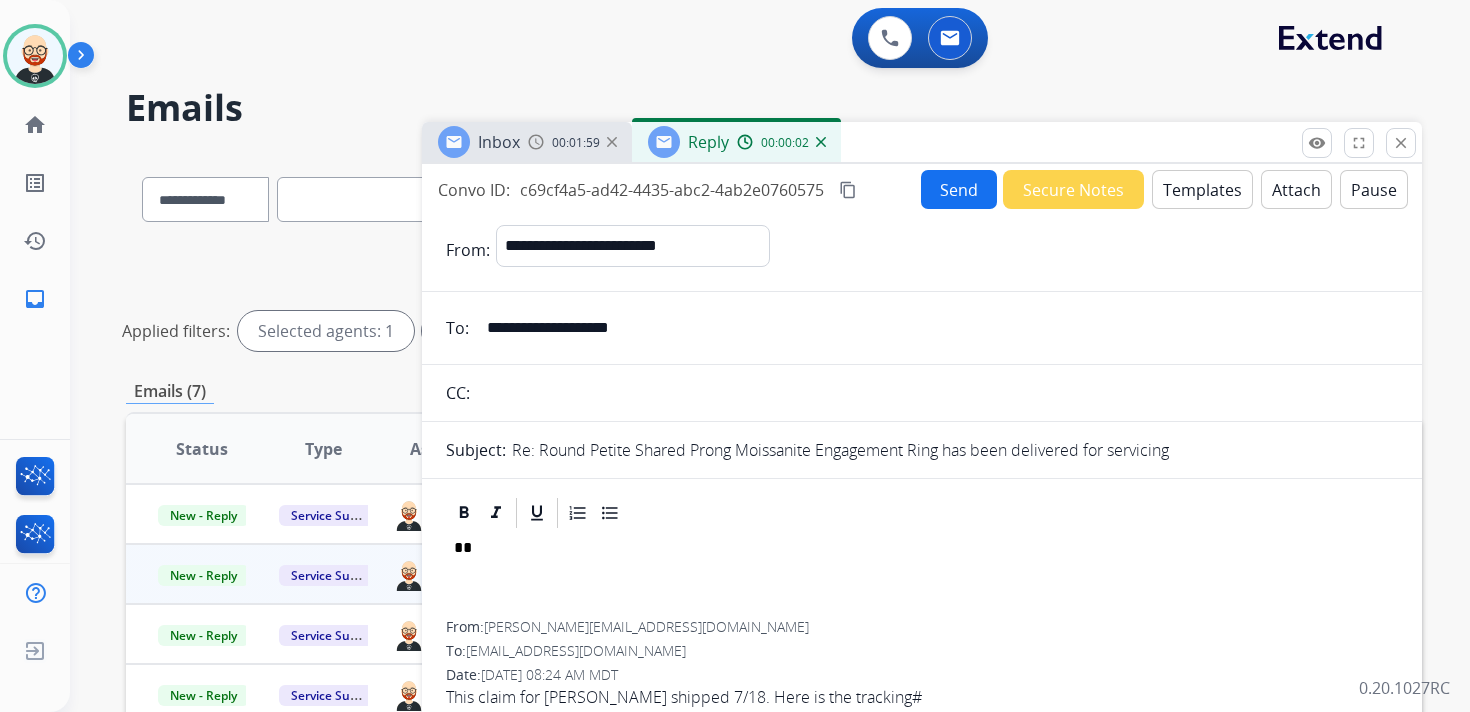 scroll, scrollTop: 5, scrollLeft: 0, axis: vertical 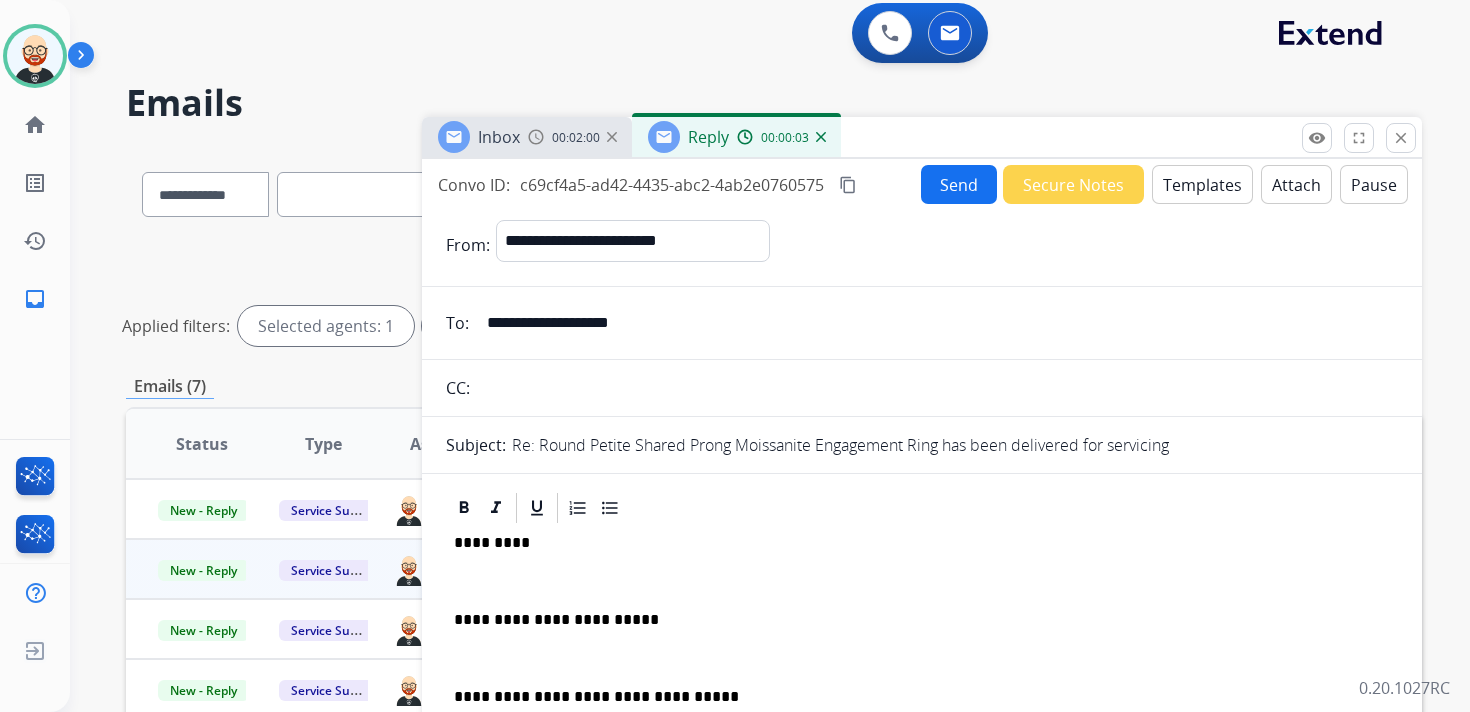 click on "*********" at bounding box center (914, 543) 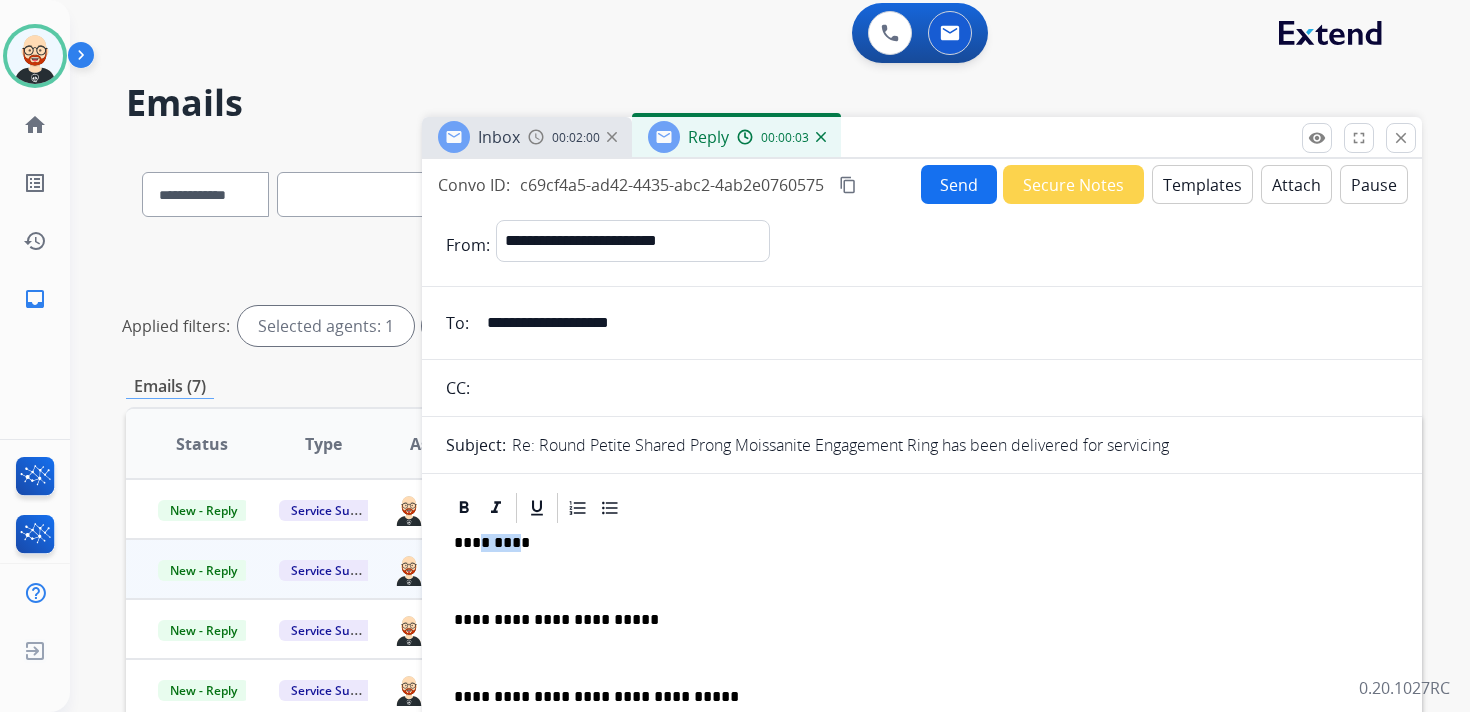 click on "*********" at bounding box center [914, 543] 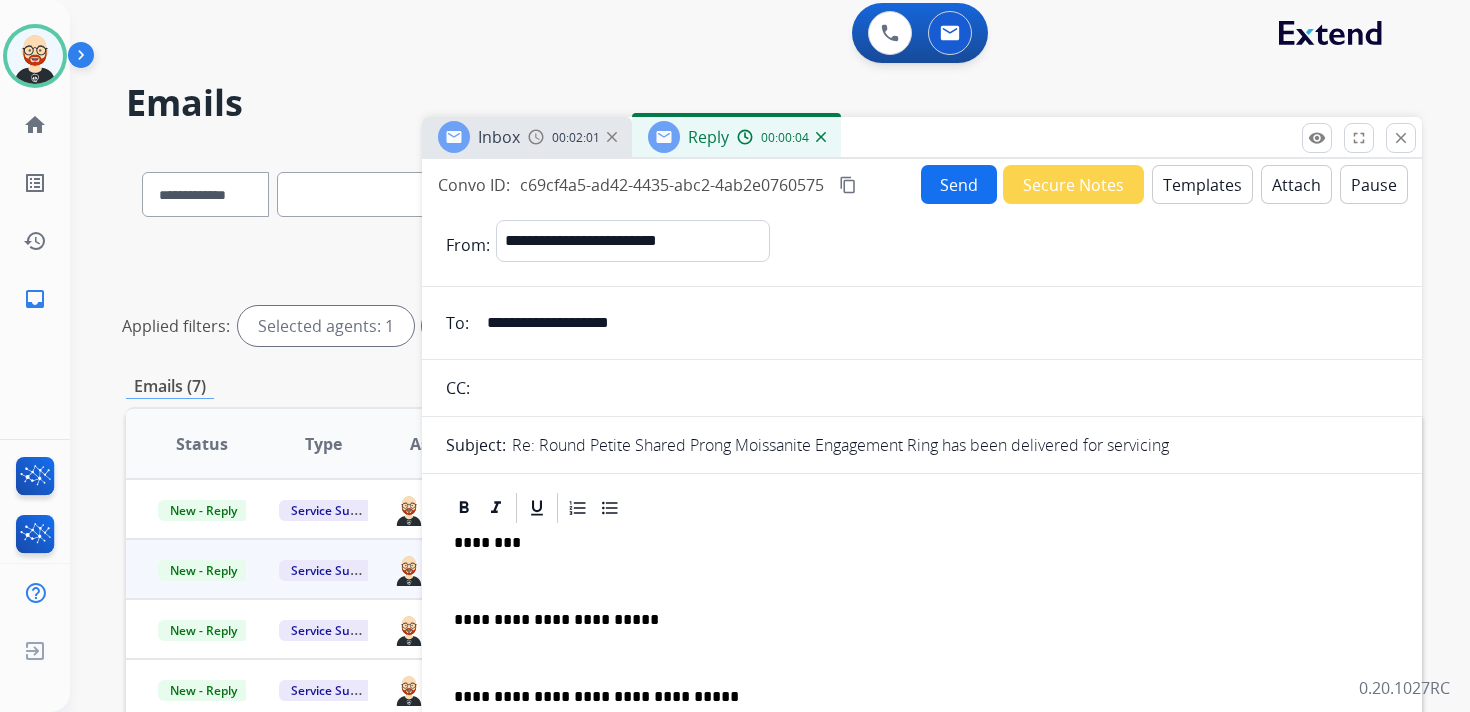click at bounding box center [922, 581] 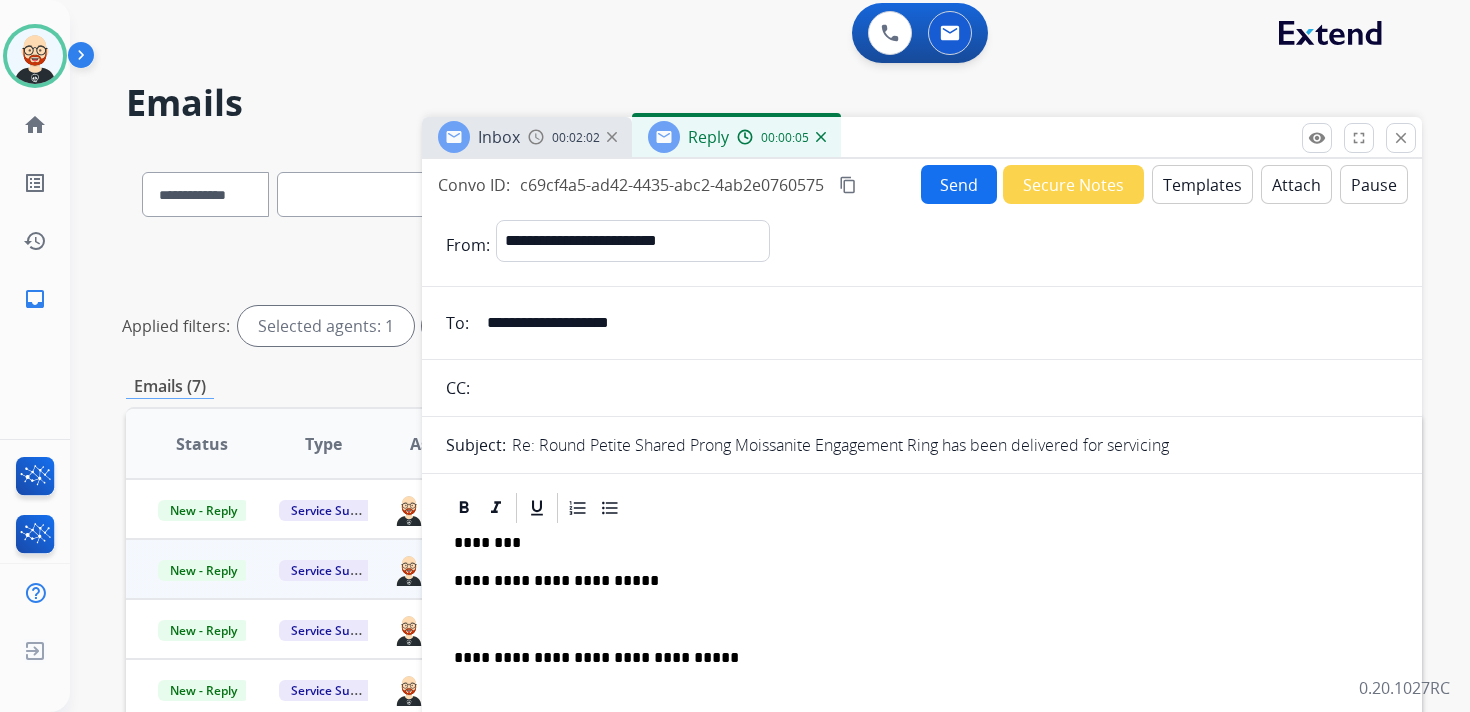 click on "**********" at bounding box center (922, 648) 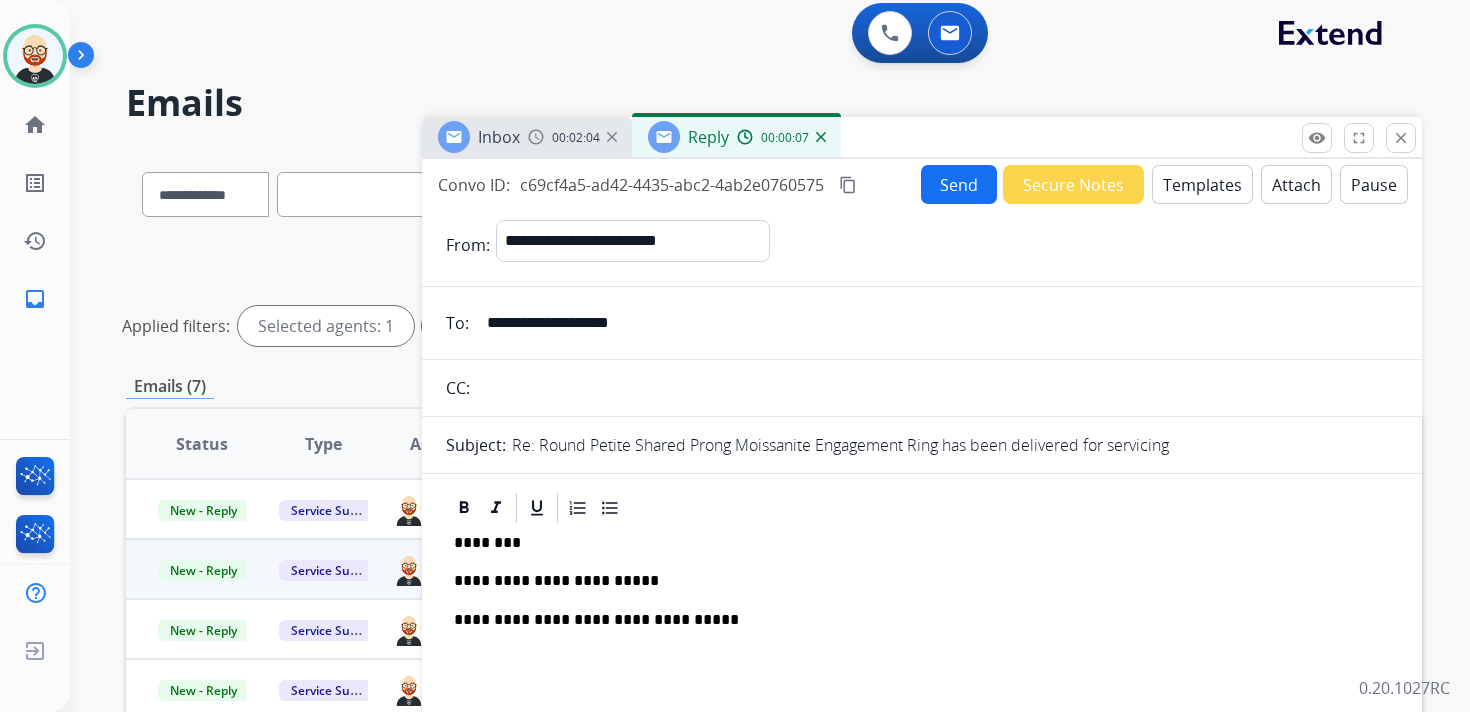 click on "Send" at bounding box center (959, 184) 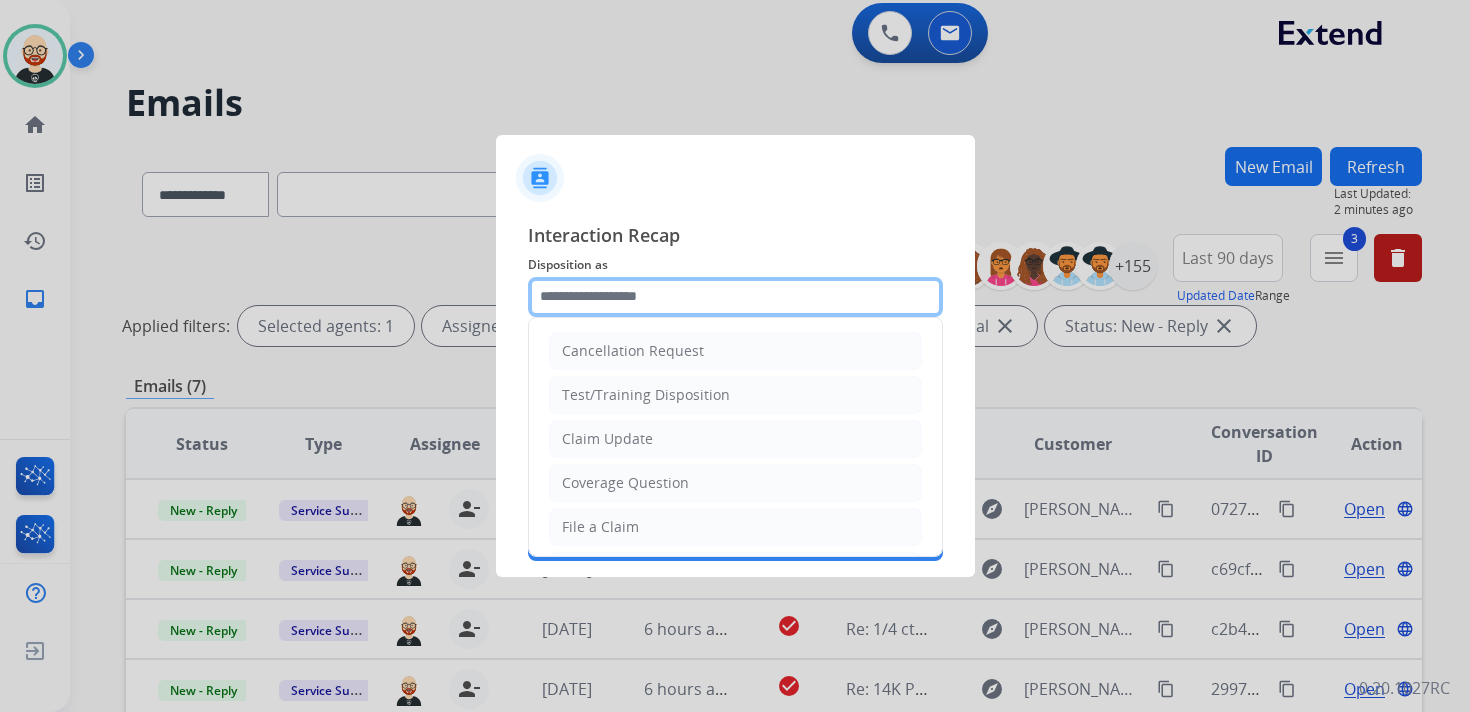 click 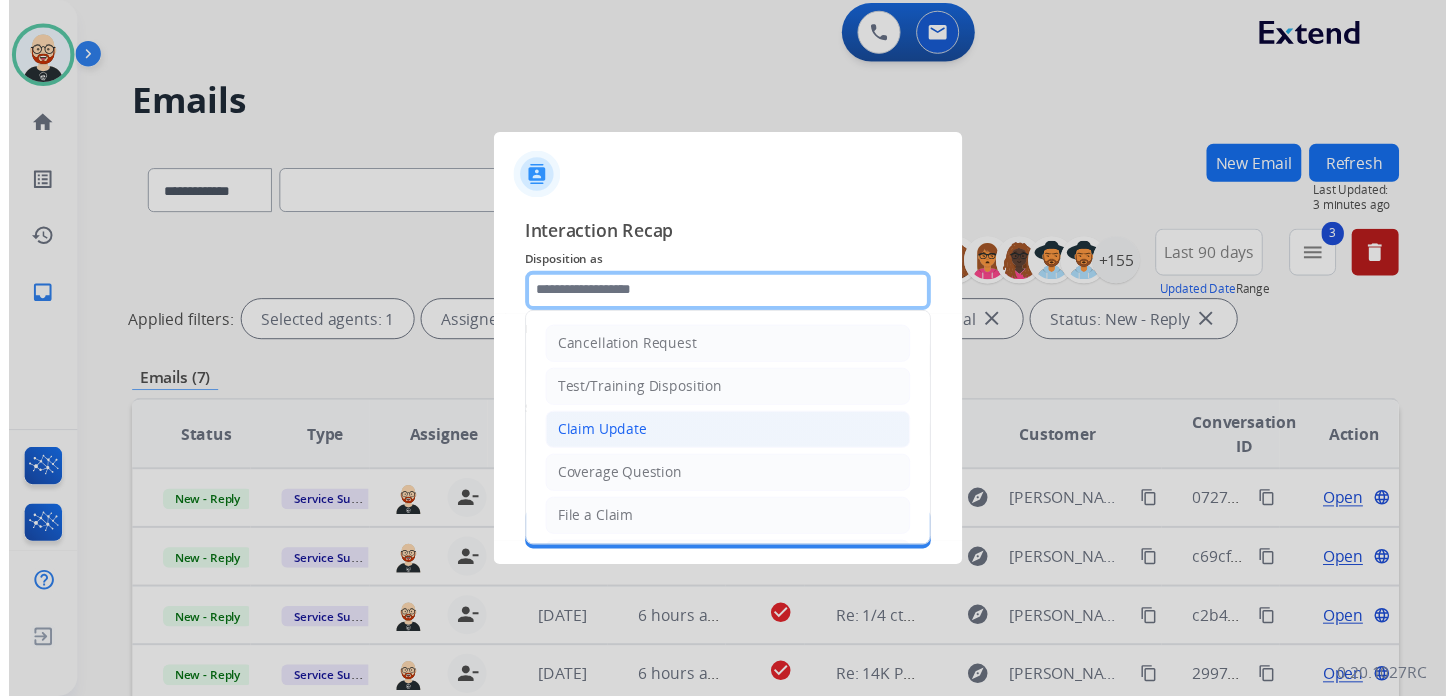 scroll, scrollTop: 300, scrollLeft: 0, axis: vertical 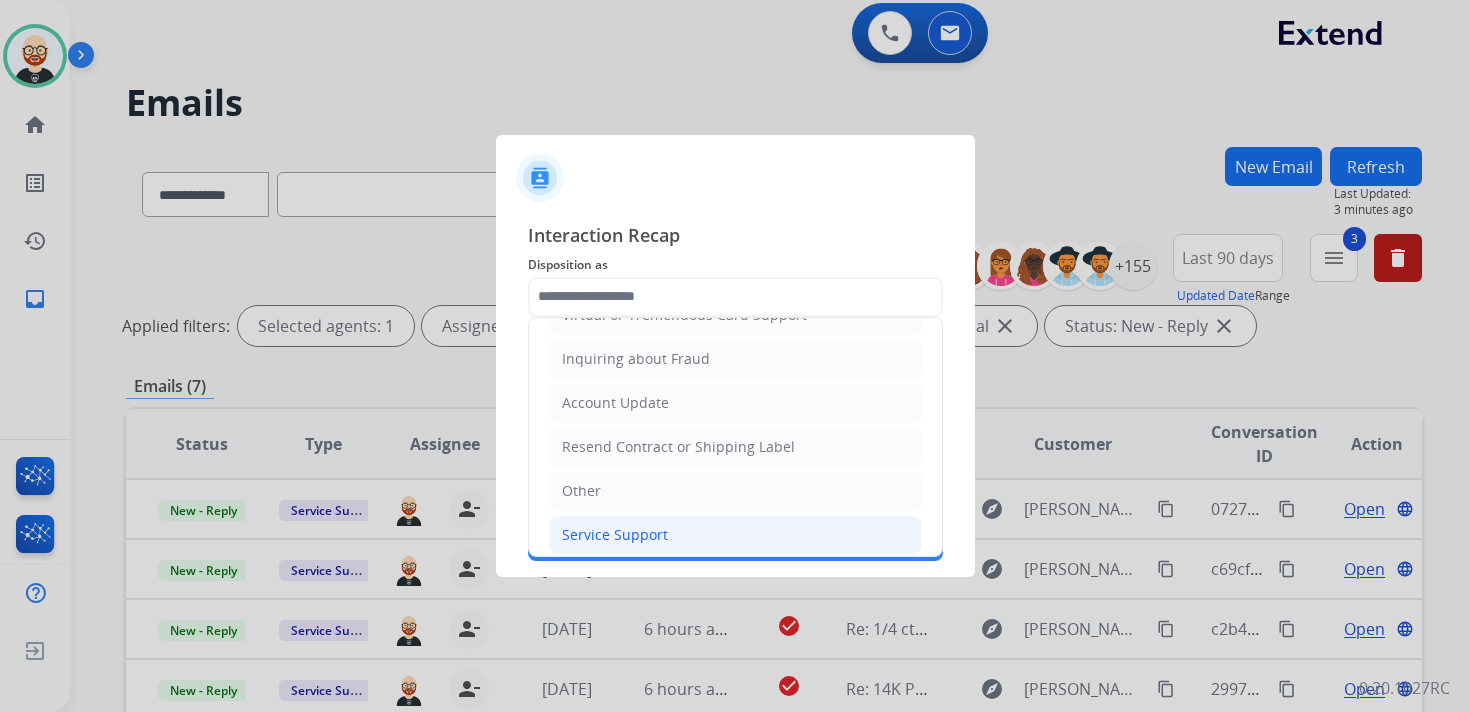 click on "Service Support" 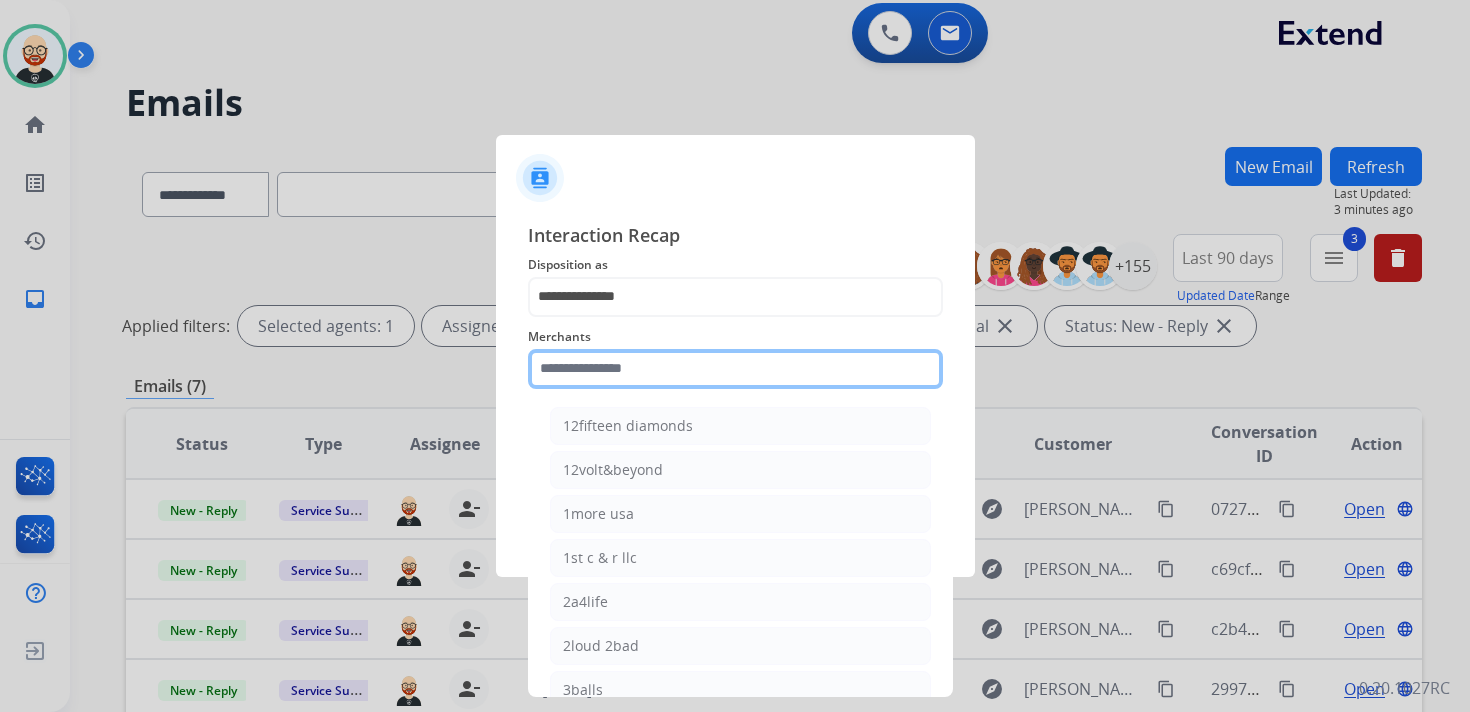 click 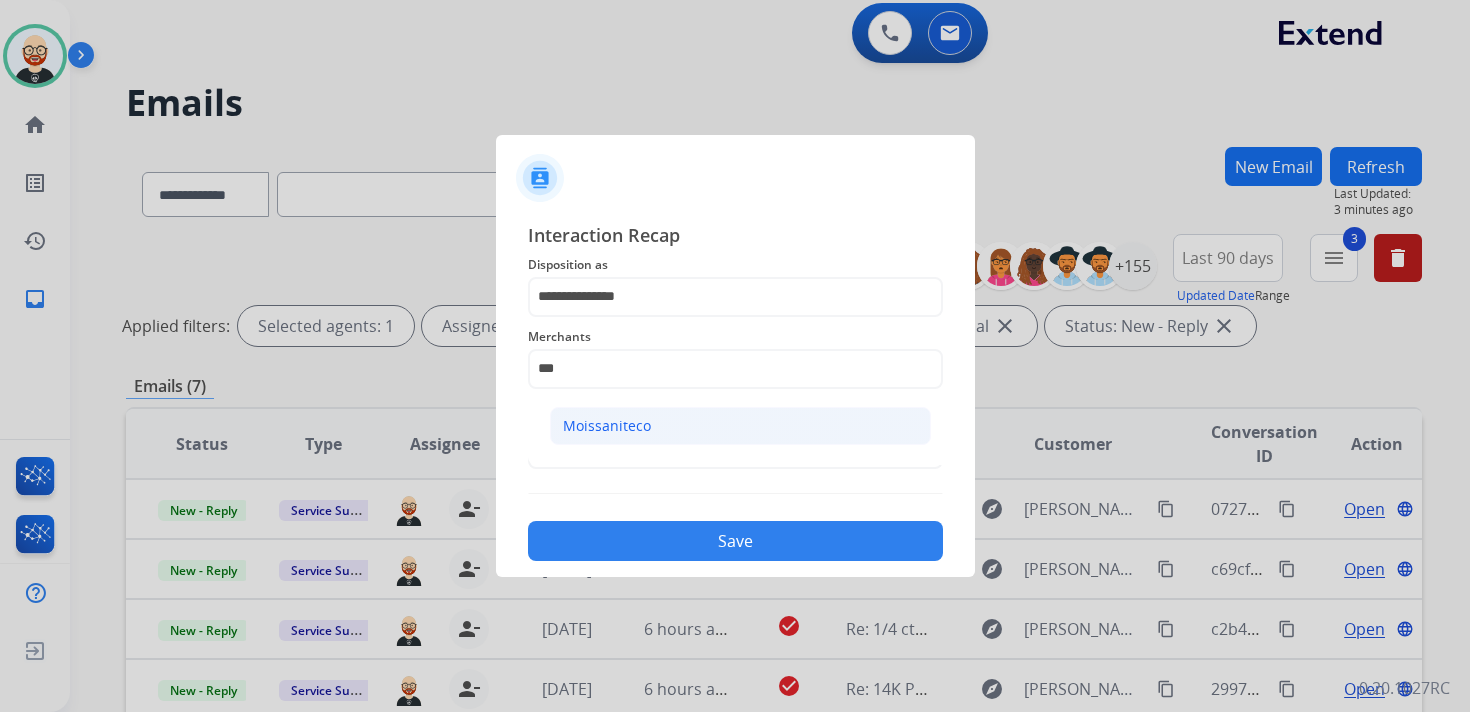 click on "Moissaniteco" 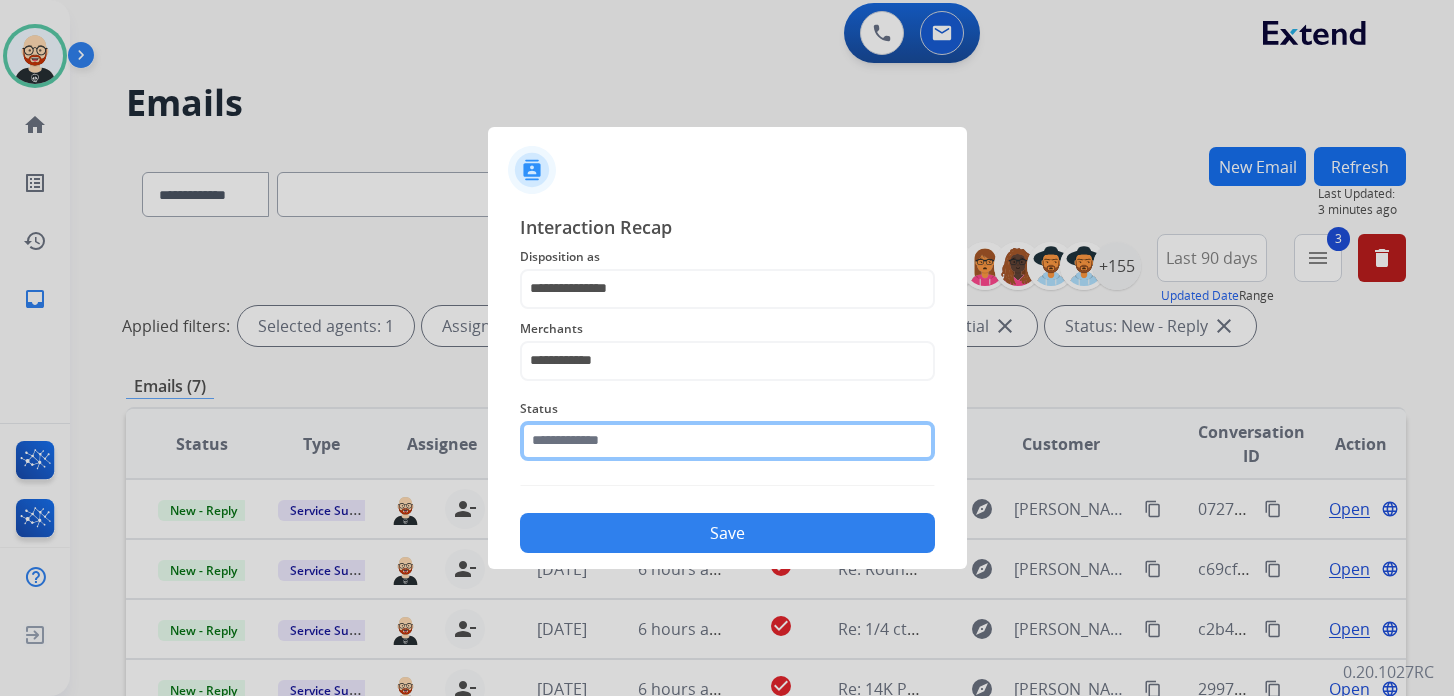 click 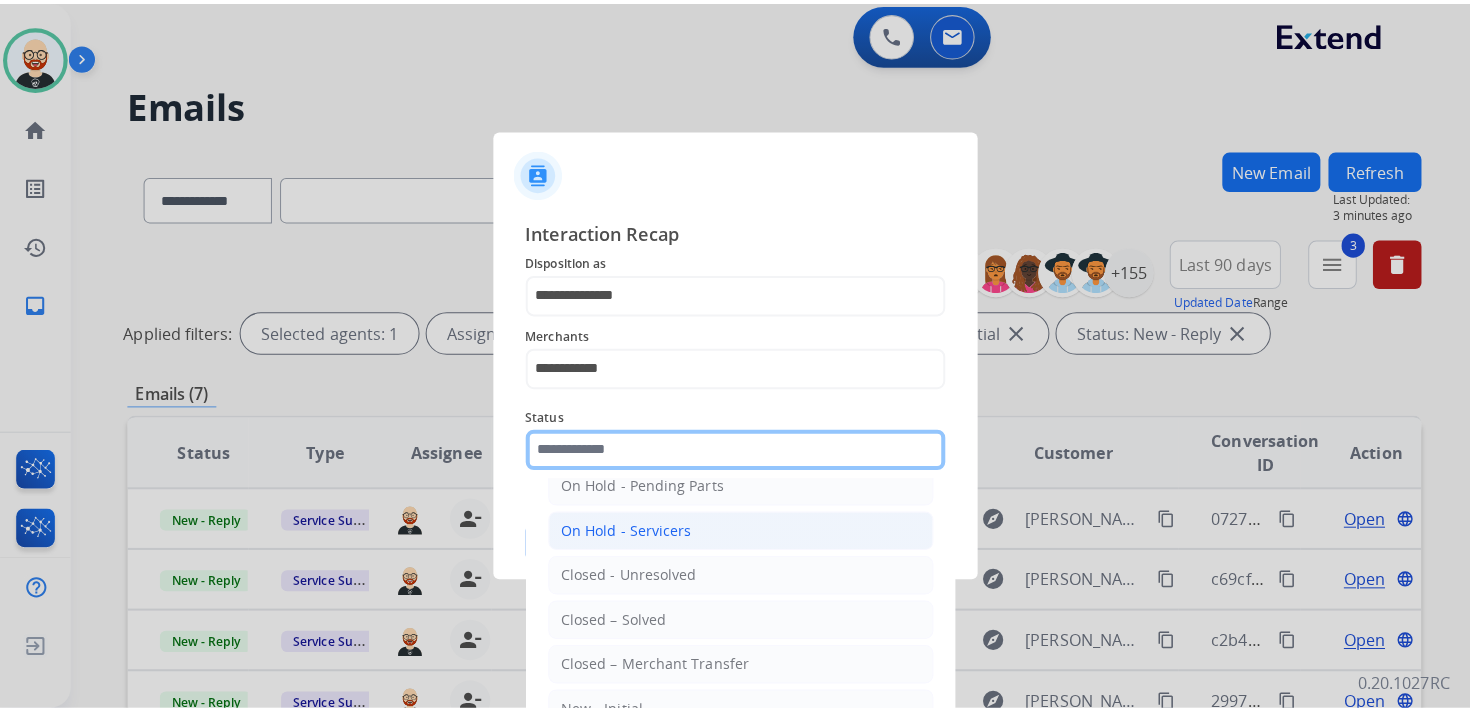 scroll, scrollTop: 110, scrollLeft: 0, axis: vertical 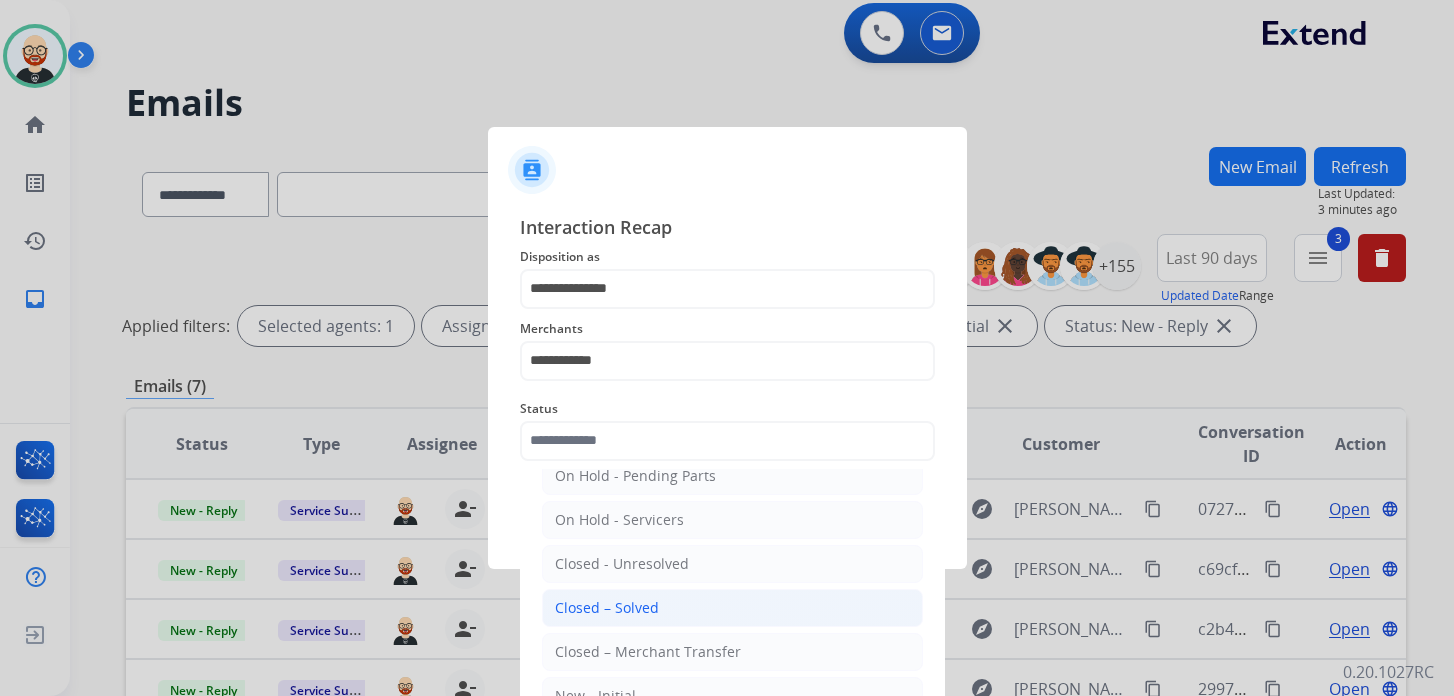click on "Closed – Solved" 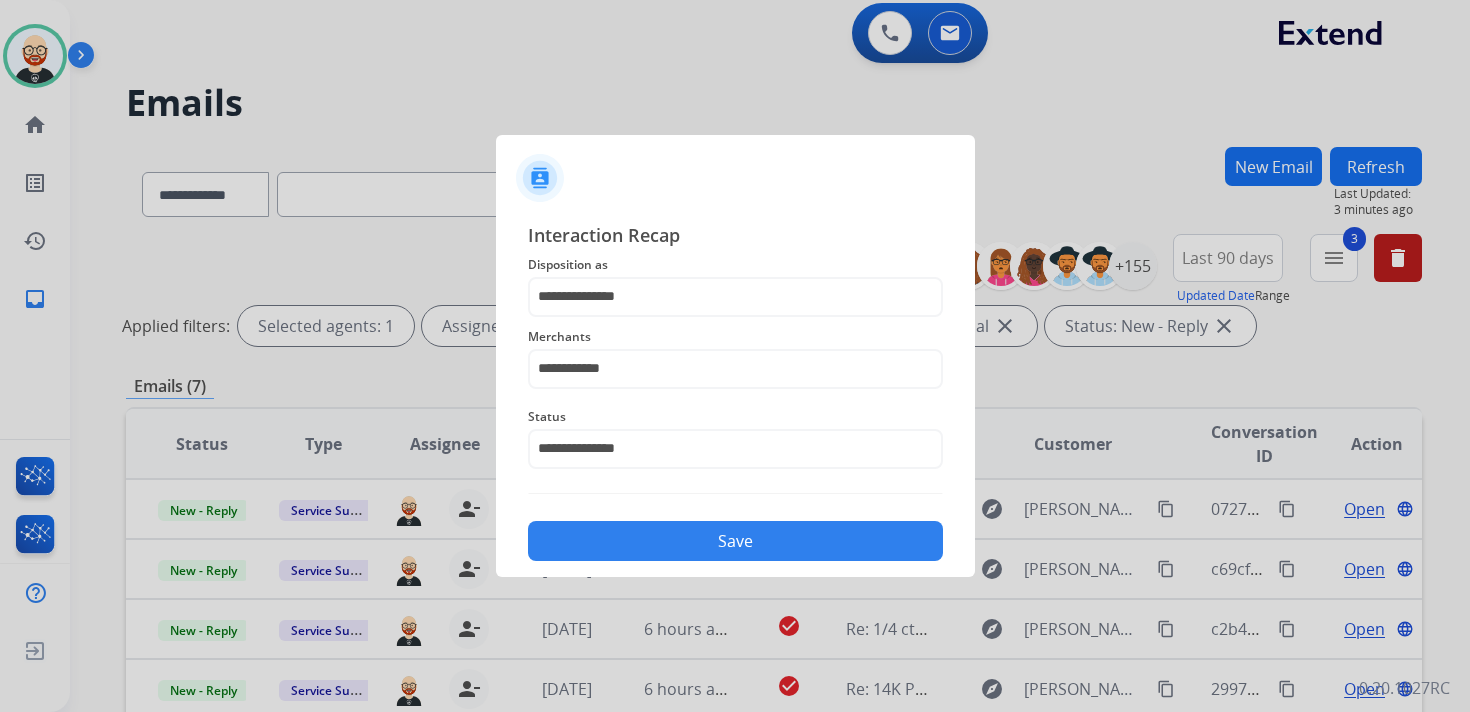 click on "Save" 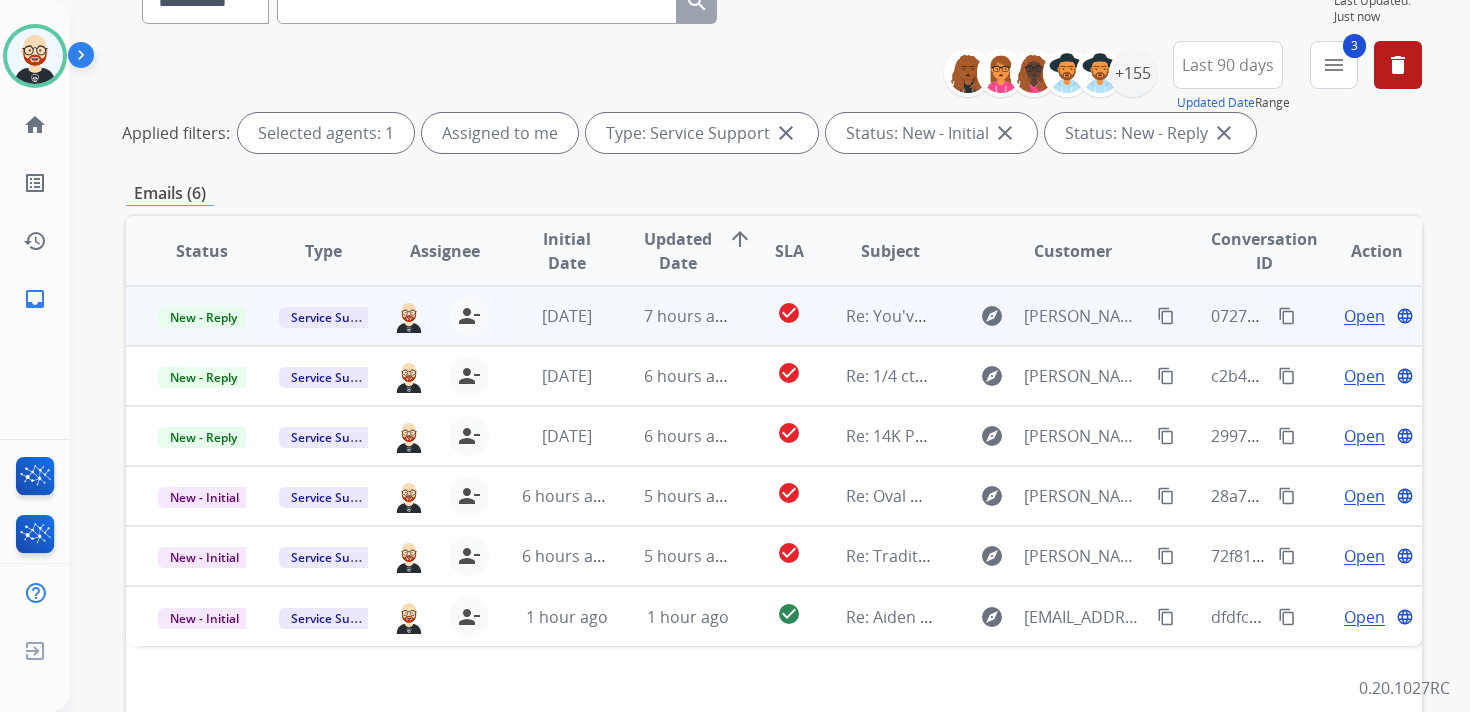 scroll, scrollTop: 212, scrollLeft: 0, axis: vertical 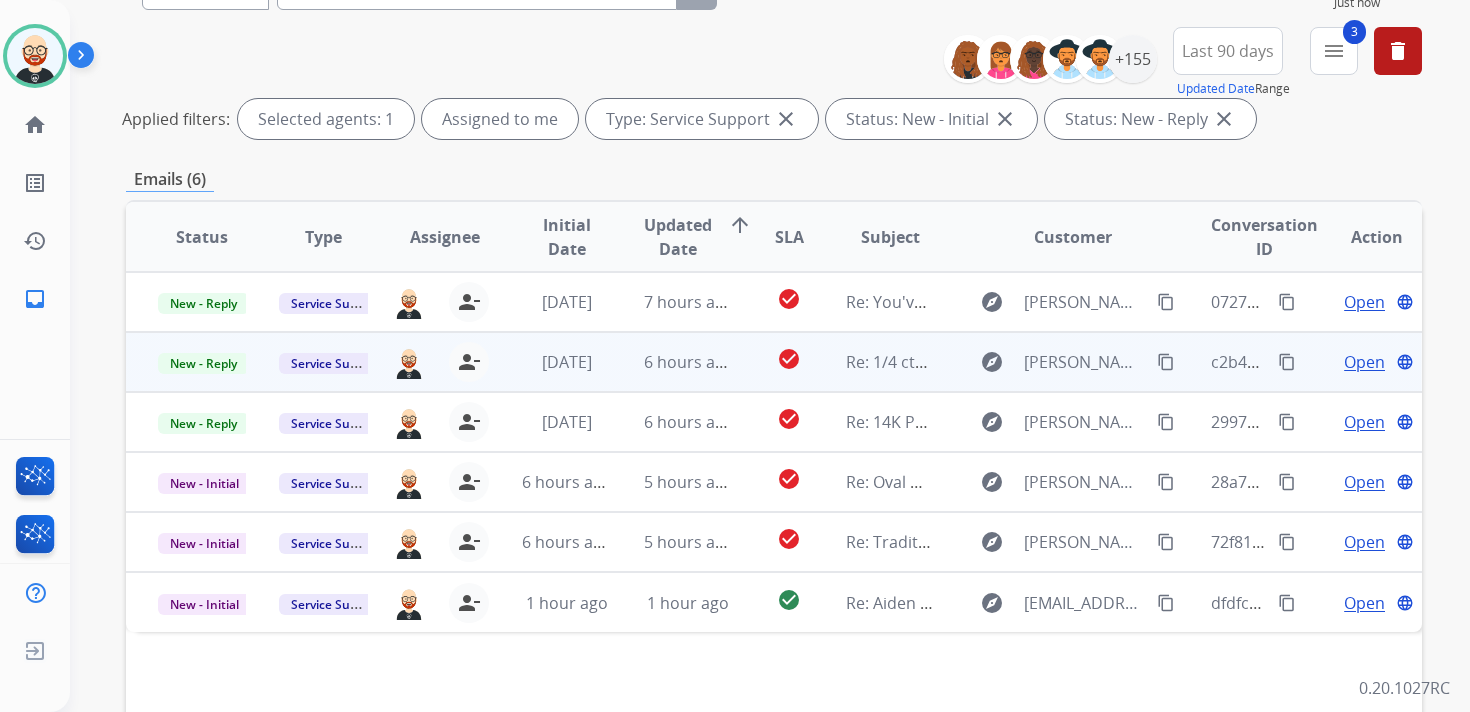 click on "Open" at bounding box center [1364, 362] 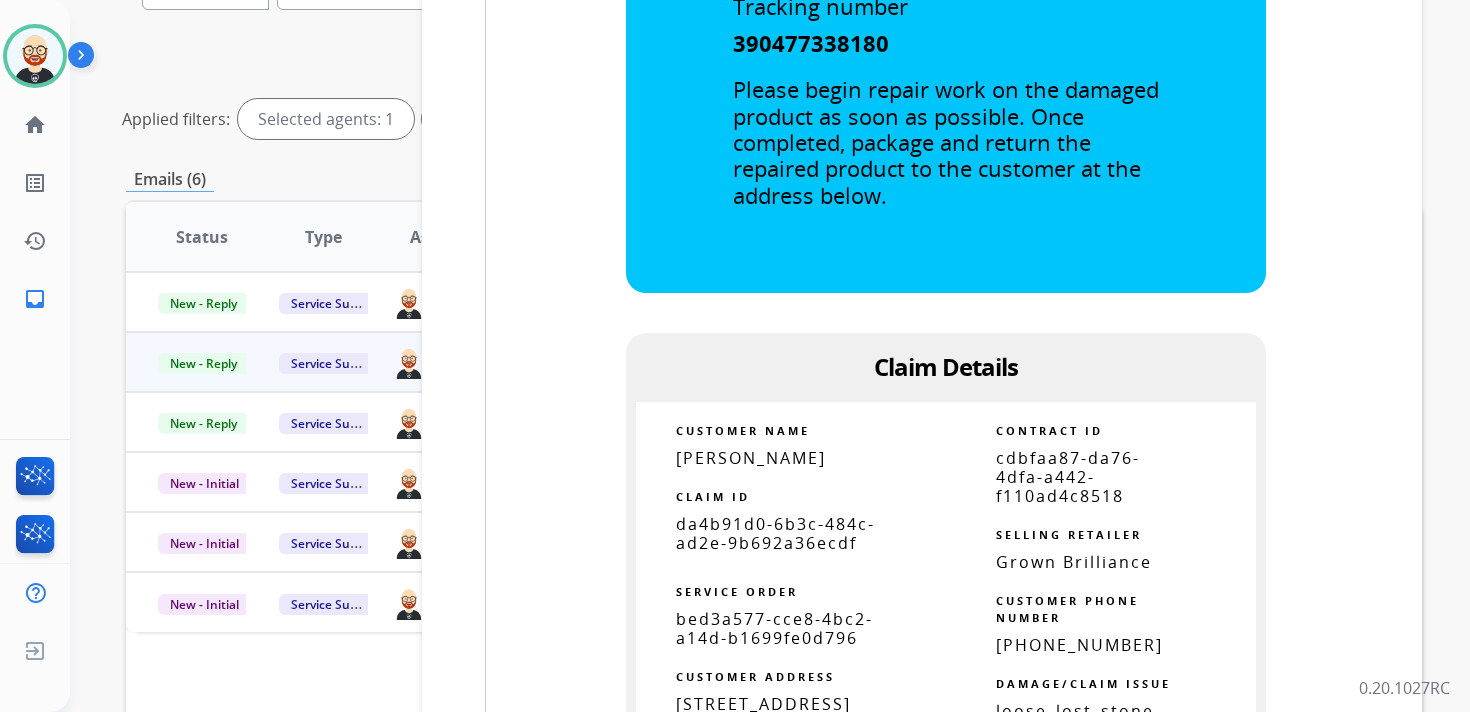 scroll, scrollTop: 1735, scrollLeft: 0, axis: vertical 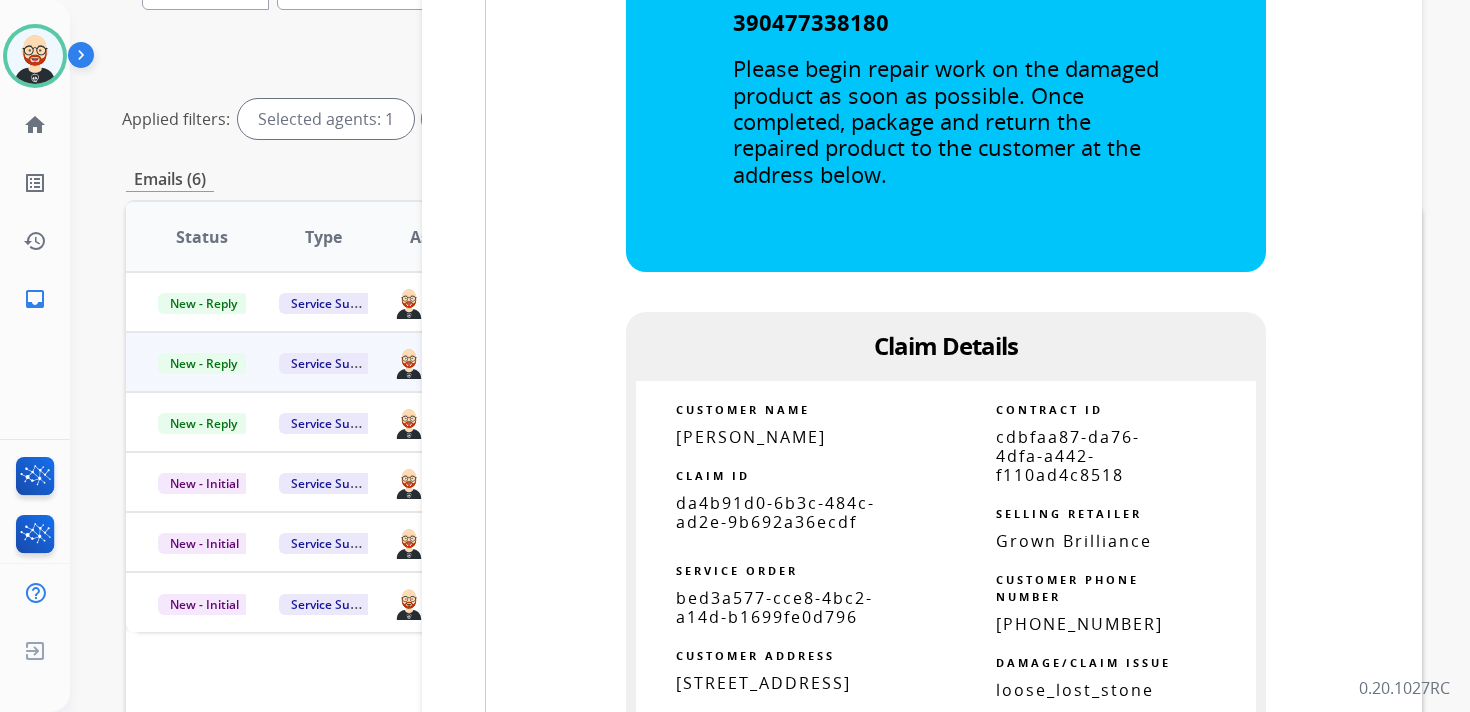 click on "da4b91d0-6b3c-484c-ad2e-9b692a36ecdf" at bounding box center (775, 512) 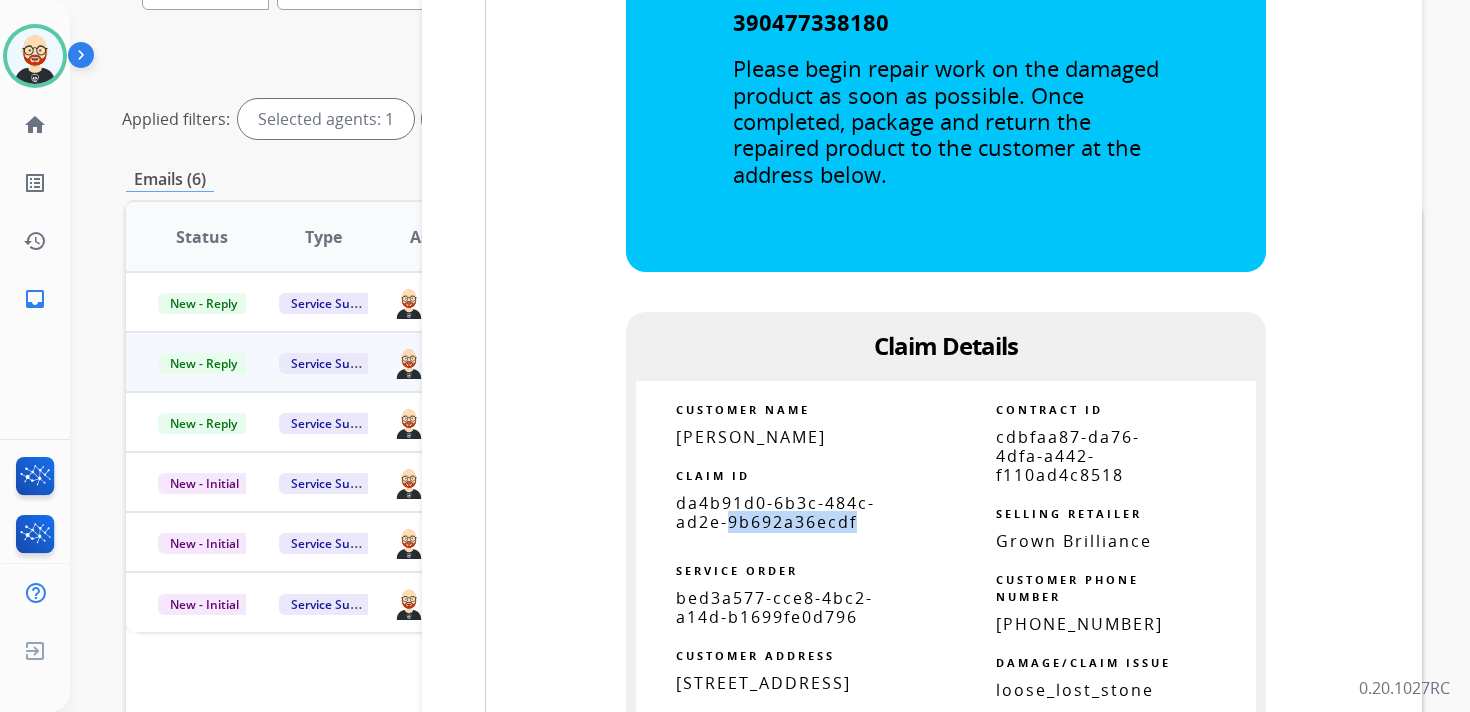 click on "da4b91d0-6b3c-484c-ad2e-9b692a36ecdf" at bounding box center [775, 512] 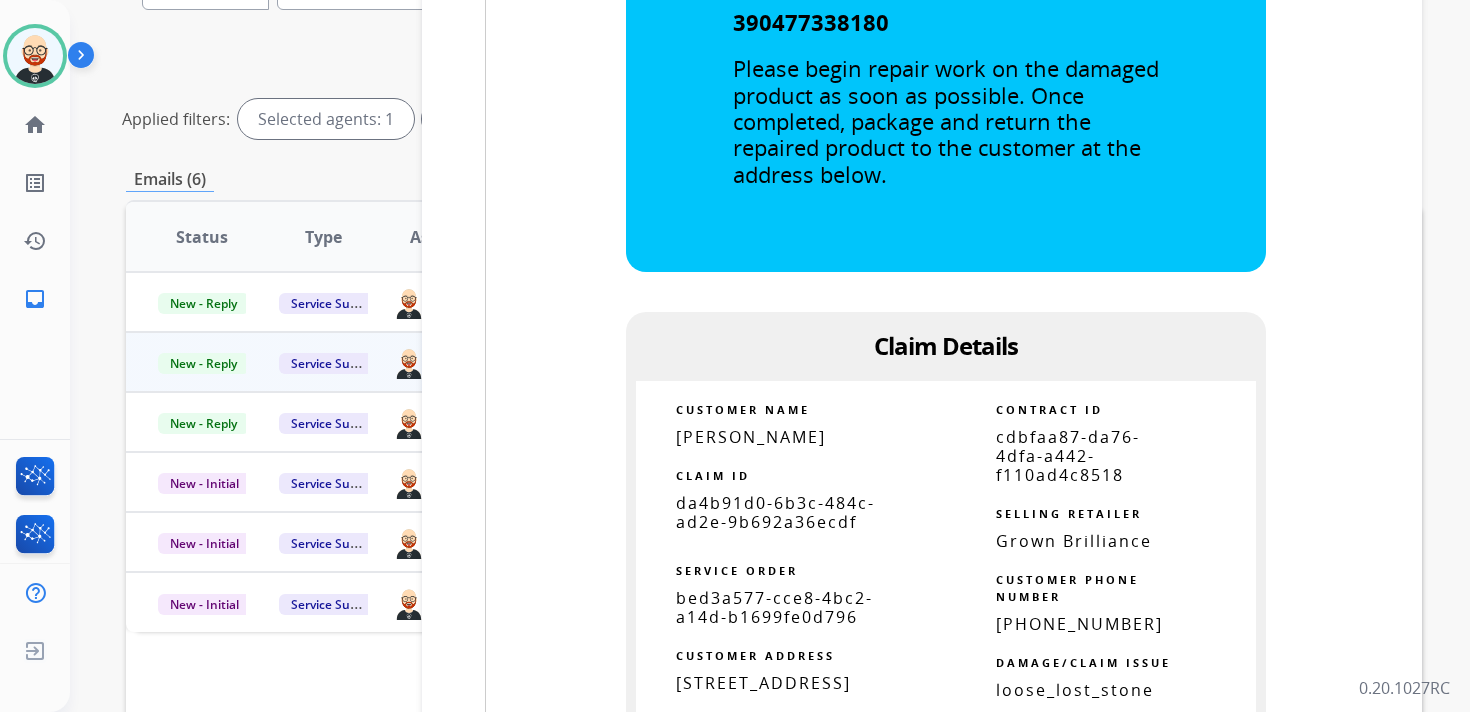 click on "da4b91d0-6b3c-484c-ad2e-9b692a36ecdf" at bounding box center (775, 512) 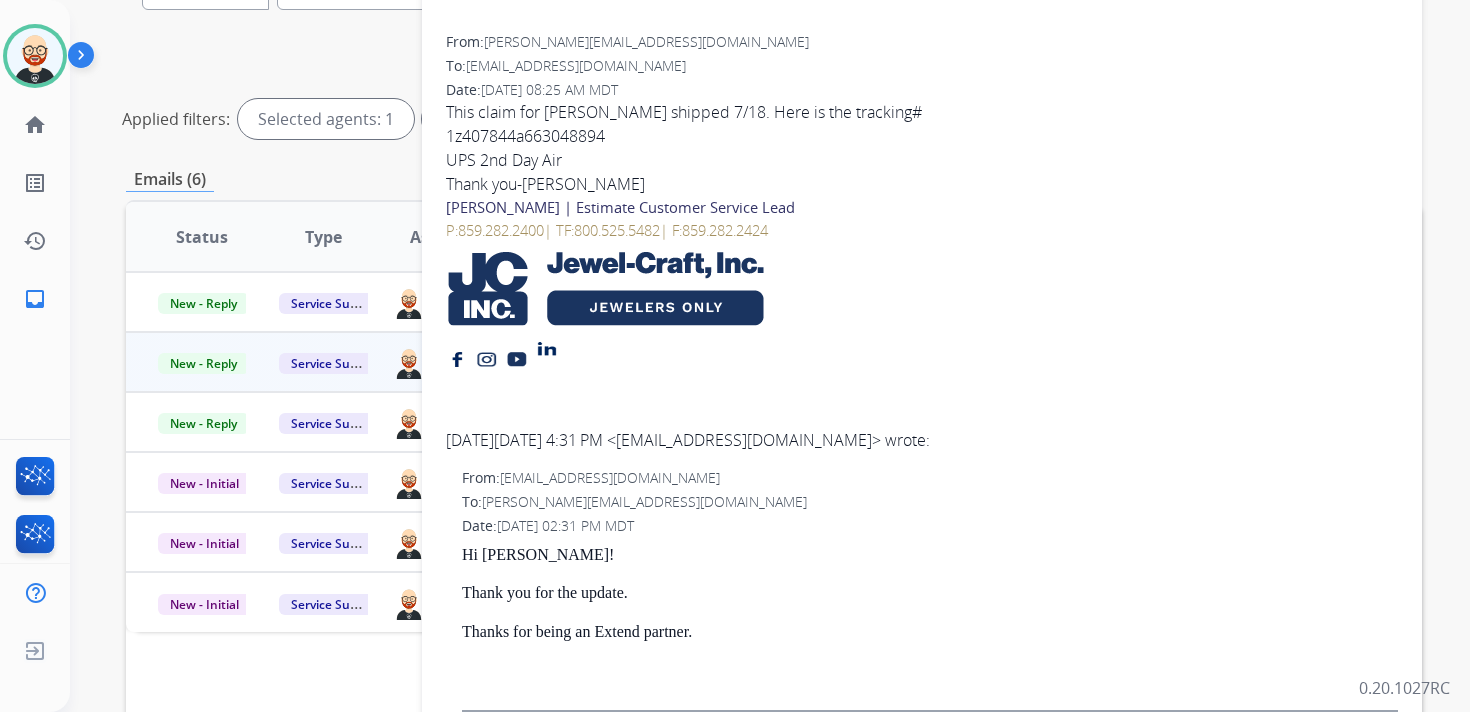 scroll, scrollTop: 0, scrollLeft: 0, axis: both 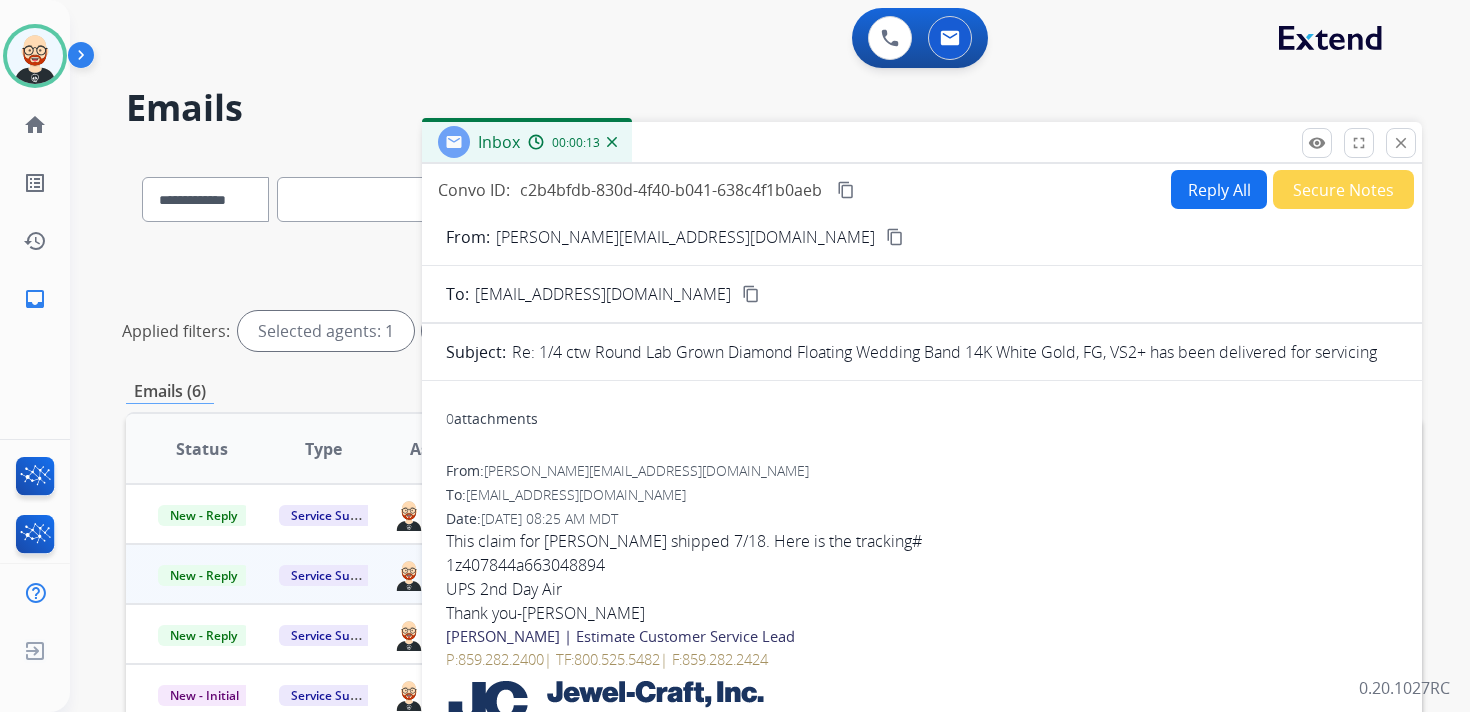 click on "content_copy" at bounding box center (846, 190) 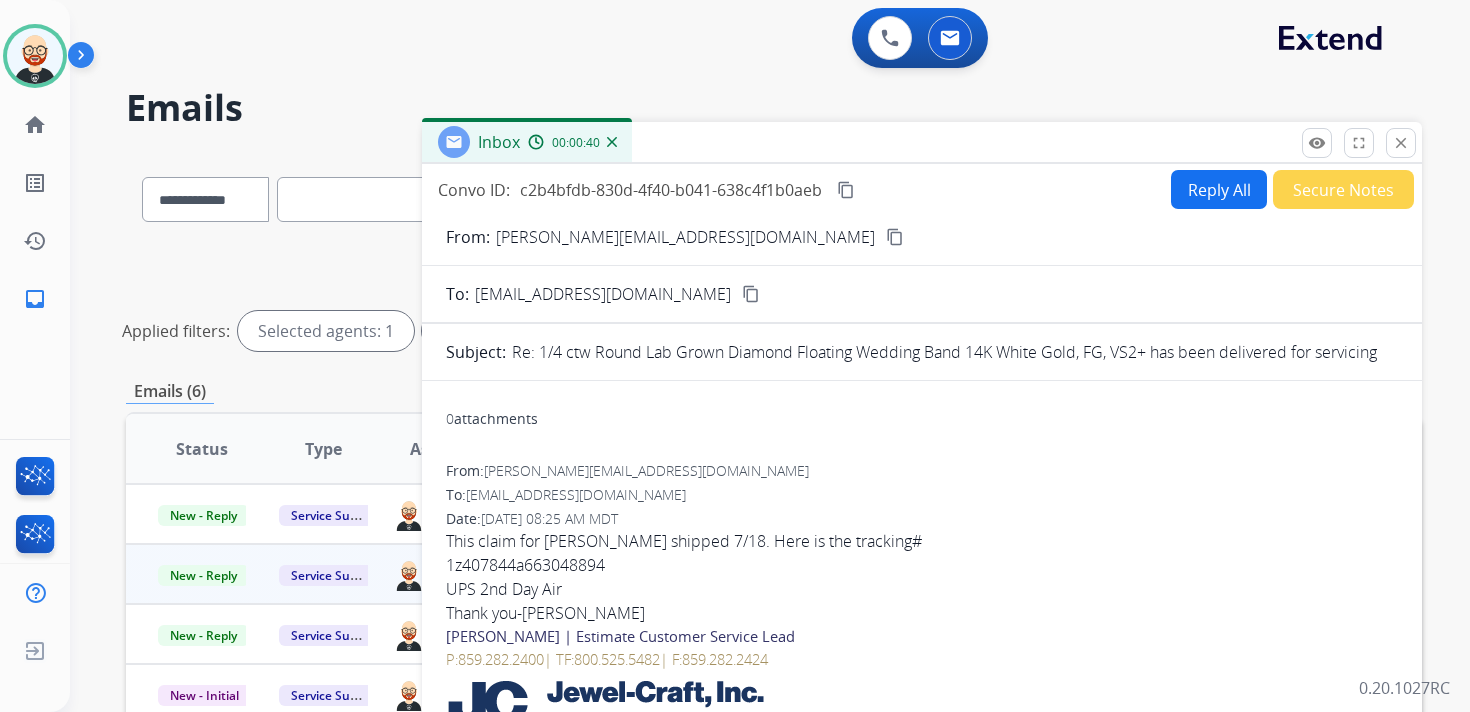 click on "This claim for [PERSON_NAME] shipped 7/18. Here is the tracking#" at bounding box center [922, 541] 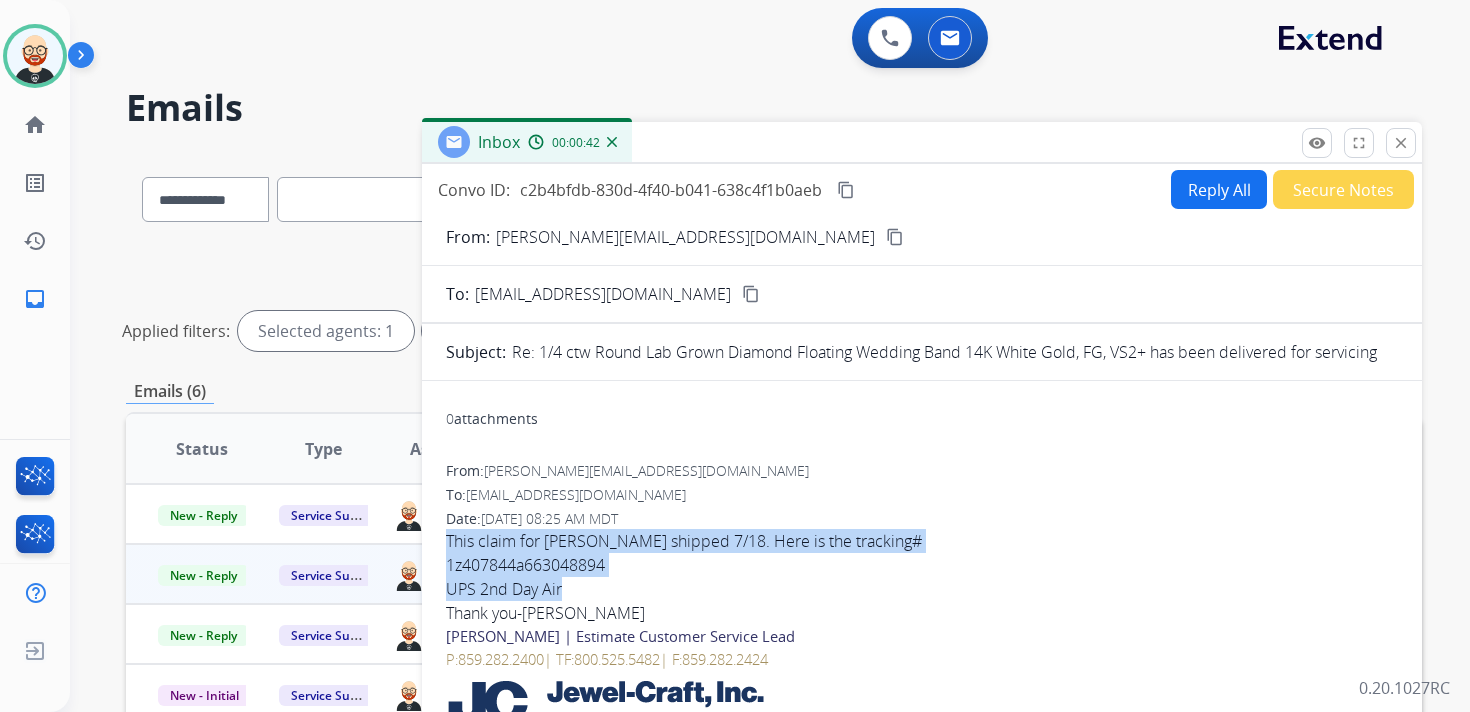 drag, startPoint x: 448, startPoint y: 542, endPoint x: 584, endPoint y: 589, distance: 143.89232 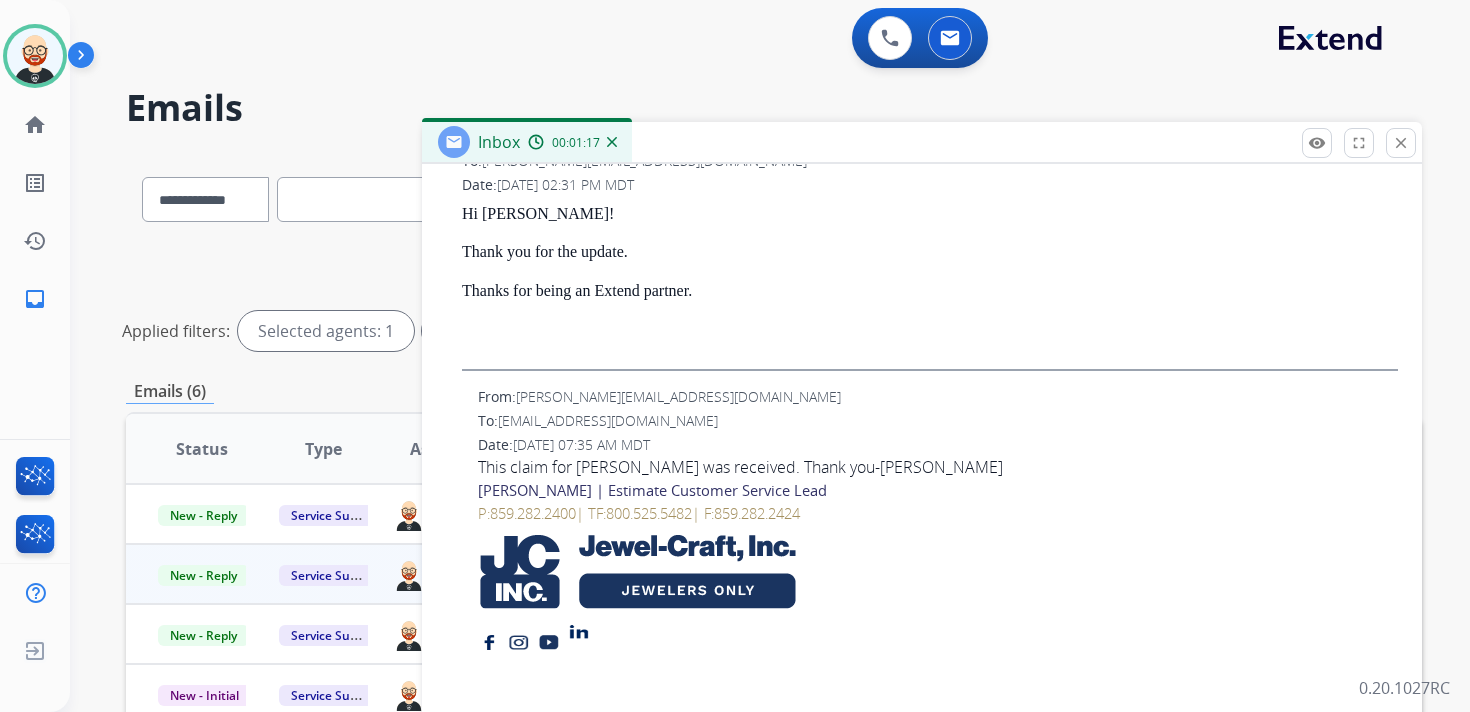 scroll, scrollTop: 0, scrollLeft: 0, axis: both 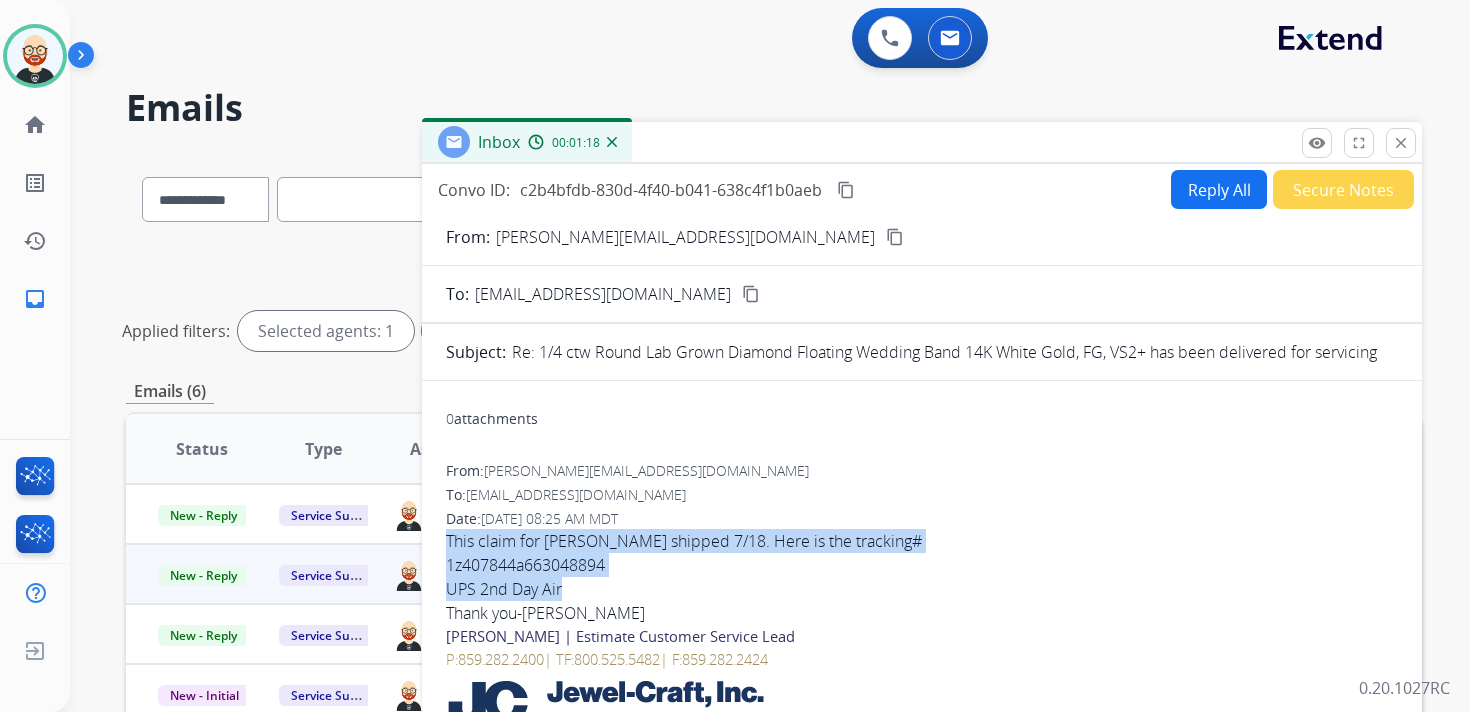 click on "Reply All" at bounding box center [1219, 189] 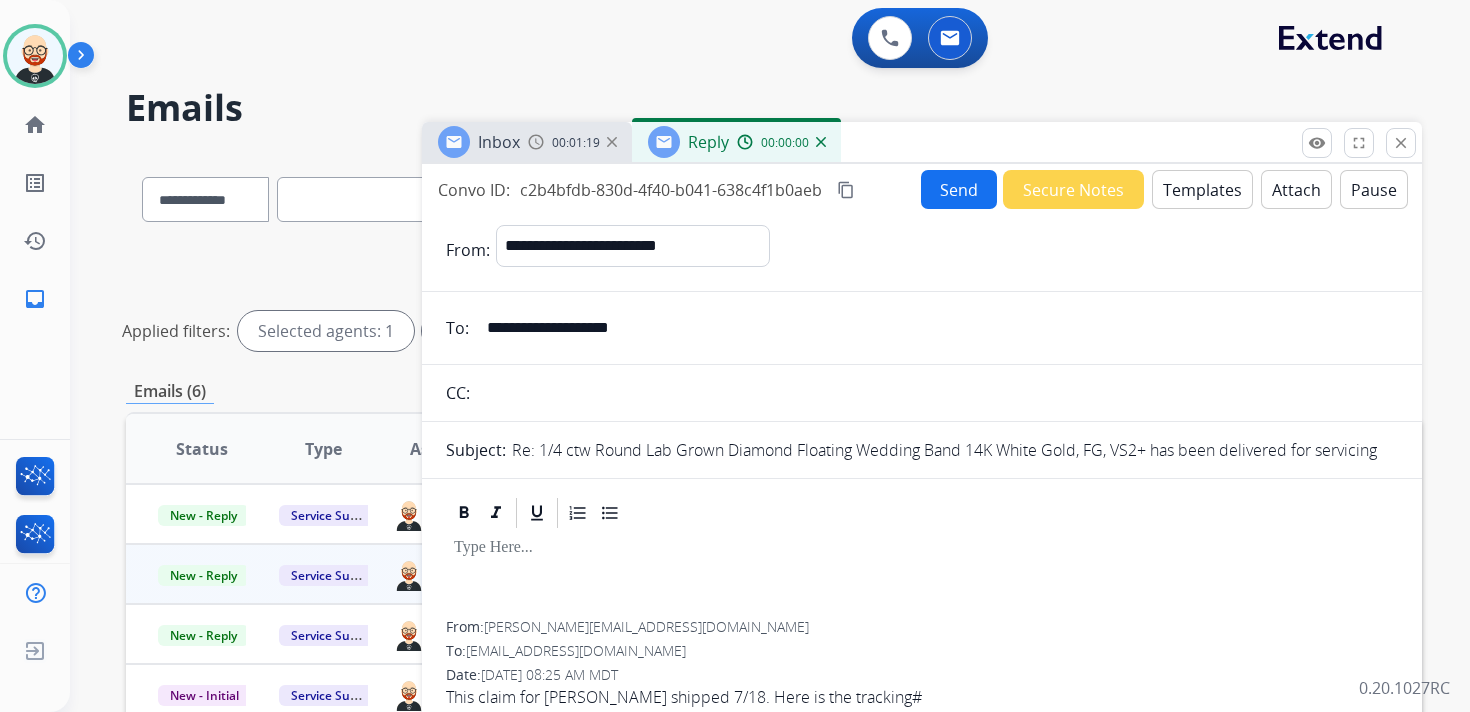 click at bounding box center [922, 548] 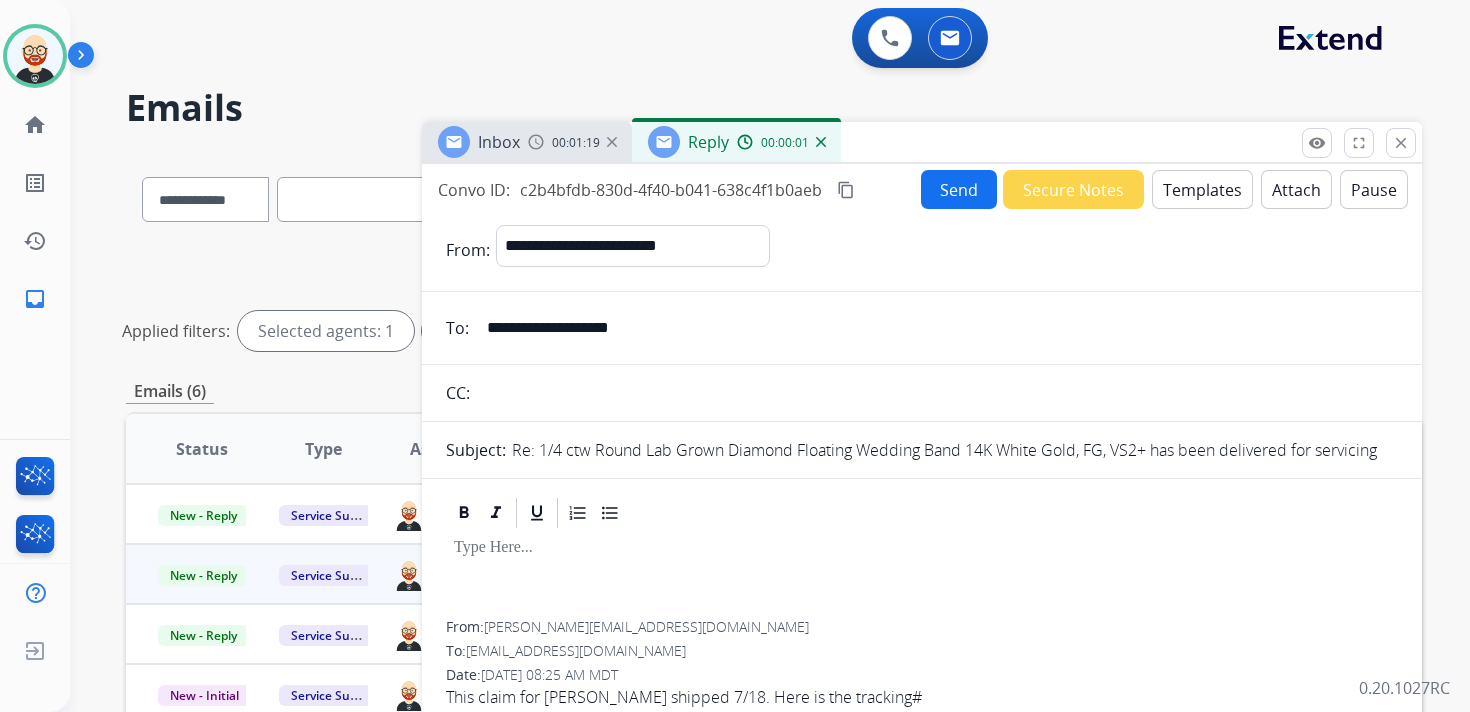 type 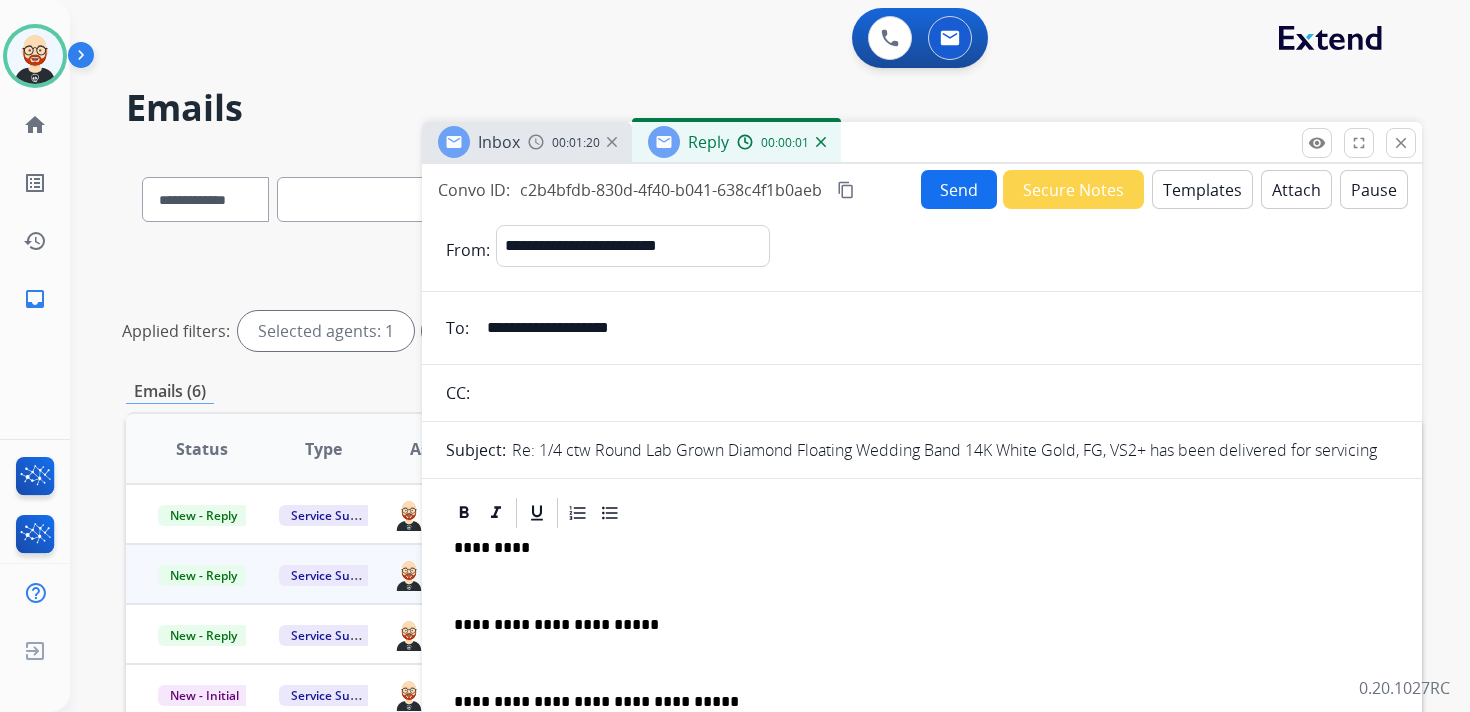 scroll, scrollTop: 5, scrollLeft: 0, axis: vertical 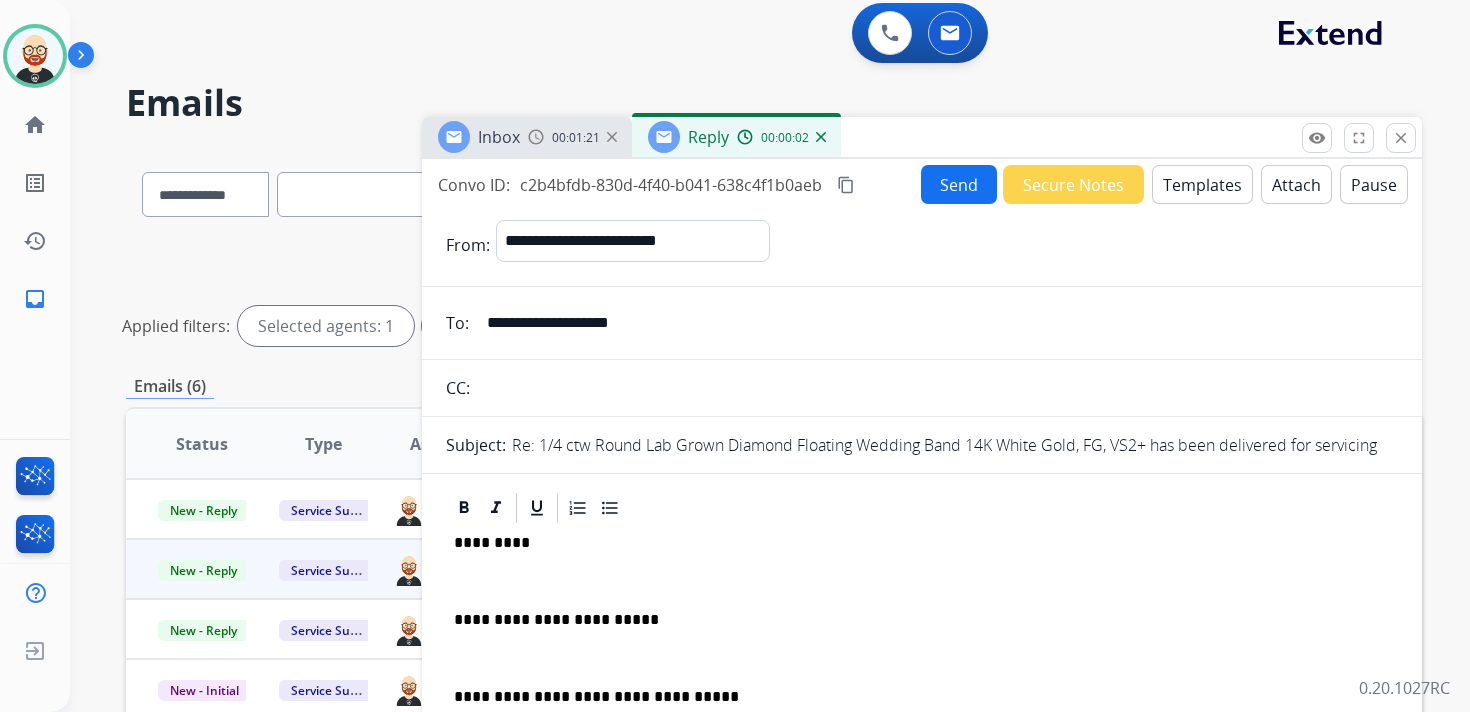 click on "*********" at bounding box center [914, 543] 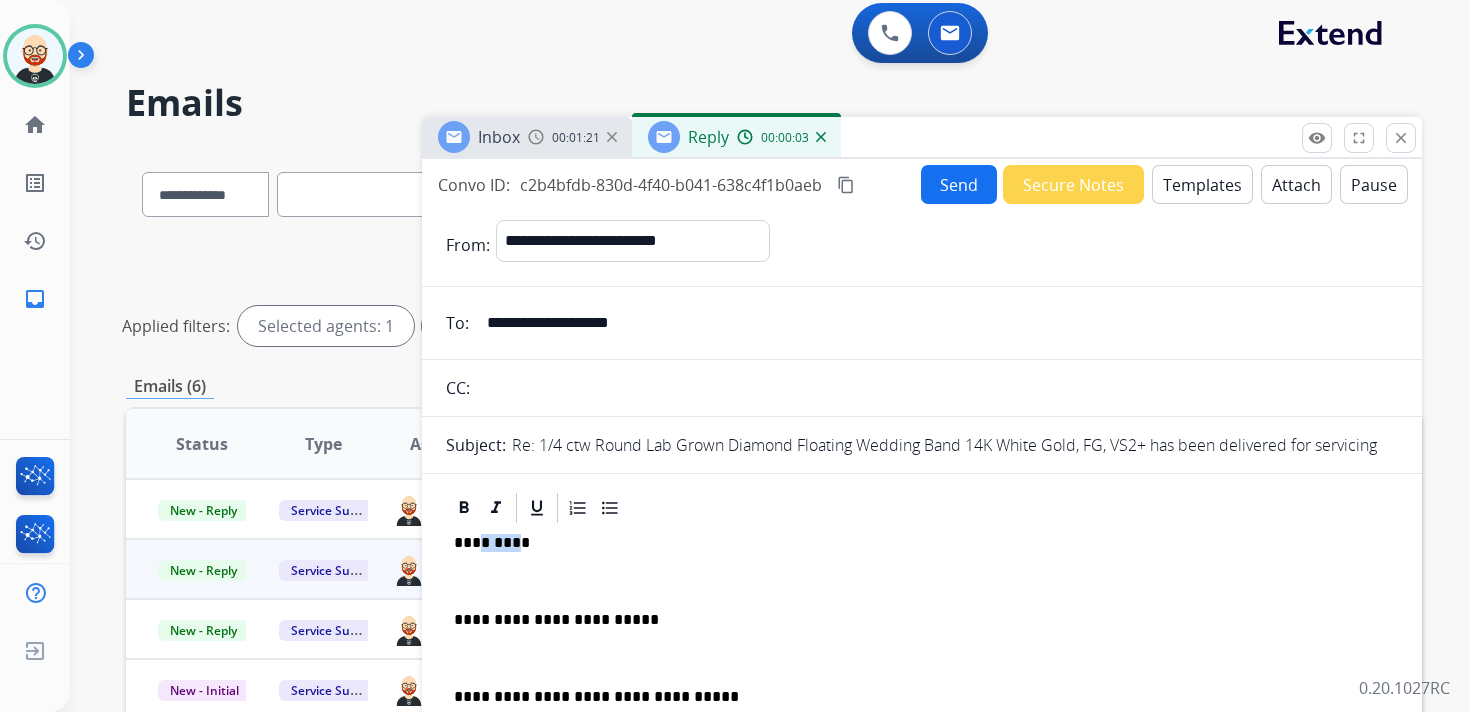 click on "*********" at bounding box center (914, 543) 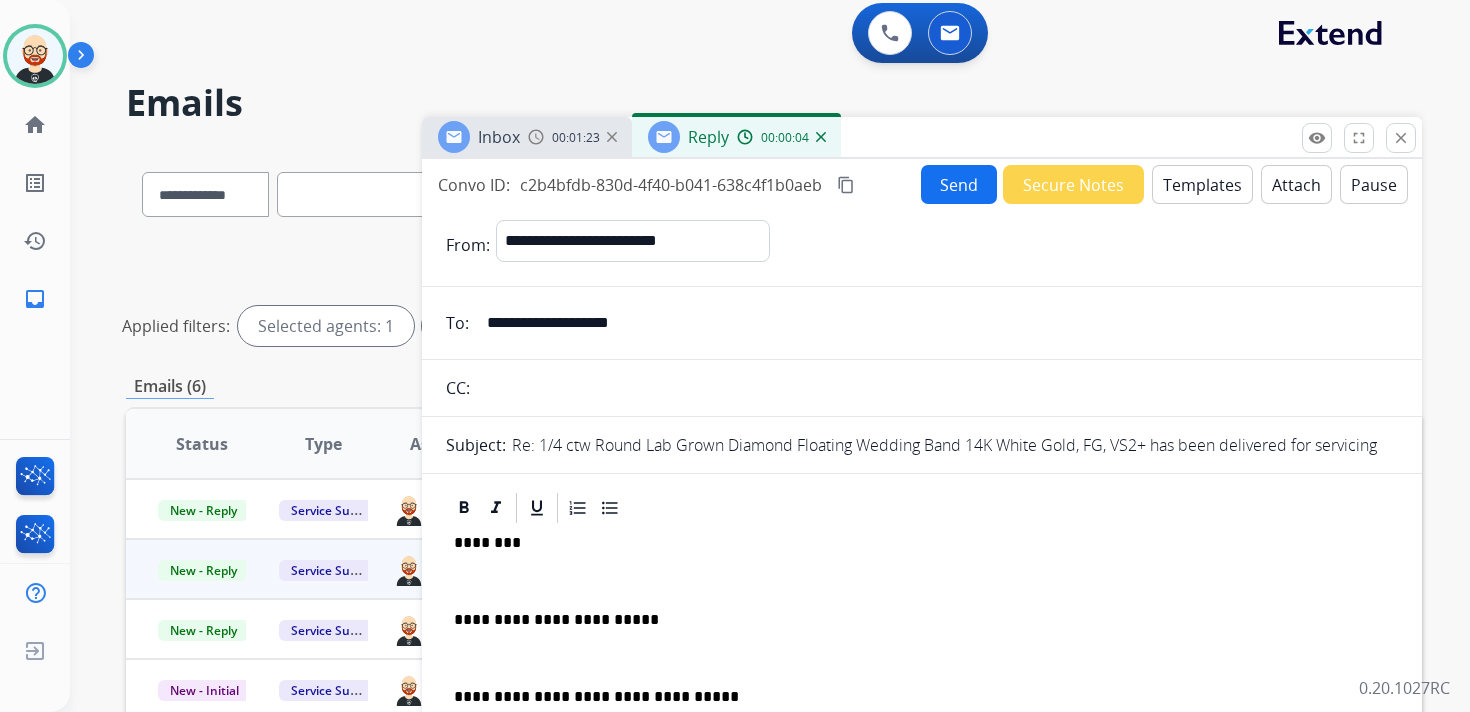 click on "**********" at bounding box center [922, 667] 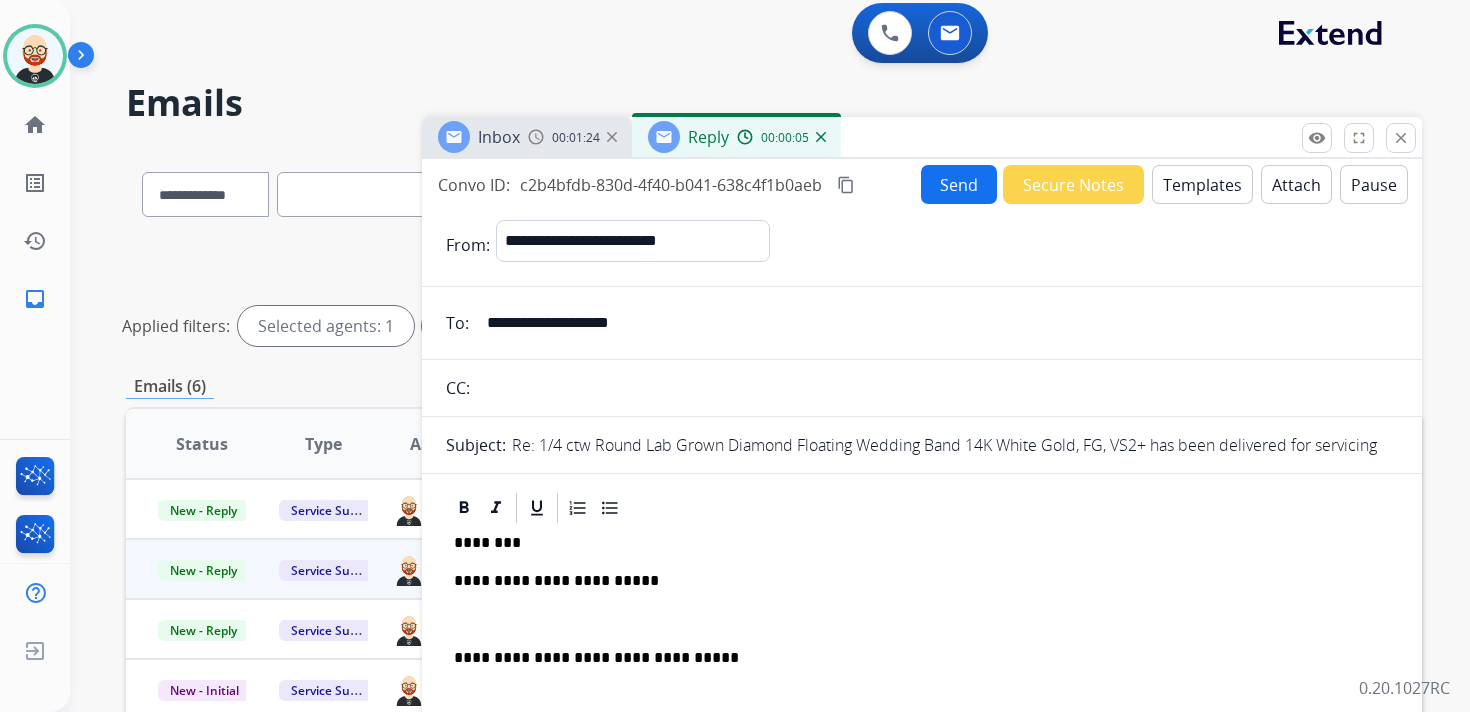 click on "**********" at bounding box center (922, 648) 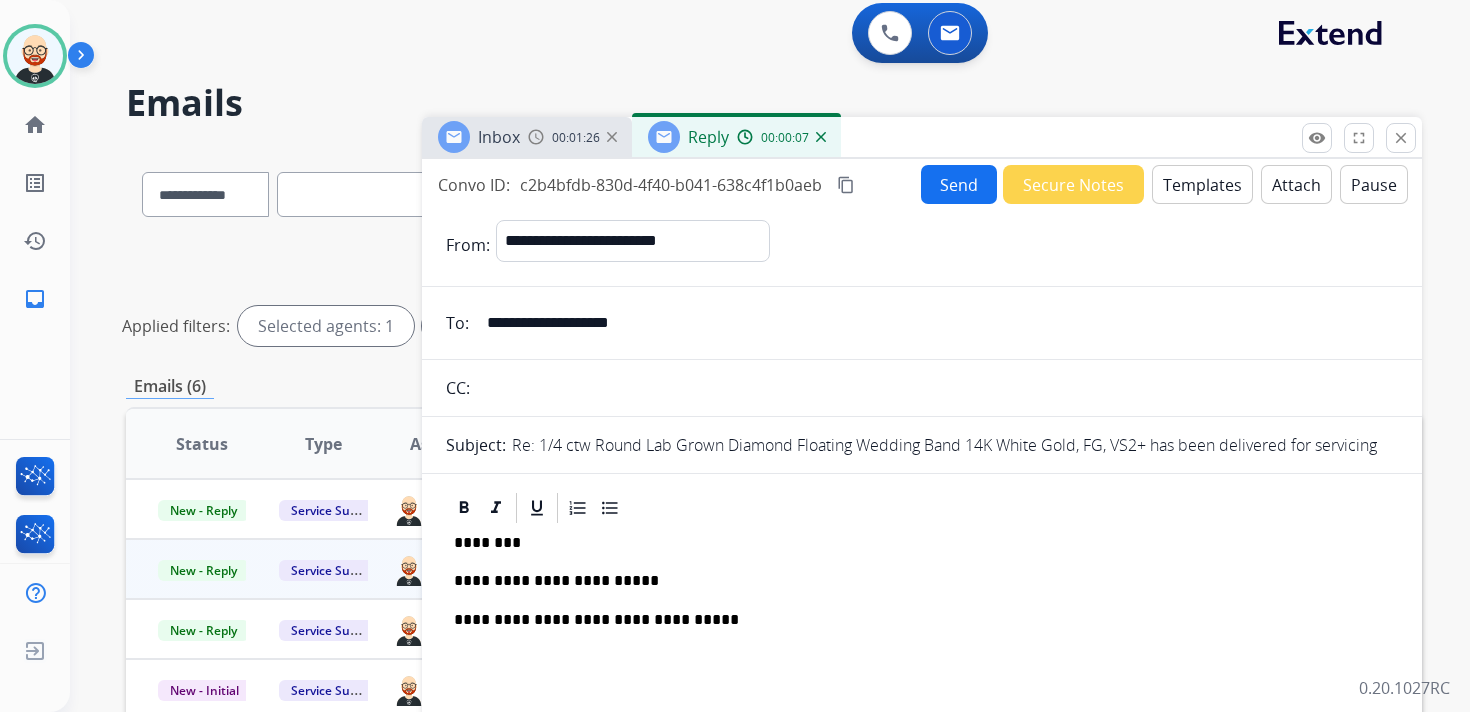 click on "Send" at bounding box center (959, 184) 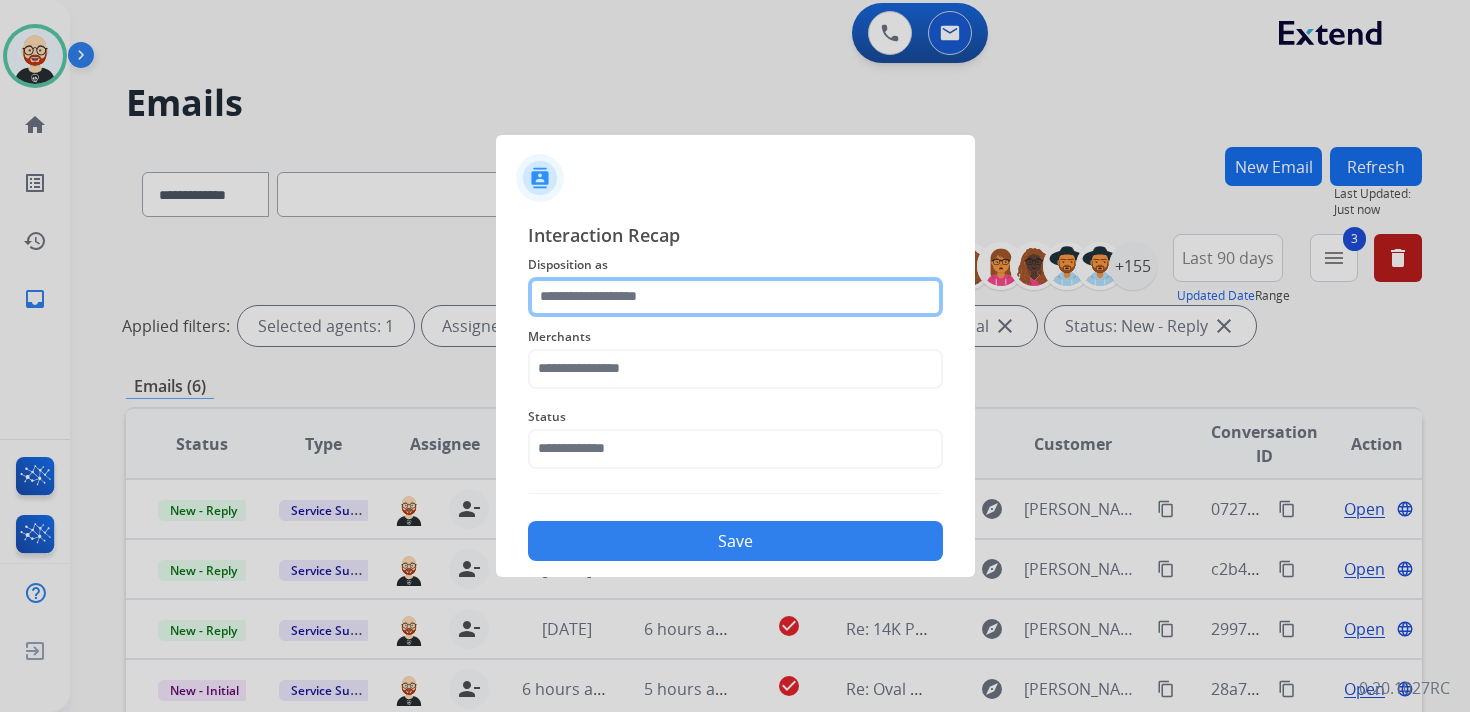 click 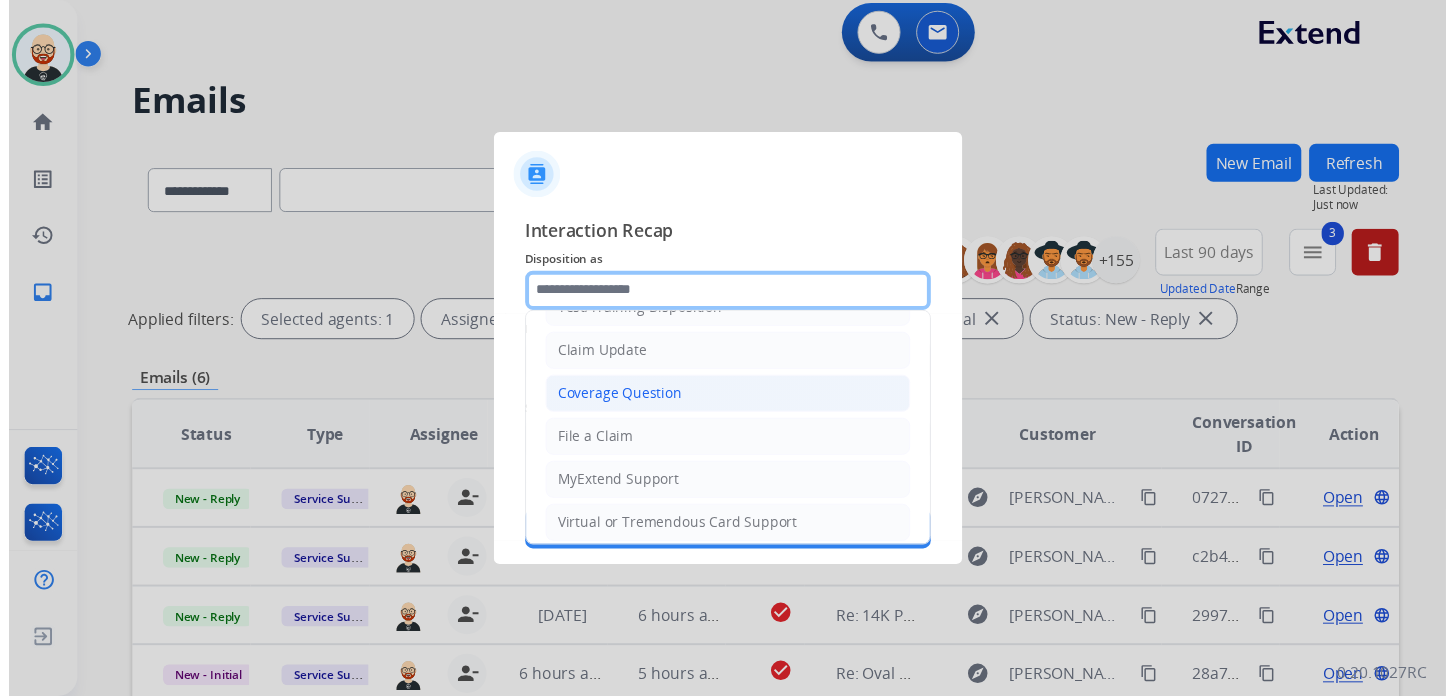 scroll, scrollTop: 300, scrollLeft: 0, axis: vertical 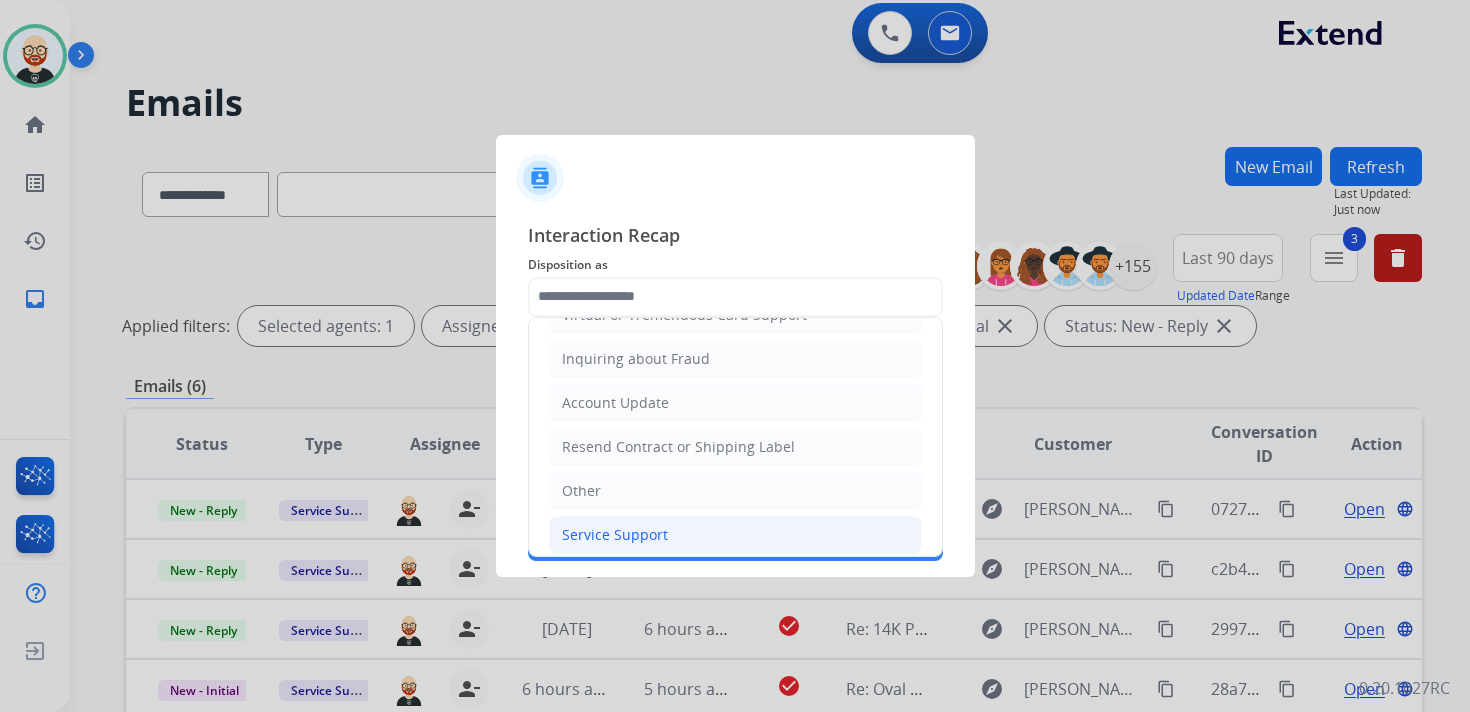 click on "Service Support" 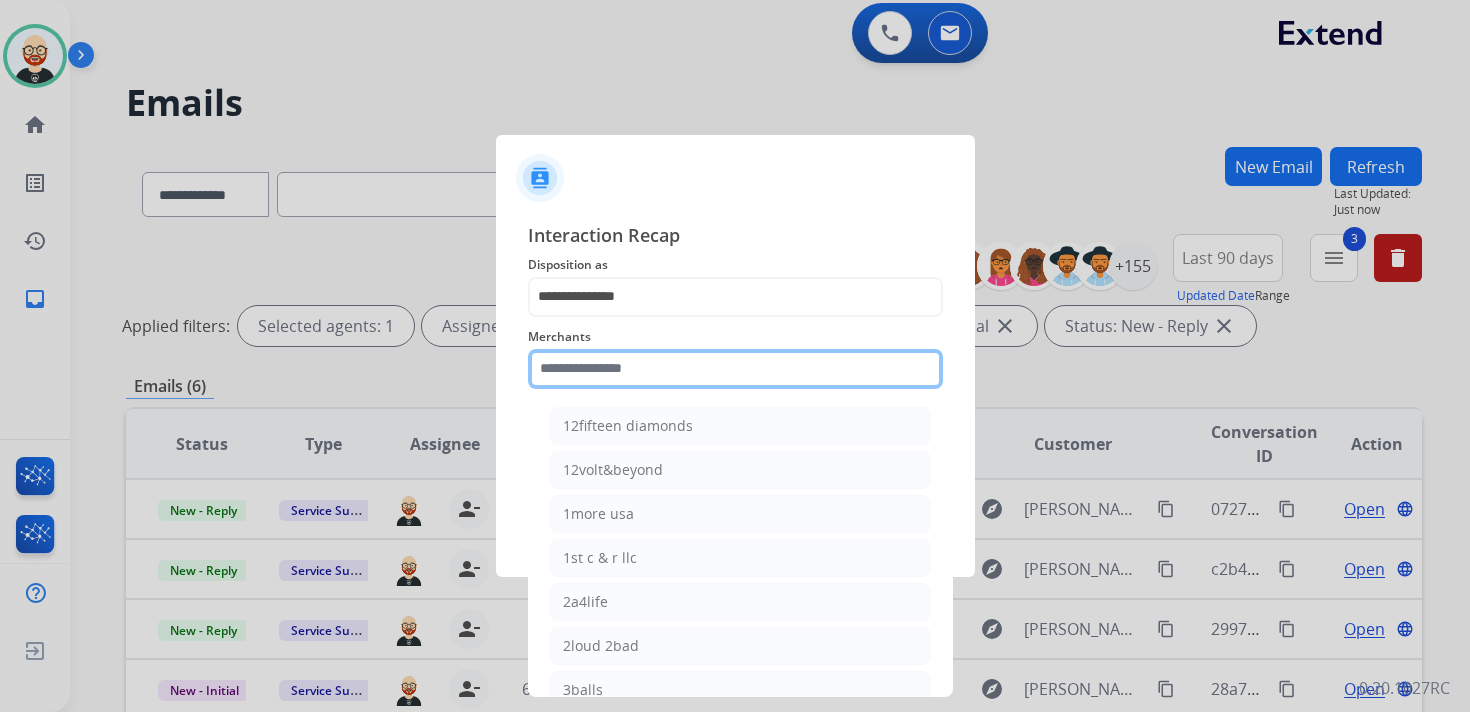 click 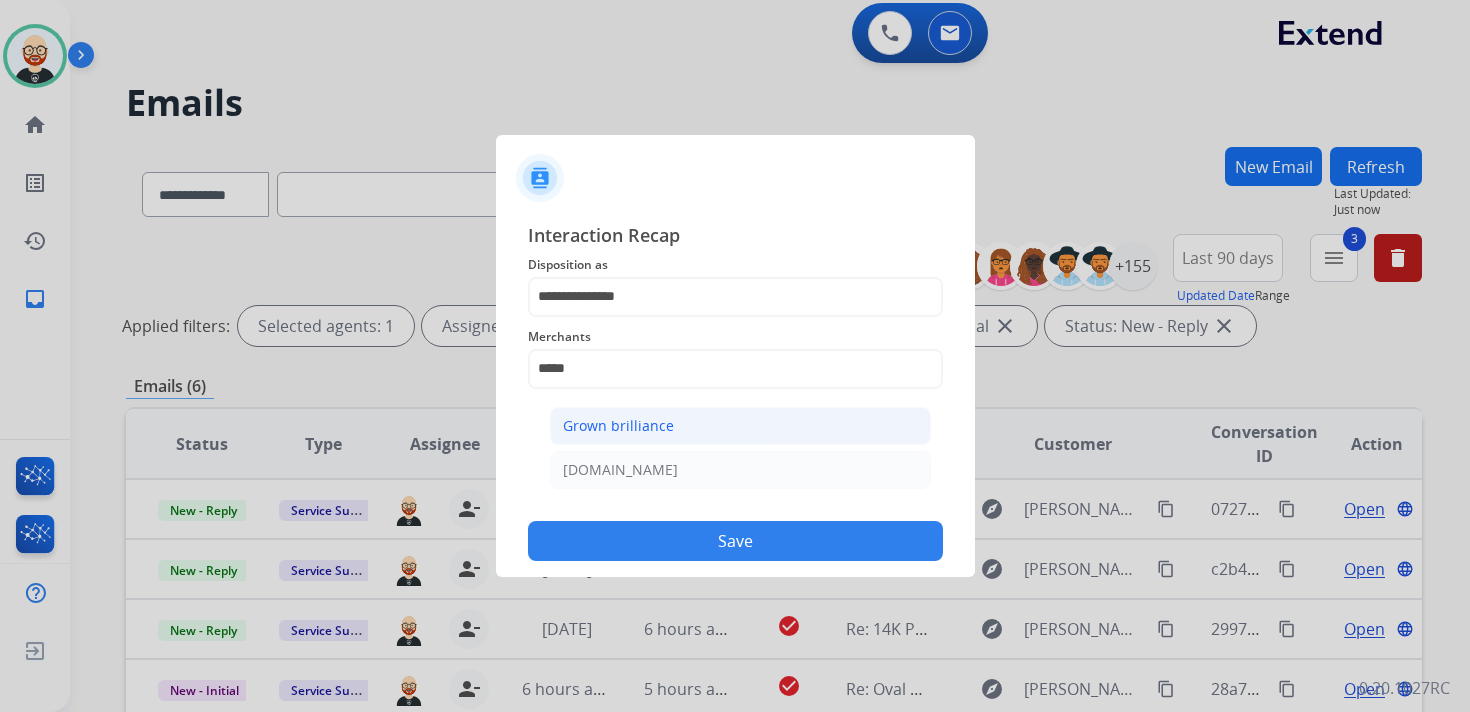 click on "Grown brilliance" 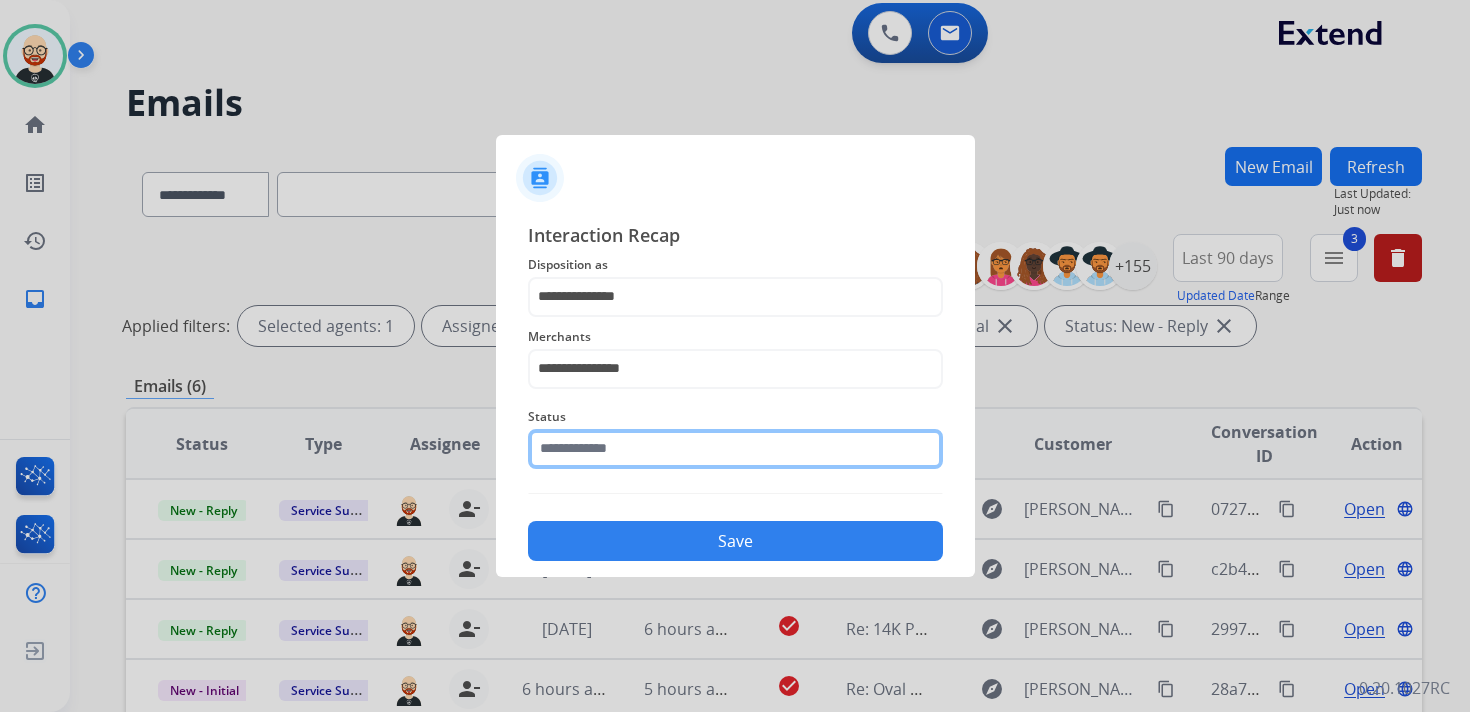 click on "Status" 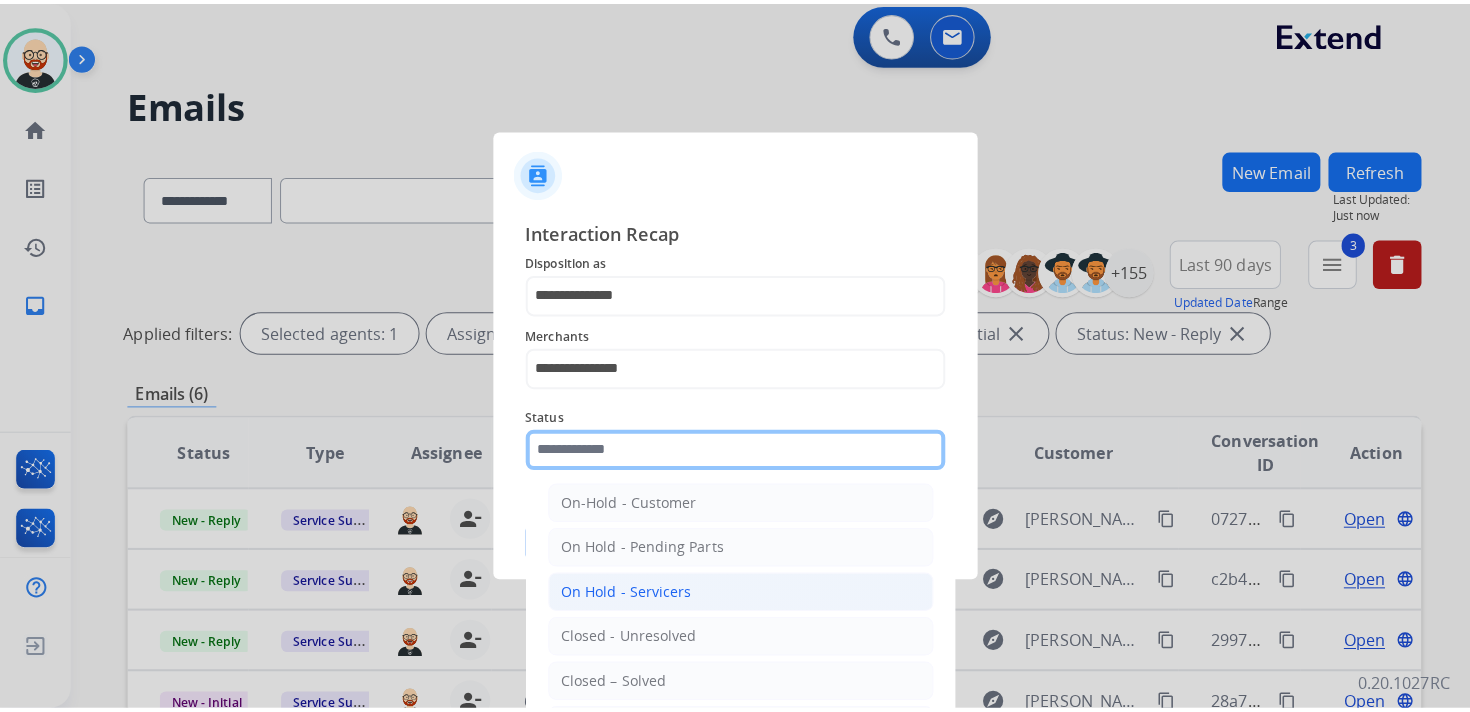 scroll, scrollTop: 61, scrollLeft: 0, axis: vertical 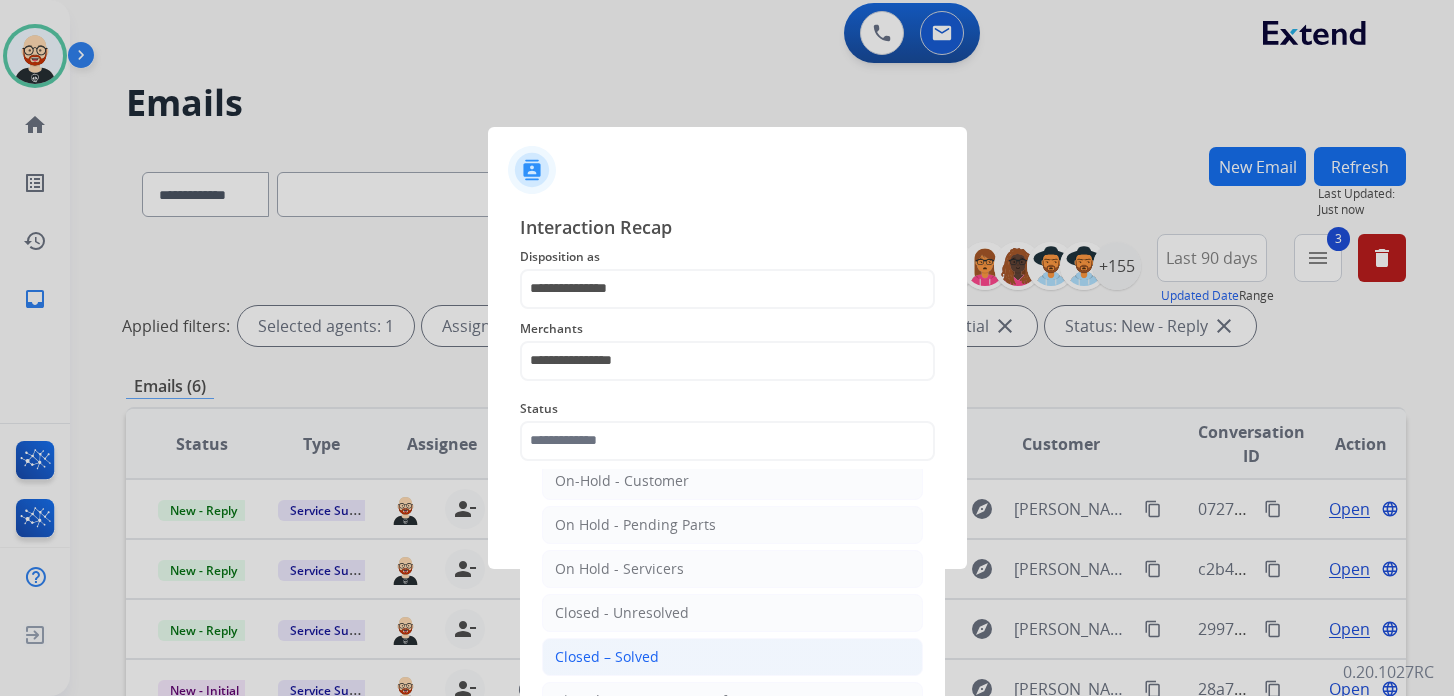 click on "Closed – Solved" 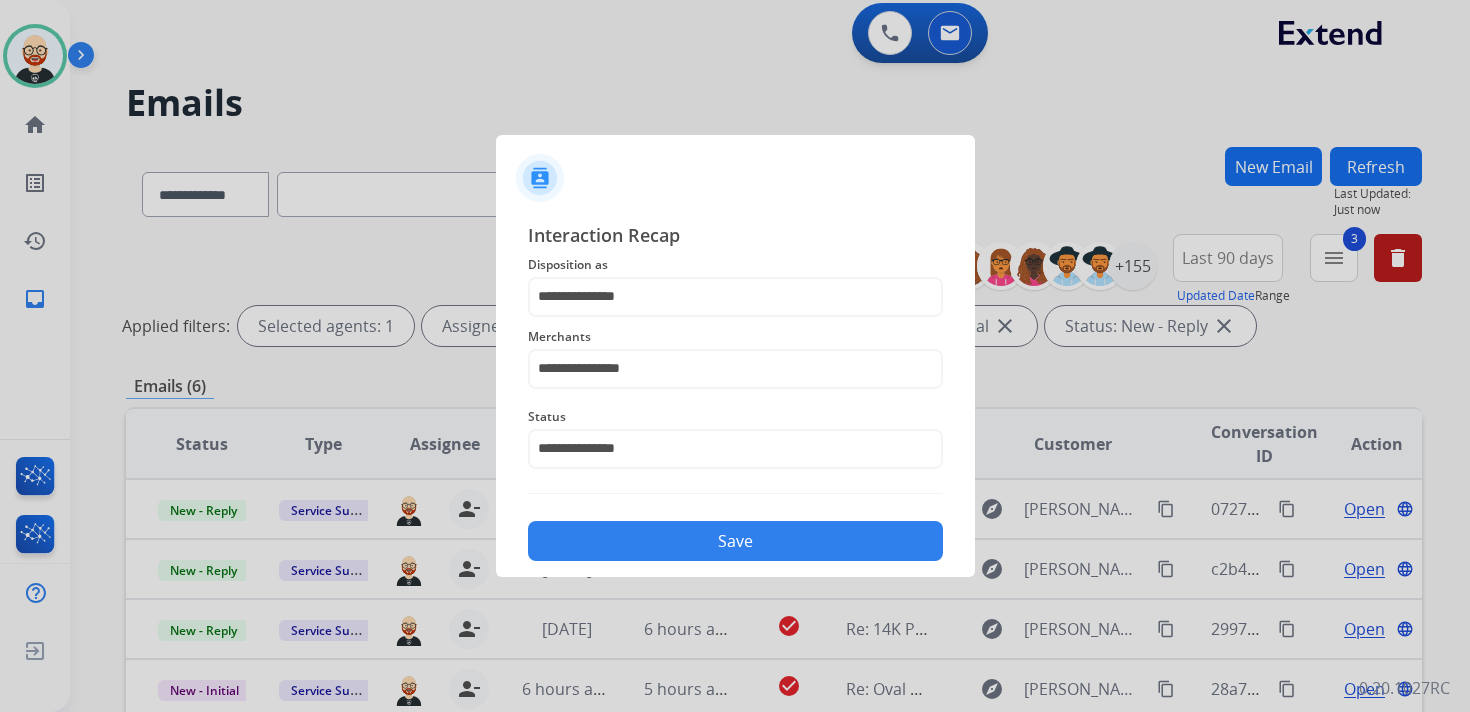 click on "Save" 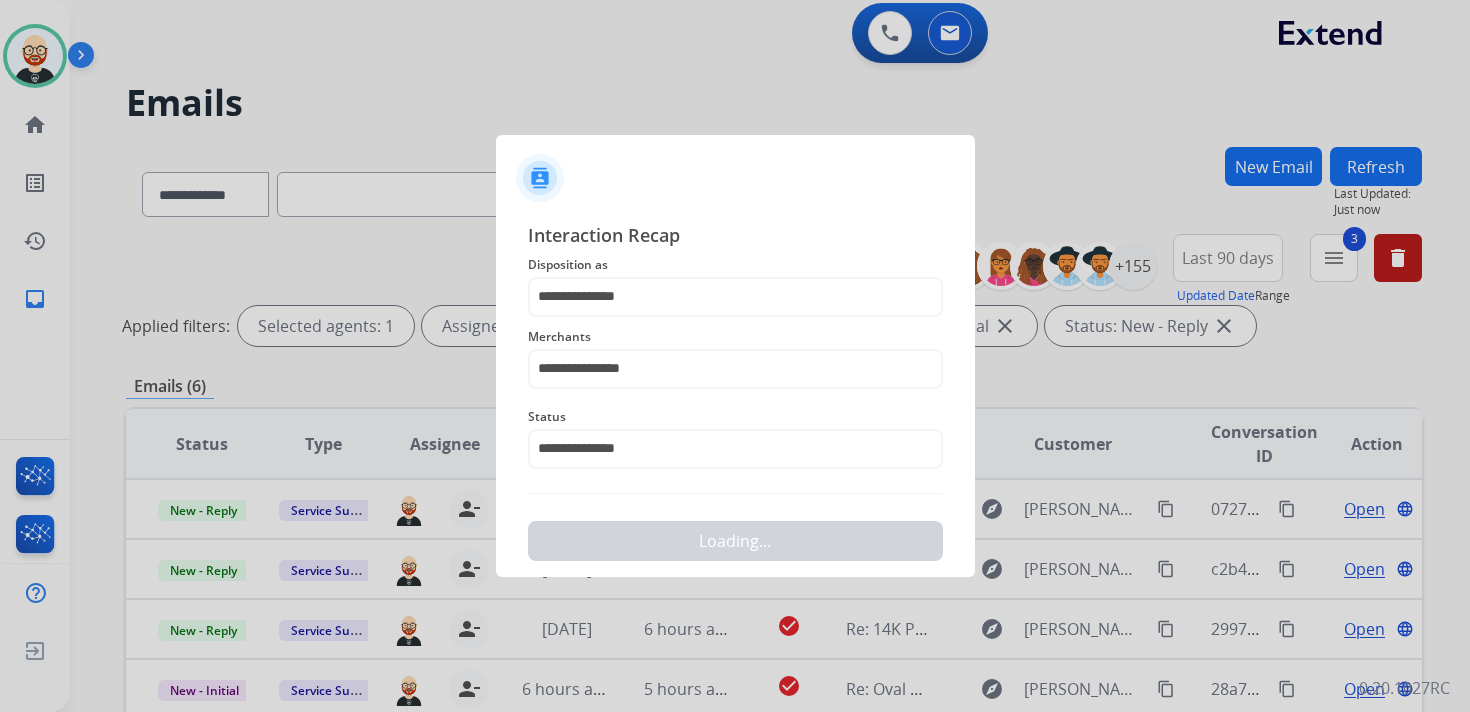 scroll, scrollTop: 0, scrollLeft: 0, axis: both 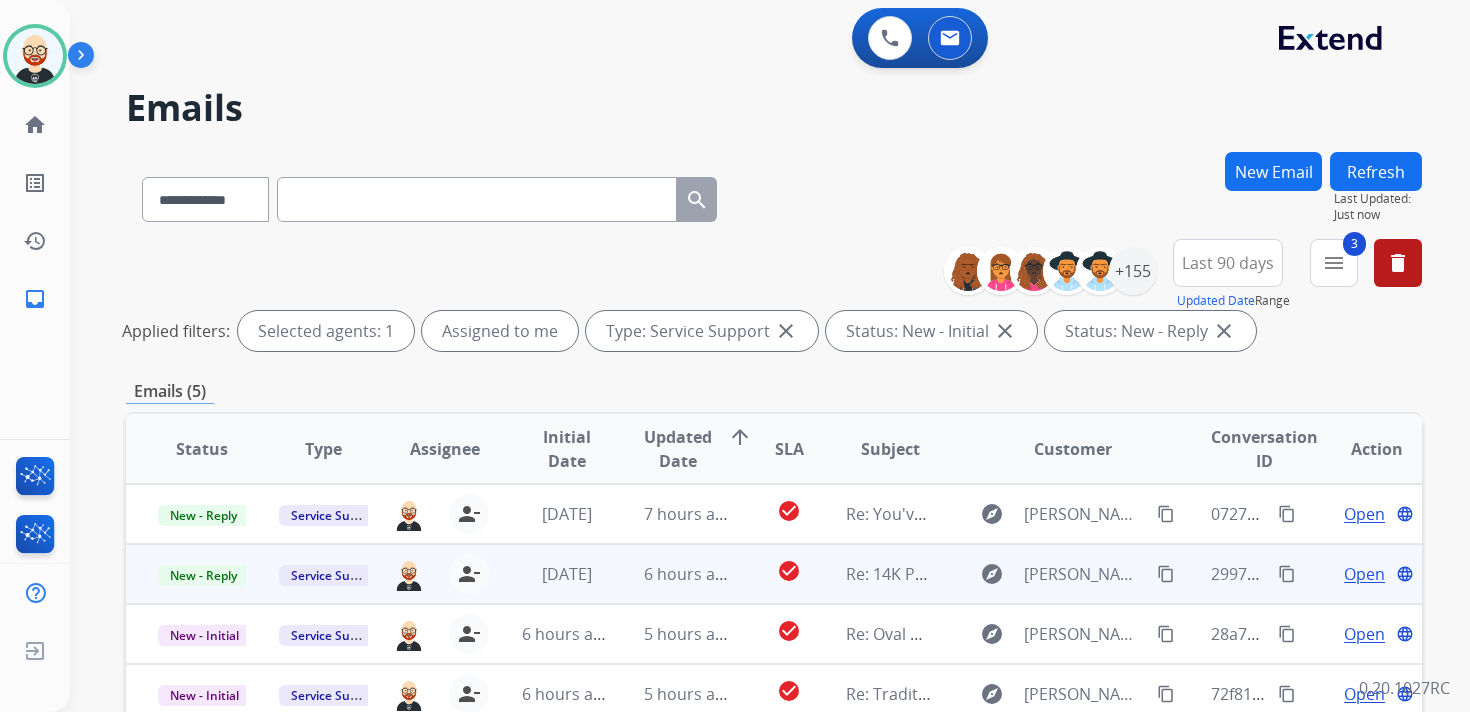 click on "Open" at bounding box center [1364, 574] 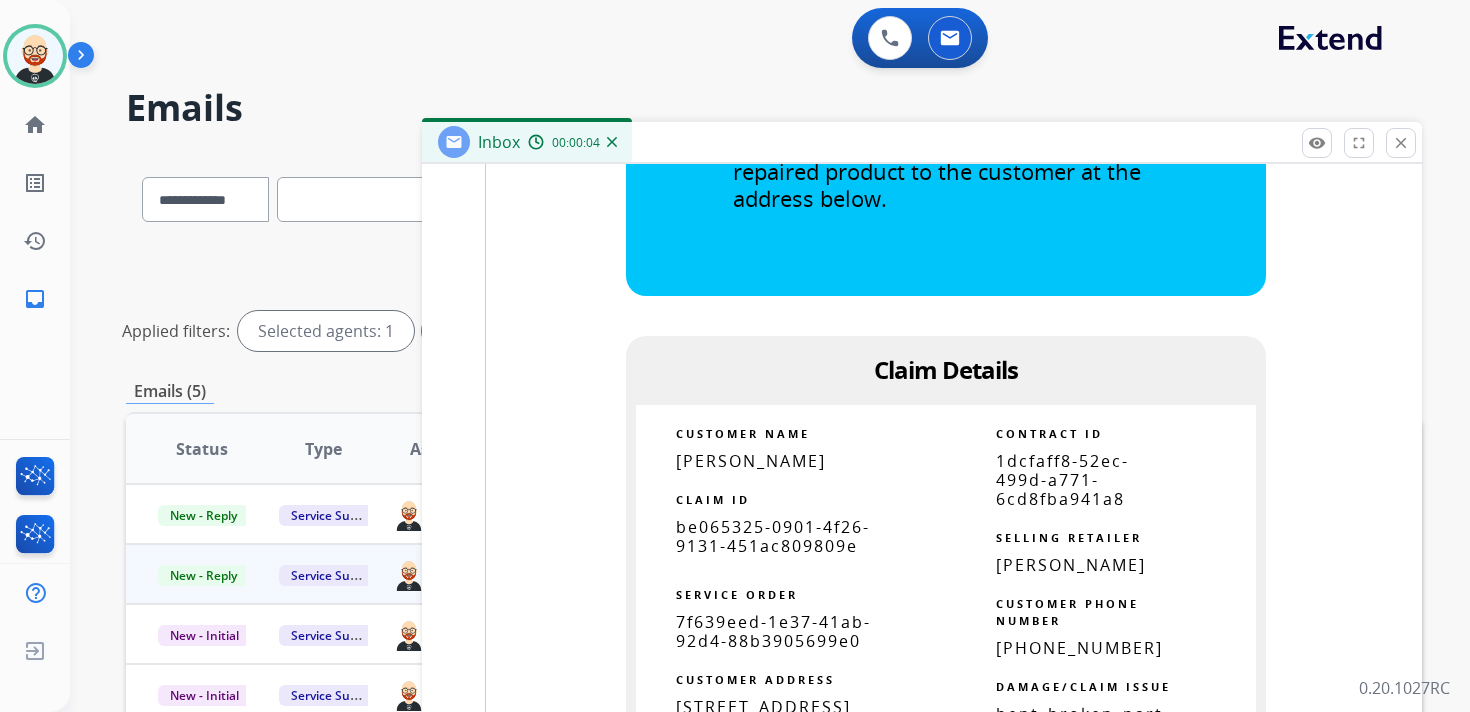 scroll, scrollTop: 1934, scrollLeft: 0, axis: vertical 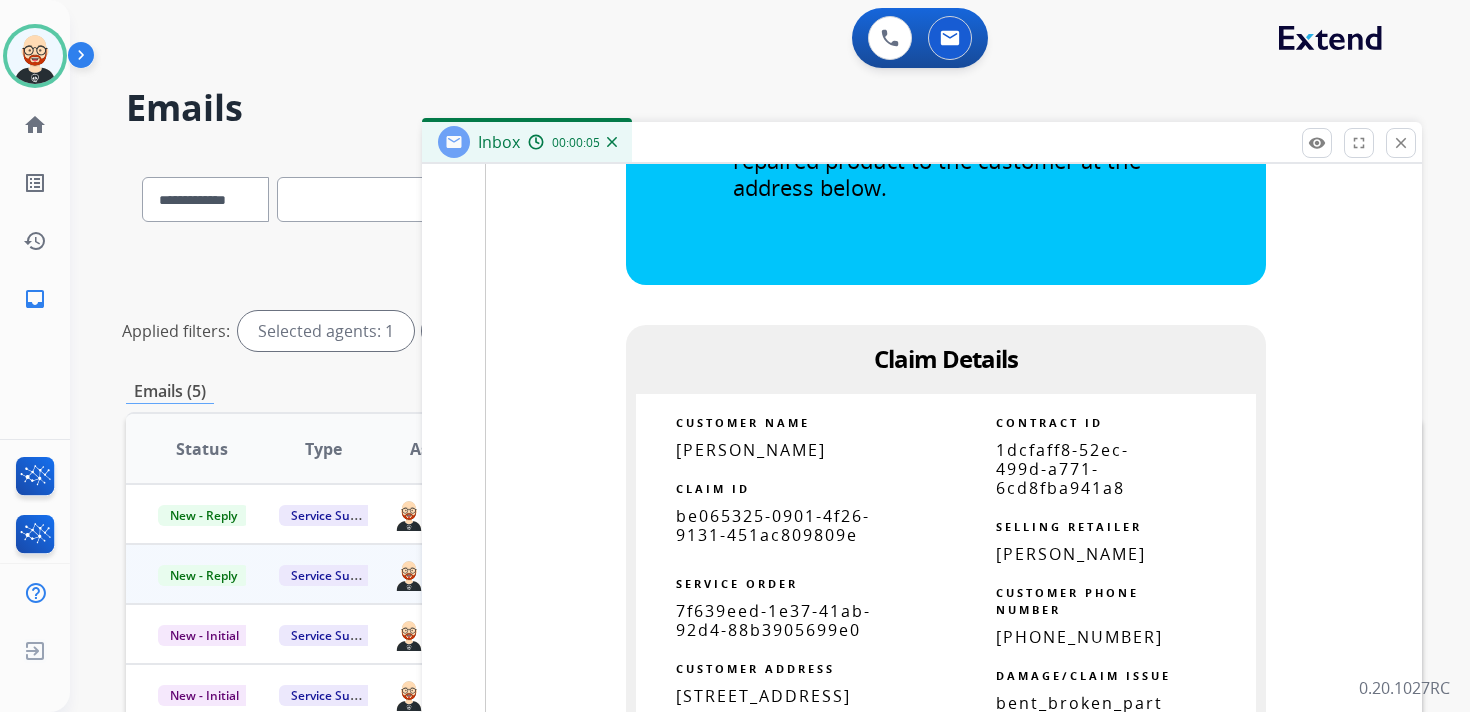 click on "be065325-0901-4f26-9131-451ac809809e" at bounding box center (773, 525) 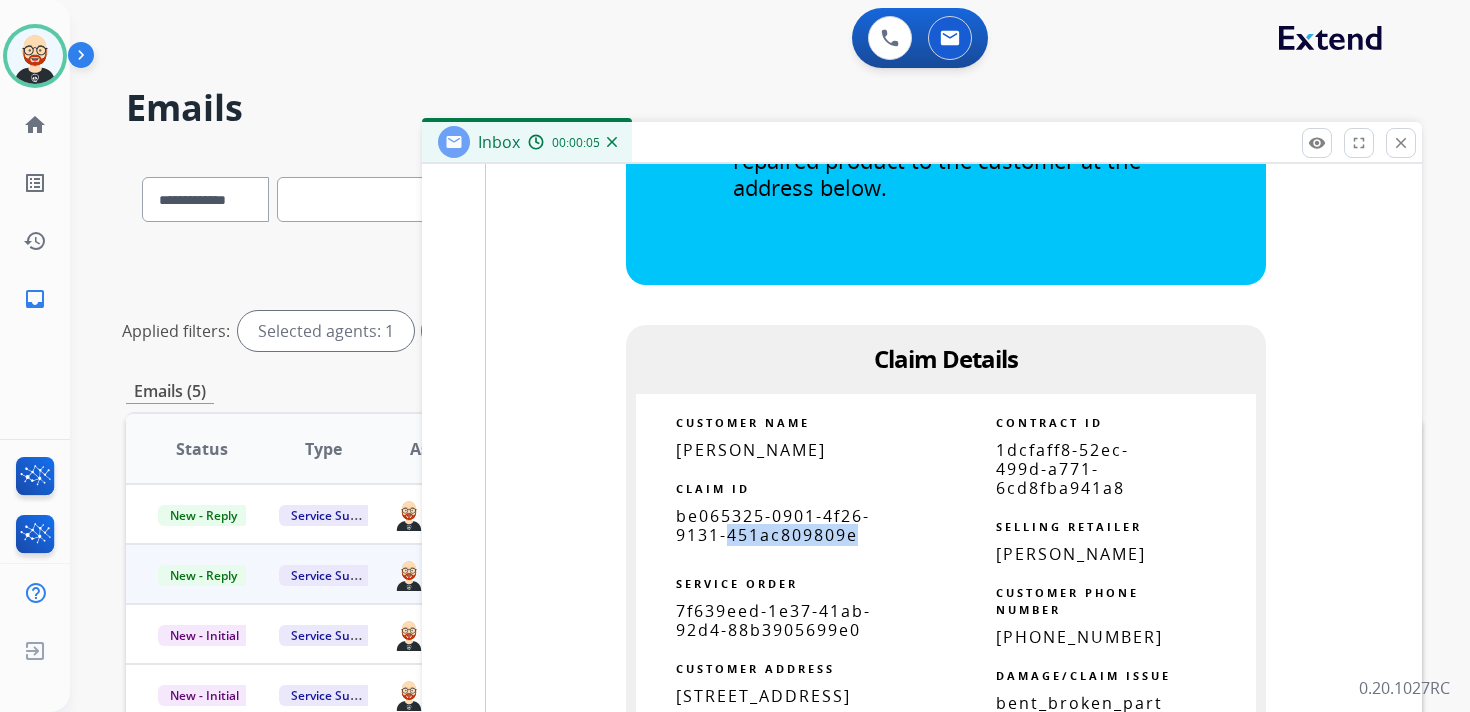 click on "be065325-0901-4f26-9131-451ac809809e" at bounding box center [773, 525] 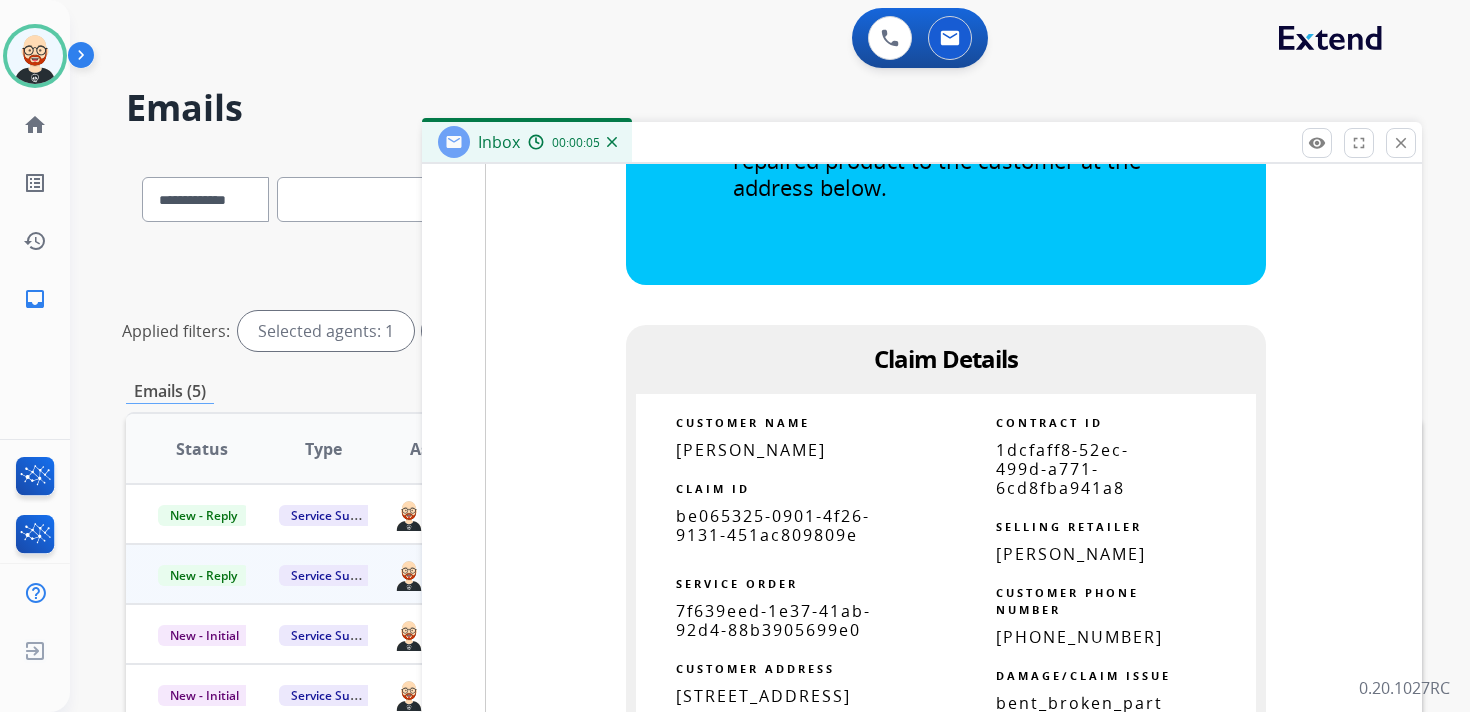 click on "be065325-0901-4f26-9131-451ac809809e" at bounding box center [773, 525] 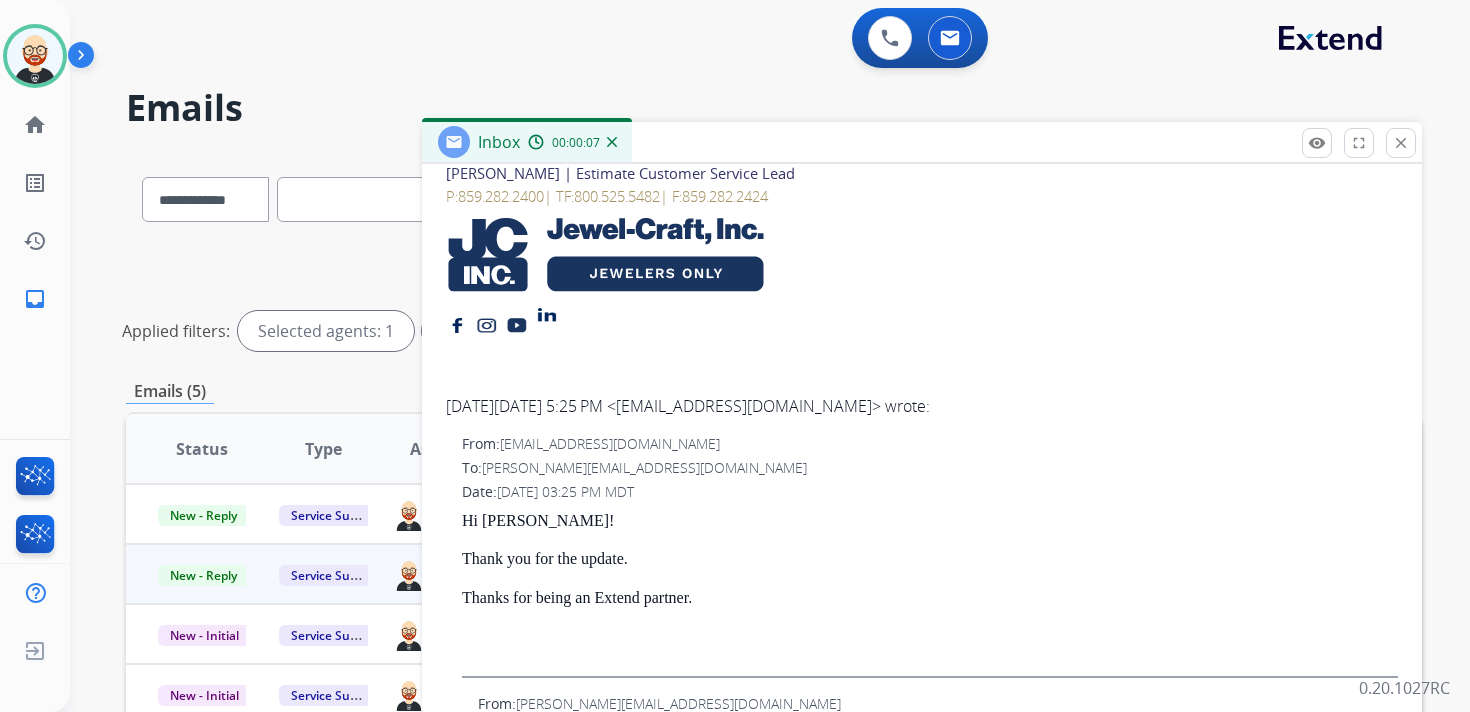 scroll, scrollTop: 0, scrollLeft: 0, axis: both 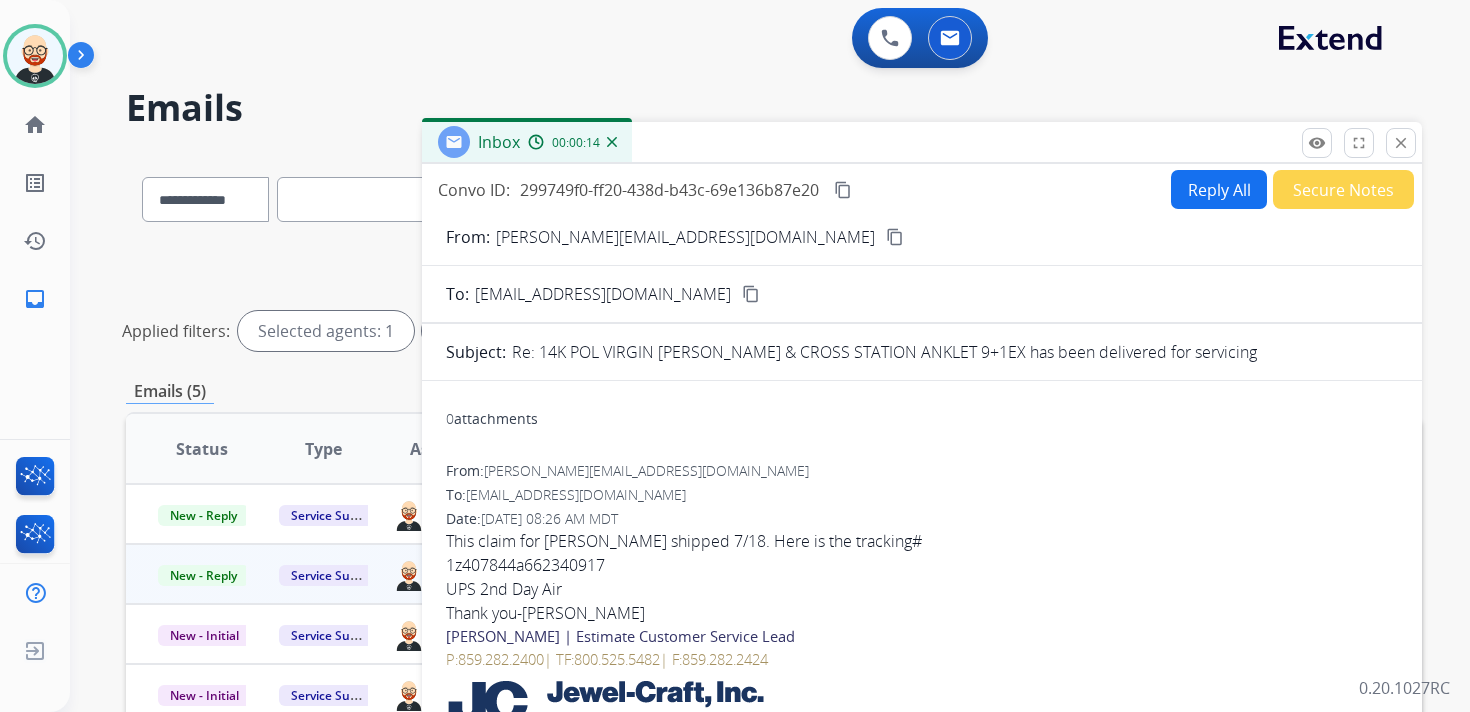 click on "content_copy" at bounding box center (843, 190) 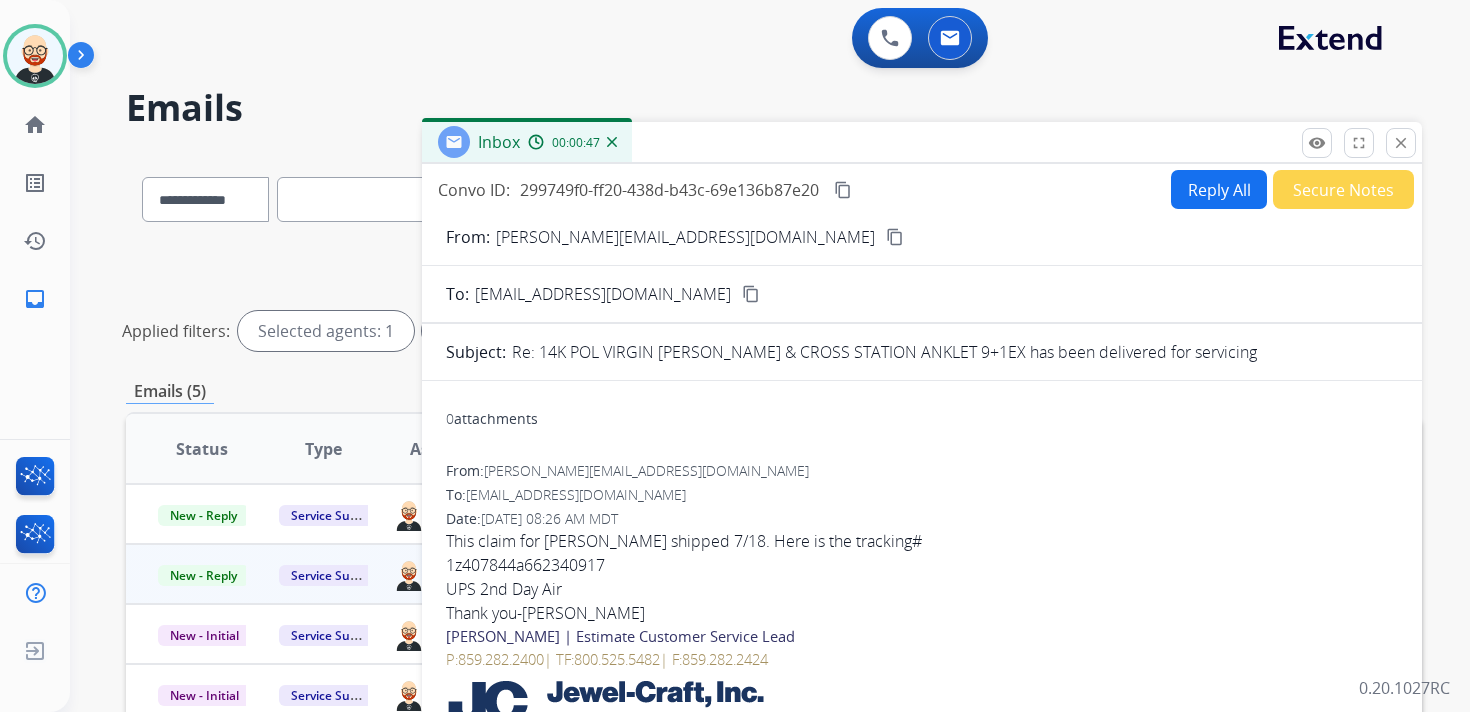 click on "1z407844a662340917" at bounding box center [922, 565] 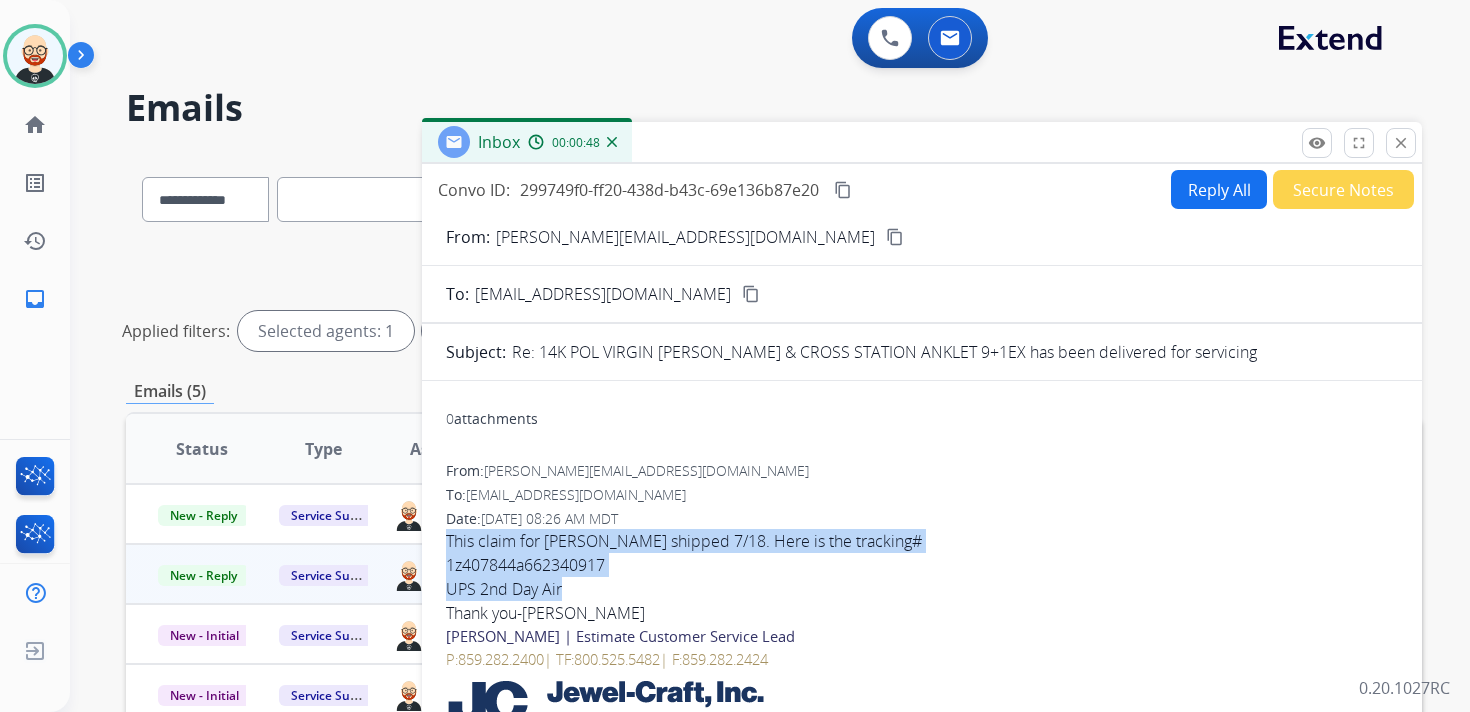 drag, startPoint x: 447, startPoint y: 539, endPoint x: 607, endPoint y: 582, distance: 165.6774 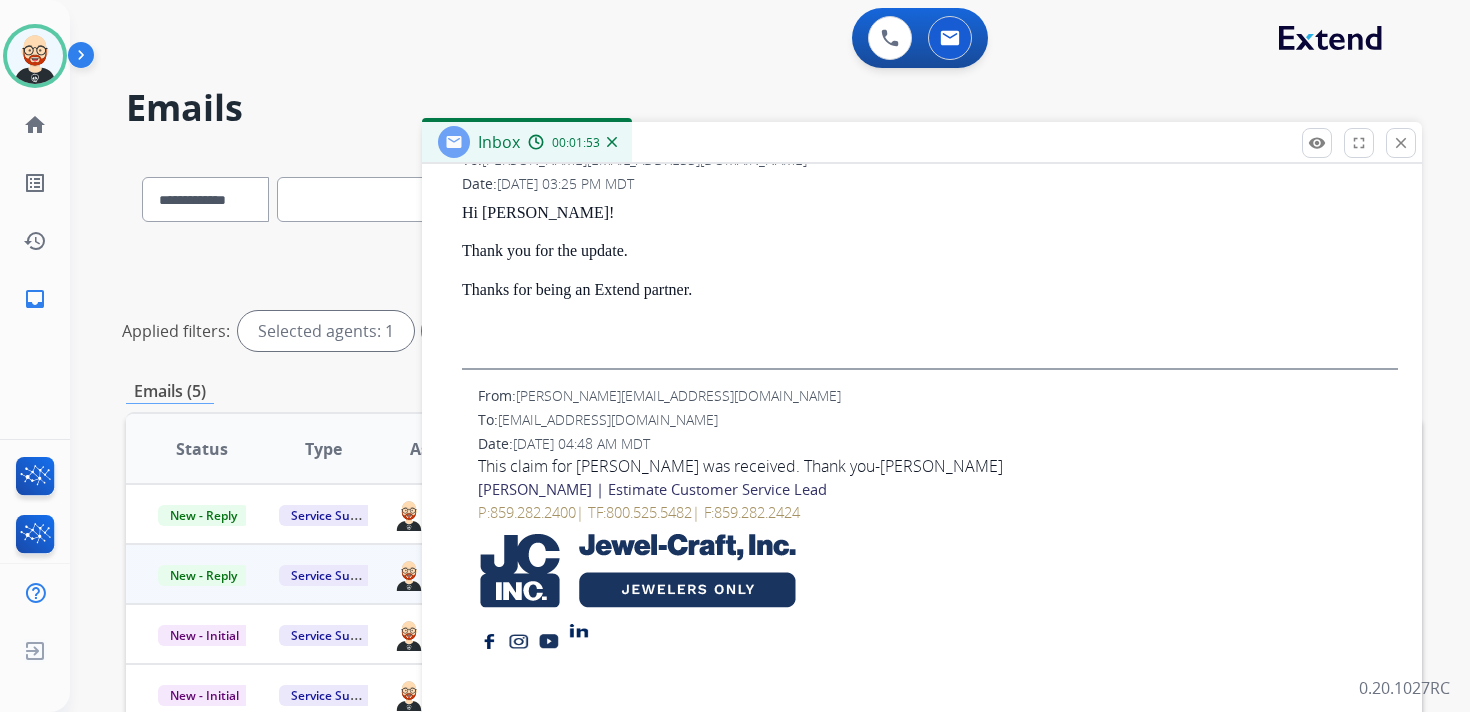 scroll, scrollTop: 0, scrollLeft: 0, axis: both 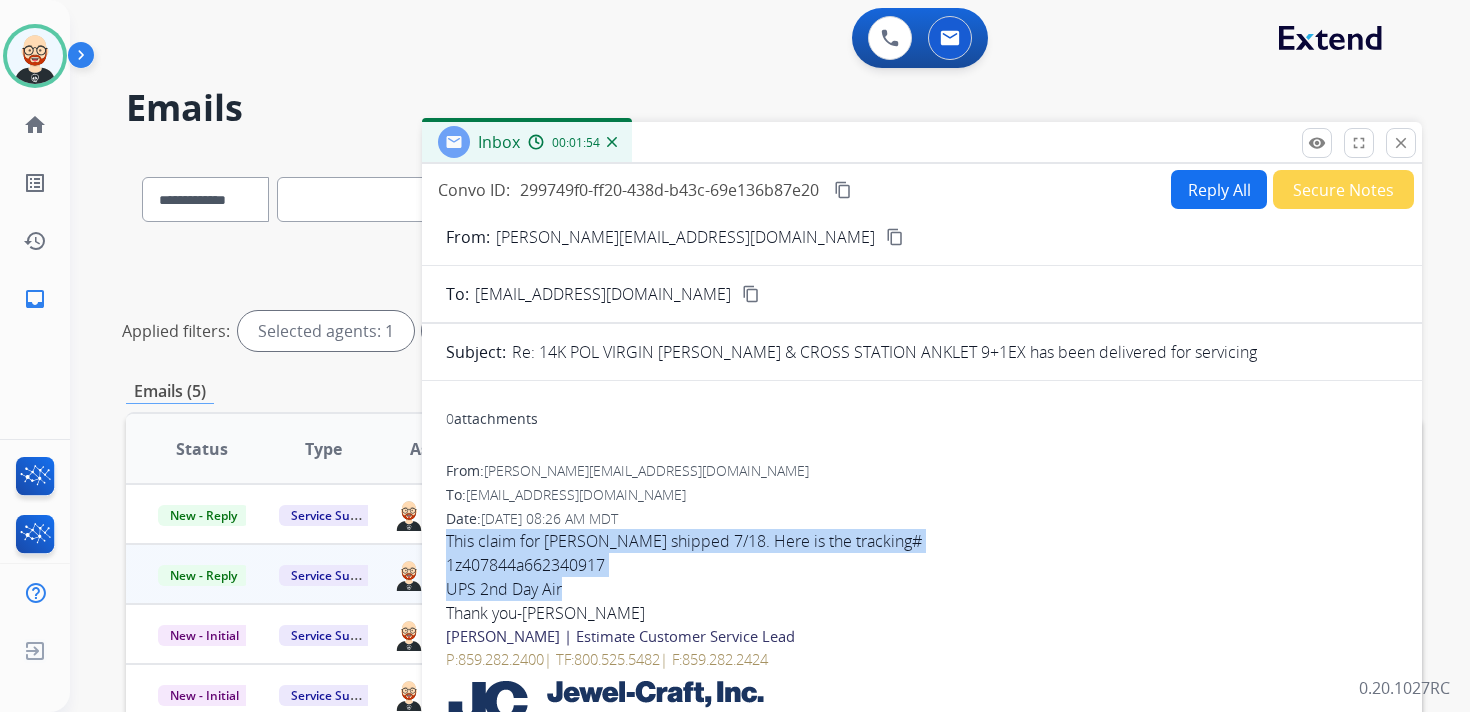 click on "Reply All" at bounding box center (1219, 189) 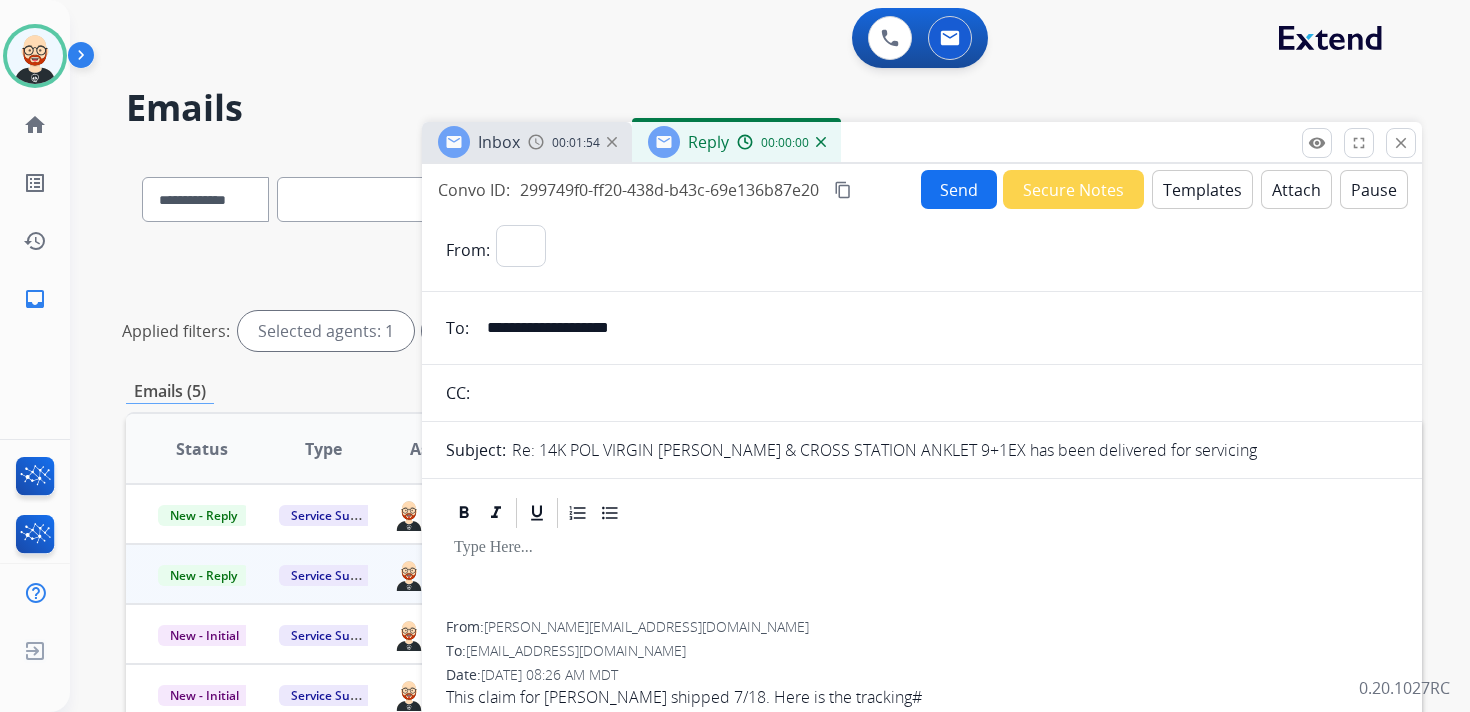 select on "**********" 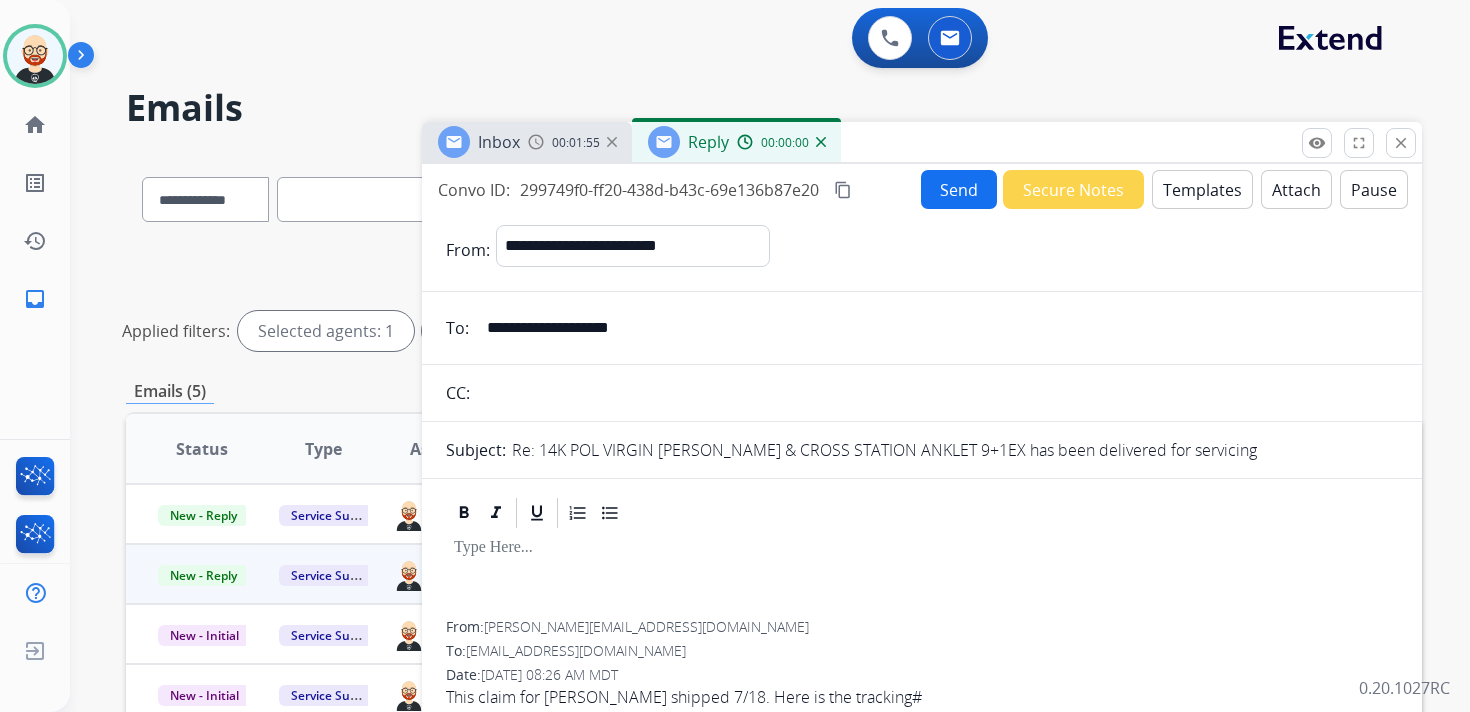 click at bounding box center [922, 576] 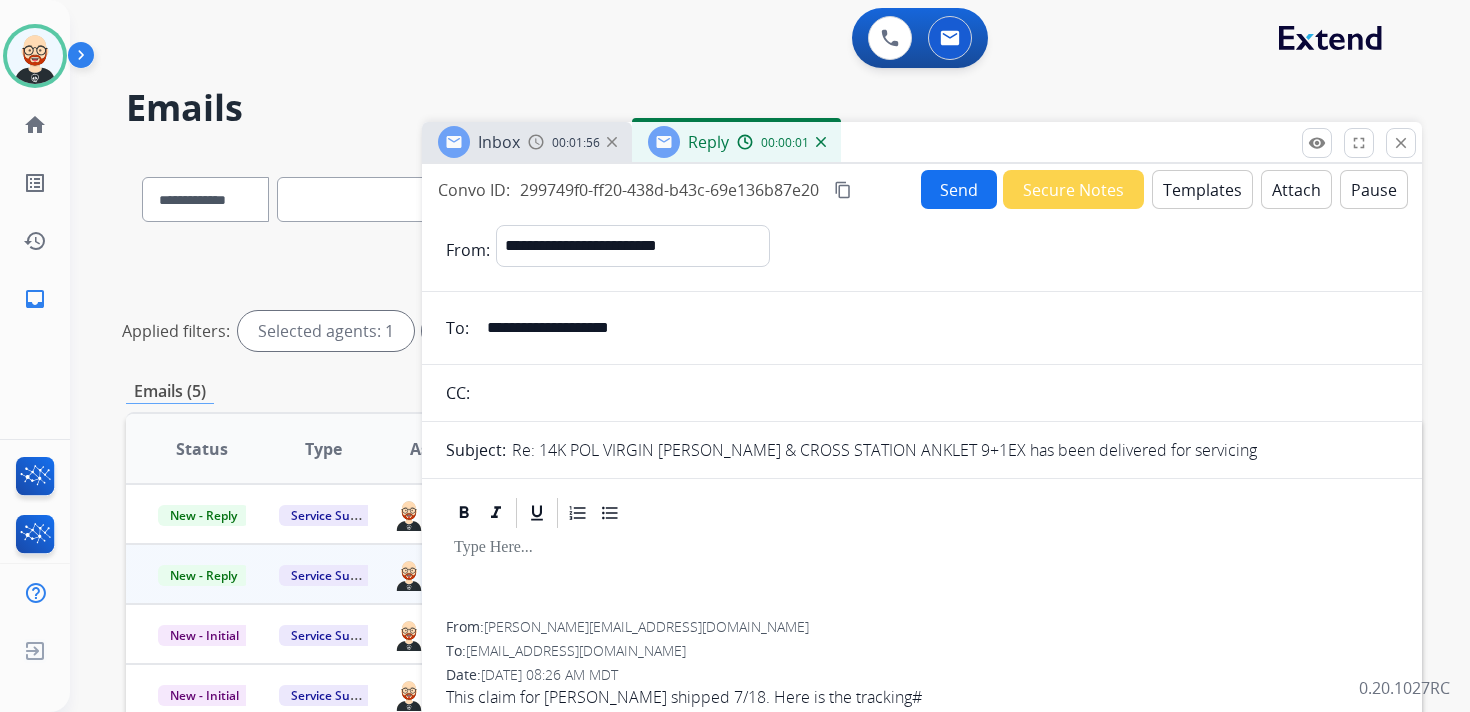 type 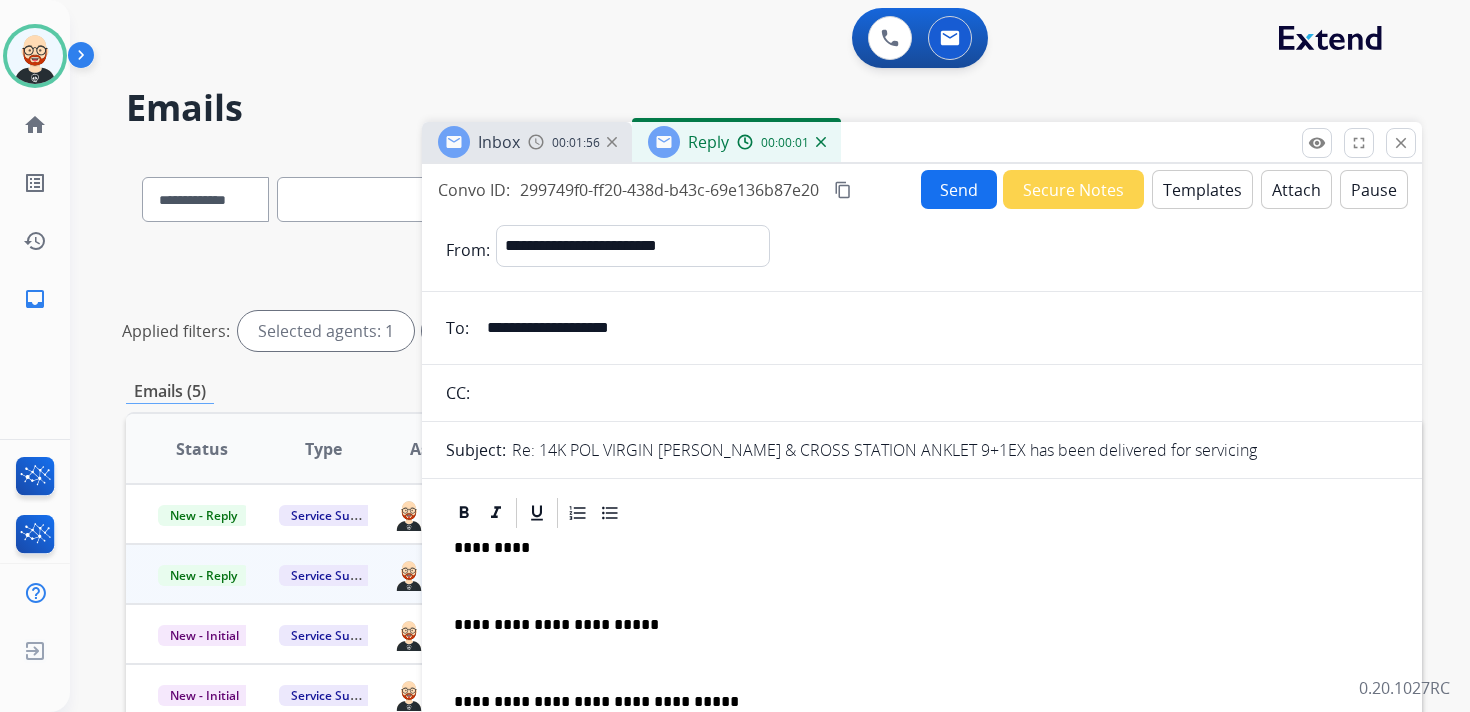 scroll, scrollTop: 5, scrollLeft: 0, axis: vertical 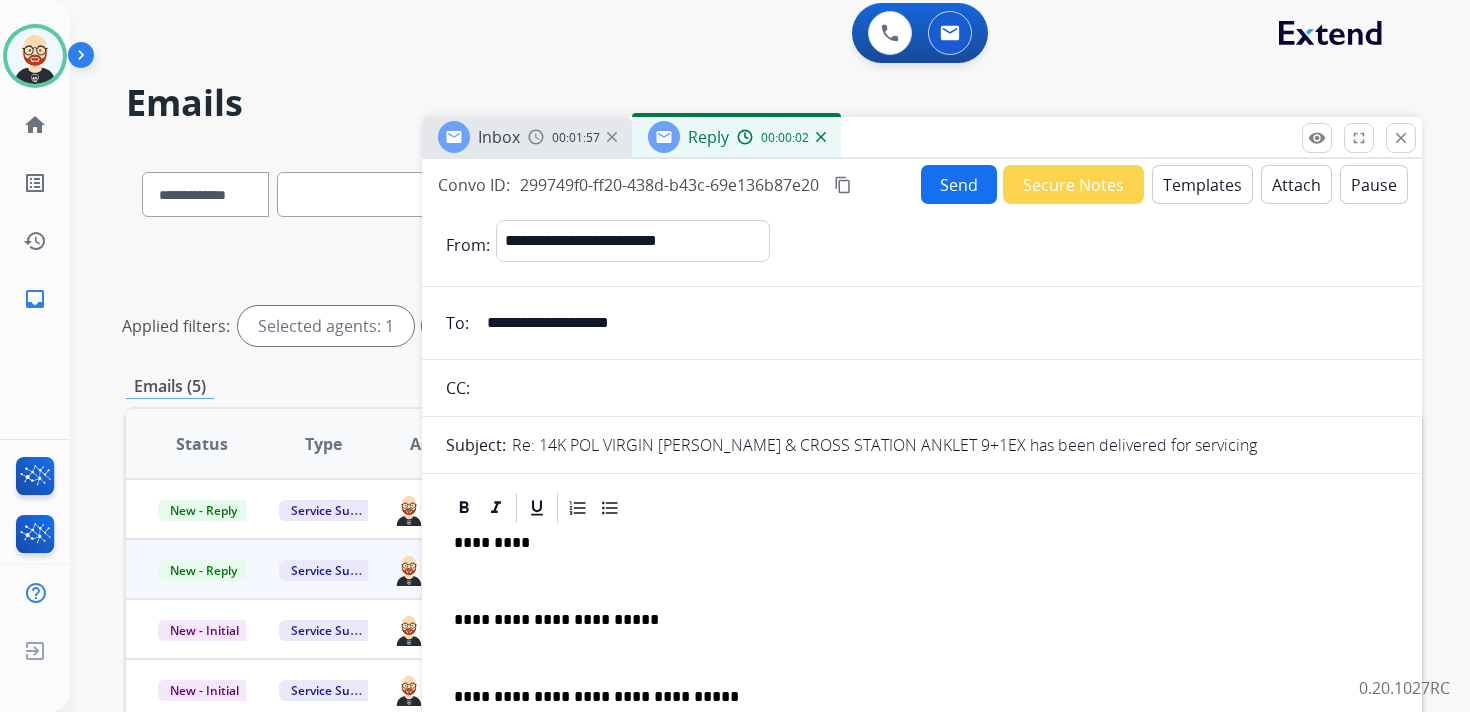 click on "*********" at bounding box center (914, 543) 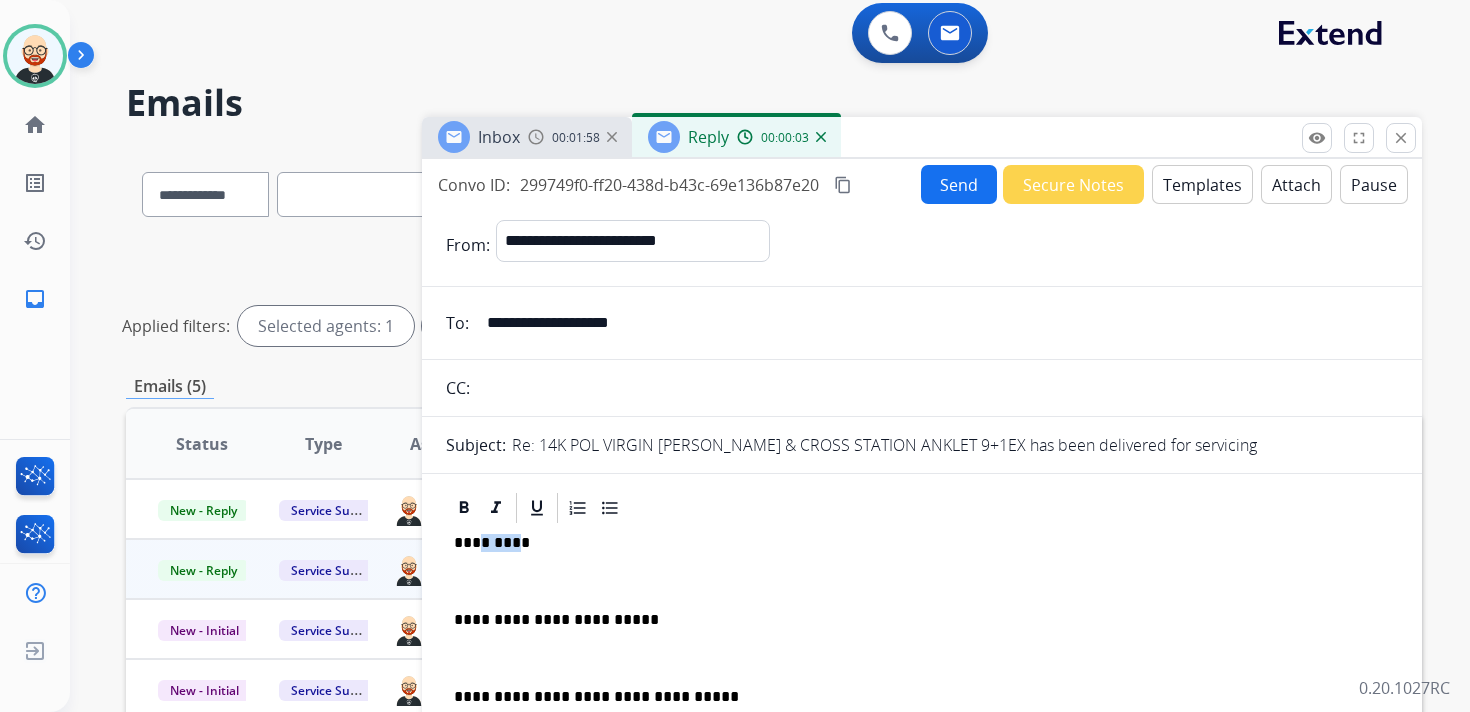 click on "*********" at bounding box center (914, 543) 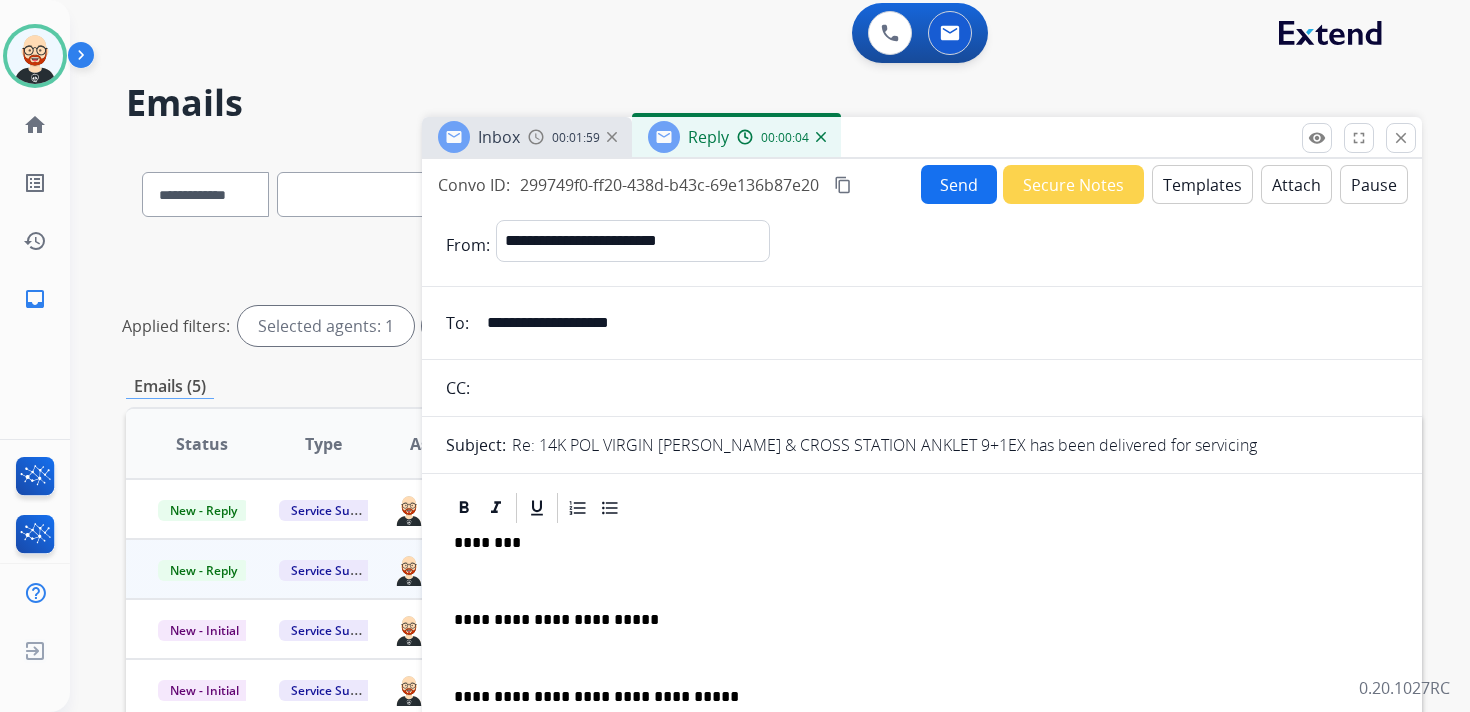click at bounding box center (922, 581) 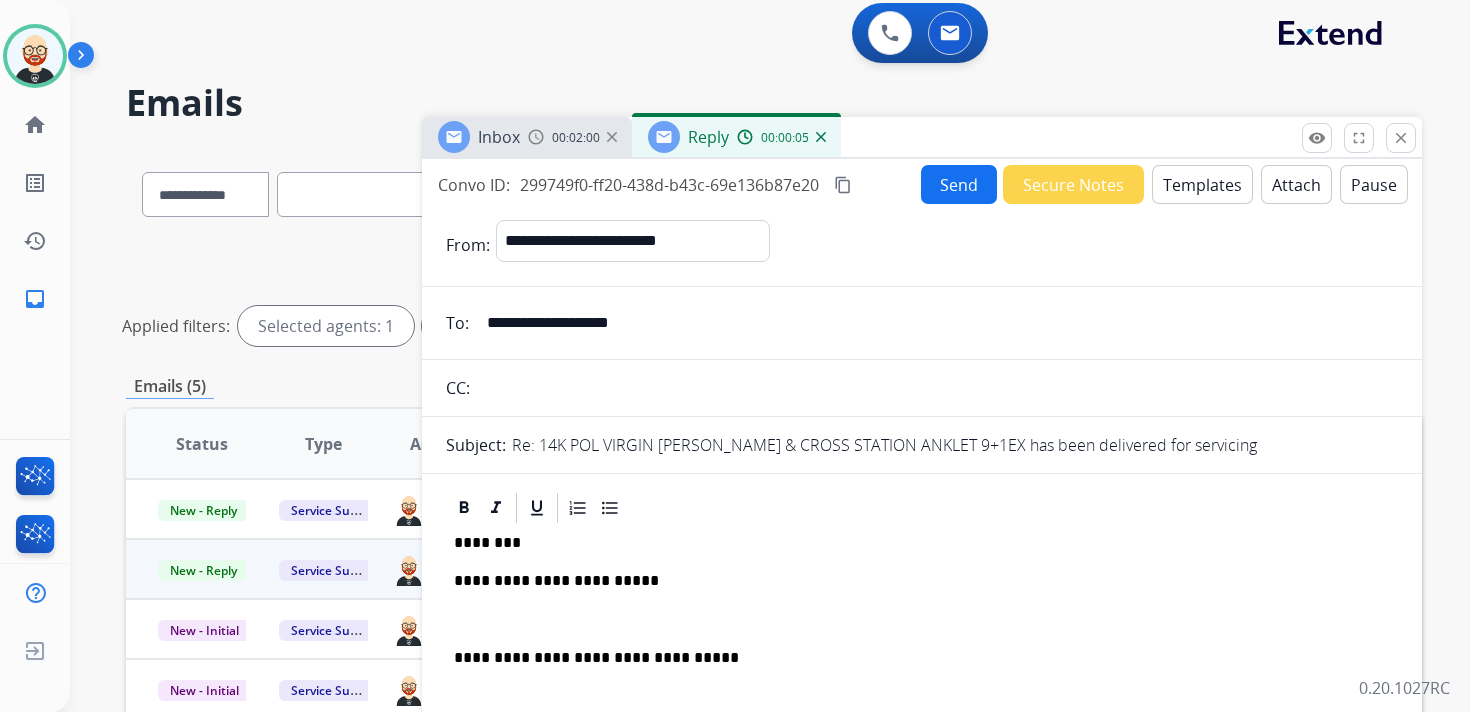 click on "**********" at bounding box center (922, 648) 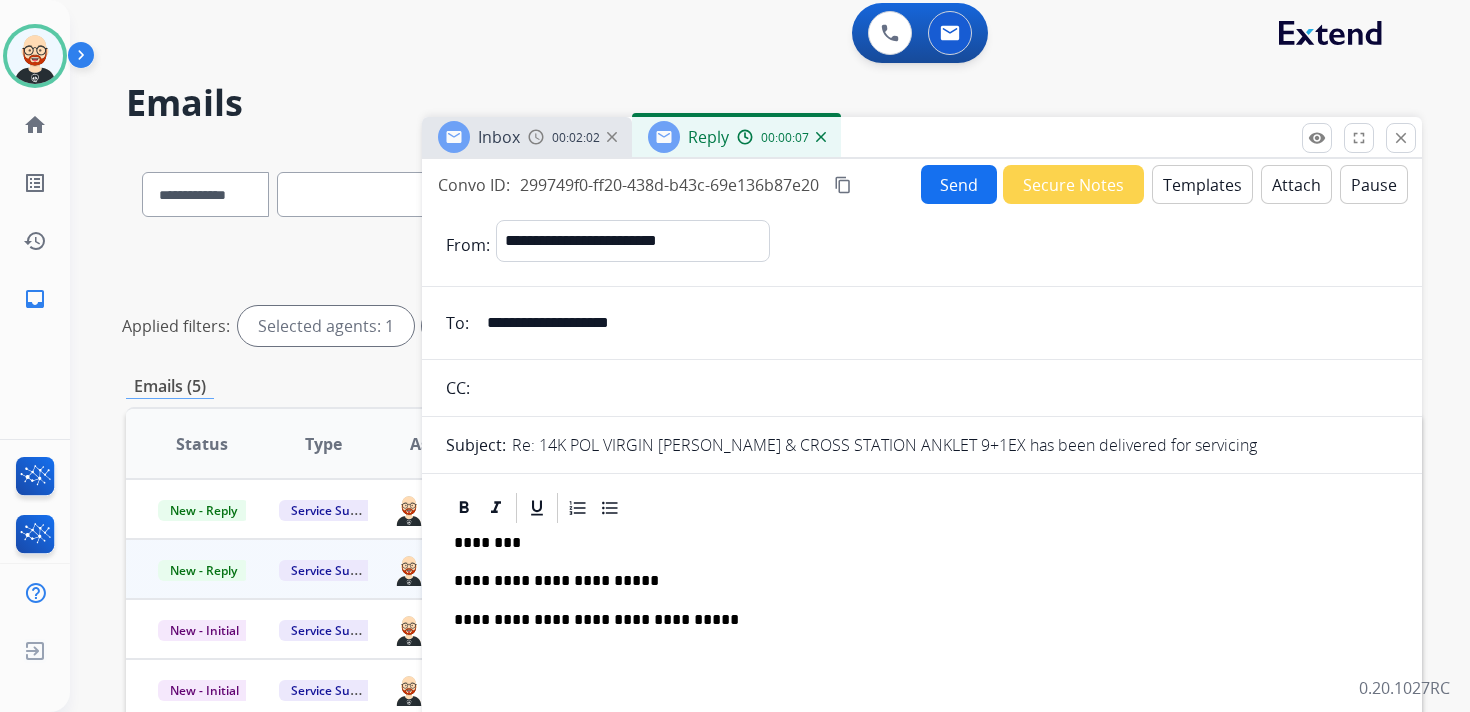 click on "Send" at bounding box center (959, 184) 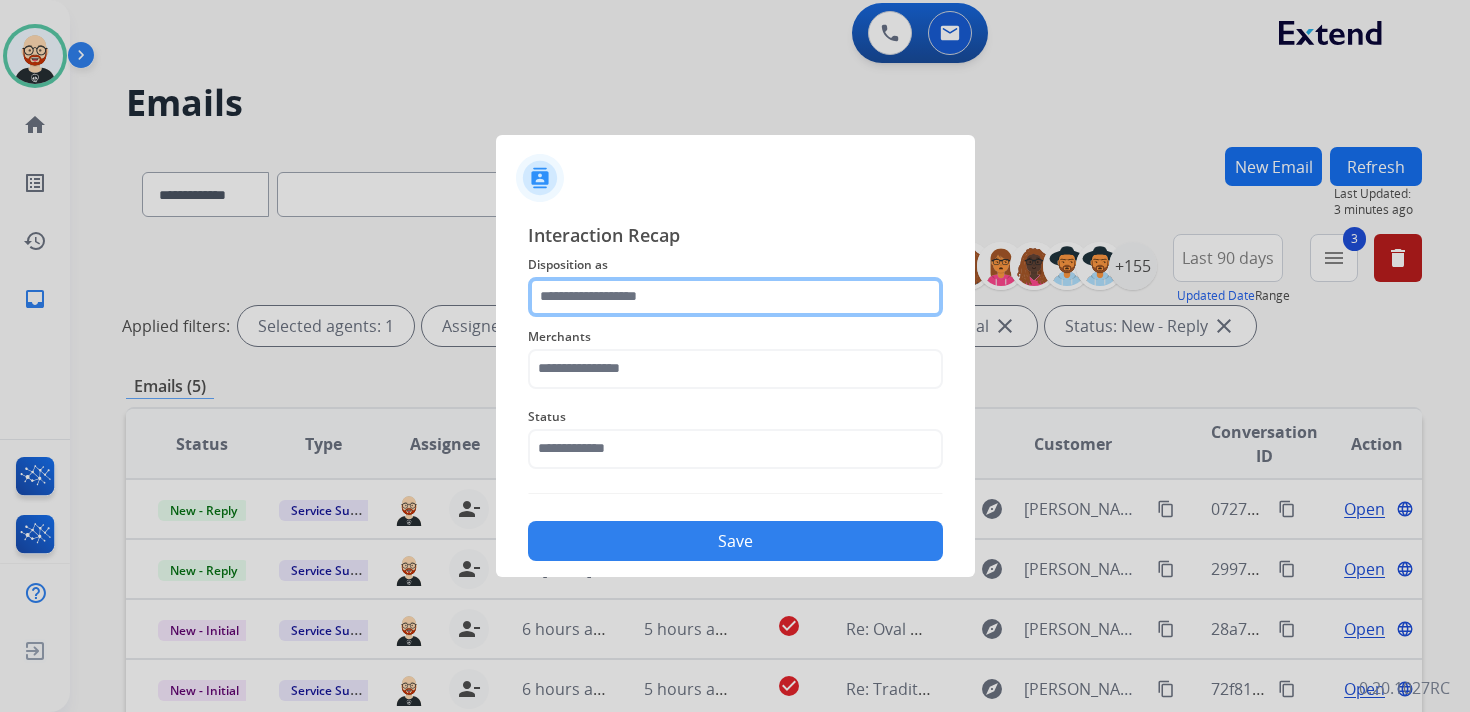 click 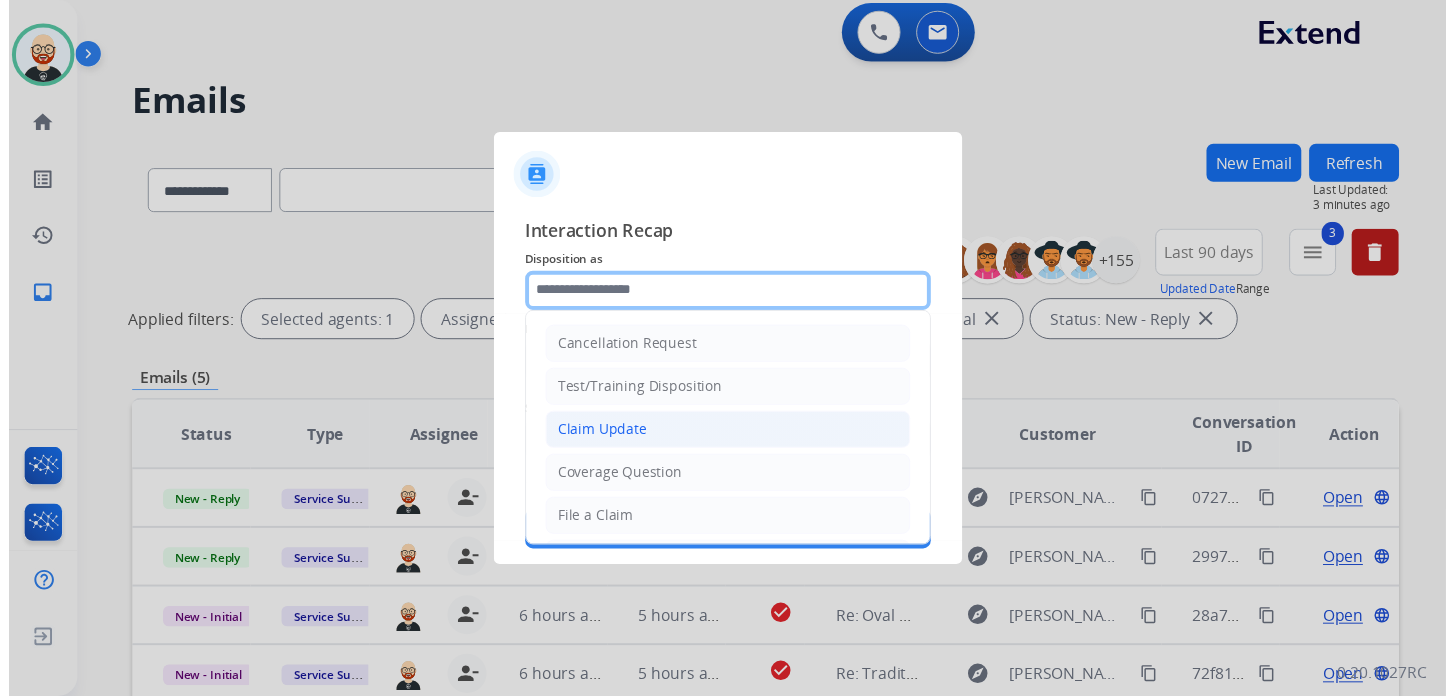 scroll, scrollTop: 300, scrollLeft: 0, axis: vertical 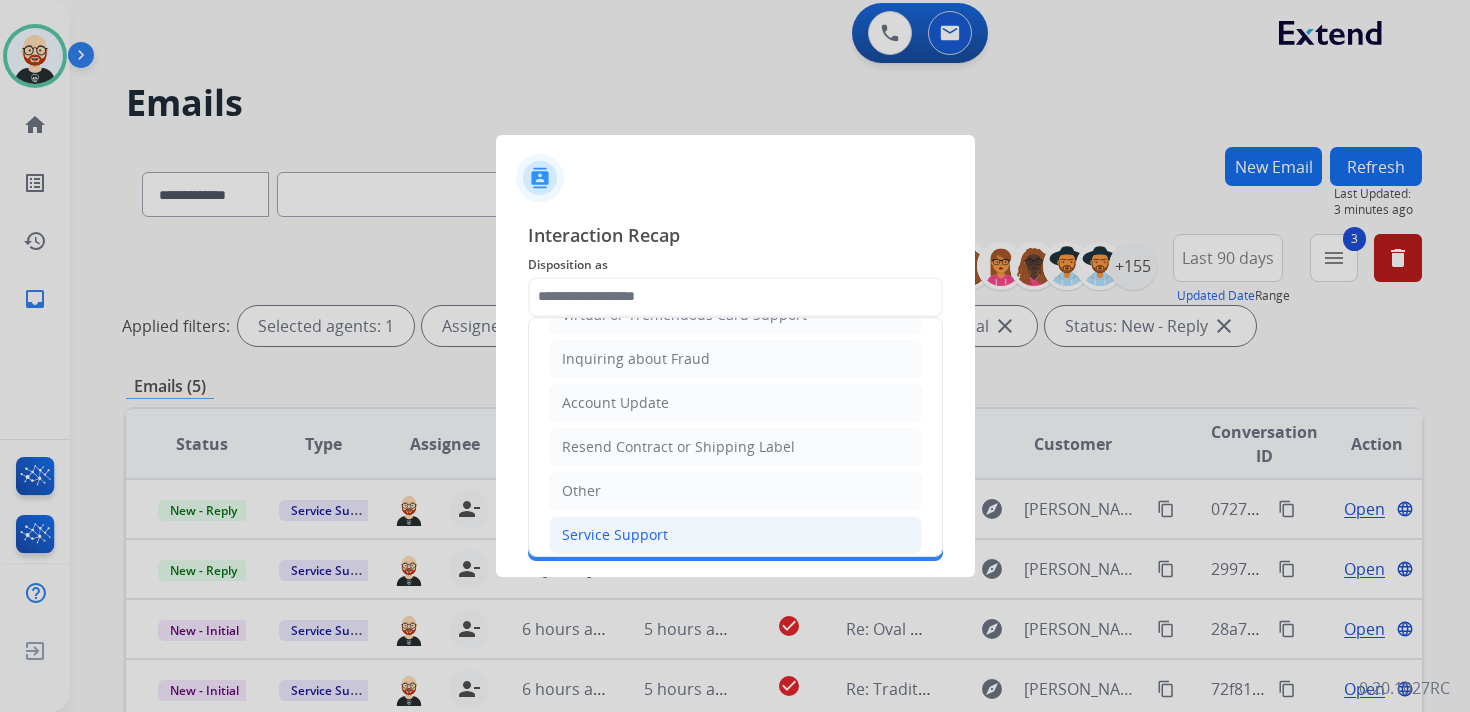 click on "Service Support" 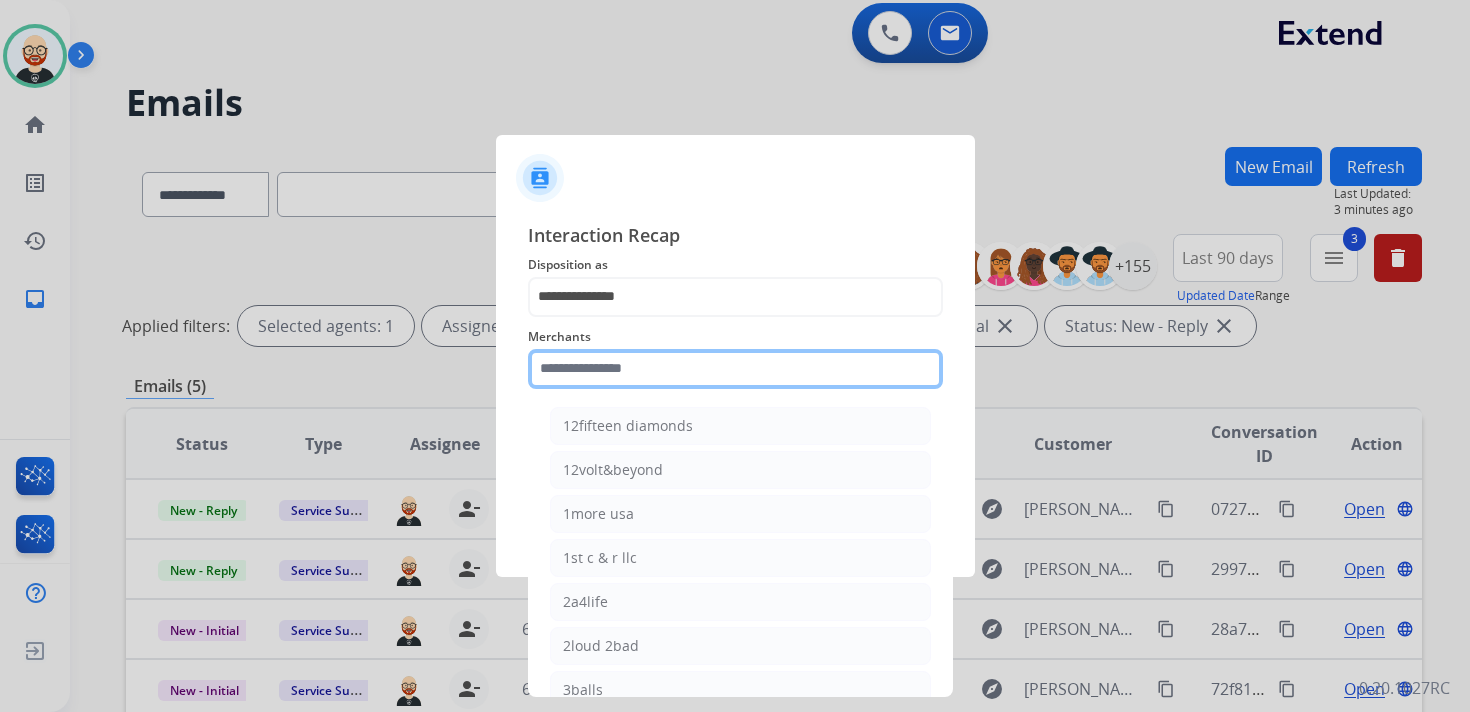 click 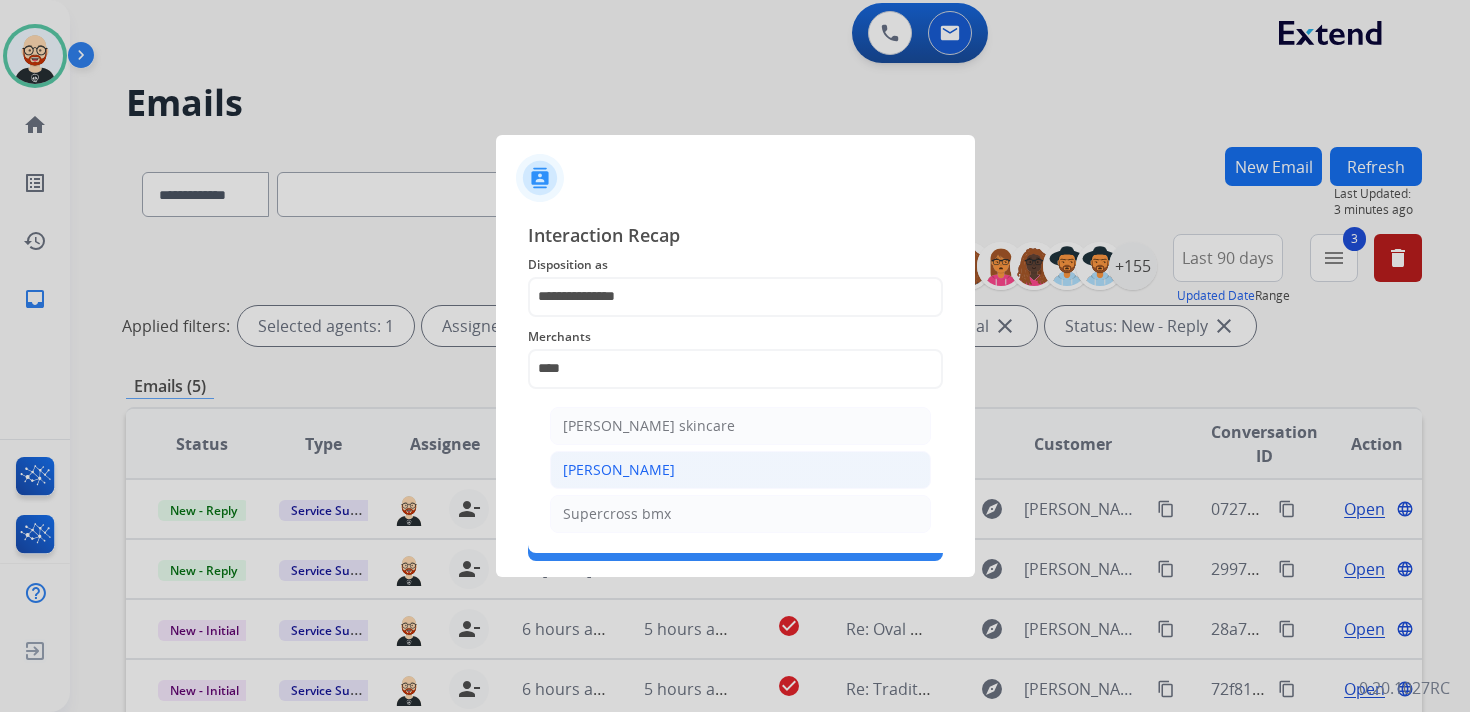 click on "[PERSON_NAME]" 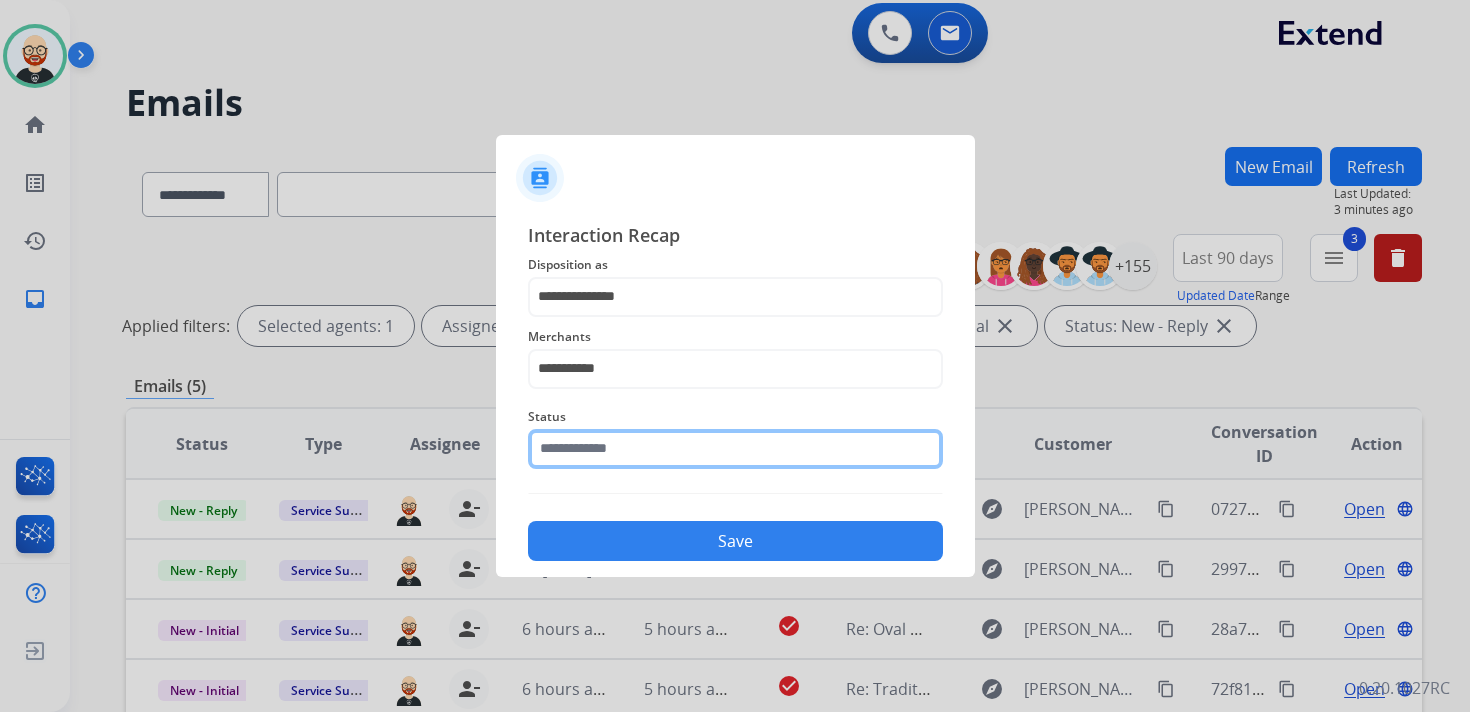 click 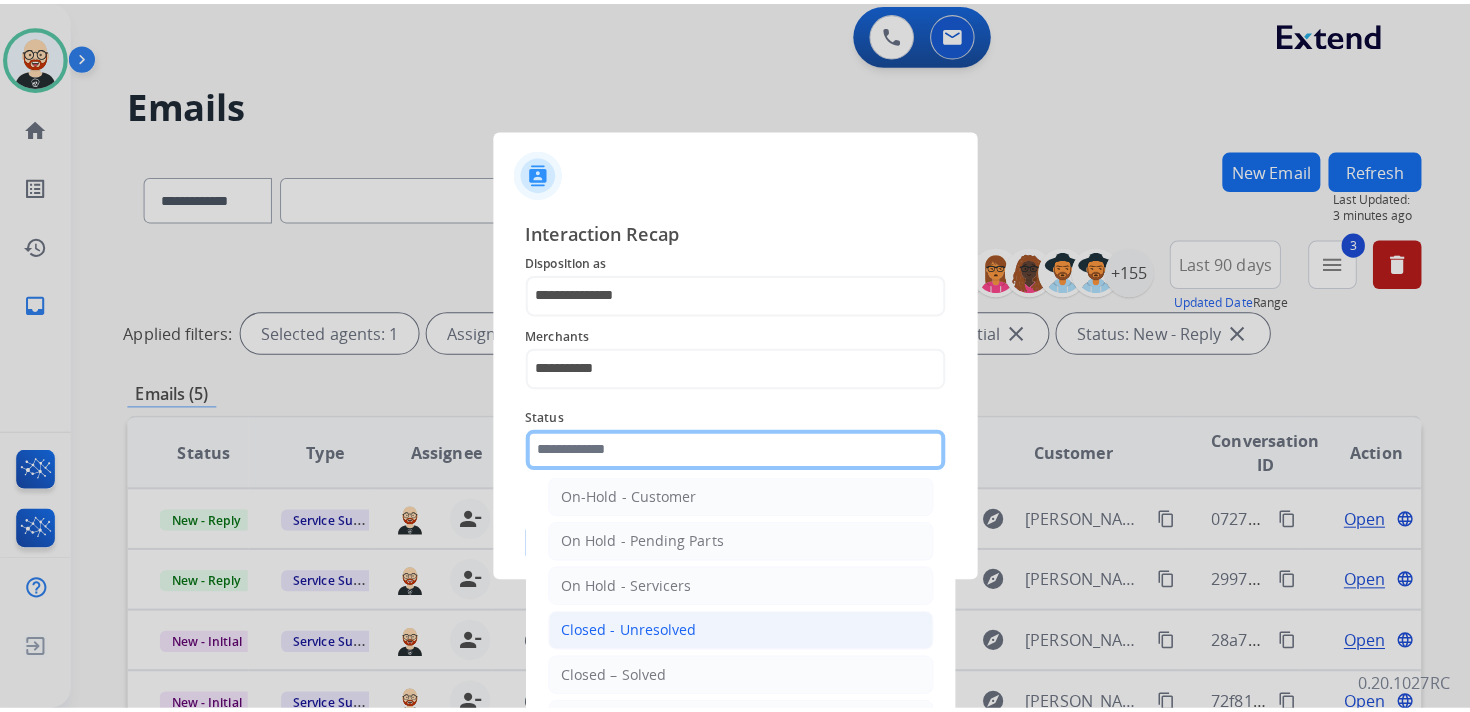 scroll, scrollTop: 57, scrollLeft: 0, axis: vertical 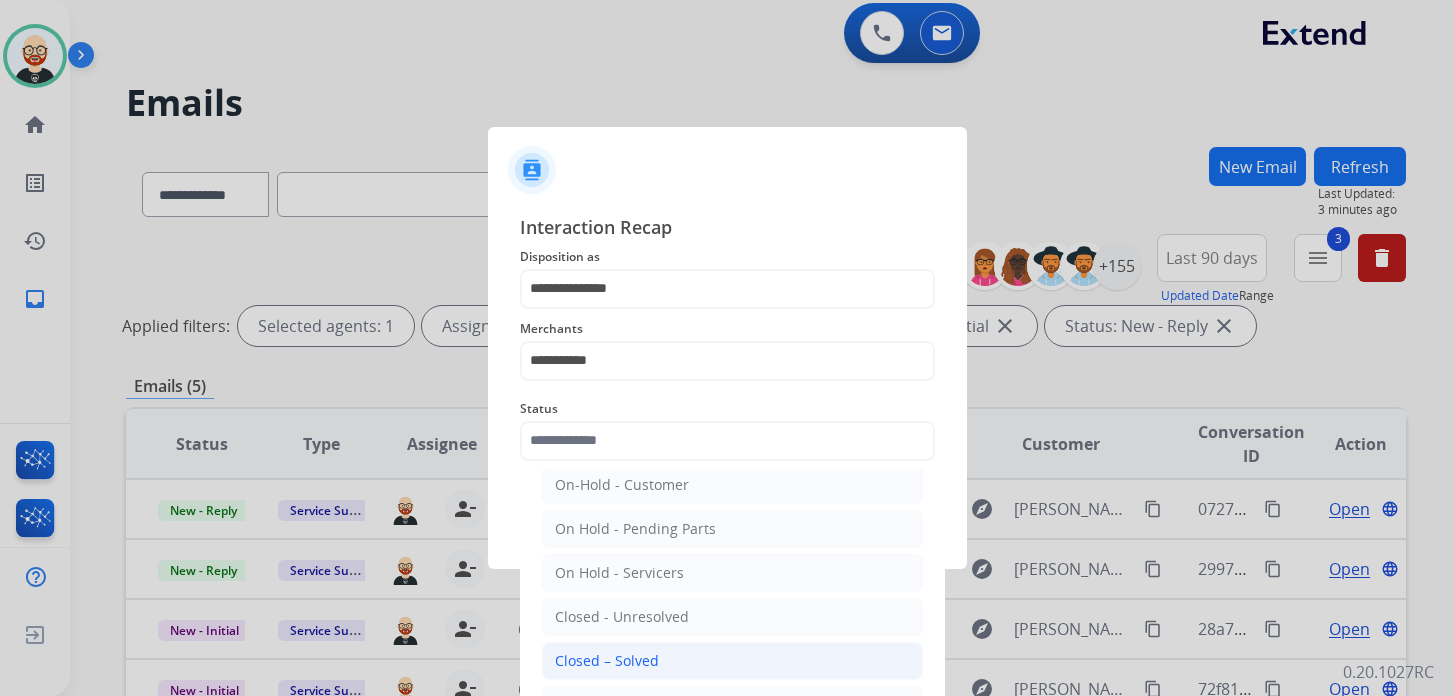 click on "Closed – Solved" 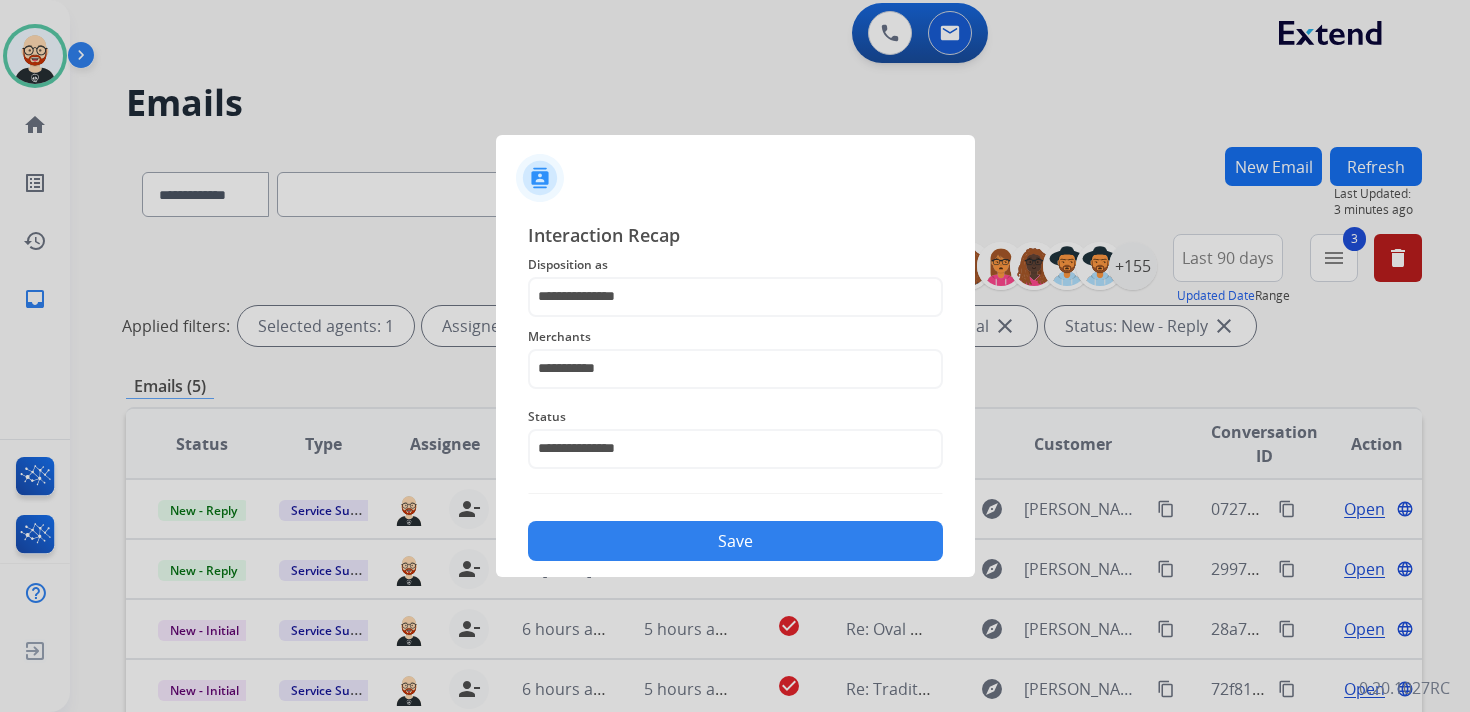 click on "Save" 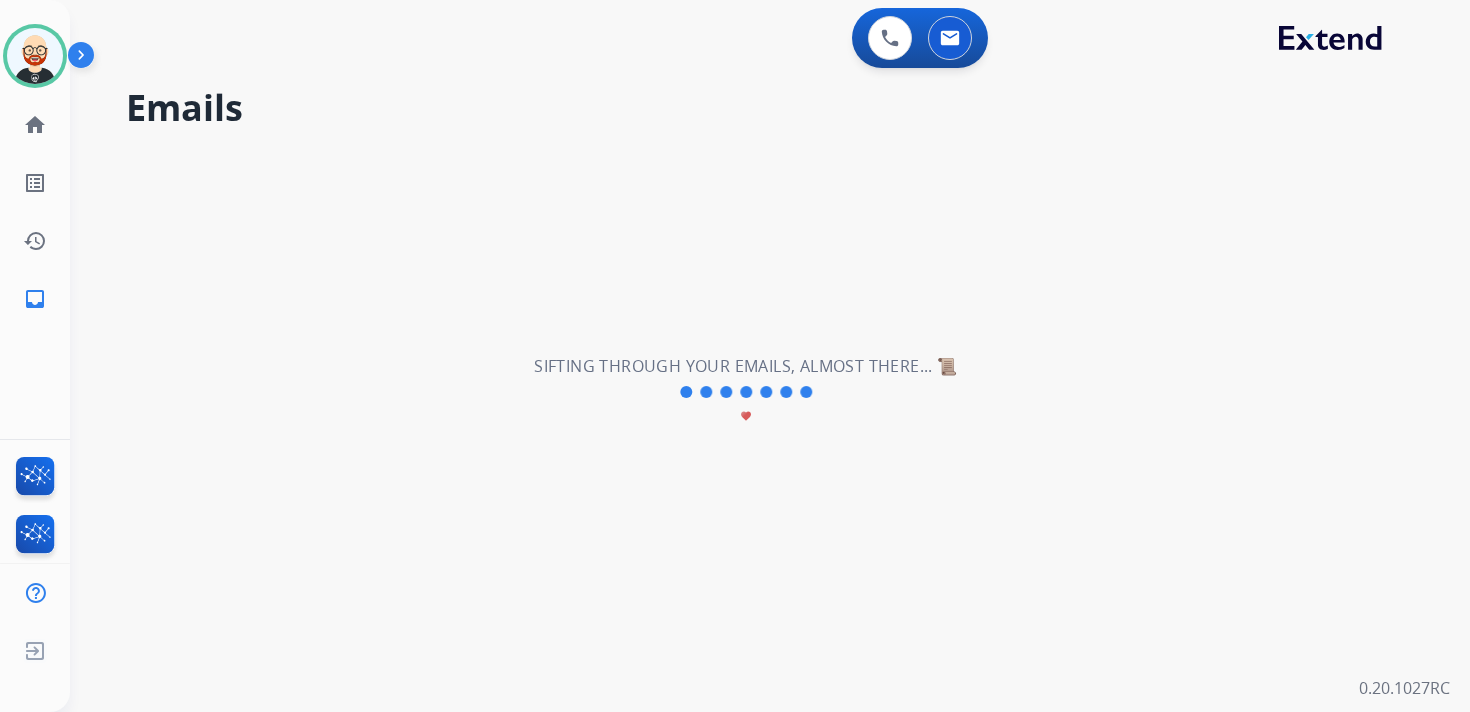 scroll, scrollTop: 0, scrollLeft: 0, axis: both 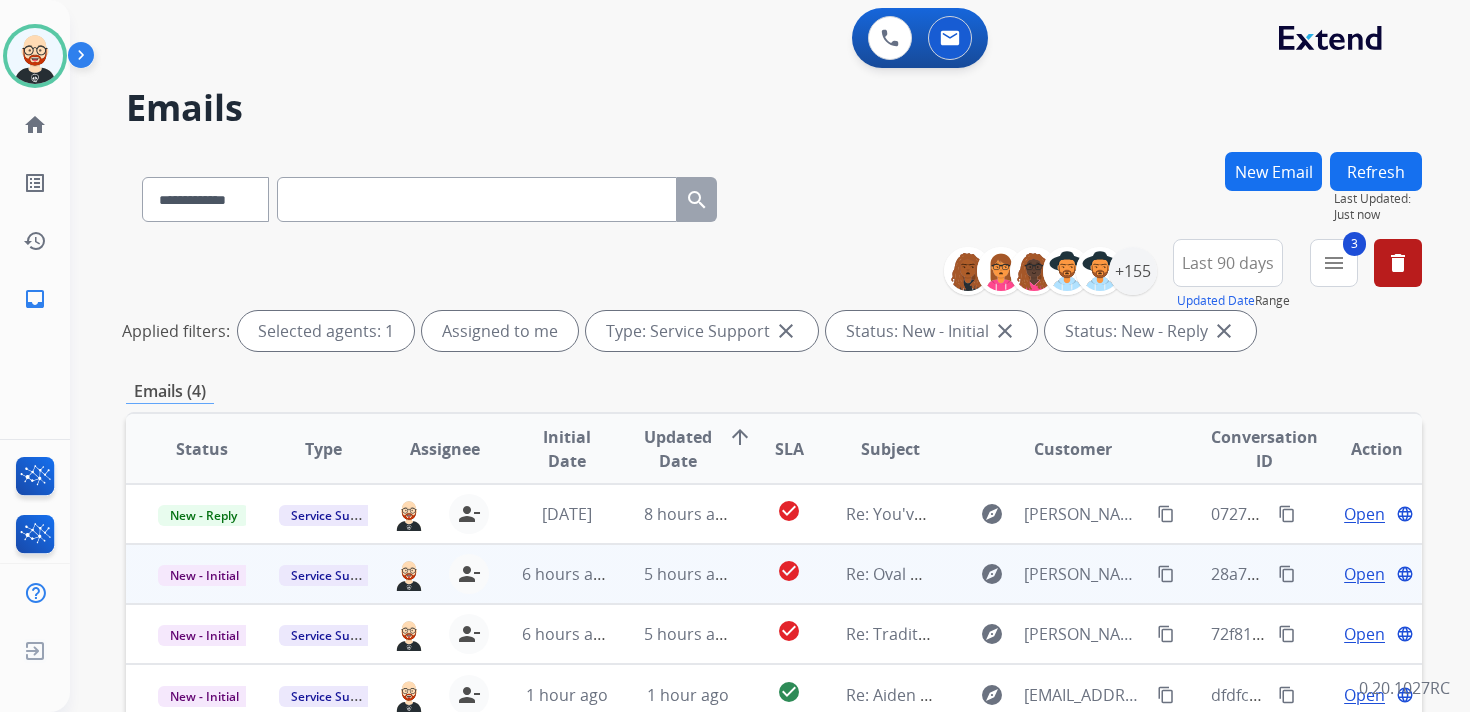 click on "Open" at bounding box center [1364, 574] 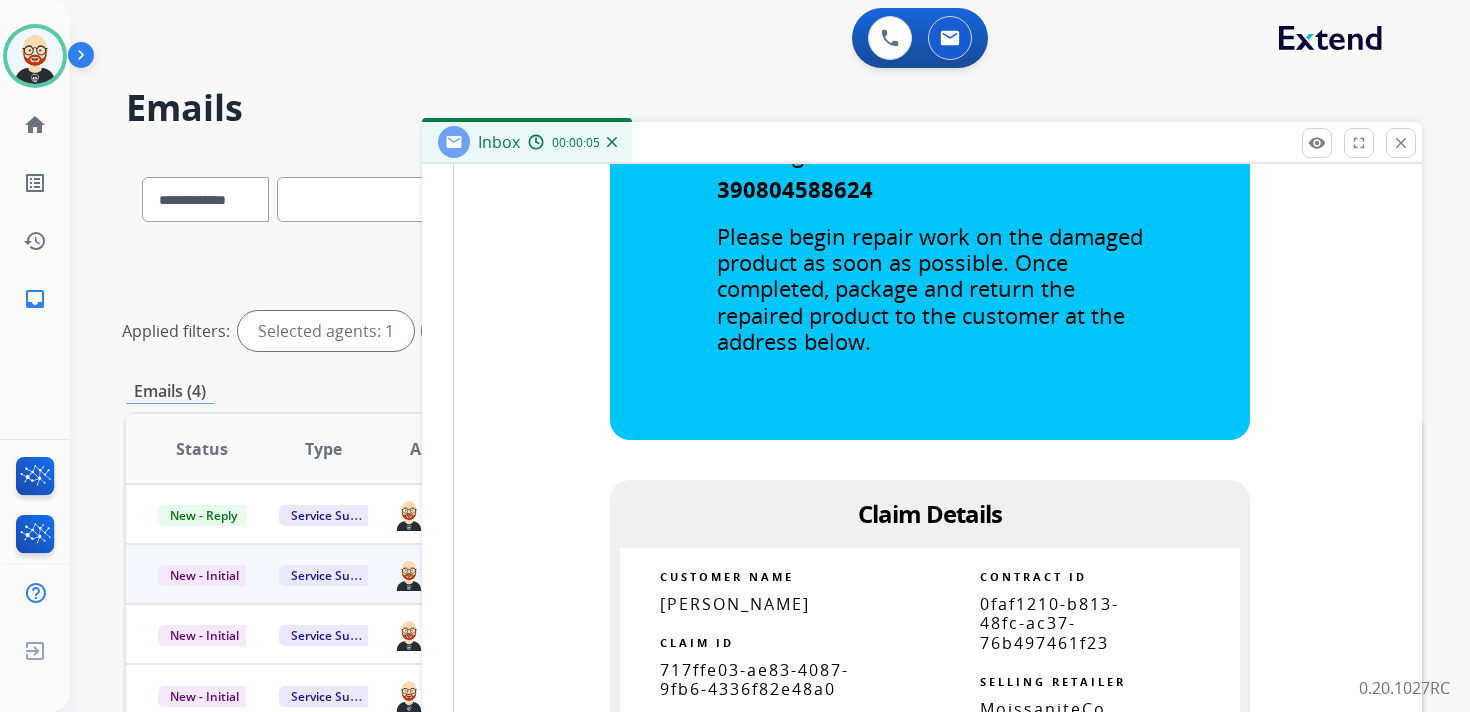 scroll, scrollTop: 1088, scrollLeft: 0, axis: vertical 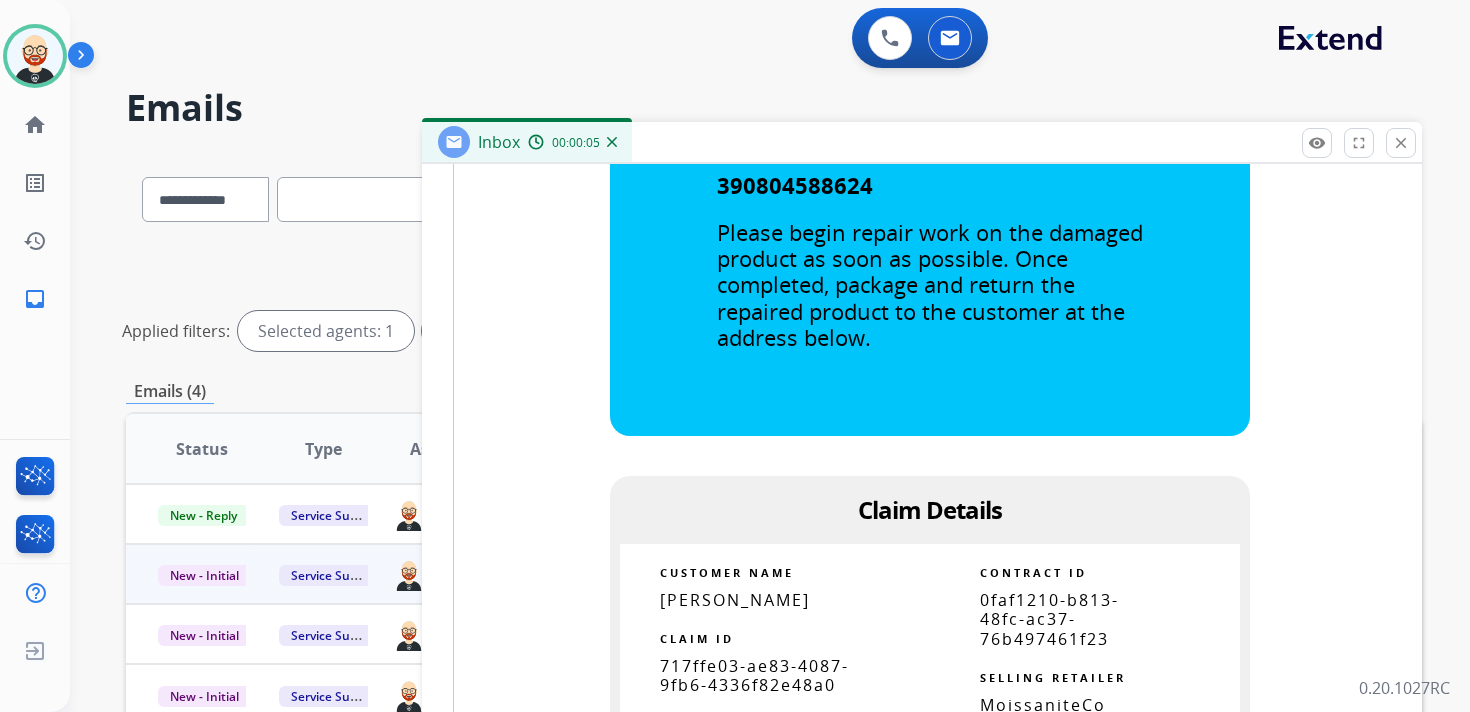 click on "717ffe03-ae83-4087-9fb6-4336f82e48a0" at bounding box center (754, 675) 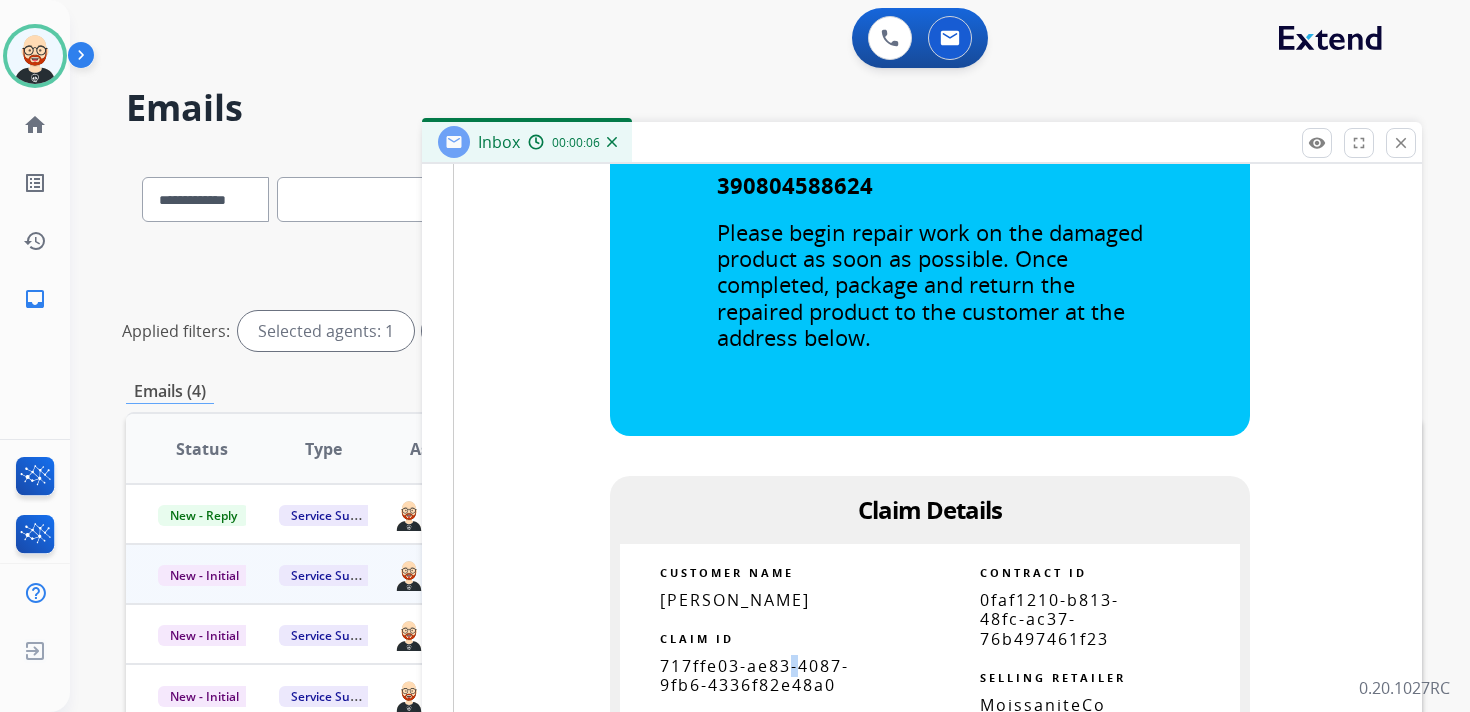 click on "717ffe03-ae83-4087-9fb6-4336f82e48a0" at bounding box center [754, 675] 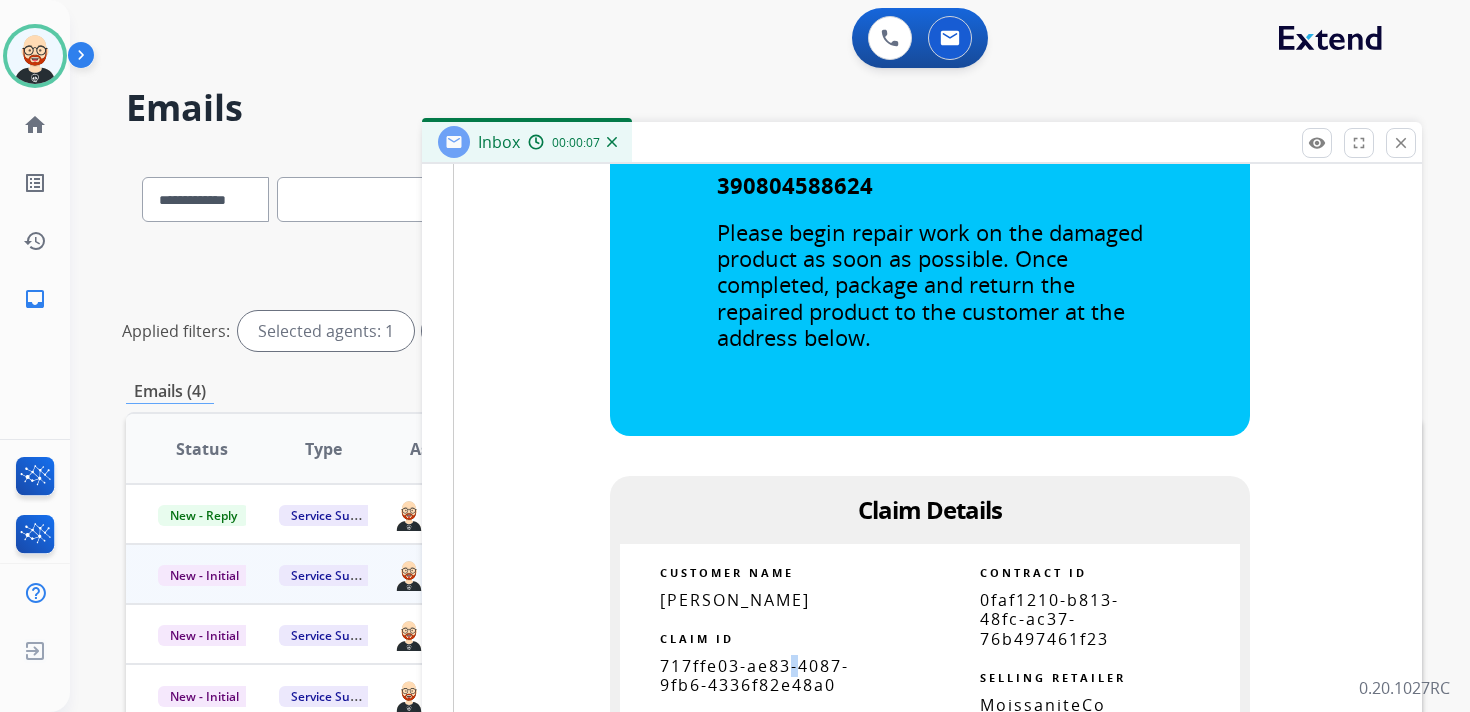 click on "717ffe03-ae83-4087-9fb6-4336f82e48a0" at bounding box center (754, 675) 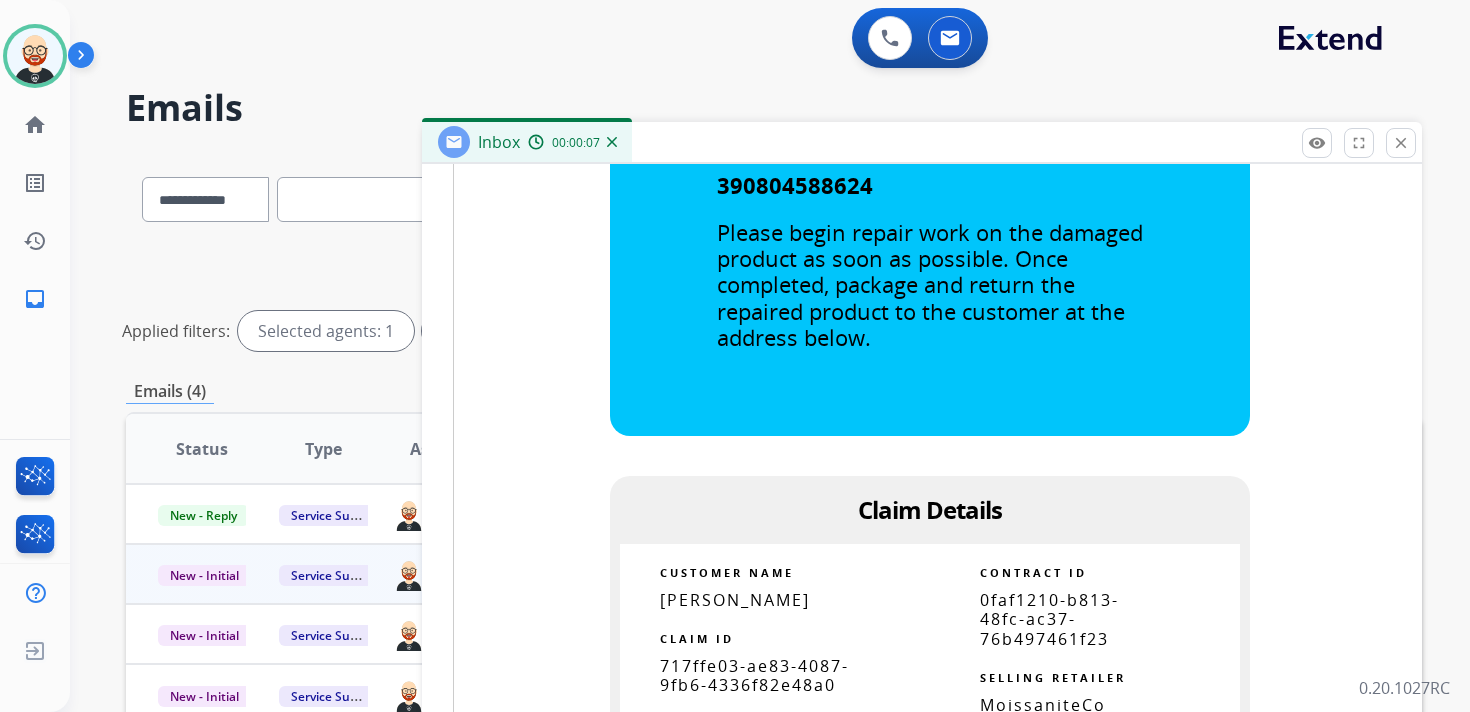 click on "717ffe03-ae83-4087-9fb6-4336f82e48a0" at bounding box center [754, 675] 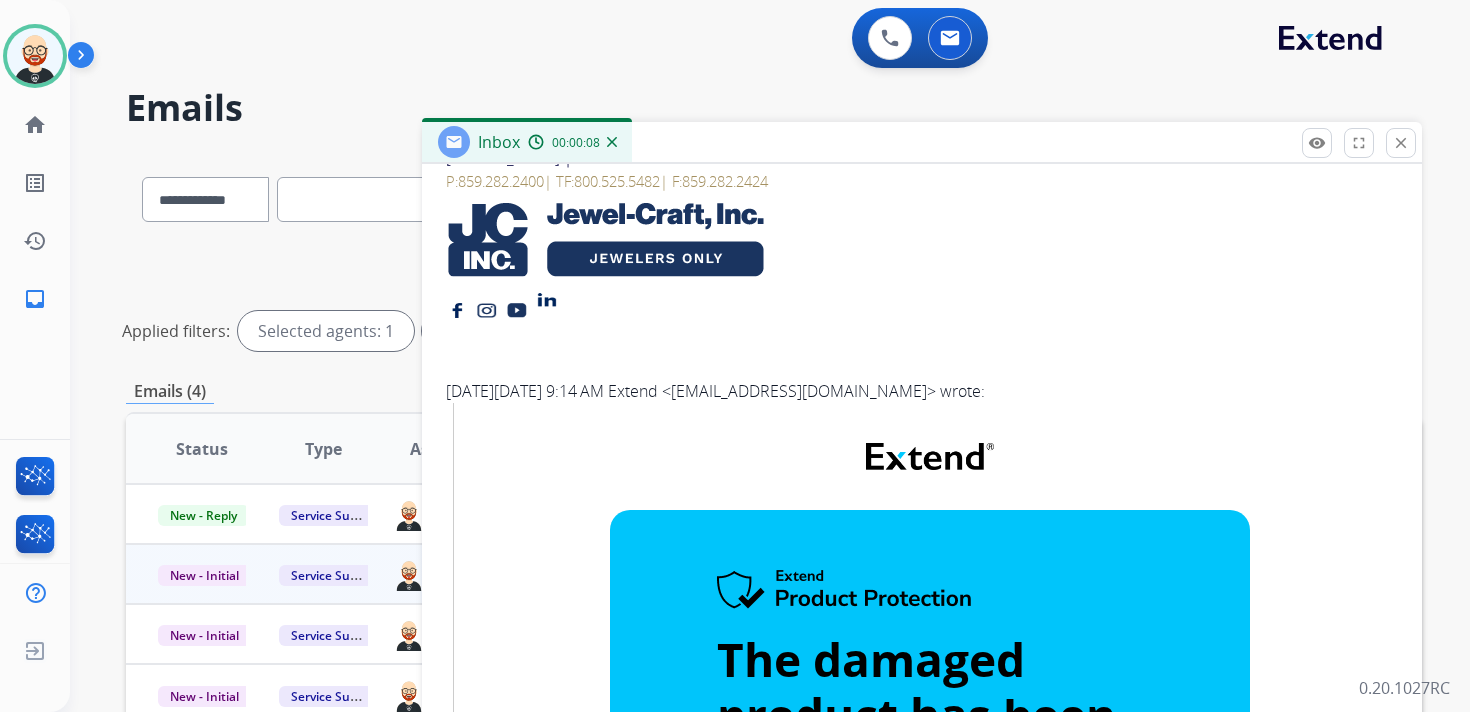 scroll, scrollTop: 0, scrollLeft: 0, axis: both 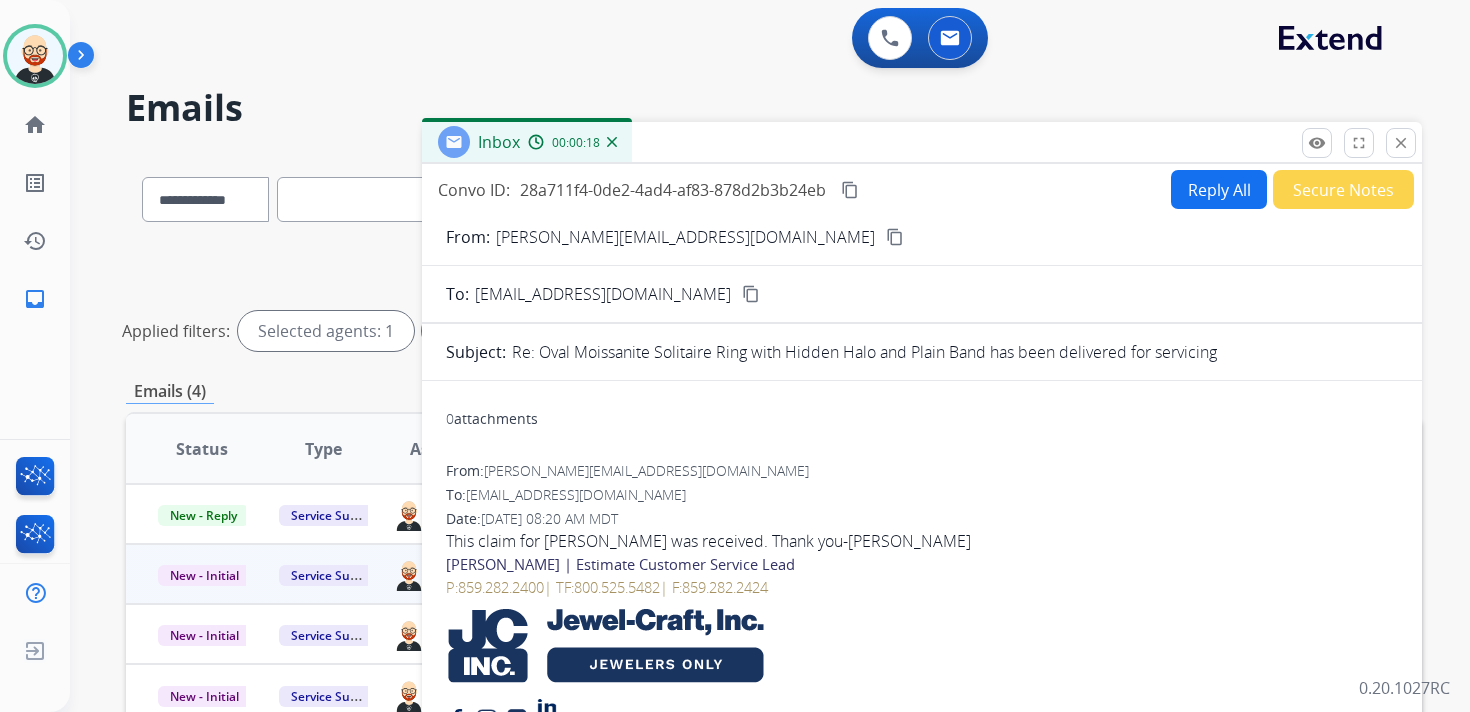 click on "content_copy" at bounding box center [850, 190] 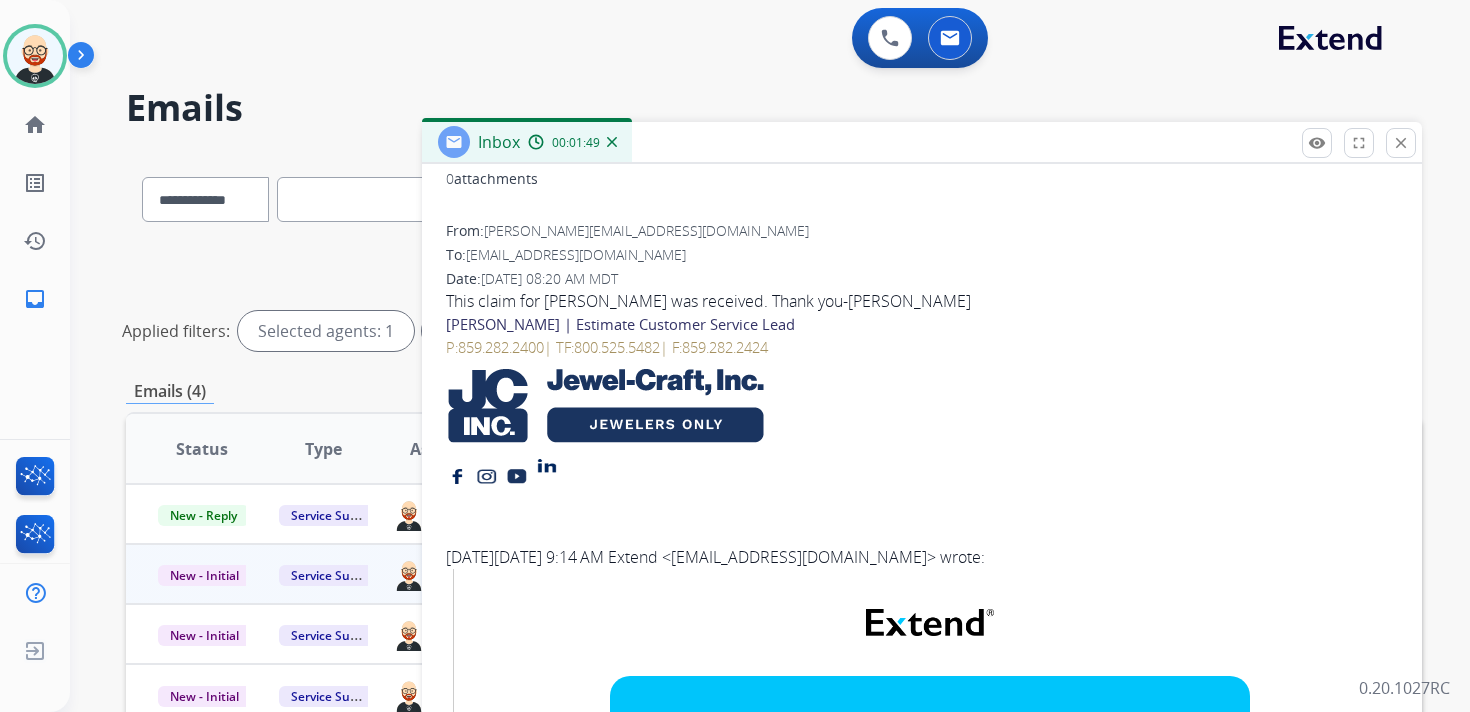 scroll, scrollTop: 0, scrollLeft: 0, axis: both 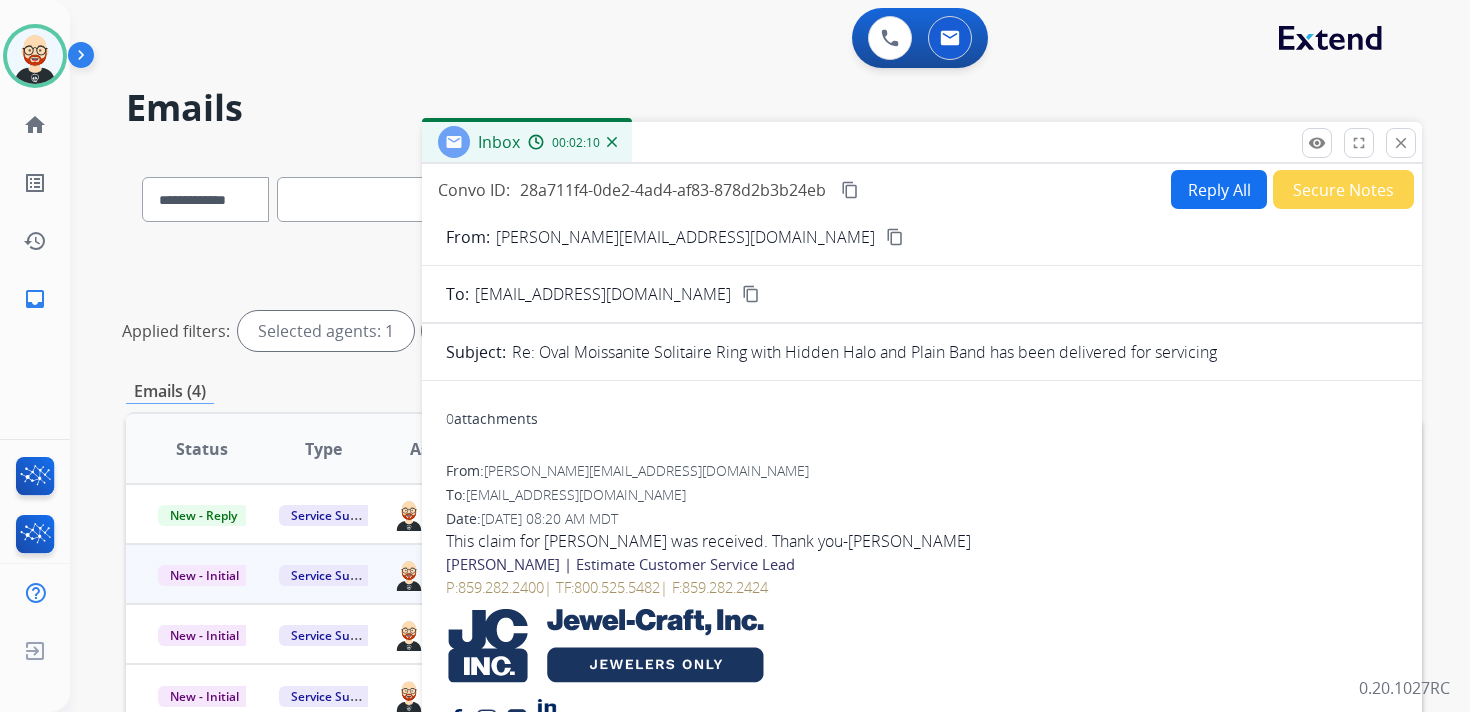click on "Reply All" at bounding box center [1219, 189] 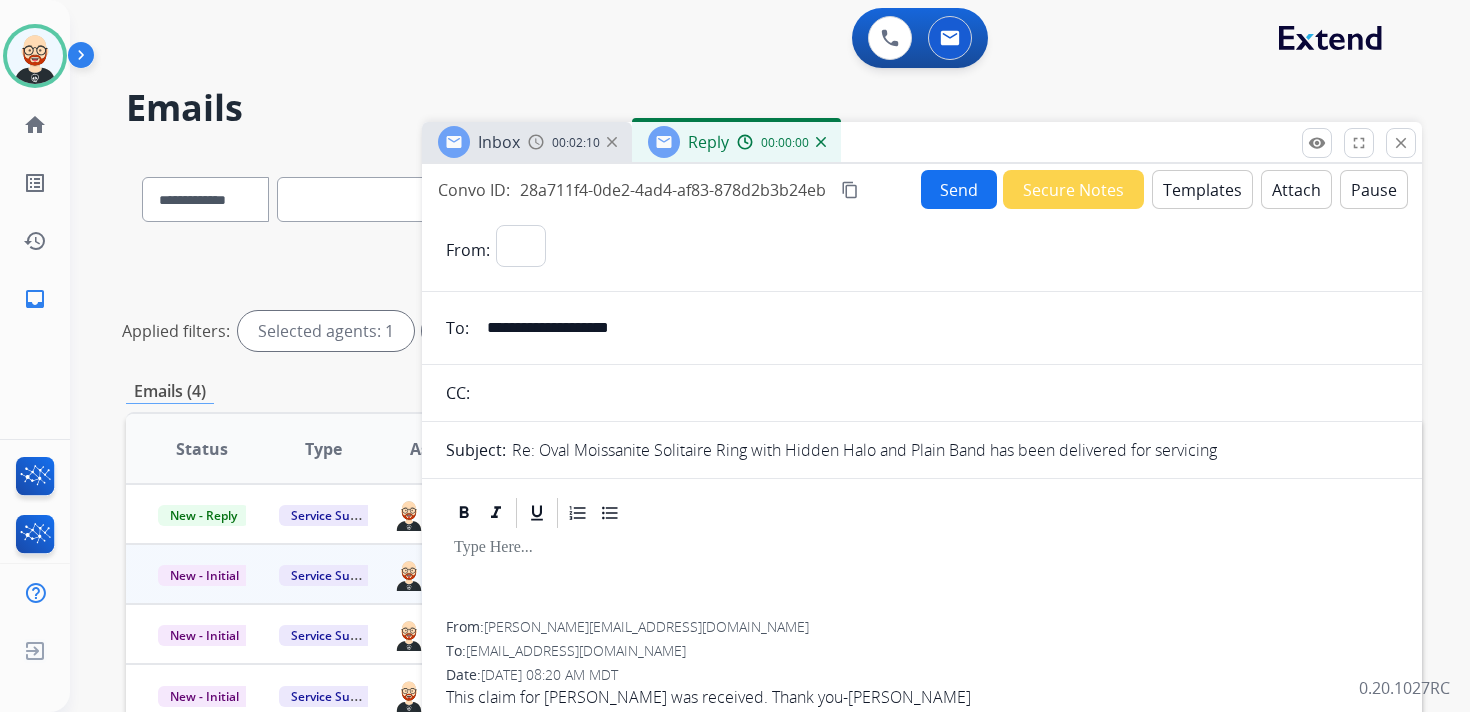 select on "**********" 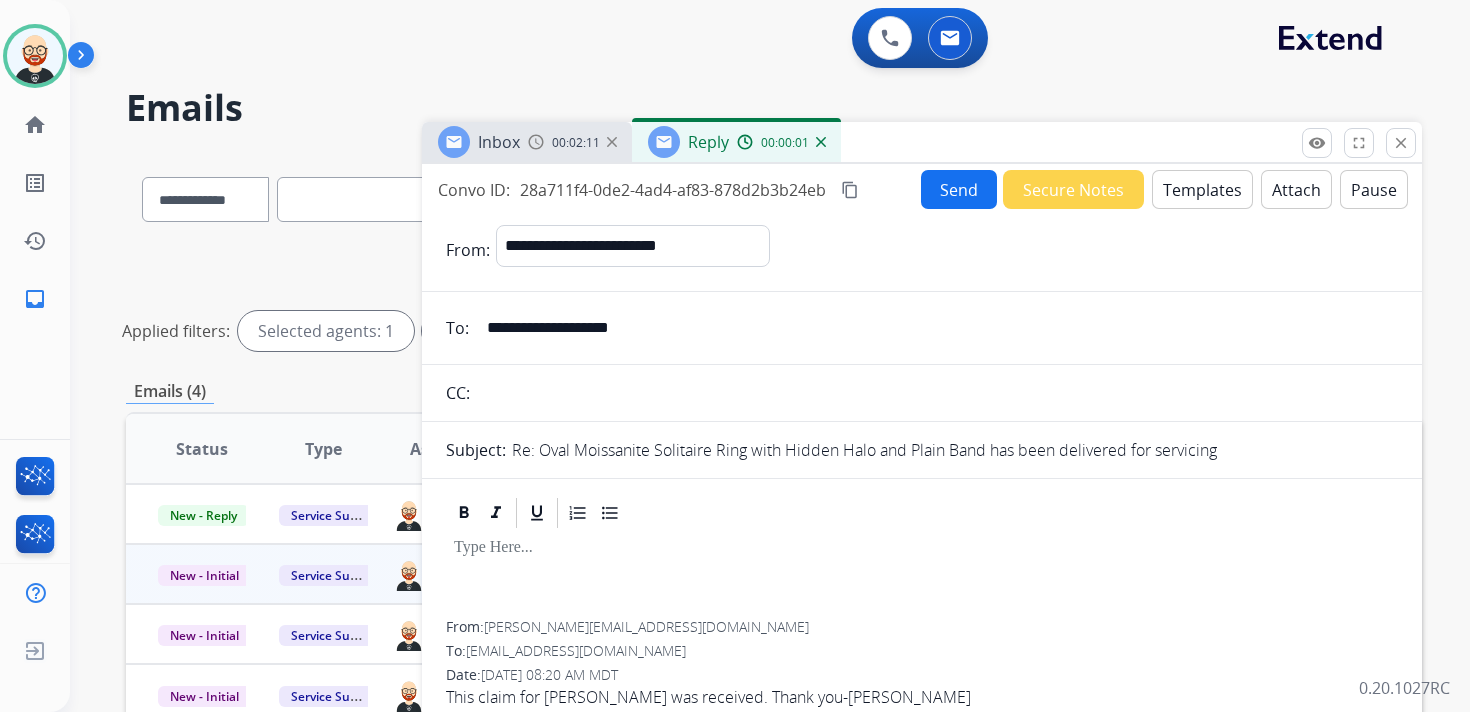 click at bounding box center [922, 576] 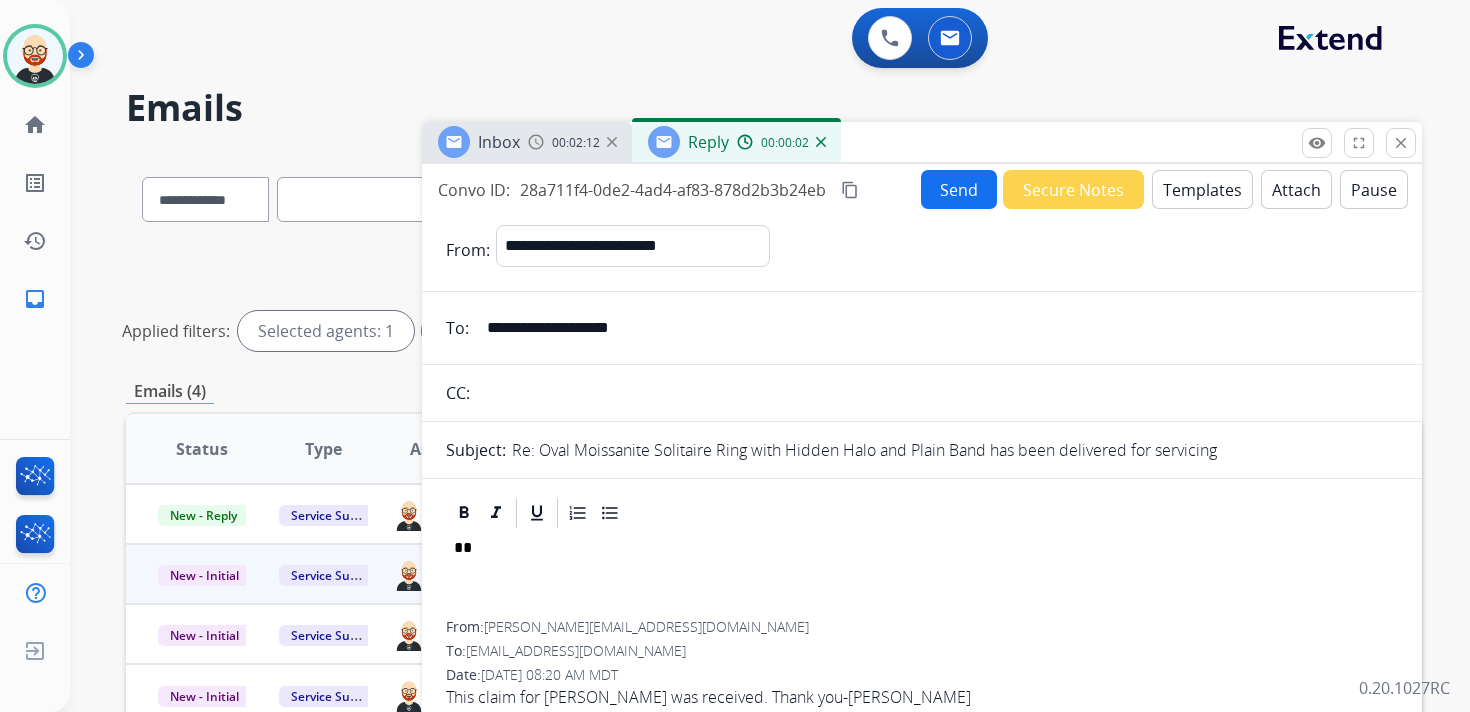 scroll, scrollTop: 5, scrollLeft: 0, axis: vertical 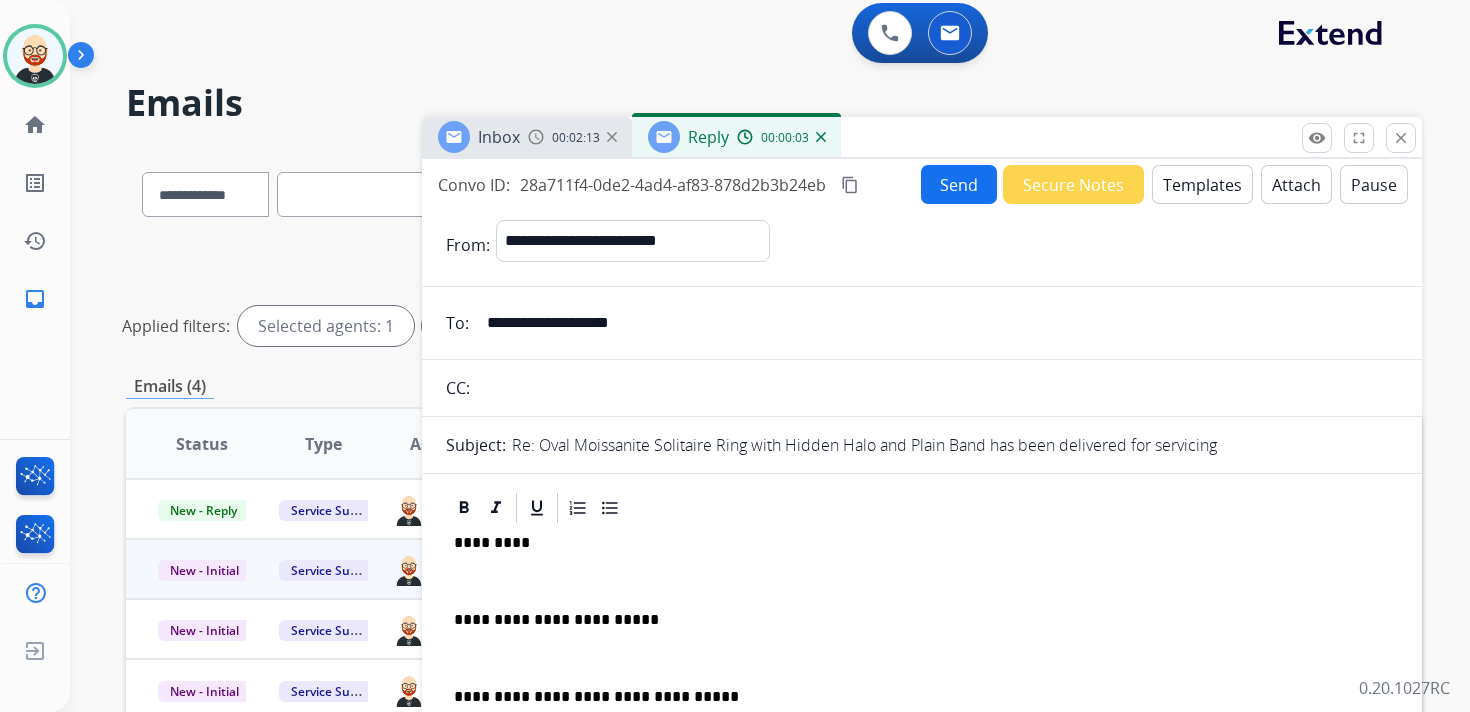 click on "*********" at bounding box center (914, 543) 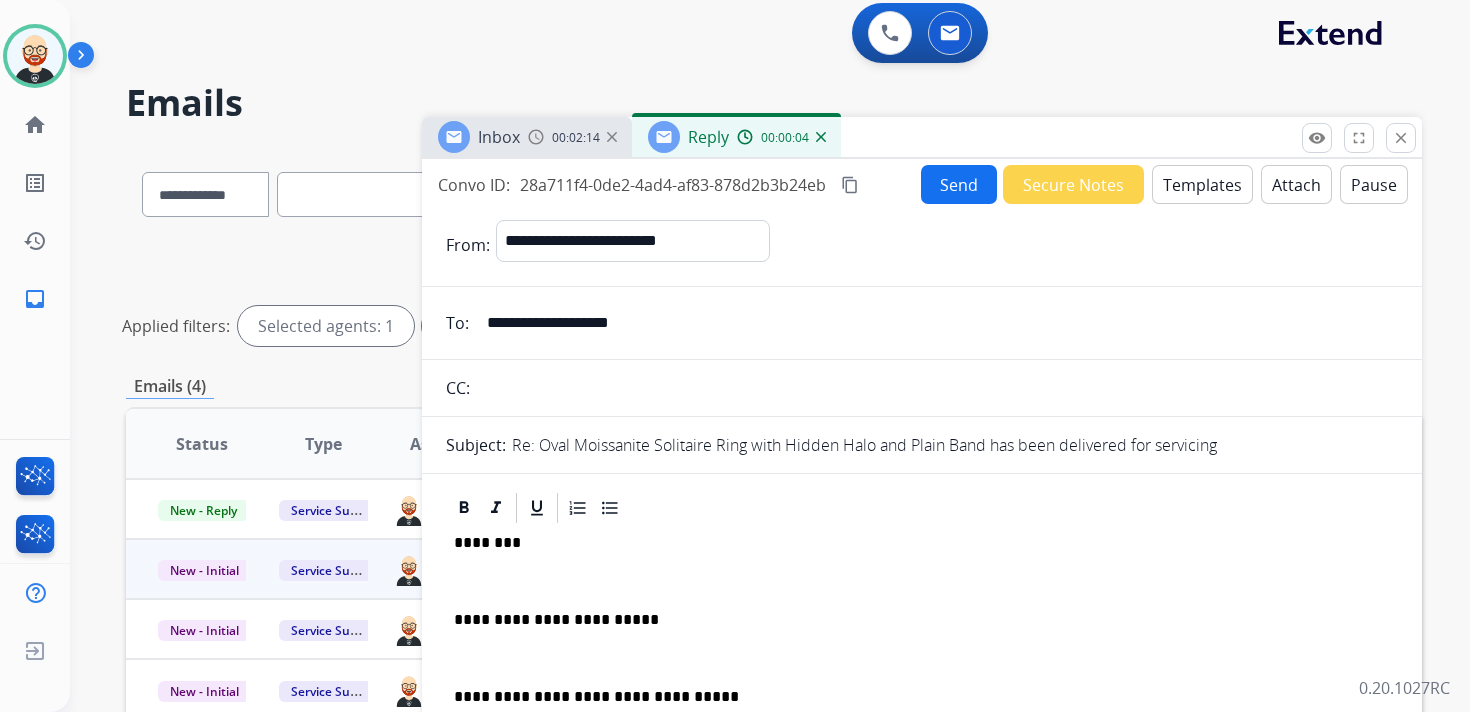 click on "**********" at bounding box center [922, 667] 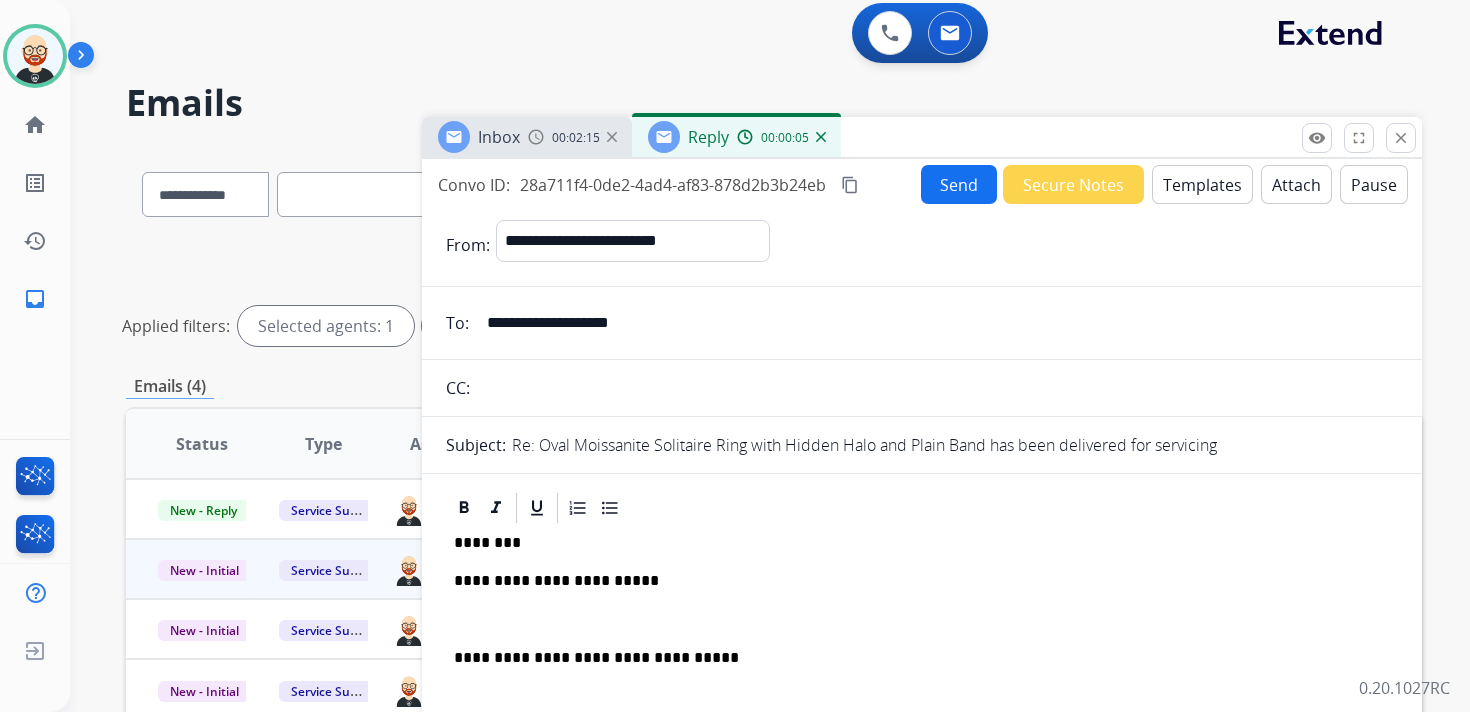 click at bounding box center (922, 620) 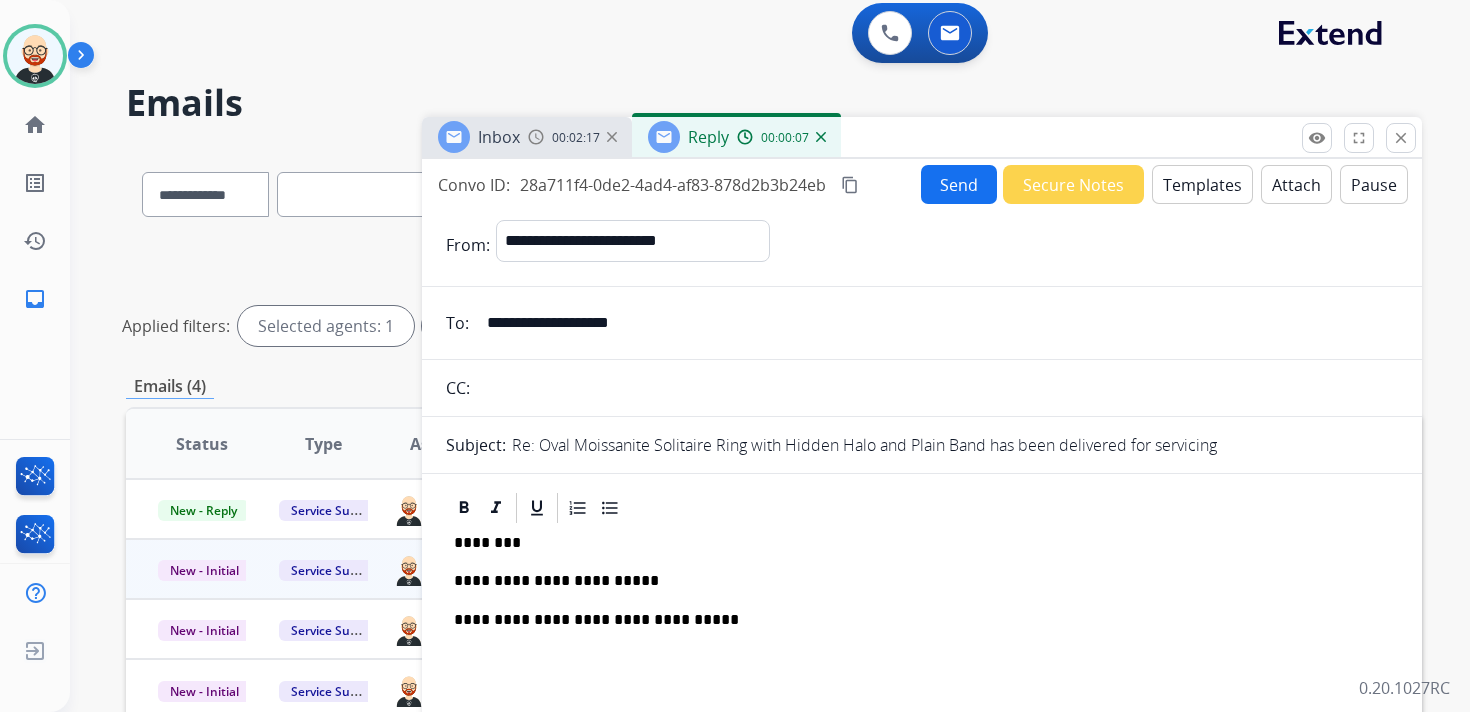 click on "Send" at bounding box center [959, 184] 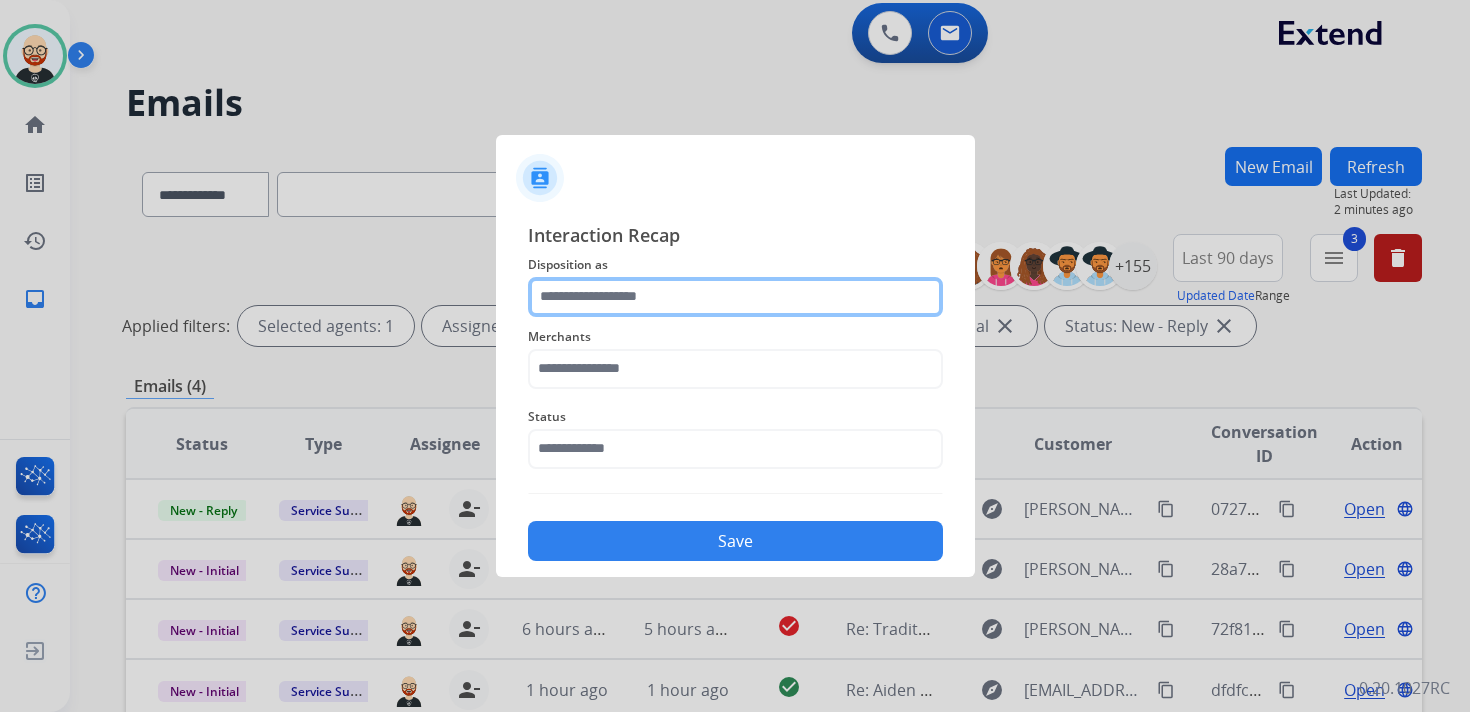 click 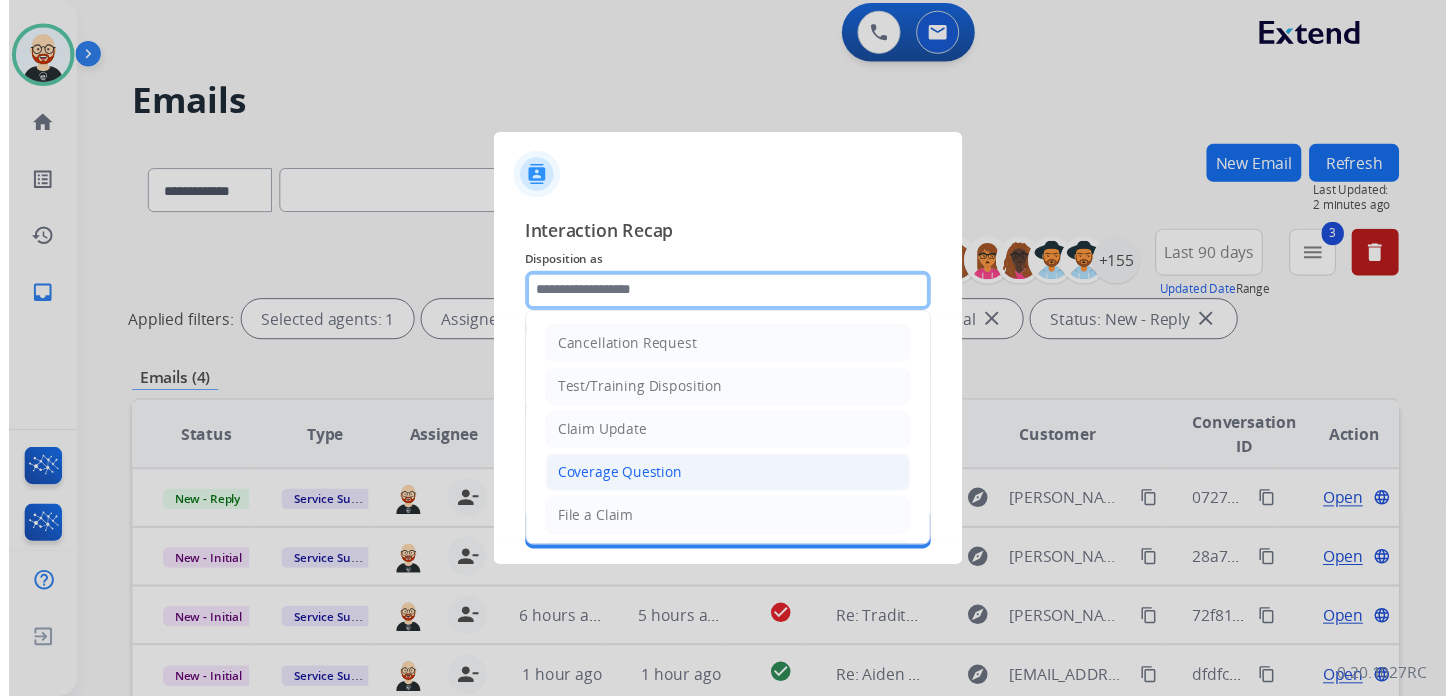 scroll, scrollTop: 300, scrollLeft: 0, axis: vertical 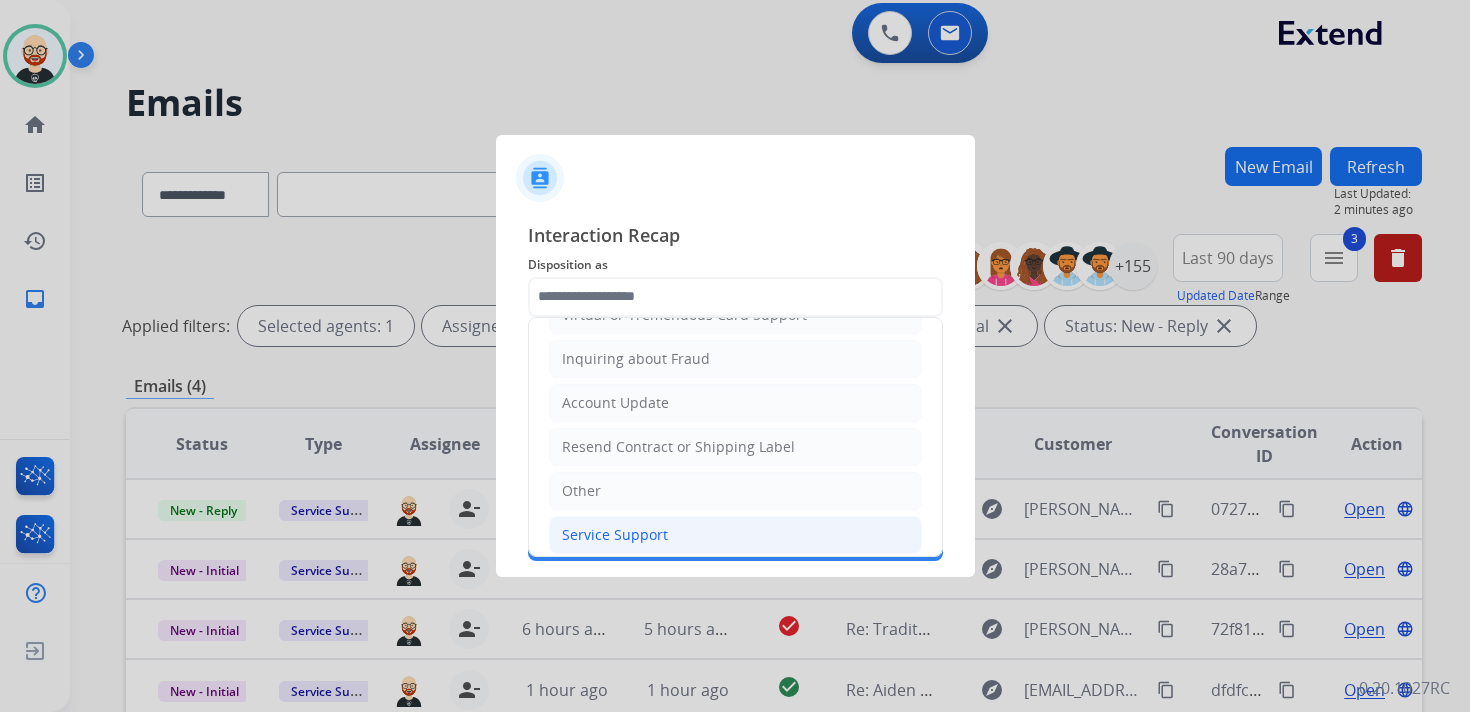 click on "Service Support" 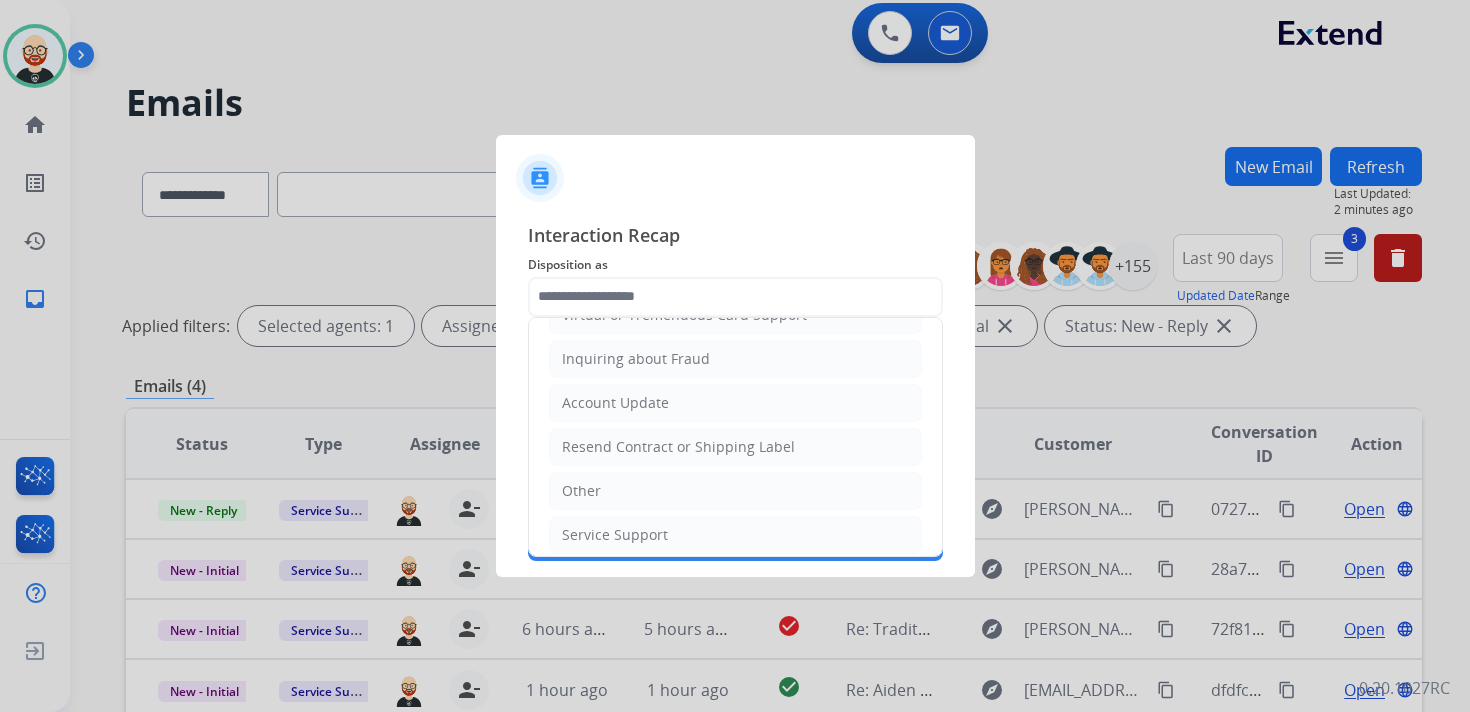 type on "**********" 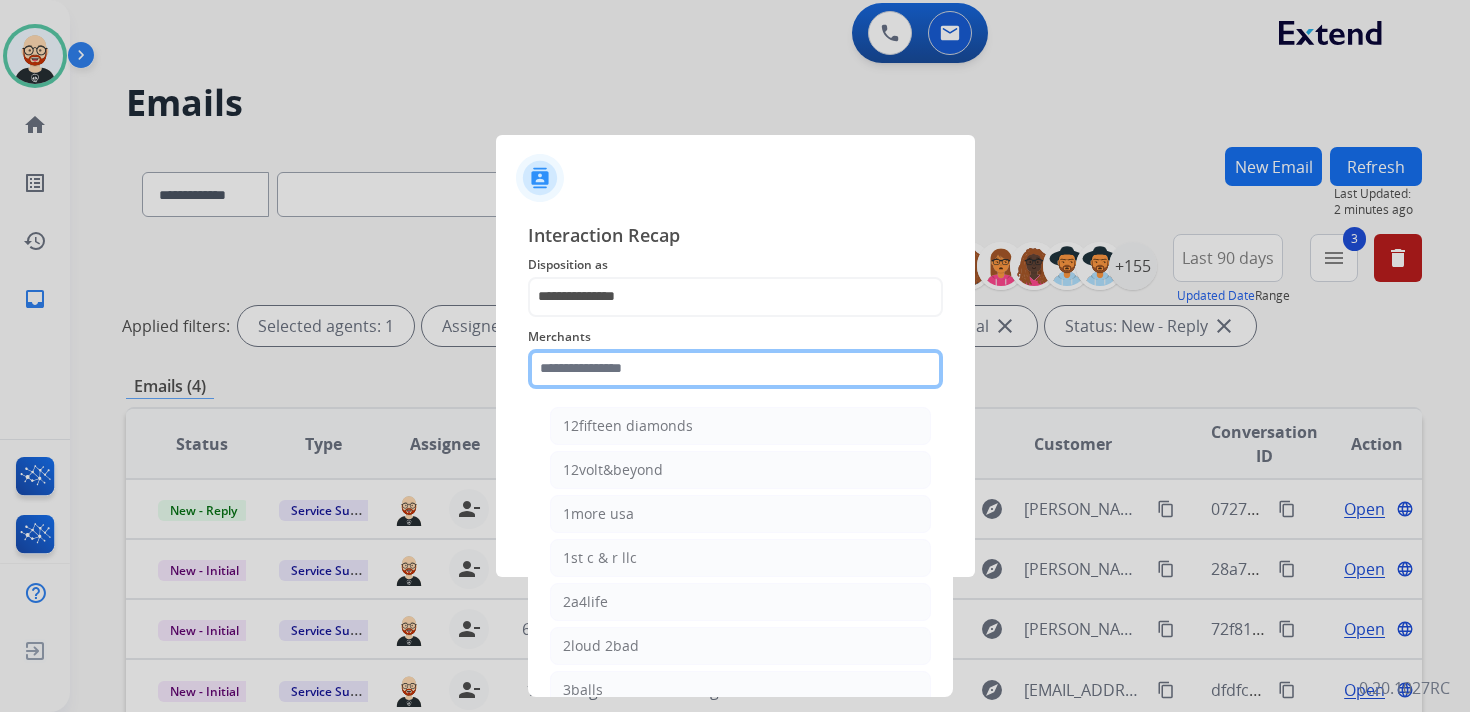 click 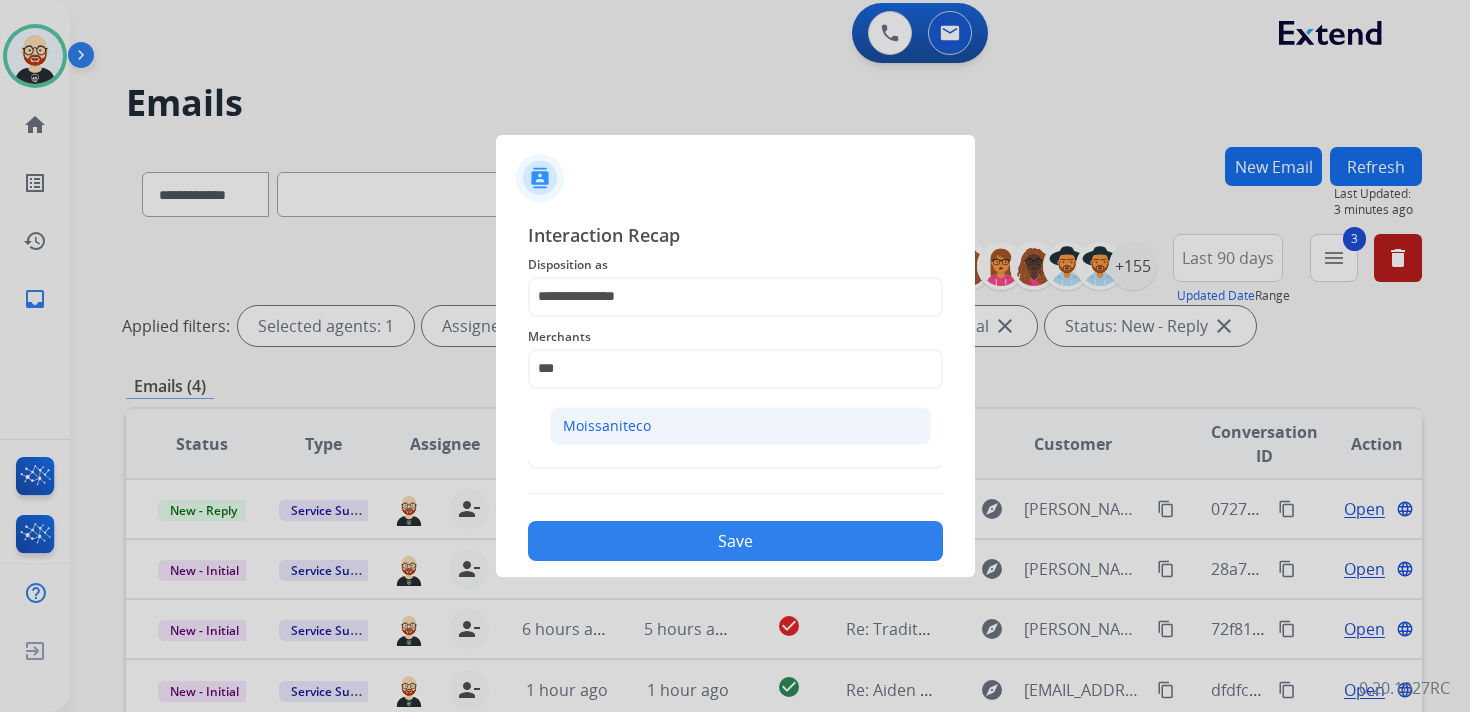 click on "Moissaniteco" 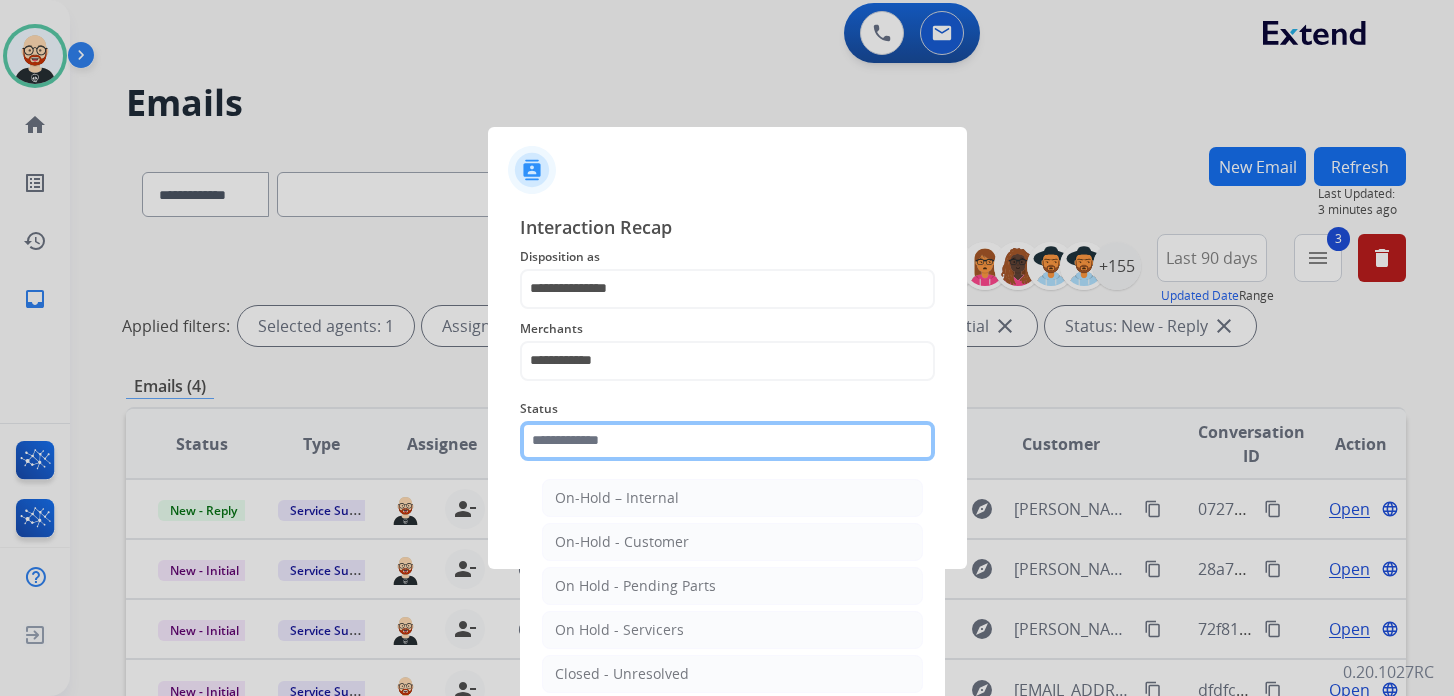 click 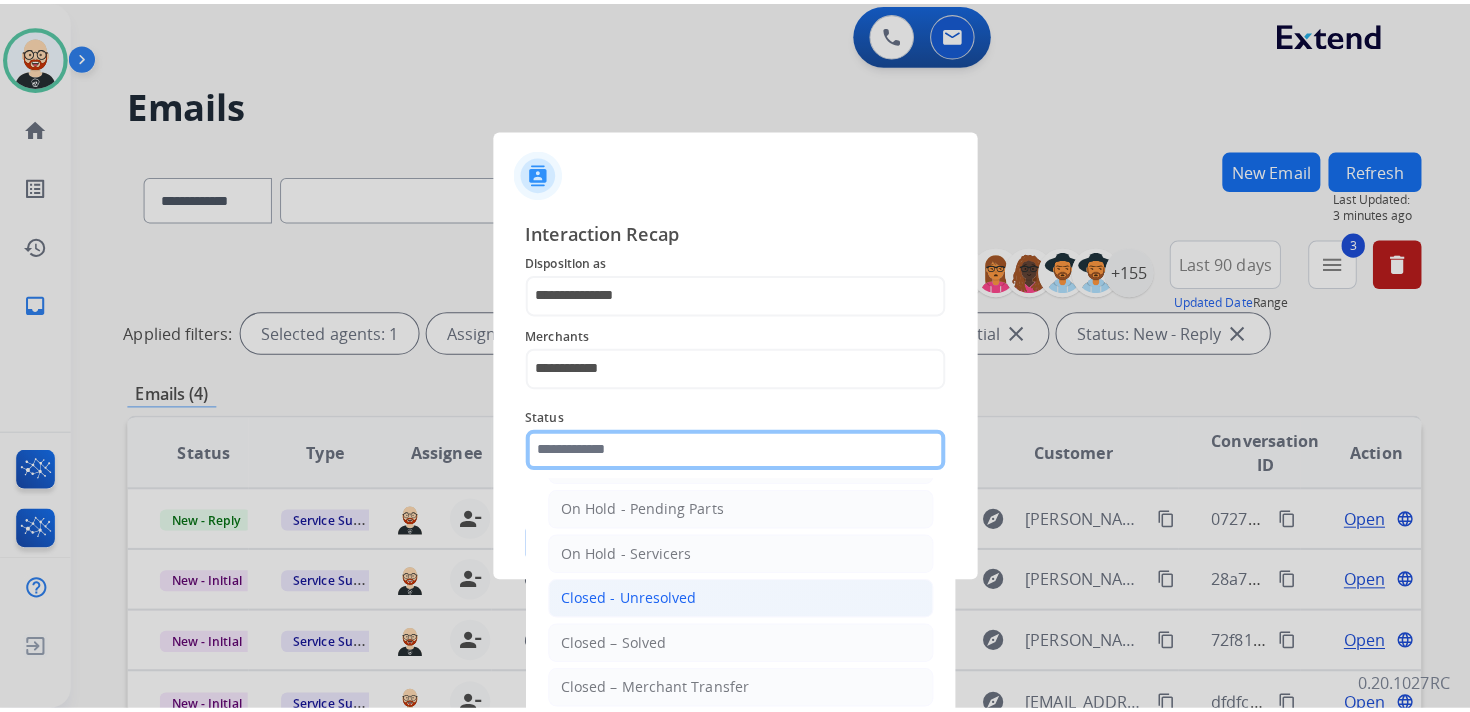 scroll, scrollTop: 98, scrollLeft: 0, axis: vertical 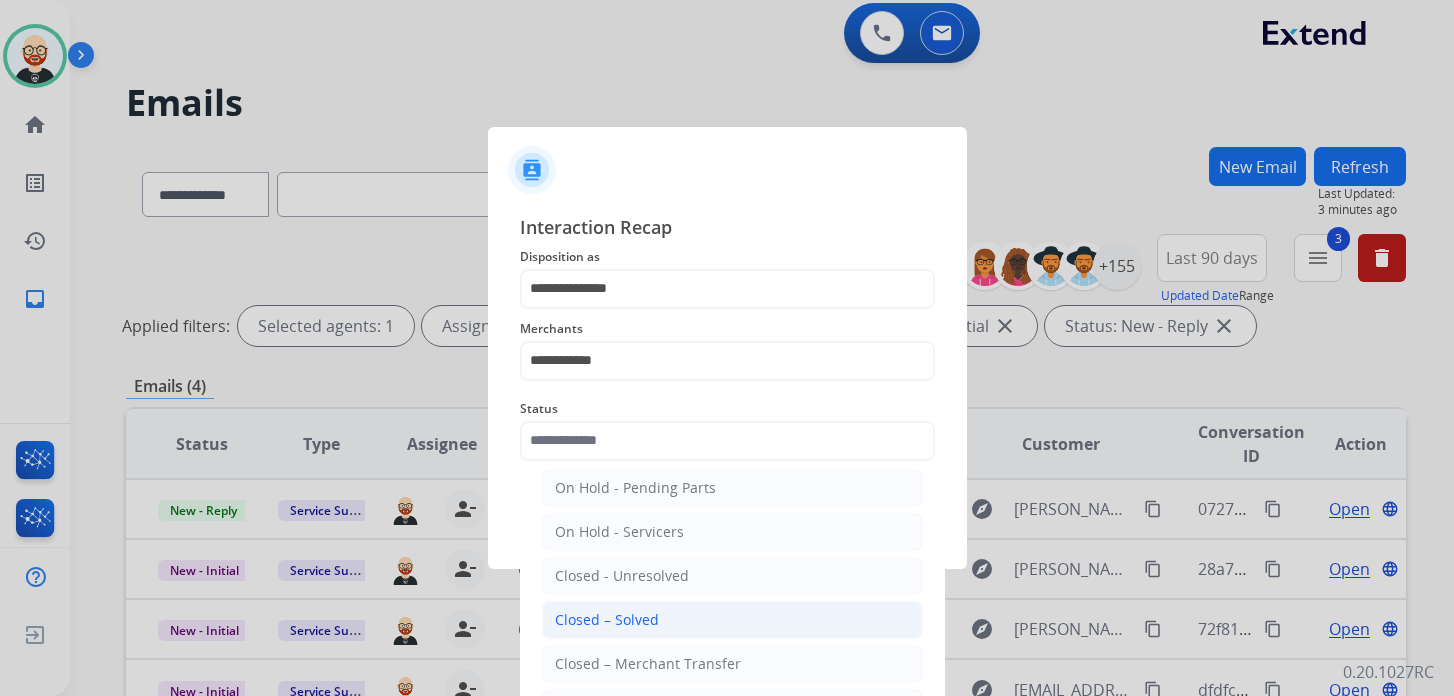 click on "Closed – Solved" 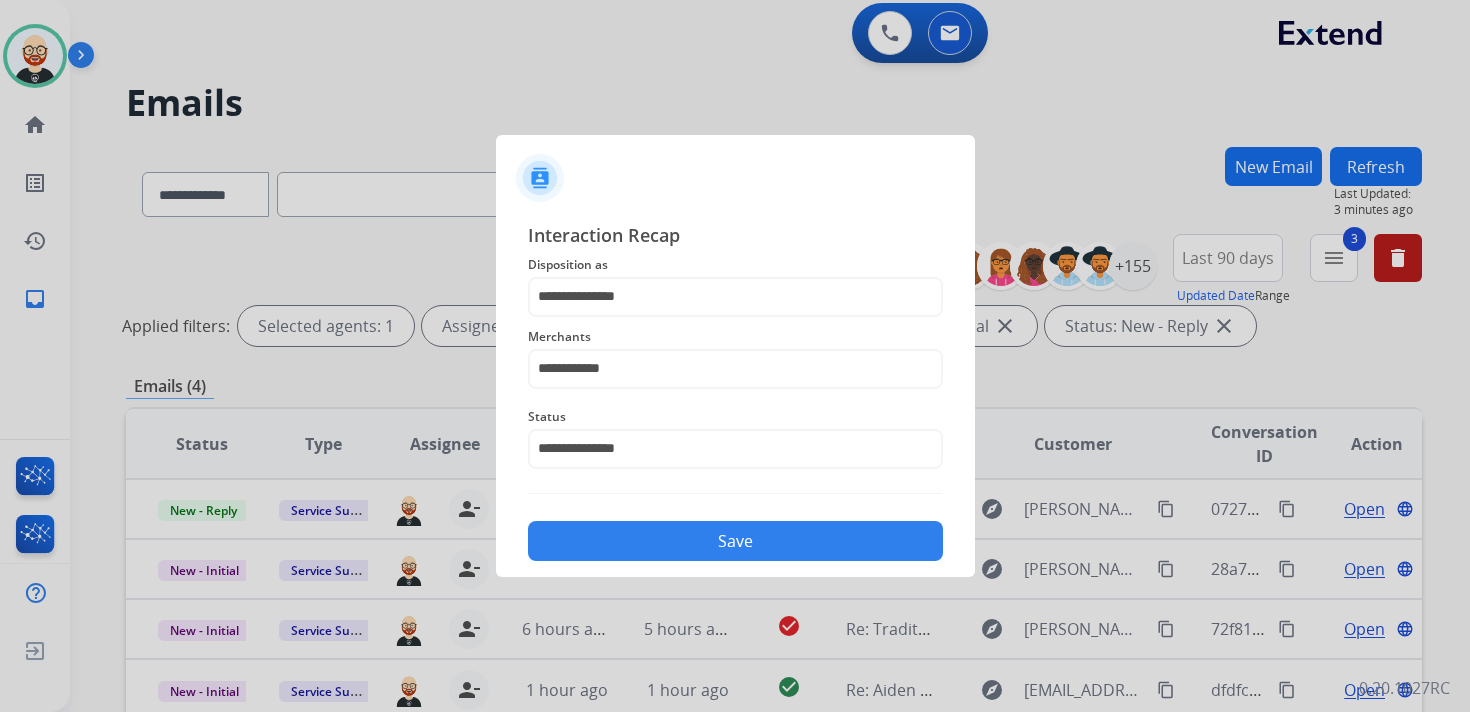 click on "Save" 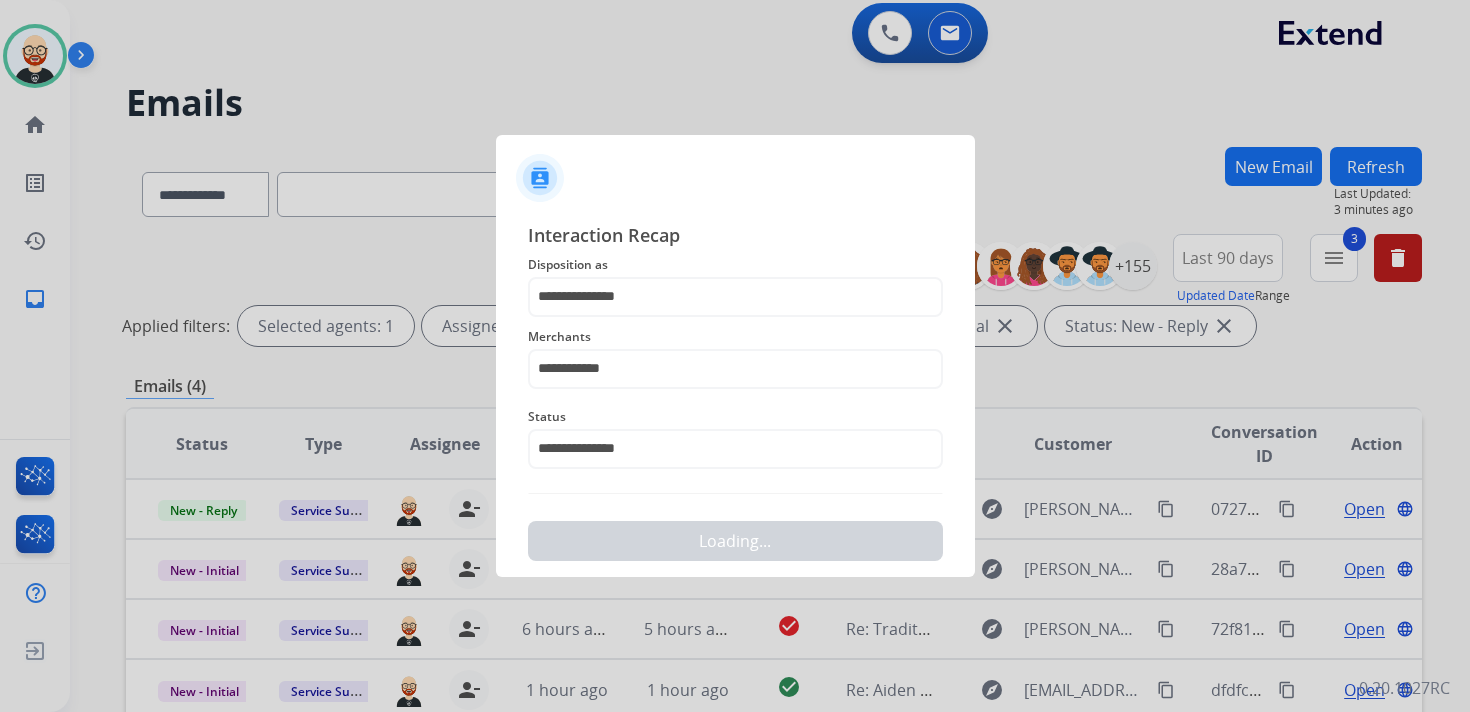 scroll, scrollTop: 0, scrollLeft: 0, axis: both 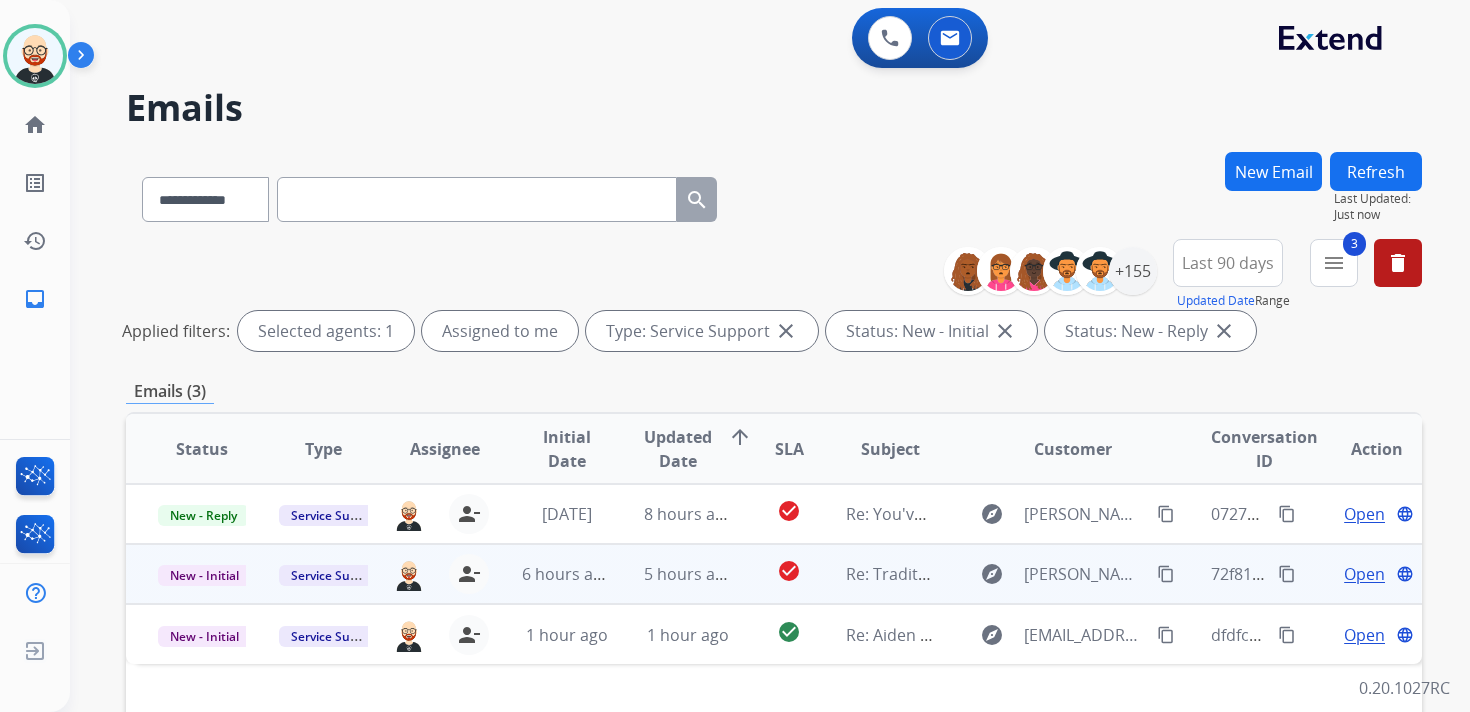 click on "Open" at bounding box center [1364, 574] 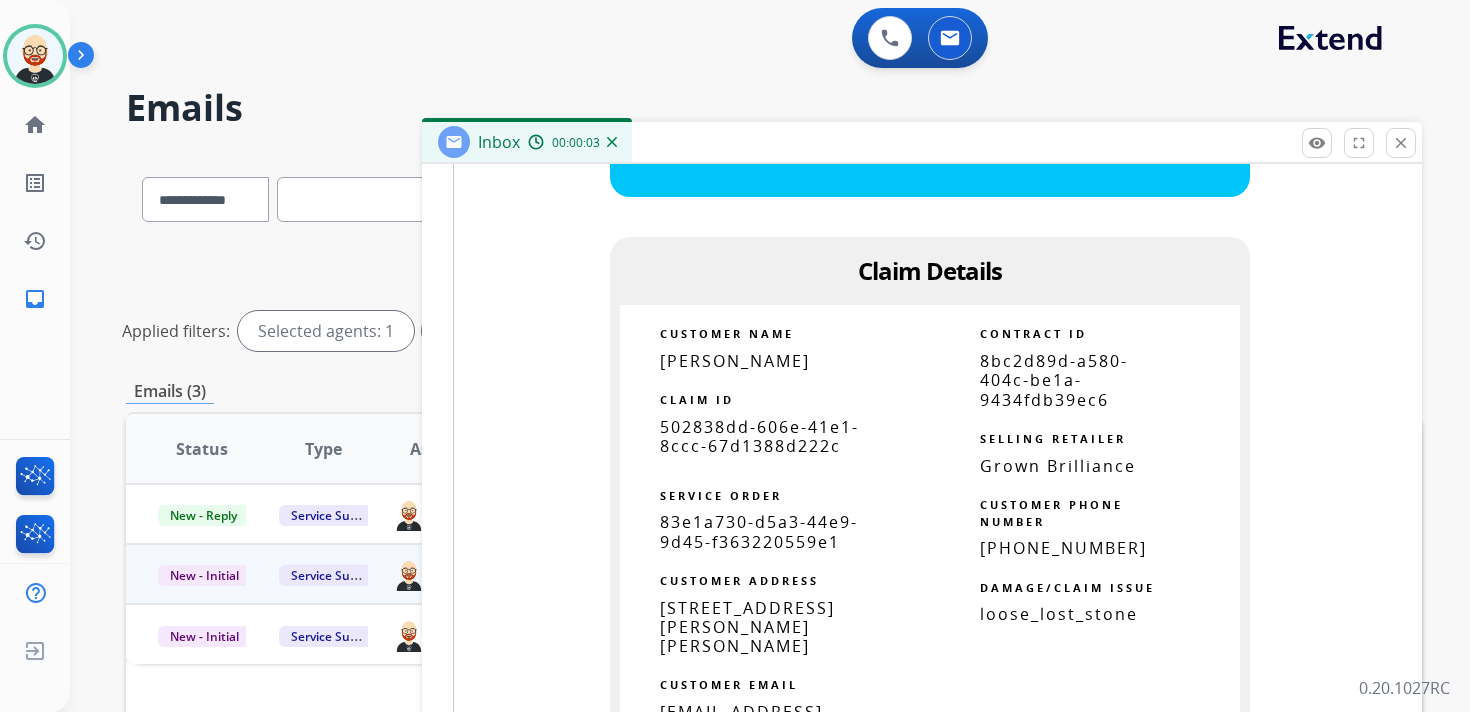 scroll, scrollTop: 1348, scrollLeft: 0, axis: vertical 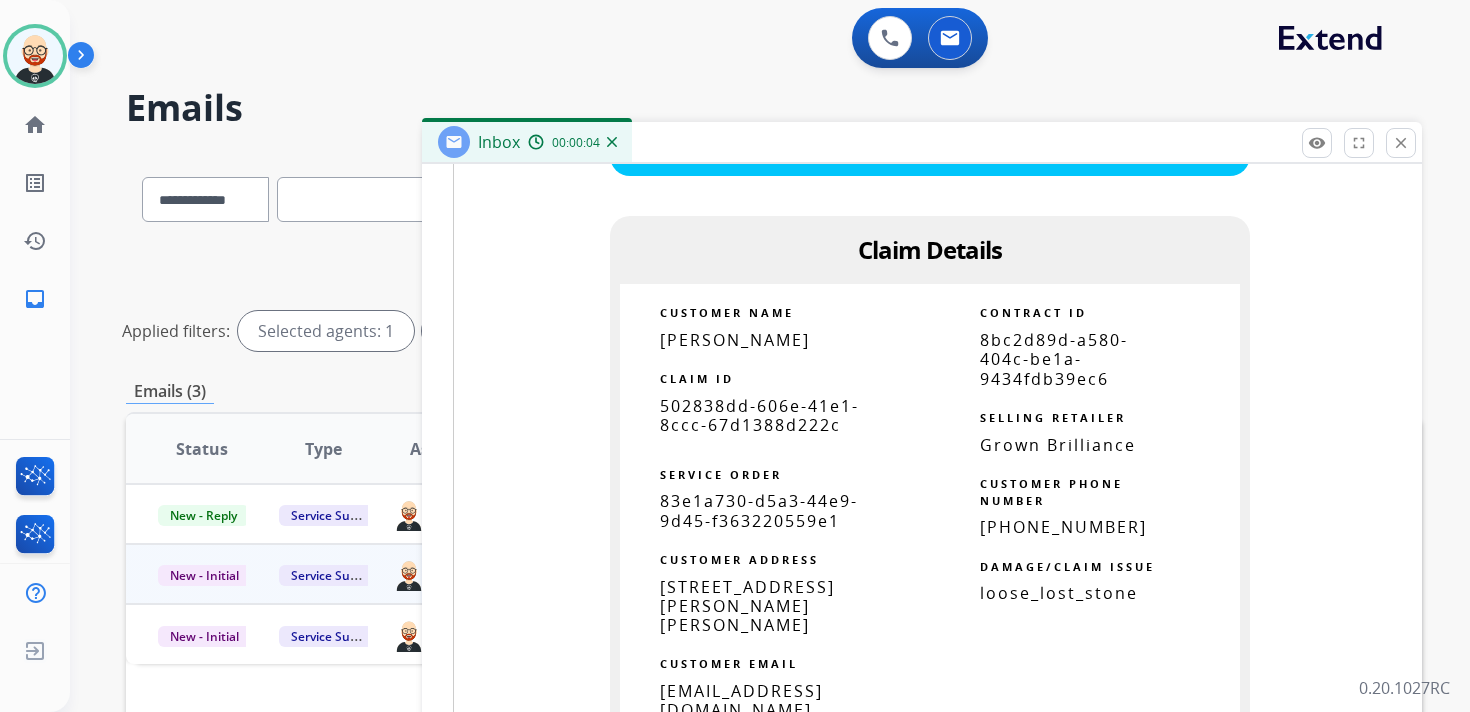 click on "502838dd-606e-41e1-8ccc-67d1388d222c" at bounding box center (759, 415) 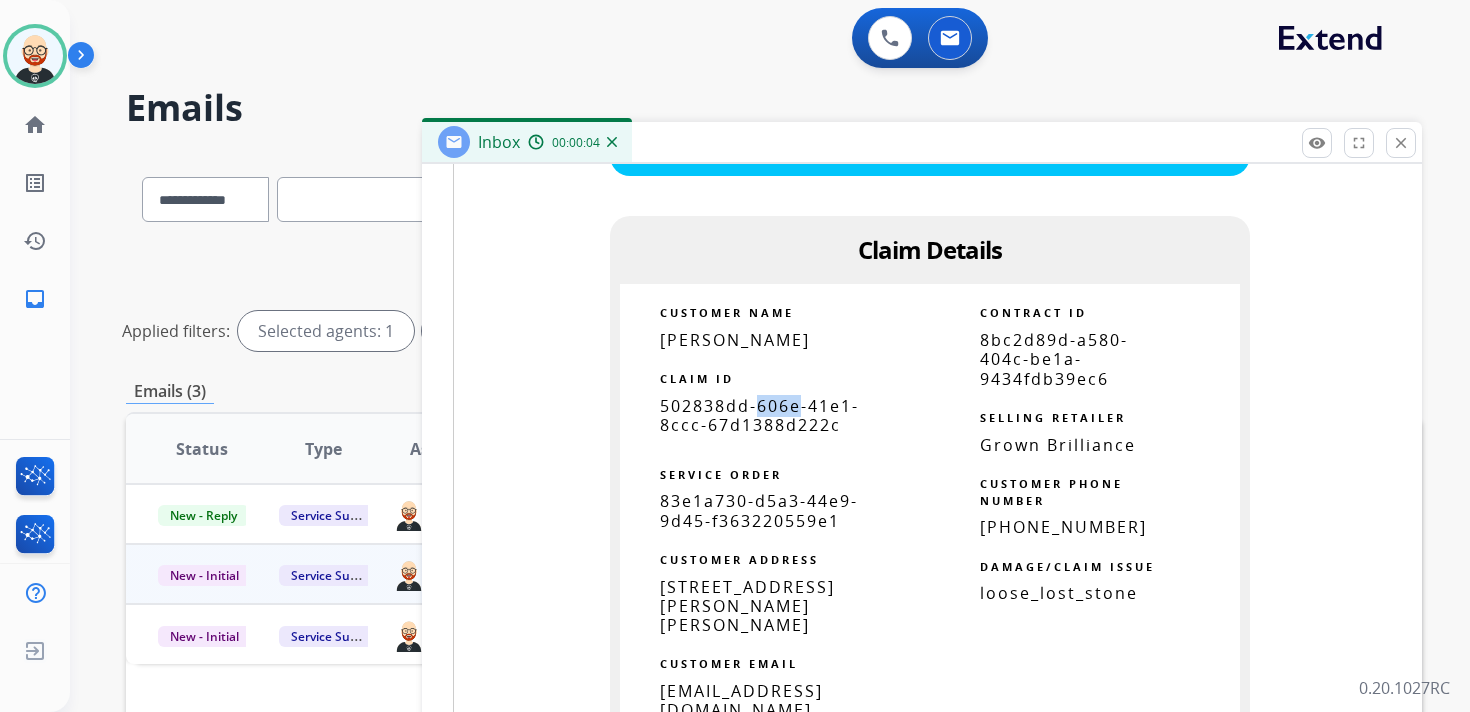 click on "502838dd-606e-41e1-8ccc-67d1388d222c" at bounding box center (759, 415) 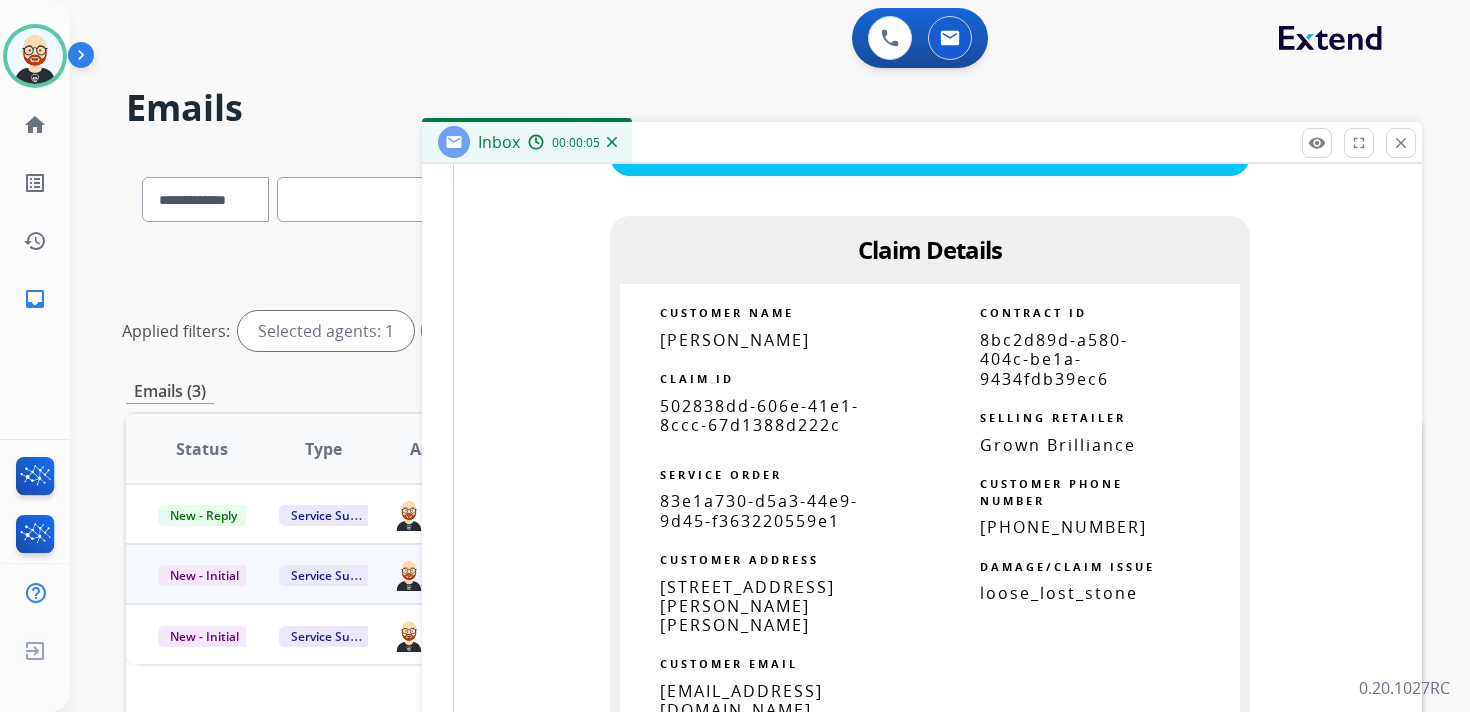 click on "502838dd-606e-41e1-8ccc-67d1388d222c" at bounding box center (759, 415) 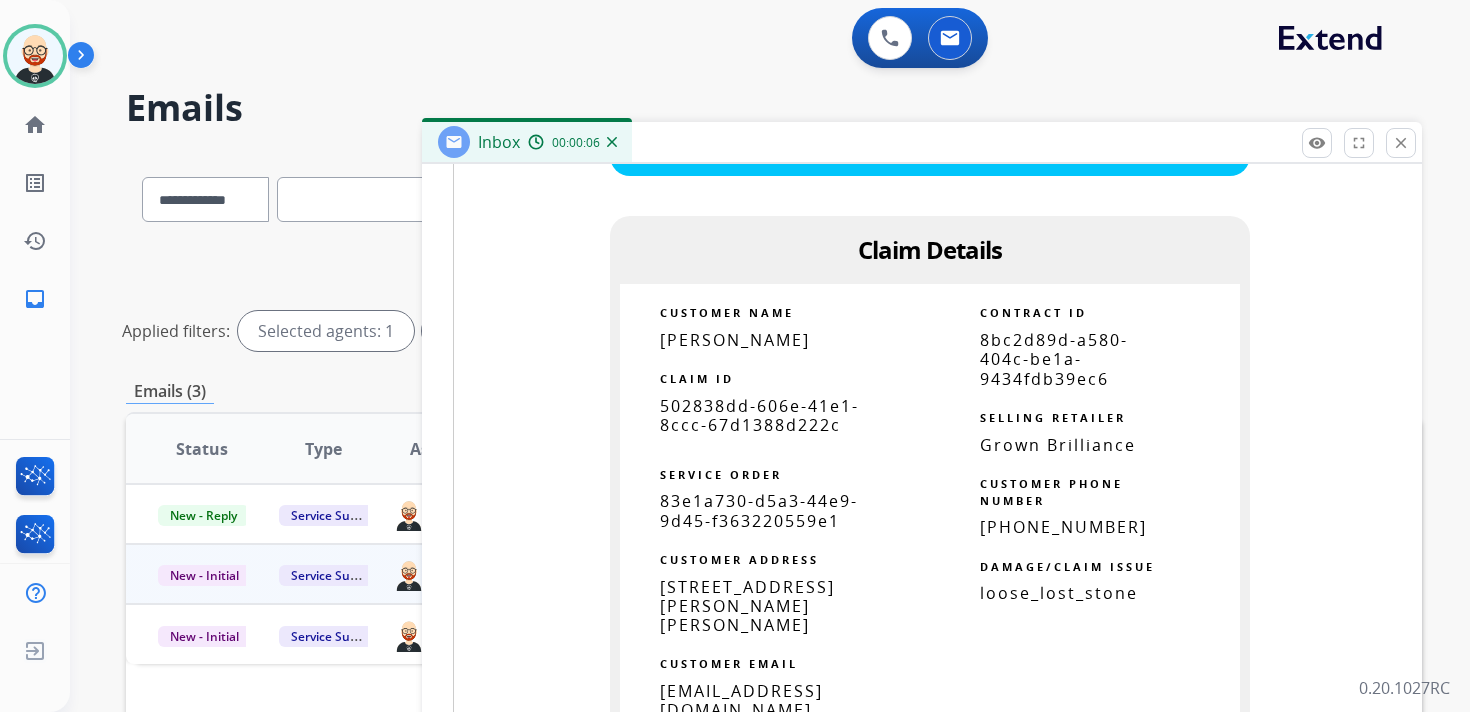 scroll, scrollTop: 0, scrollLeft: 0, axis: both 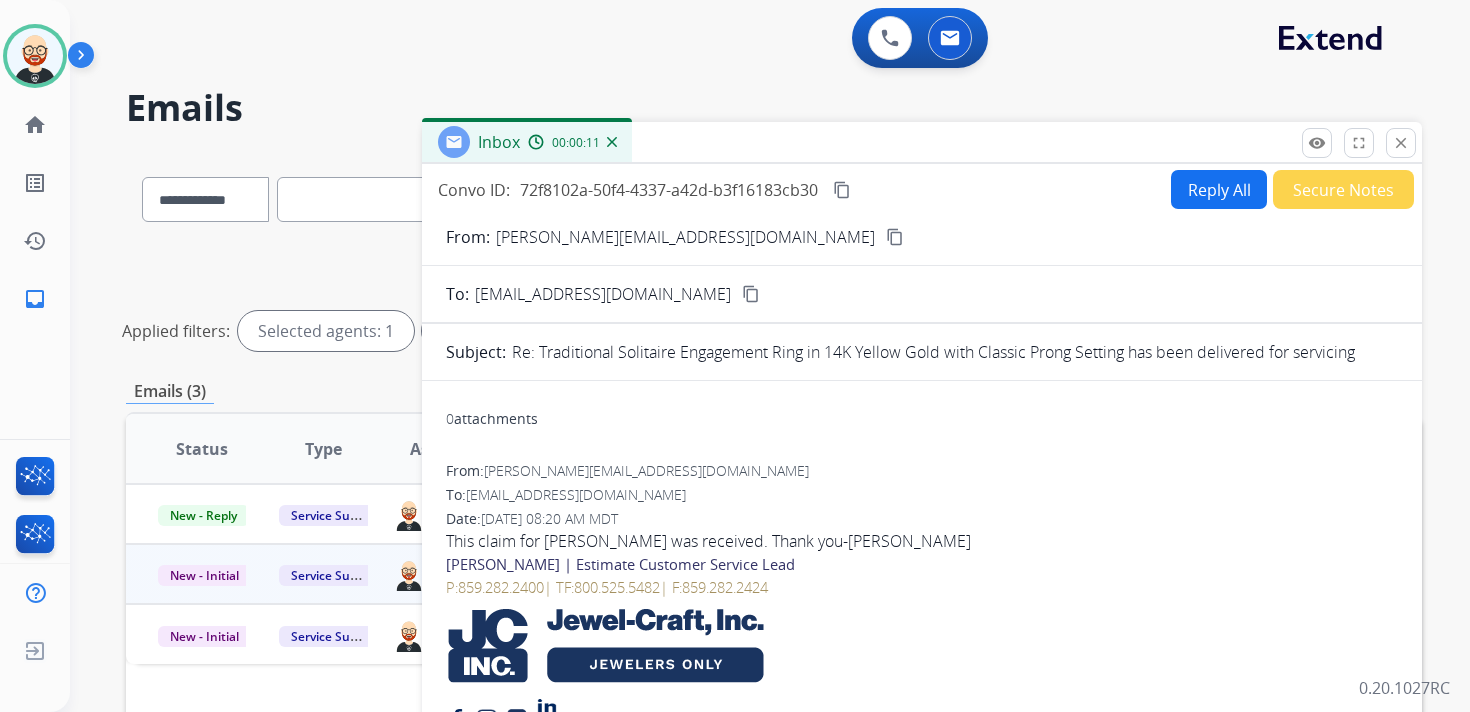 click on "content_copy" at bounding box center [842, 190] 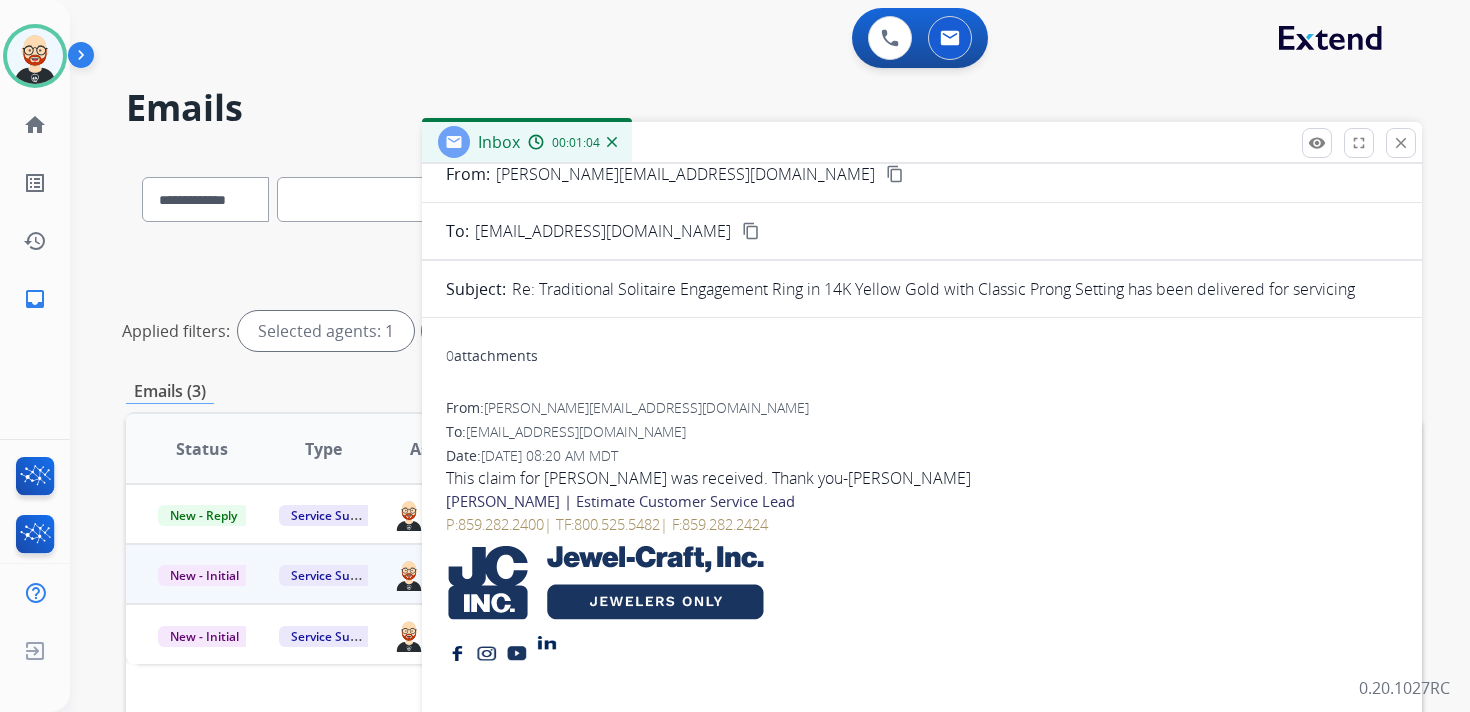 scroll, scrollTop: 0, scrollLeft: 0, axis: both 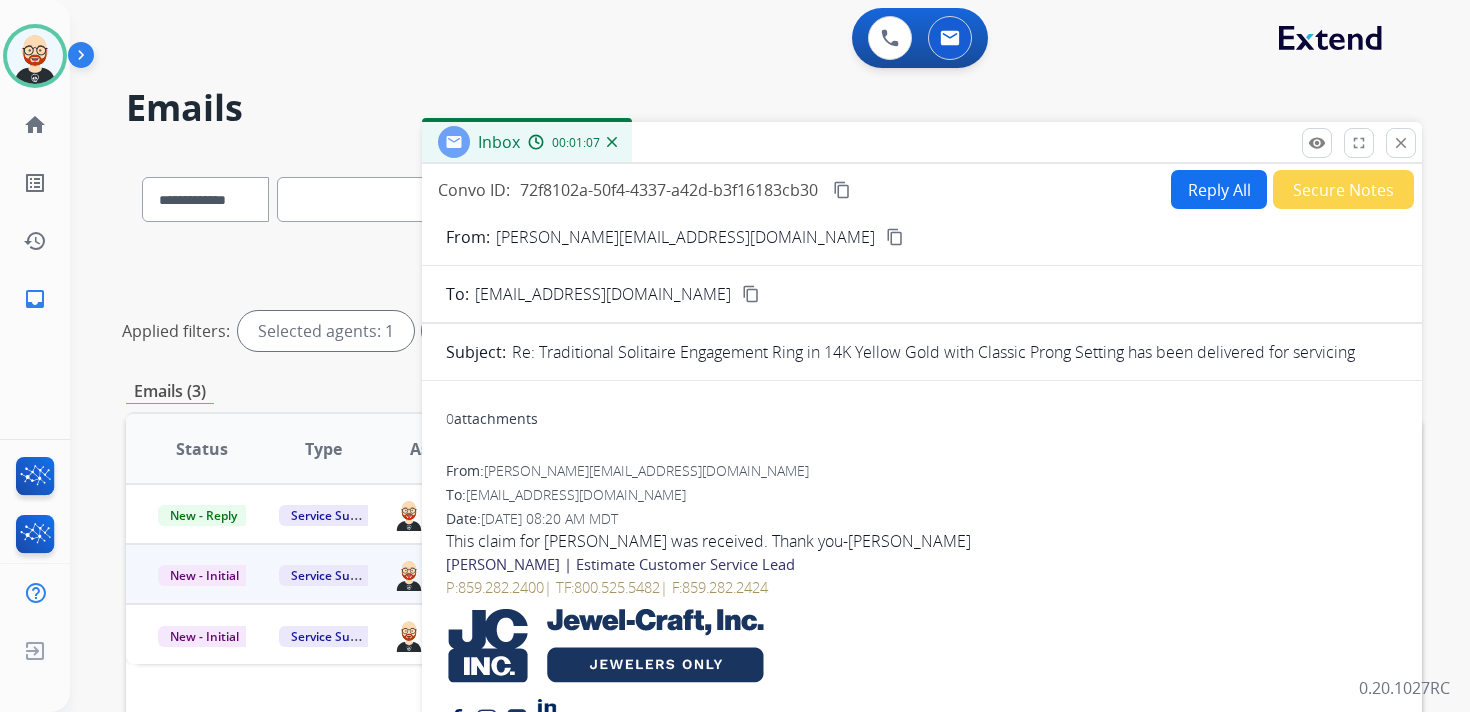 click on "Reply All" at bounding box center (1219, 189) 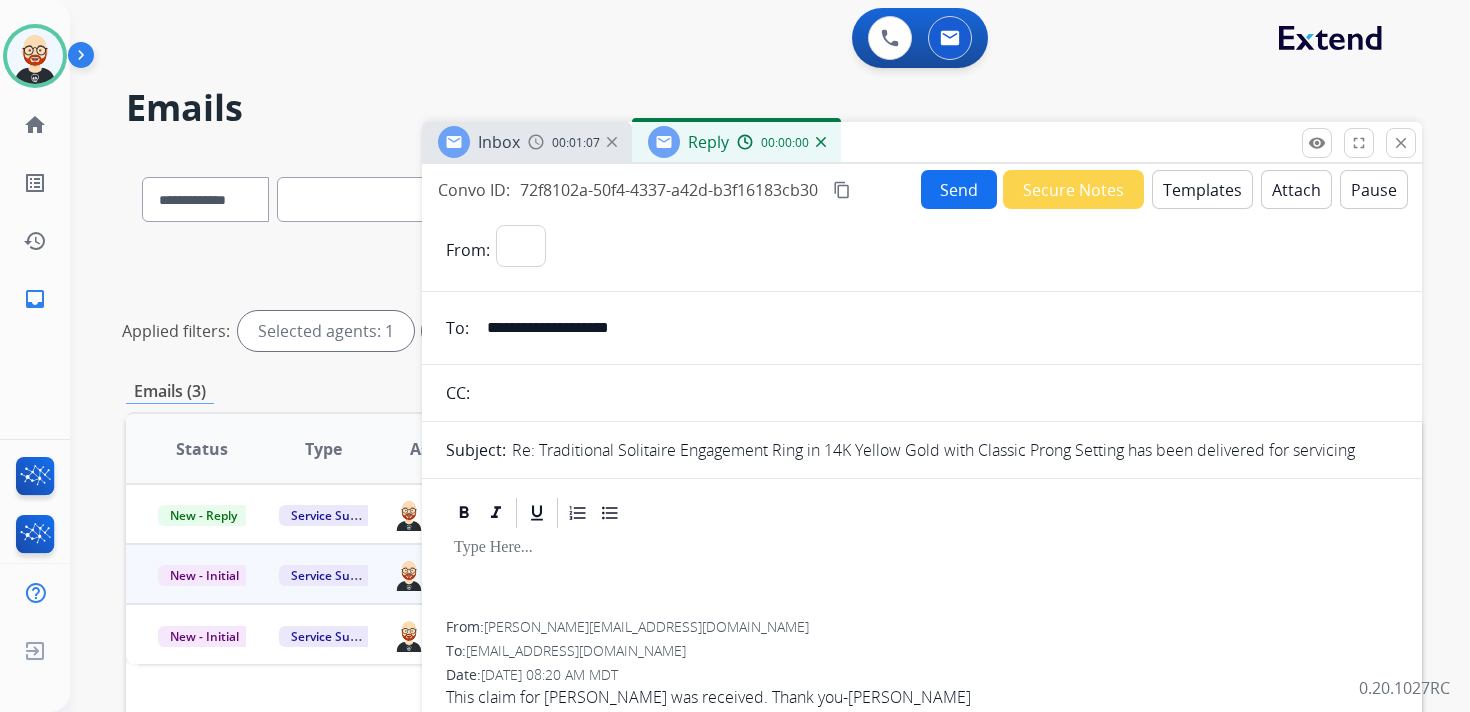 select on "**********" 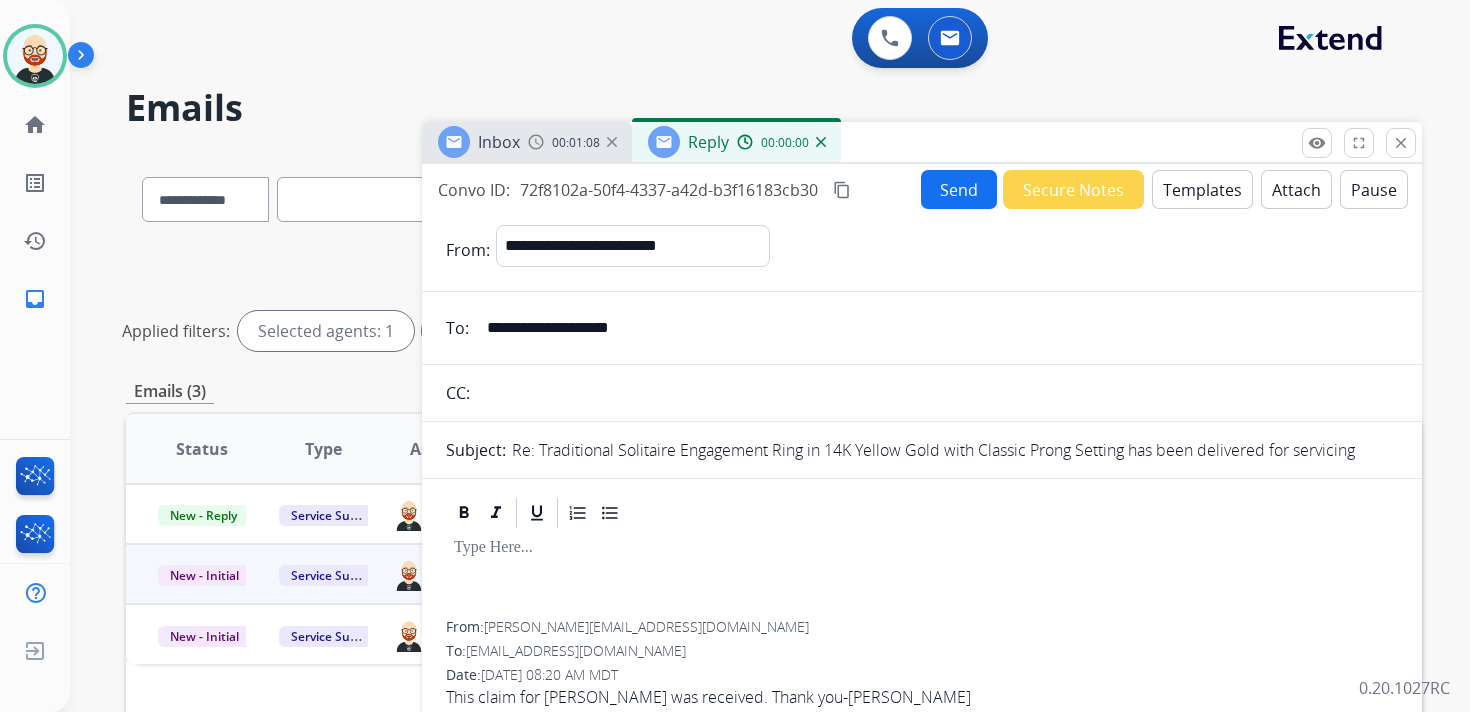 click at bounding box center (922, 576) 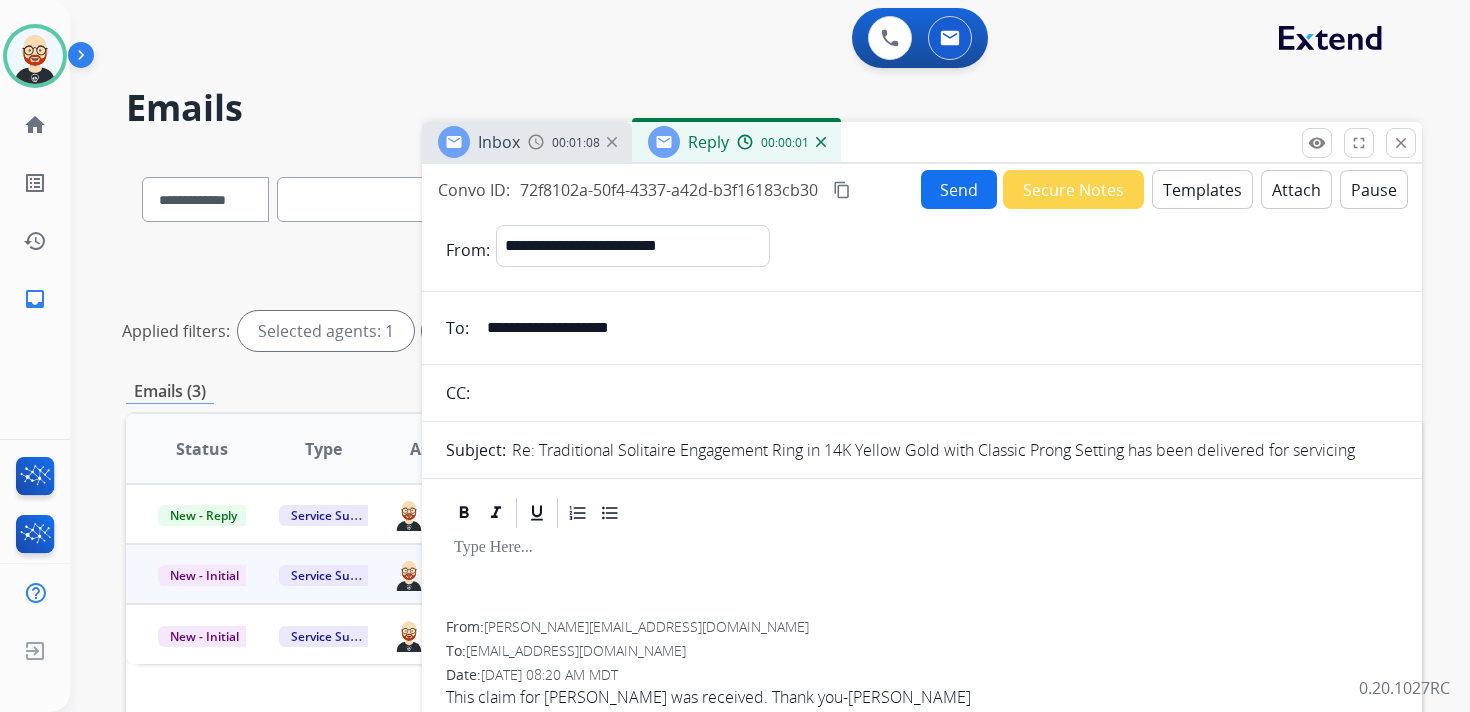 type 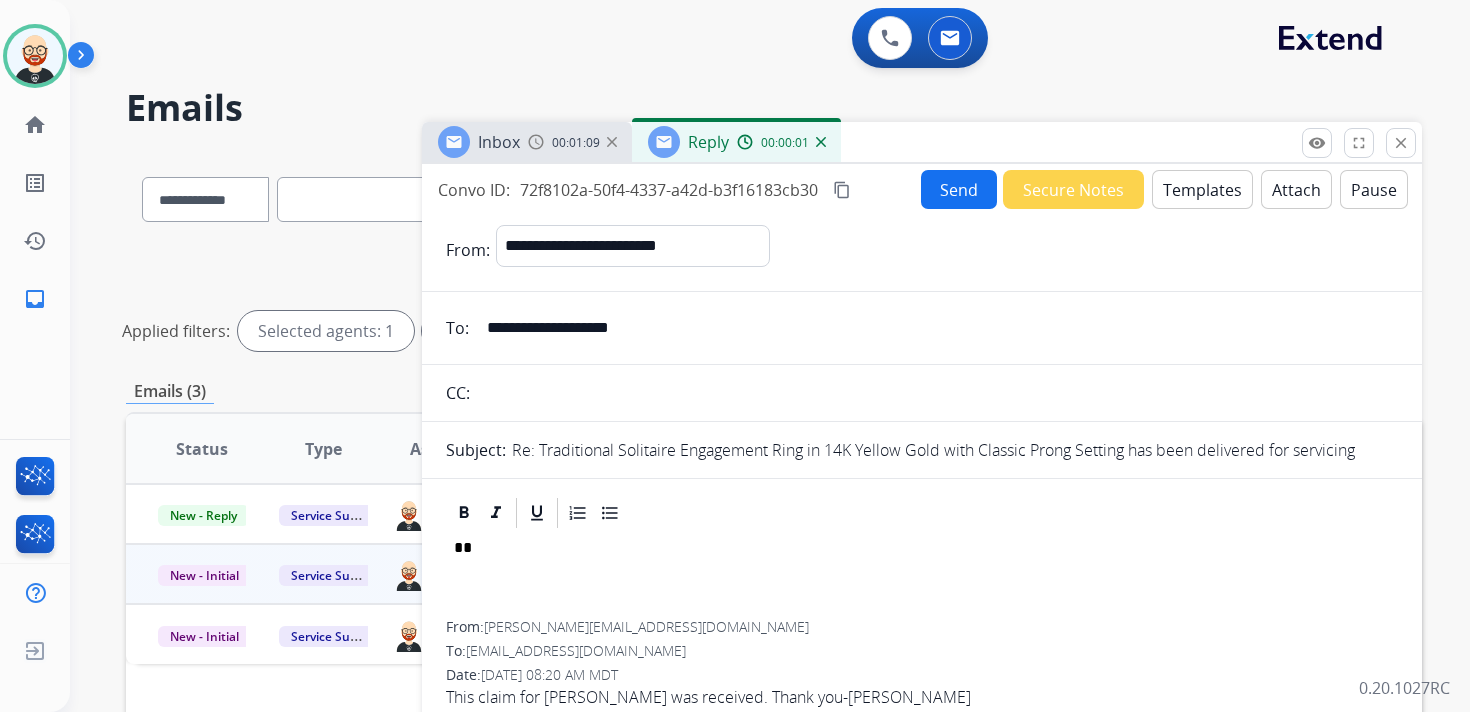 scroll, scrollTop: 5, scrollLeft: 0, axis: vertical 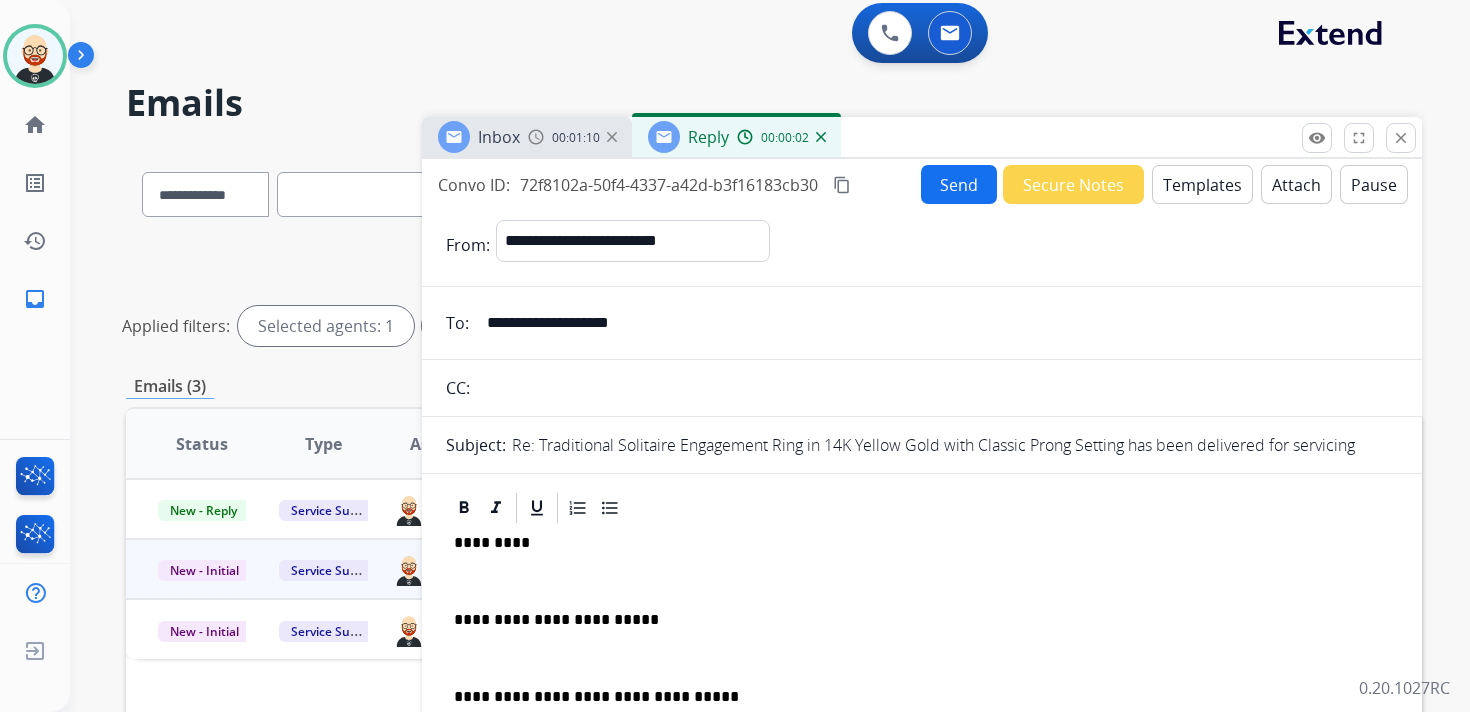click on "*********" at bounding box center (914, 543) 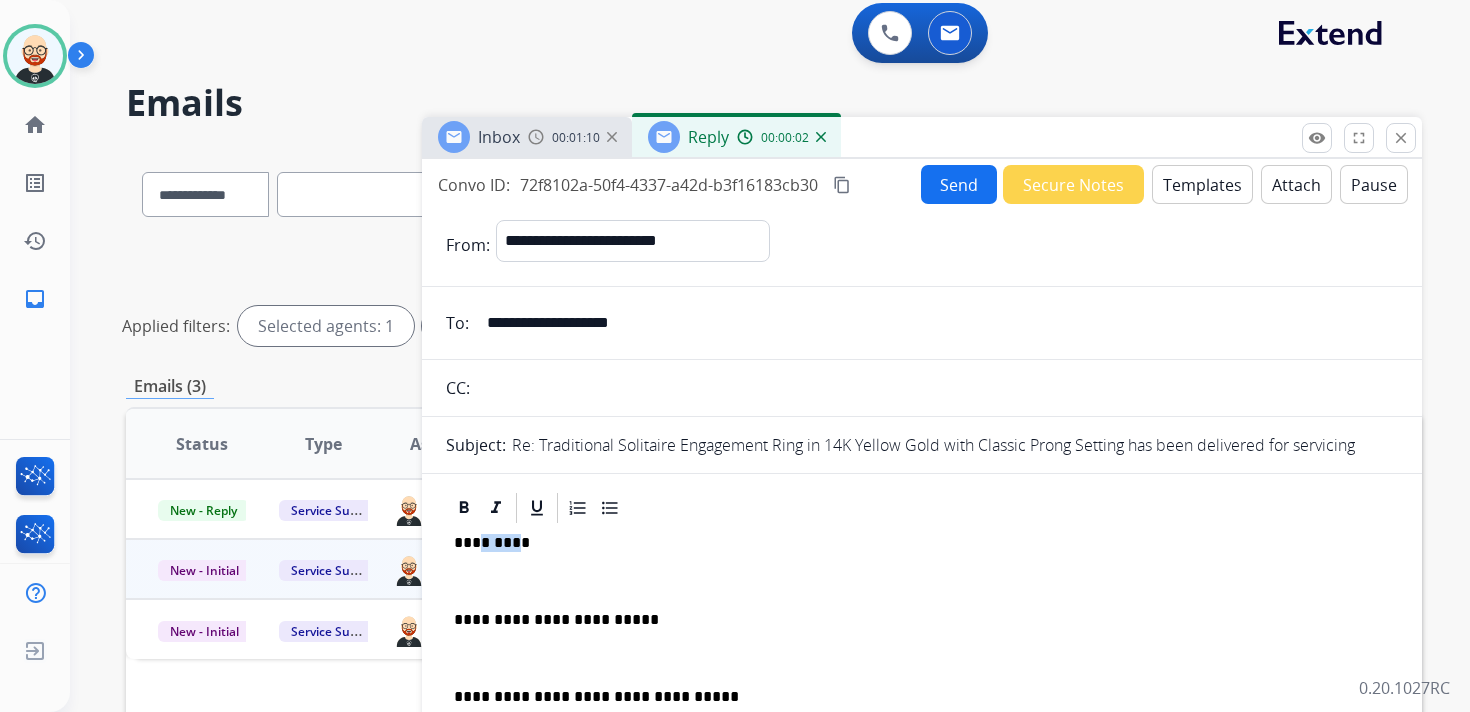 click on "*********" at bounding box center [914, 543] 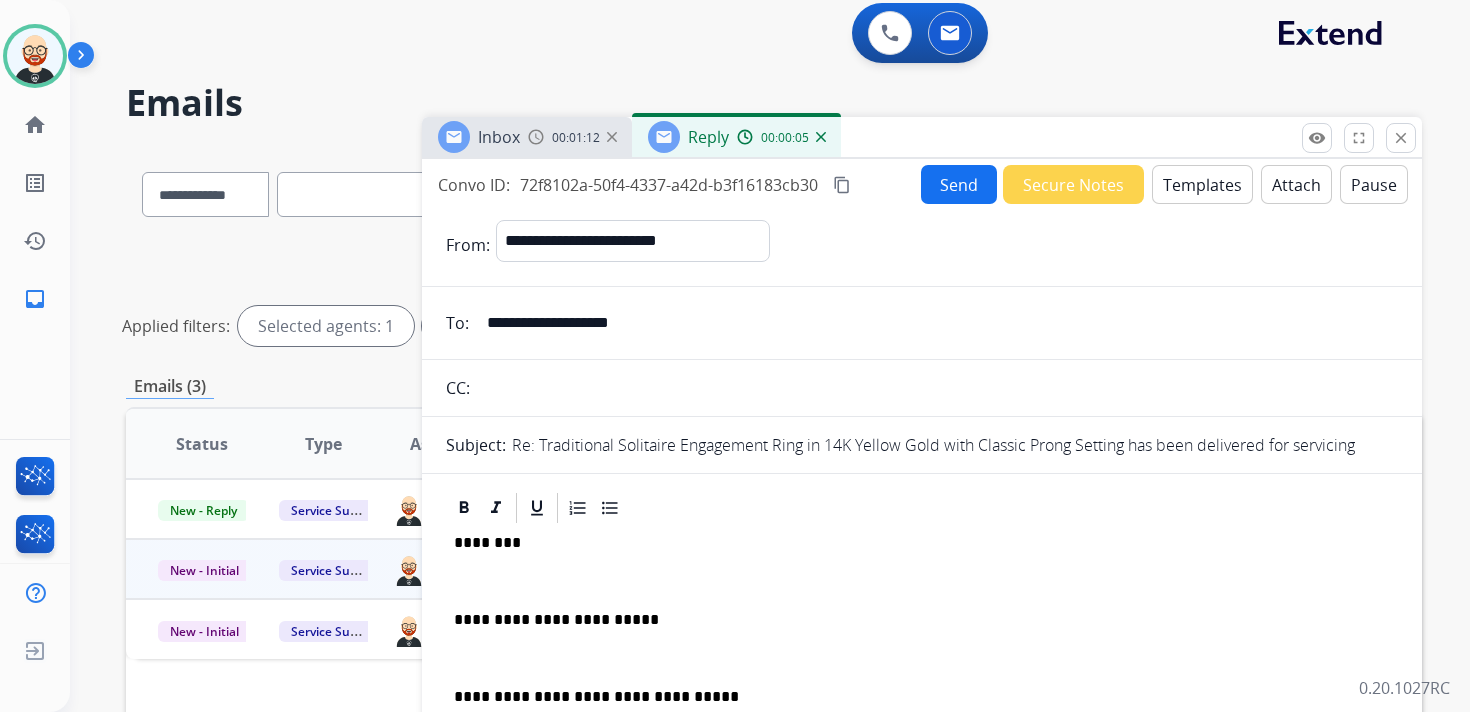 click on "**********" at bounding box center (922, 667) 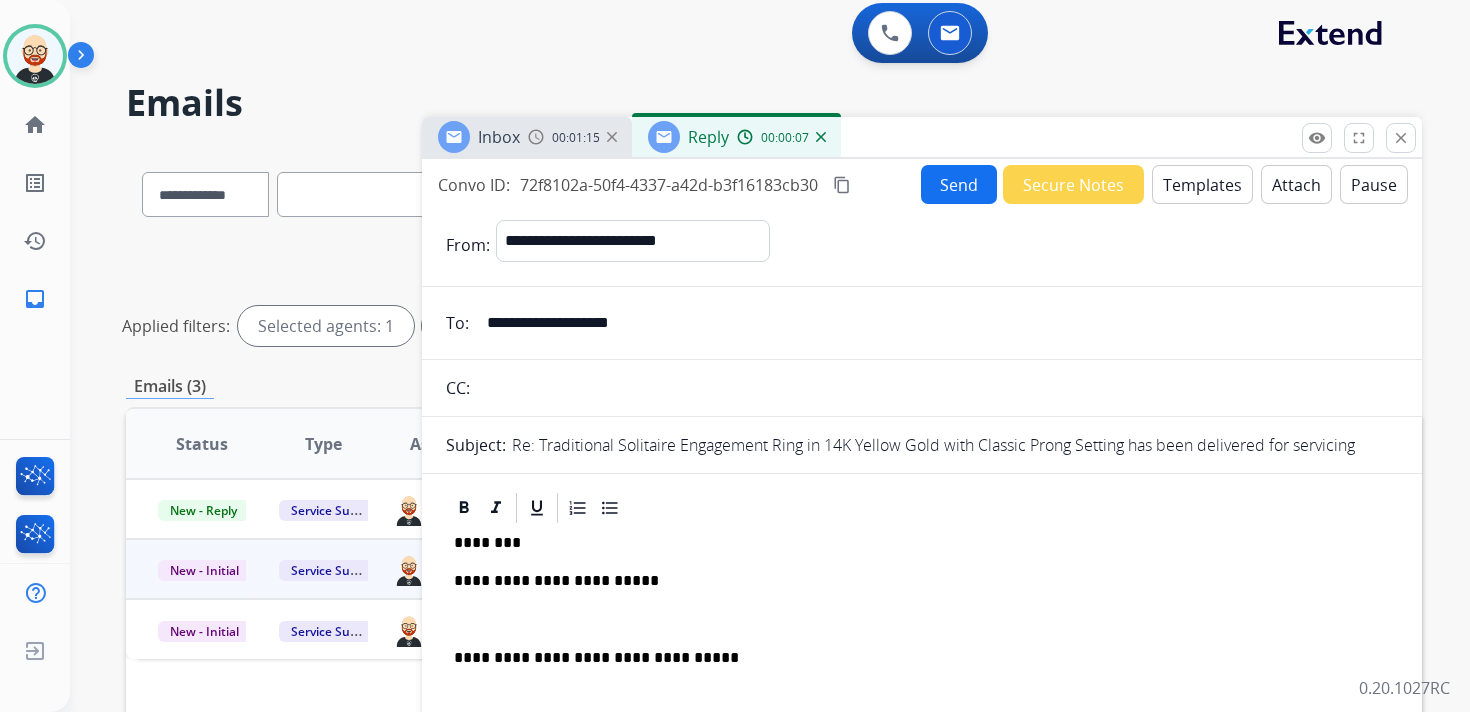 click on "**********" at bounding box center (922, 648) 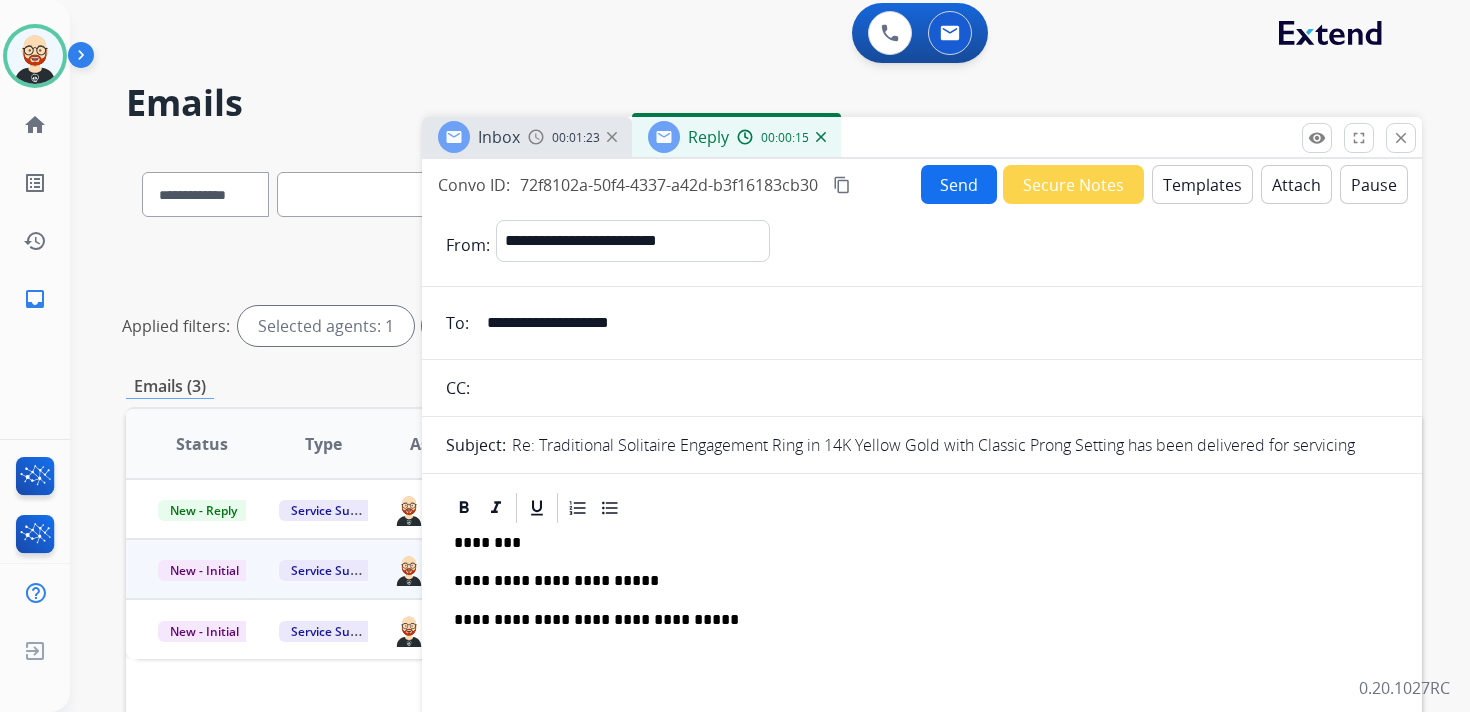 click on "Send" at bounding box center [959, 184] 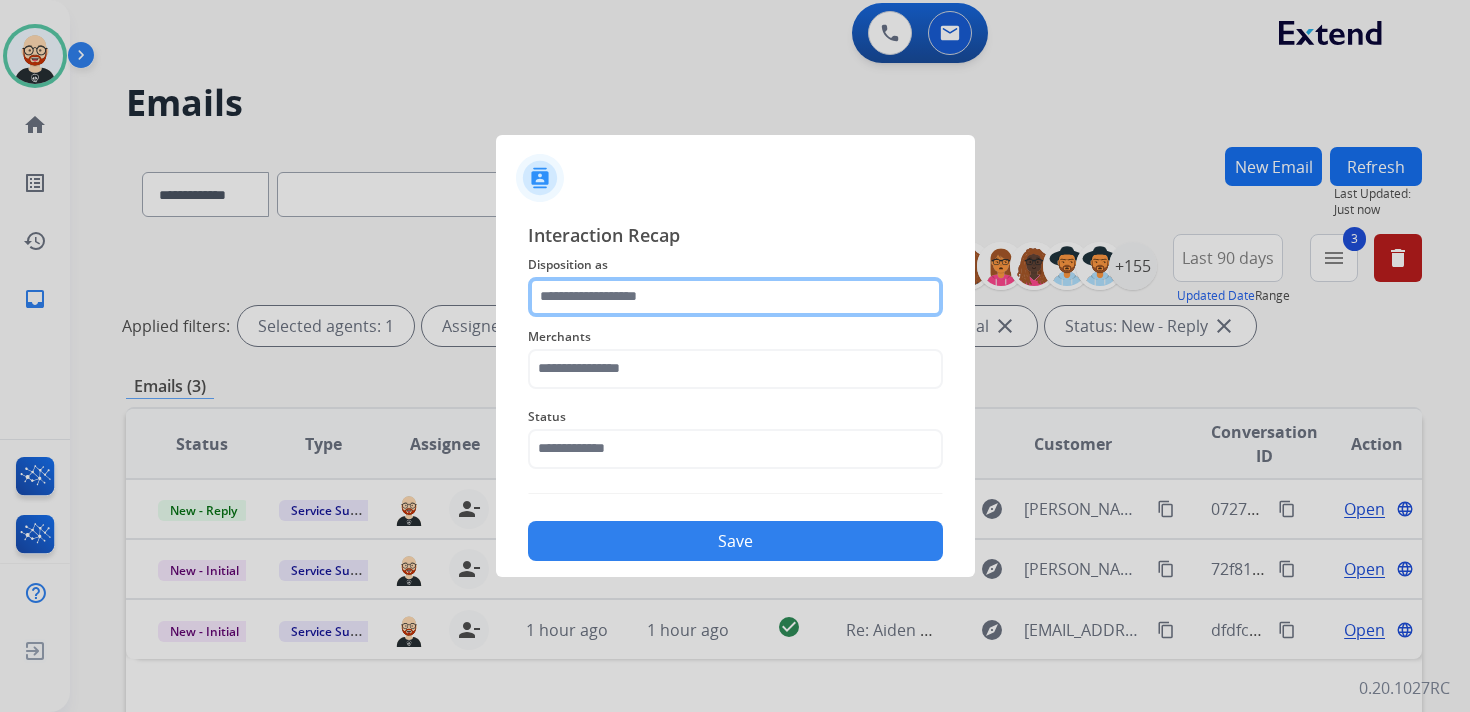 click 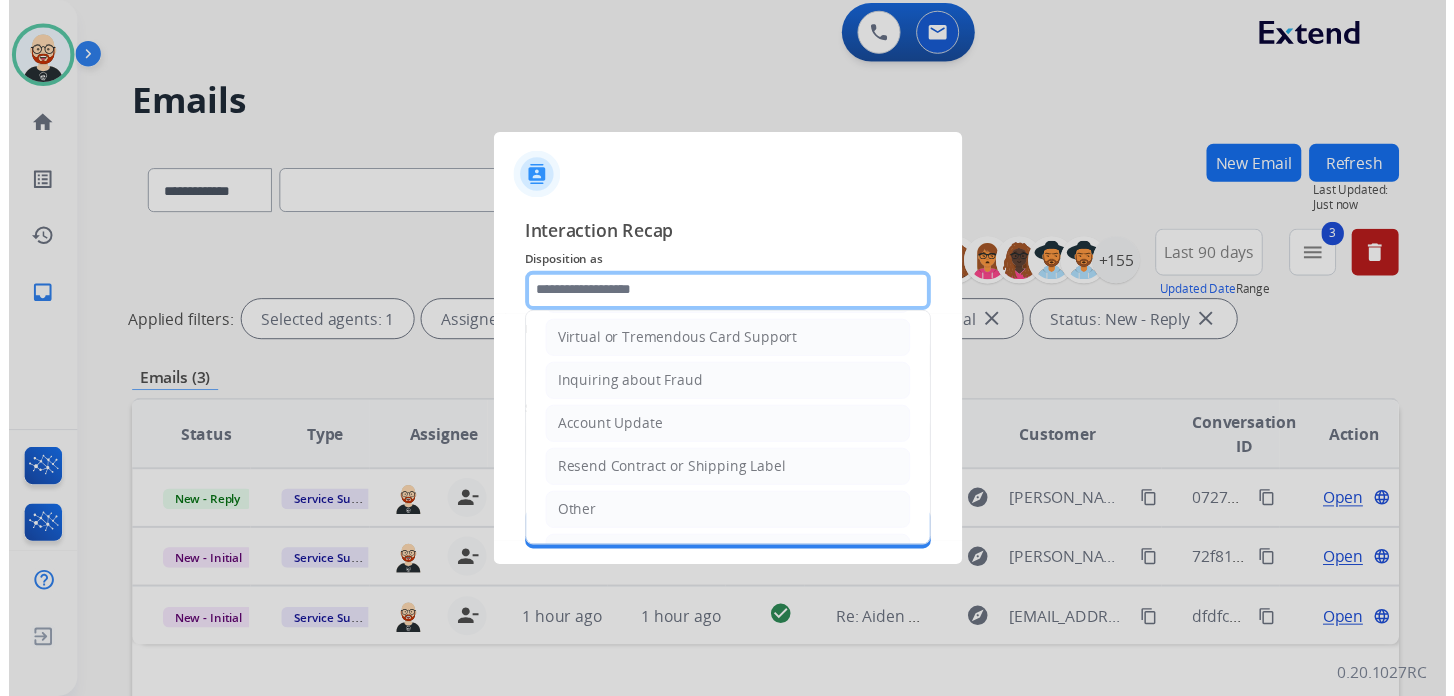 scroll, scrollTop: 300, scrollLeft: 0, axis: vertical 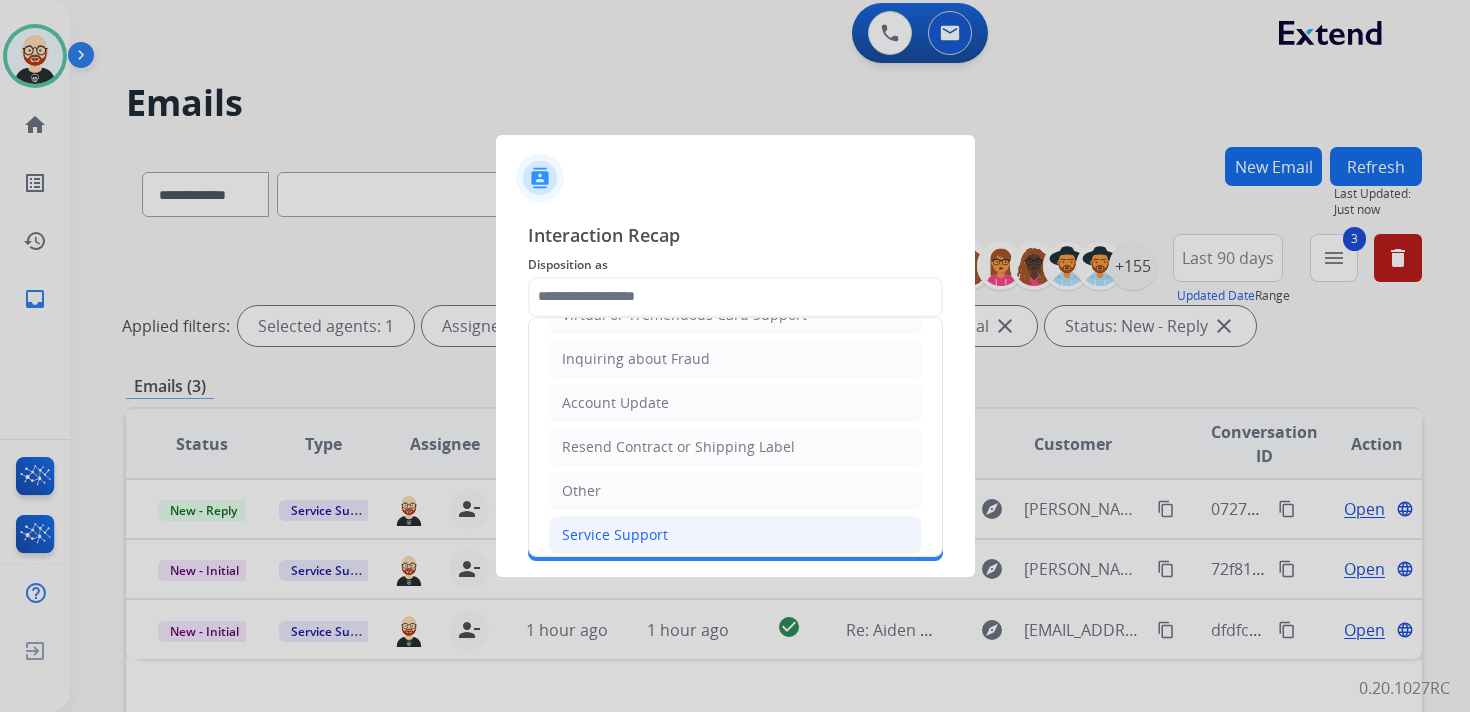 click on "Service Support" 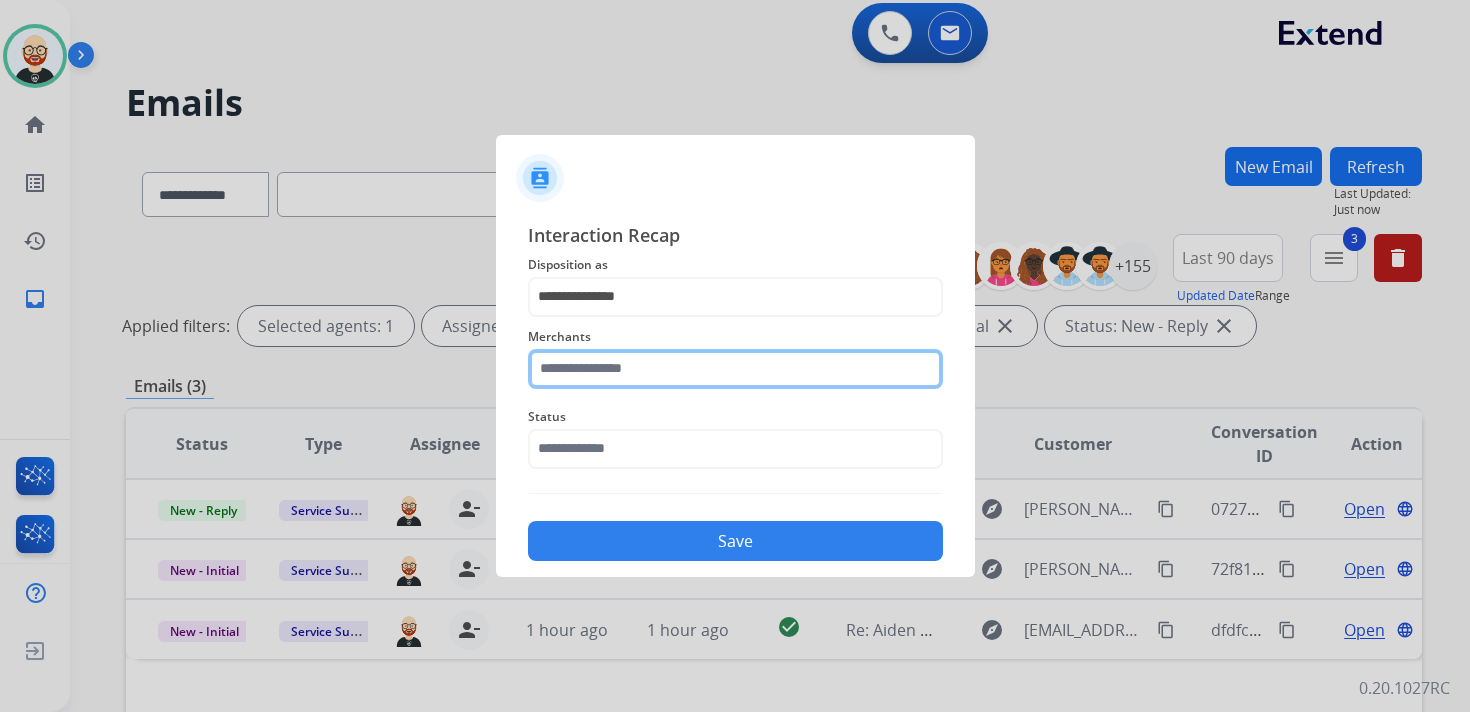 click 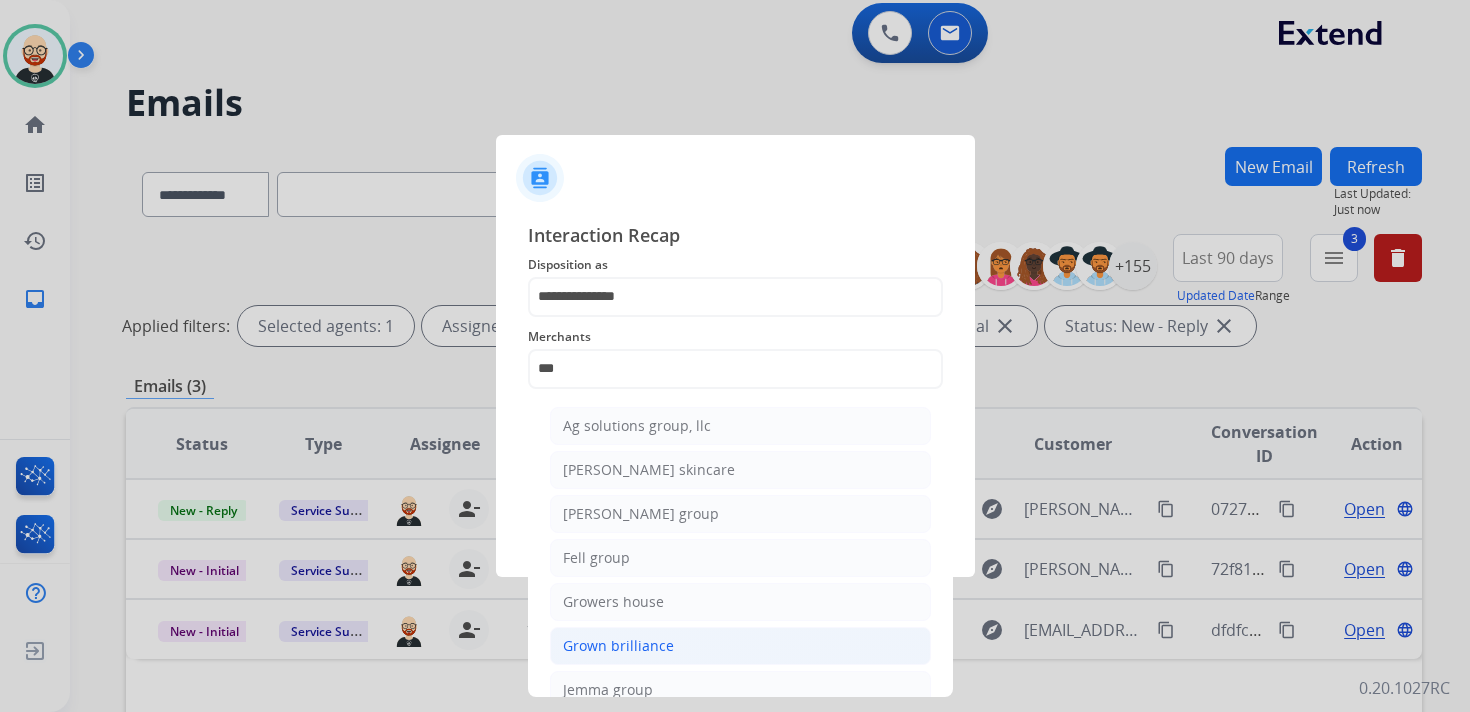 click on "Grown brilliance" 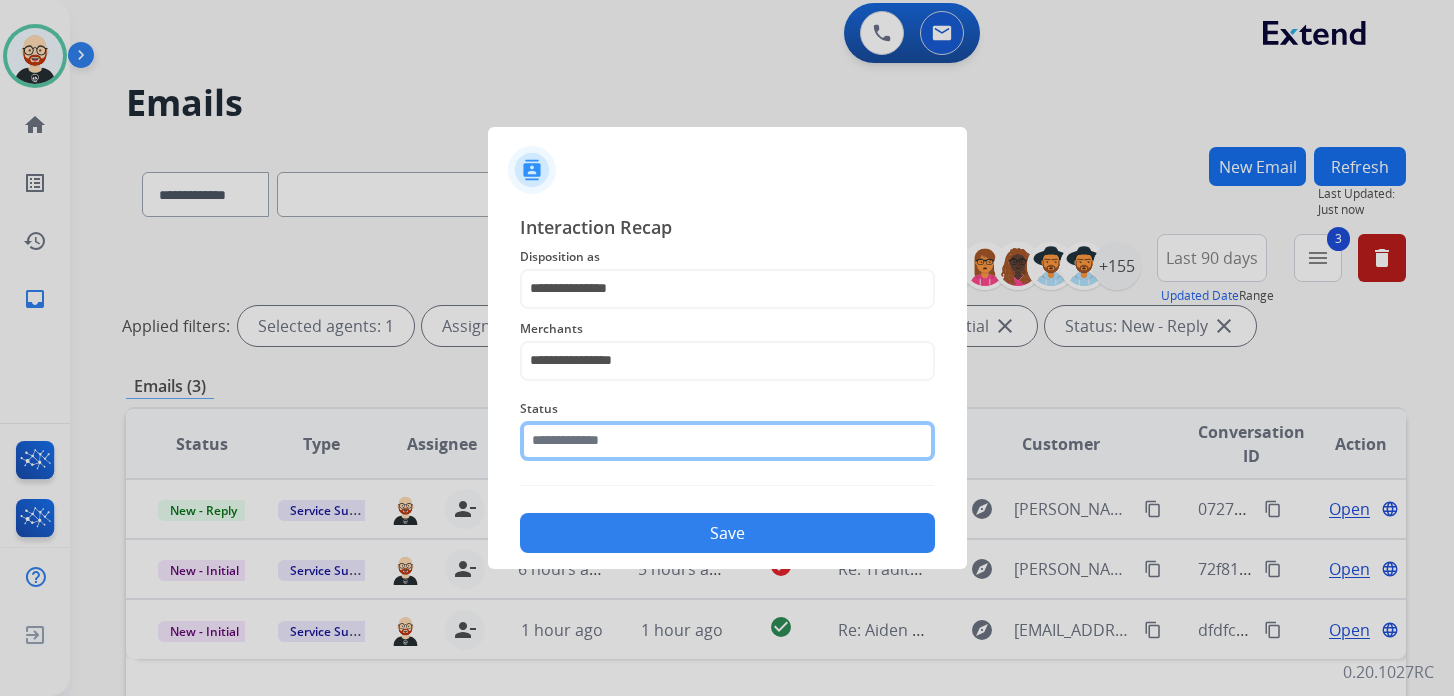 click 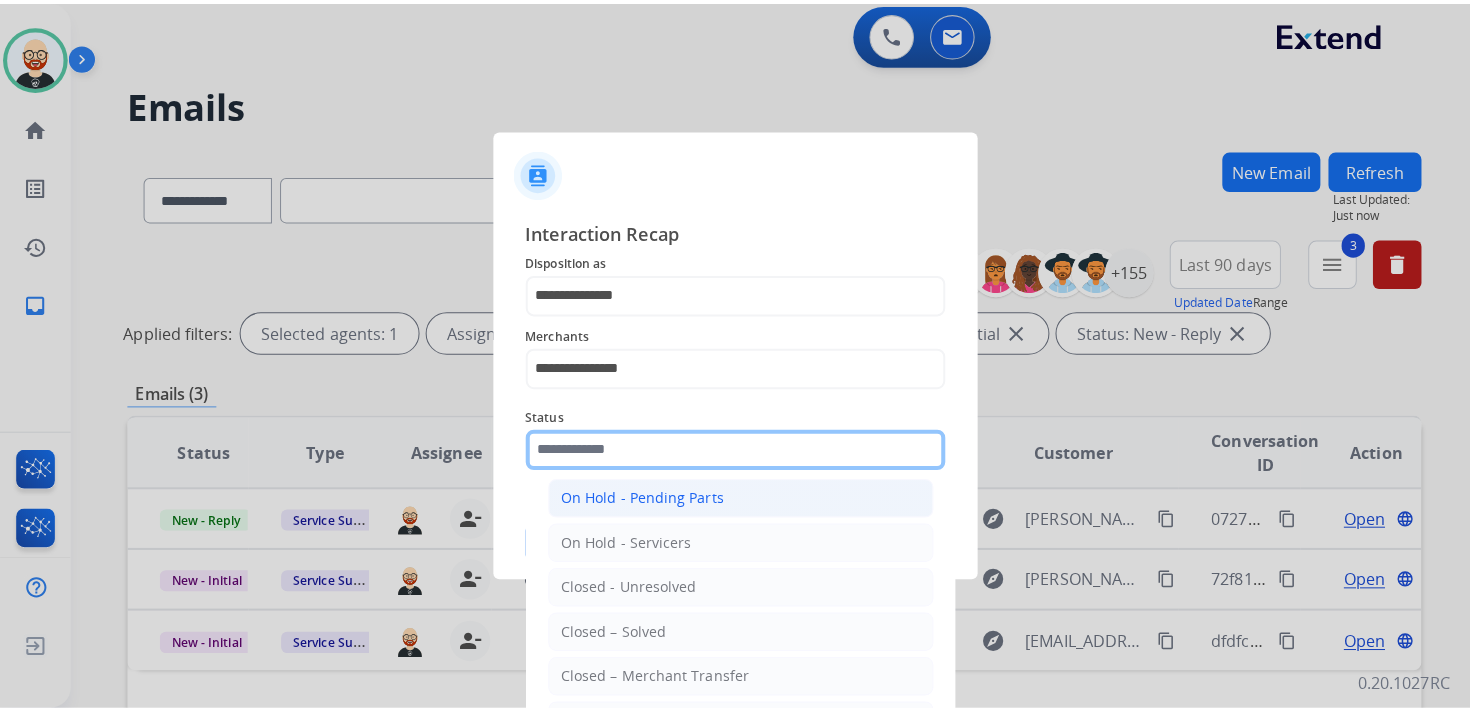 scroll, scrollTop: 111, scrollLeft: 0, axis: vertical 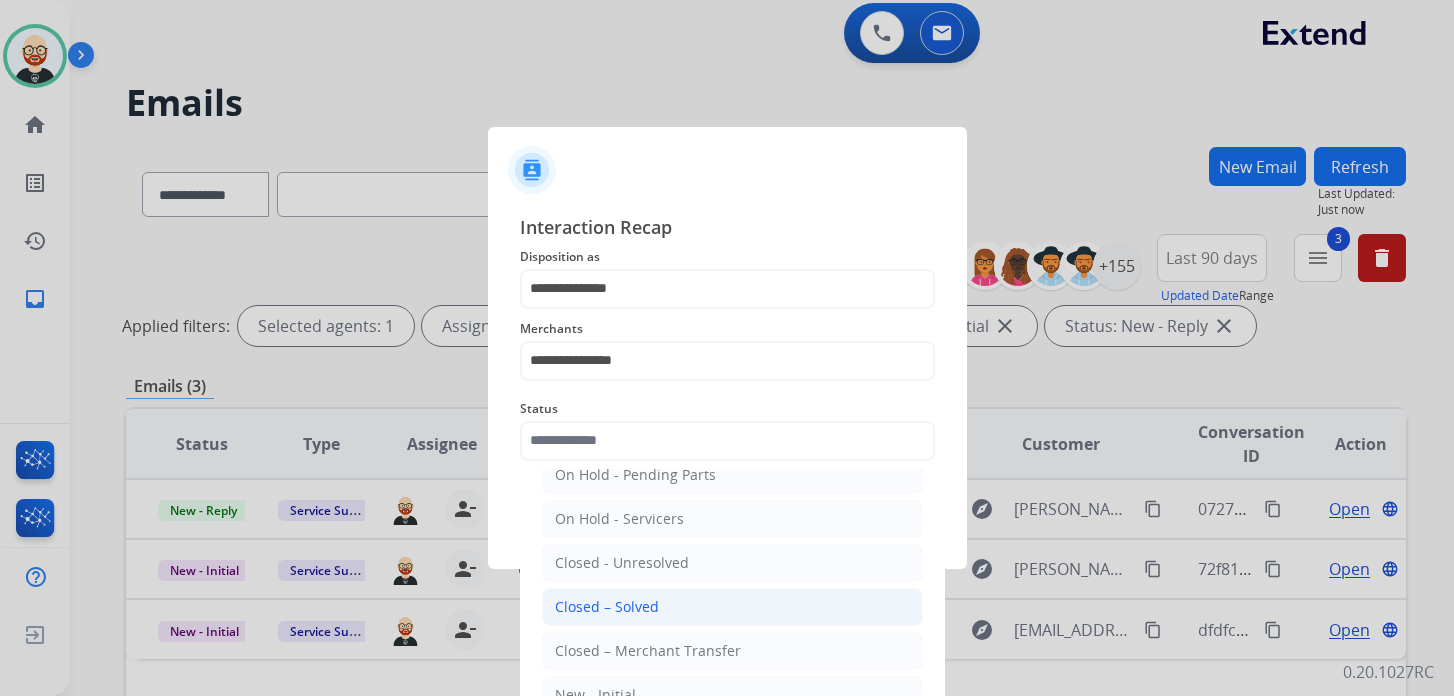 click on "Closed – Solved" 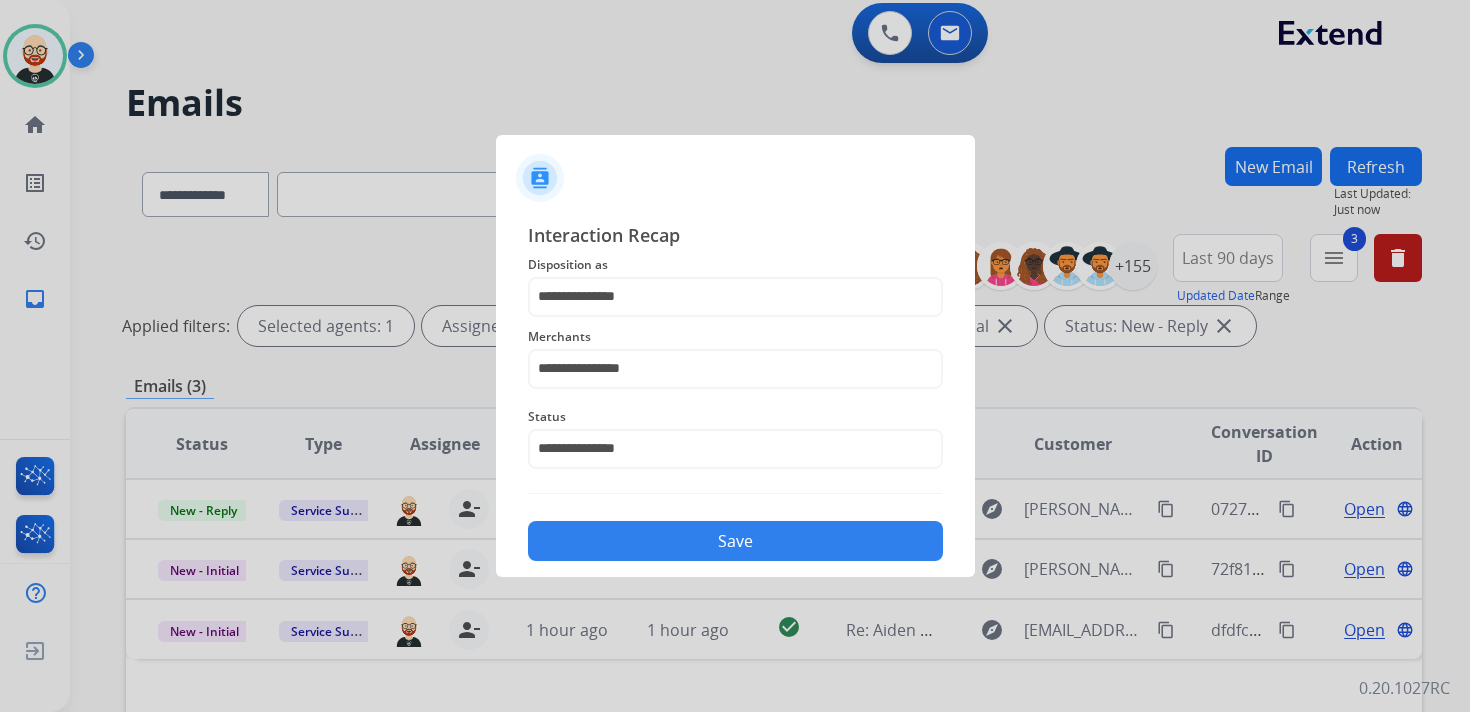 click on "Save" 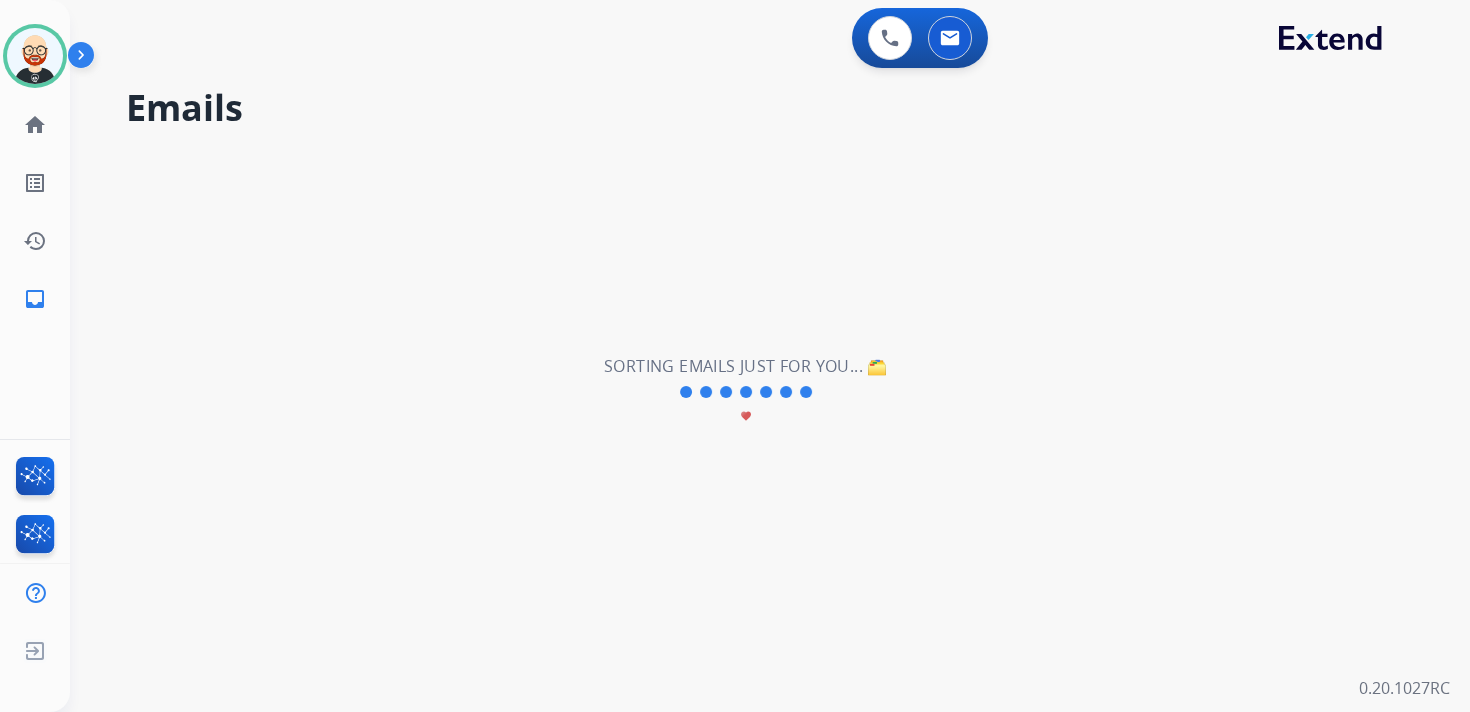 scroll, scrollTop: 0, scrollLeft: 0, axis: both 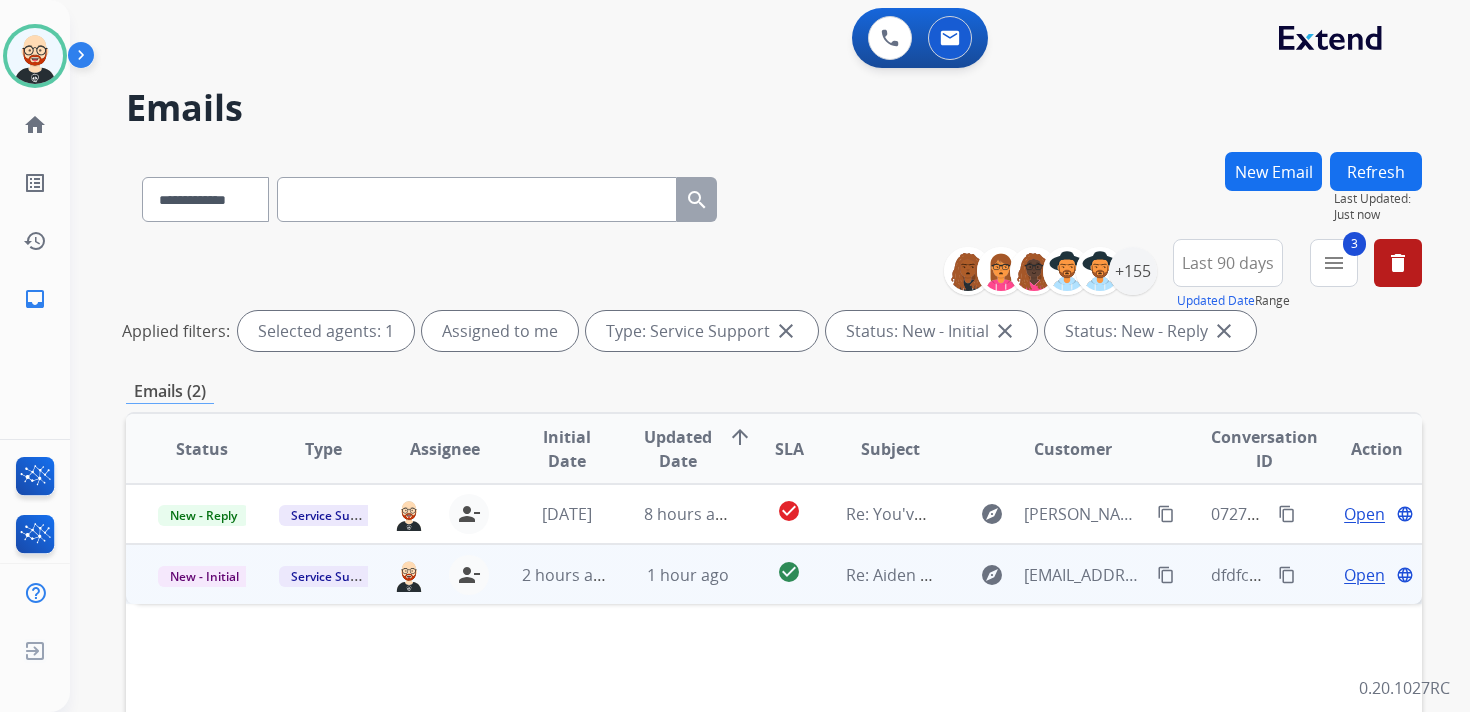 click on "Open" at bounding box center [1364, 575] 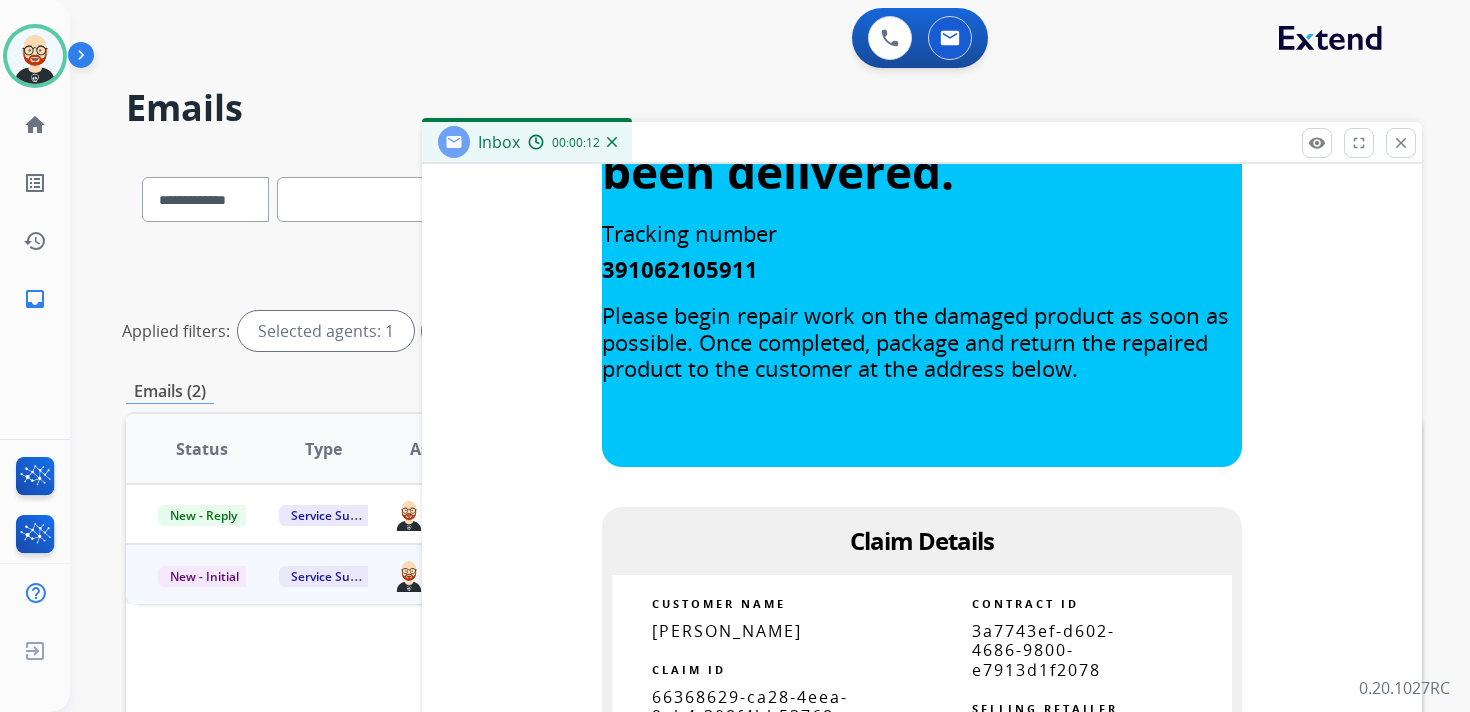 scroll, scrollTop: 990, scrollLeft: 0, axis: vertical 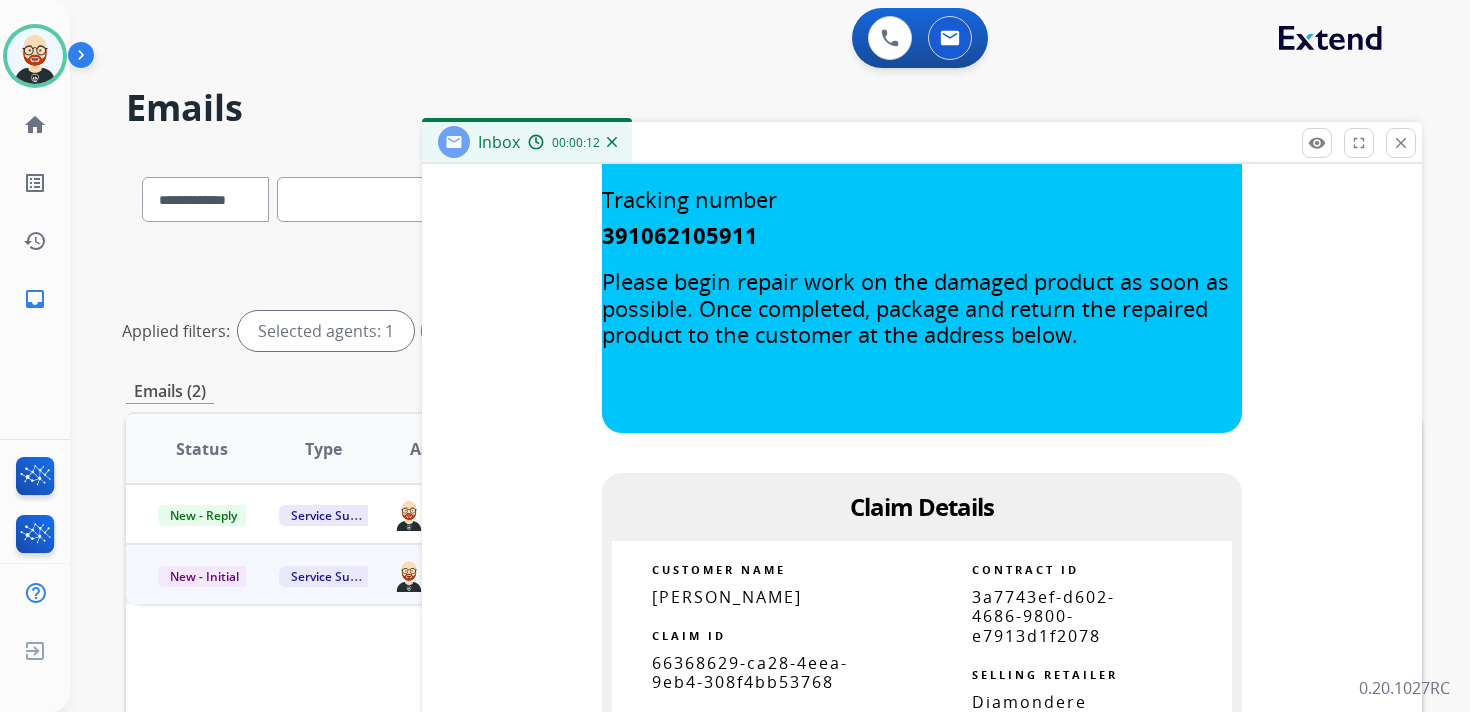 click on "66368629-ca28-4eea-9eb4-308f4bb53768" at bounding box center [750, 672] 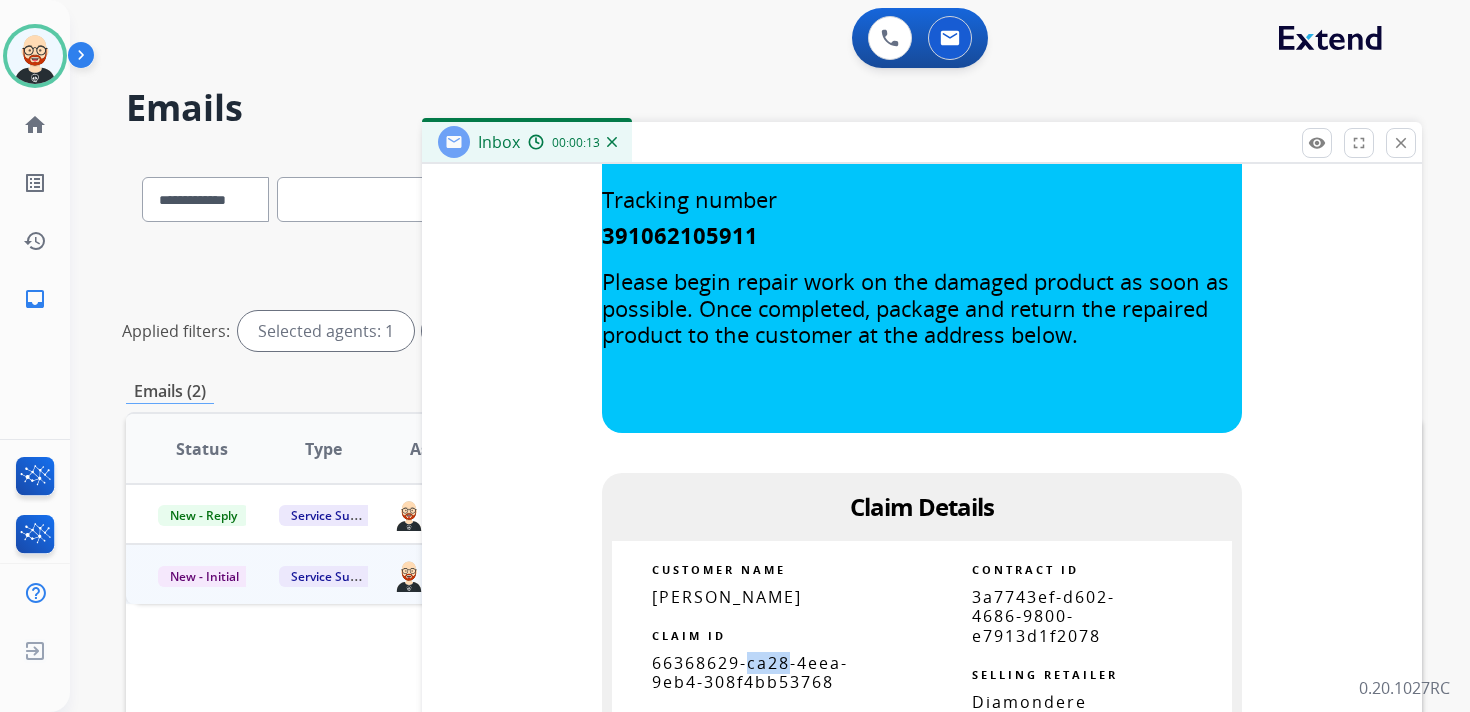click on "66368629-ca28-4eea-9eb4-308f4bb53768" at bounding box center (750, 672) 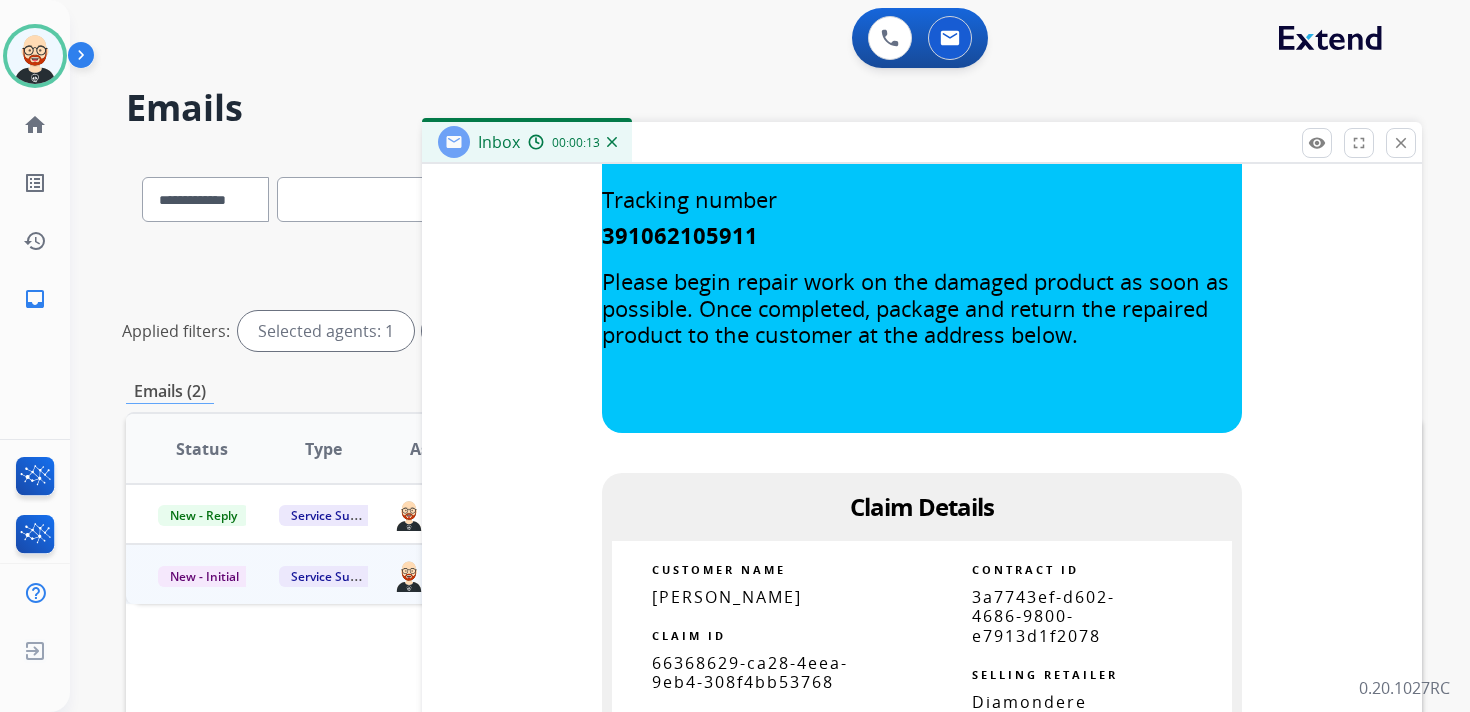 click on "66368629-ca28-4eea-9eb4-308f4bb53768" at bounding box center [750, 672] 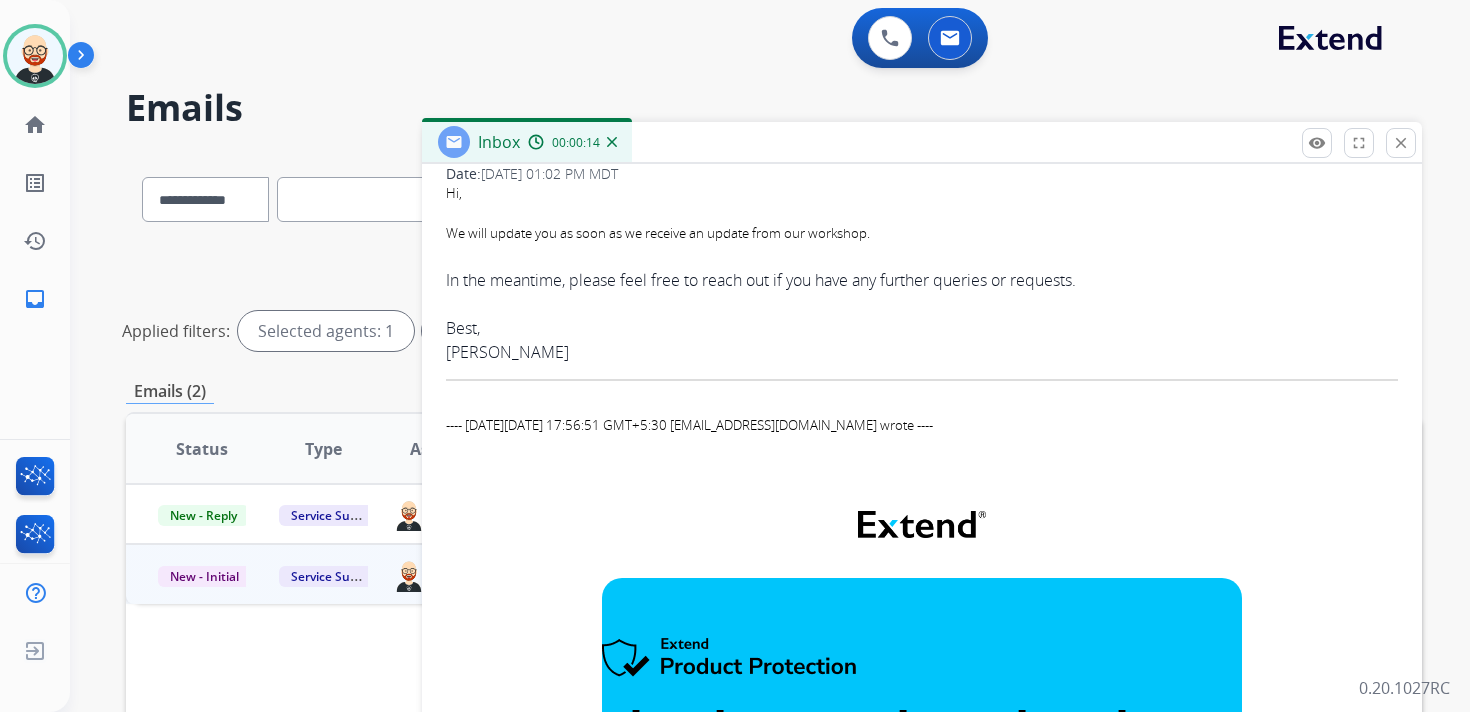 scroll, scrollTop: 0, scrollLeft: 0, axis: both 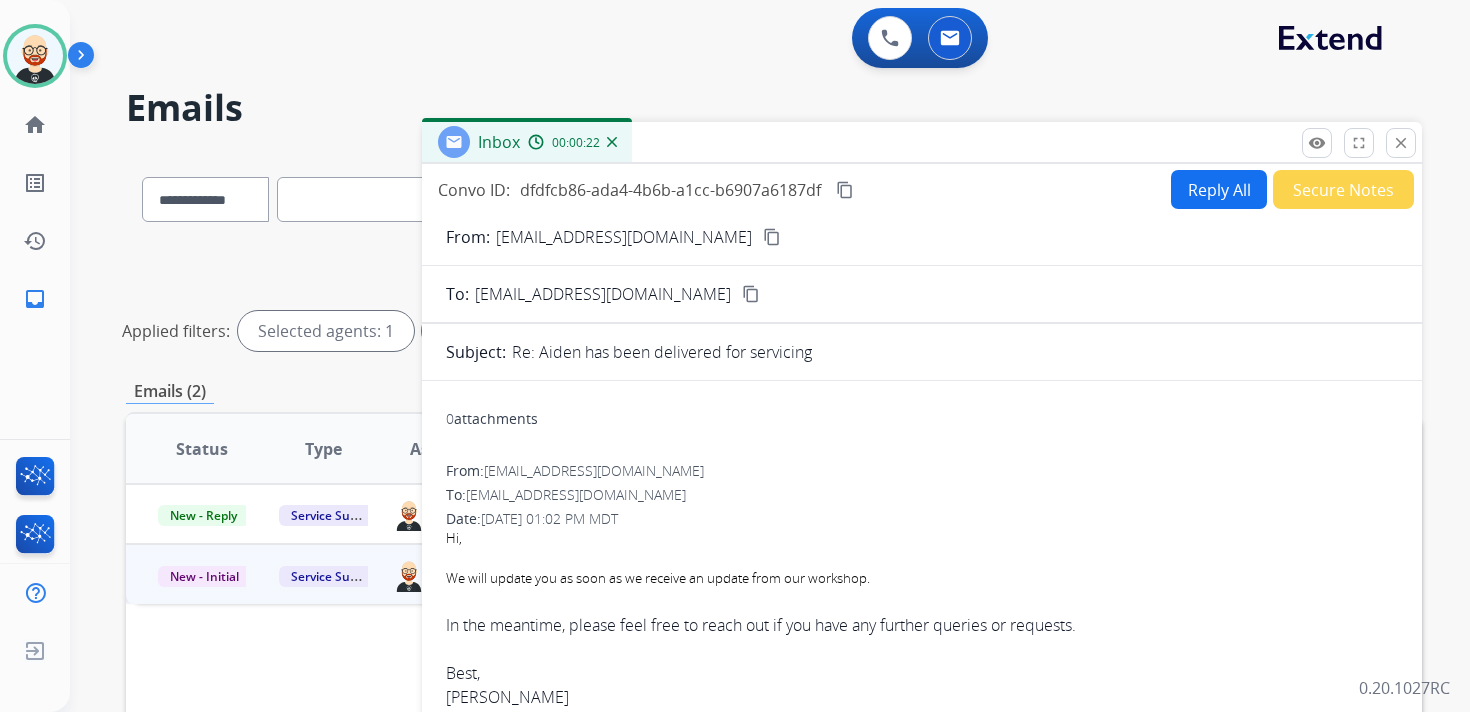 click on "content_copy" at bounding box center (845, 190) 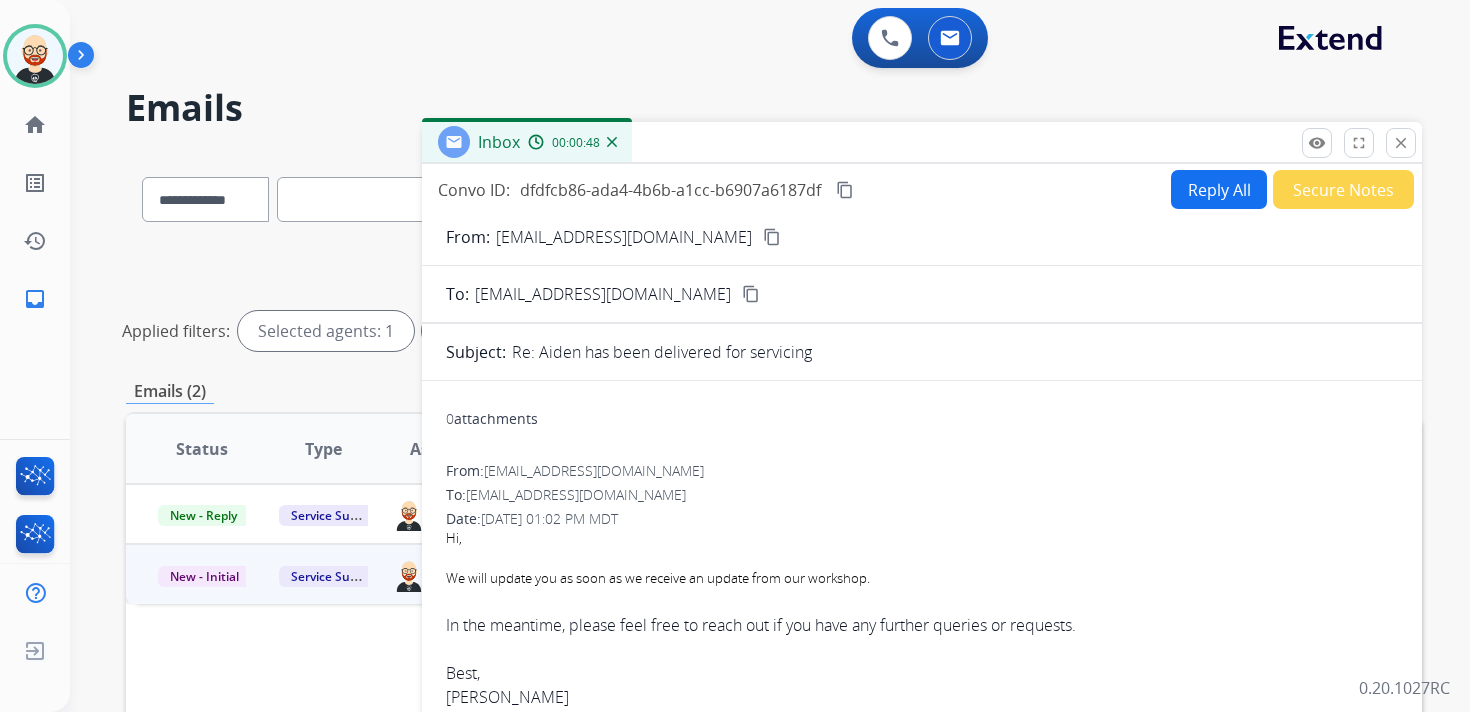 click on "We will update you as soon as we receive an update from our workshop." at bounding box center [922, 579] 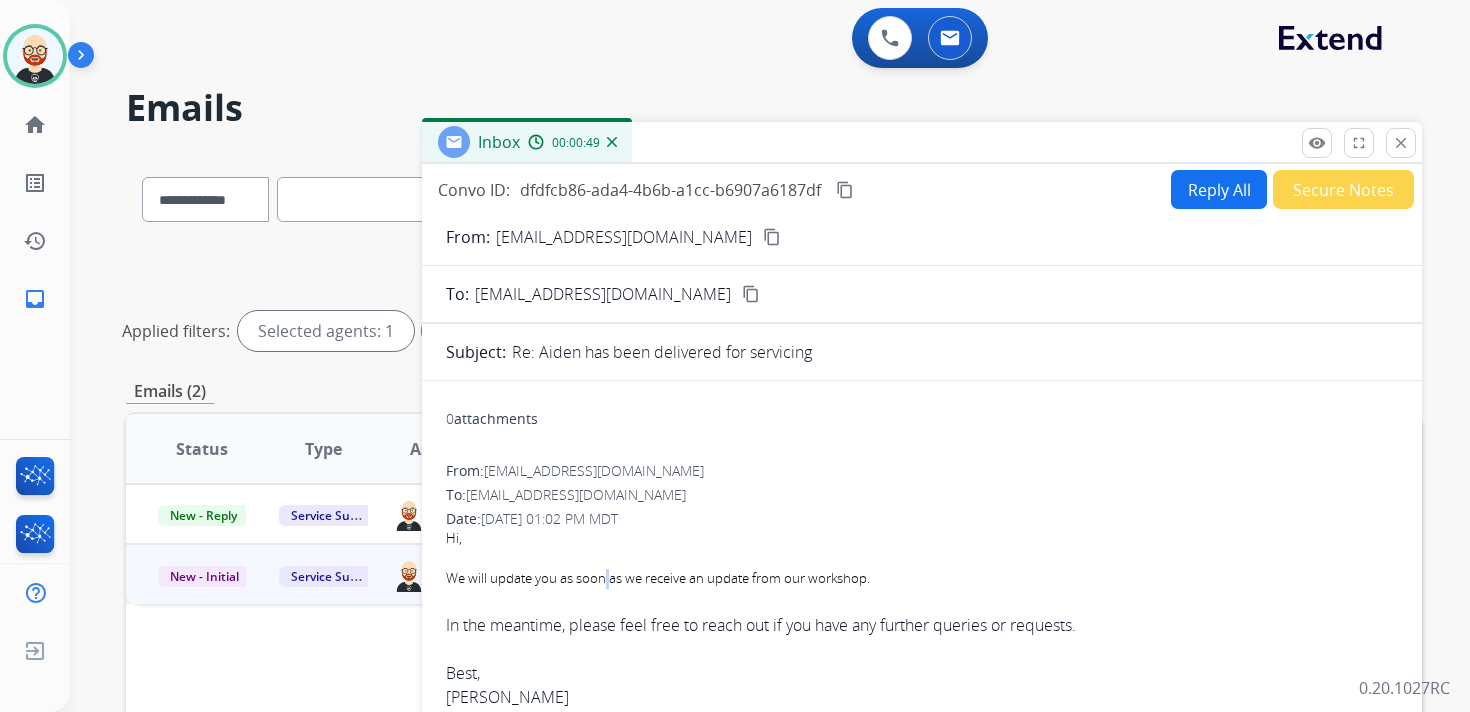 click on "We will update you as soon as we receive an update from our workshop." at bounding box center (922, 579) 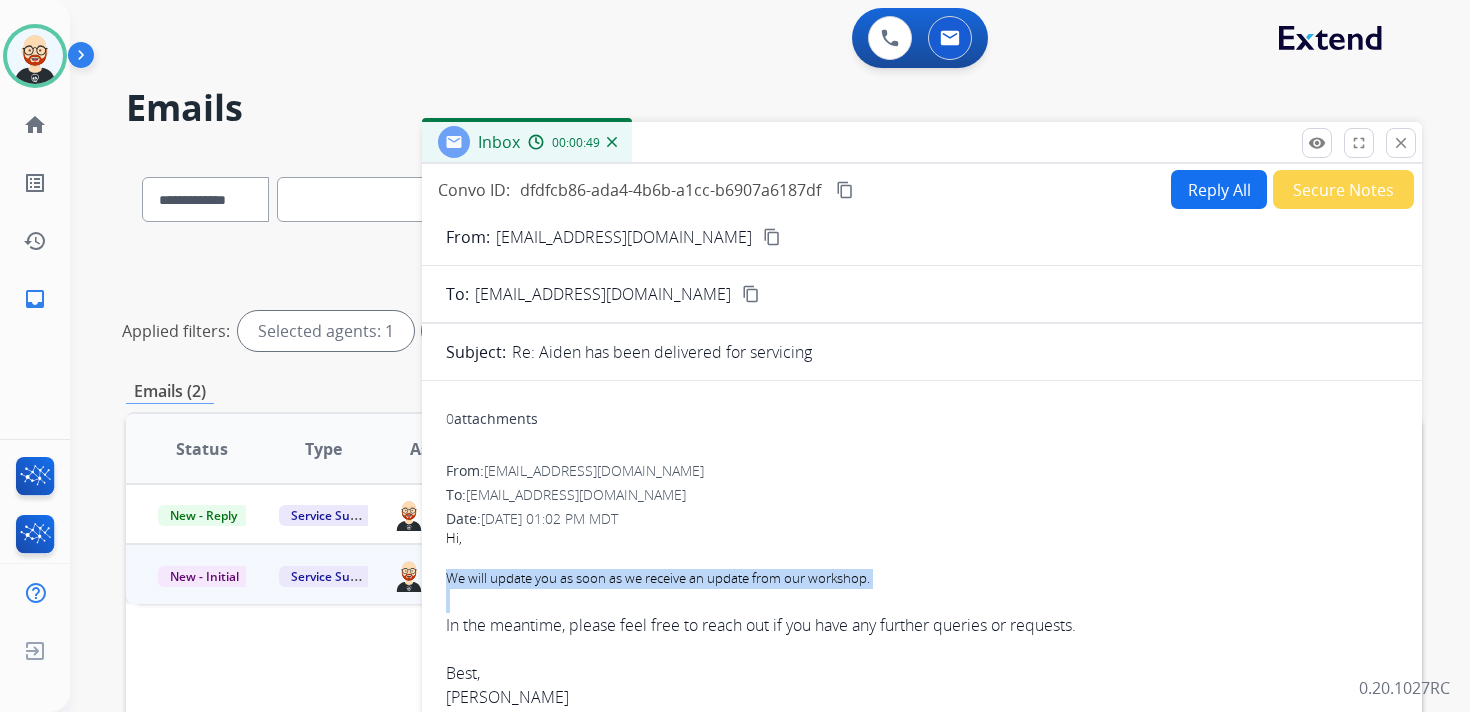 click on "We will update you as soon as we receive an update from our workshop." at bounding box center (922, 579) 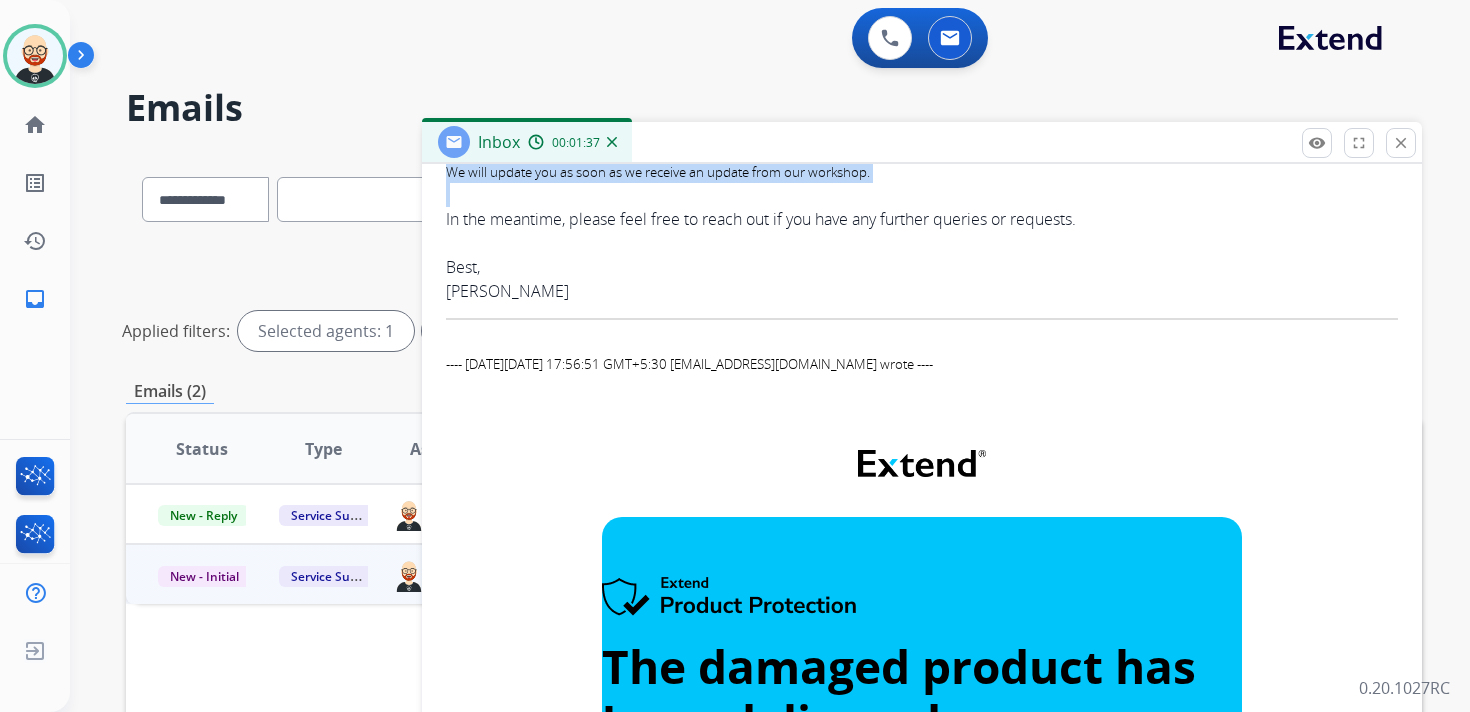 scroll, scrollTop: 399, scrollLeft: 0, axis: vertical 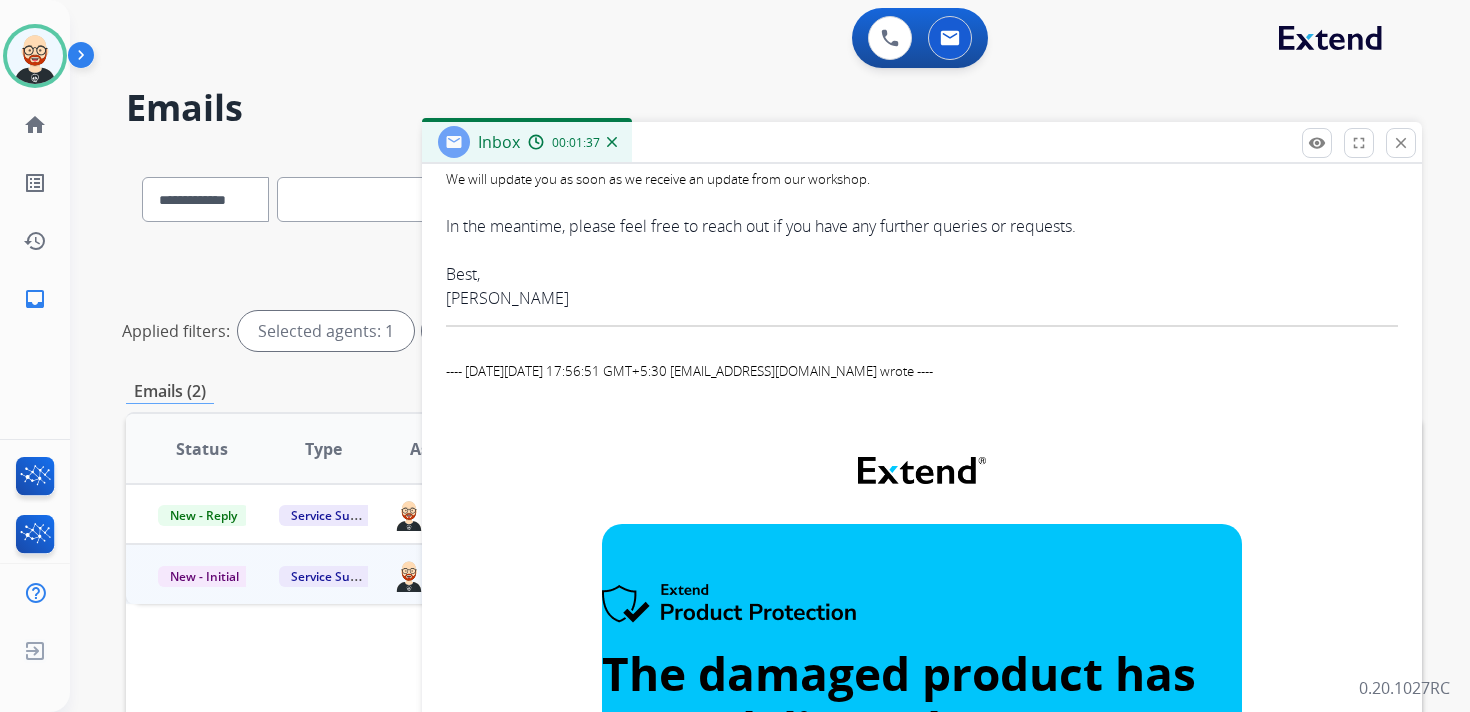 click on "[PERSON_NAME]" at bounding box center (922, 298) 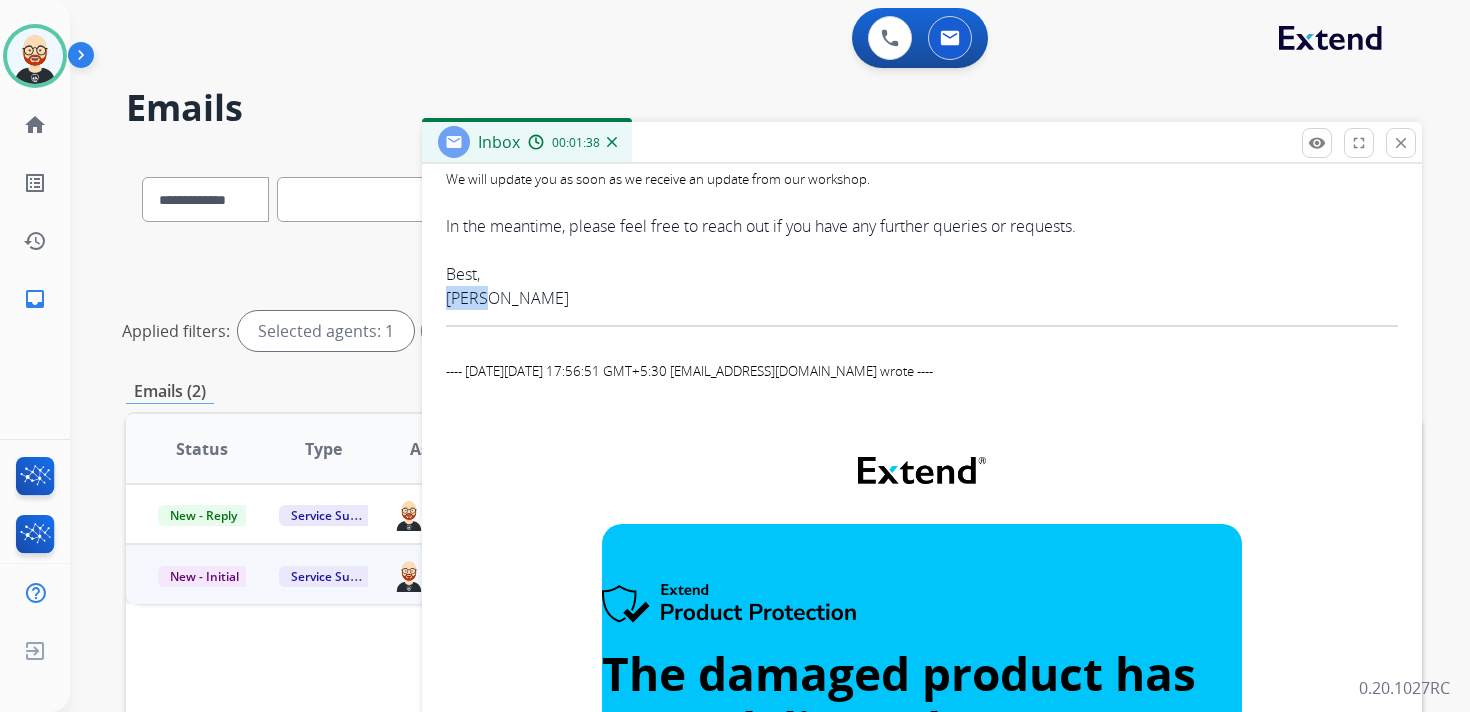 click on "[PERSON_NAME]" at bounding box center [922, 298] 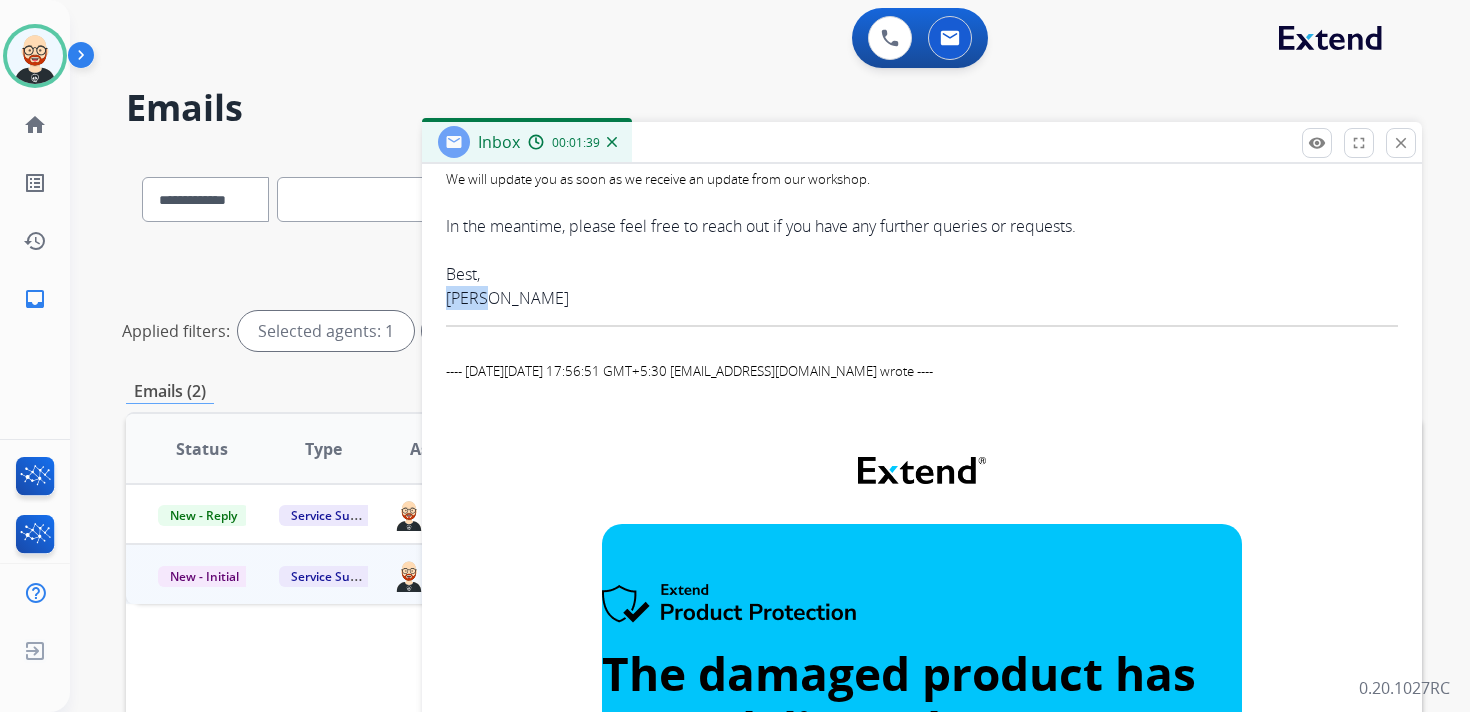 scroll, scrollTop: 0, scrollLeft: 0, axis: both 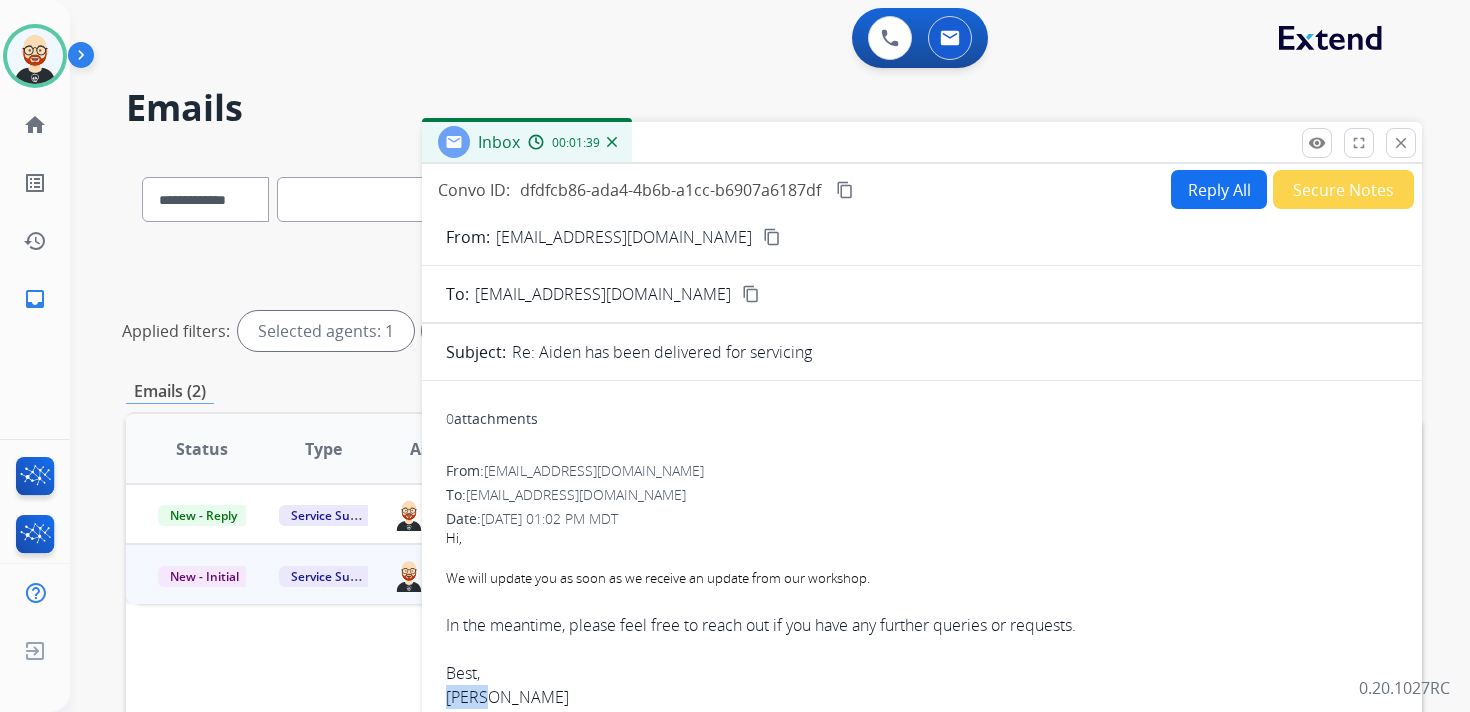 click on "Reply All" at bounding box center [1219, 189] 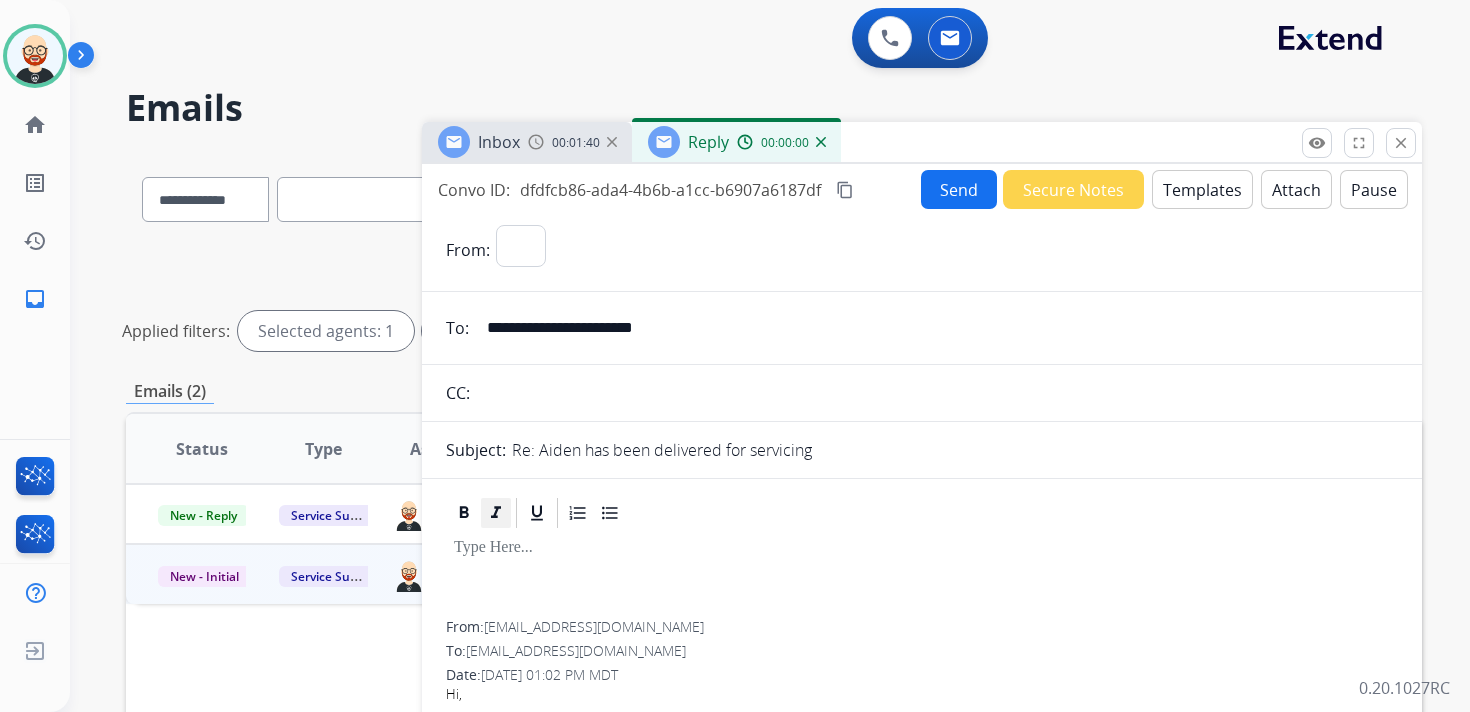select on "**********" 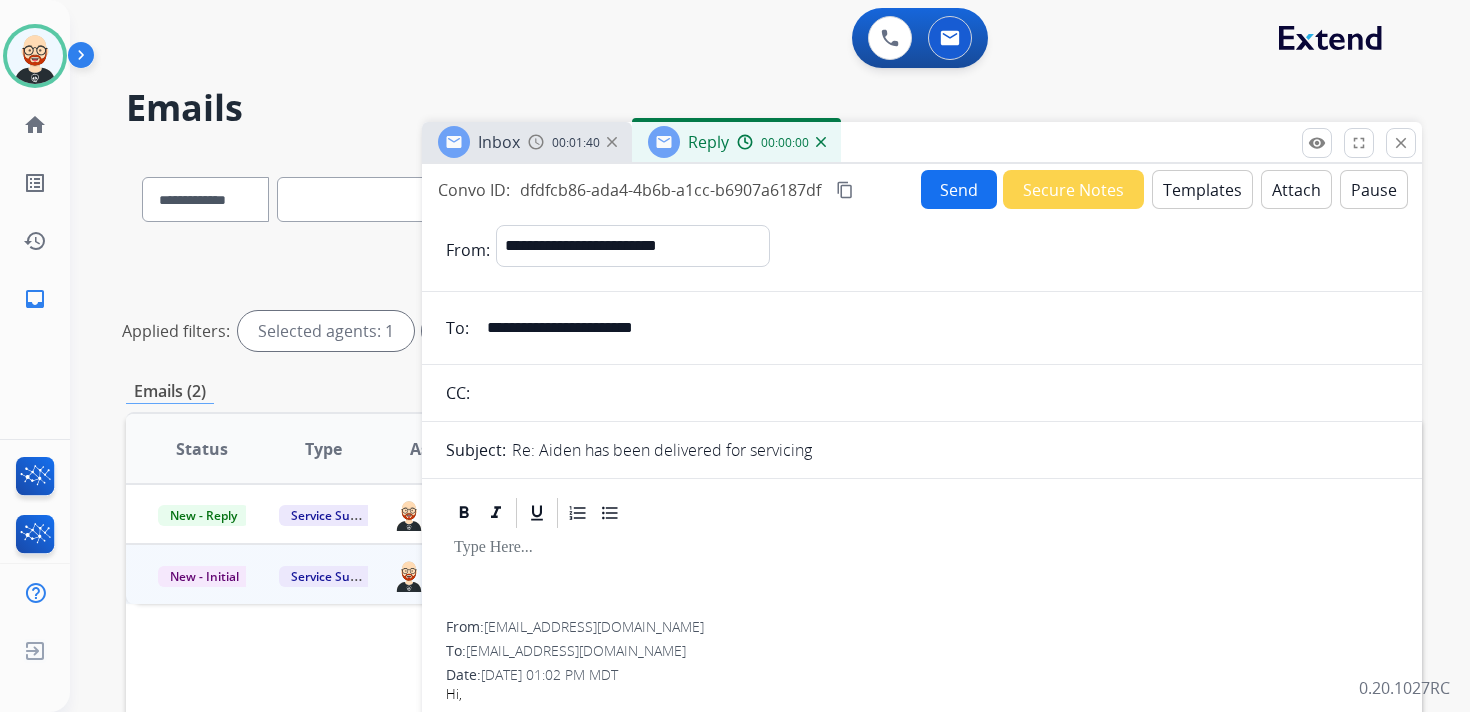 click at bounding box center (922, 576) 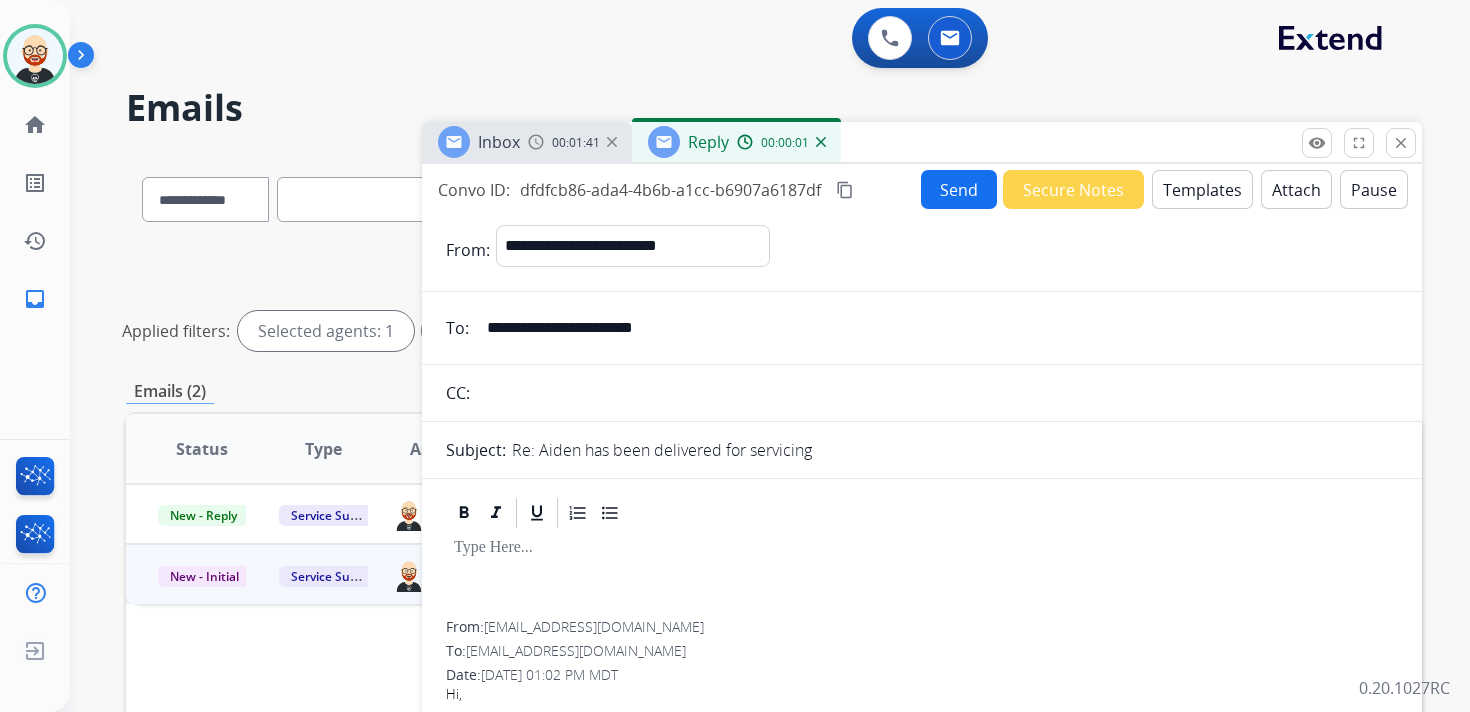 type 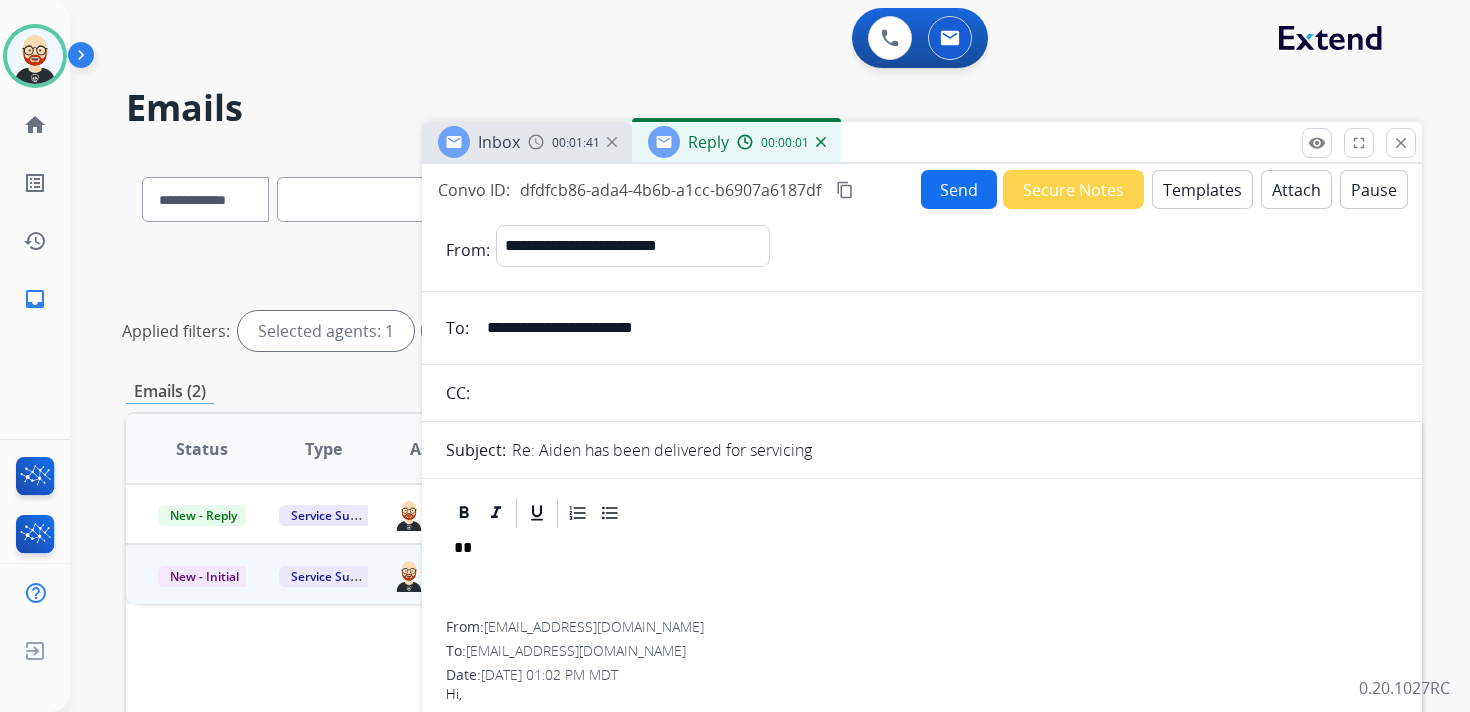 scroll, scrollTop: 5, scrollLeft: 0, axis: vertical 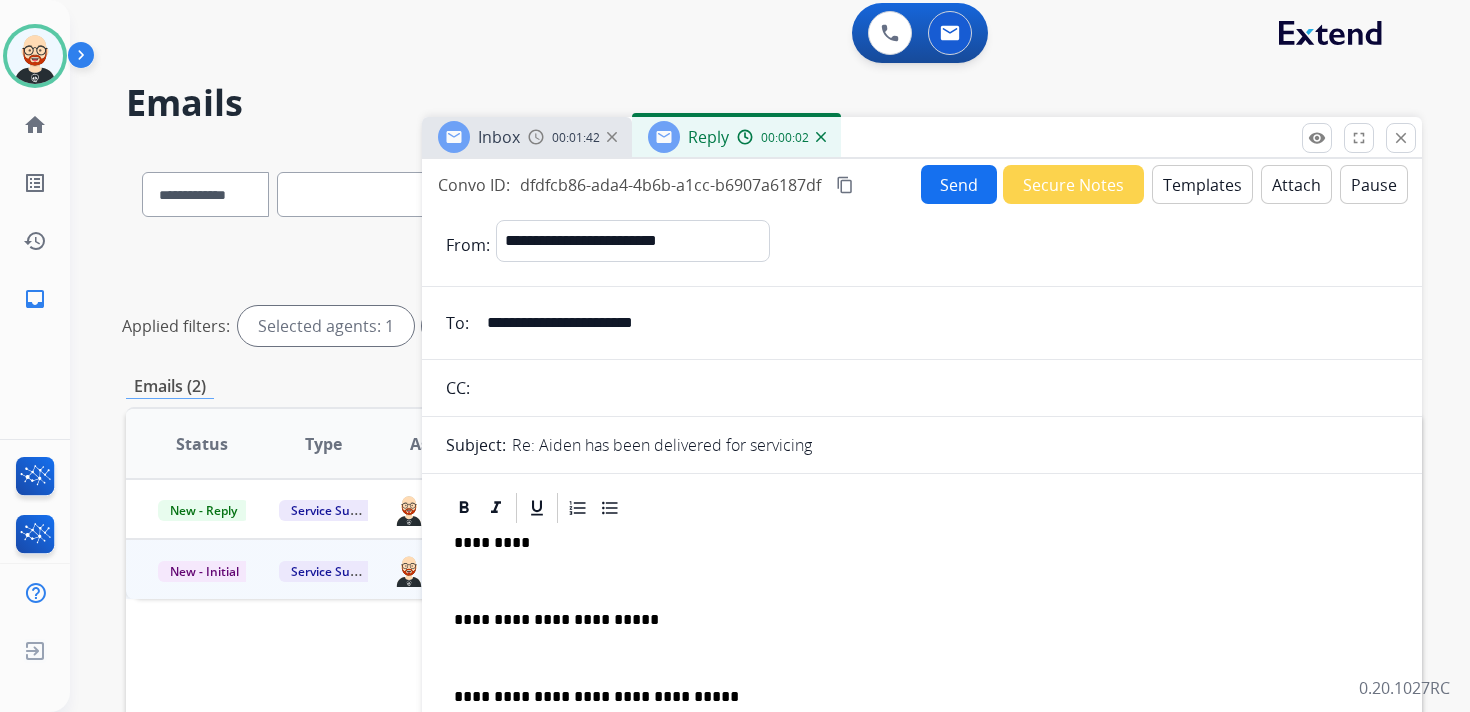 click on "*********" at bounding box center (914, 543) 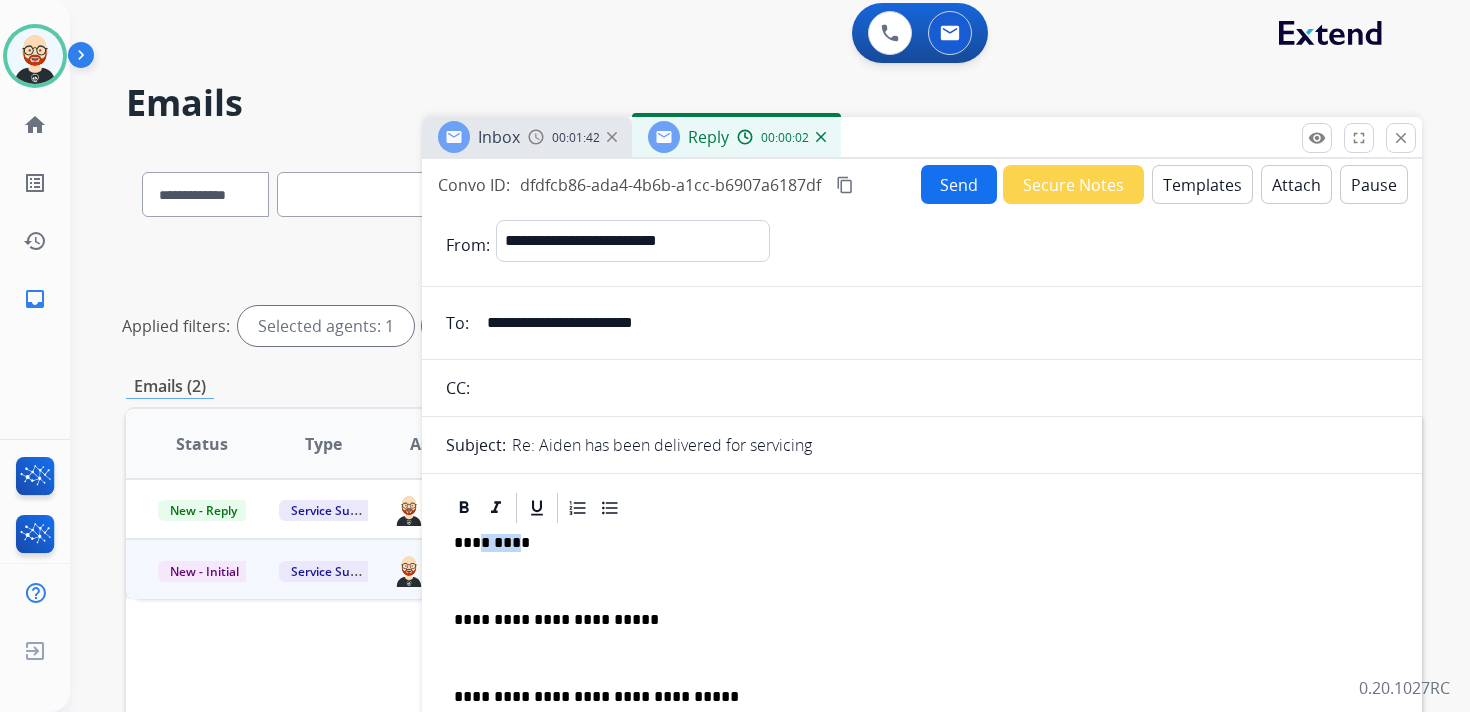 click on "*********" at bounding box center (914, 543) 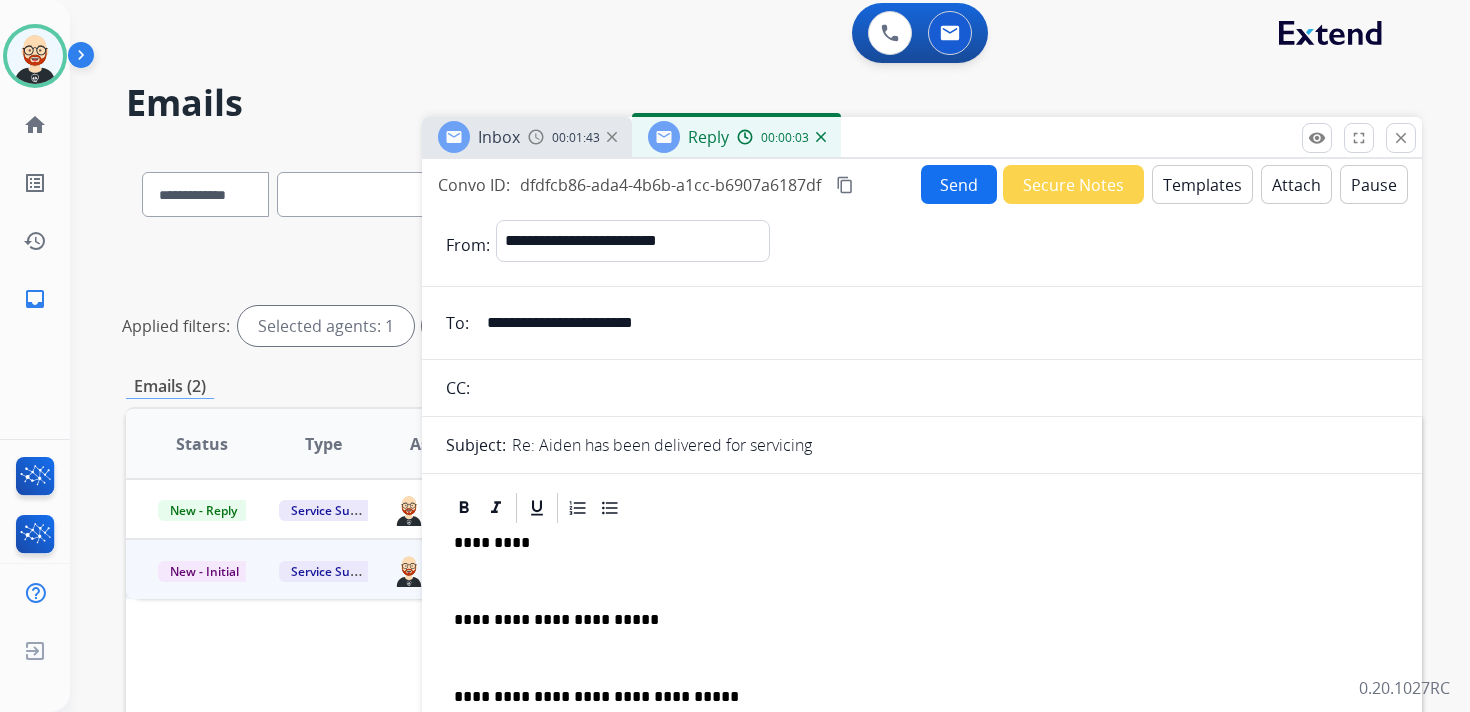 click at bounding box center (922, 581) 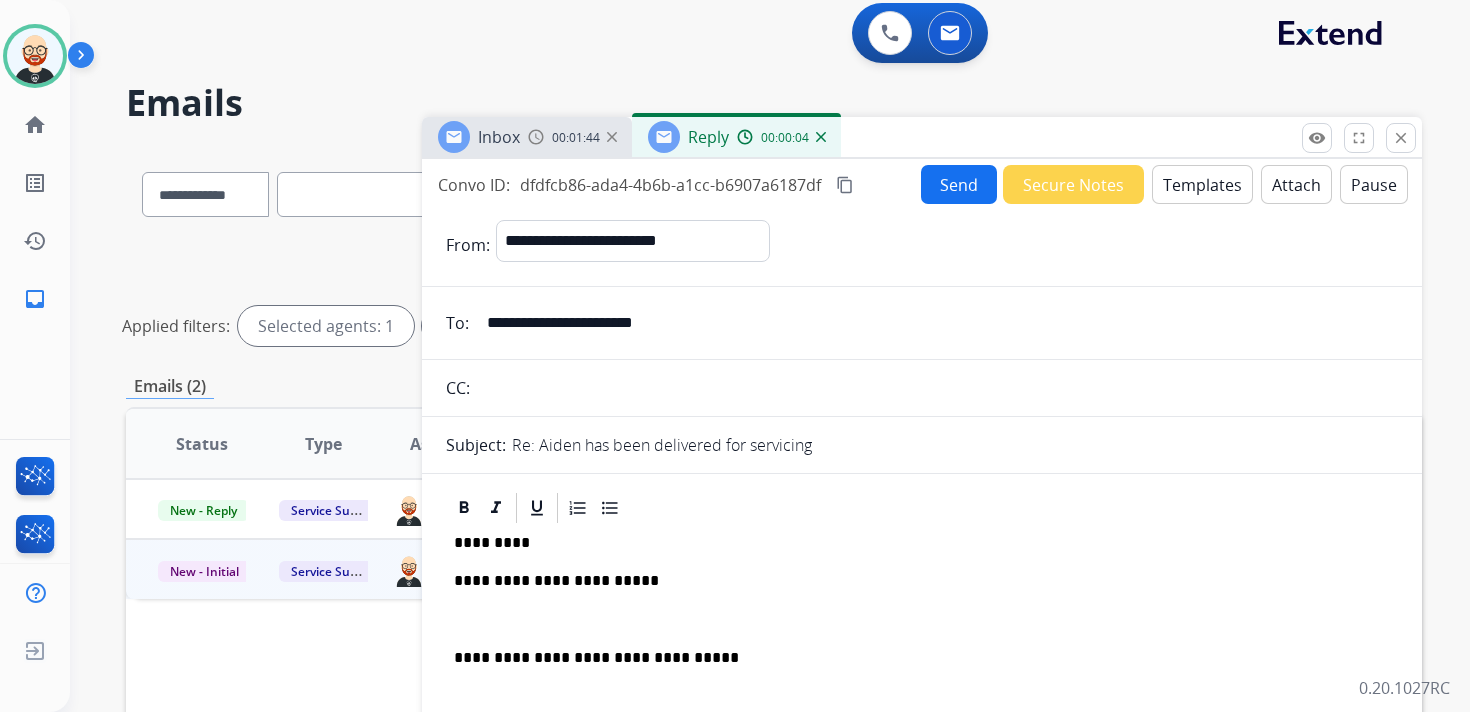 click at bounding box center (922, 620) 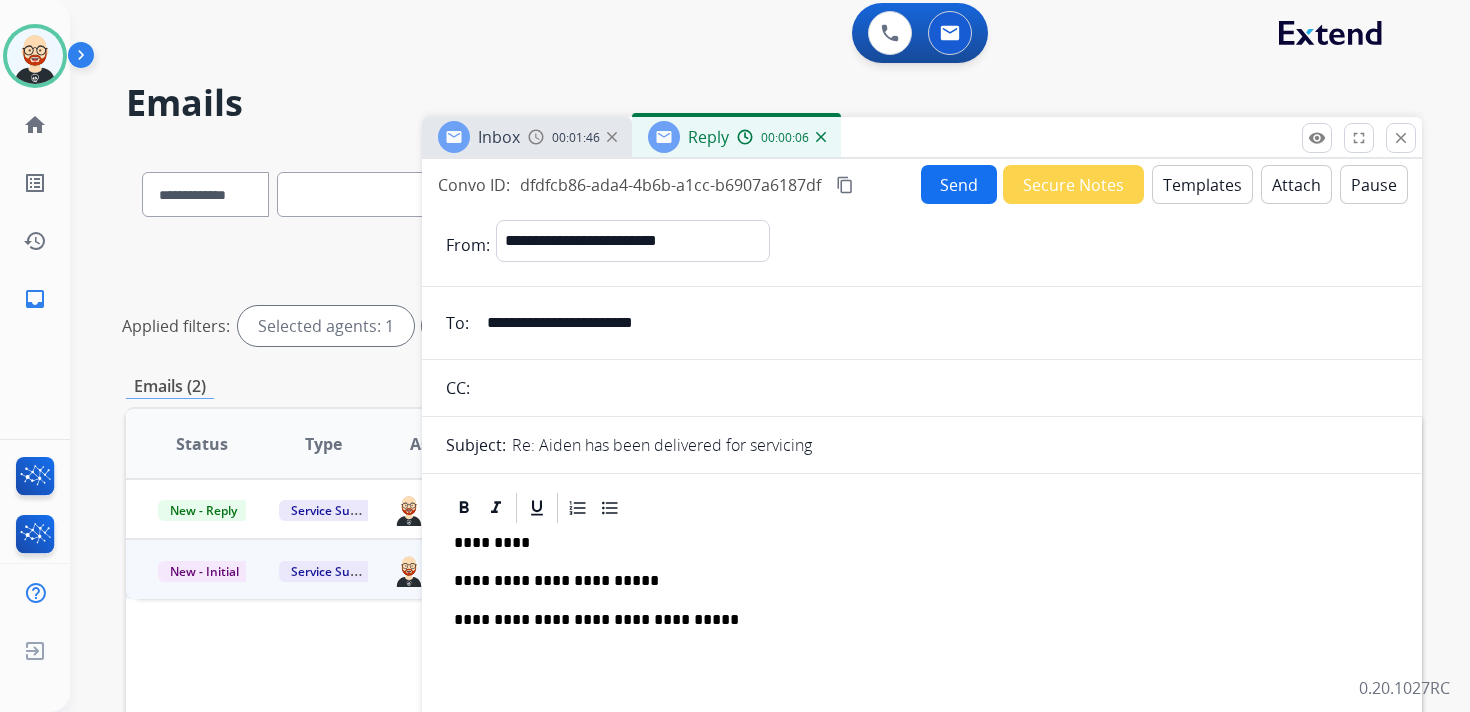 click on "Inbox  00:01:46  Reply  00:00:06" at bounding box center (922, 138) 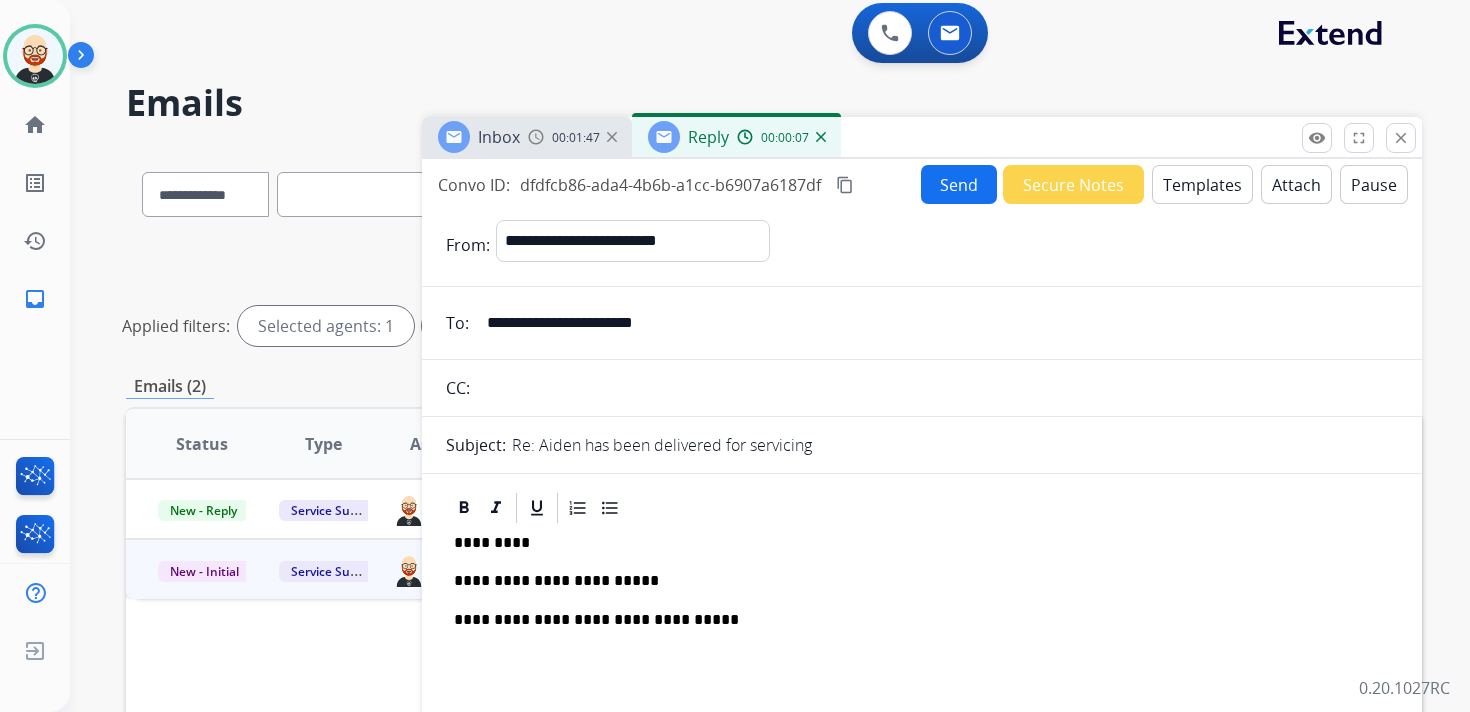 click on "Send" at bounding box center (959, 184) 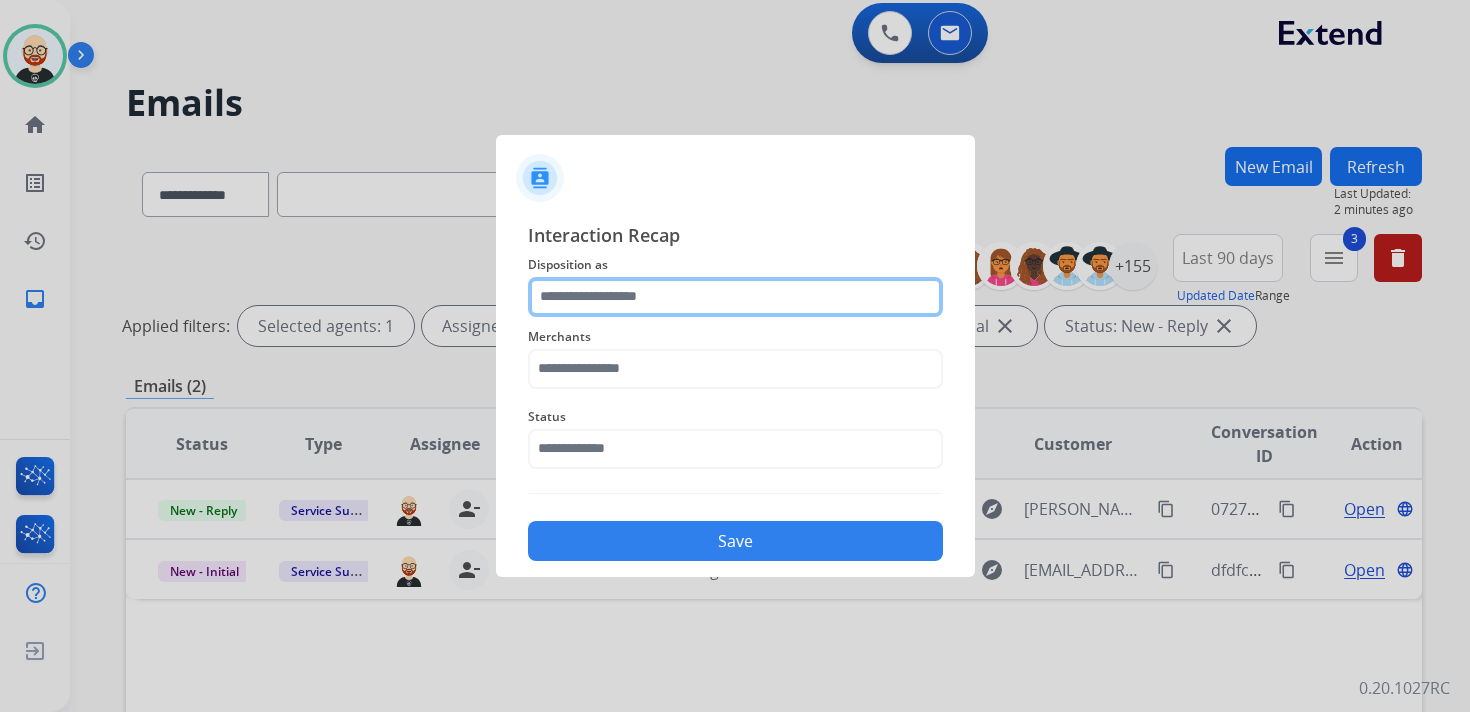 click 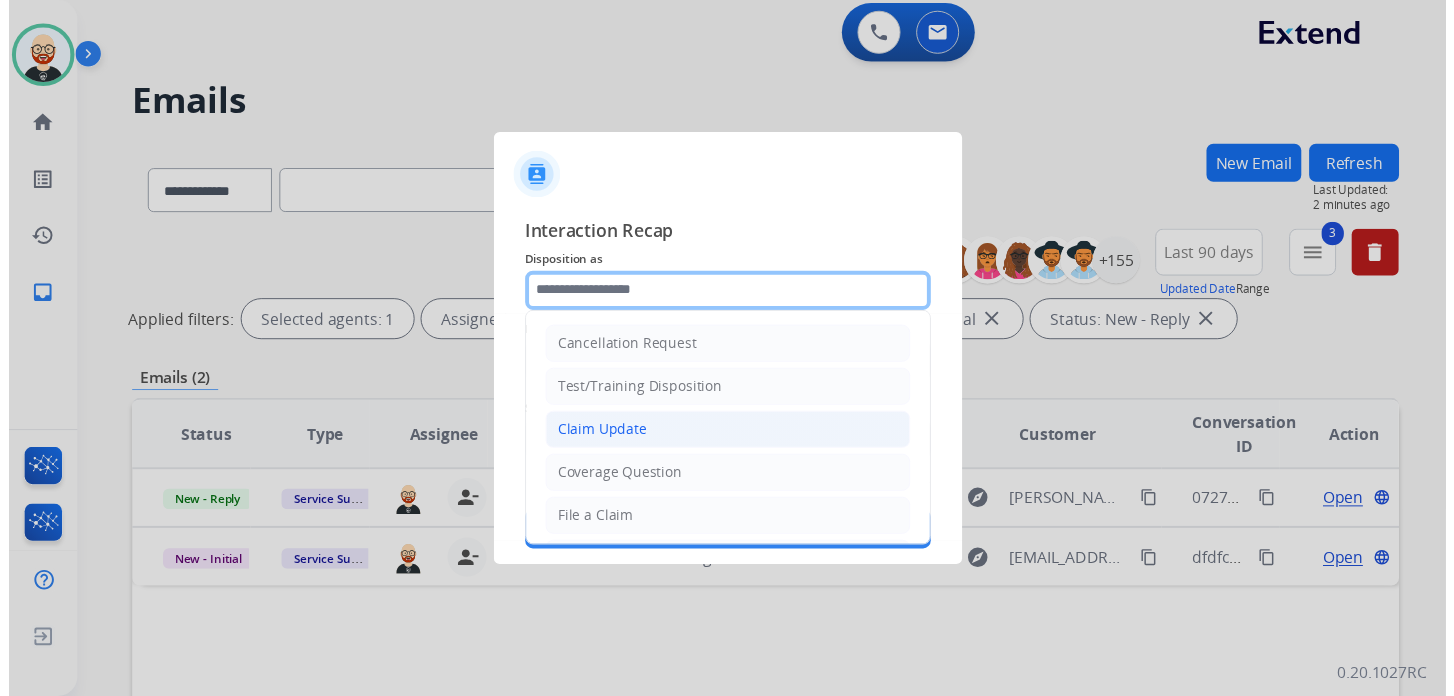 scroll, scrollTop: 300, scrollLeft: 0, axis: vertical 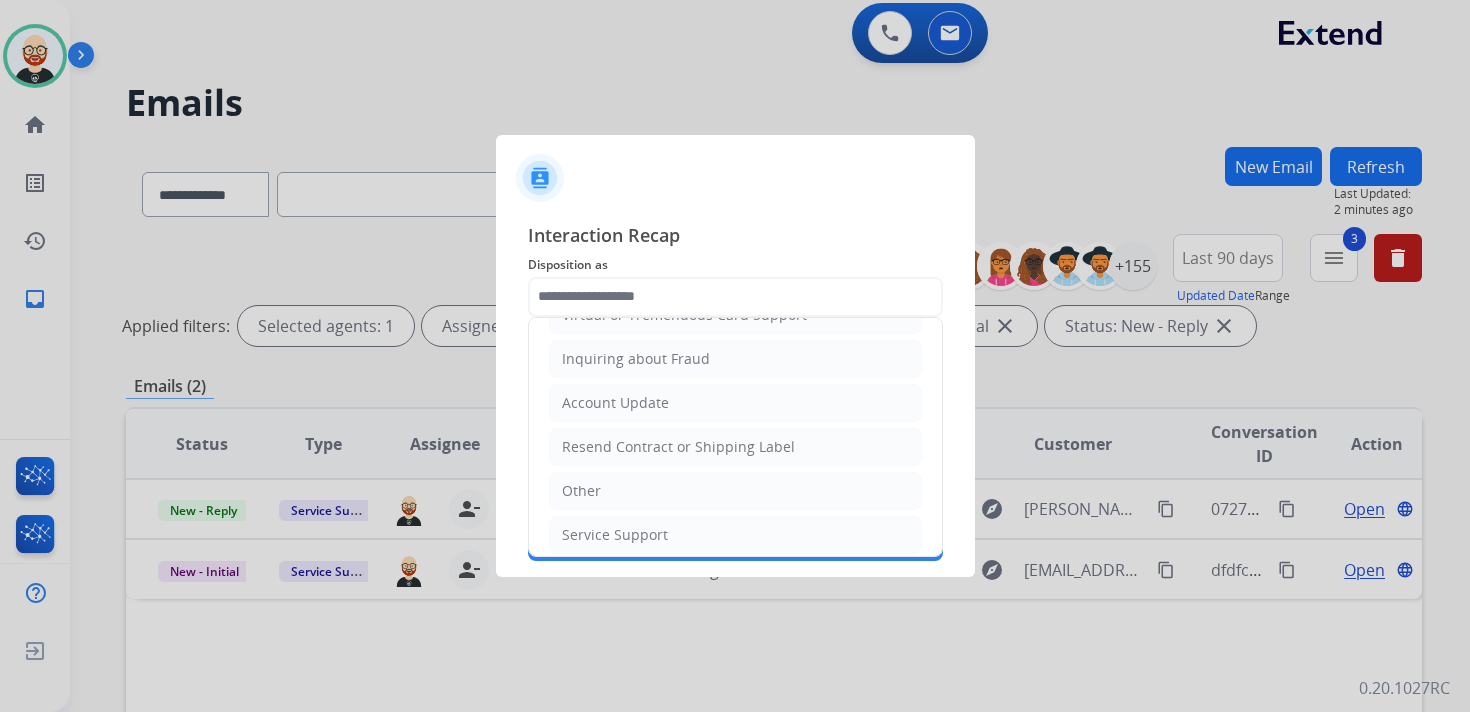 drag, startPoint x: 660, startPoint y: 521, endPoint x: 660, endPoint y: 504, distance: 17 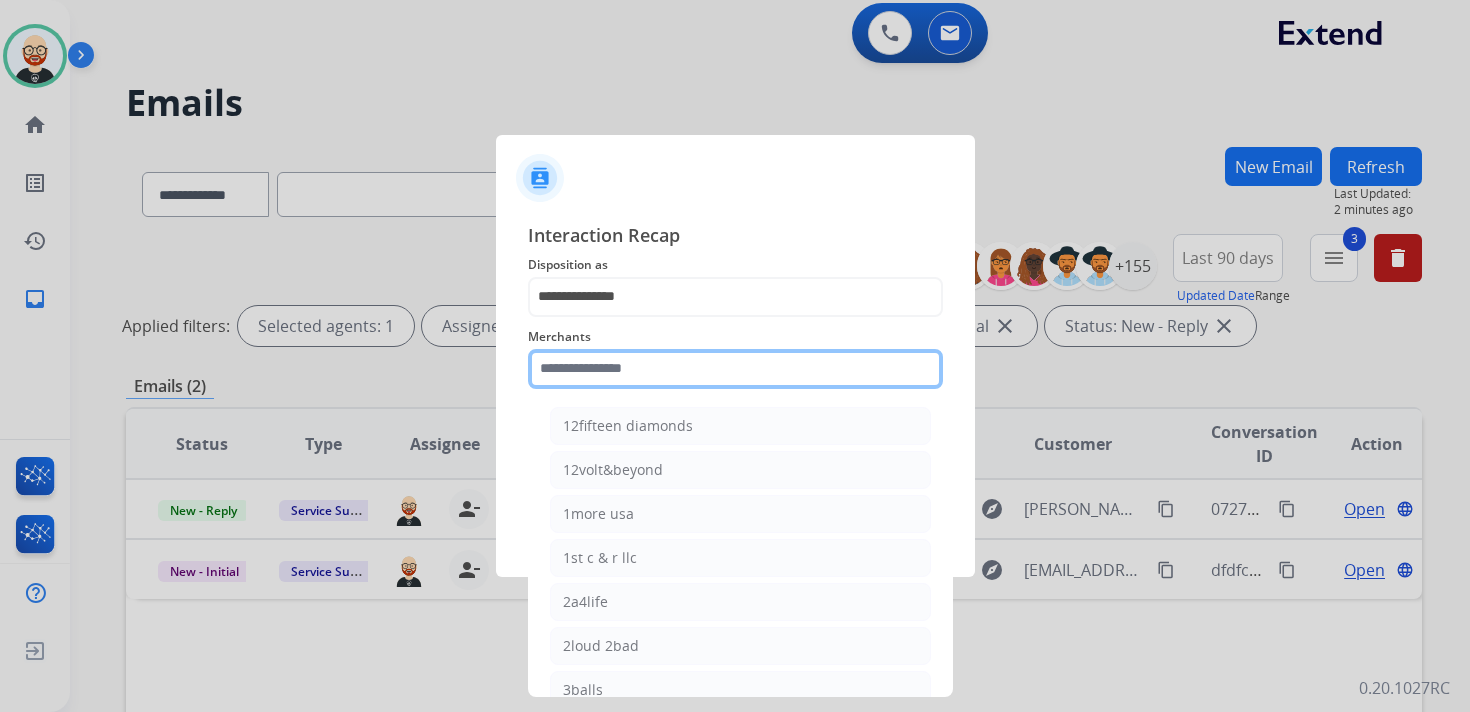 click 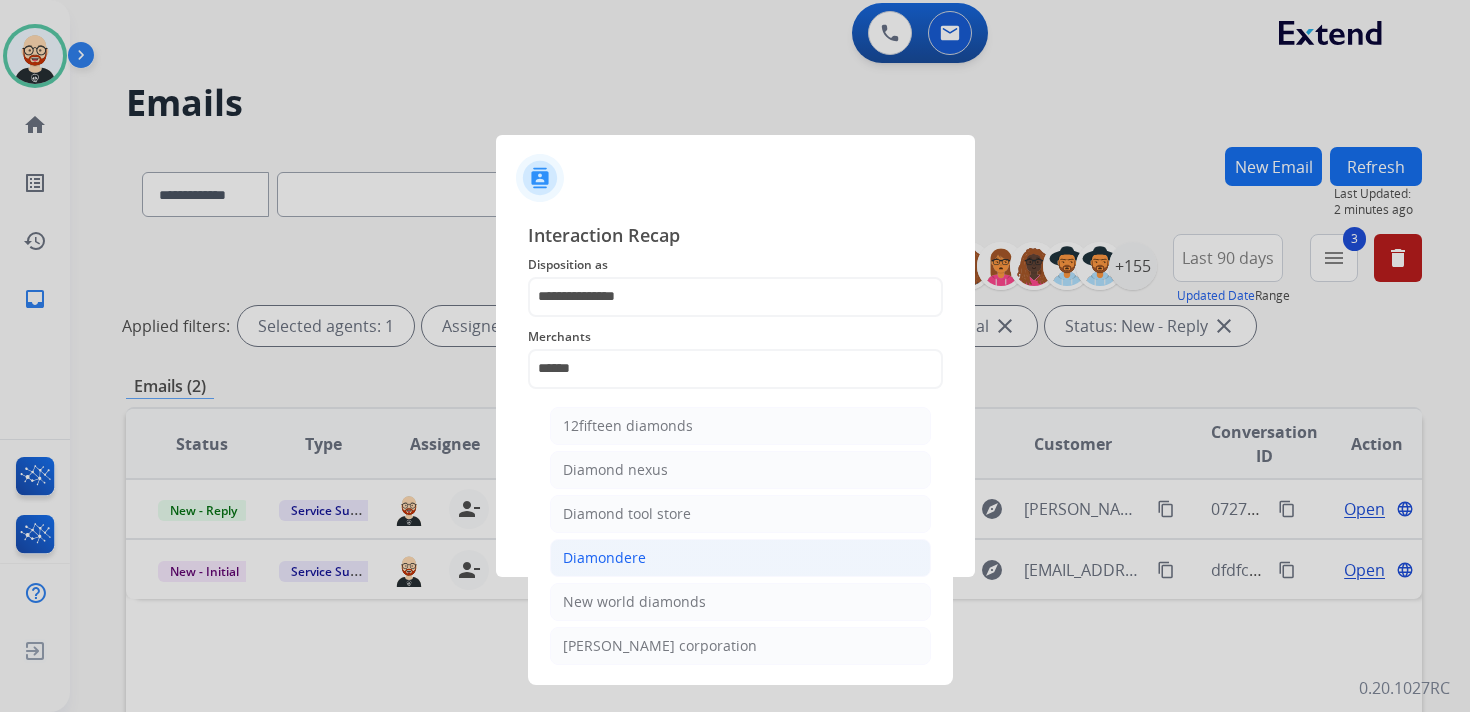 click on "Diamondere" 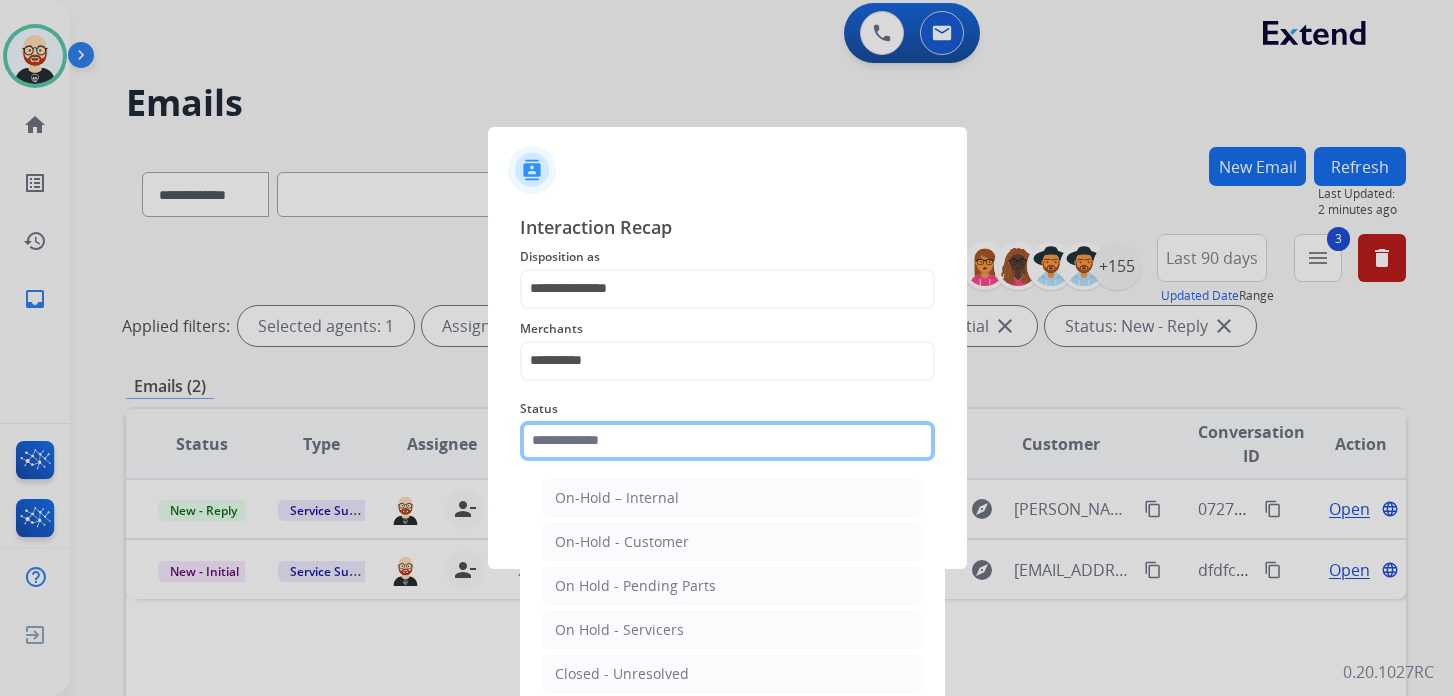 click 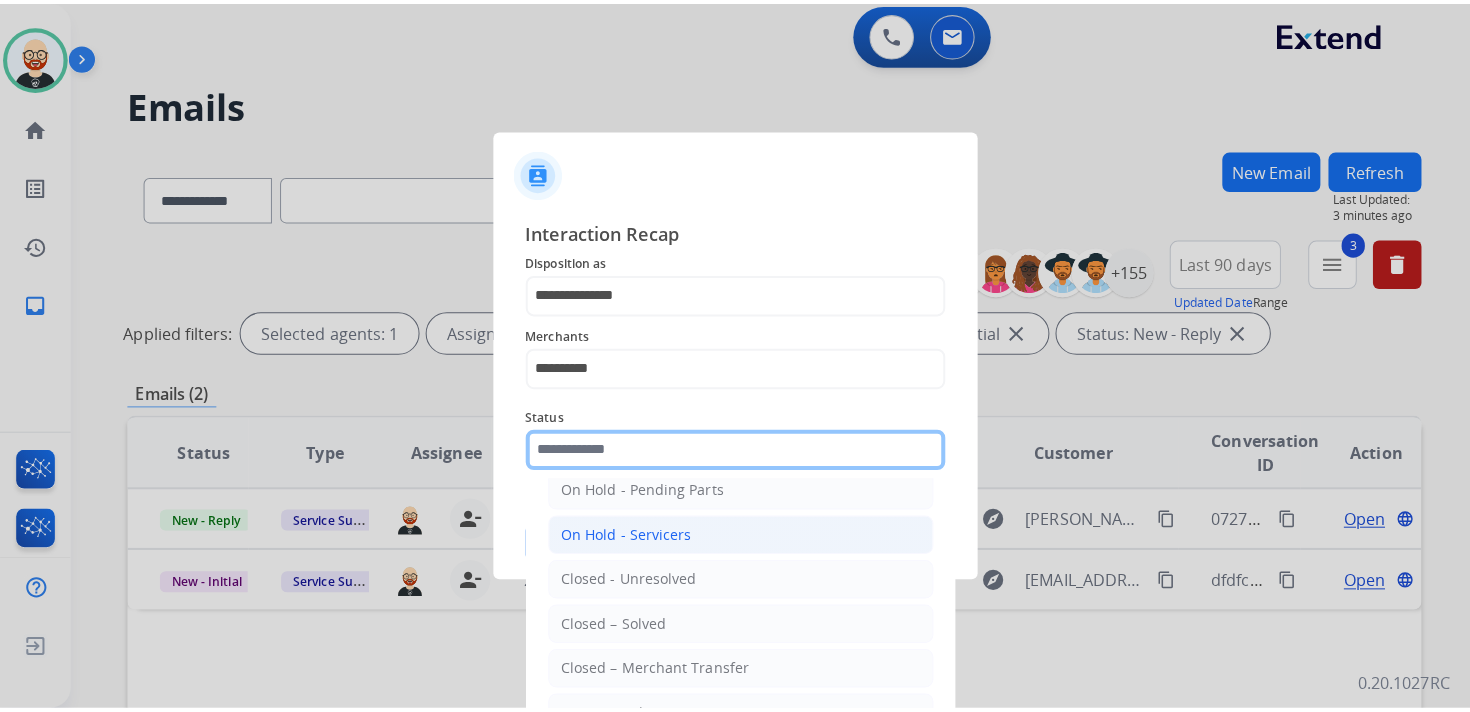 scroll, scrollTop: 111, scrollLeft: 0, axis: vertical 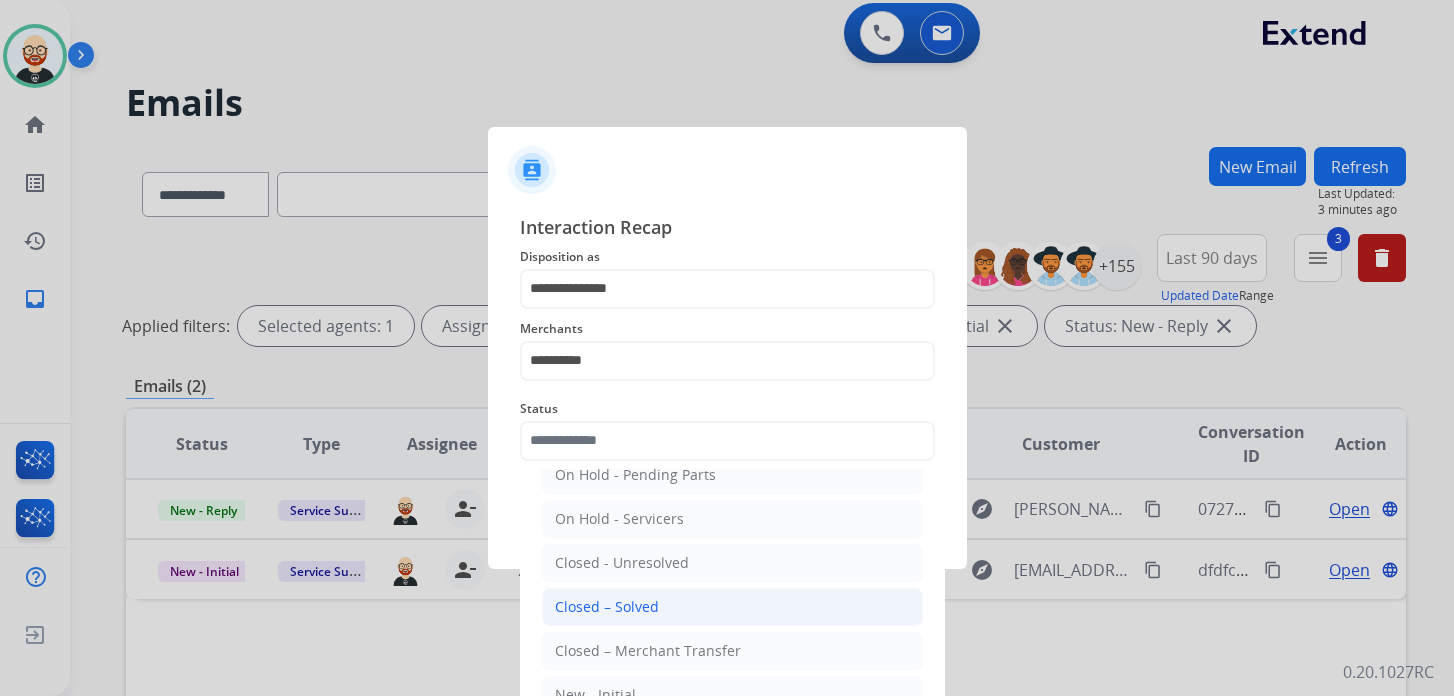 click on "Closed – Solved" 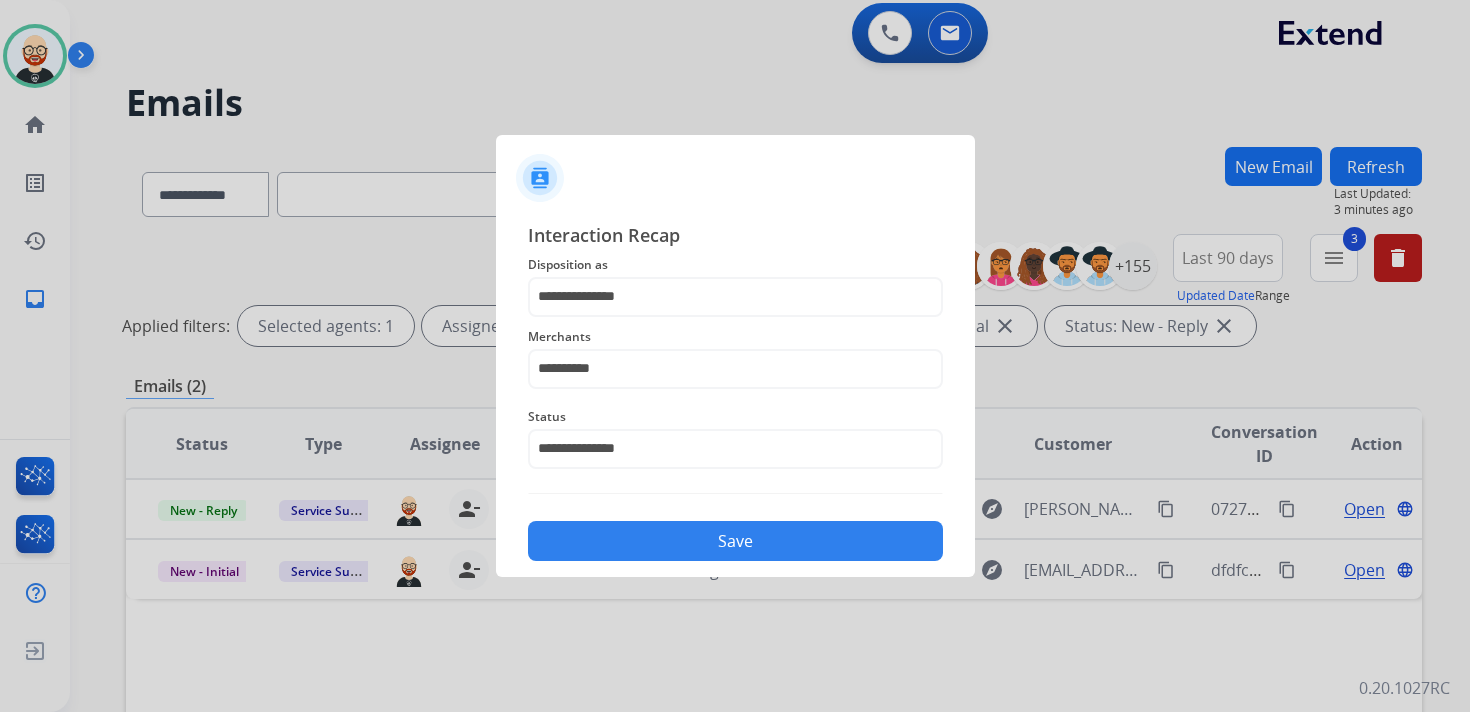 click on "Save" 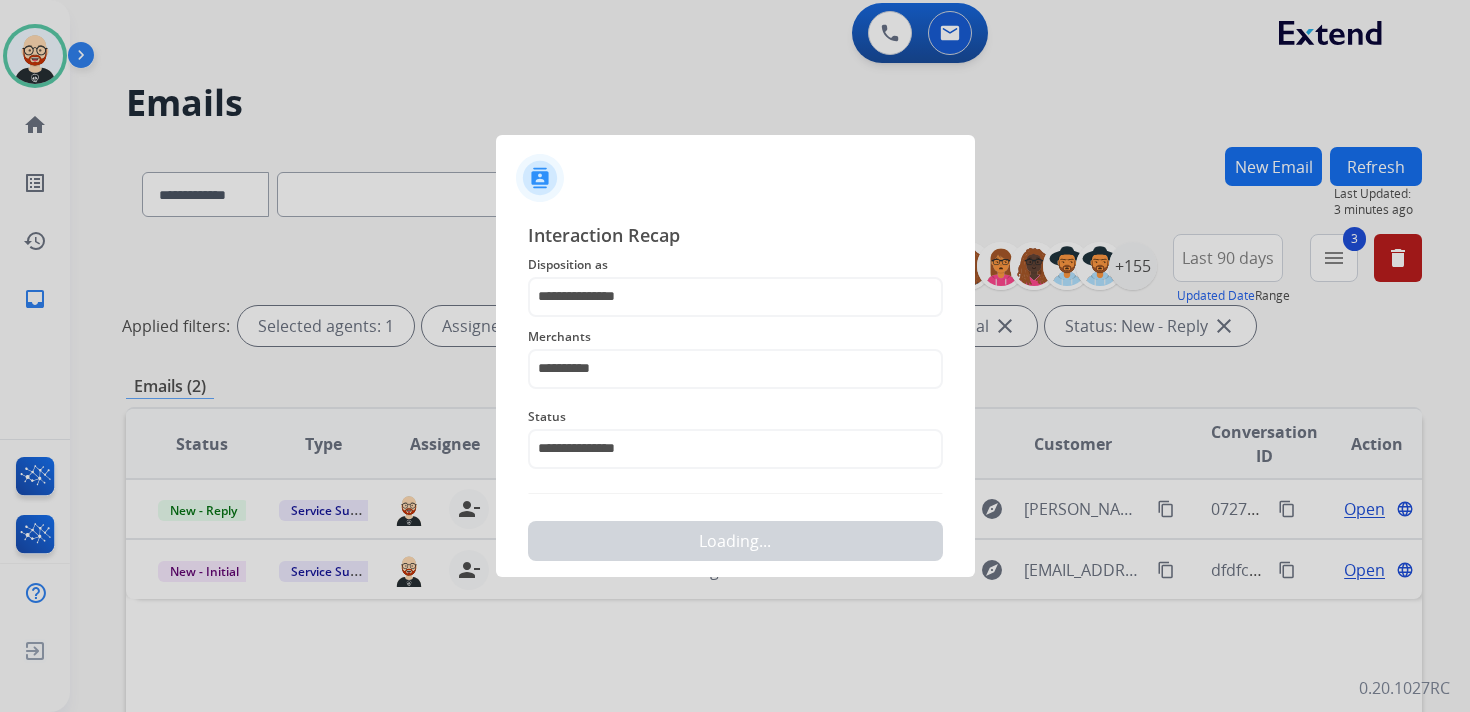scroll, scrollTop: 0, scrollLeft: 0, axis: both 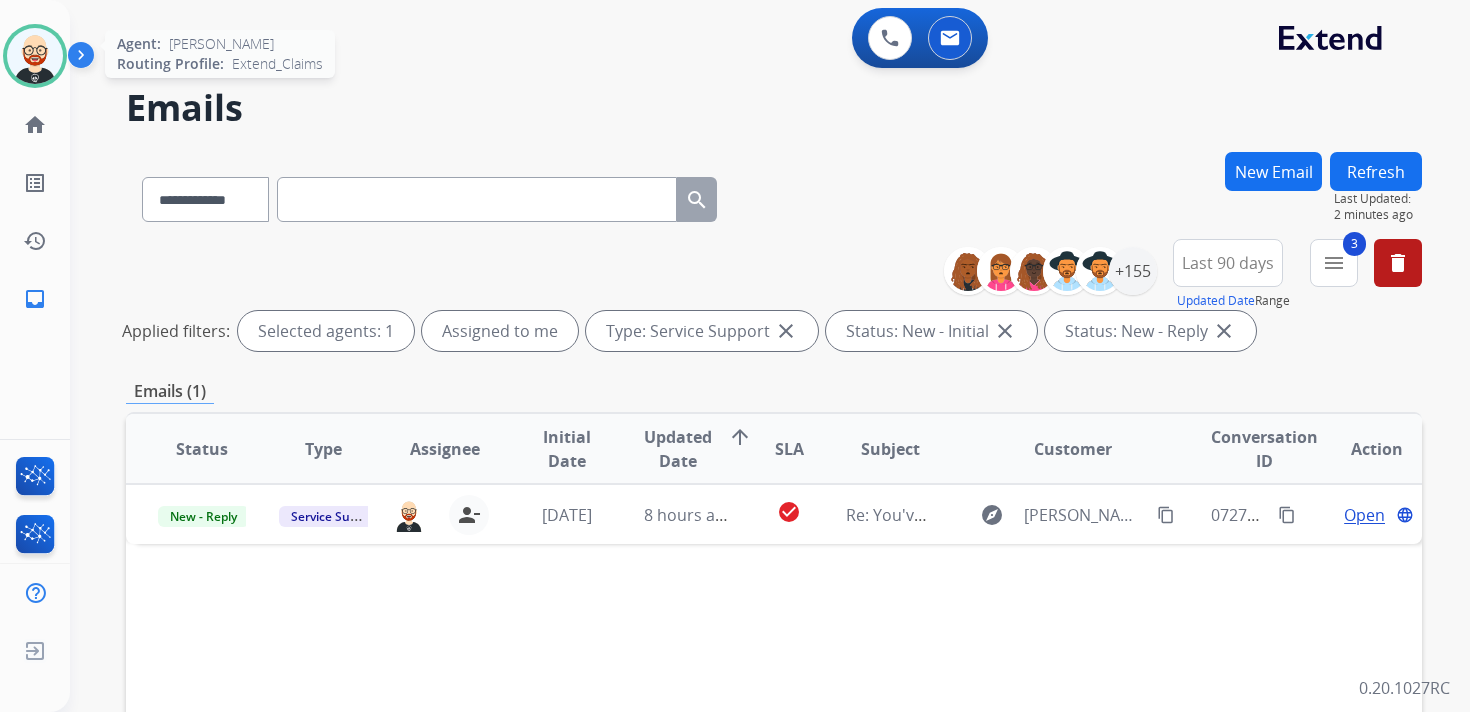click at bounding box center (35, 56) 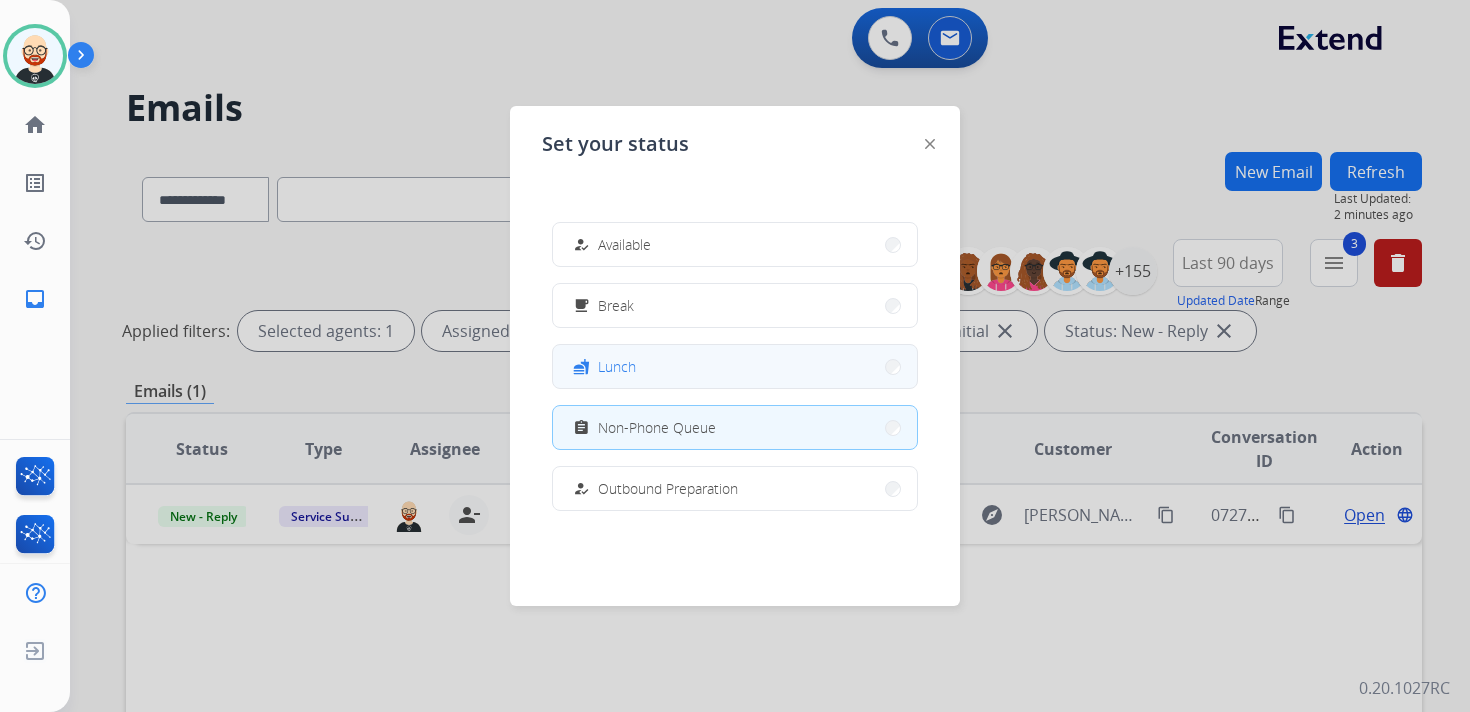 scroll, scrollTop: 377, scrollLeft: 0, axis: vertical 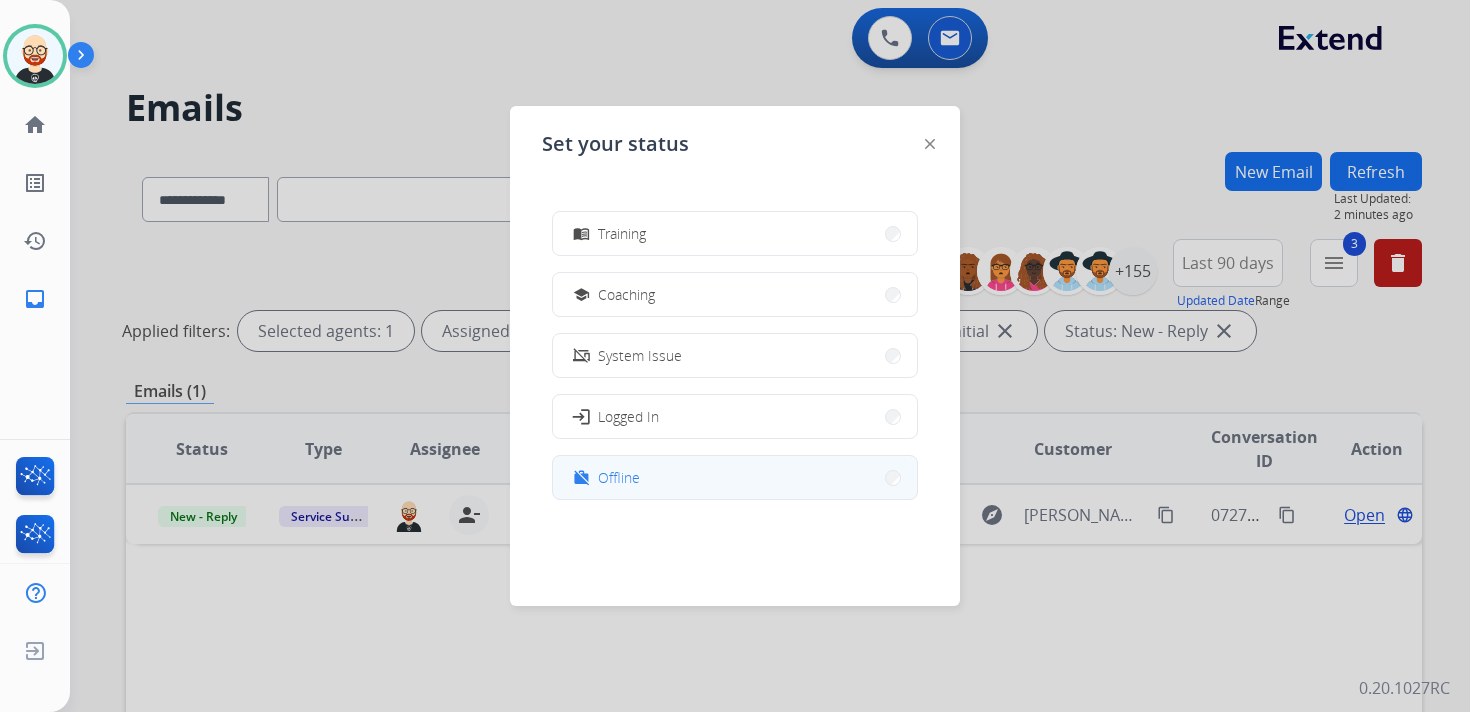 click on "Offline" at bounding box center [619, 477] 